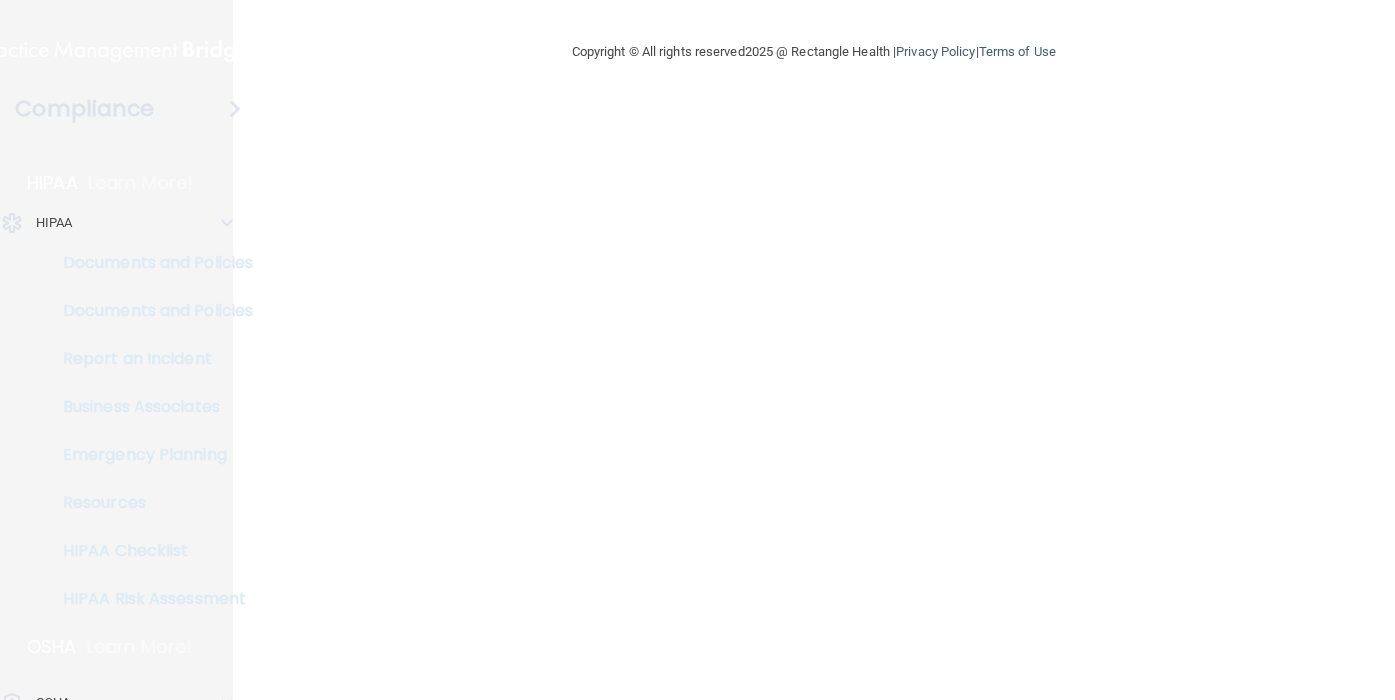 scroll, scrollTop: 0, scrollLeft: 0, axis: both 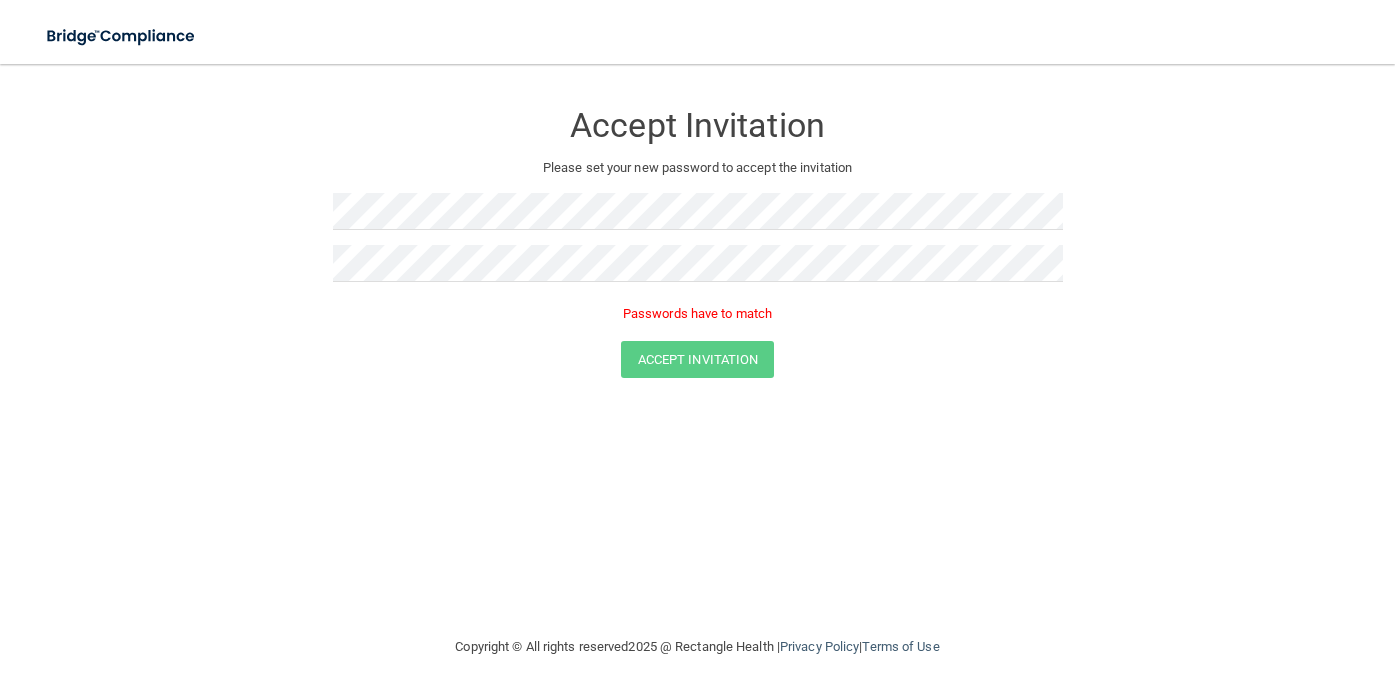 click at bounding box center [698, 271] 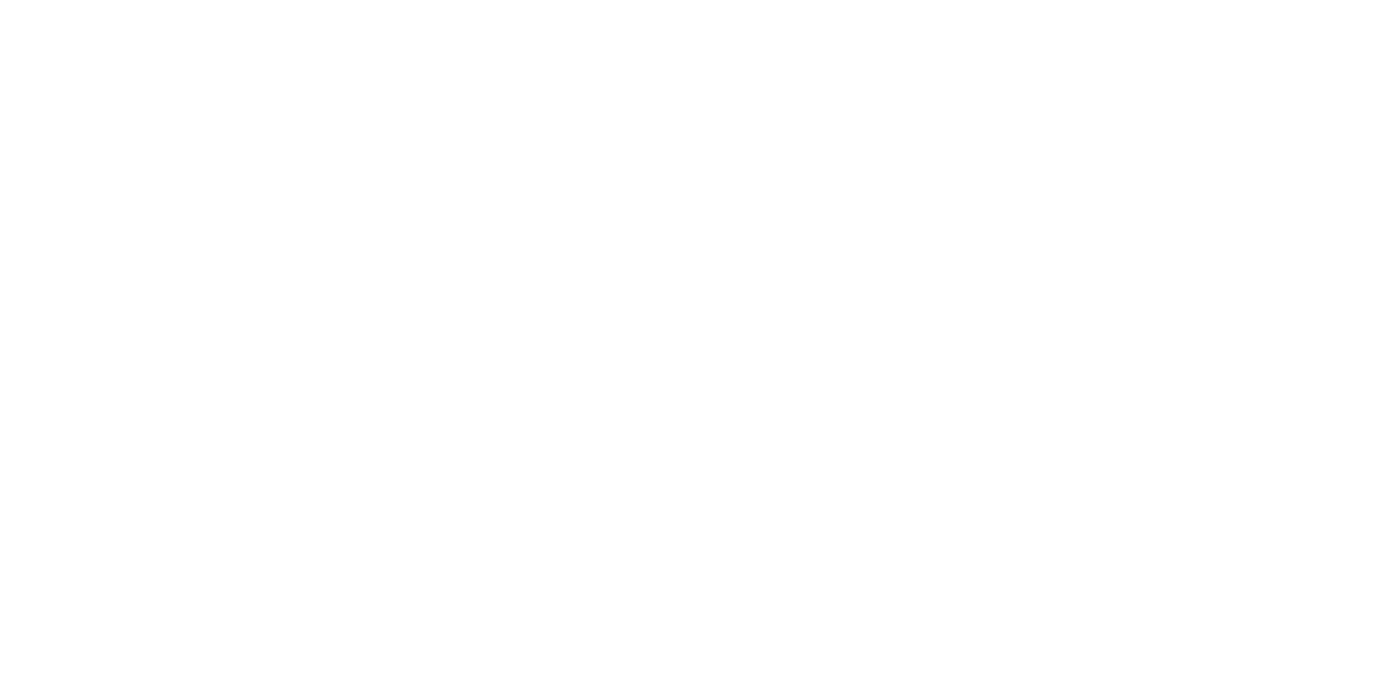 scroll, scrollTop: 0, scrollLeft: 0, axis: both 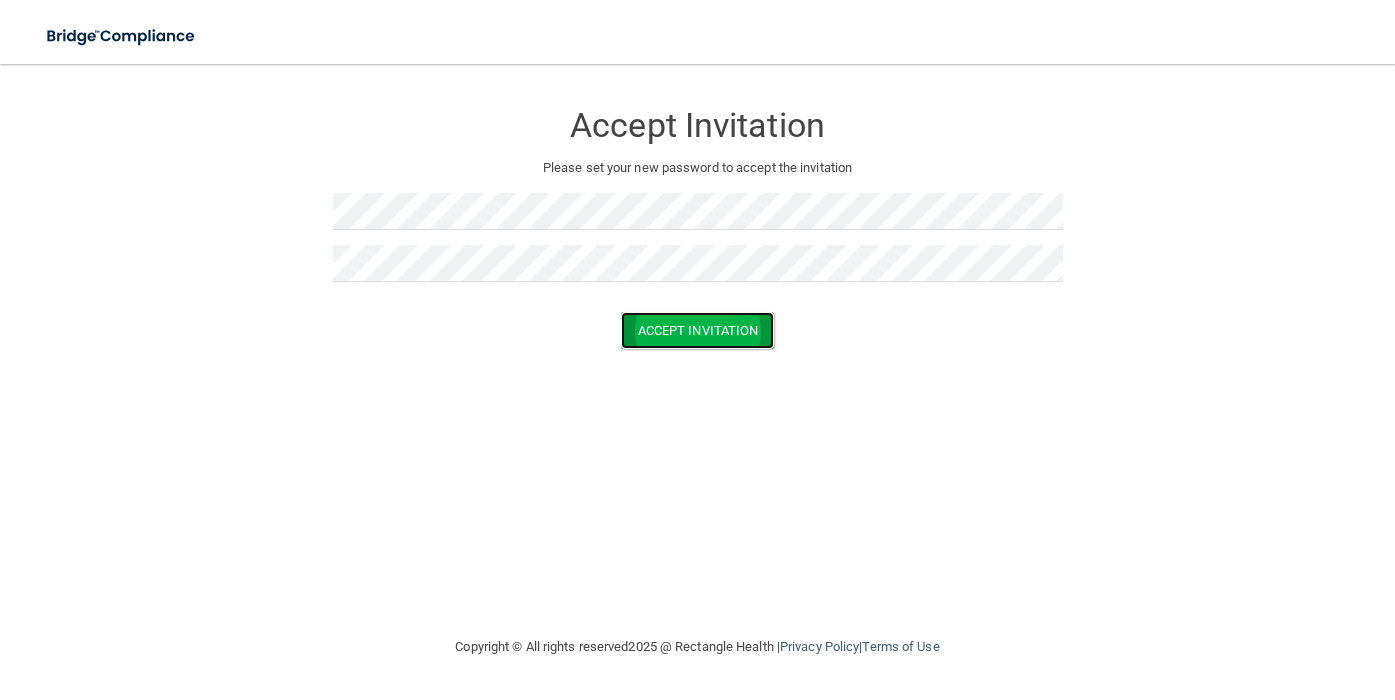 click on "Accept Invitation" at bounding box center (698, 330) 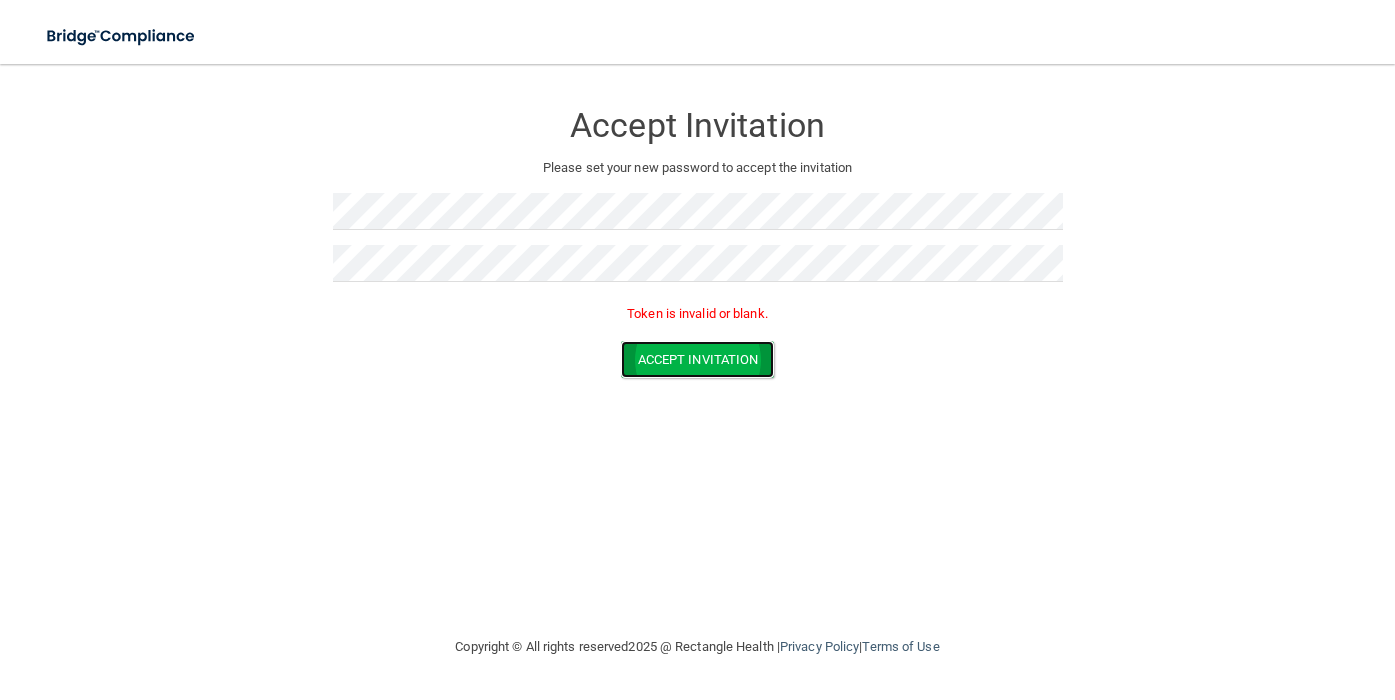 click on "Accept Invitation" at bounding box center (698, 359) 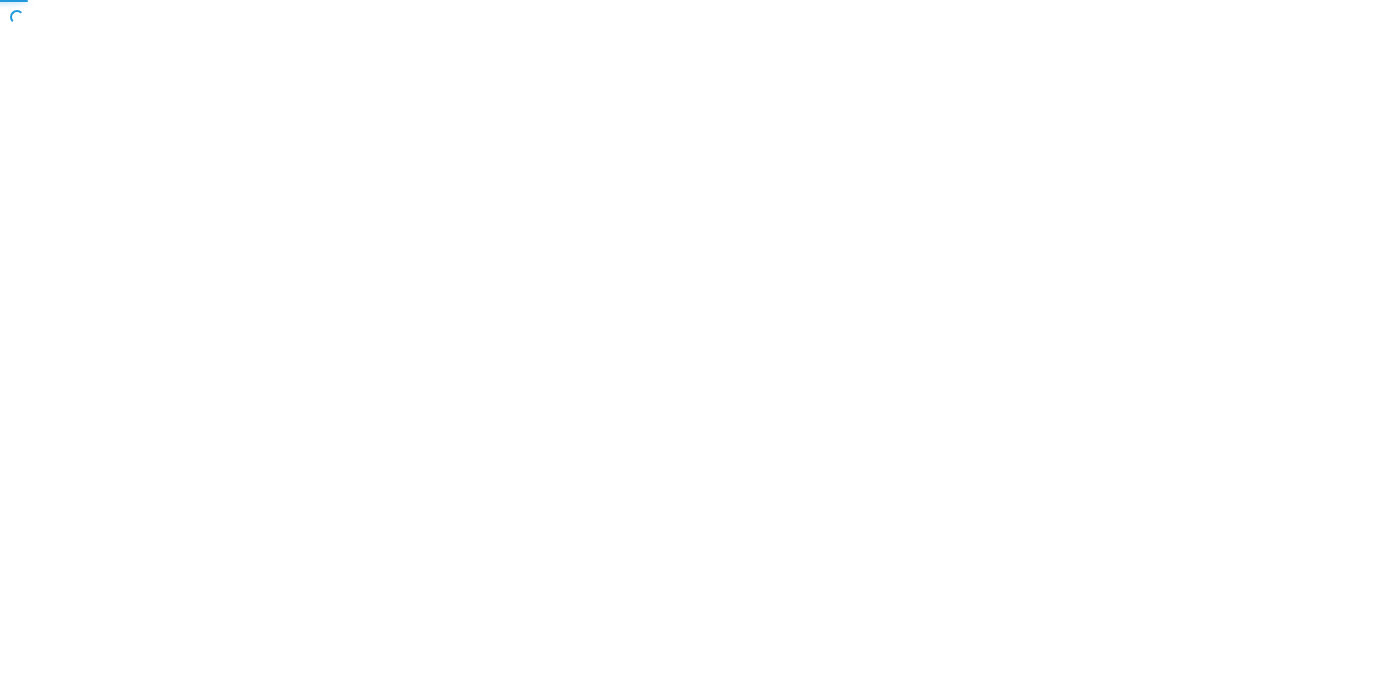 scroll, scrollTop: 0, scrollLeft: 0, axis: both 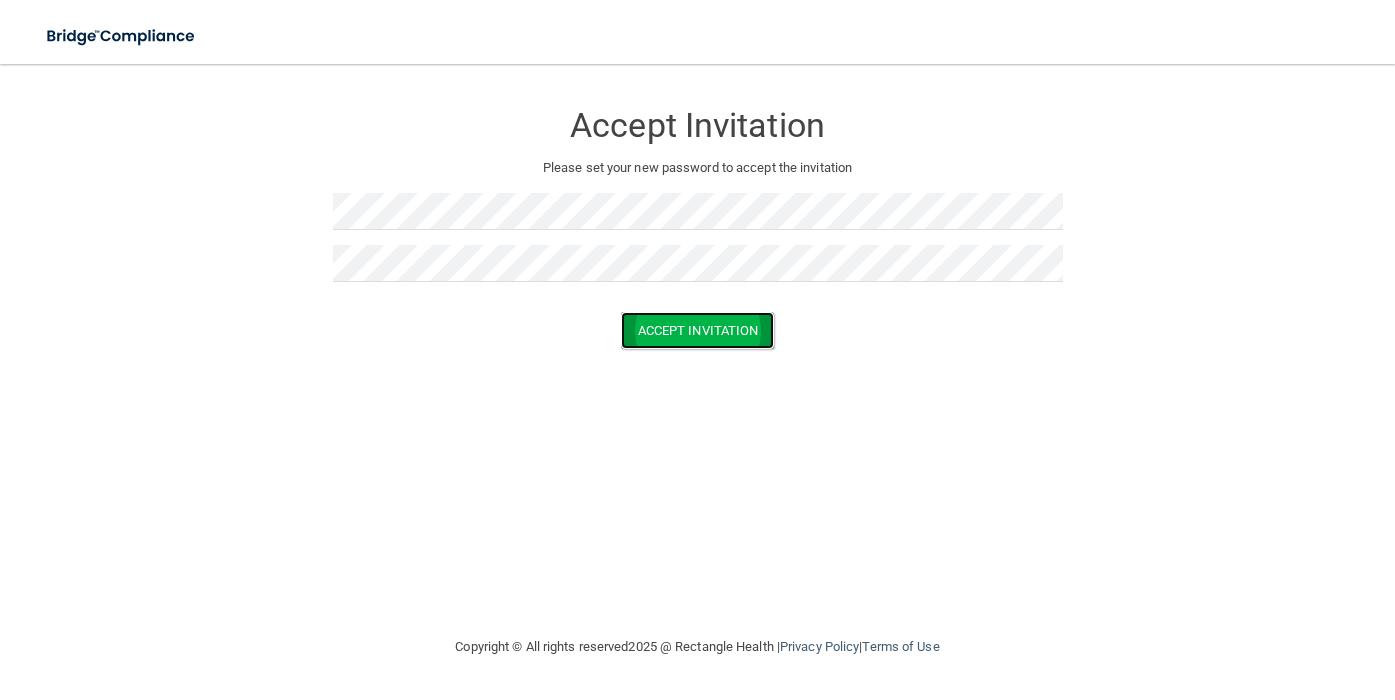 click on "Accept Invitation" at bounding box center [698, 330] 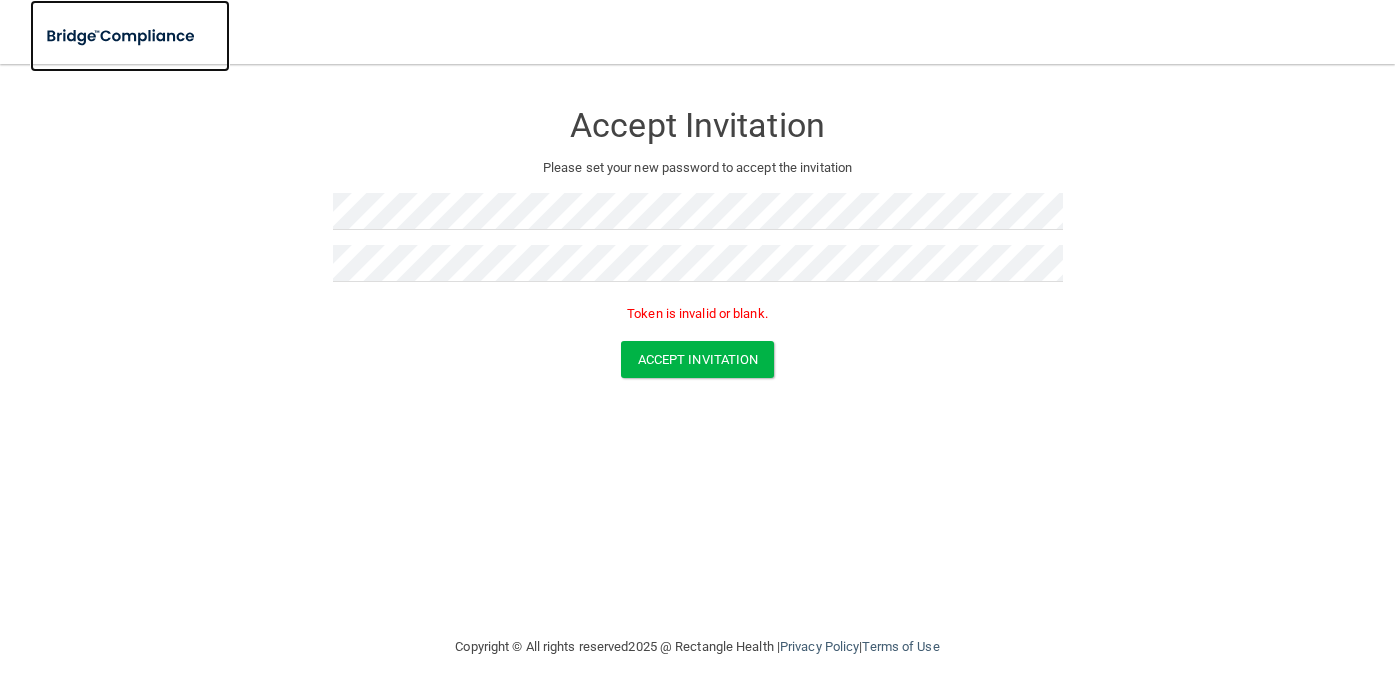 click at bounding box center (122, 36) 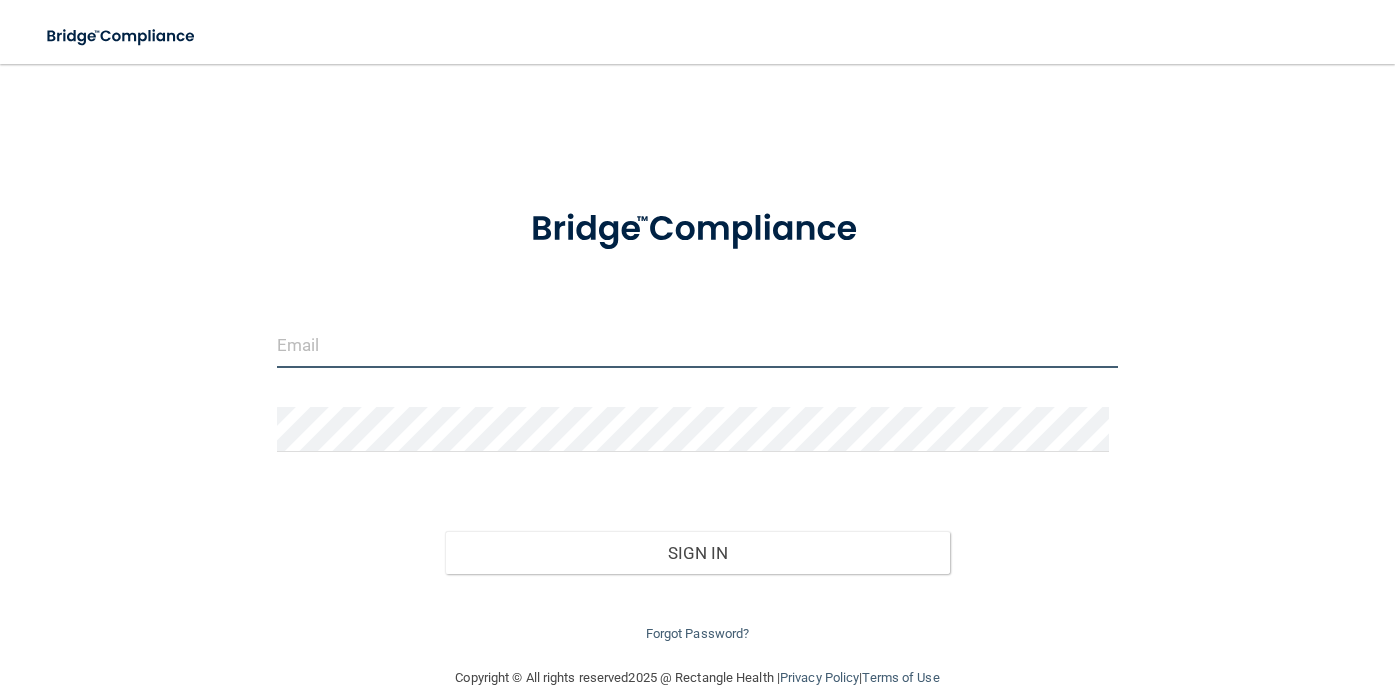 type on "[EMAIL]" 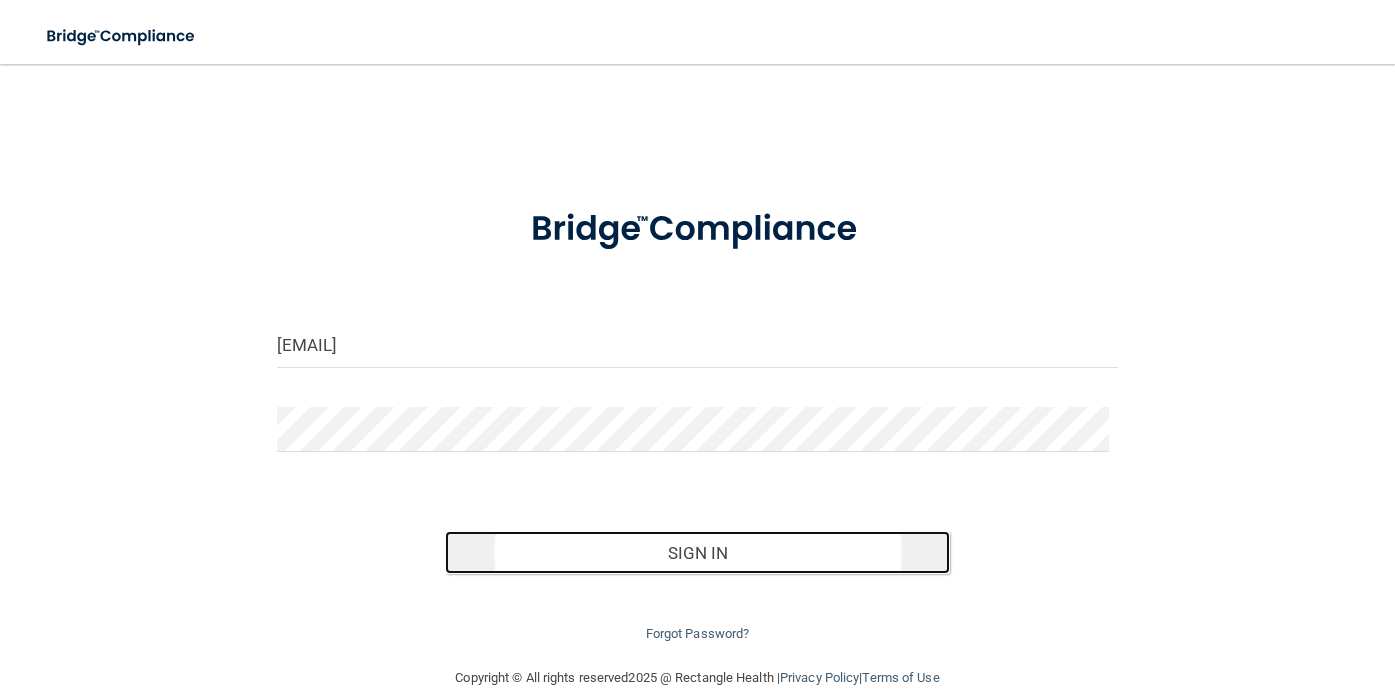 click on "Sign In" at bounding box center [697, 553] 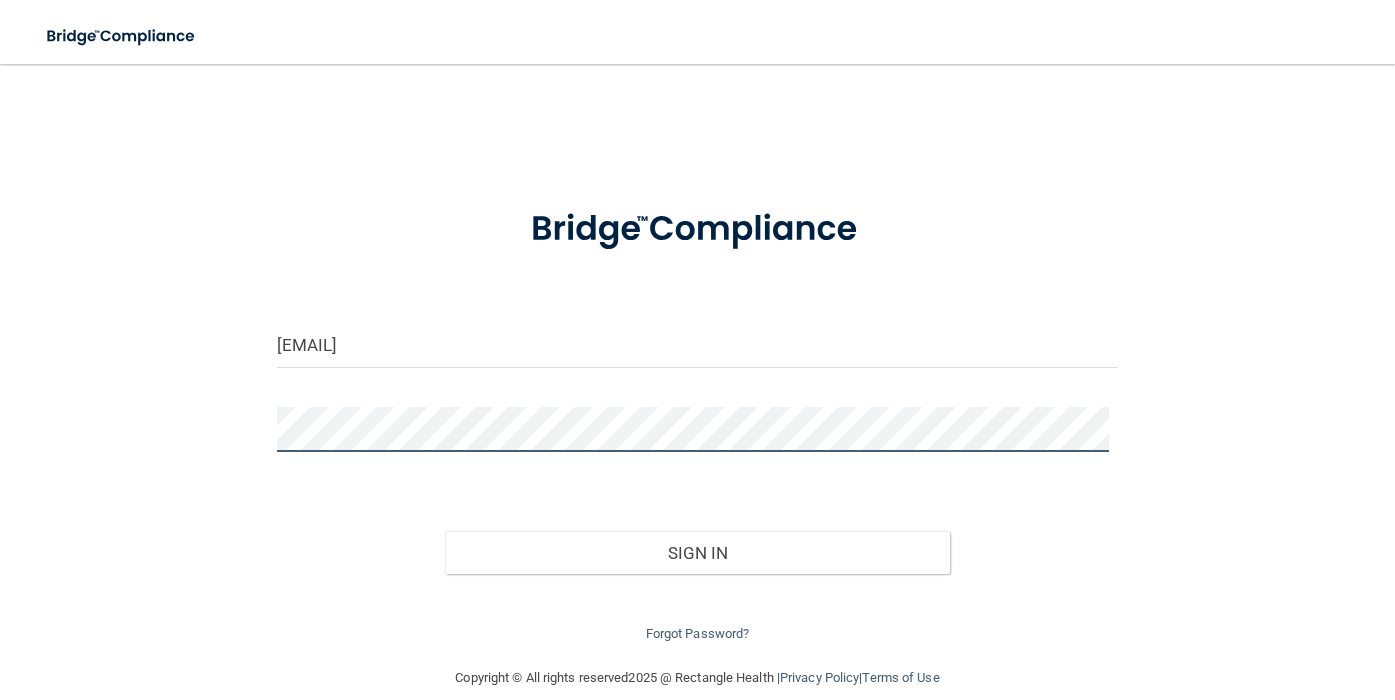 click on "Sign In" at bounding box center (697, 553) 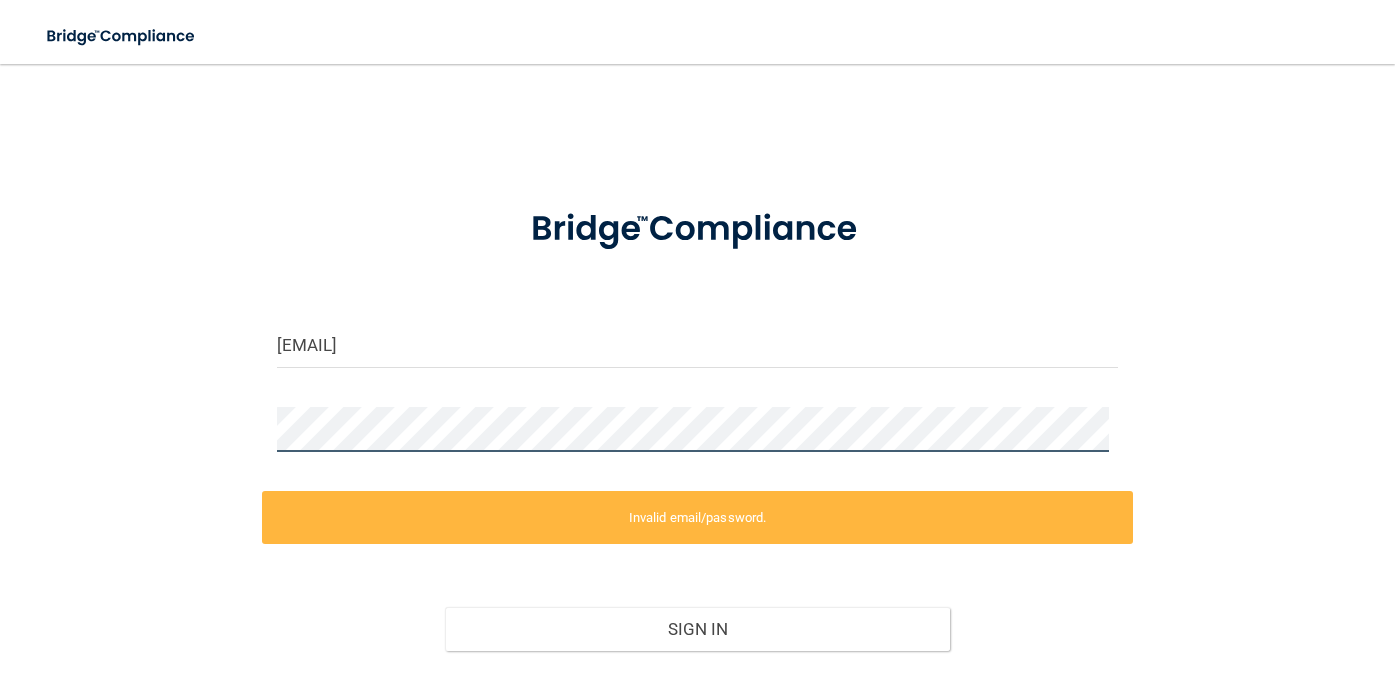 scroll, scrollTop: 102, scrollLeft: 0, axis: vertical 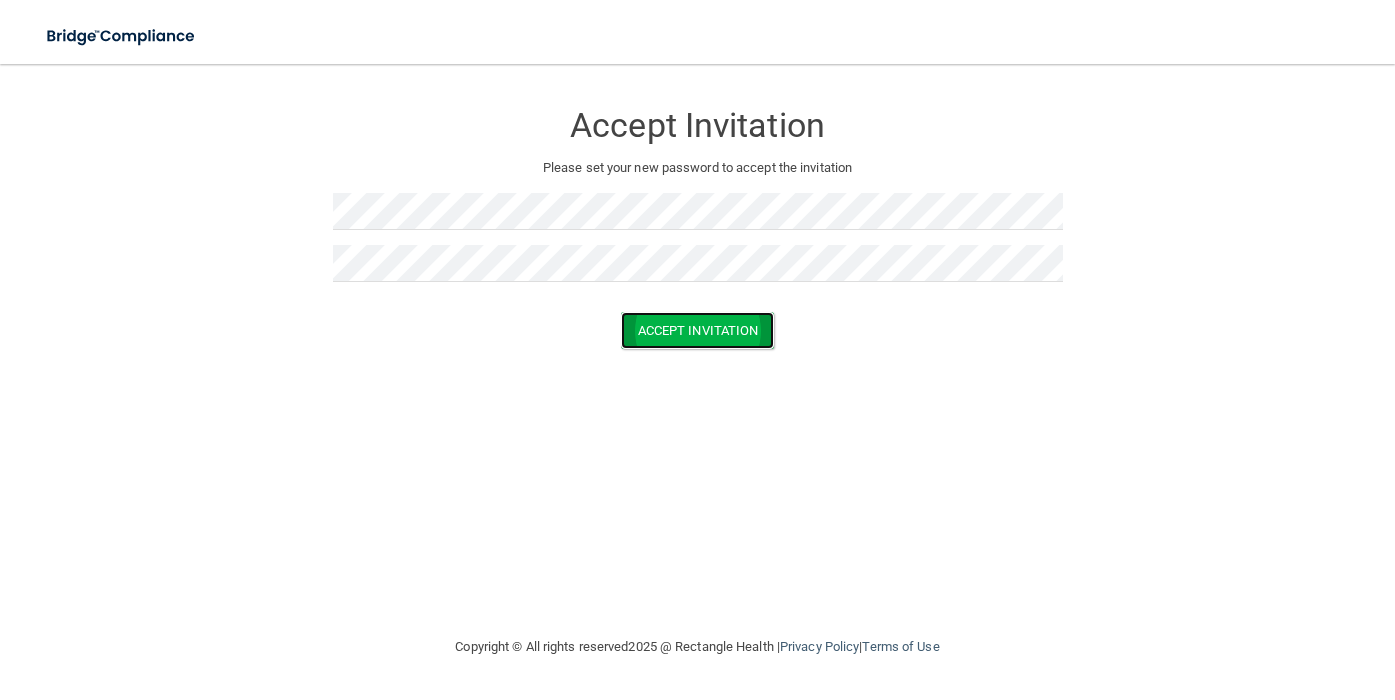 click on "Accept Invitation" at bounding box center [698, 330] 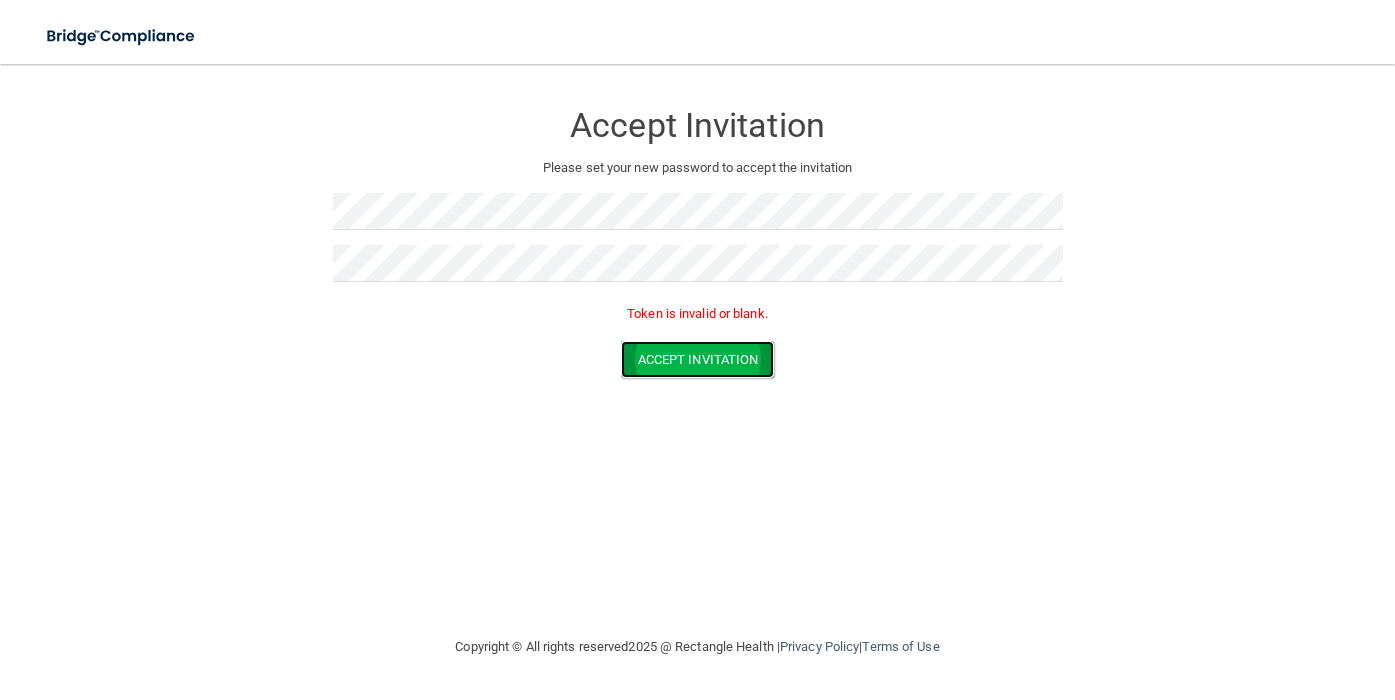click on "Accept Invitation" at bounding box center [698, 359] 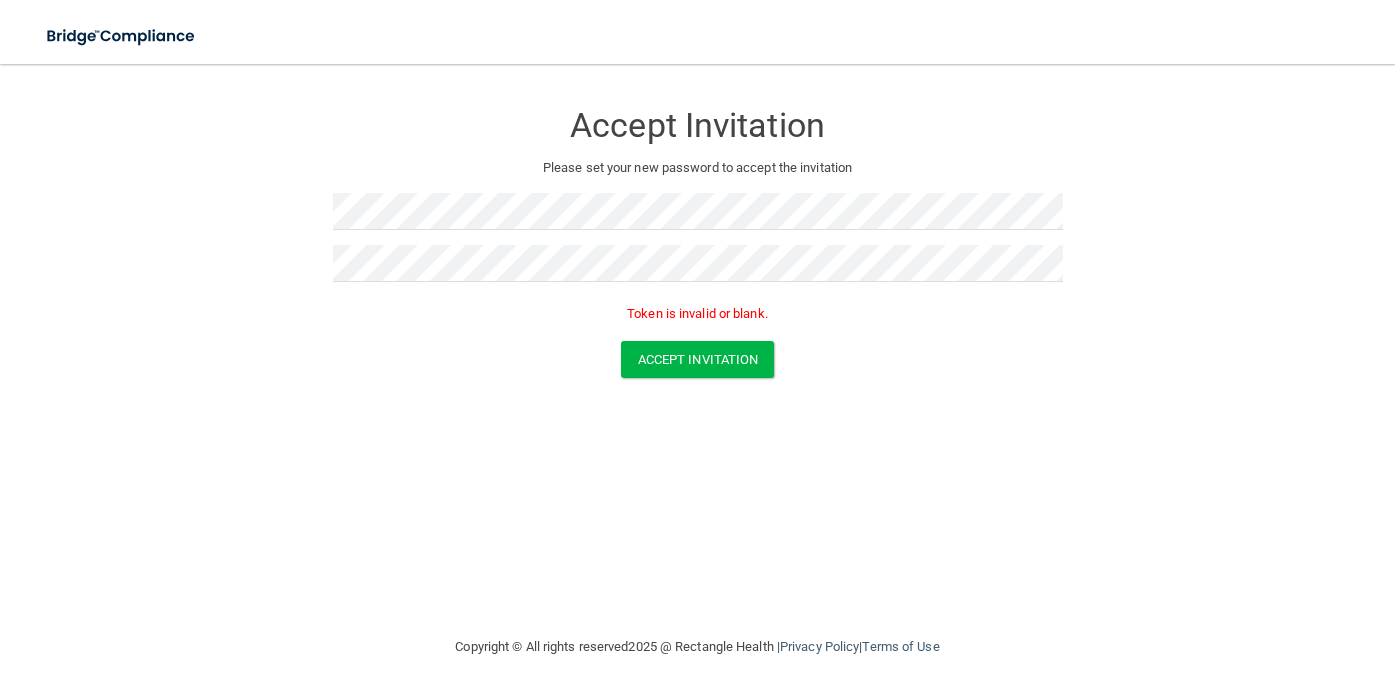 click on "Accept Invitation     Please set your new password to accept the invitation                                   Token is invalid or blank.               Accept Invitation              You have successfully accepted the invitation!   Click here to login ." at bounding box center (697, 243) 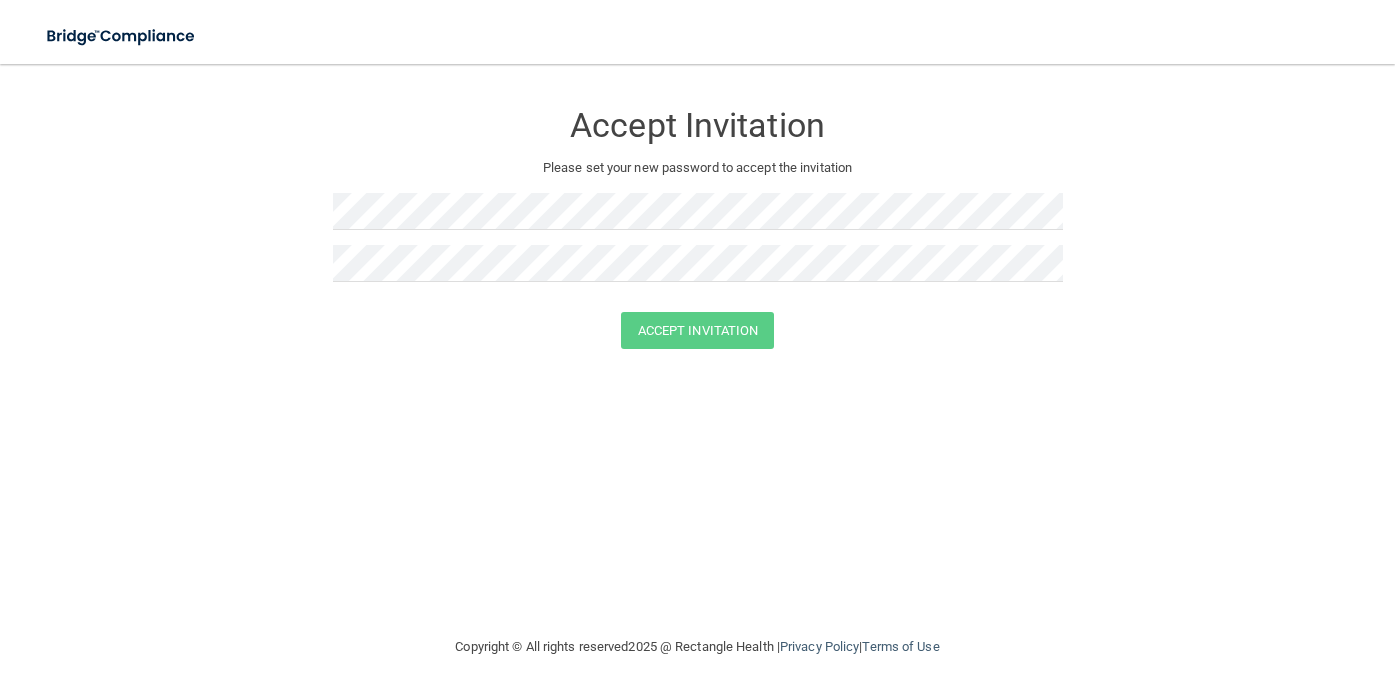 scroll, scrollTop: 0, scrollLeft: 0, axis: both 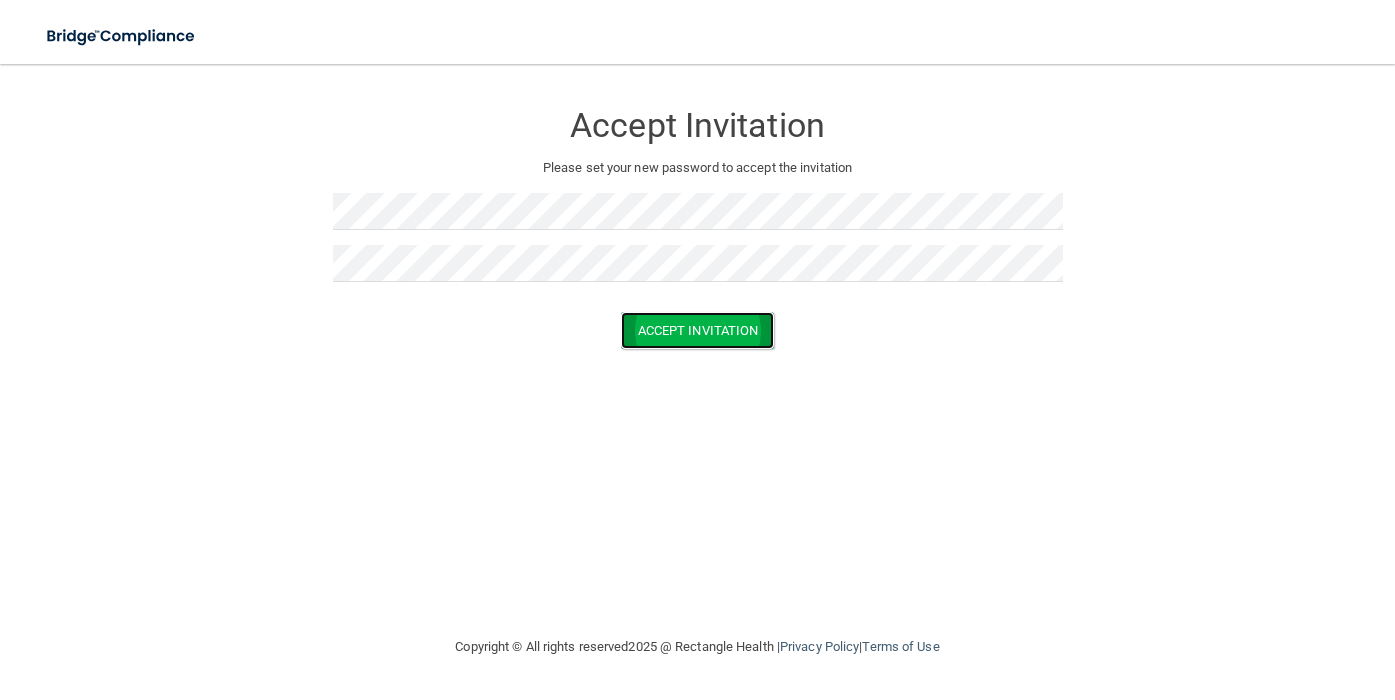 click on "Accept Invitation" at bounding box center (698, 330) 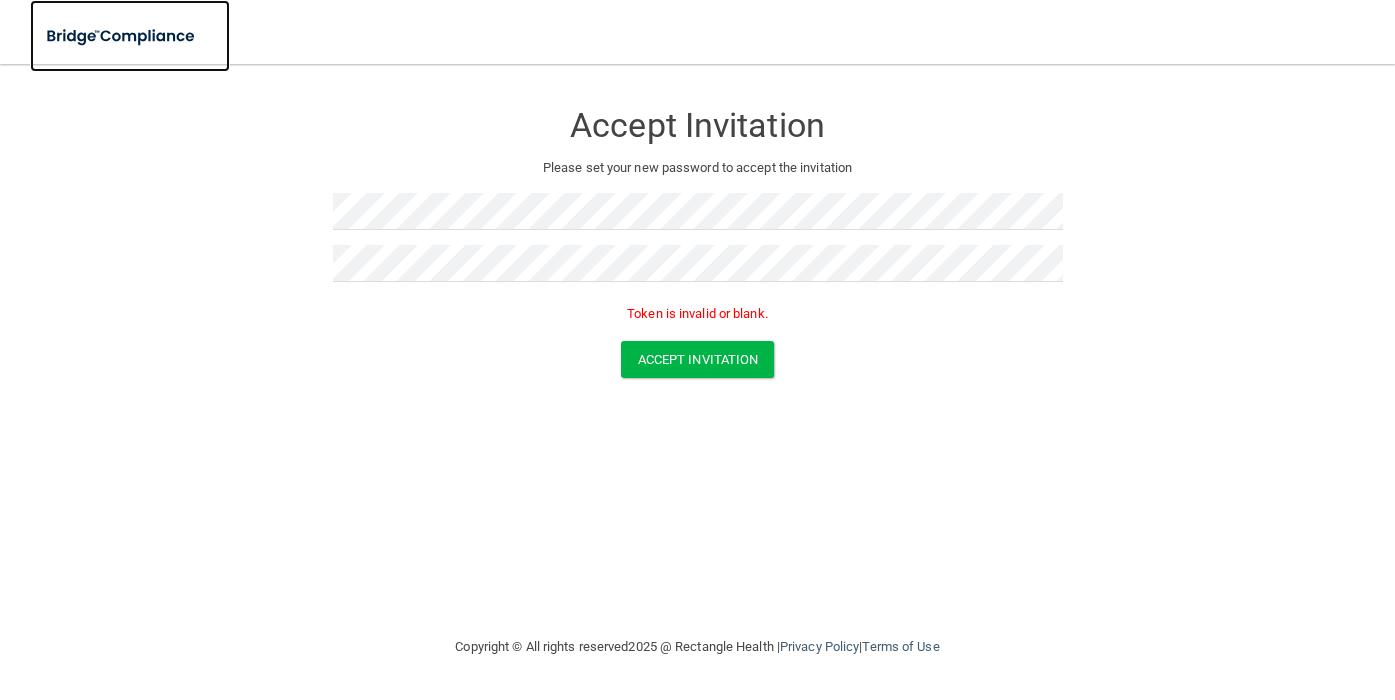 click at bounding box center [122, 36] 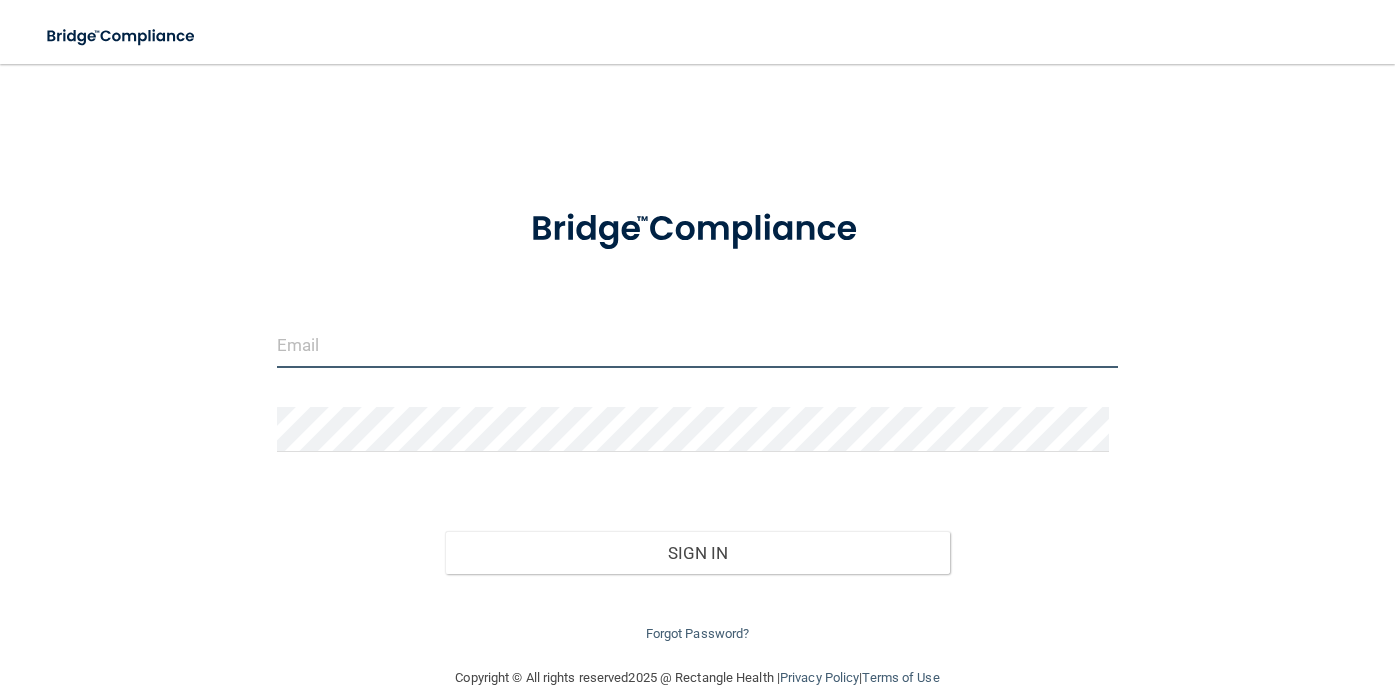 type on "[EMAIL]" 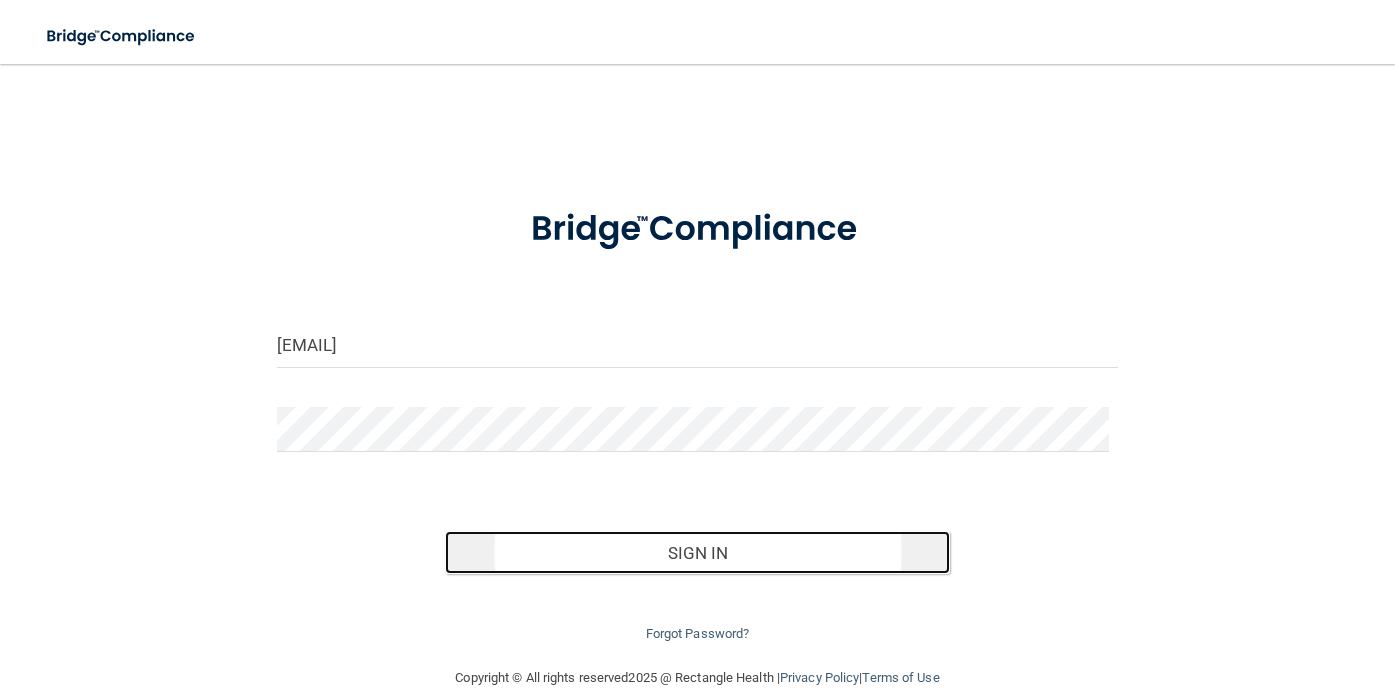click on "Sign In" at bounding box center (697, 553) 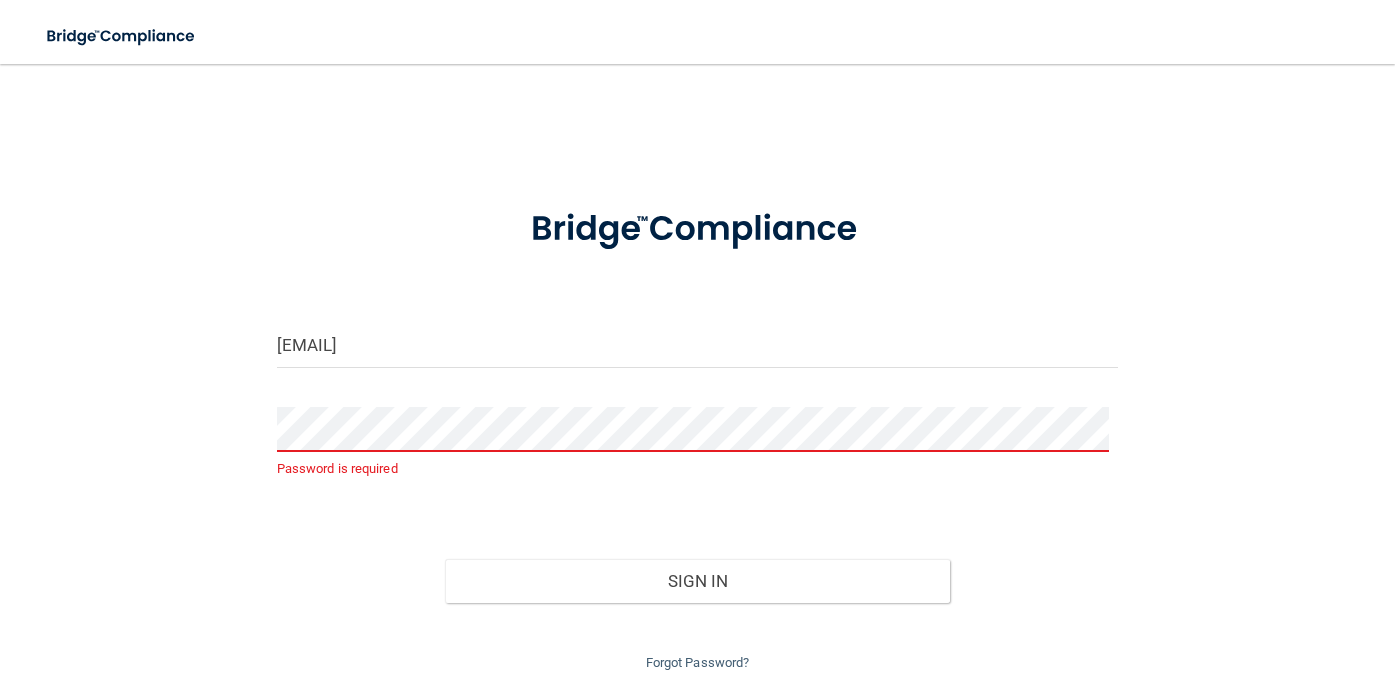 click on "paku.thor@bansalneuro.com                        Password is required               Invalid email/password.     You don't have permission to access that page.       Sign In            Forgot Password?" at bounding box center (697, 379) 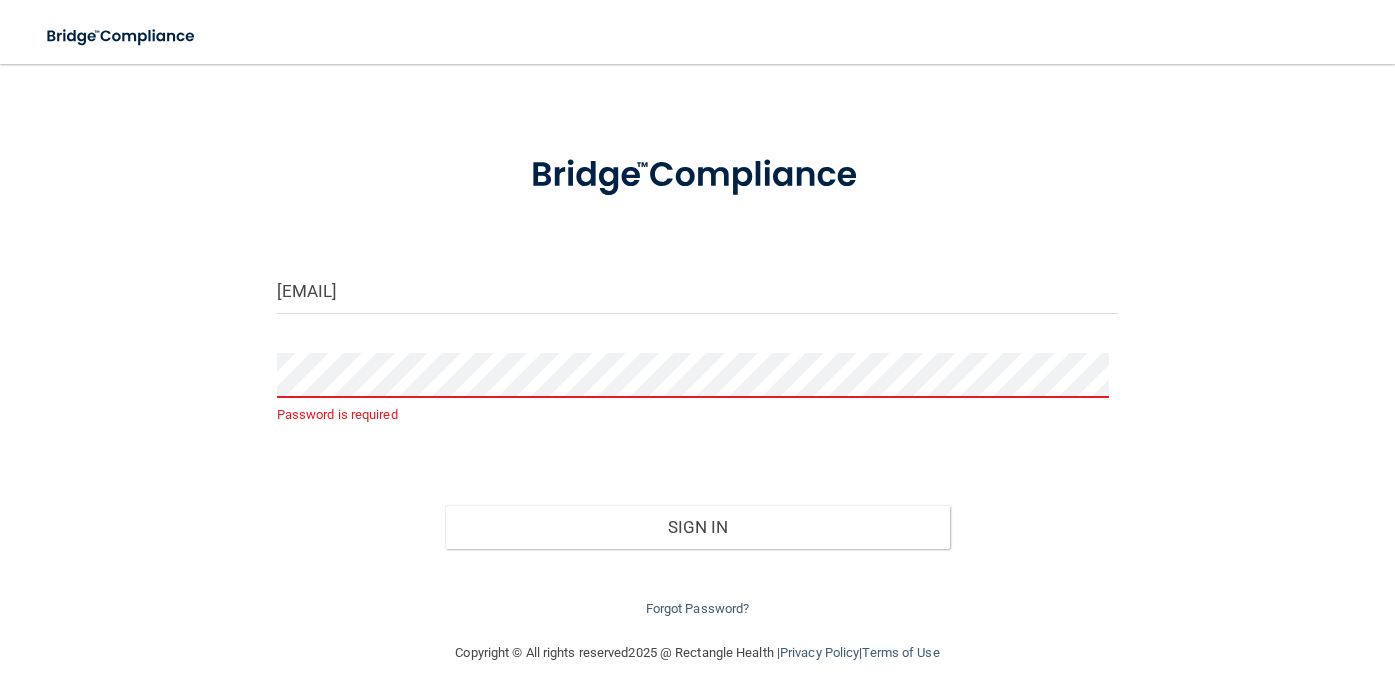 click on "Forgot Password?" at bounding box center [698, 585] 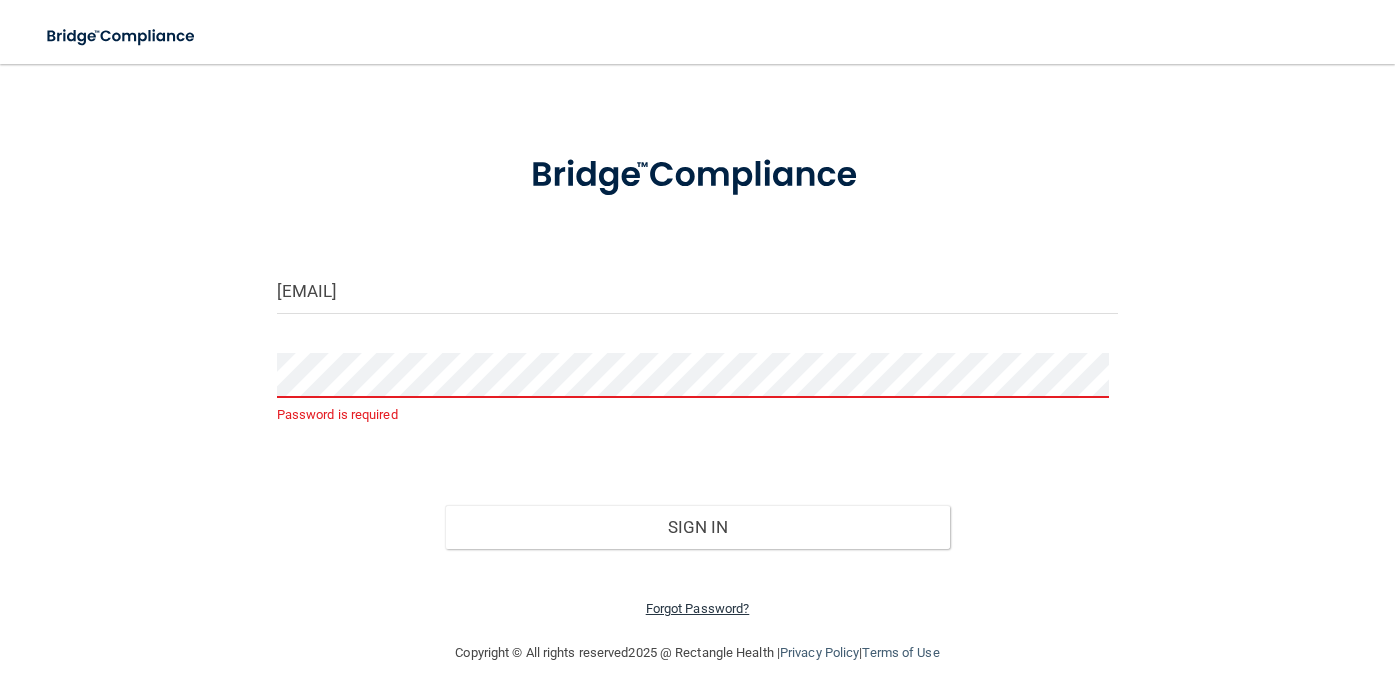 click on "Forgot Password?" at bounding box center (698, 608) 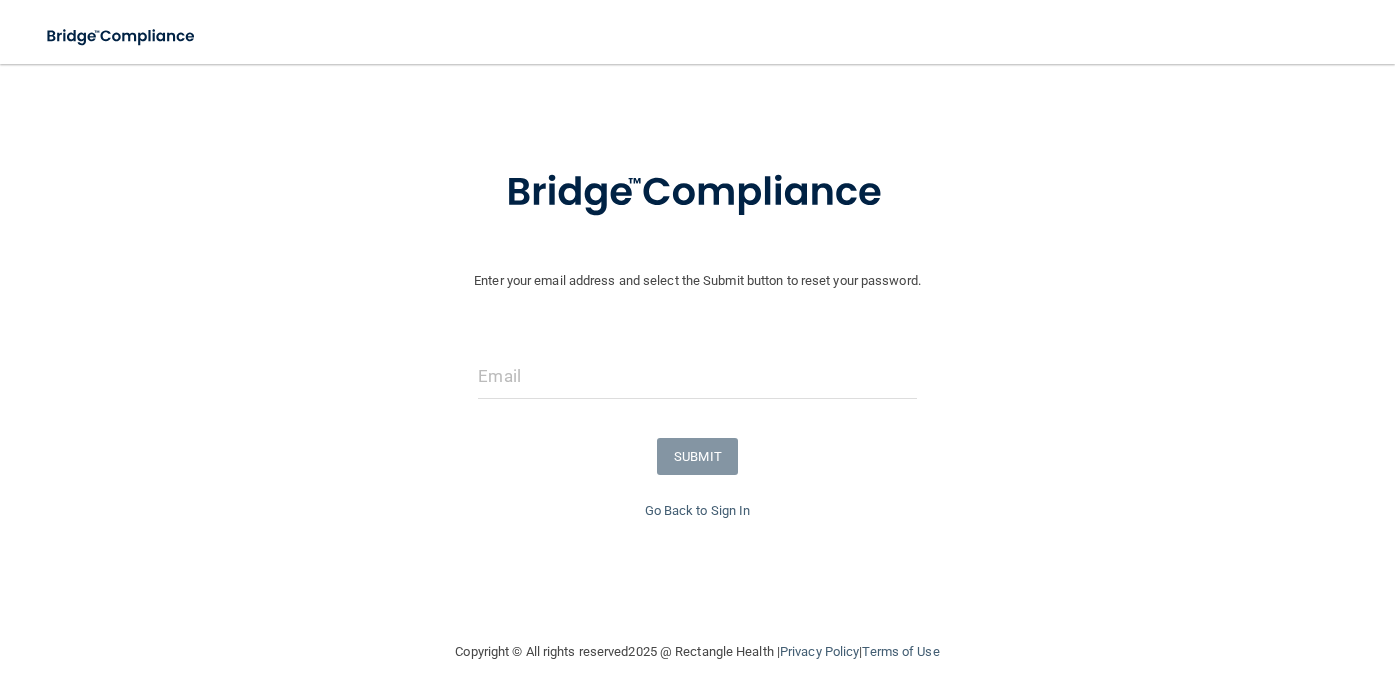 scroll, scrollTop: 43, scrollLeft: 0, axis: vertical 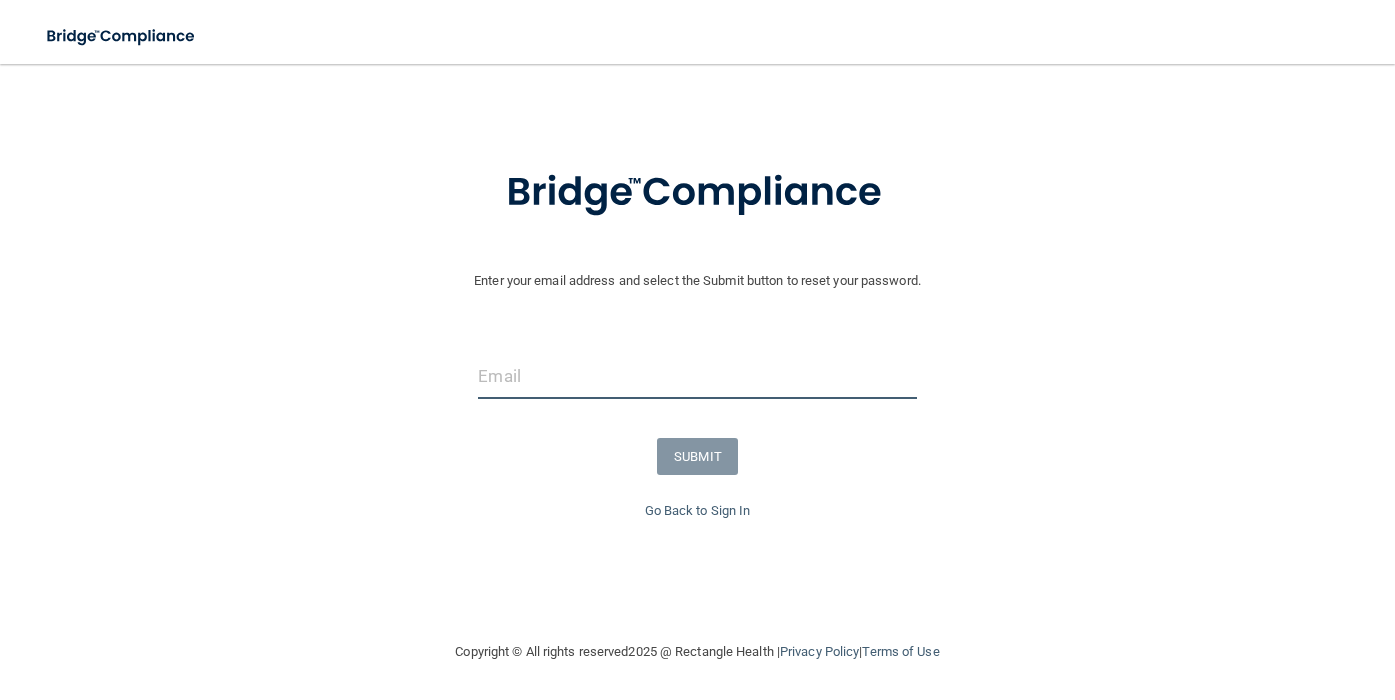 click at bounding box center (697, 376) 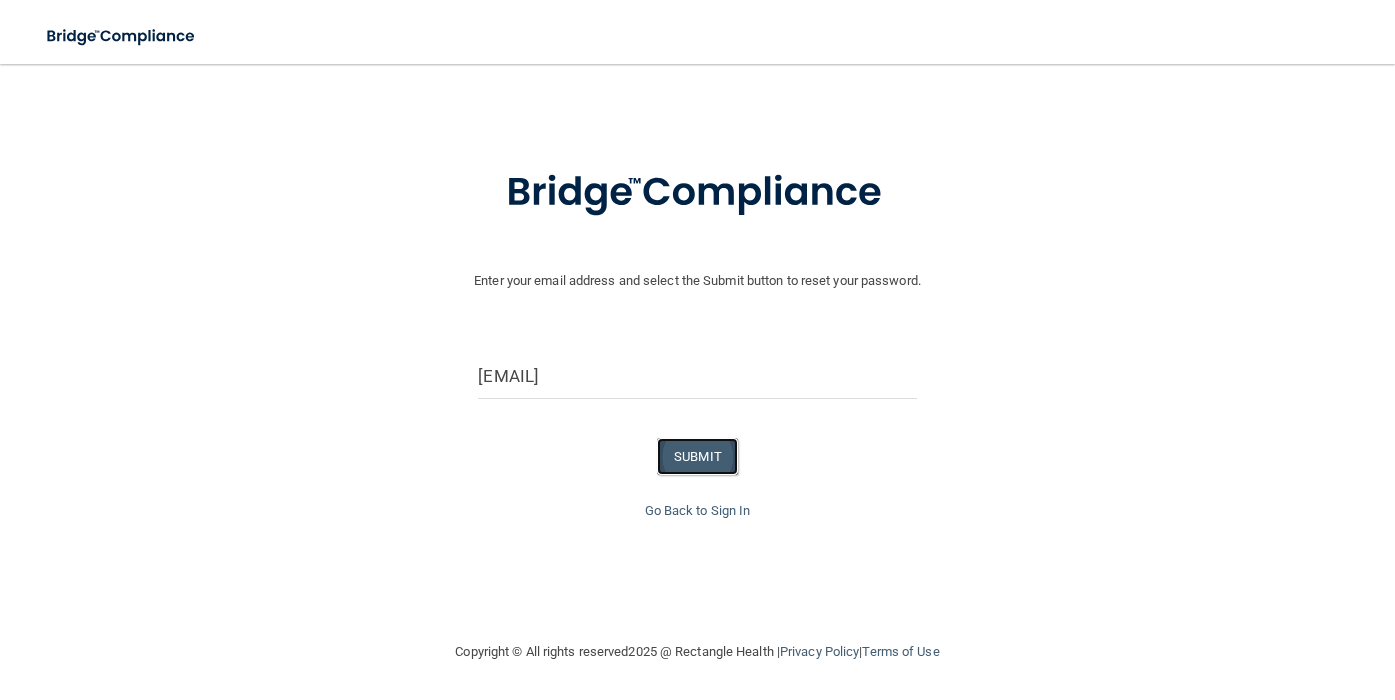 click on "SUBMIT" at bounding box center [697, 456] 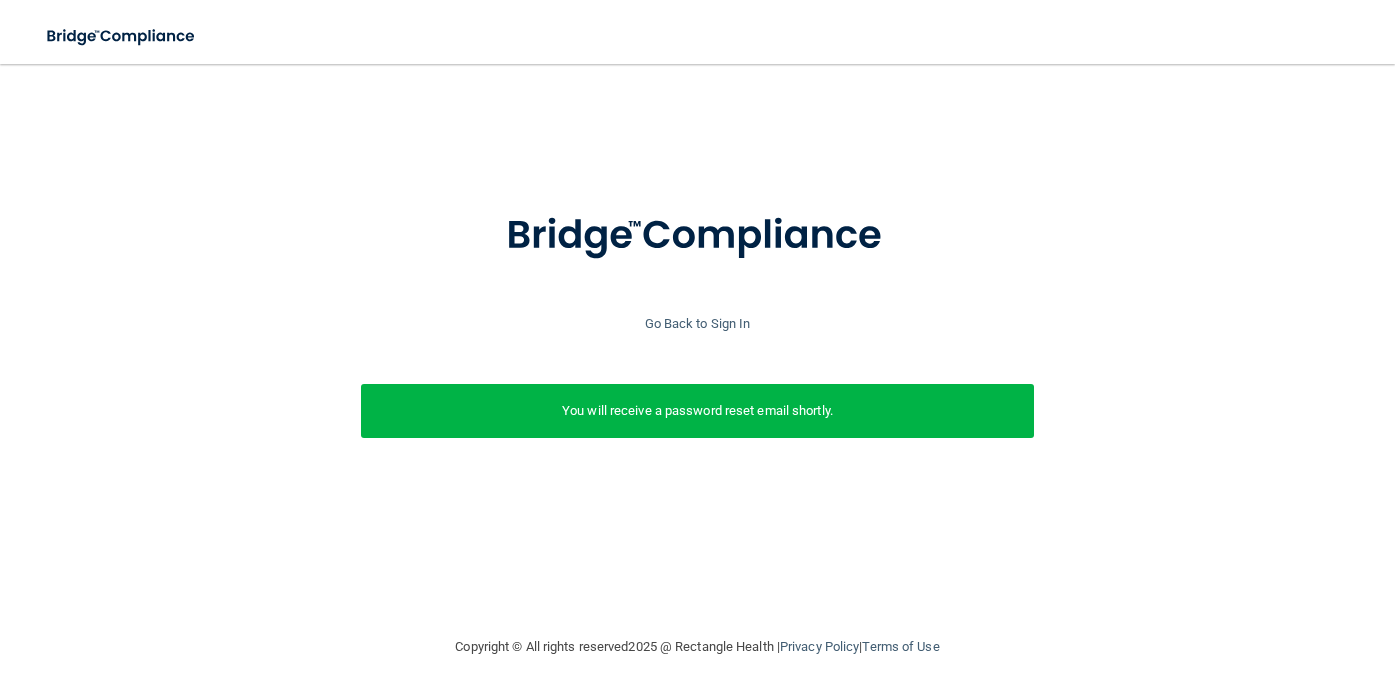 scroll, scrollTop: 0, scrollLeft: 0, axis: both 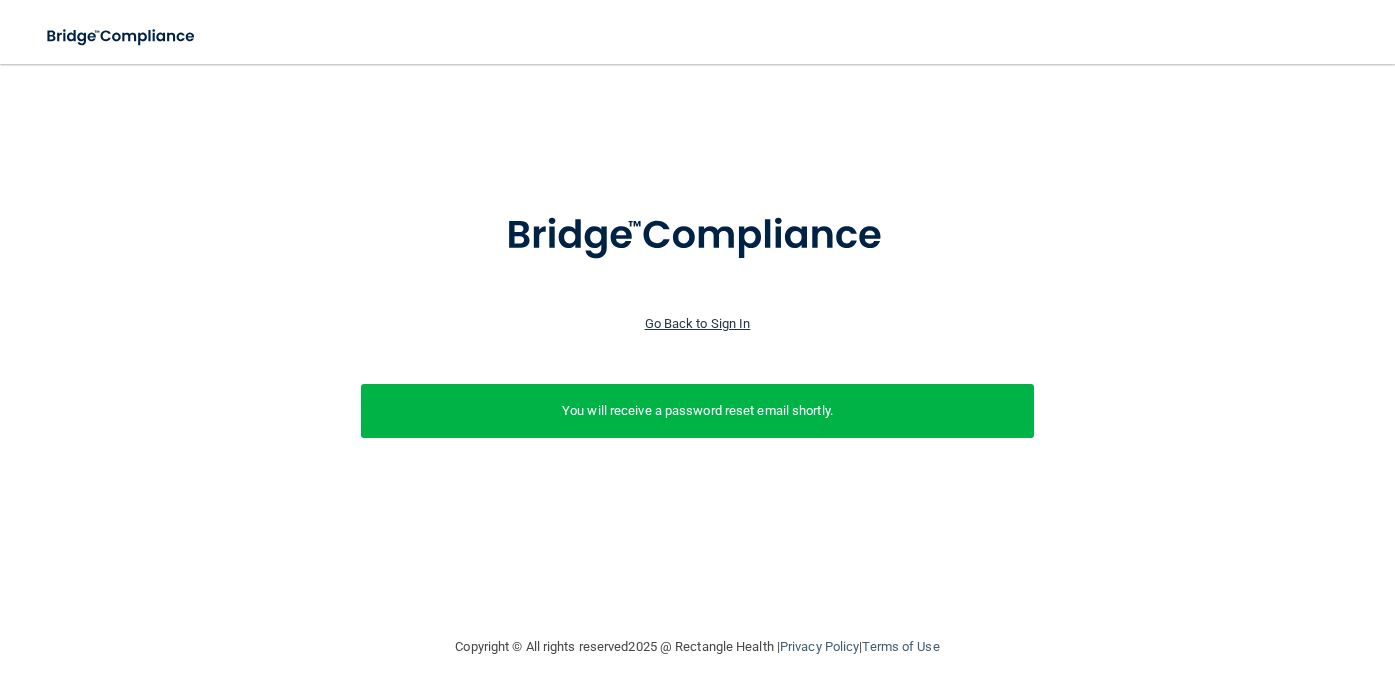 click on "Go Back to Sign In" at bounding box center [698, 323] 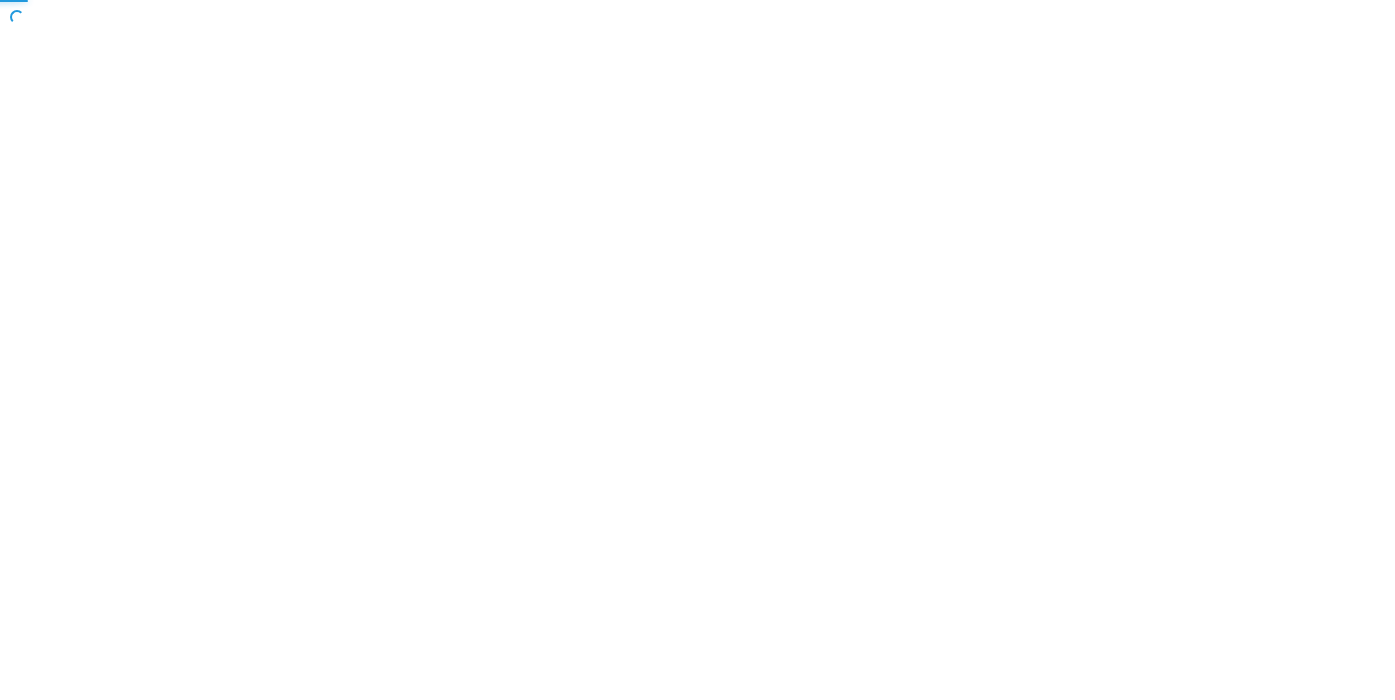 scroll, scrollTop: 0, scrollLeft: 0, axis: both 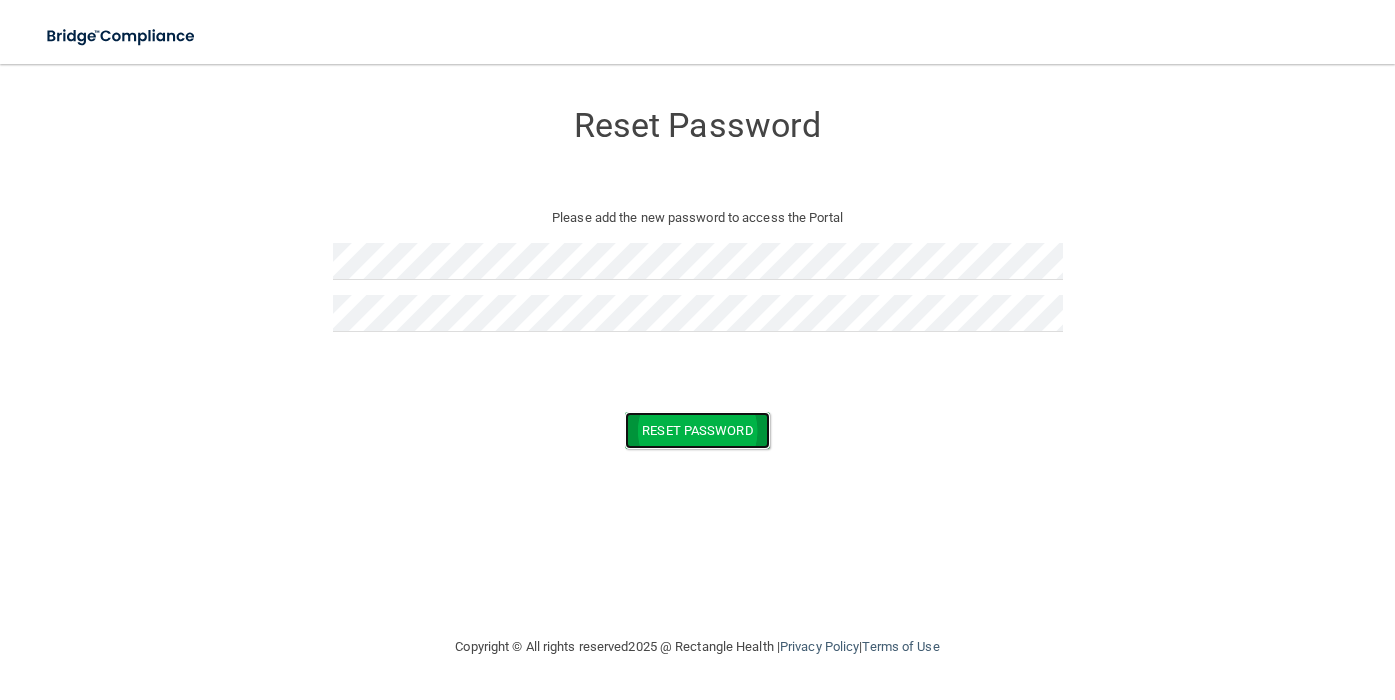 click on "Reset Password" at bounding box center (697, 430) 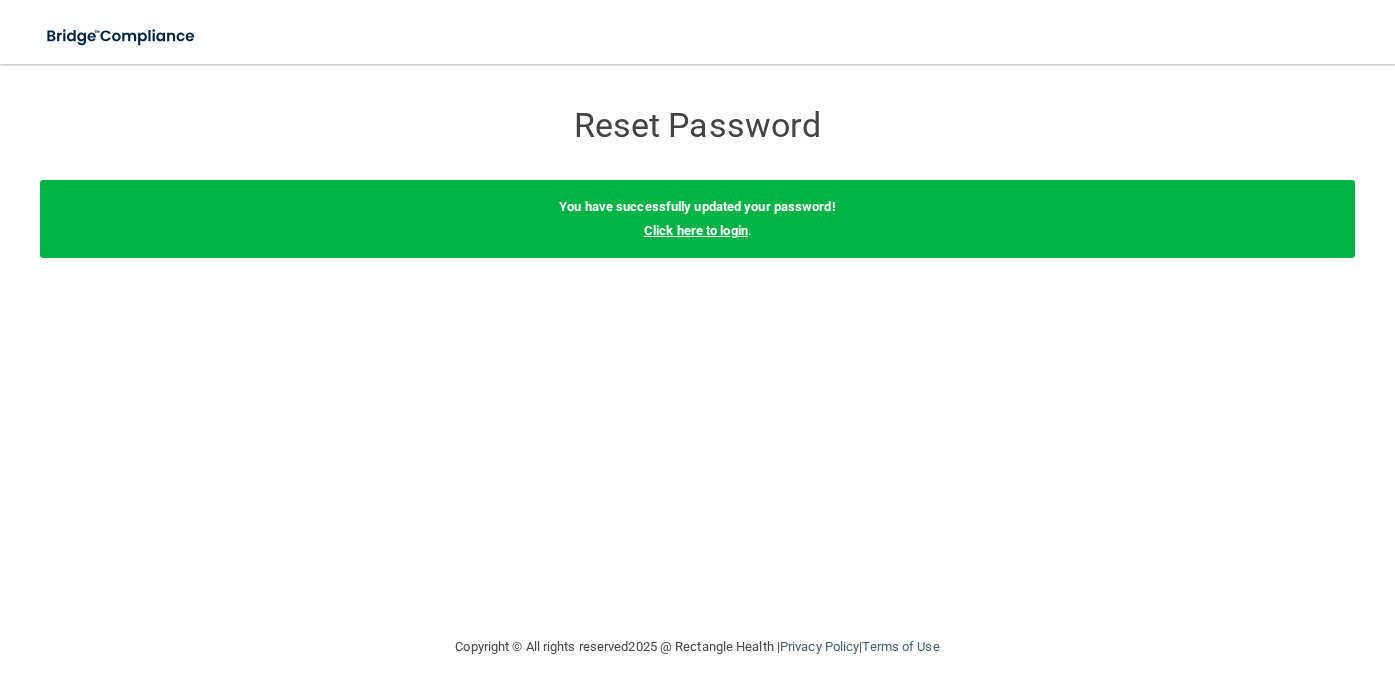 click on "Click here to login" at bounding box center [696, 230] 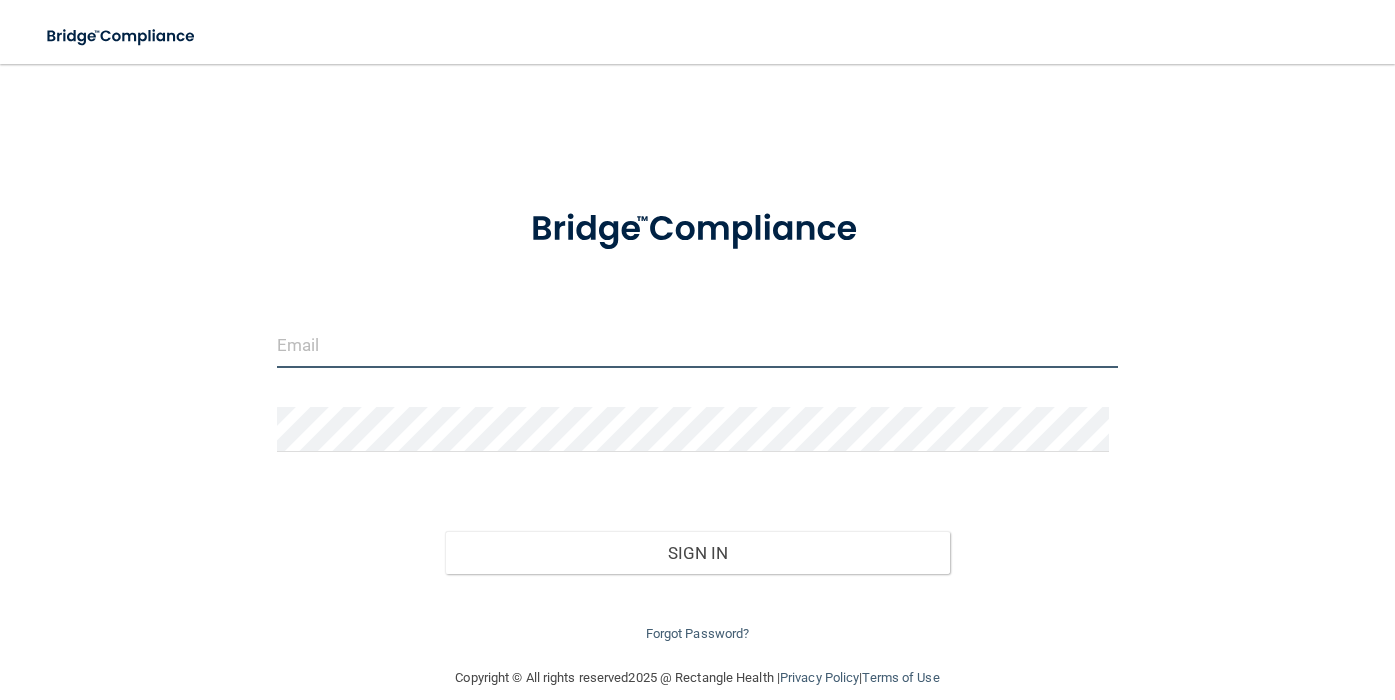 type on "[EMAIL]" 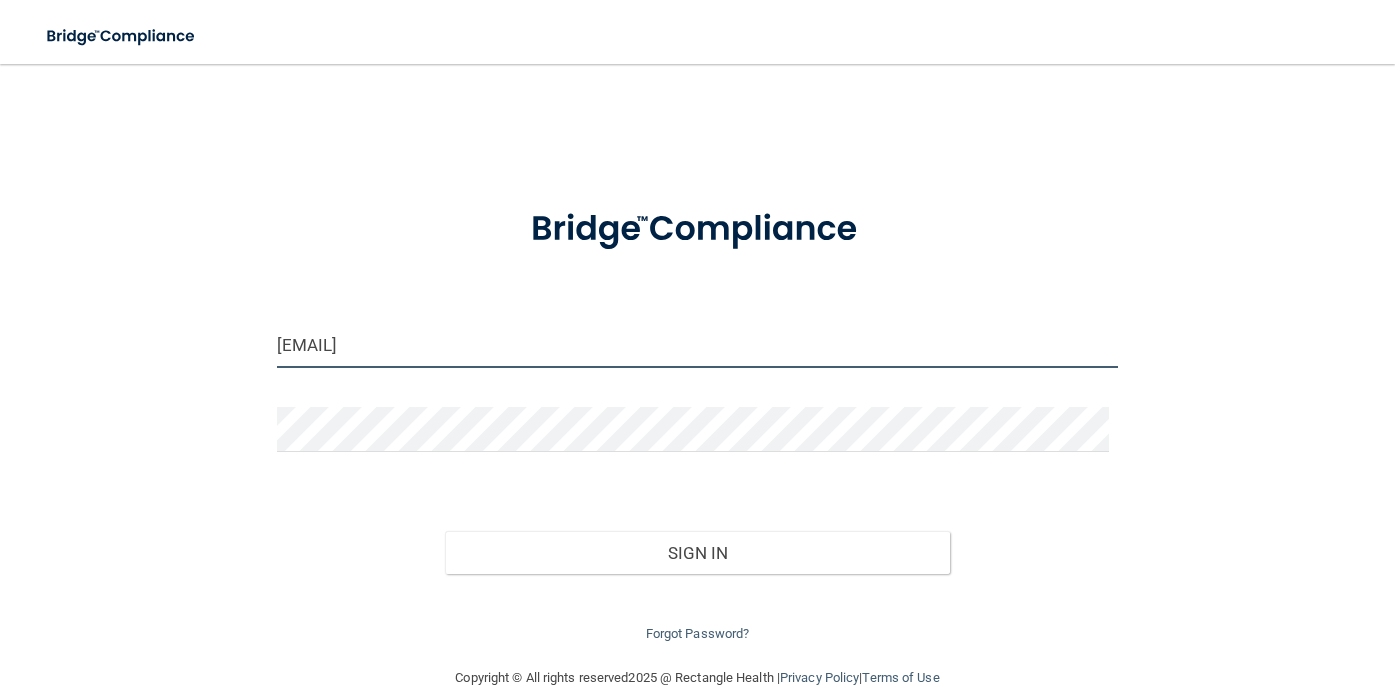click on "[EMAIL]" at bounding box center [698, 345] 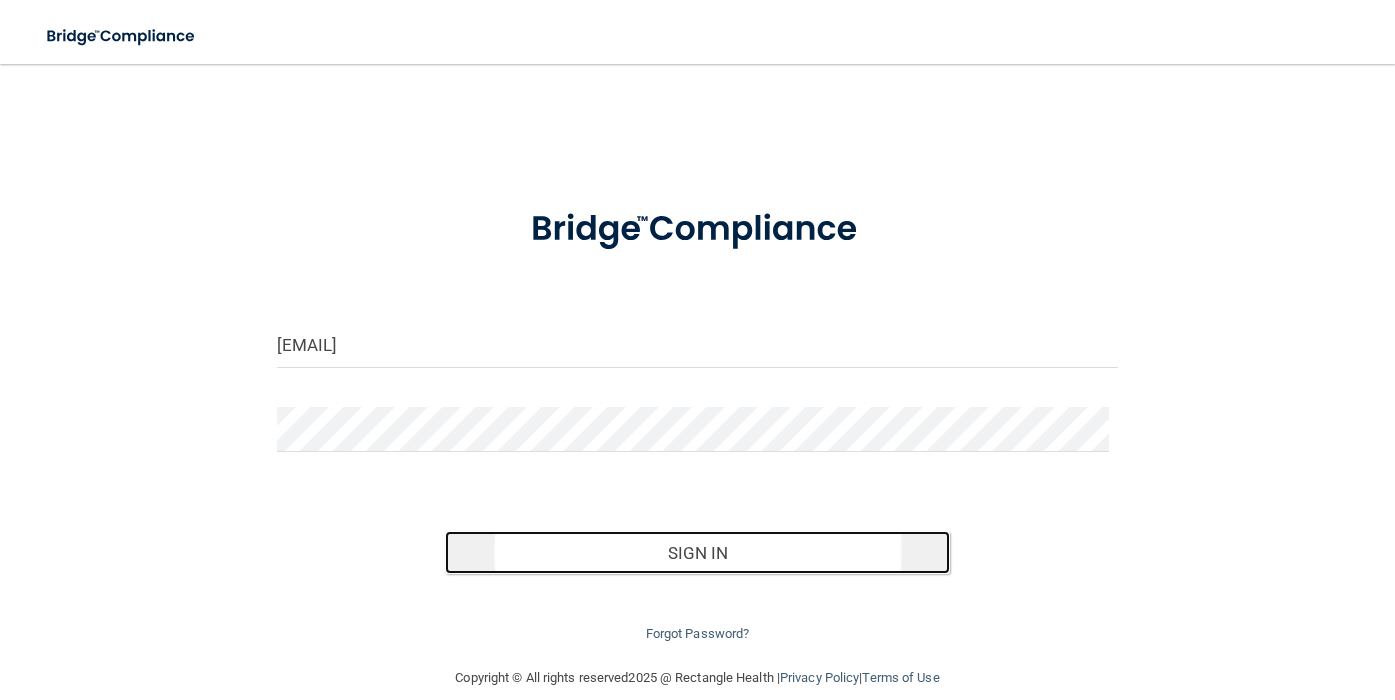 click on "Sign In" at bounding box center (697, 553) 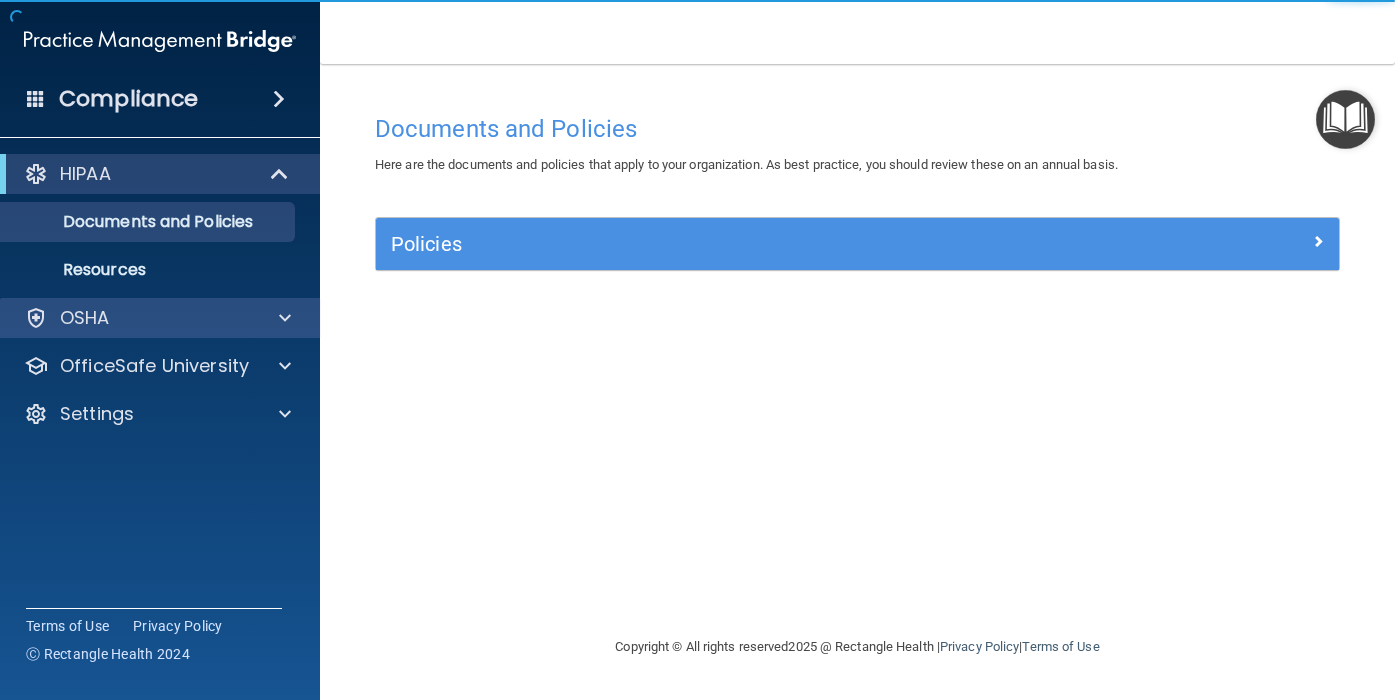 click on "OSHA" at bounding box center (160, 318) 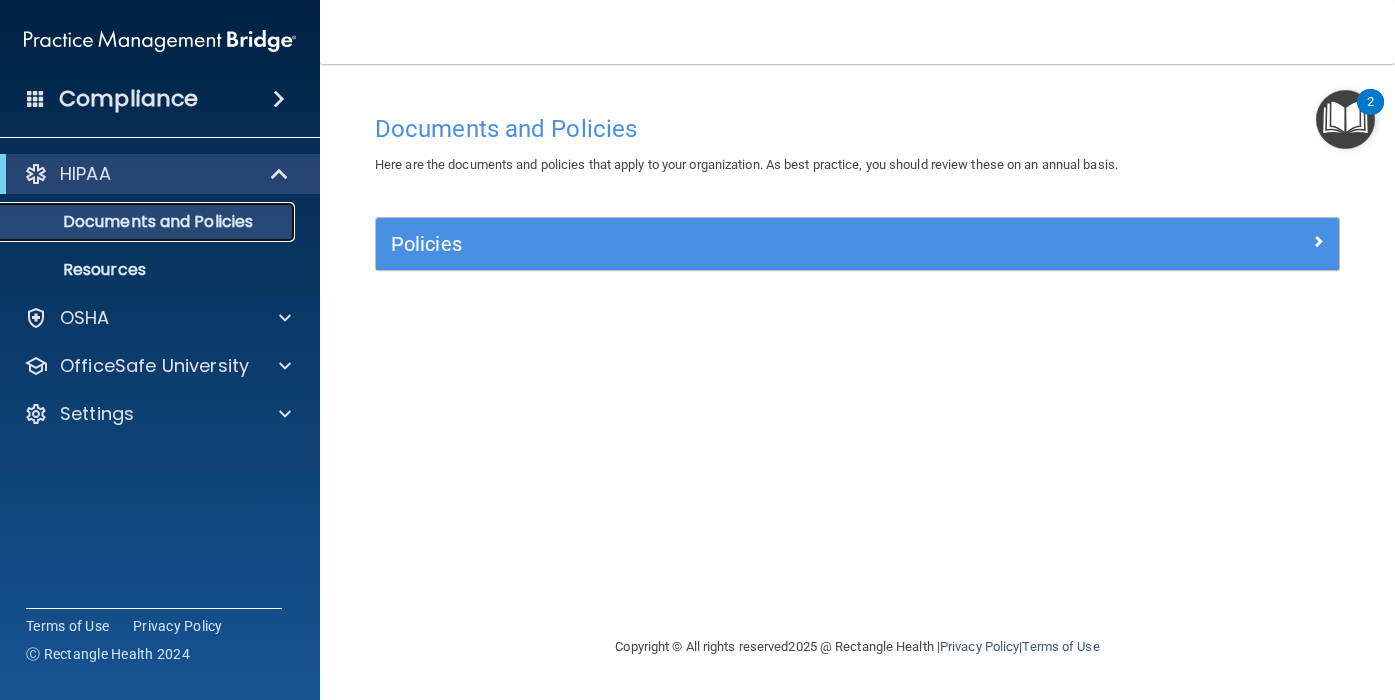 click on "Documents and Policies" at bounding box center [137, 222] 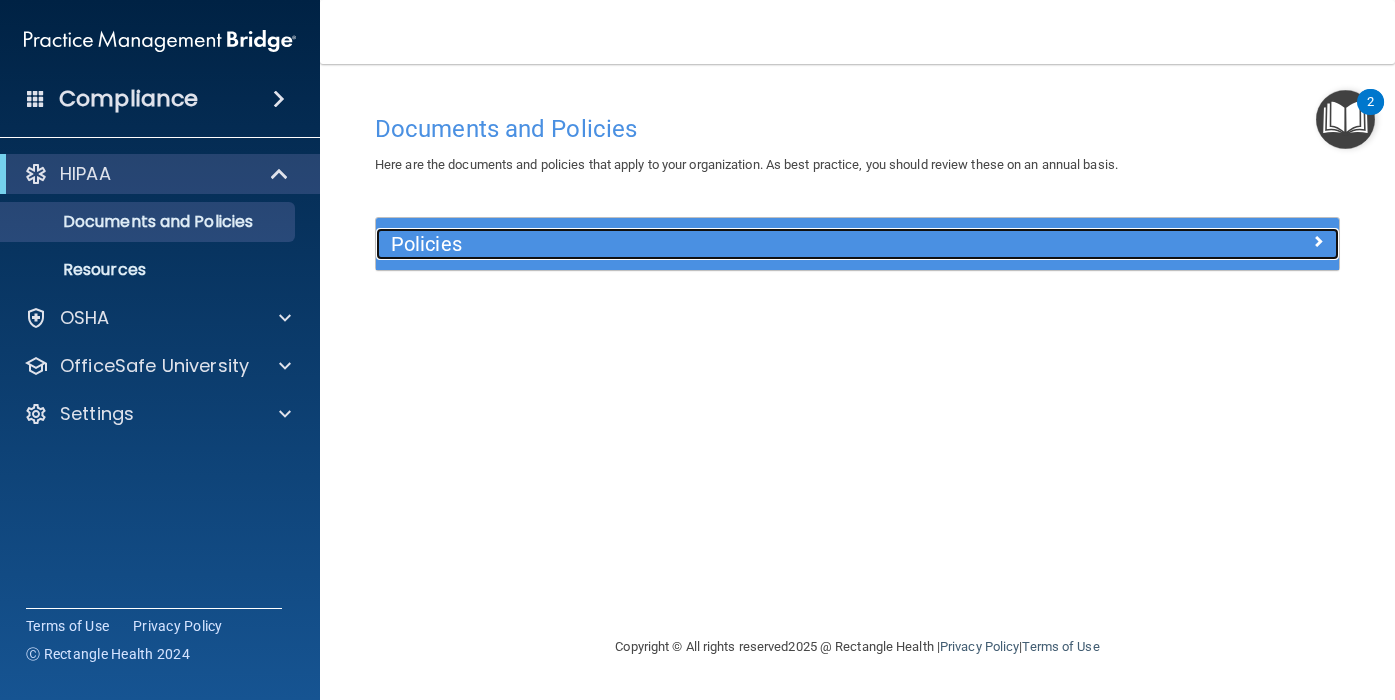 click on "Policies" at bounding box center [737, 244] 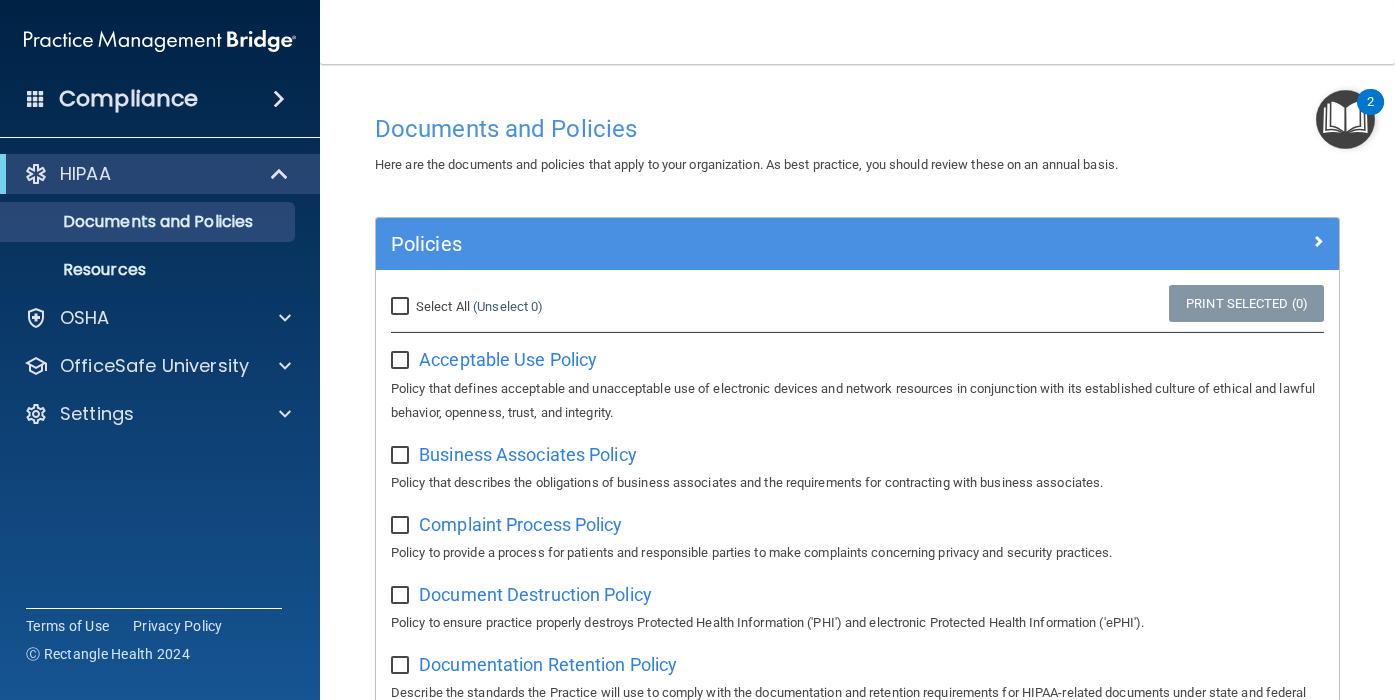 click on "Select All   (Unselect 0)    Unselect All" at bounding box center (402, 307) 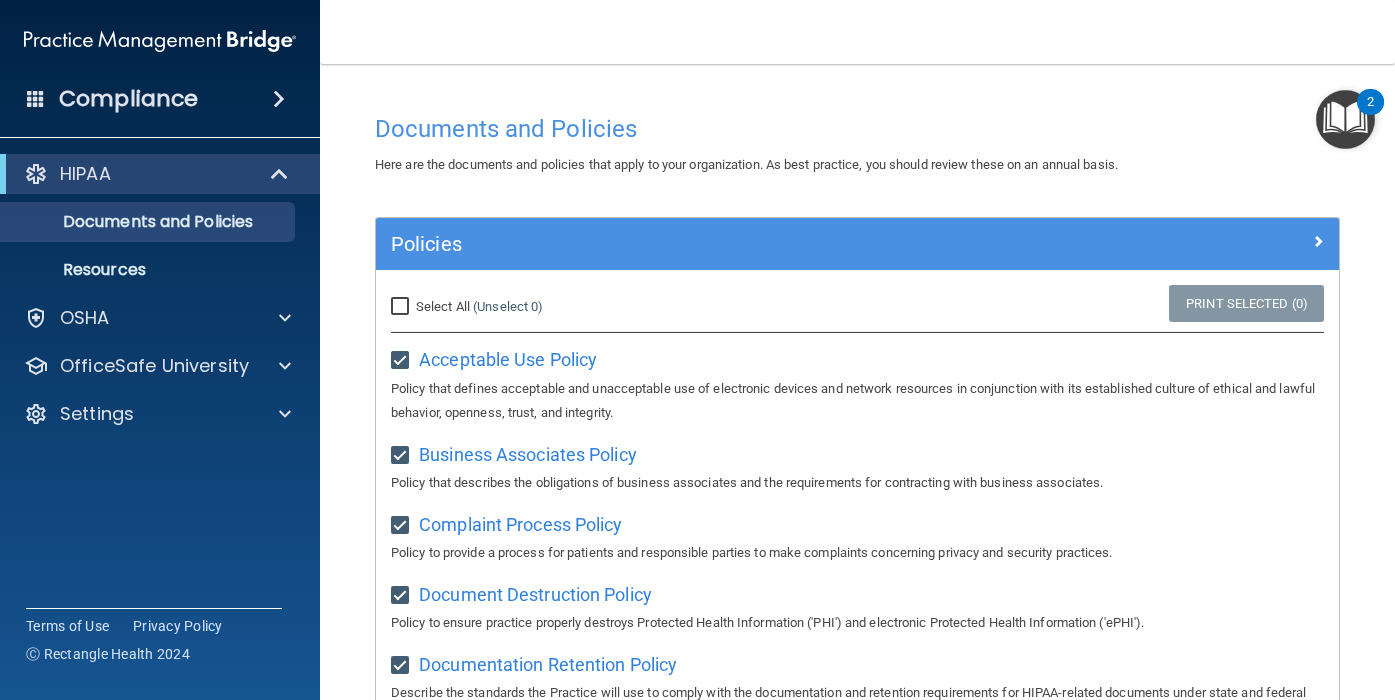 checkbox on "true" 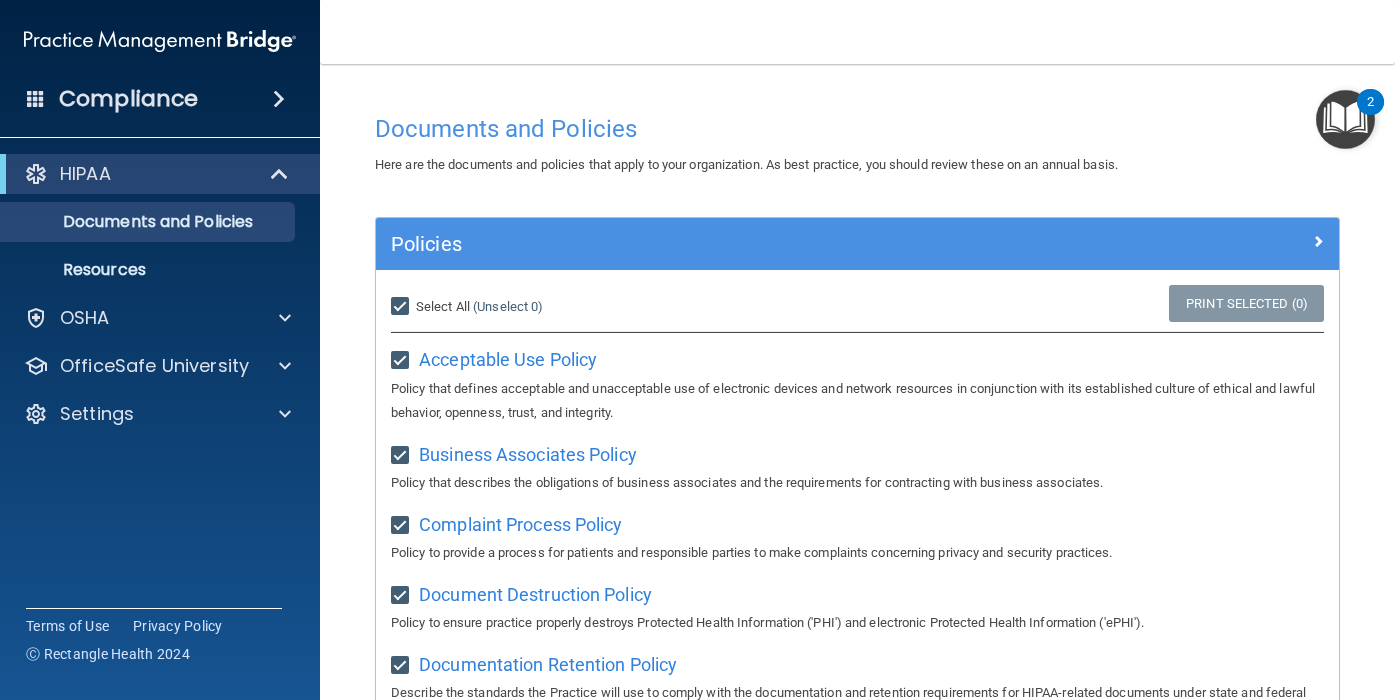 checkbox on "true" 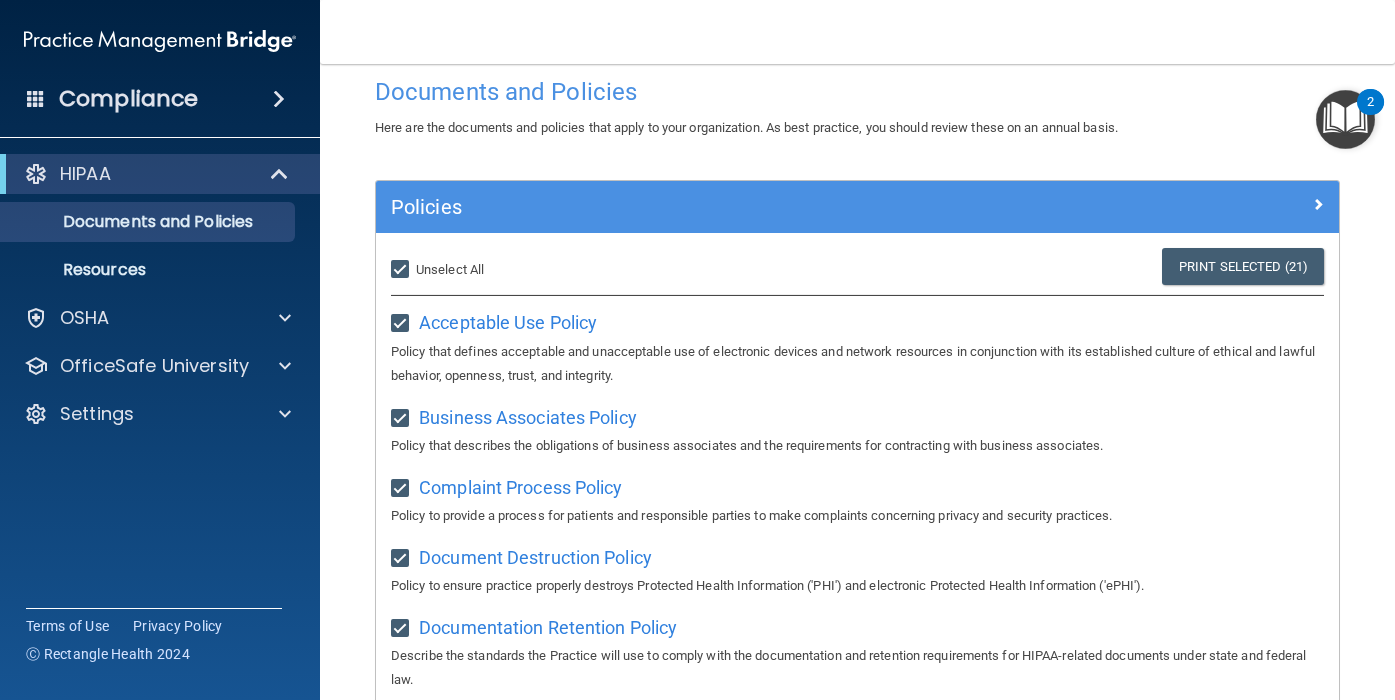 scroll, scrollTop: 0, scrollLeft: 0, axis: both 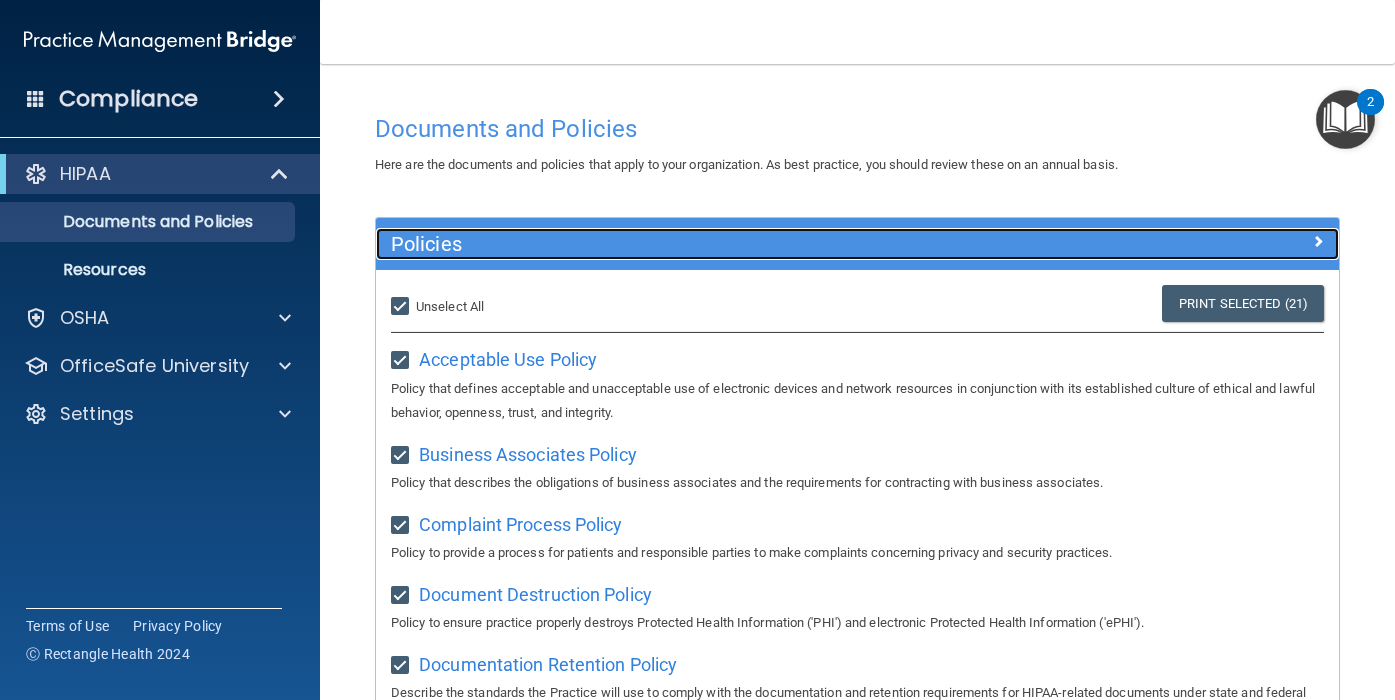 click on "Policies" at bounding box center (857, 244) 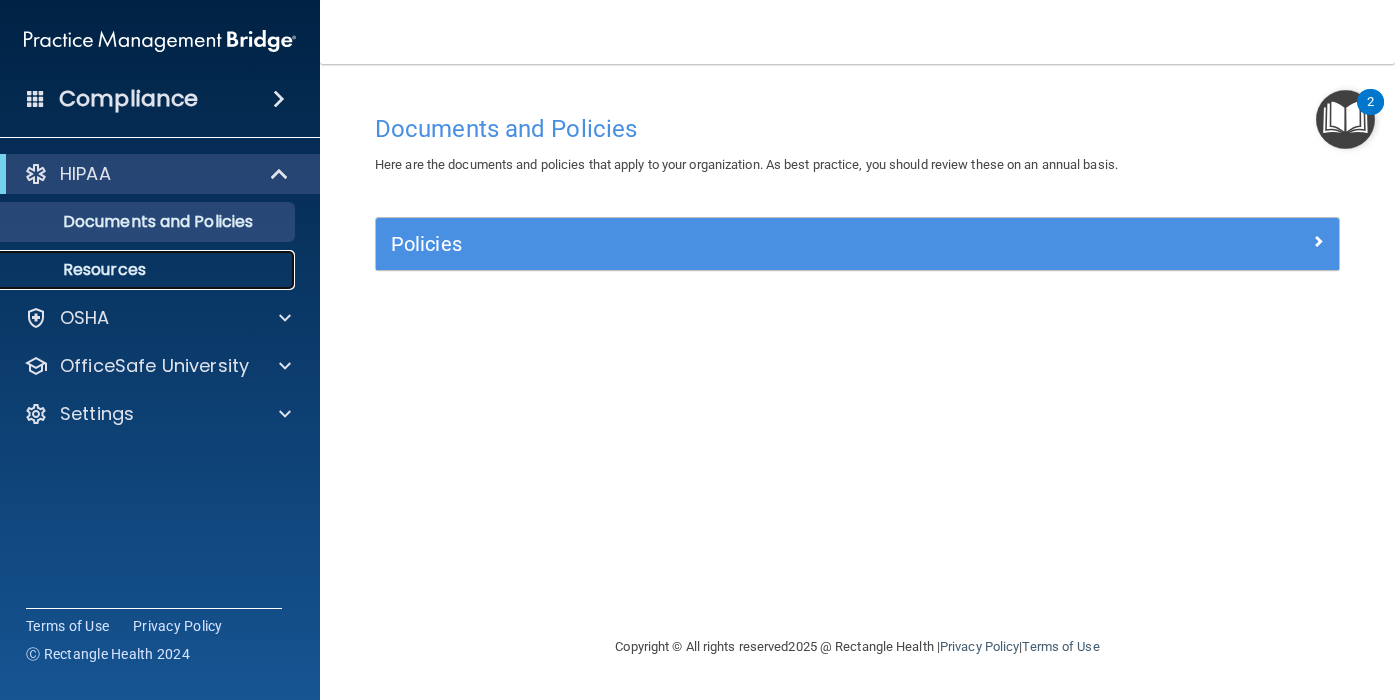 click on "Resources" at bounding box center (137, 270) 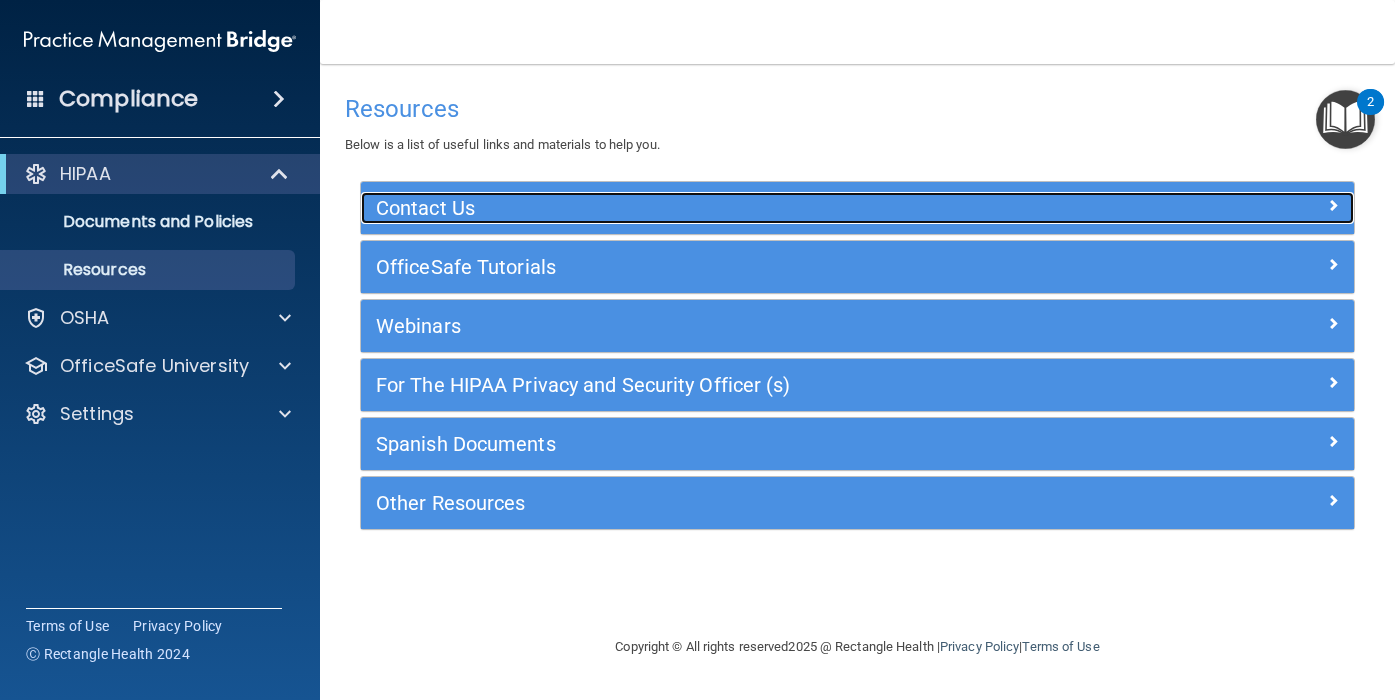 click on "Contact Us" at bounding box center (733, 208) 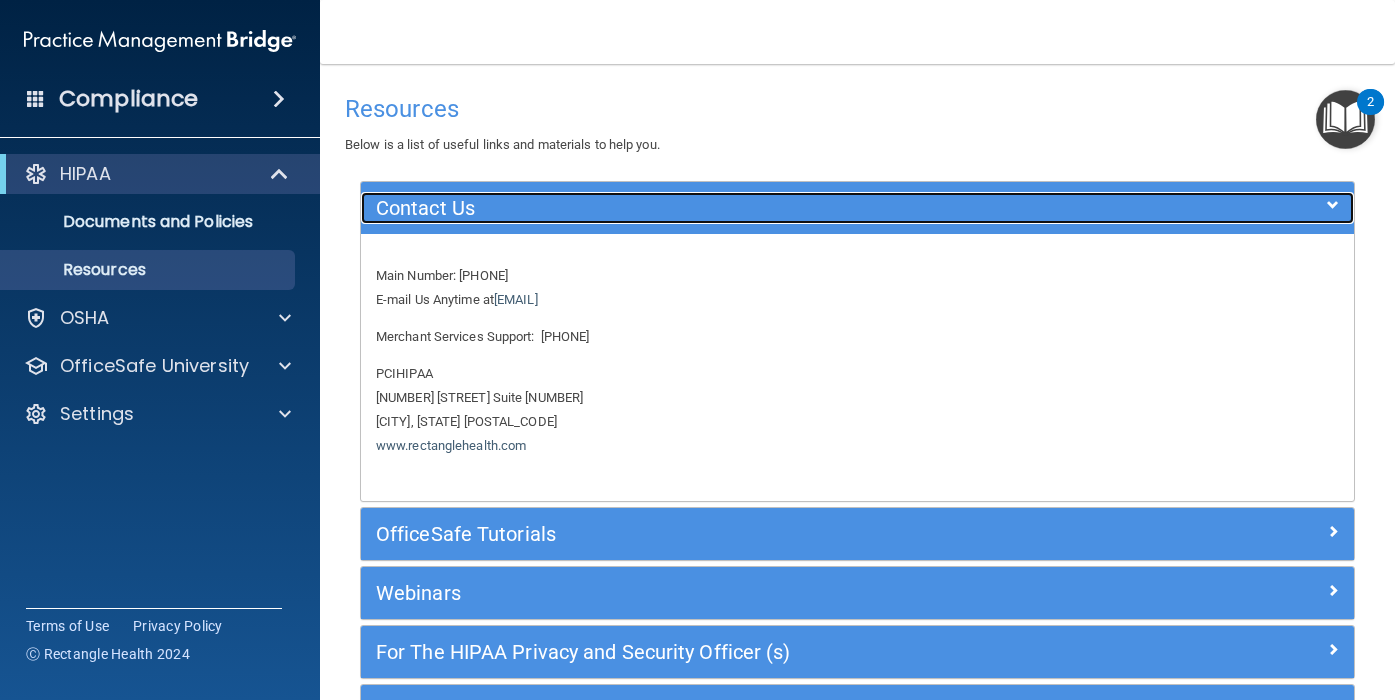 click on "Contact Us" at bounding box center [733, 208] 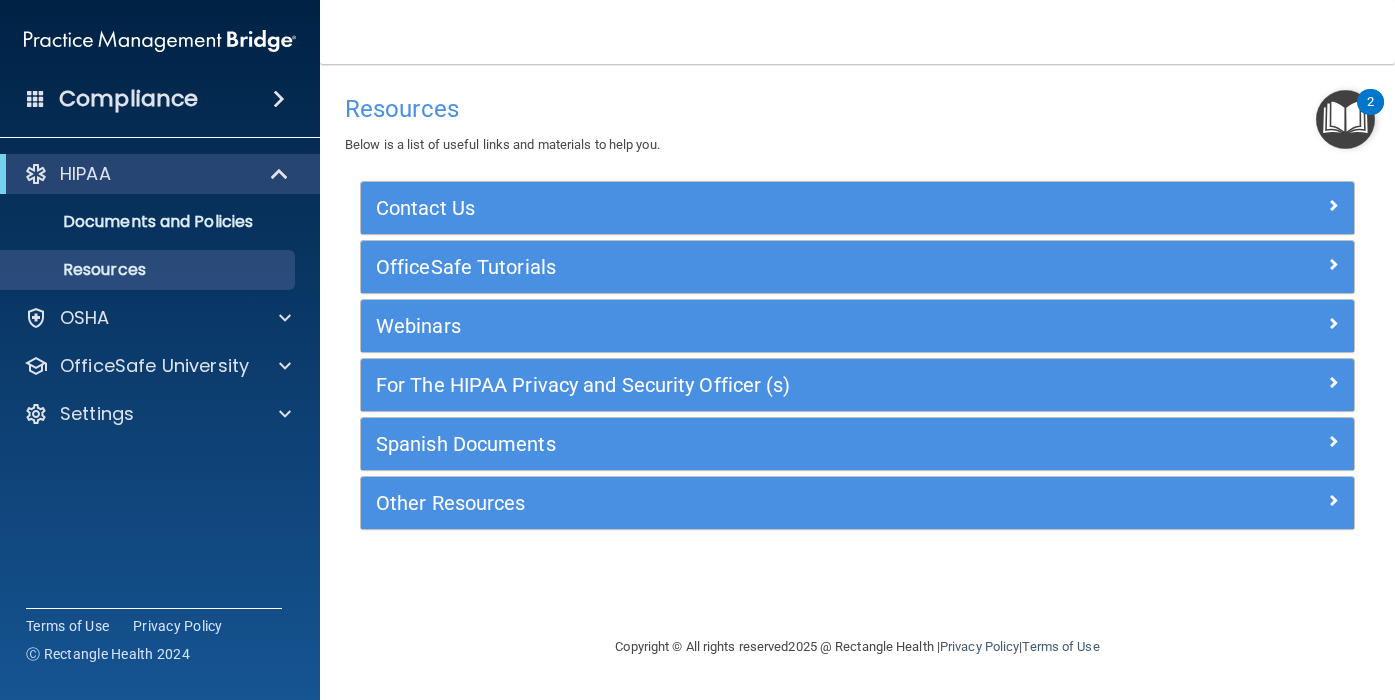 click on "Webinars
View and Register for Upcoming Webinars           OfficeSafe™ Refresher: How To Get The Most From Your Compliance Program           All You Need to Know About Business Associates           Preparation and Planning: Completing Your Emergency and Incident Response Plans               HIPAA Privacy Rule             Using OfficeSafe to Streamline HIPAA Training (And More)" at bounding box center (857, 326) 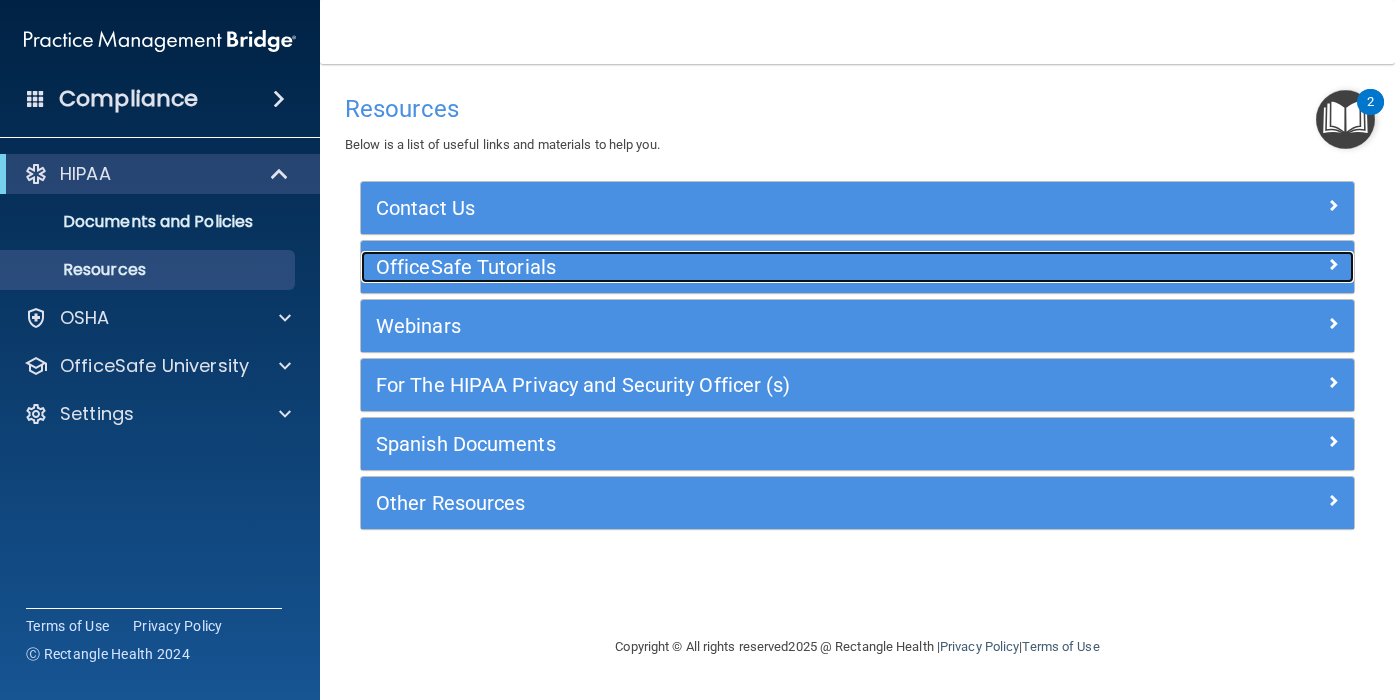 click on "OfficeSafe Tutorials" at bounding box center (733, 267) 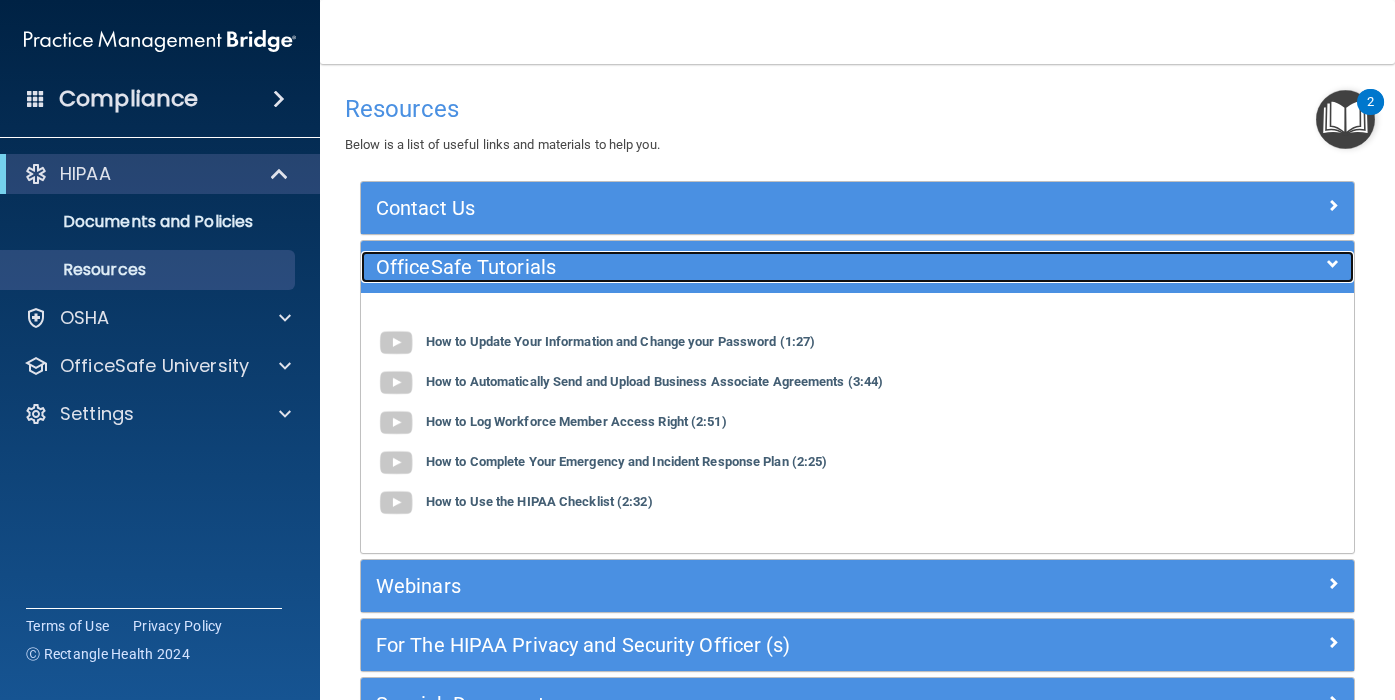 click on "OfficeSafe Tutorials" at bounding box center (733, 267) 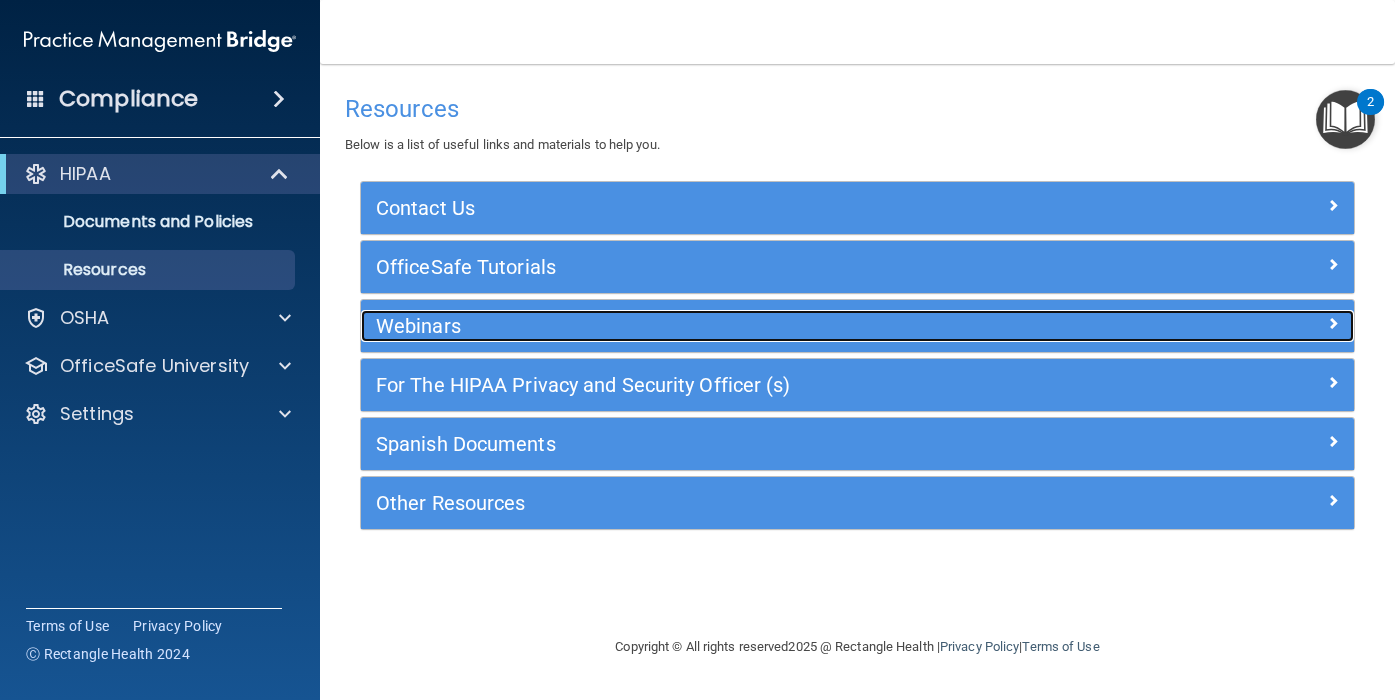 click on "Webinars" at bounding box center [733, 326] 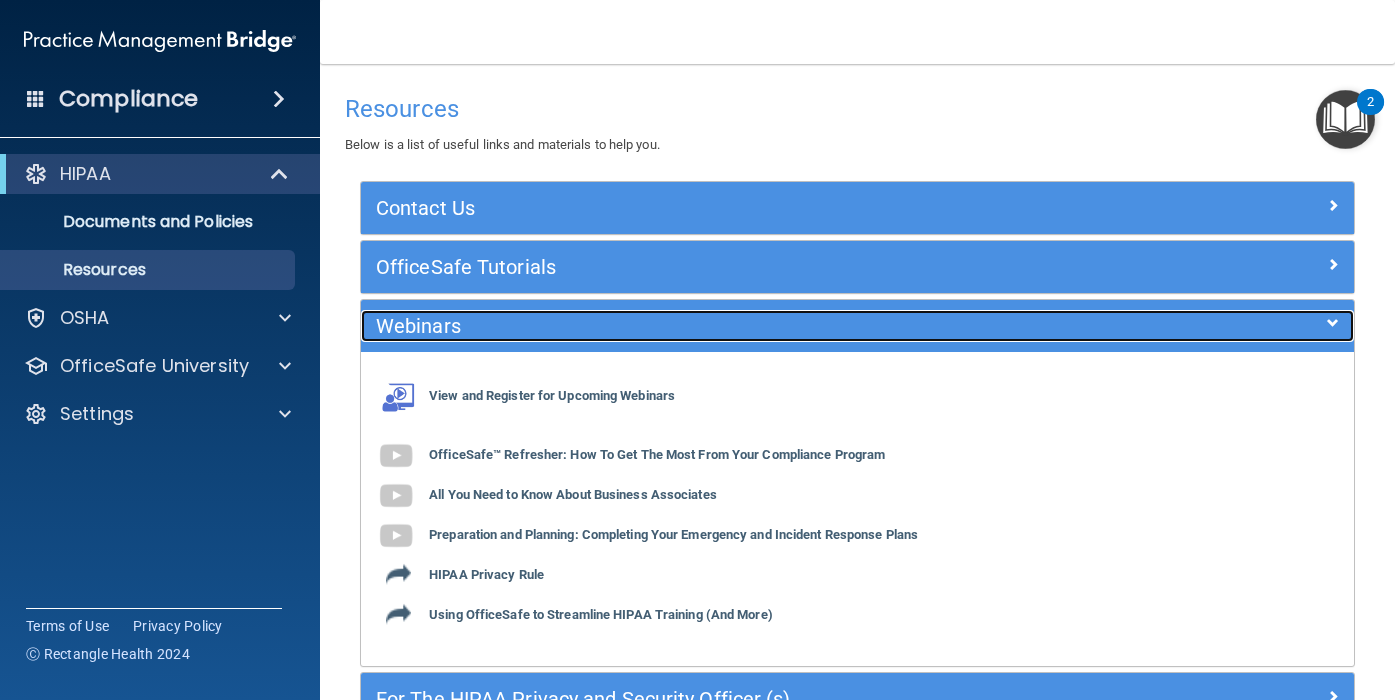 click on "Webinars" at bounding box center (733, 326) 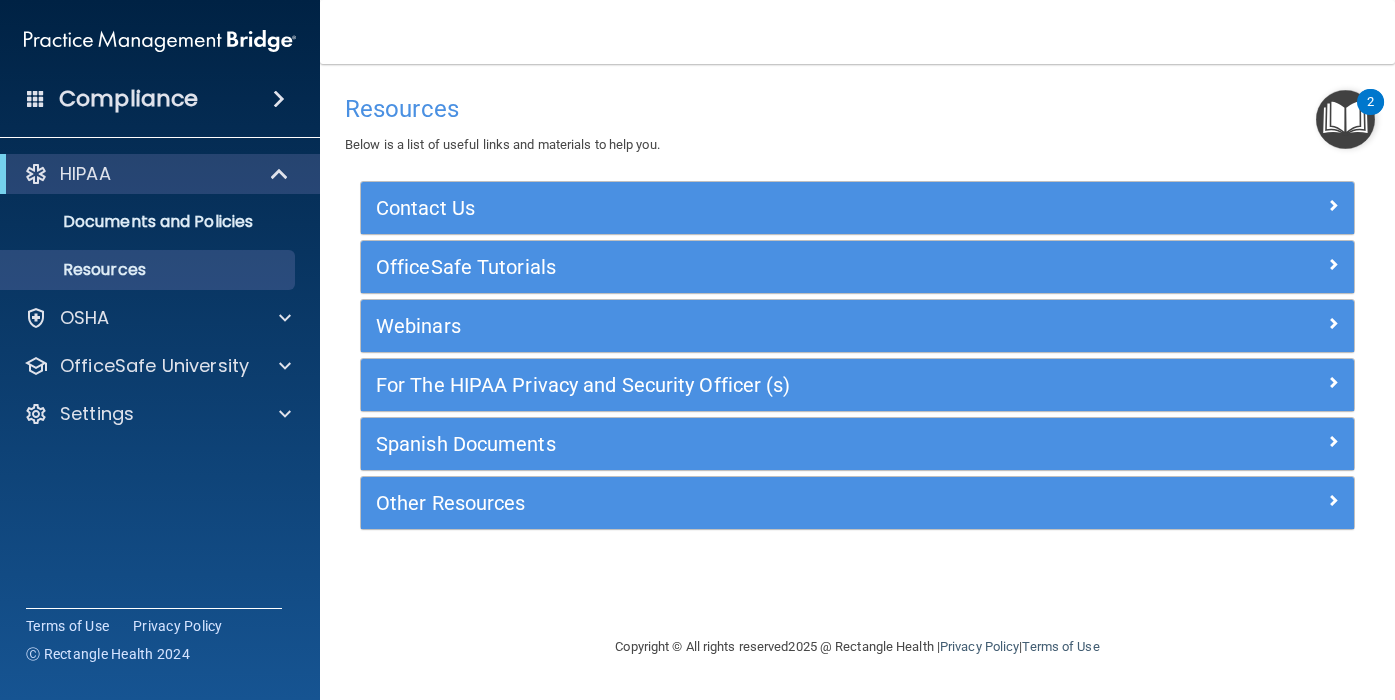 click on "Contact Us
Main Number: 800-588-0254   E-mail Us Anytime at  support@pcihipaa.com   Merchant Services Support:  1-800-792-1590   PCIHIPAA   2601 Ocean Park Boulevard Suite 302   Santa Monica, California 90405    www.rectanglehealth.com
OfficeSafe Tutorials
How to Update Your Information and Change your Password  (1:27)              How to Automatically Send and Upload Business Associate Agreements  (3:44)              How to Log Workforce Member Access Right  (2:51)              How to Complete Your Emergency and Incident Response Plan  (2:25)              How to Use the HIPAA Checklist   (2:32)
Webinars
View and Register for Upcoming Webinars           OfficeSafe™ Refresher: How To Get The Most From Your Compliance Program" at bounding box center [857, 355] 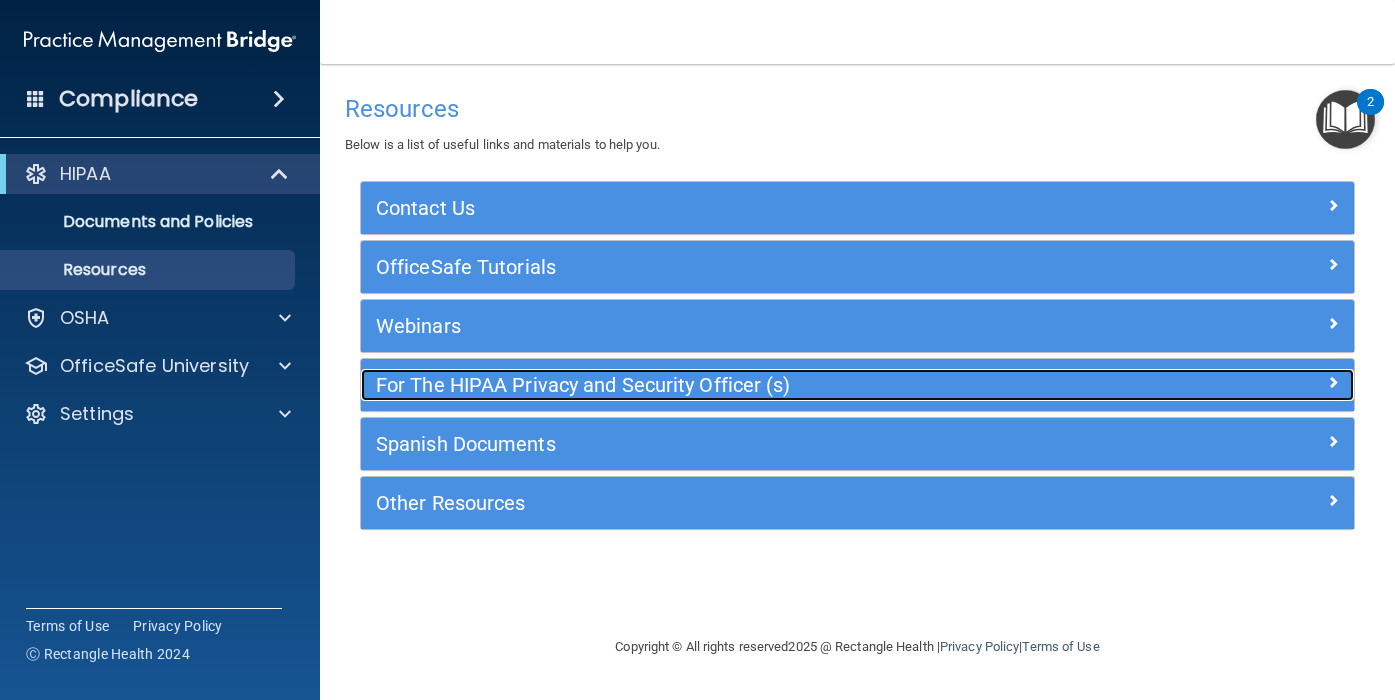 click on "For The HIPAA Privacy and Security Officer (s)" at bounding box center (733, 385) 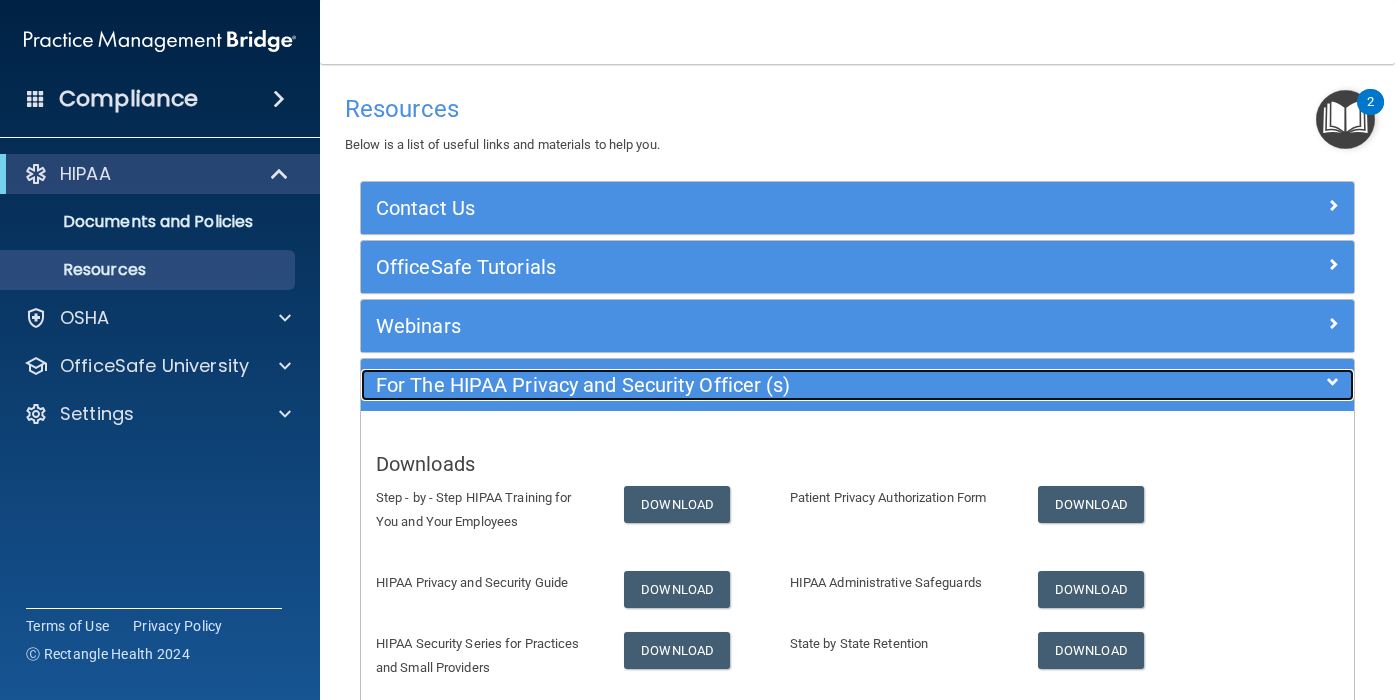 click on "For The HIPAA Privacy and Security Officer (s)" at bounding box center [733, 385] 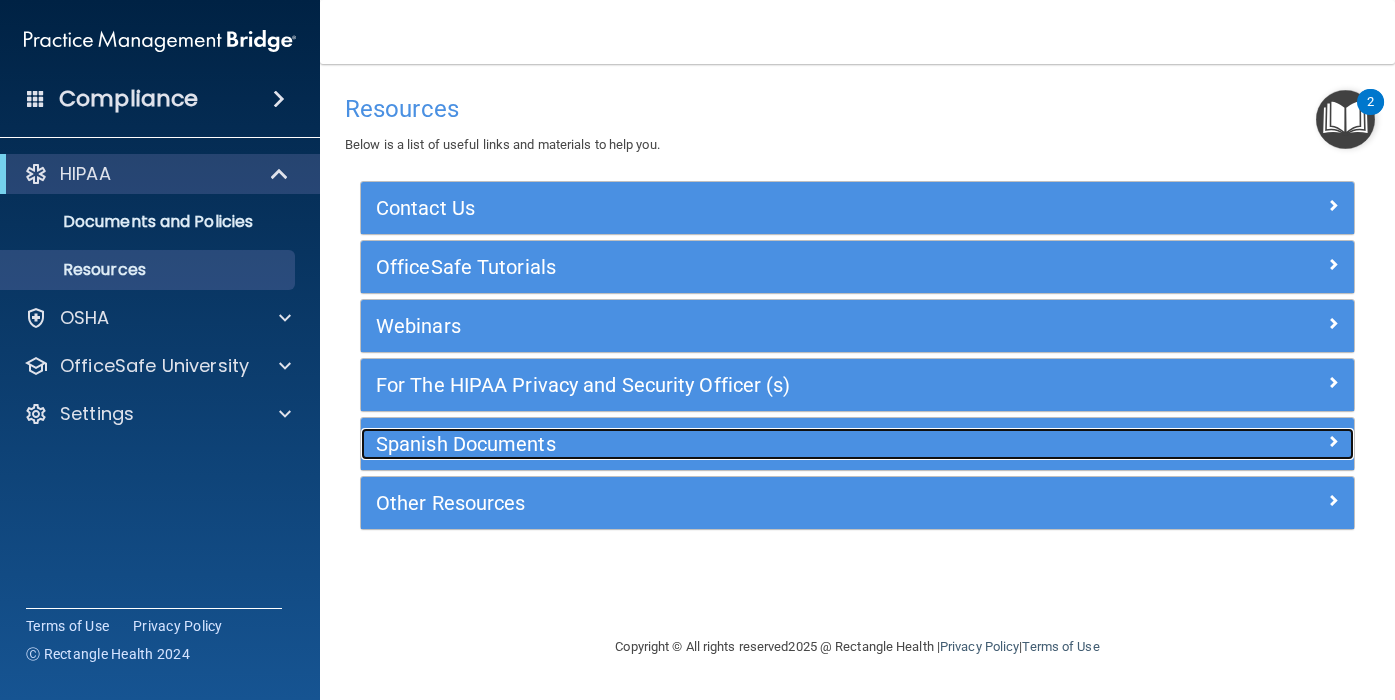 click on "Spanish Documents" at bounding box center [733, 444] 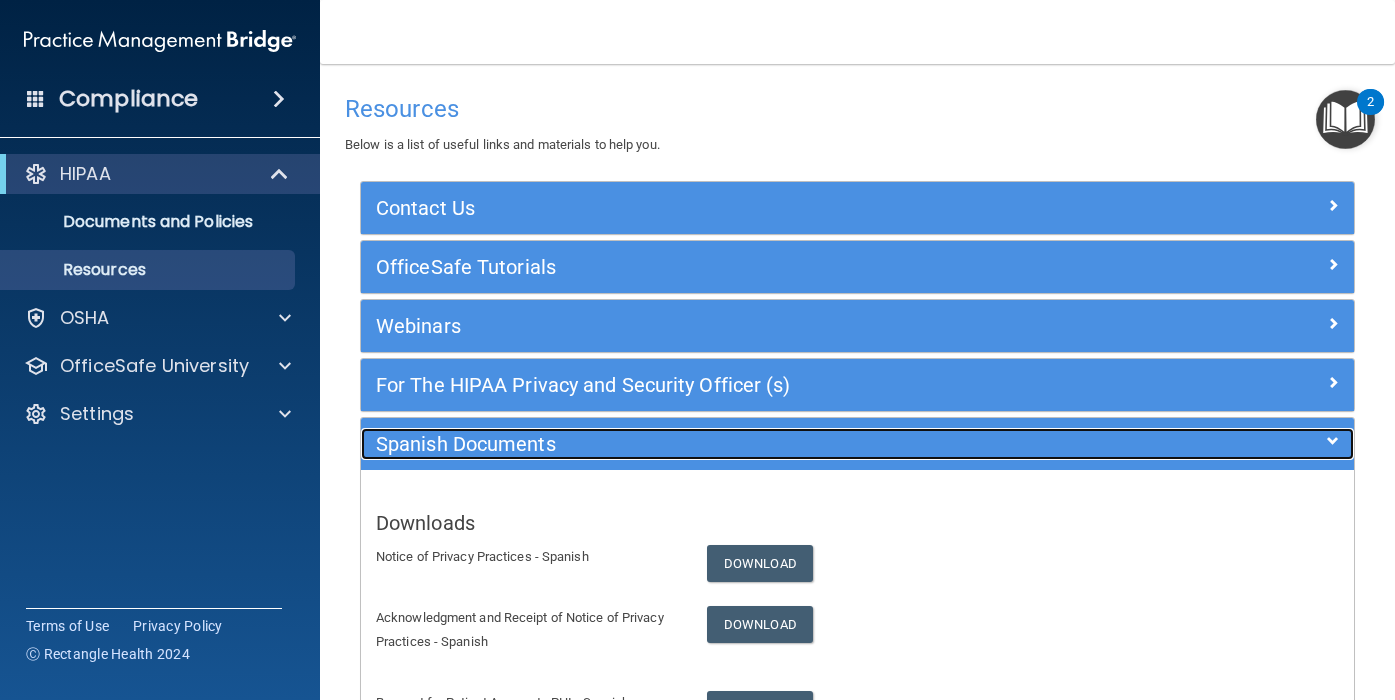 click on "Spanish Documents" at bounding box center [733, 444] 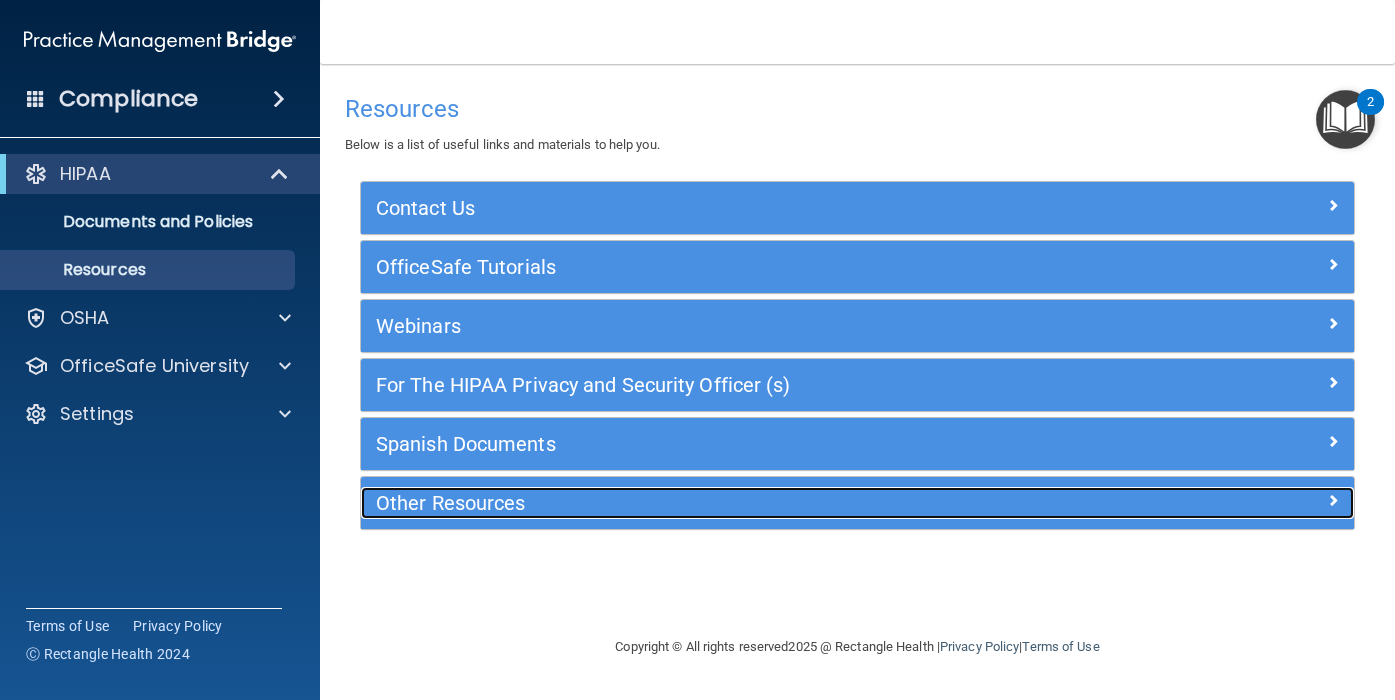click on "Other Resources" at bounding box center (733, 503) 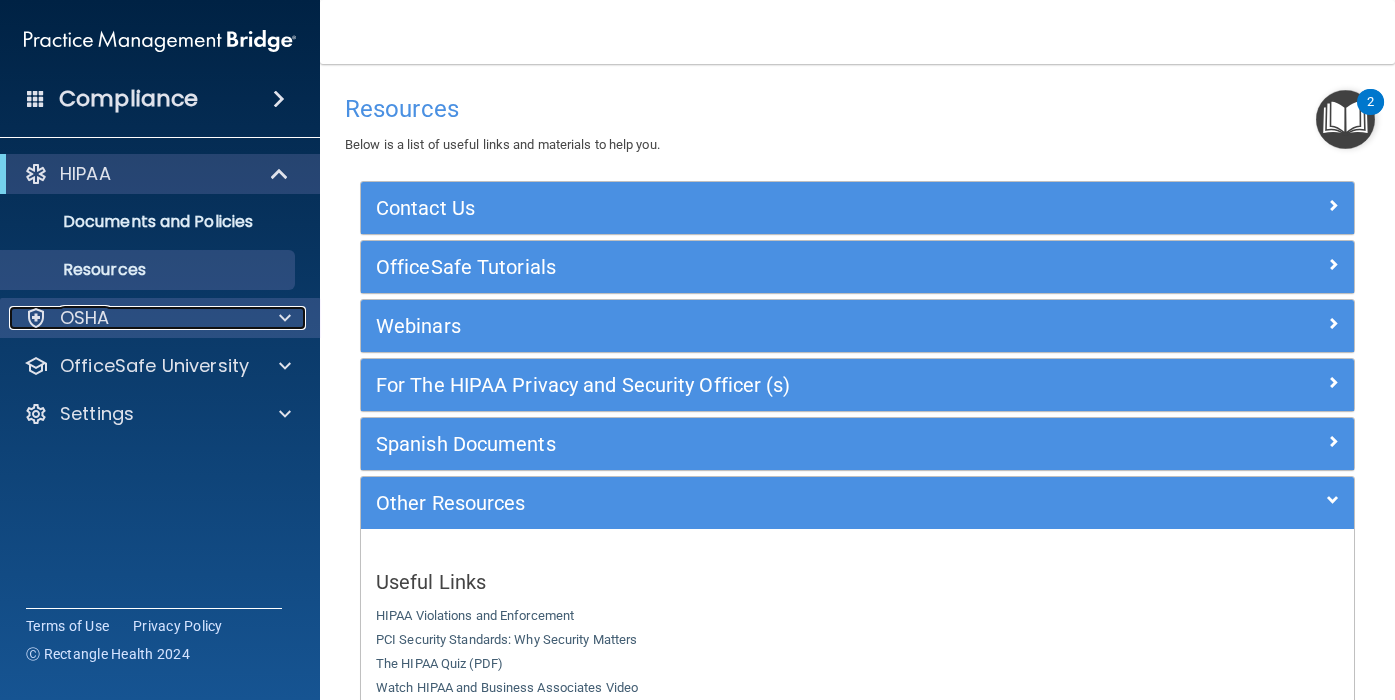 click on "OSHA" at bounding box center (133, 318) 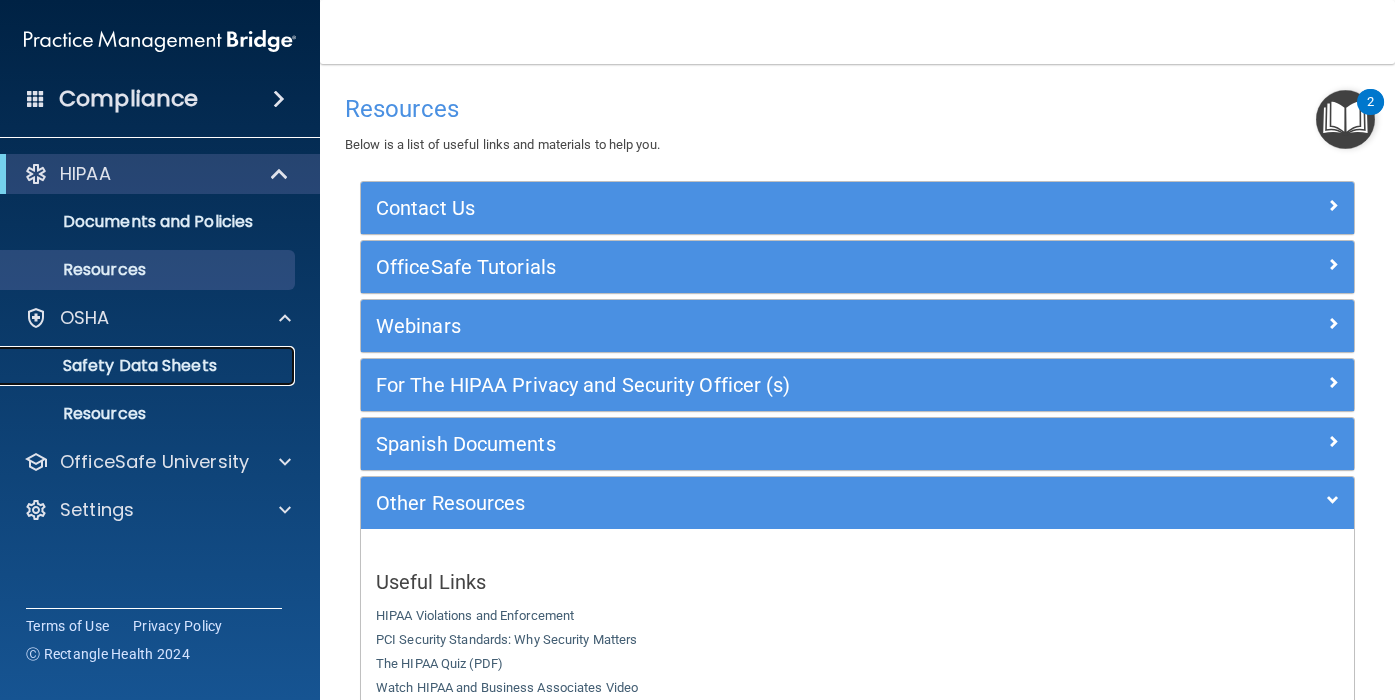 click on "Safety Data Sheets" at bounding box center [149, 366] 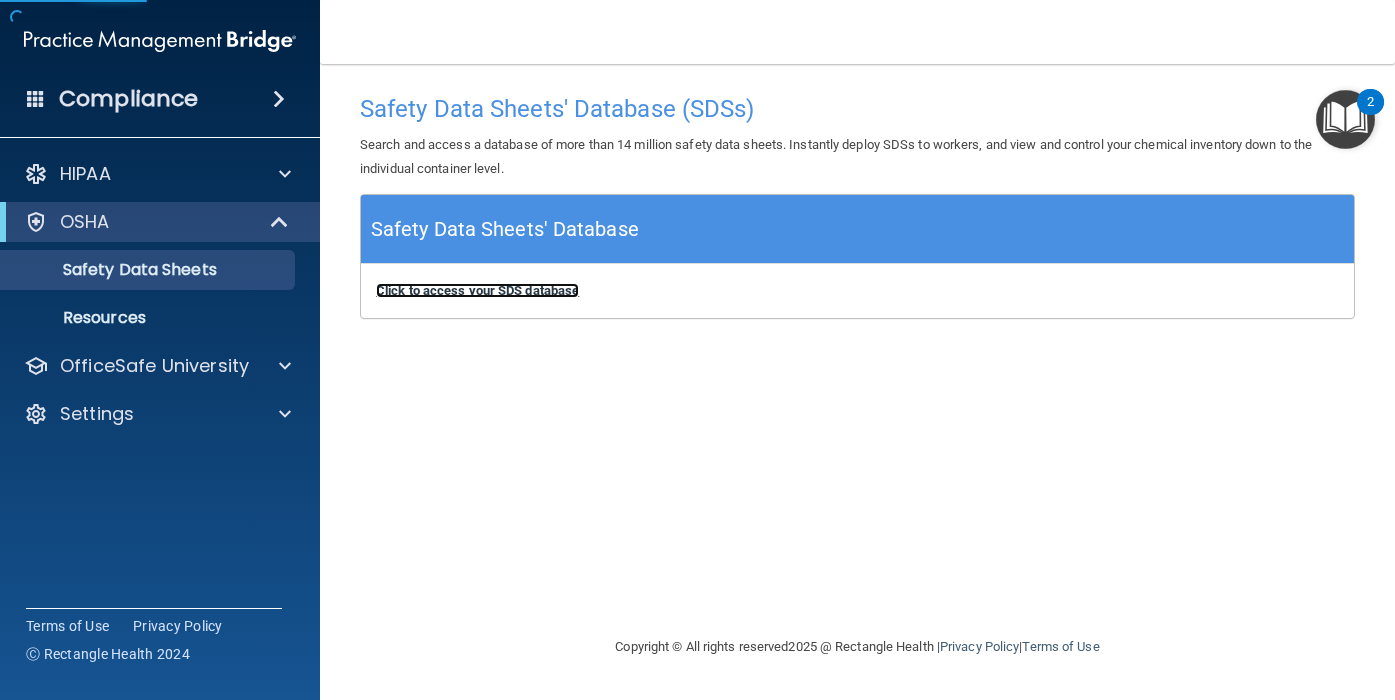 click on "Click to access your SDS database" at bounding box center [477, 290] 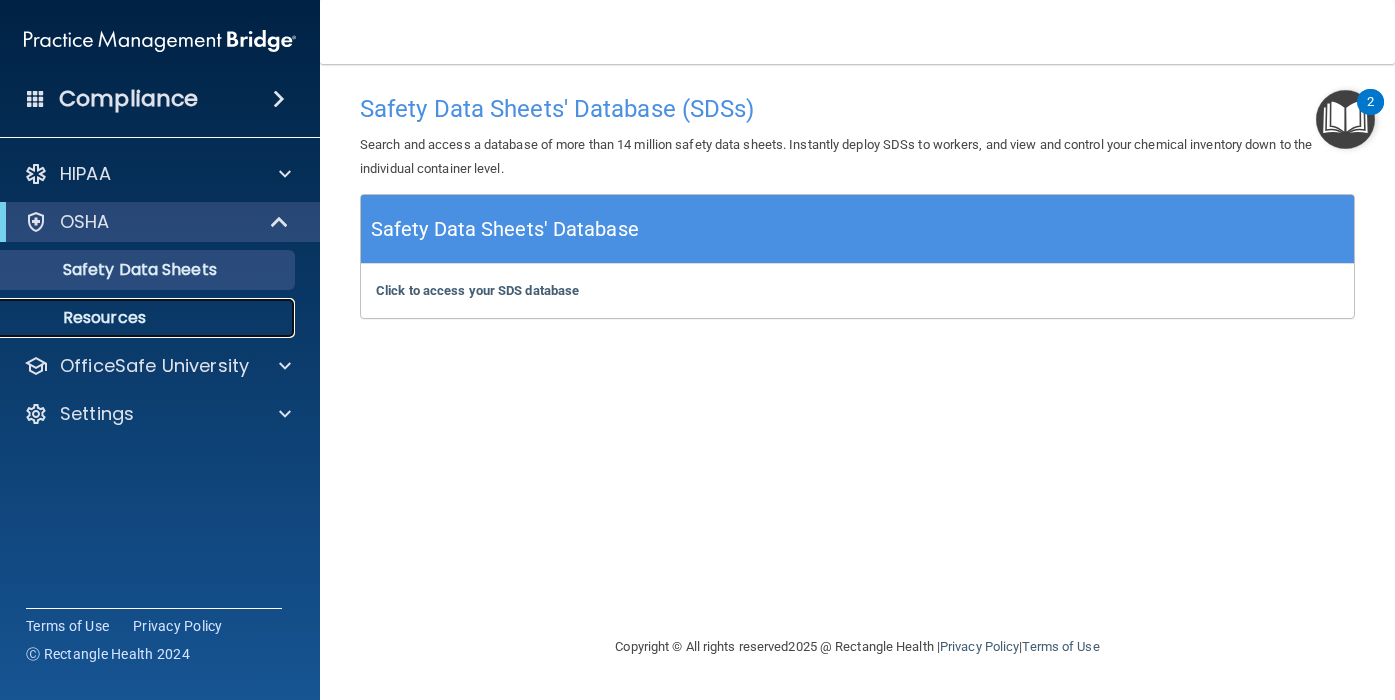 click on "Resources" at bounding box center (137, 318) 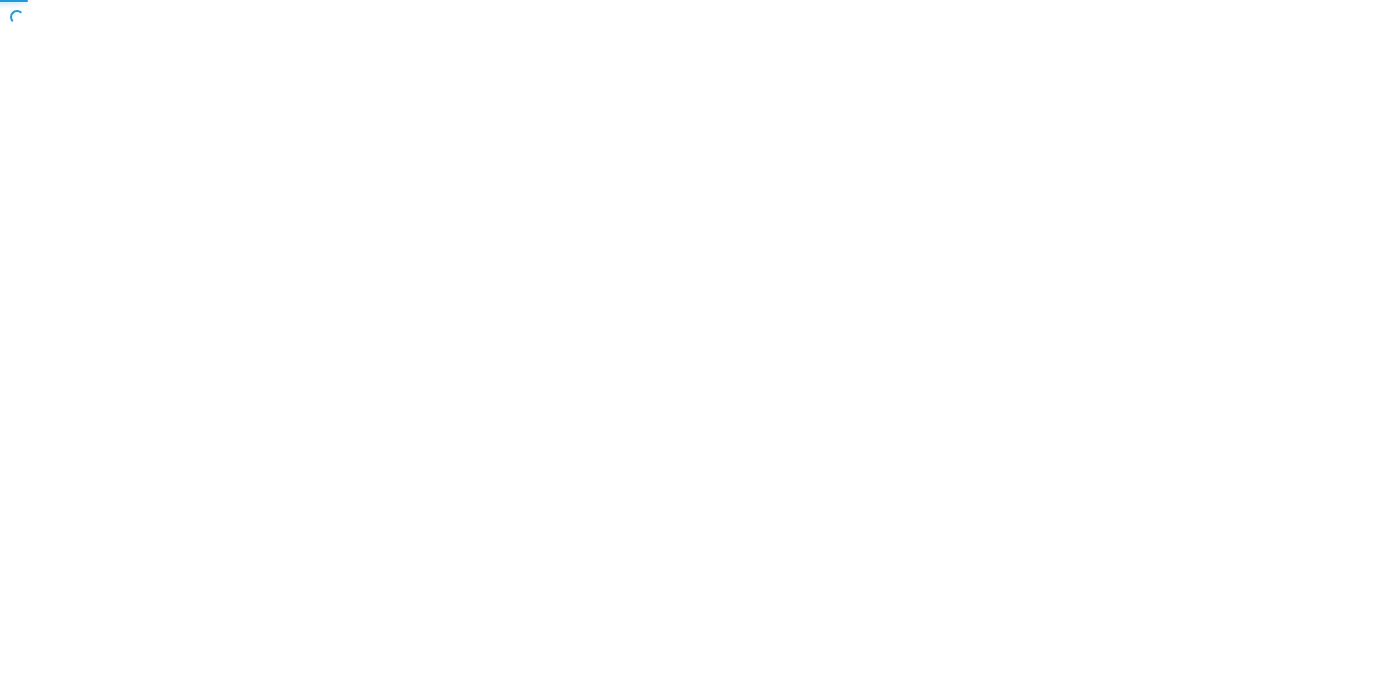 scroll, scrollTop: 0, scrollLeft: 0, axis: both 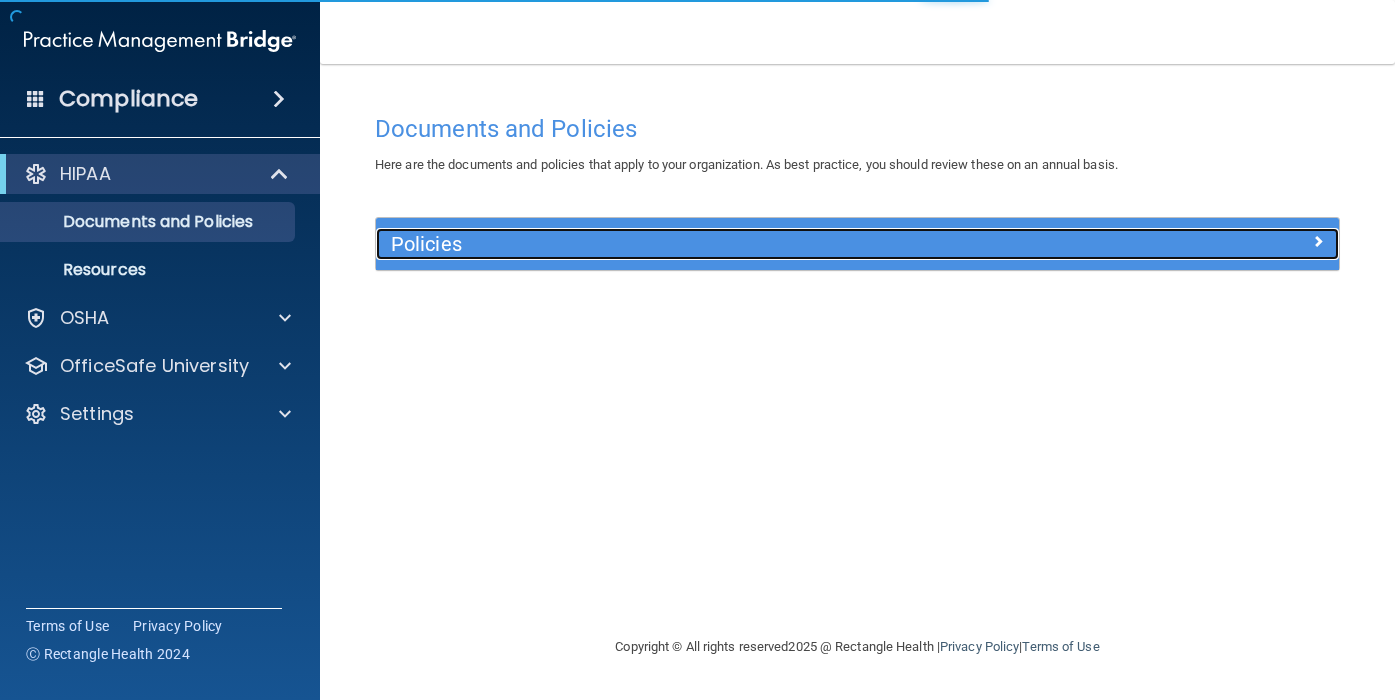 click on "Policies" at bounding box center [737, 244] 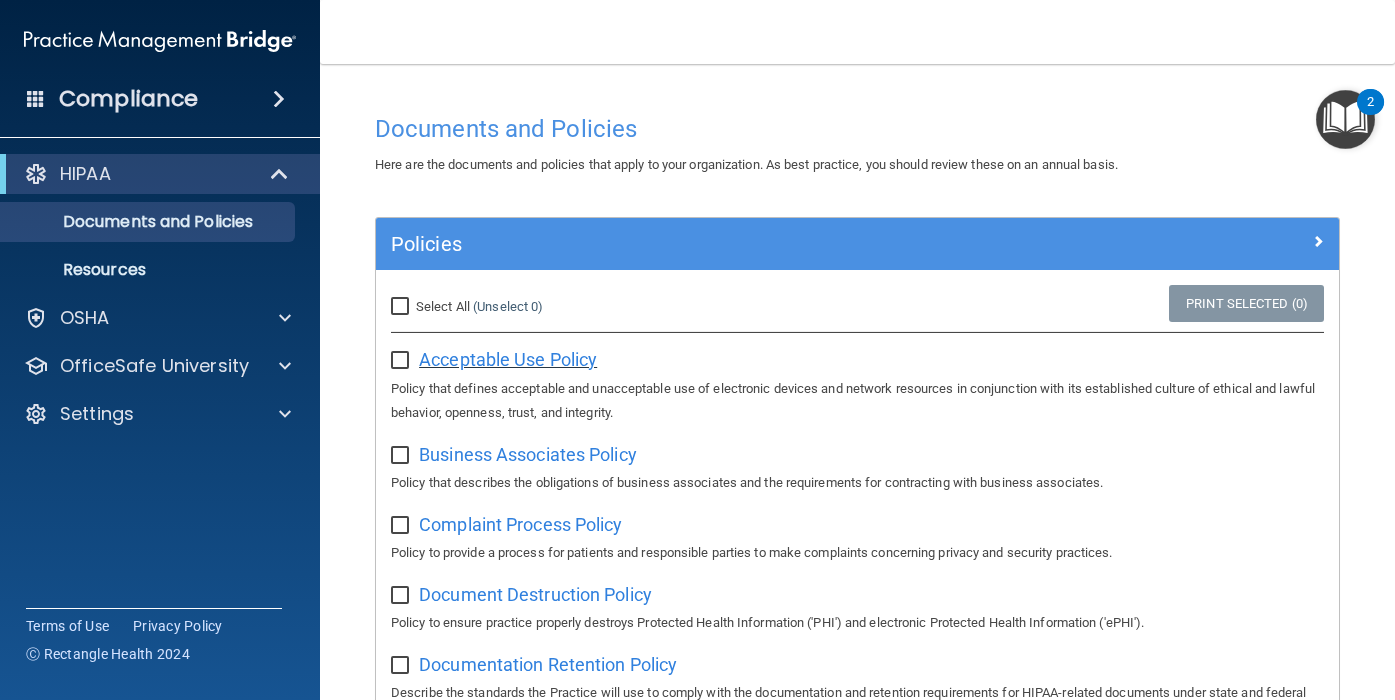click on "Acceptable Use Policy" at bounding box center [508, 359] 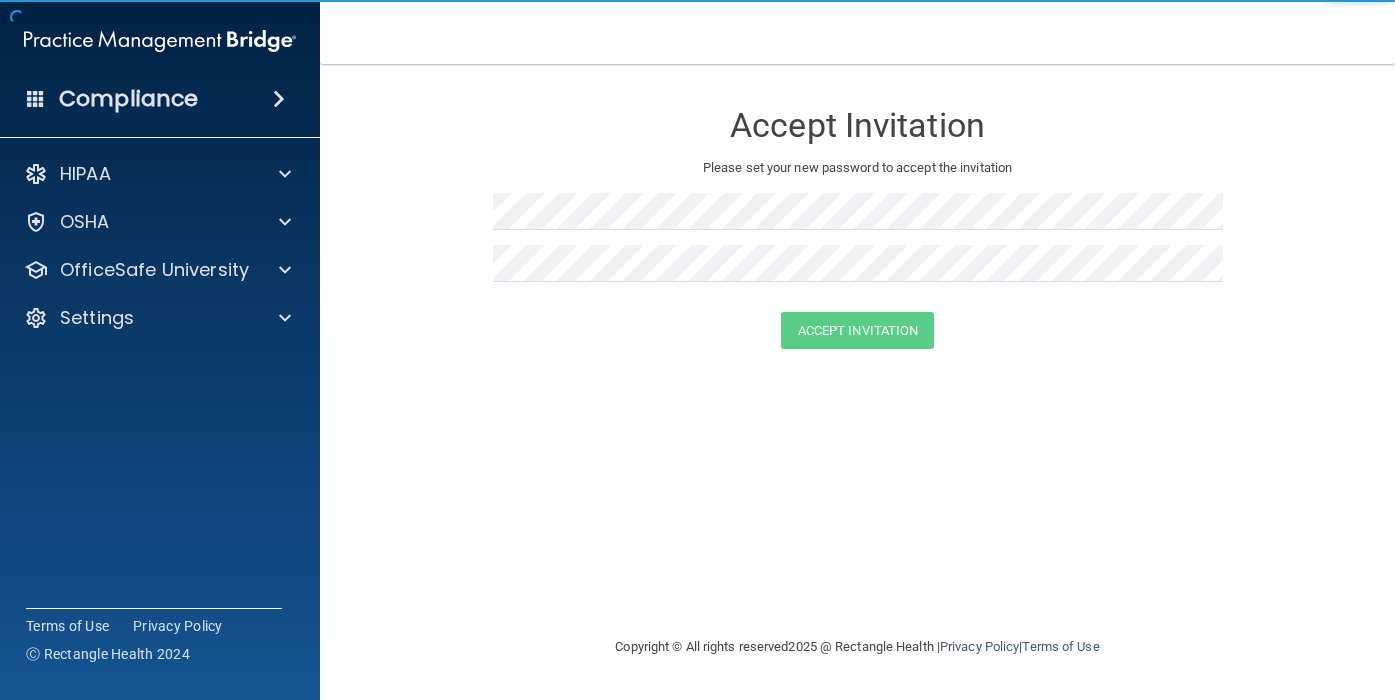 scroll, scrollTop: 0, scrollLeft: 0, axis: both 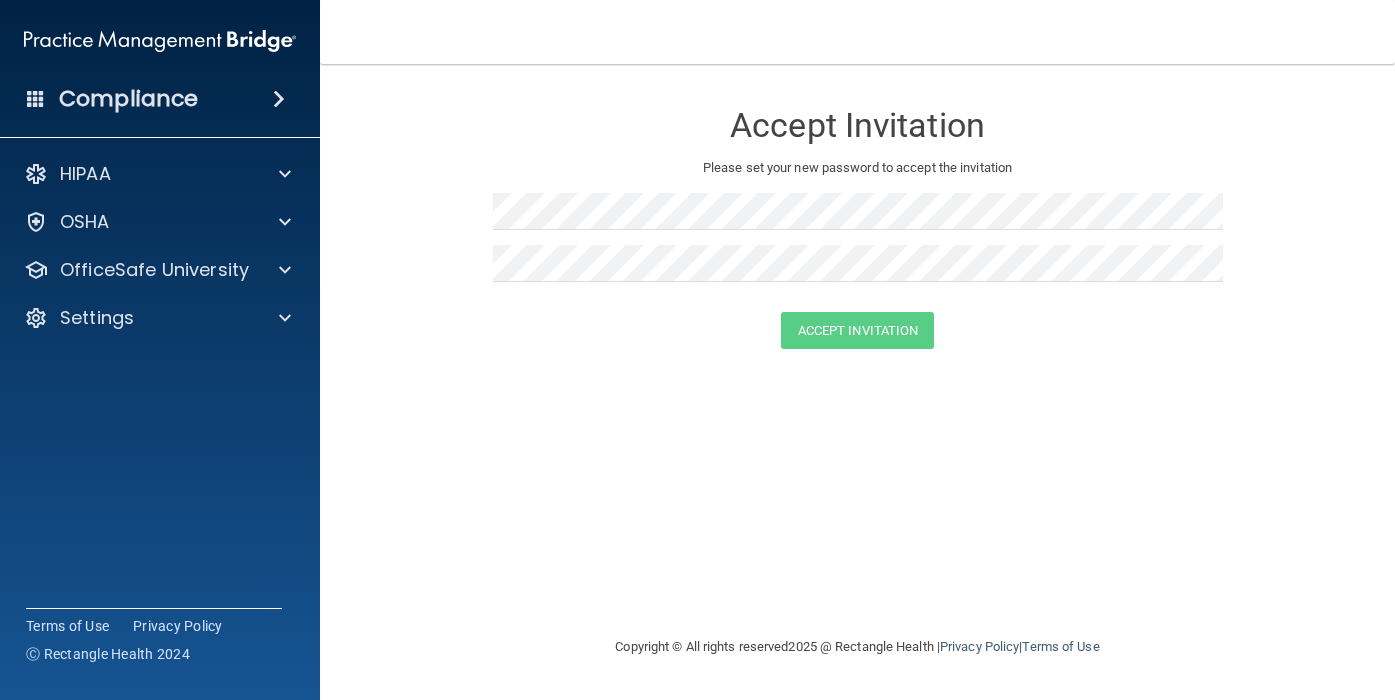 click on "Accept Invitation     Please set your new password to accept the invitation                                                 Accept Invitation              You have successfully accepted the invitation!   Click here to login ." at bounding box center [857, 228] 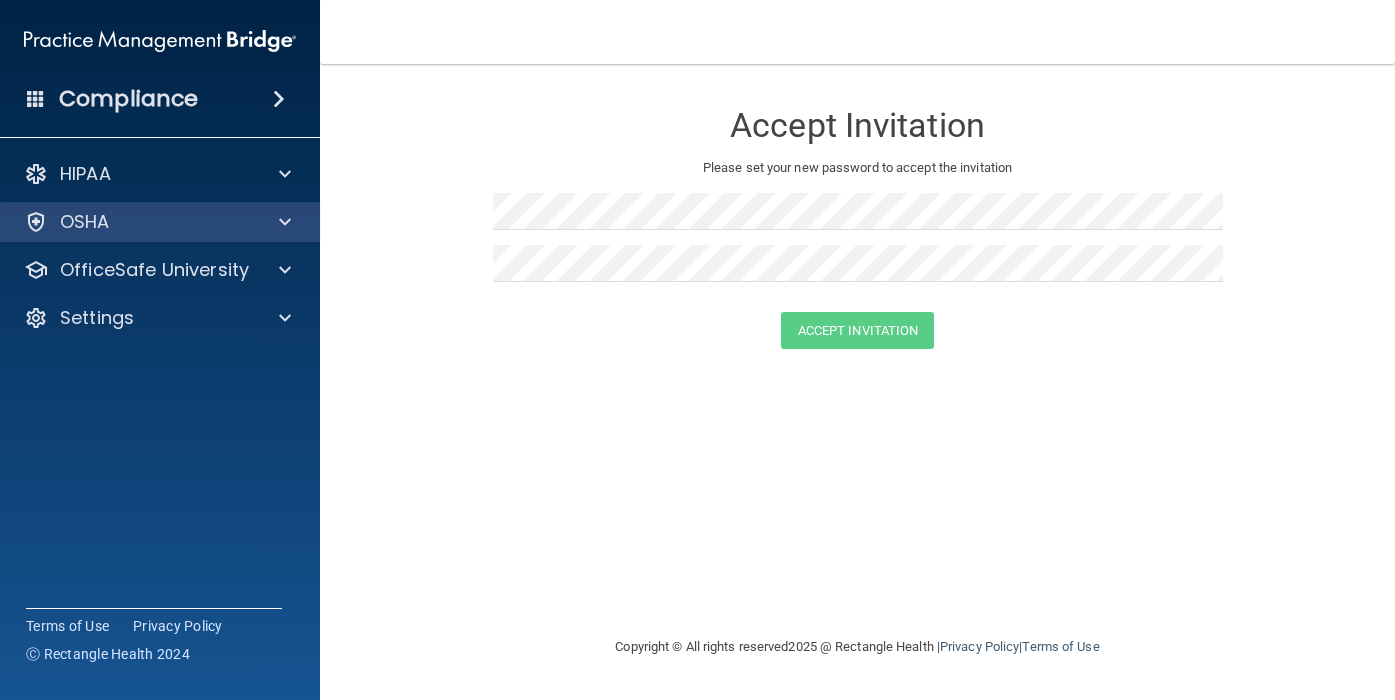 click on "OSHA" at bounding box center (160, 222) 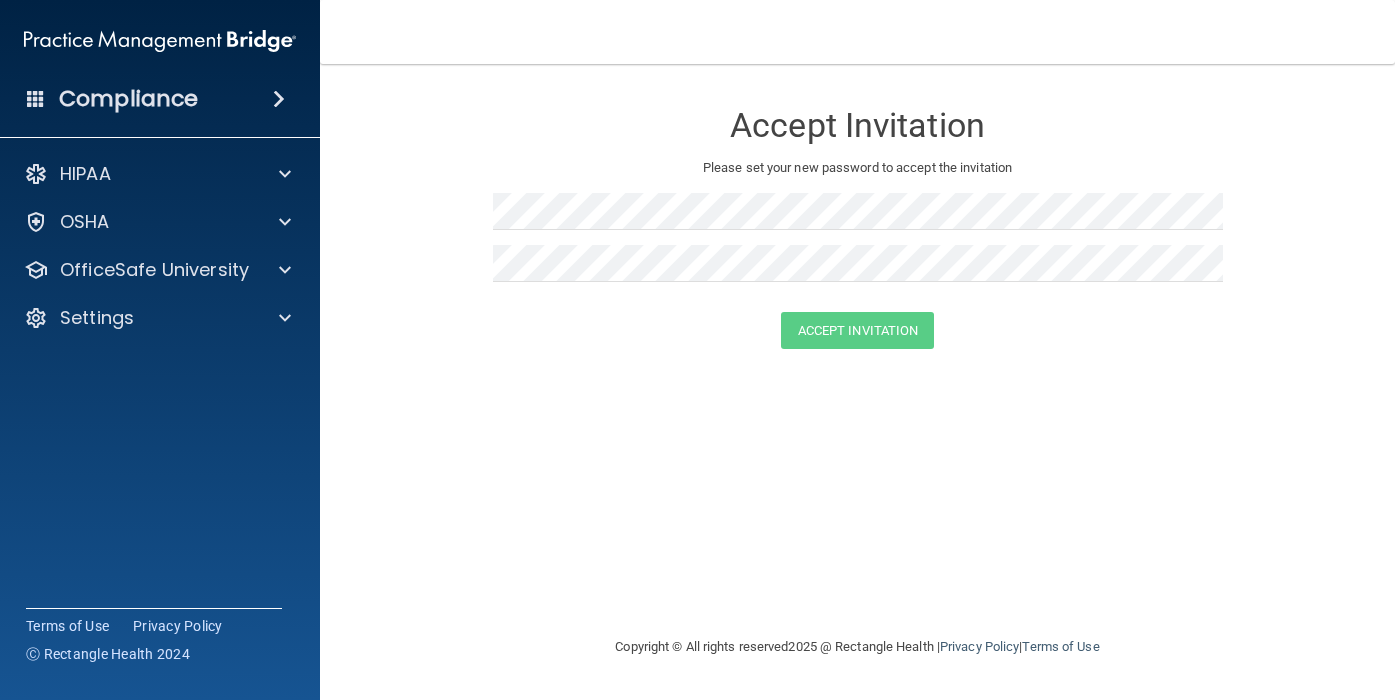 click on "Compliance
HIPAA
Documents and Policies                 Report an Incident               Business Associates               Emergency Planning               Resources                 HIPAA Risk Assessment
OSHA
Documents               Safety Data Sheets               Self-Assessment                Injury and Illness Report                Resources
PCI
PCI Compliance                Merchant Savings Calculator
OfficeSafe University
HIPAA Training                   OSHA Training                   Continuing Education
Settings
My Account               My Users" at bounding box center (160, 350) 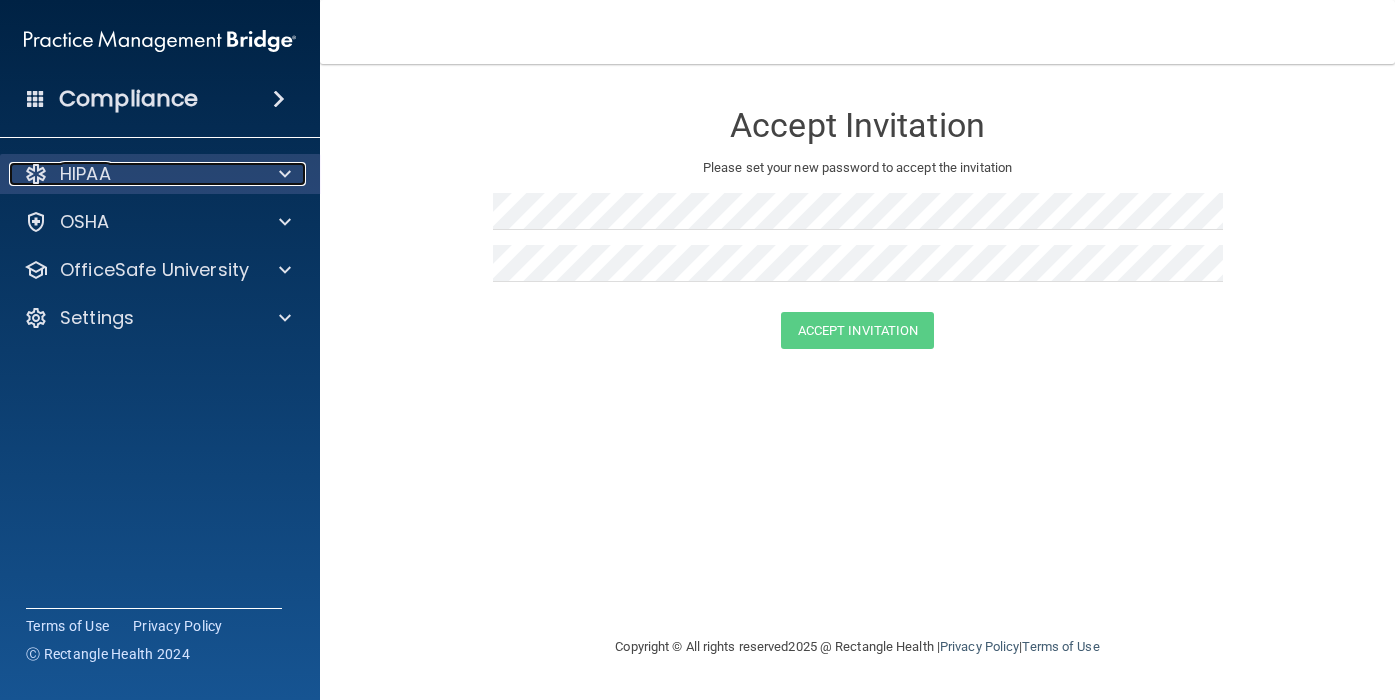 click on "HIPAA" at bounding box center (133, 174) 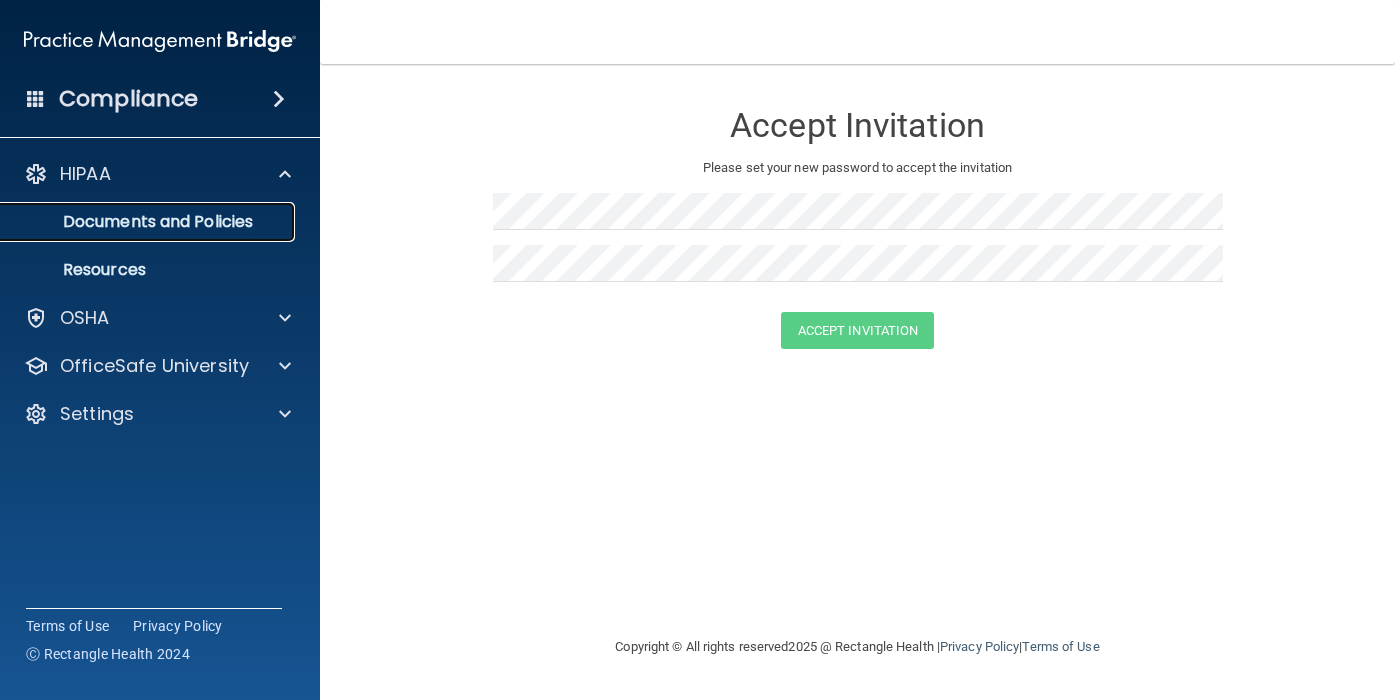 click on "Documents and Policies" at bounding box center (149, 222) 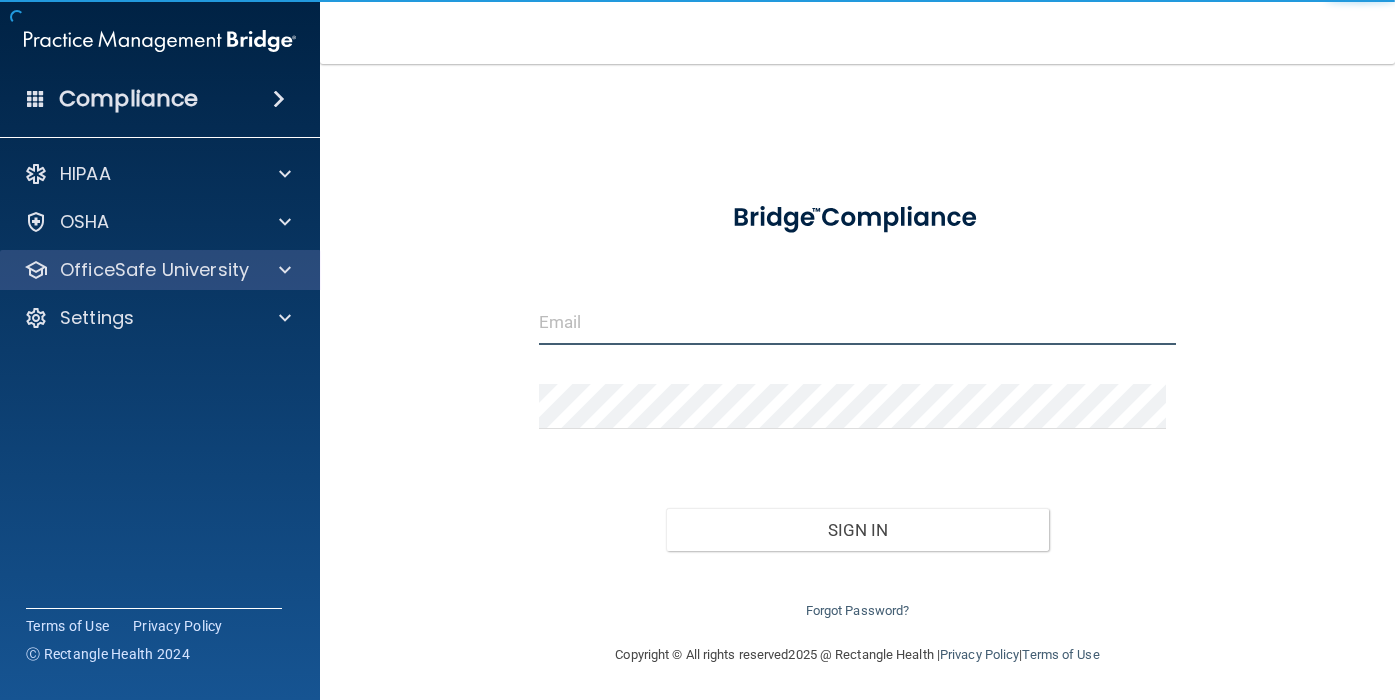type on "[EMAIL]" 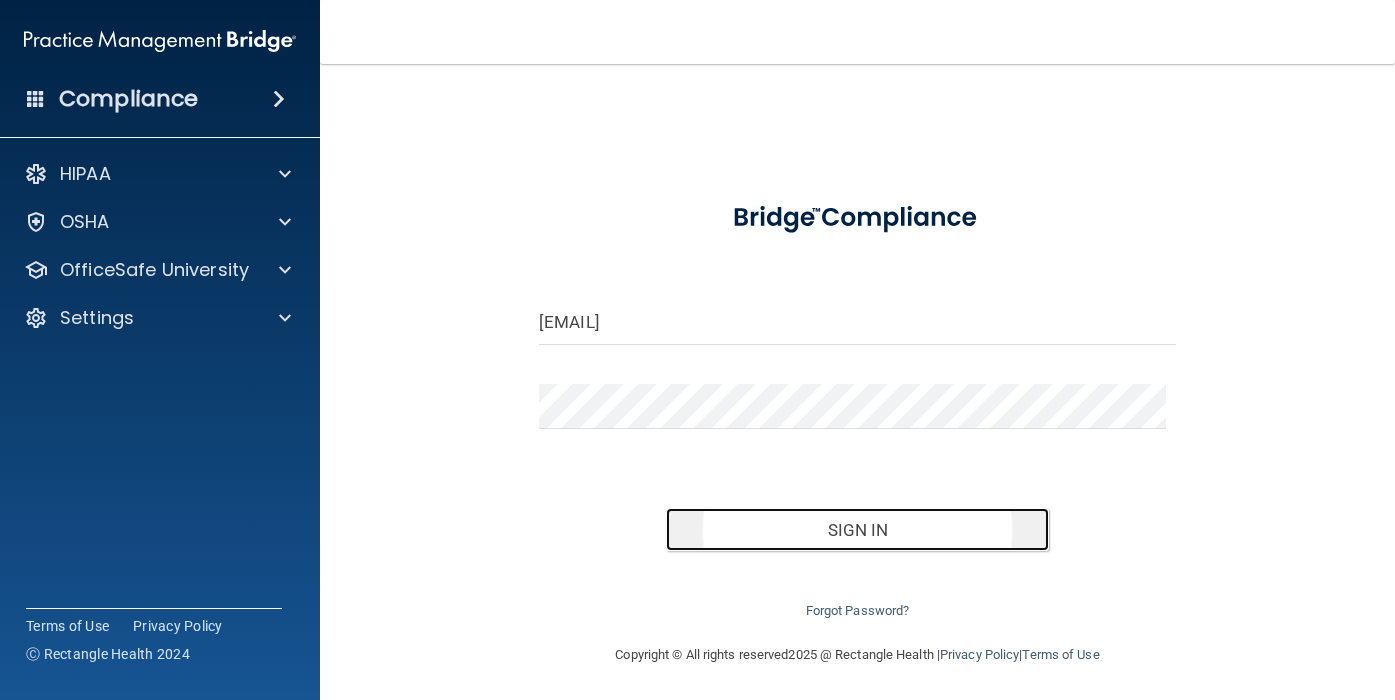 click on "Sign In" at bounding box center [857, 530] 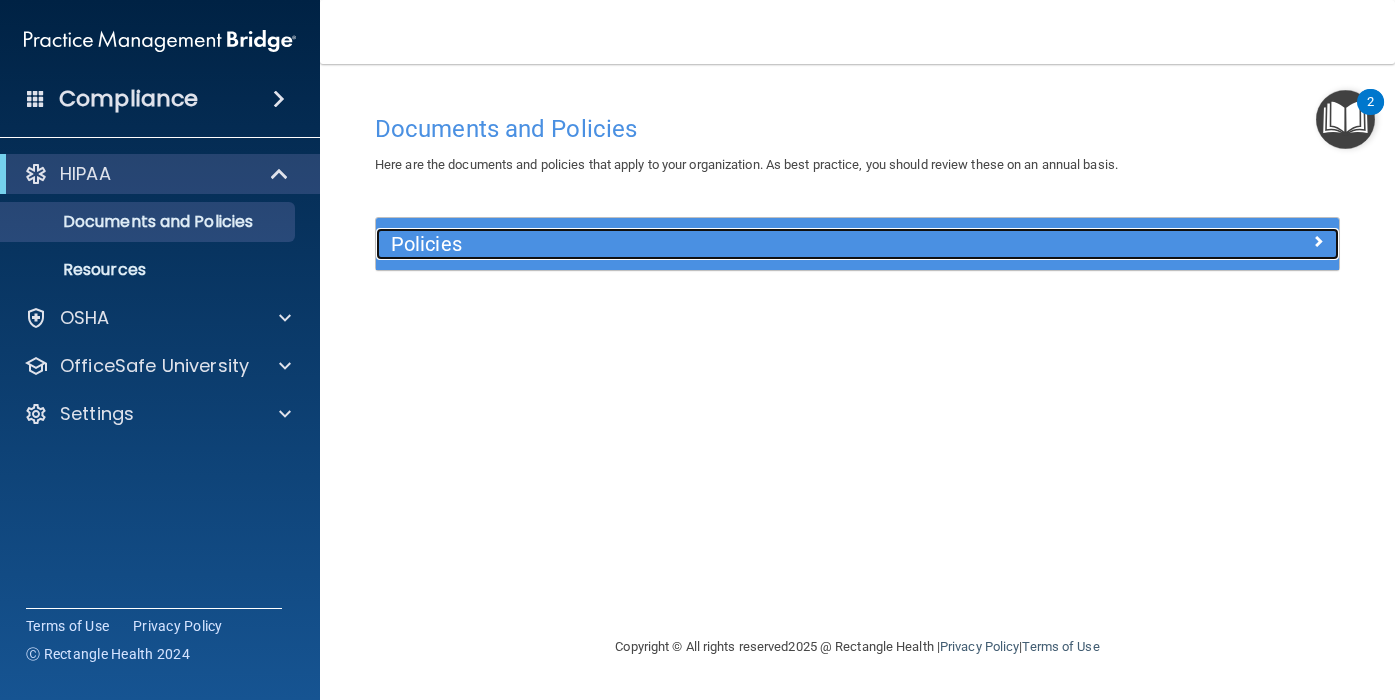 click on "Policies" at bounding box center (737, 244) 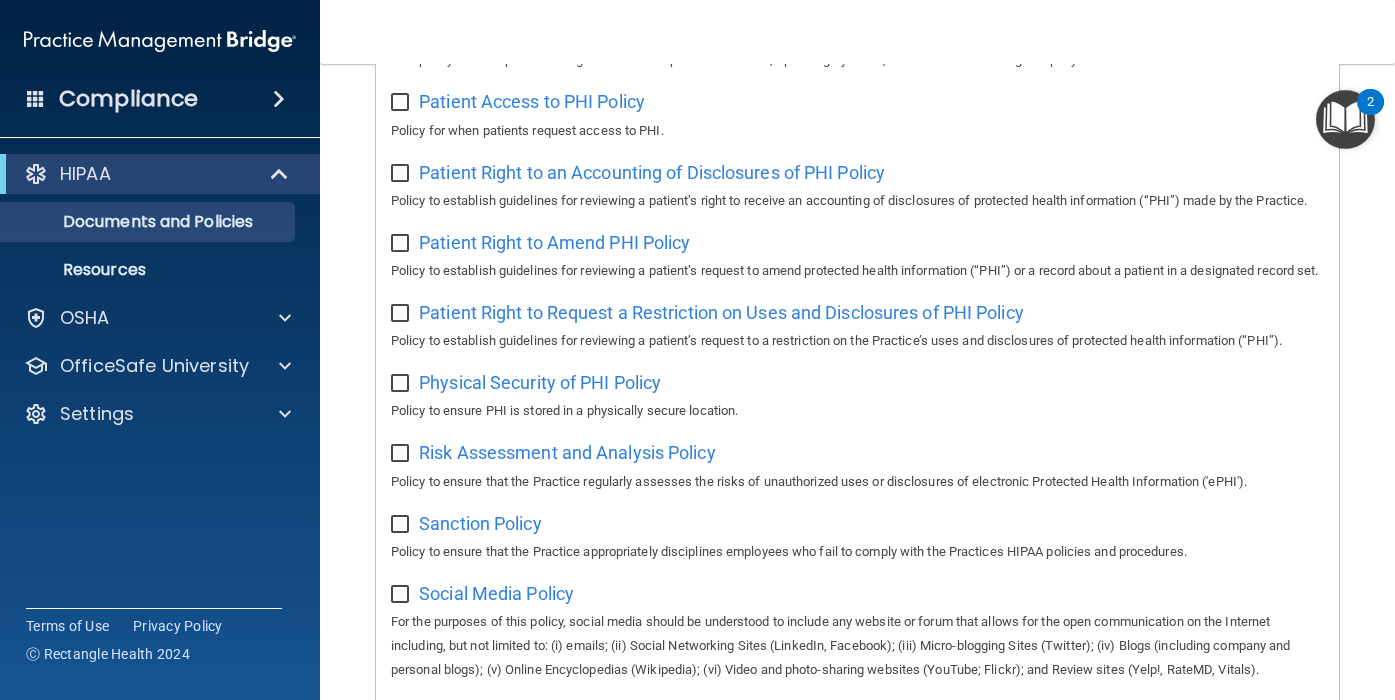 scroll, scrollTop: 0, scrollLeft: 0, axis: both 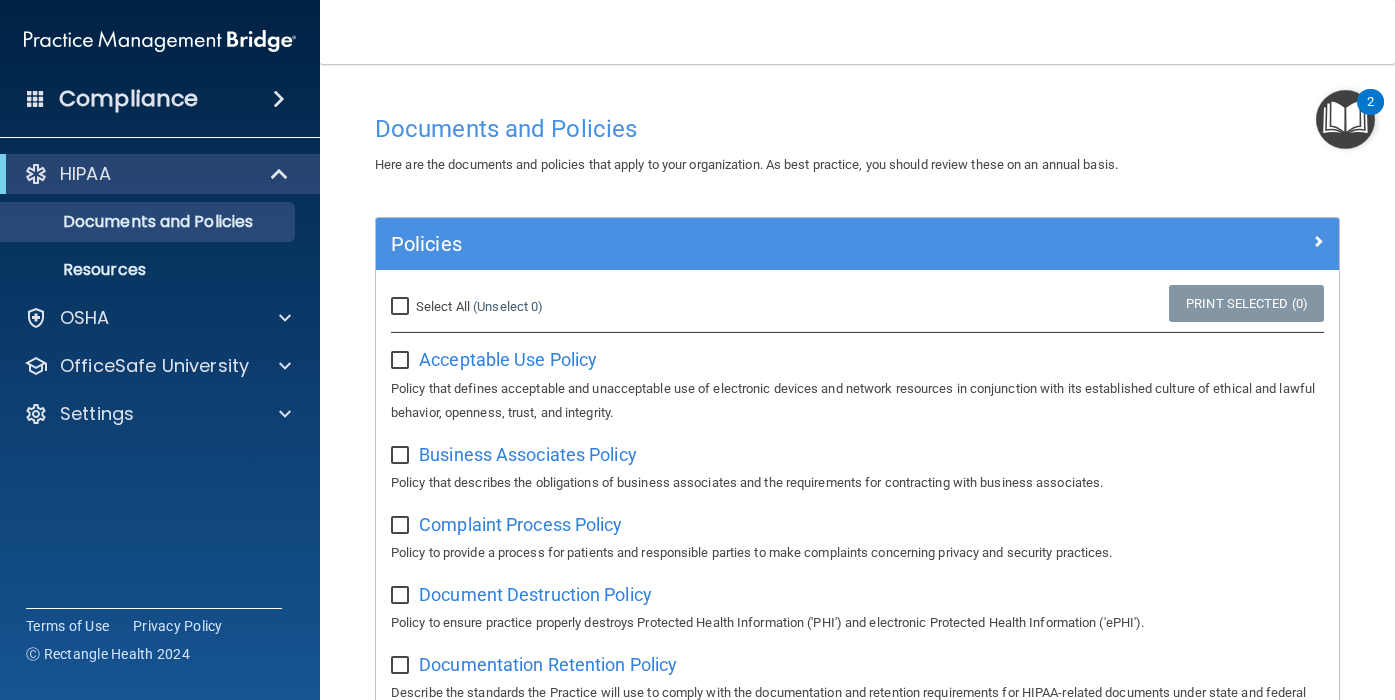 click on "Select All   (Unselect 0)    Unselect All" at bounding box center (402, 307) 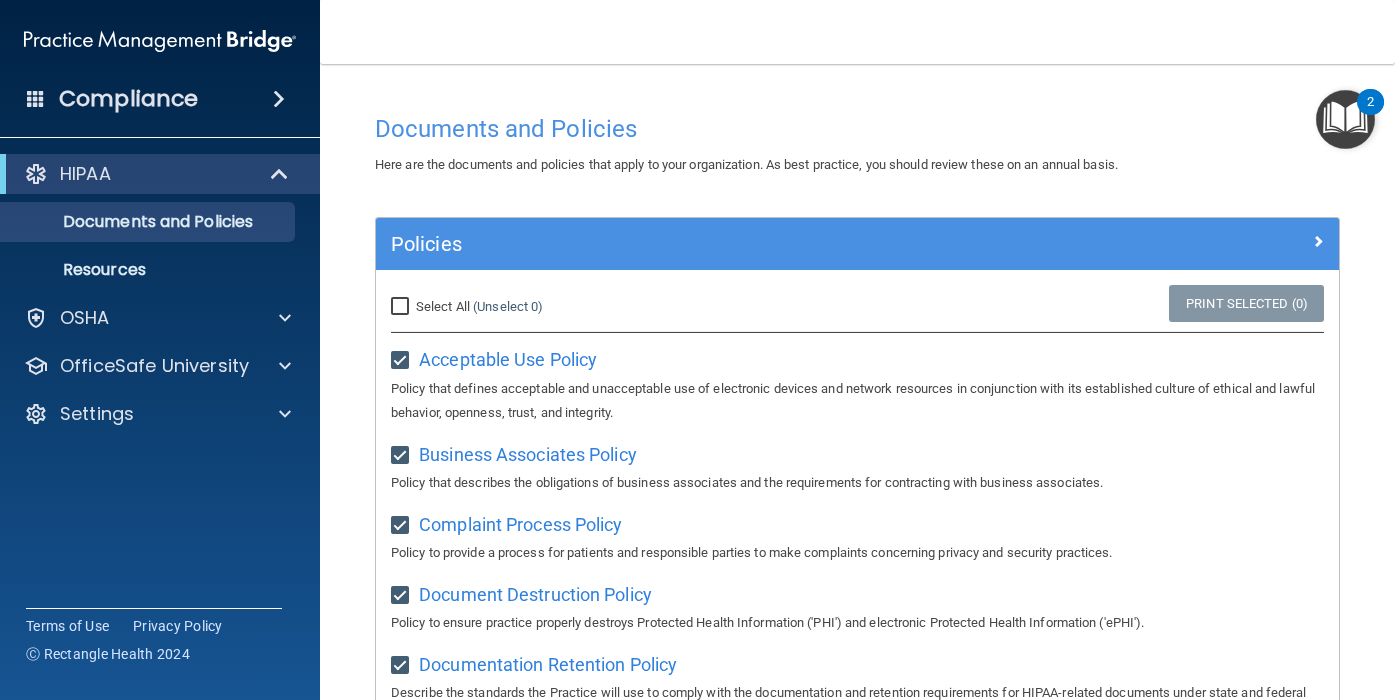 checkbox on "true" 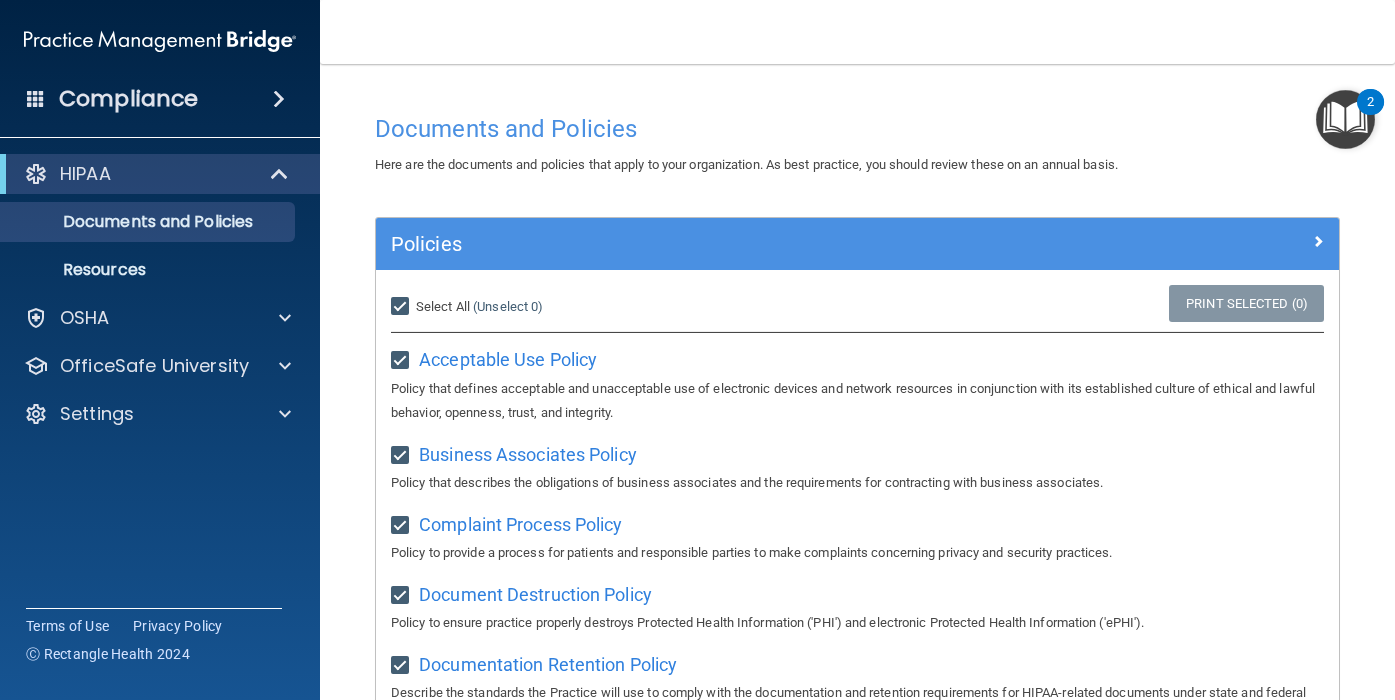 checkbox on "true" 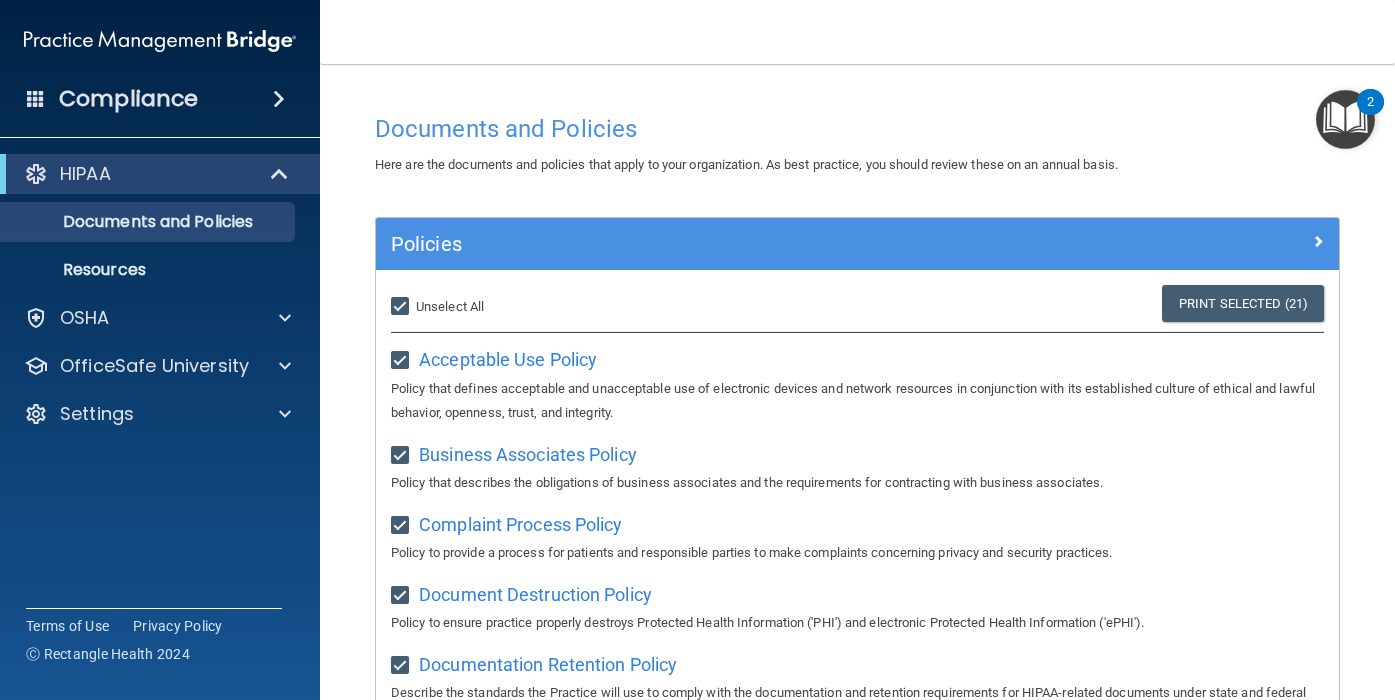 click at bounding box center [1345, 119] 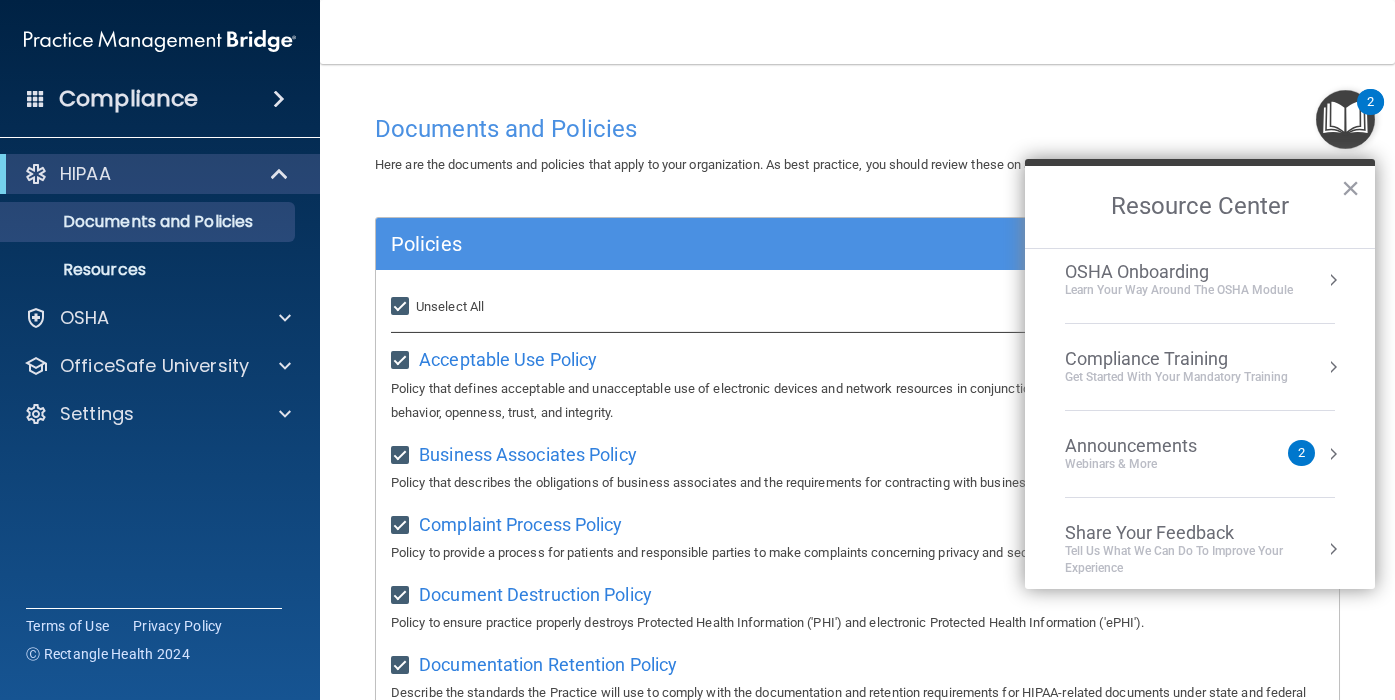 scroll, scrollTop: 112, scrollLeft: 0, axis: vertical 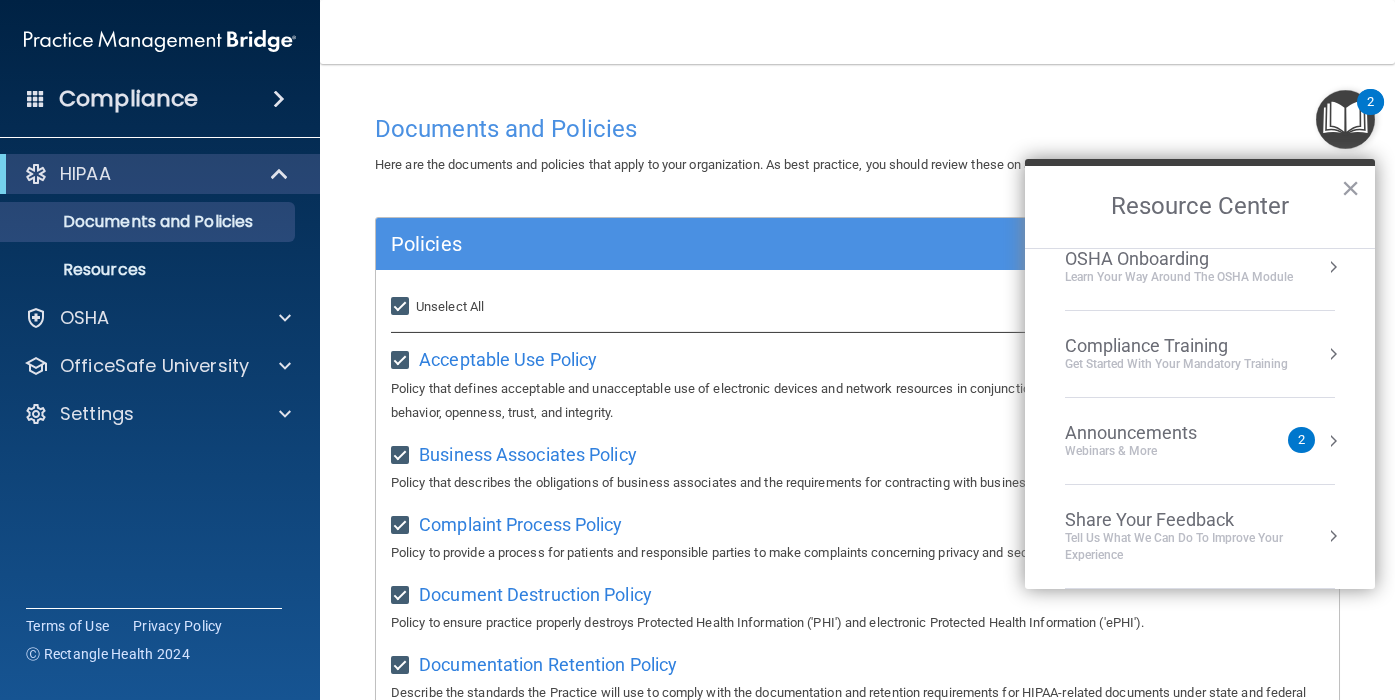 click on "Compliance Training" at bounding box center [1176, 346] 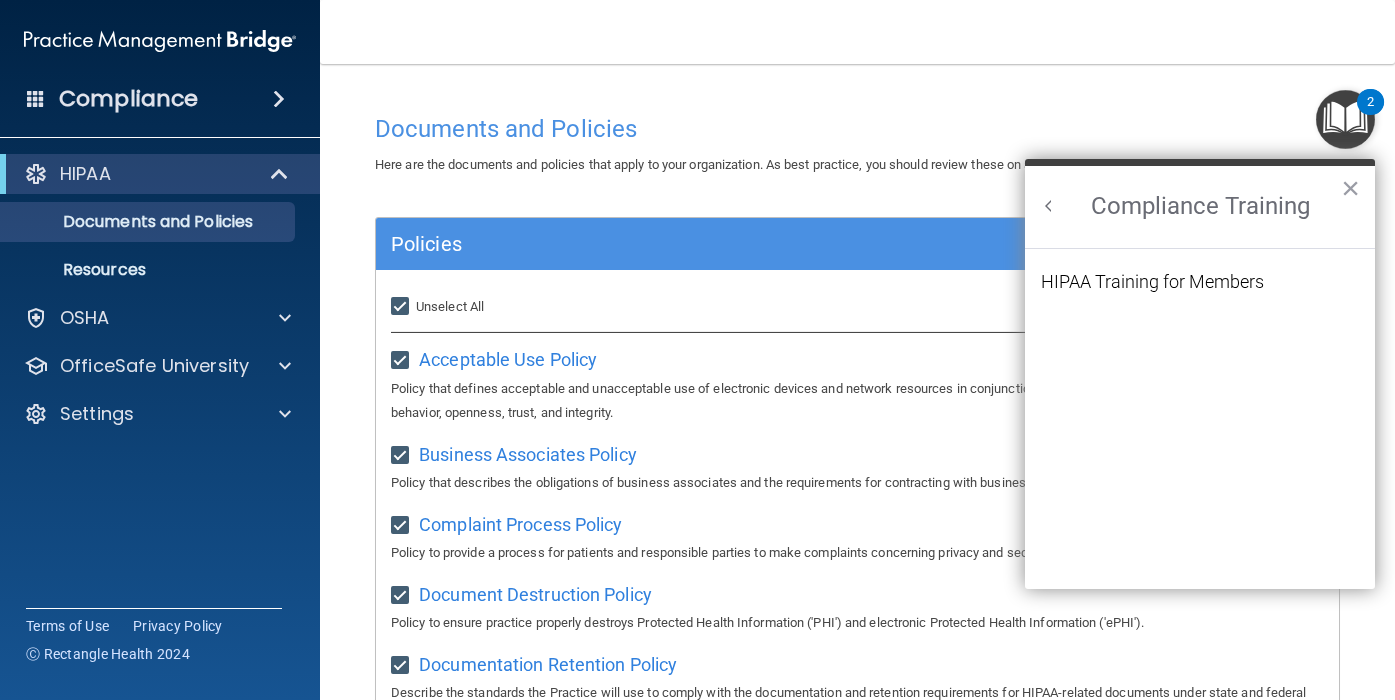 scroll, scrollTop: 0, scrollLeft: 0, axis: both 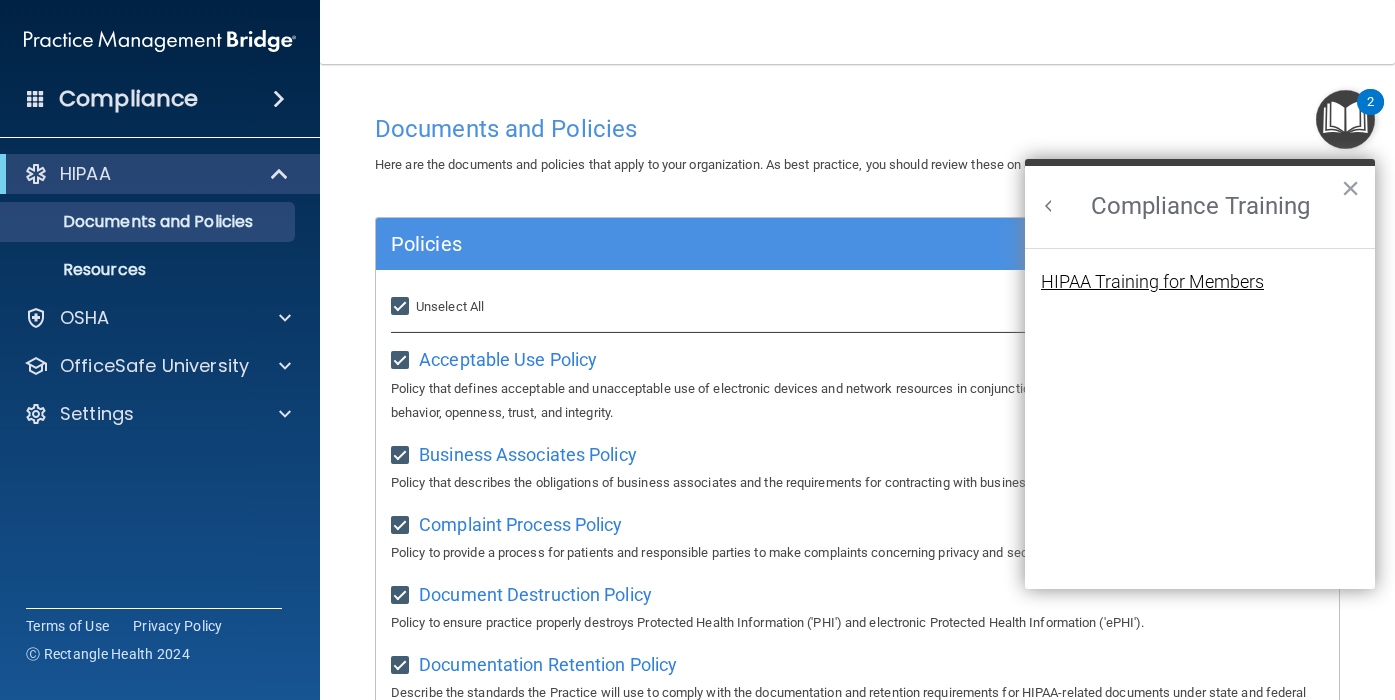 click on "HIPAA Training for Members" at bounding box center (1152, 282) 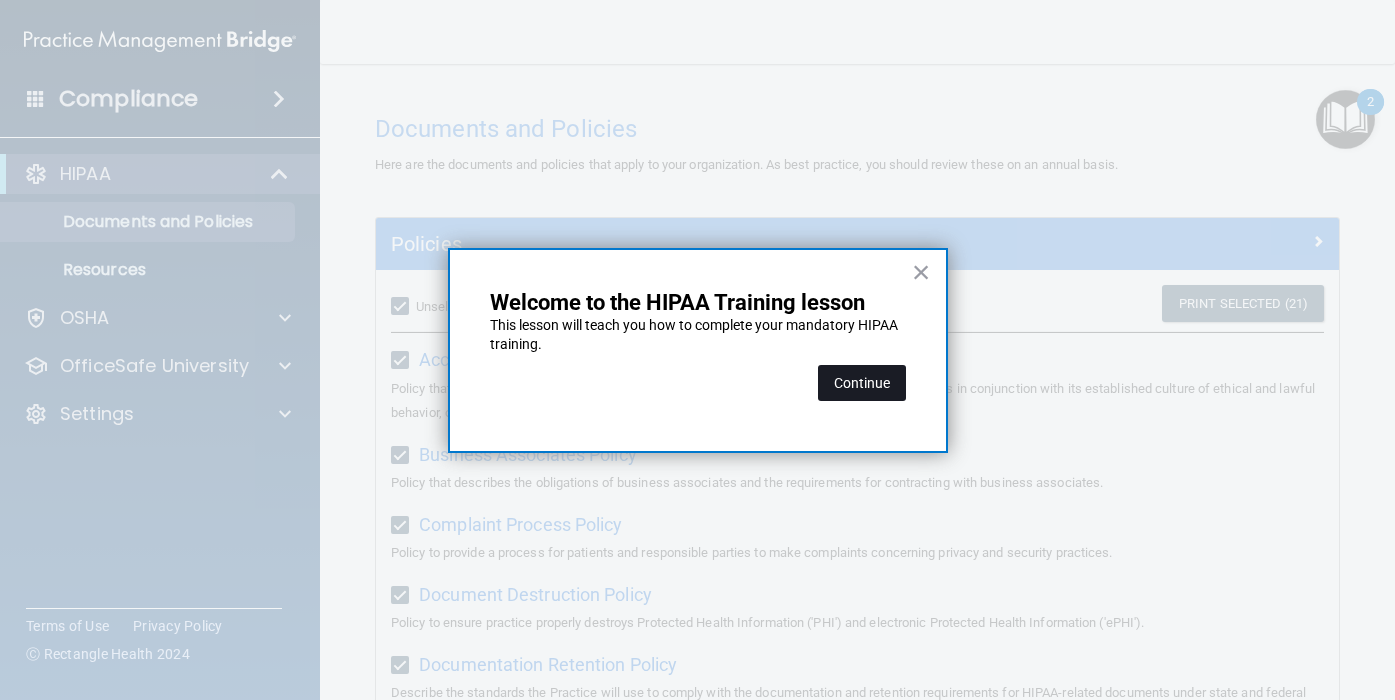click on "Continue" at bounding box center (862, 383) 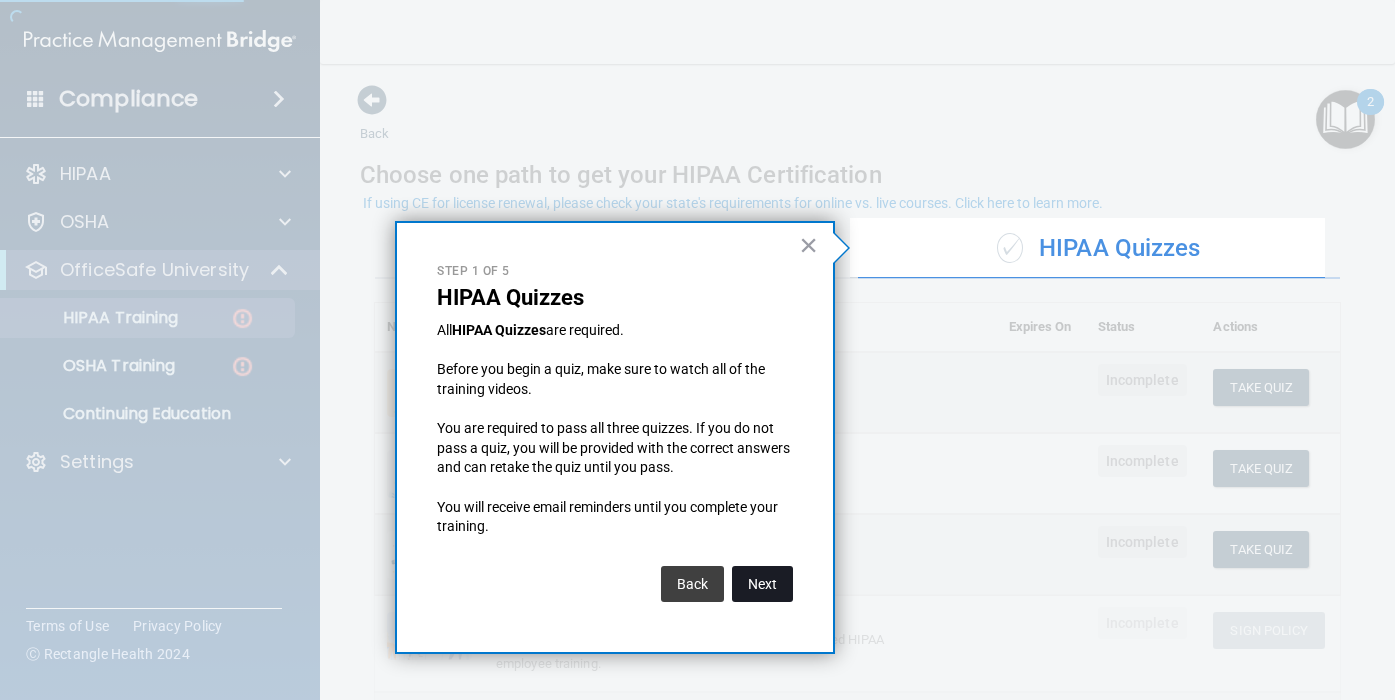 click on "Next" at bounding box center [762, 584] 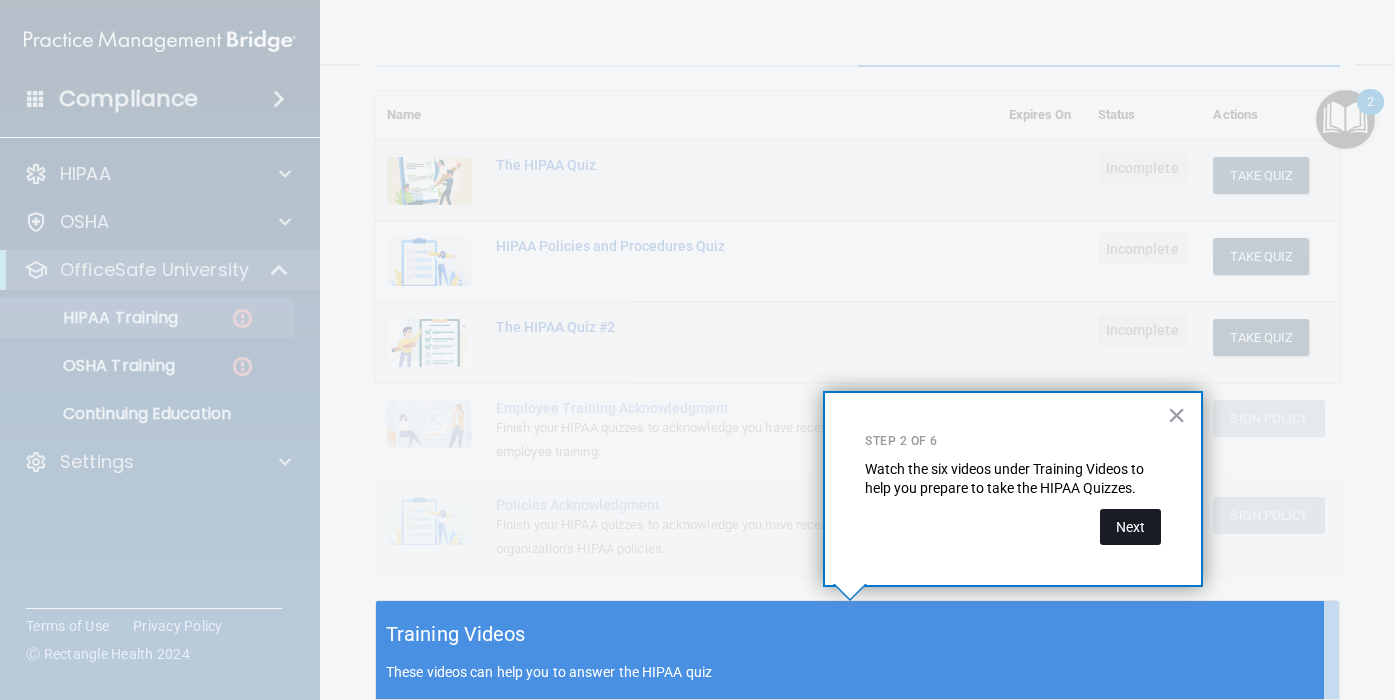 click on "Next" at bounding box center [1130, 527] 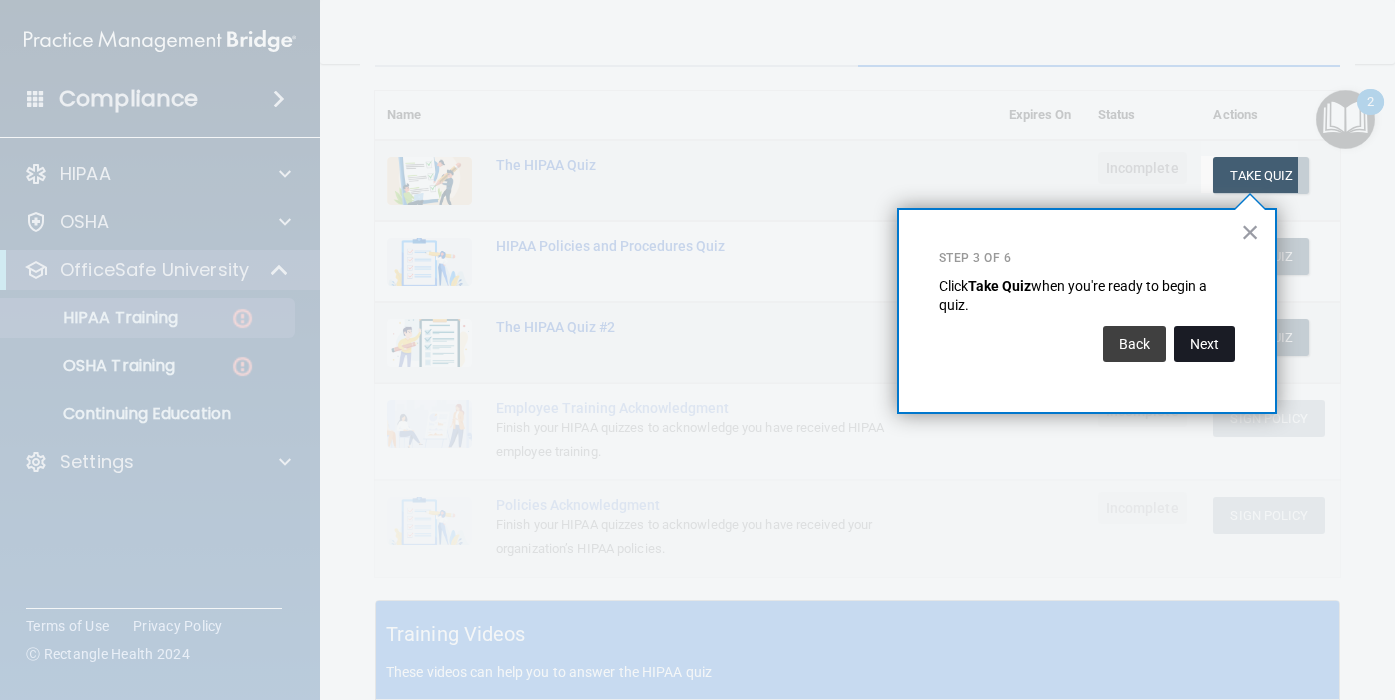 click on "Next" at bounding box center [1204, 344] 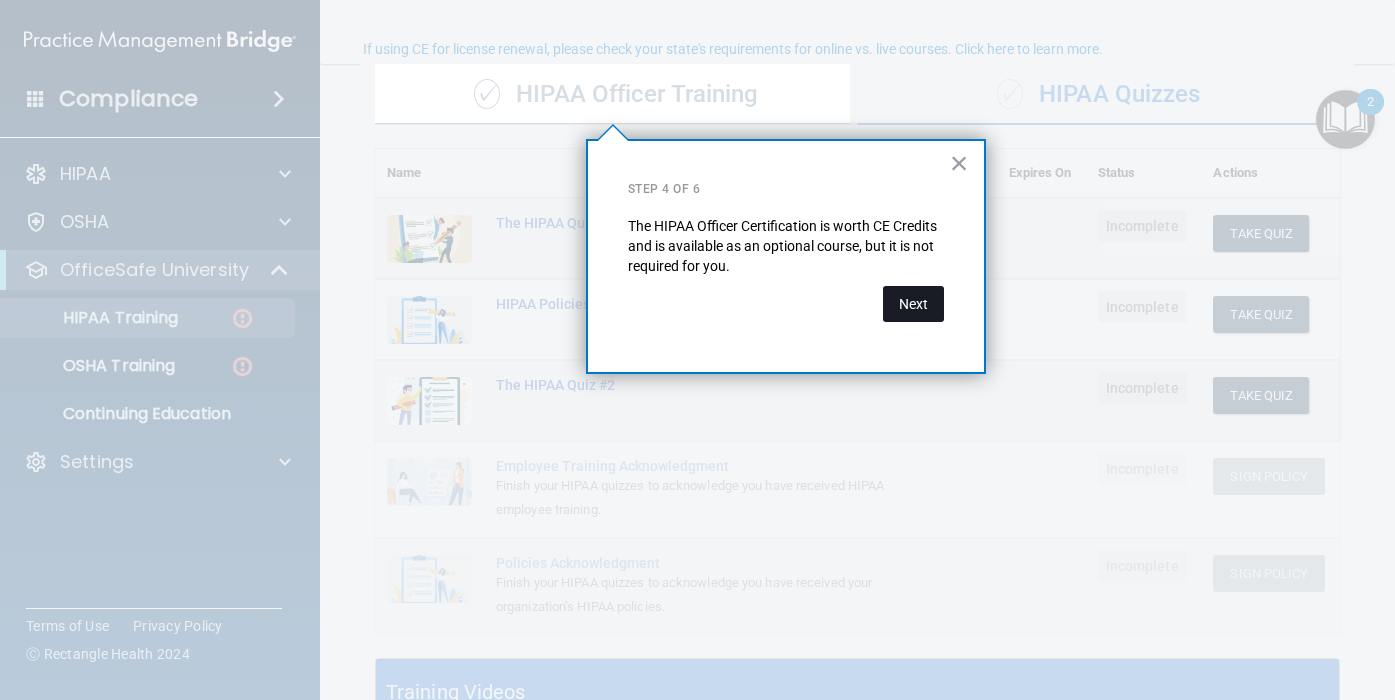 click on "Next" at bounding box center (913, 304) 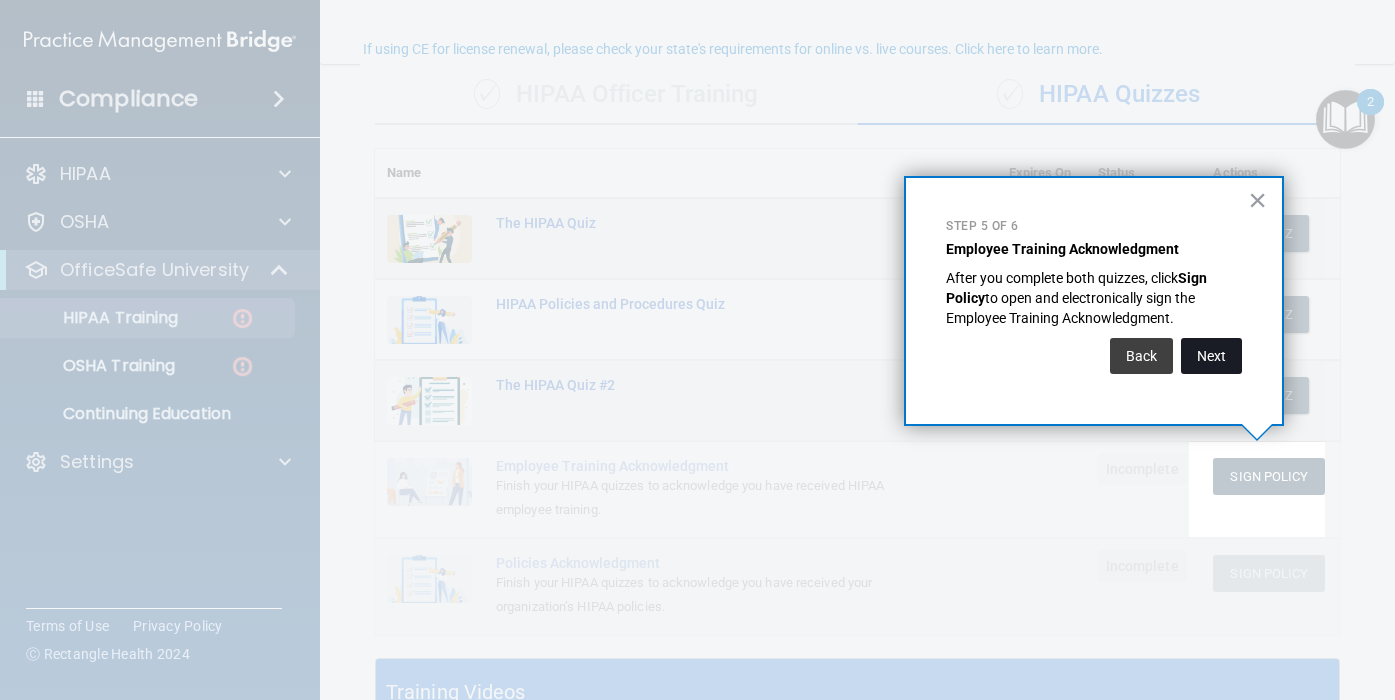 click on "Next" at bounding box center [1211, 356] 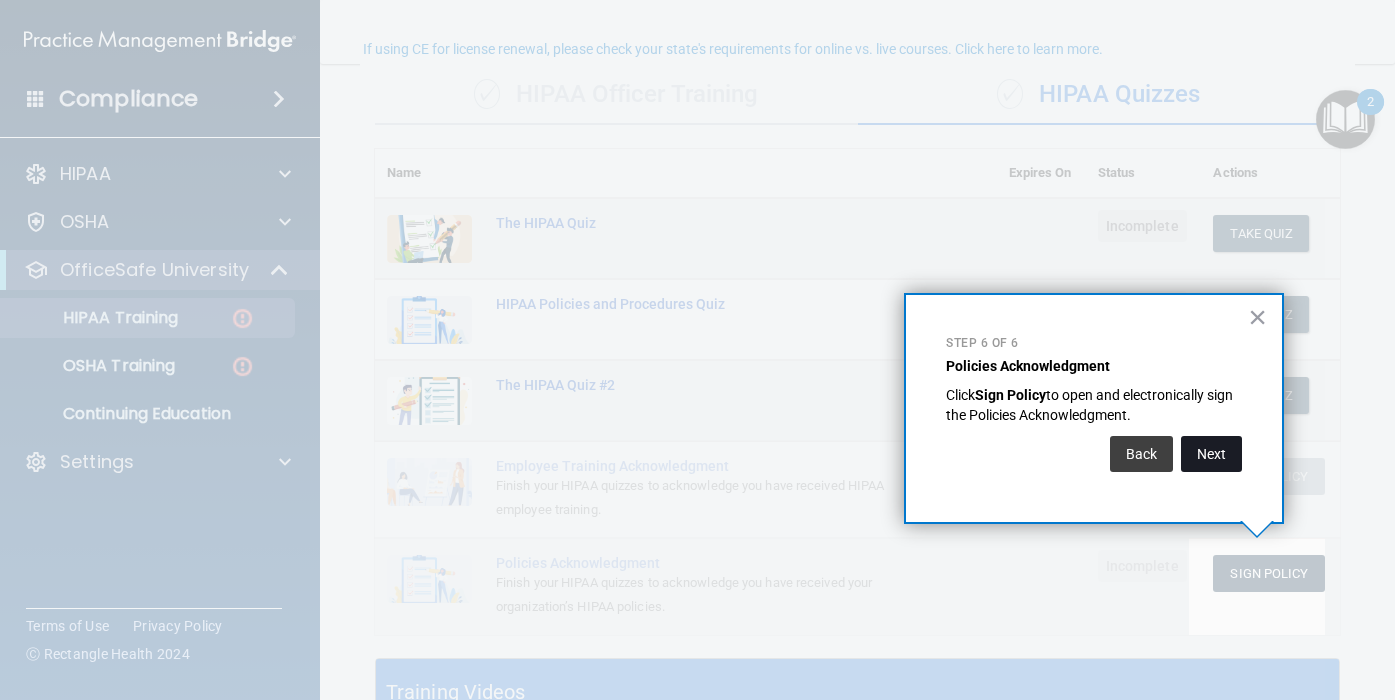 click on "Next" at bounding box center [1211, 454] 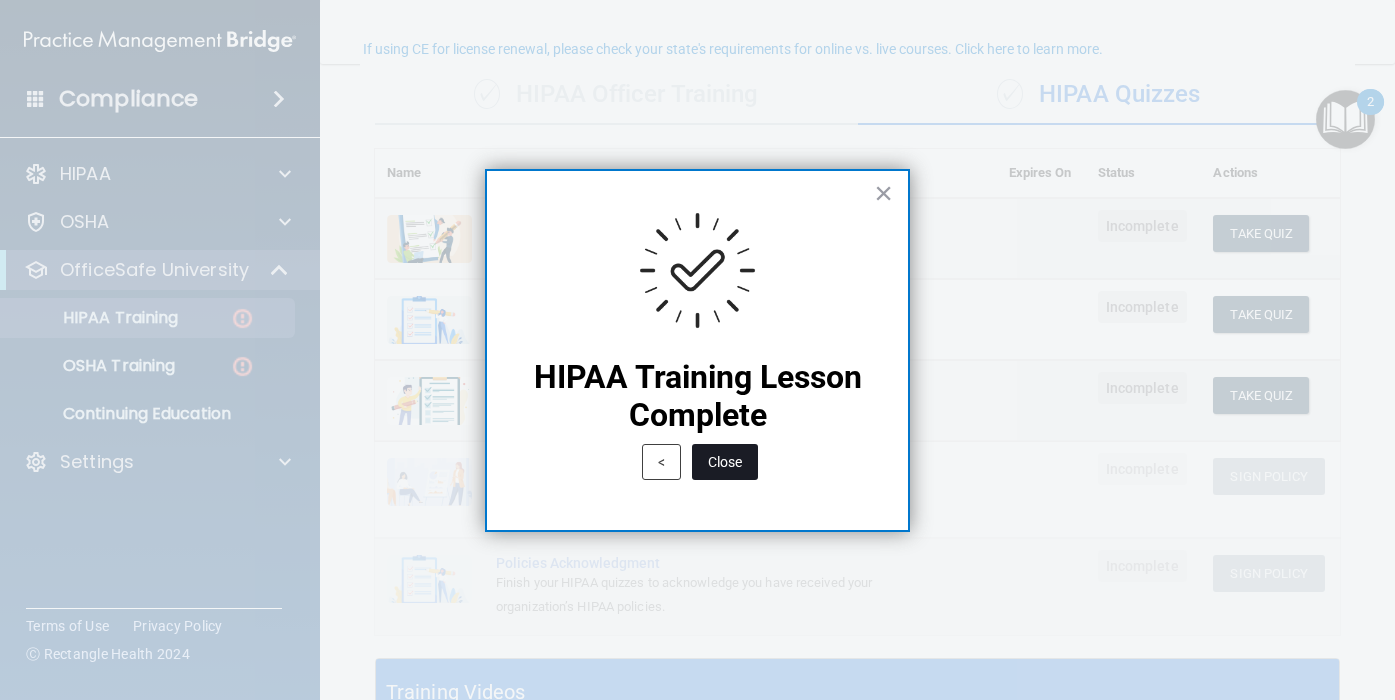 click on "Close" at bounding box center [725, 462] 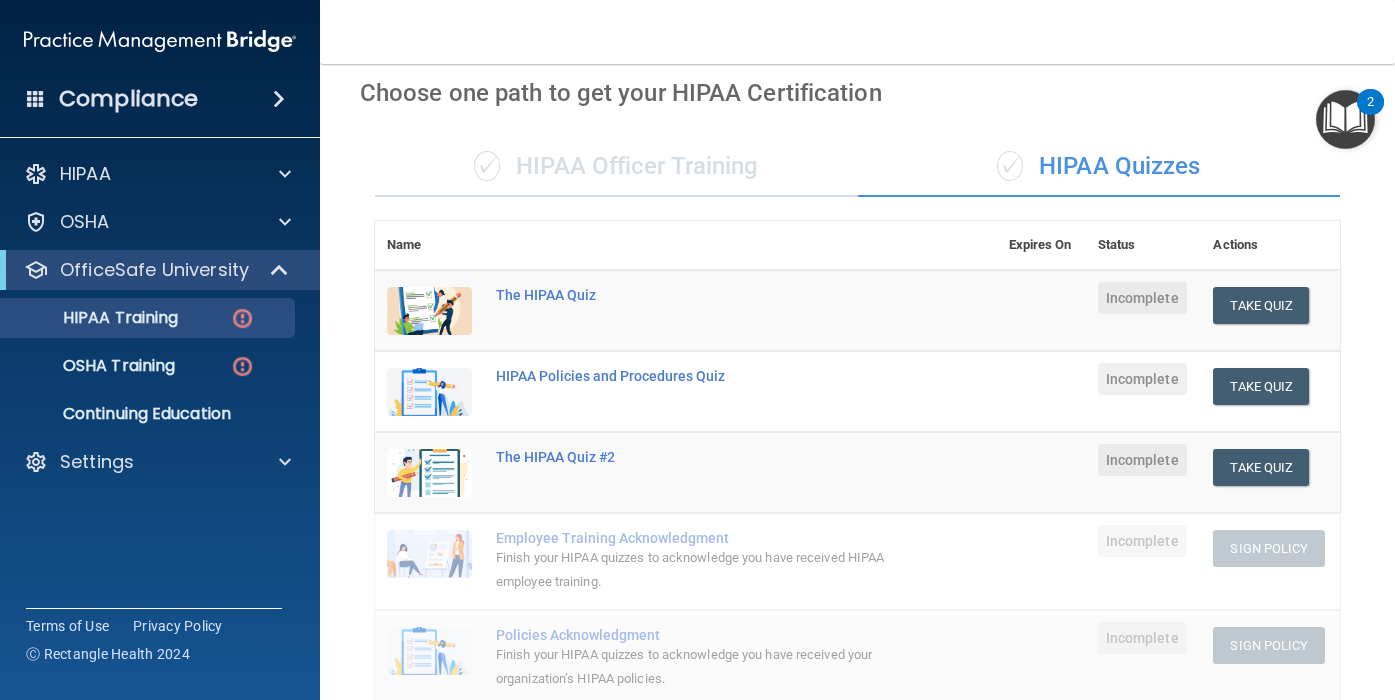 scroll, scrollTop: 43, scrollLeft: 0, axis: vertical 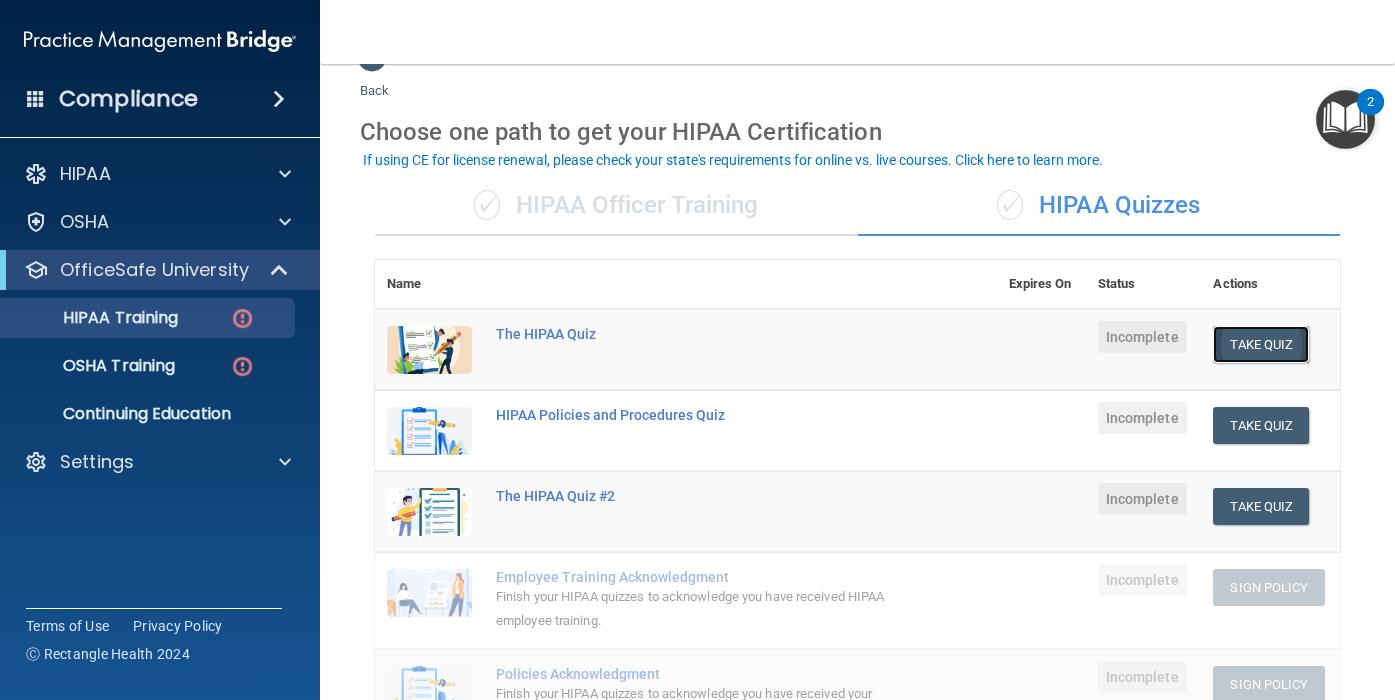 click on "Take Quiz" at bounding box center (1261, 344) 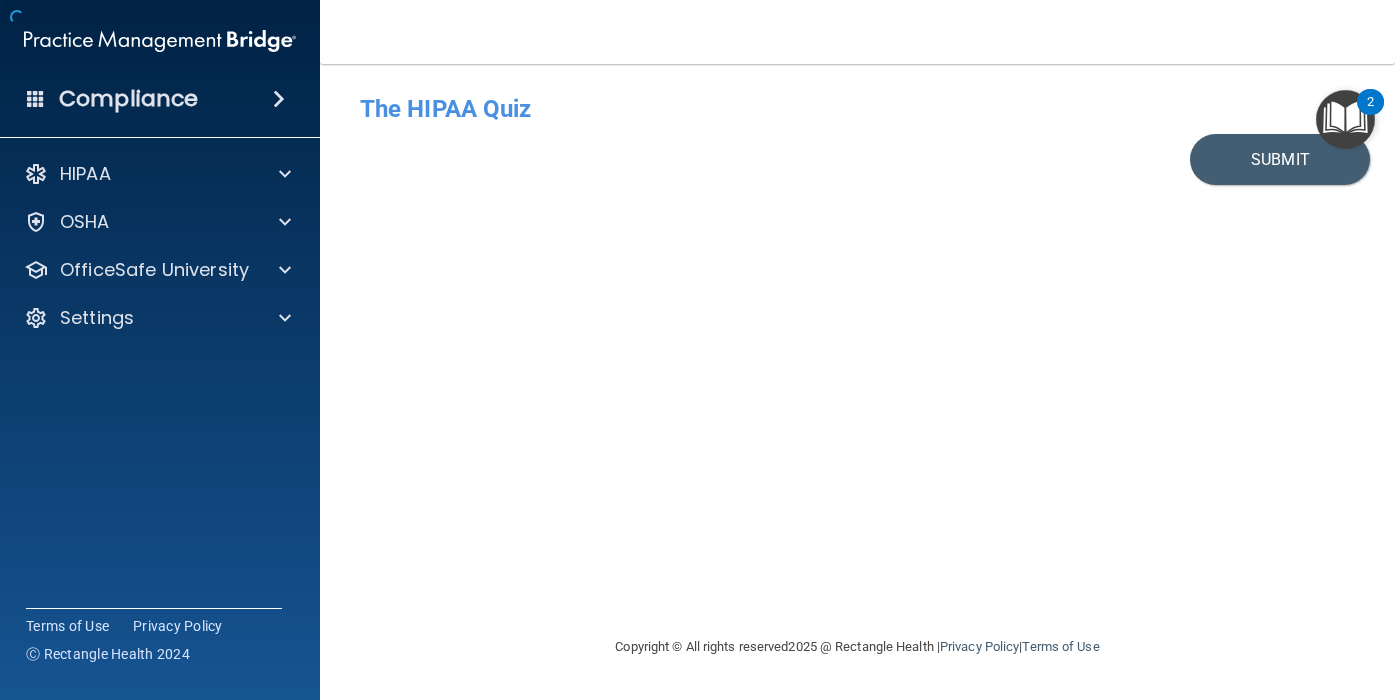 scroll, scrollTop: 0, scrollLeft: 0, axis: both 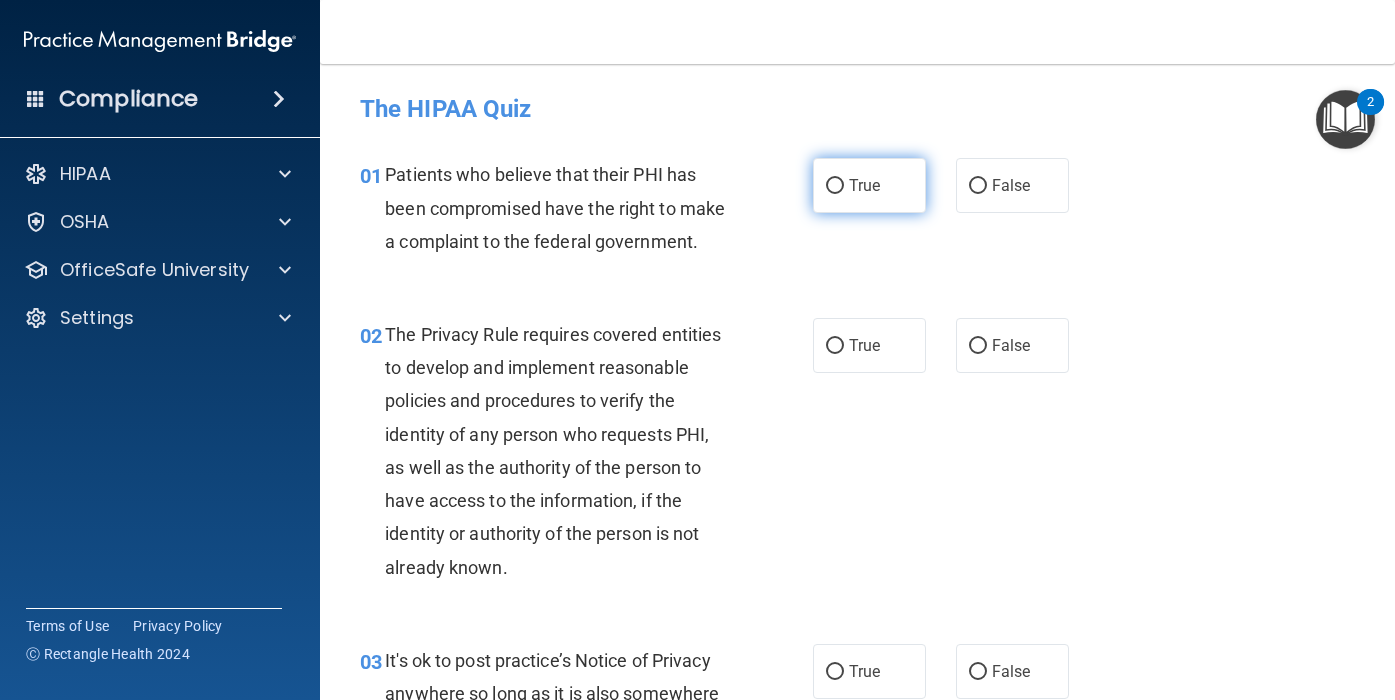 click on "True" at bounding box center (869, 185) 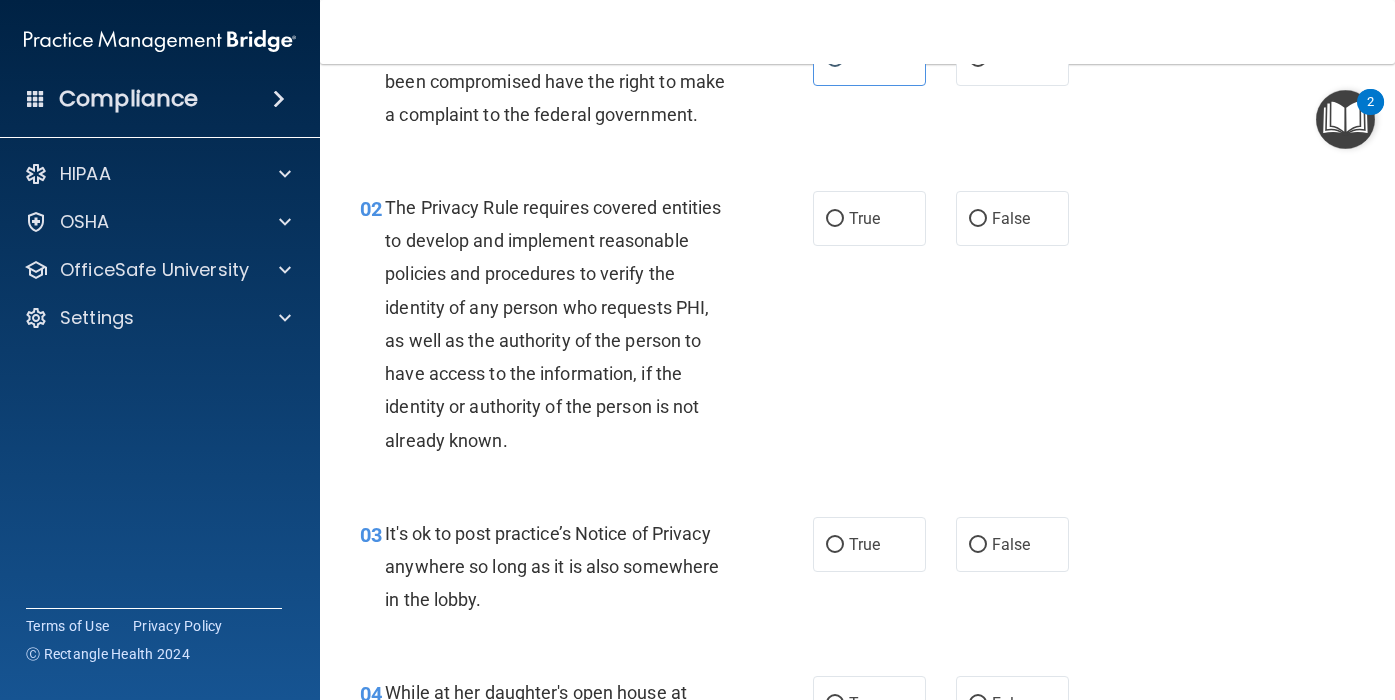 scroll, scrollTop: 126, scrollLeft: 0, axis: vertical 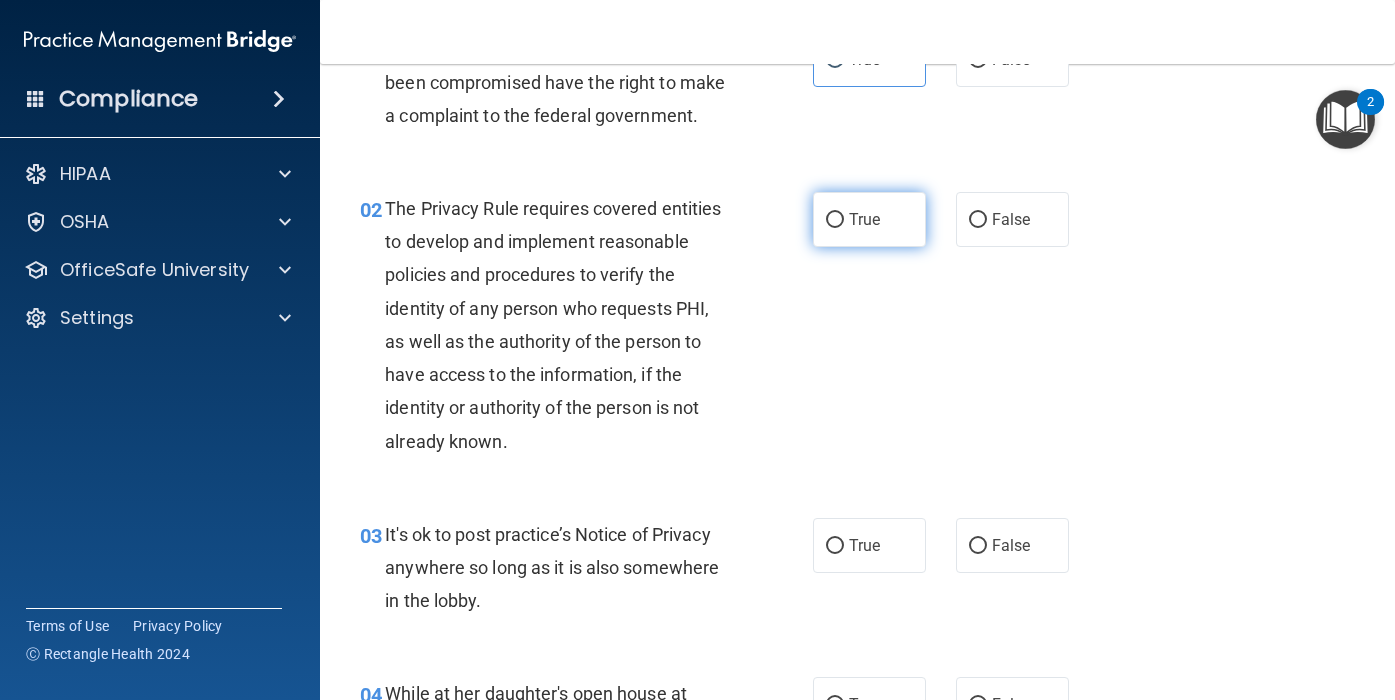 click on "True" at bounding box center [869, 219] 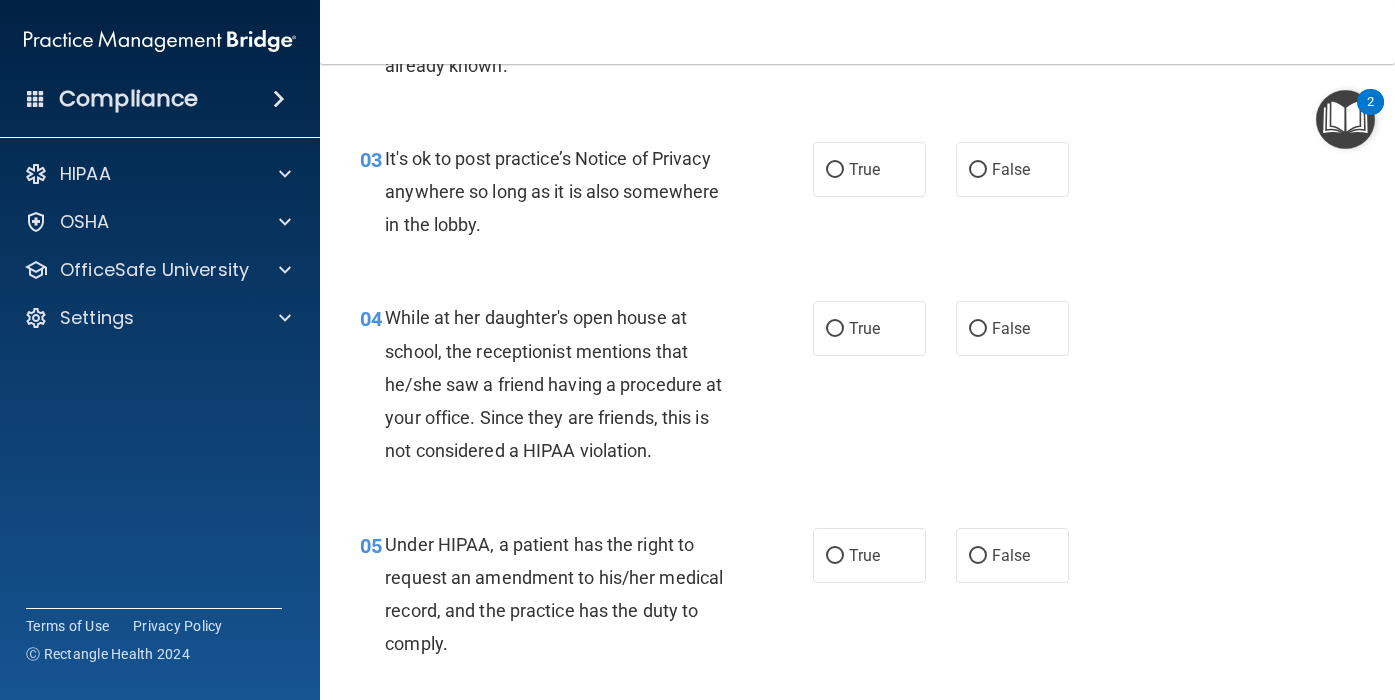 scroll, scrollTop: 503, scrollLeft: 0, axis: vertical 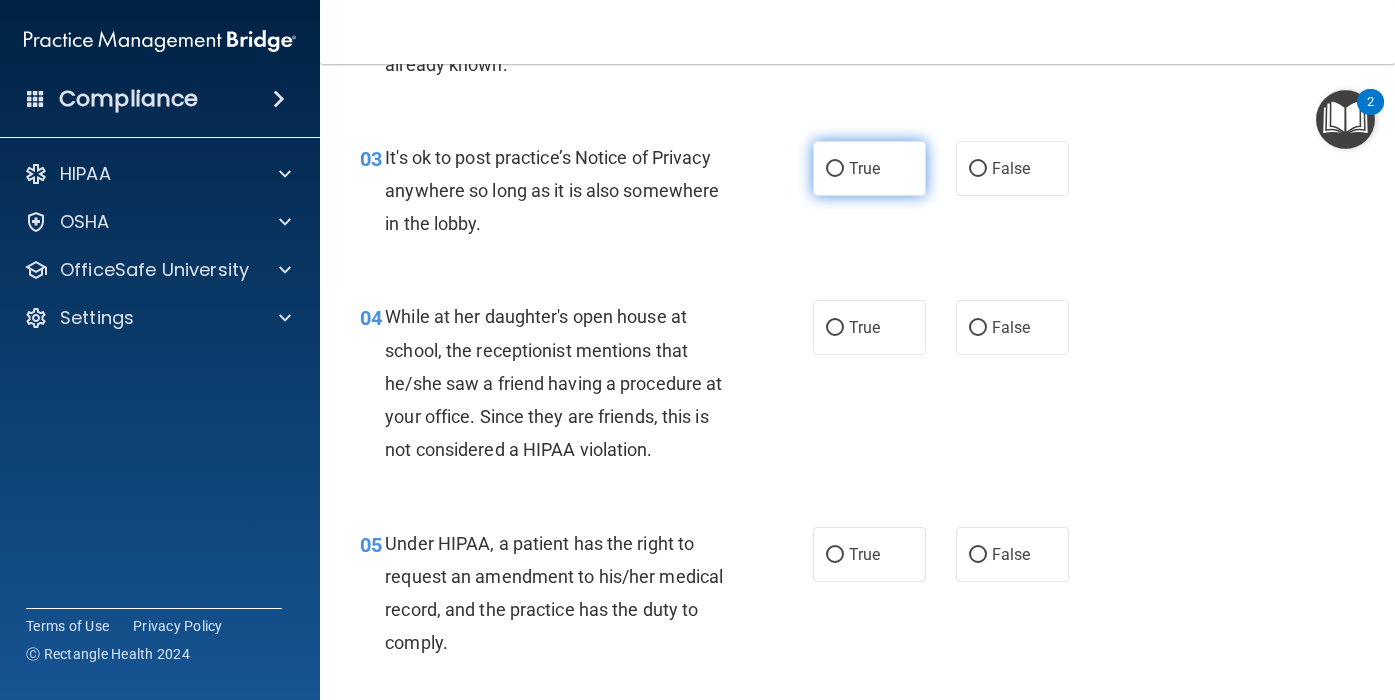 click on "True" at bounding box center [869, 168] 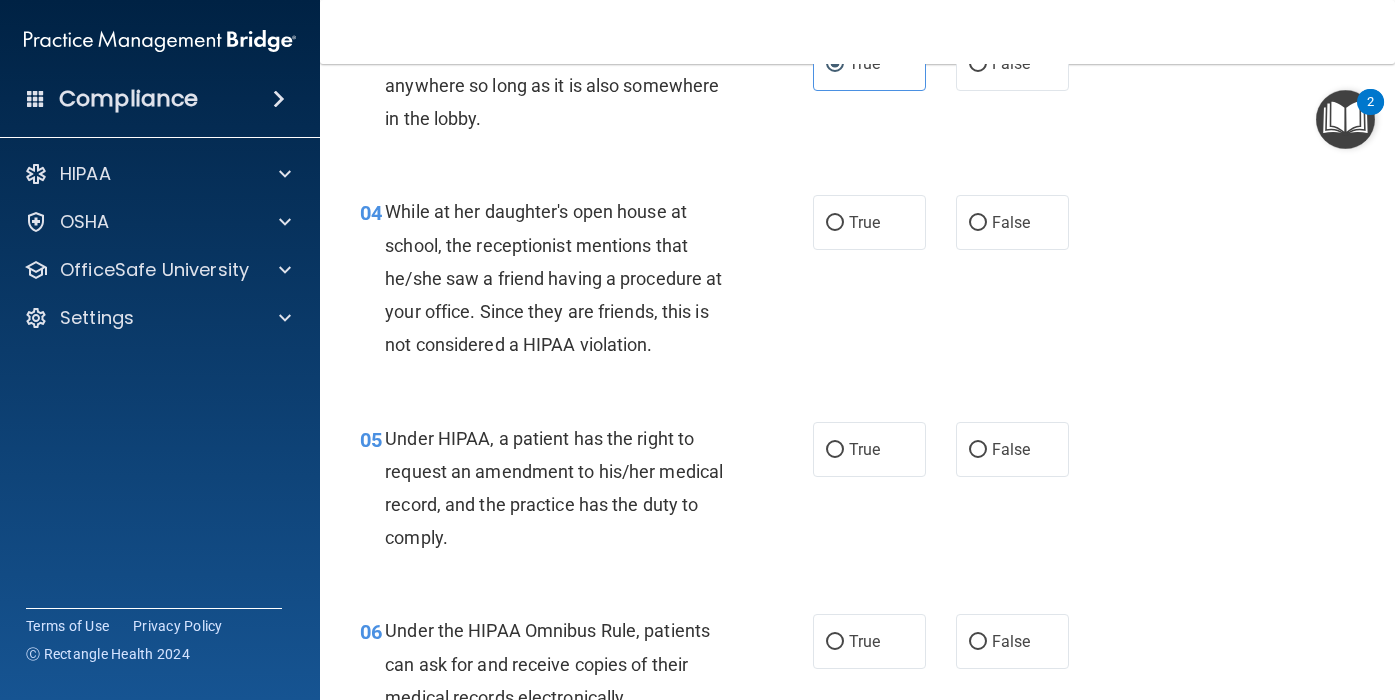 scroll, scrollTop: 615, scrollLeft: 0, axis: vertical 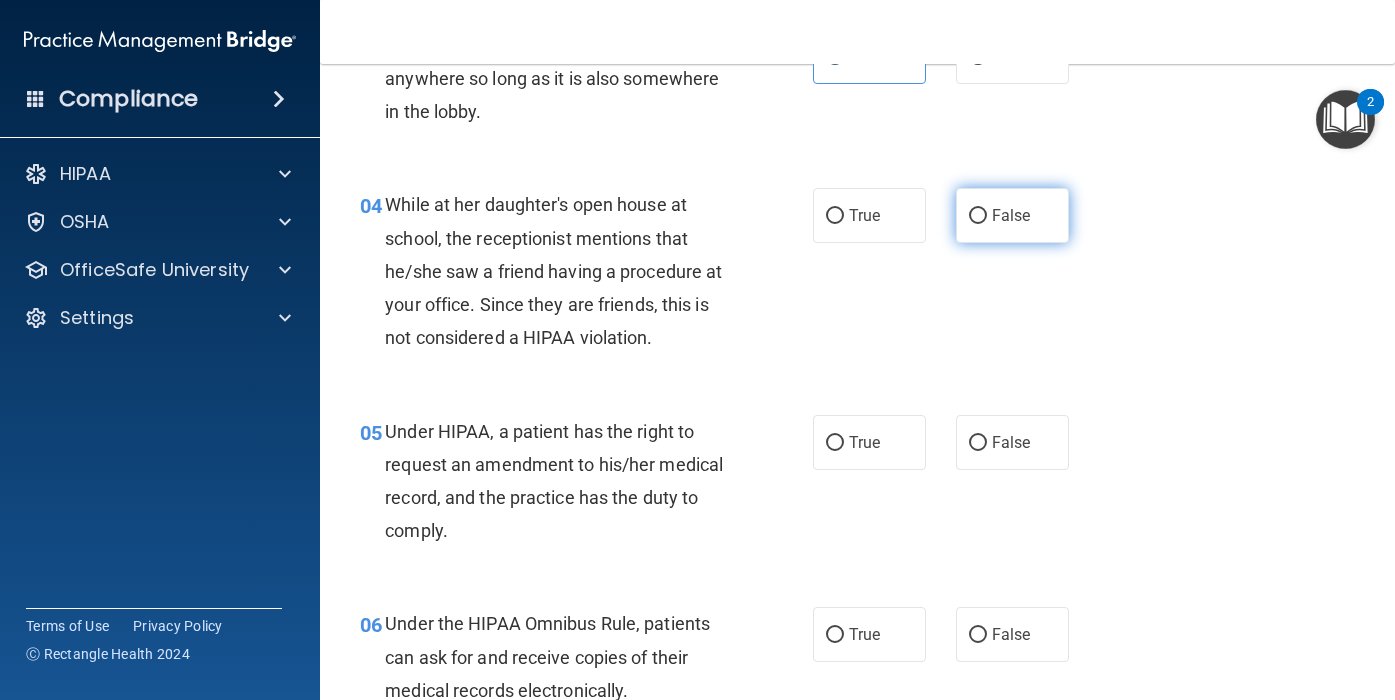 click on "False" at bounding box center (978, 216) 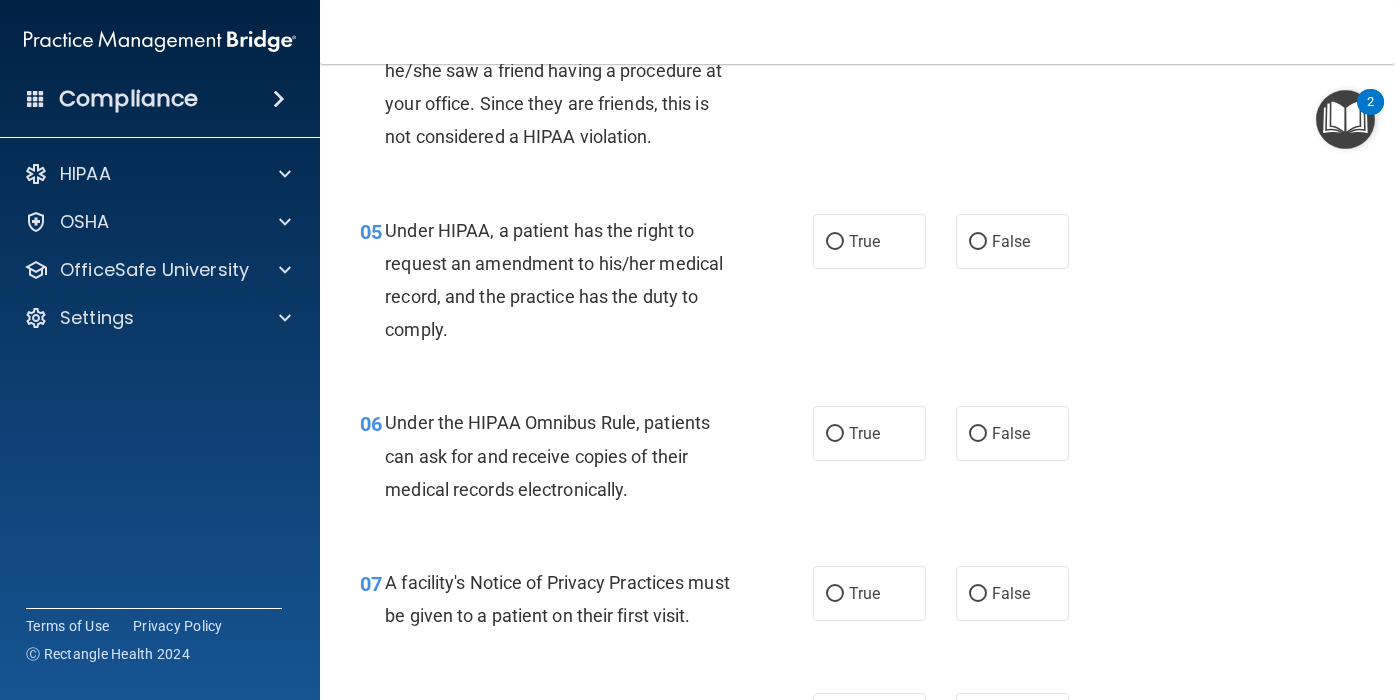 scroll, scrollTop: 904, scrollLeft: 0, axis: vertical 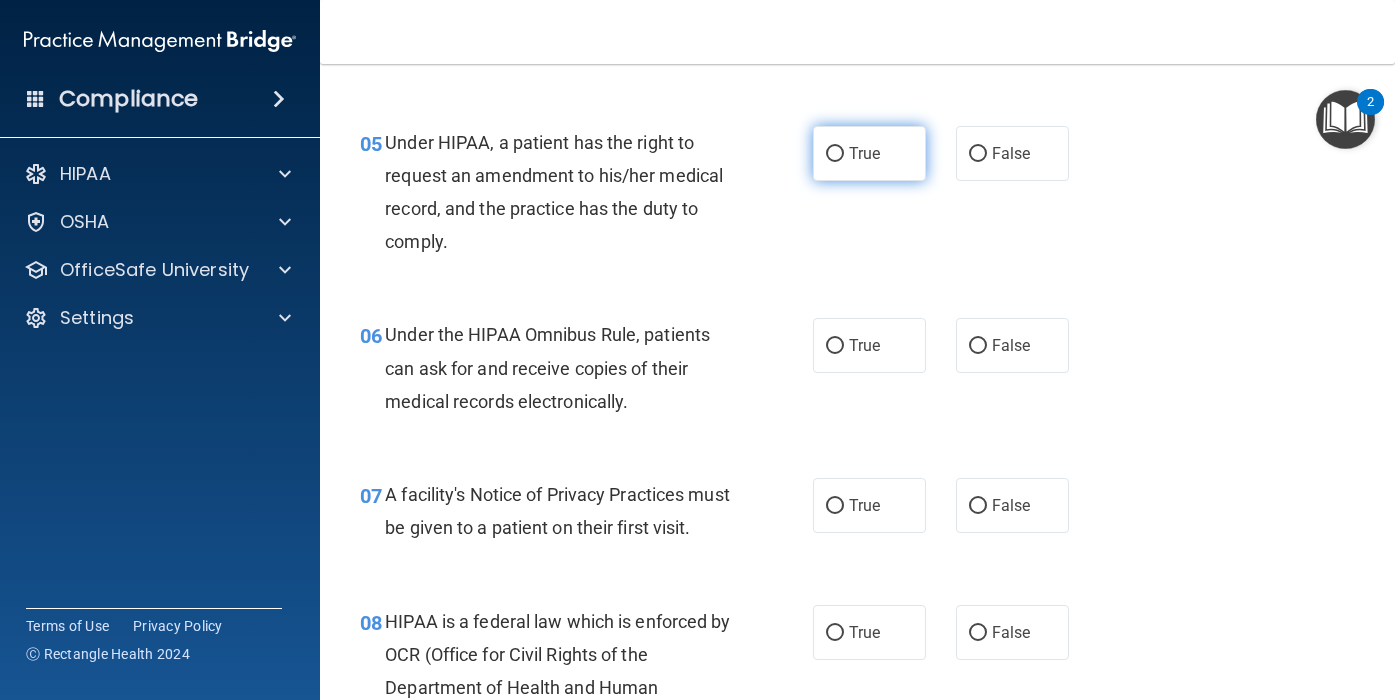 click on "True" at bounding box center [869, 153] 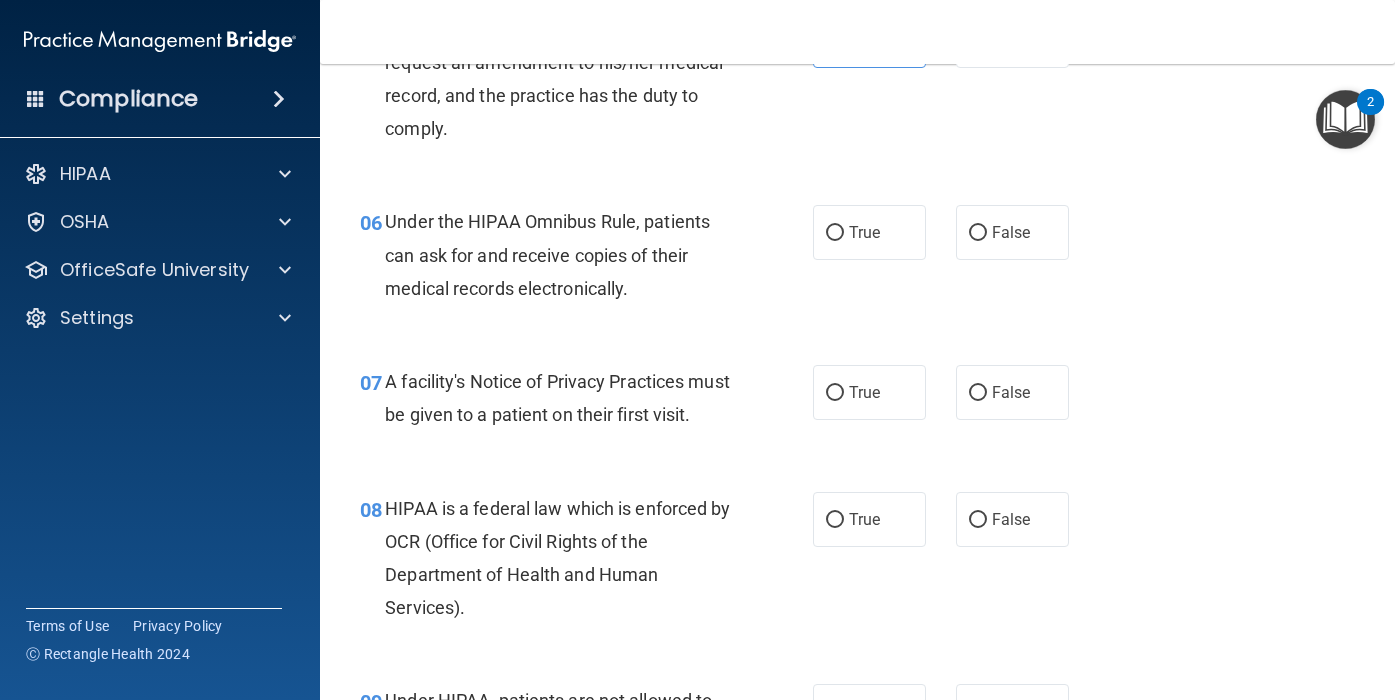 scroll, scrollTop: 1019, scrollLeft: 0, axis: vertical 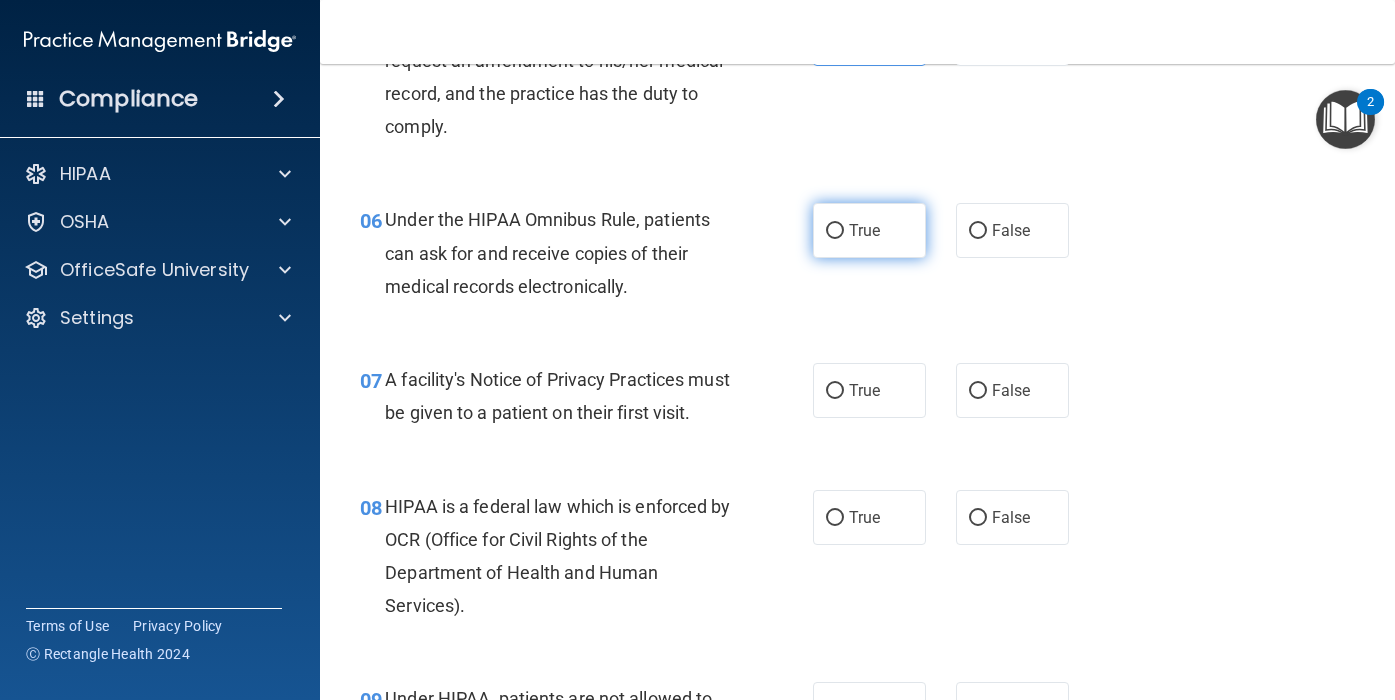 click on "True" at bounding box center (835, 231) 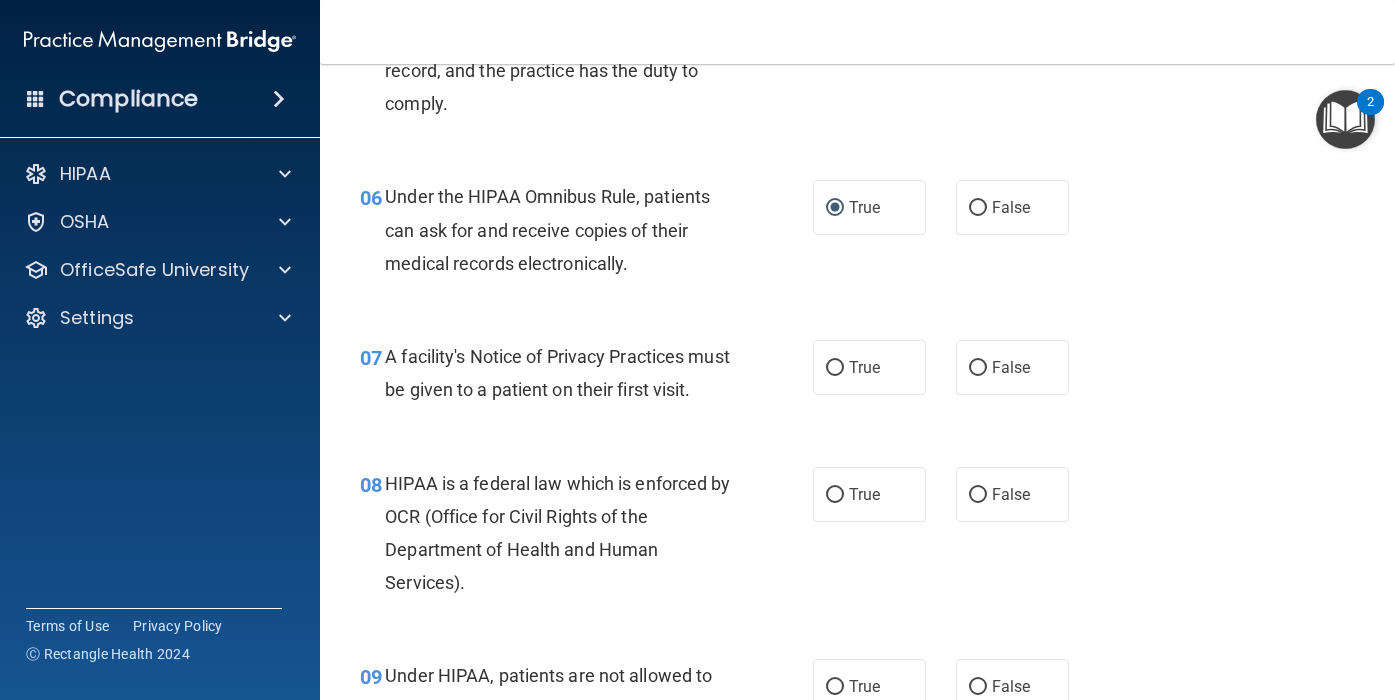 scroll, scrollTop: 1042, scrollLeft: 0, axis: vertical 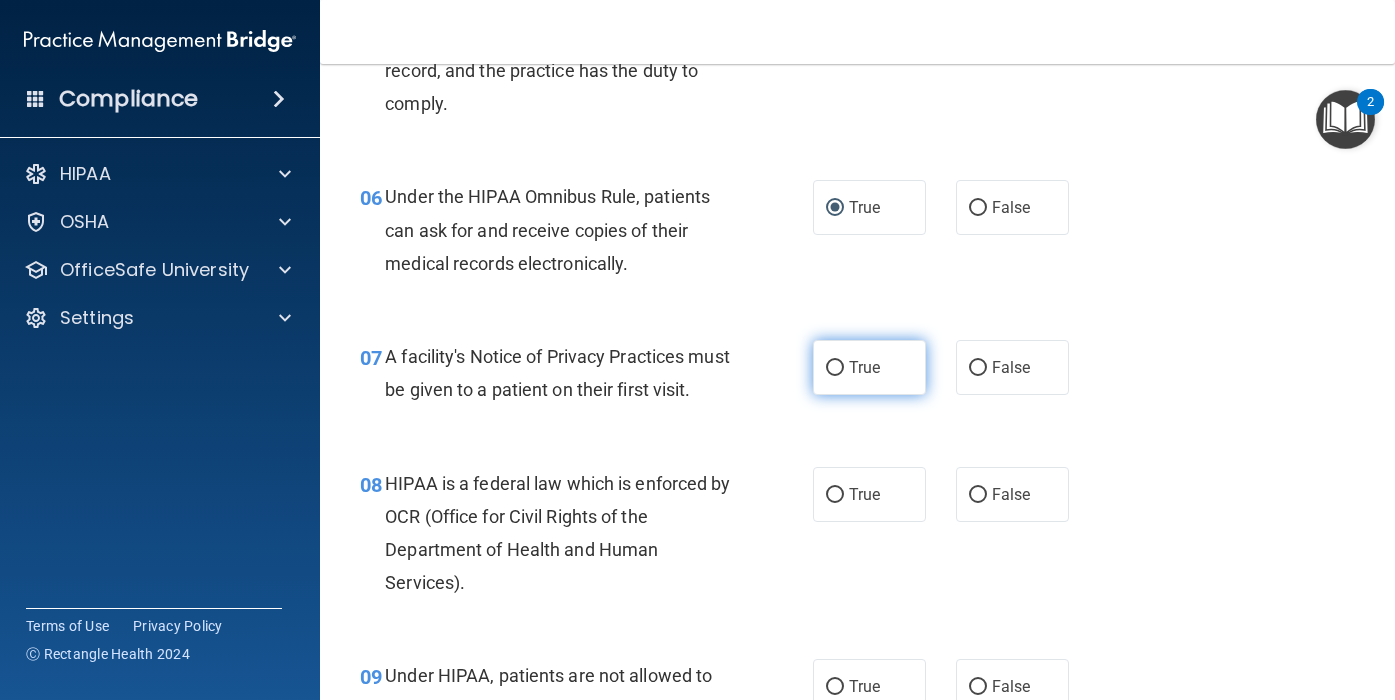 click on "True" at bounding box center (869, 367) 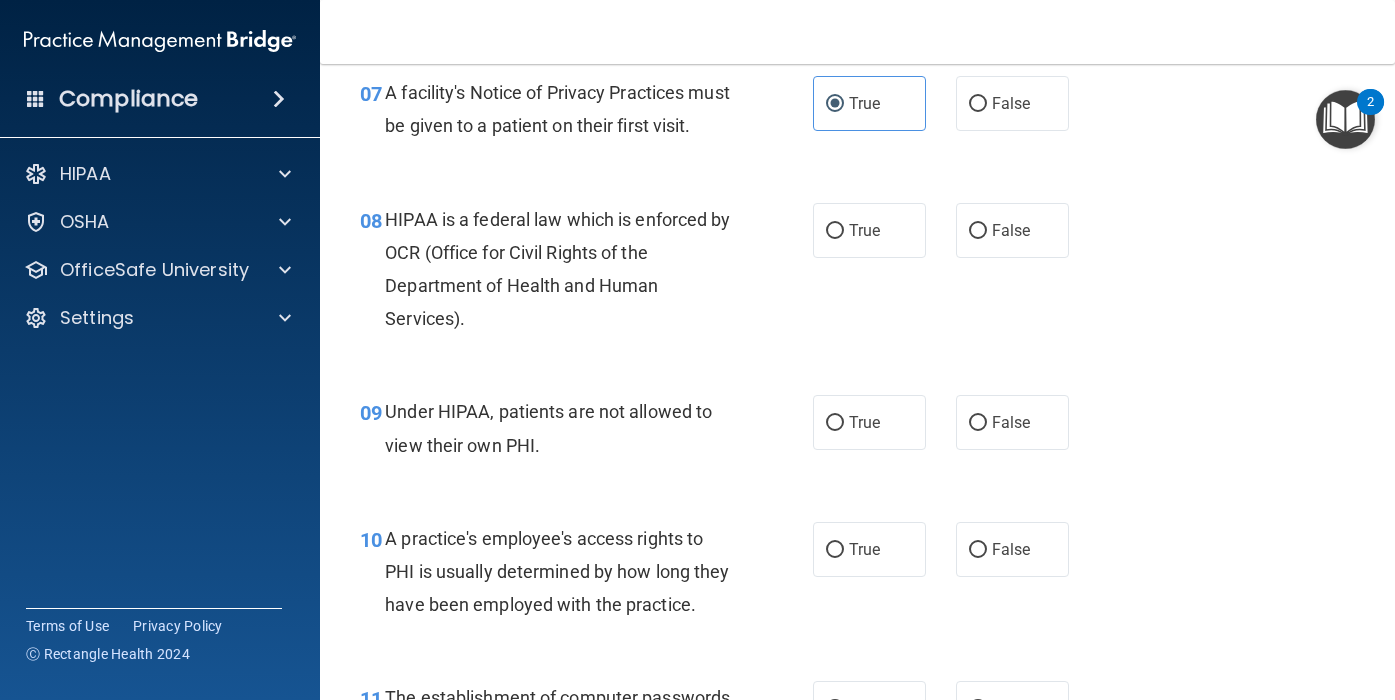 scroll, scrollTop: 1324, scrollLeft: 0, axis: vertical 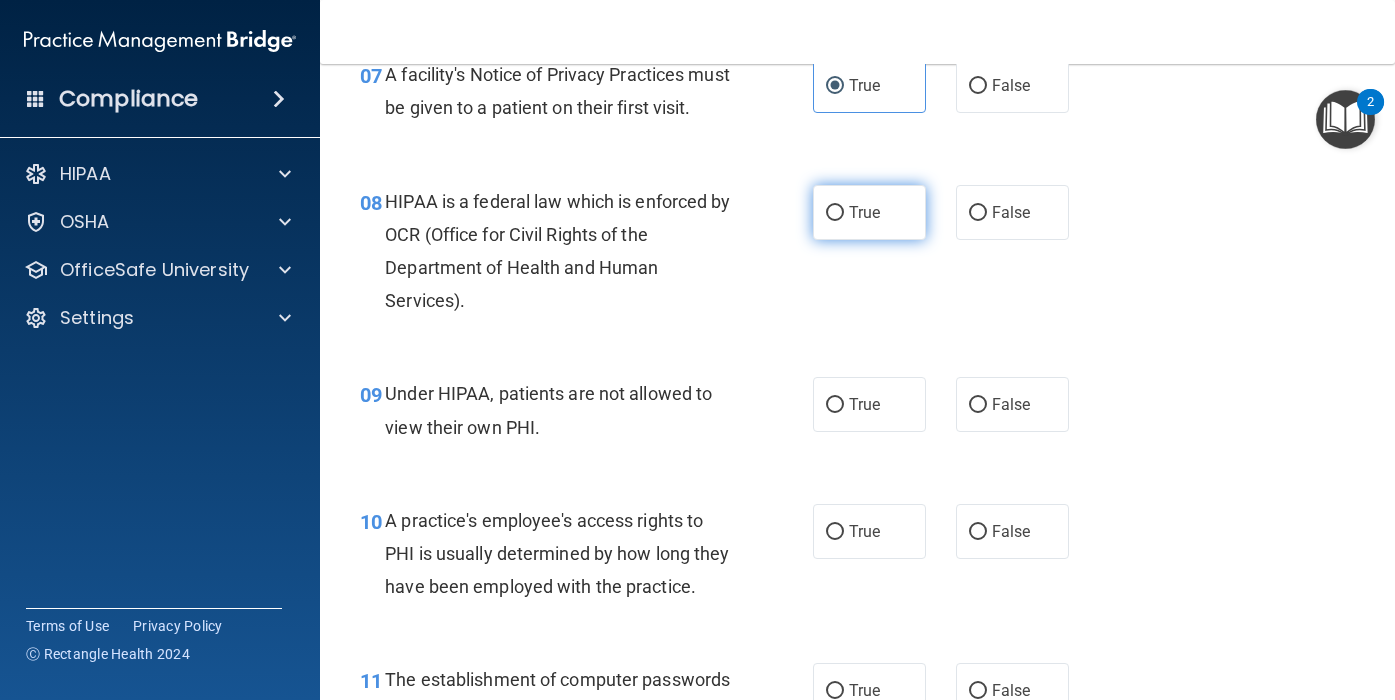 click on "True" at bounding box center [869, 212] 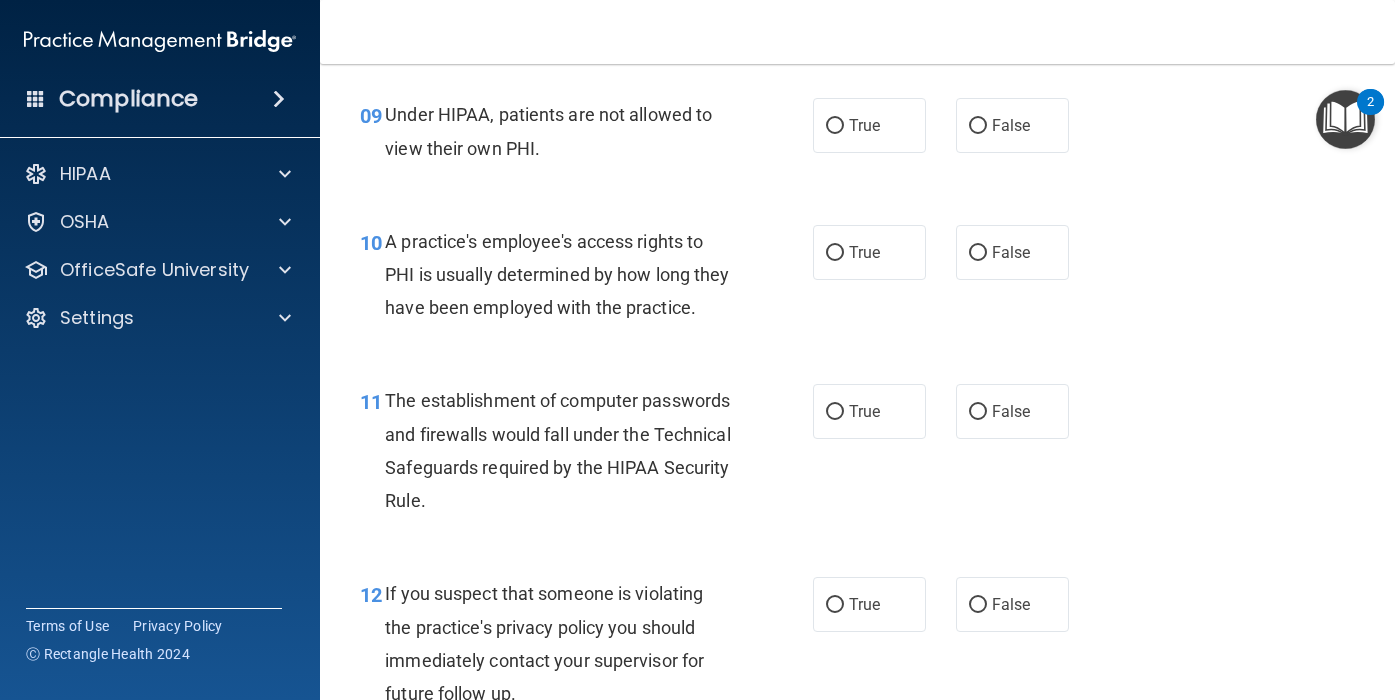 scroll, scrollTop: 1605, scrollLeft: 0, axis: vertical 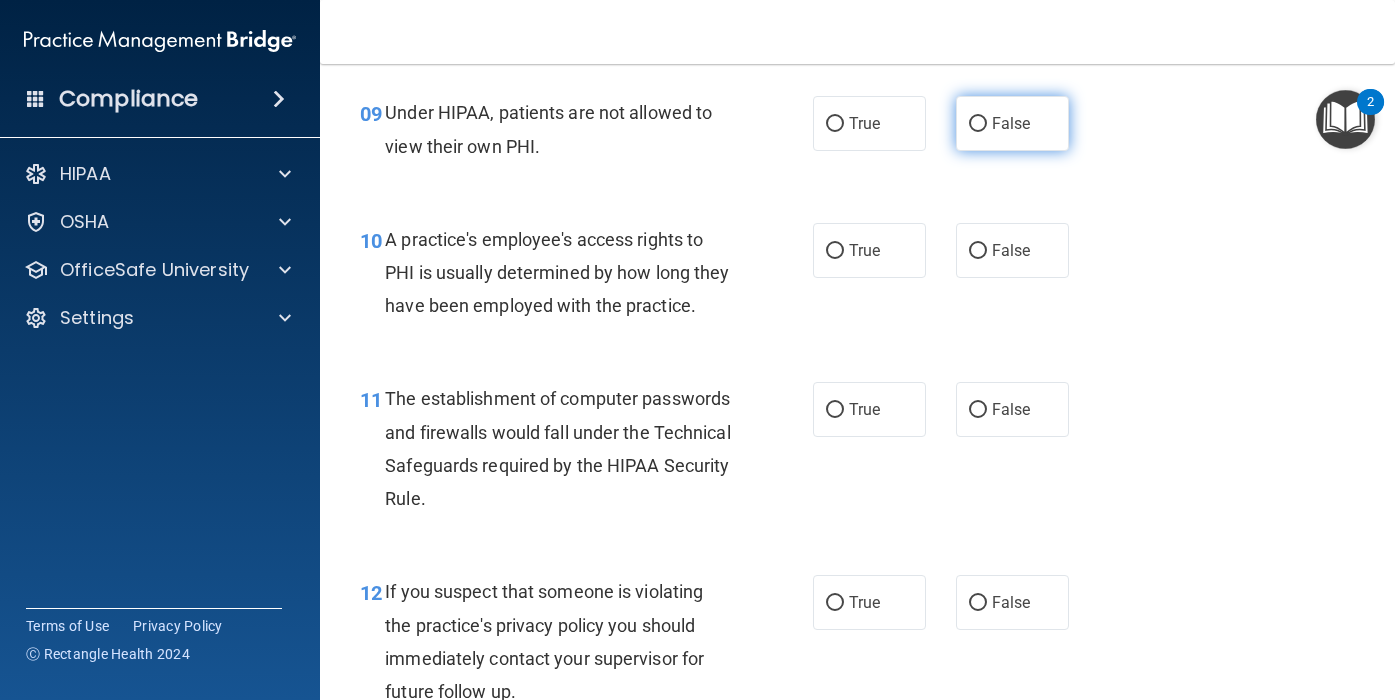 click on "False" at bounding box center [1012, 123] 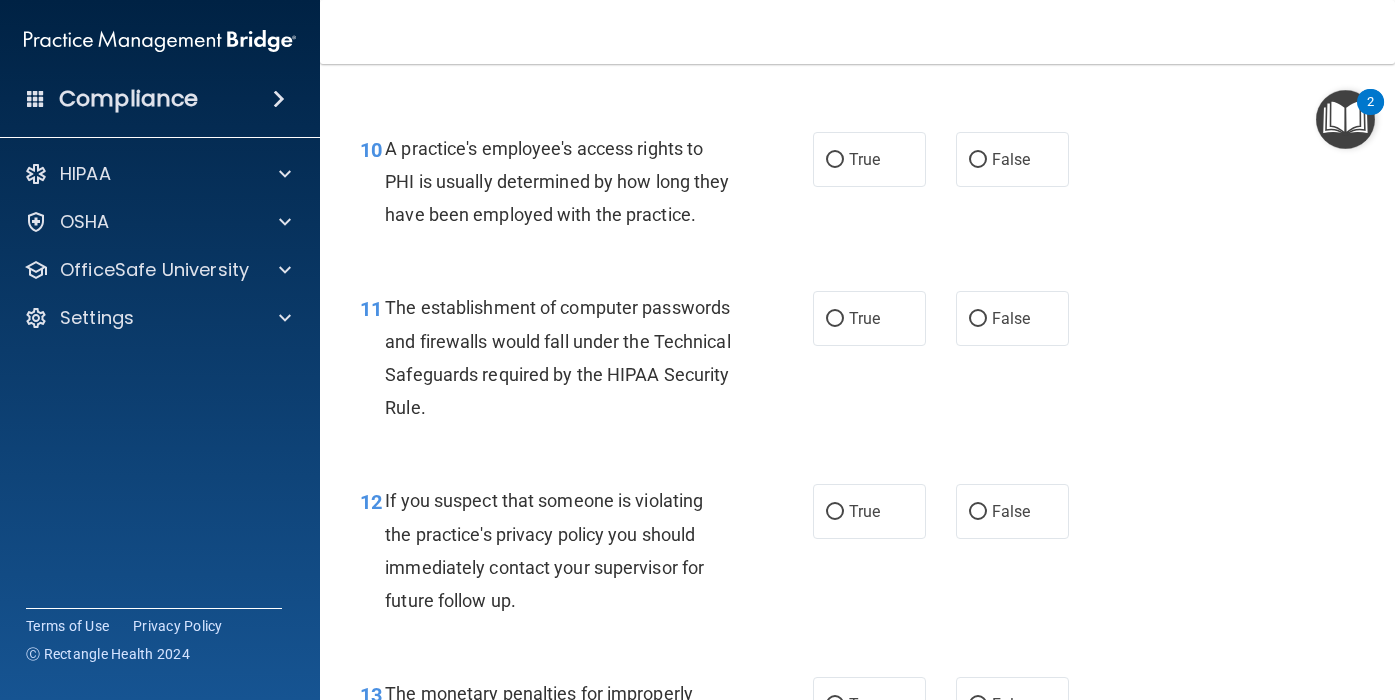 scroll, scrollTop: 1707, scrollLeft: 0, axis: vertical 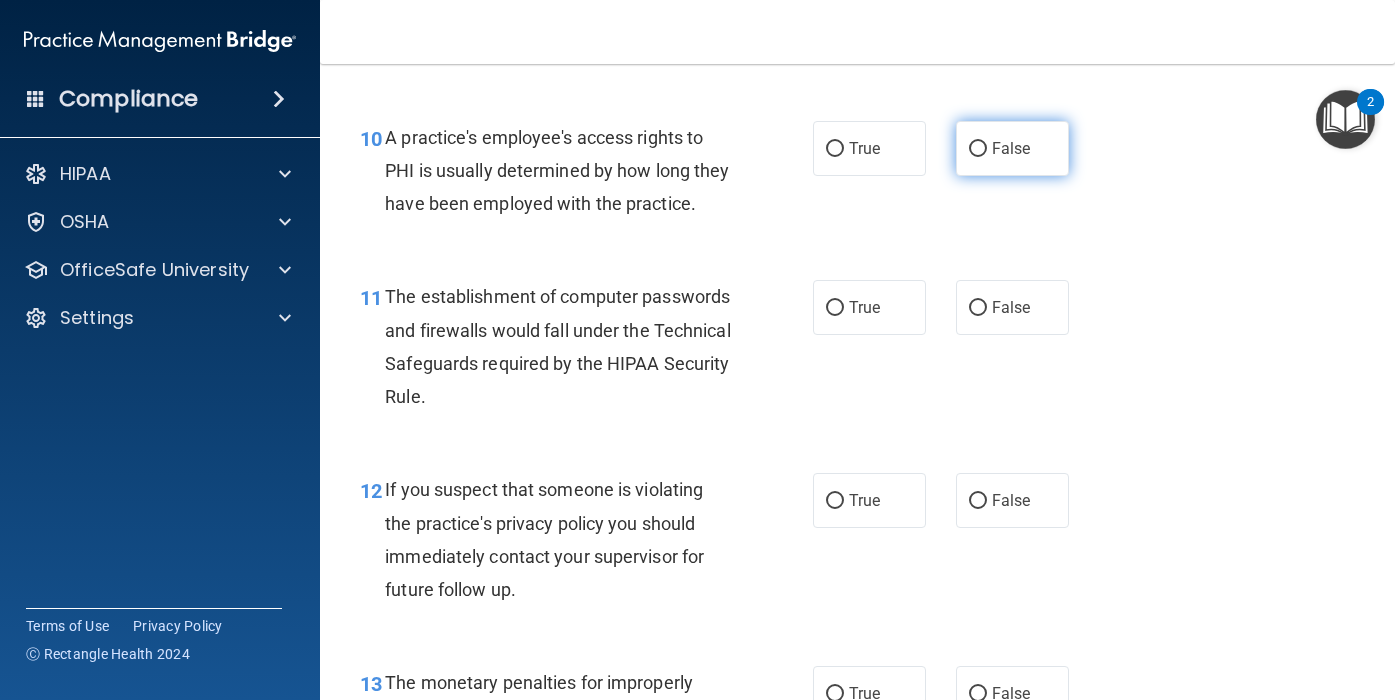 click on "False" at bounding box center (1012, 148) 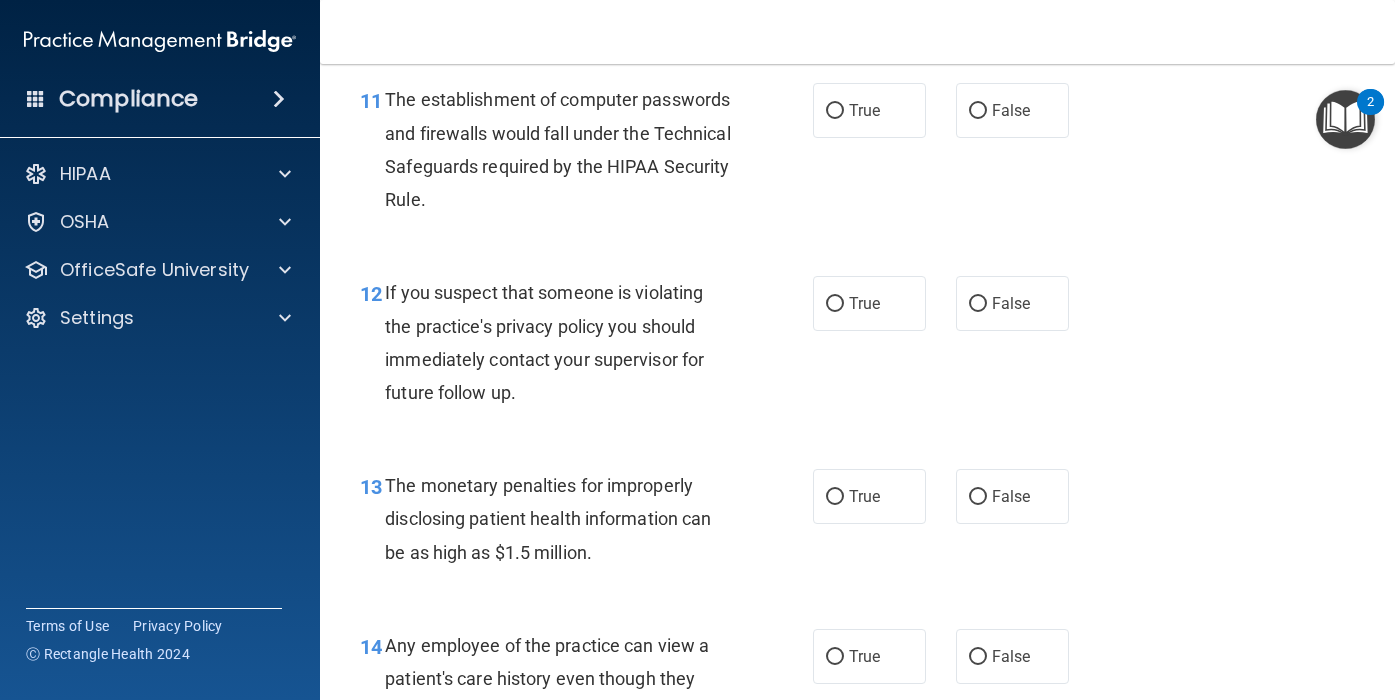 scroll, scrollTop: 1903, scrollLeft: 0, axis: vertical 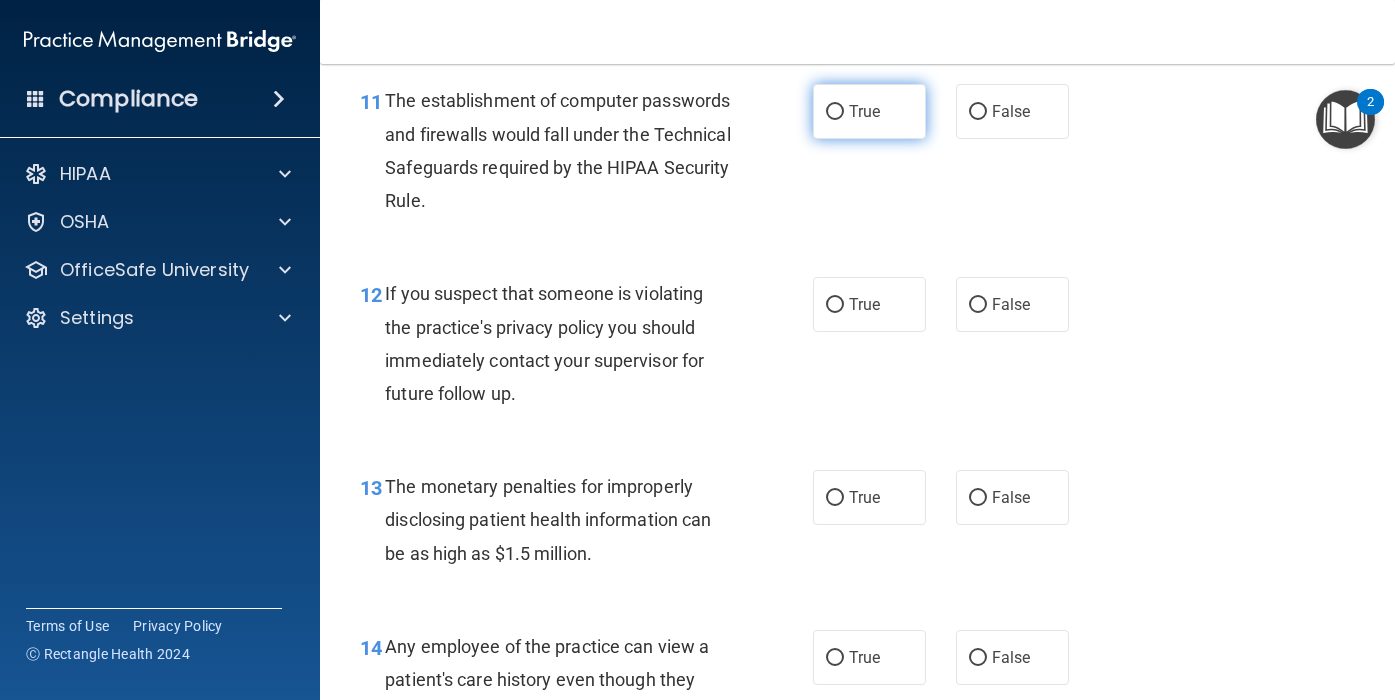 click on "True" at bounding box center [869, 111] 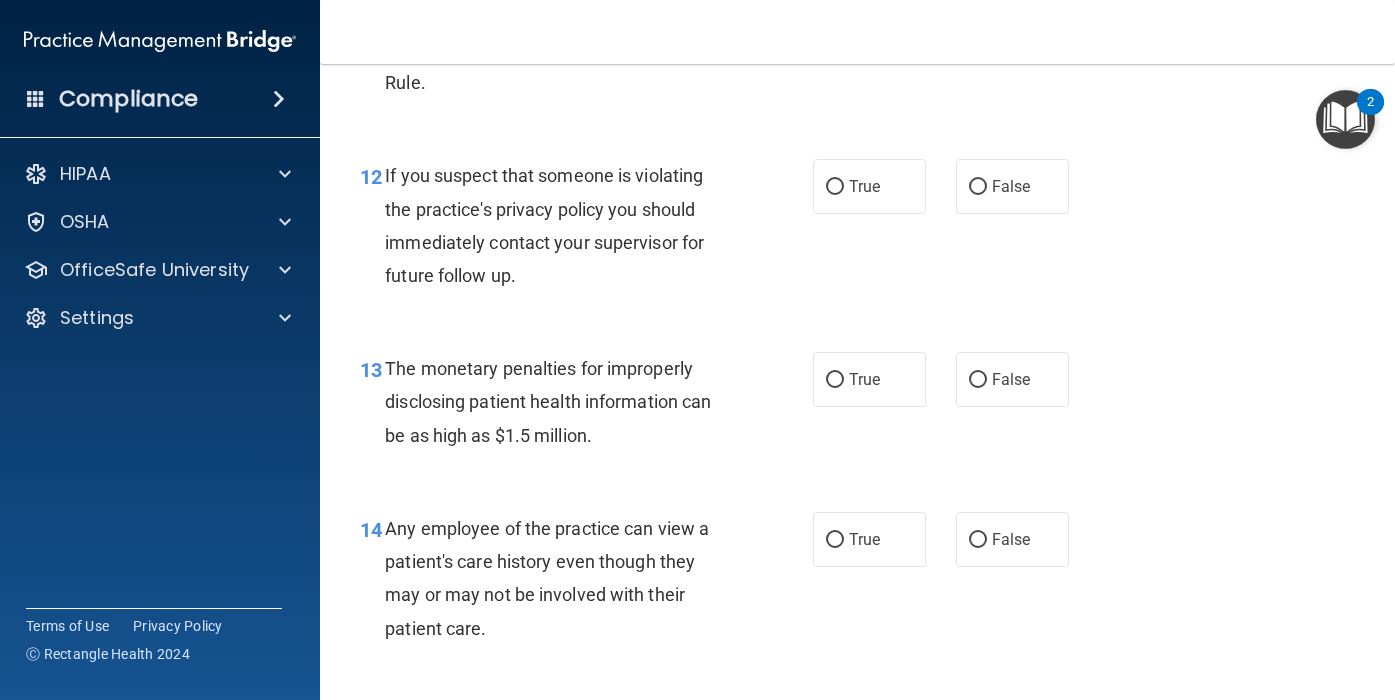 scroll, scrollTop: 2041, scrollLeft: 0, axis: vertical 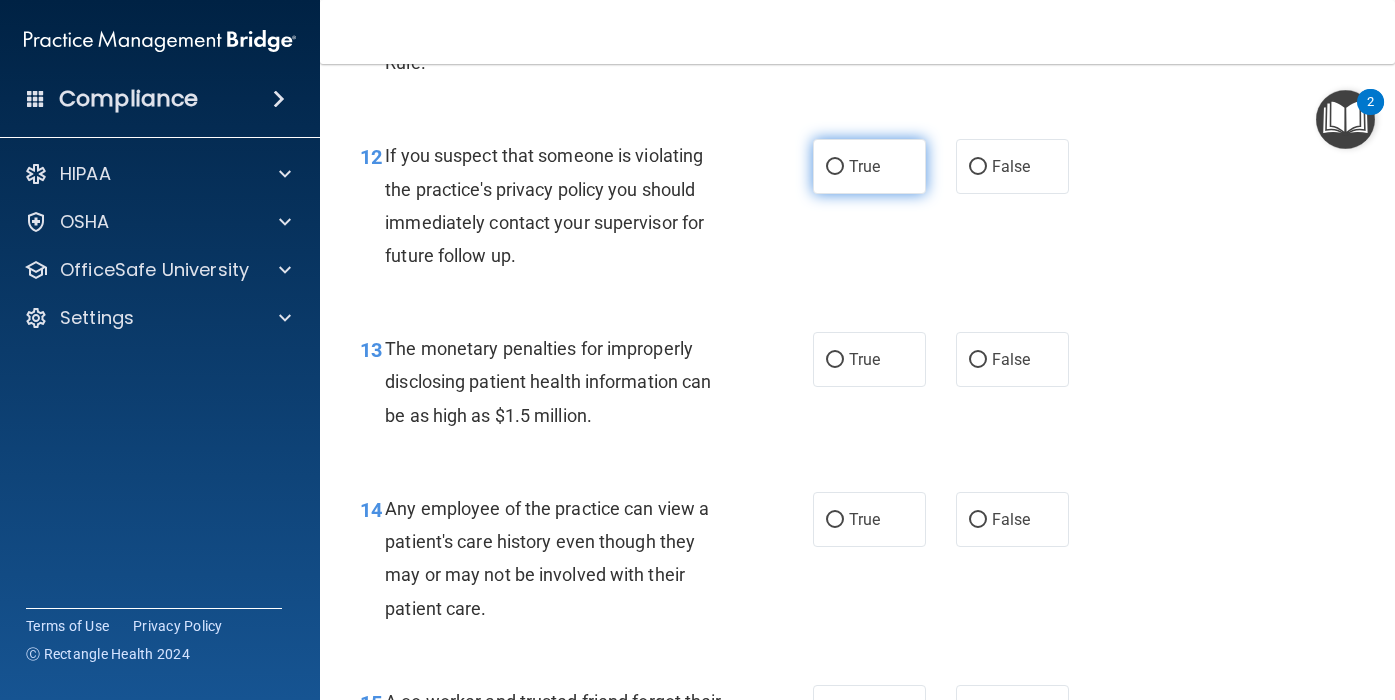 click on "True" at bounding box center [869, 166] 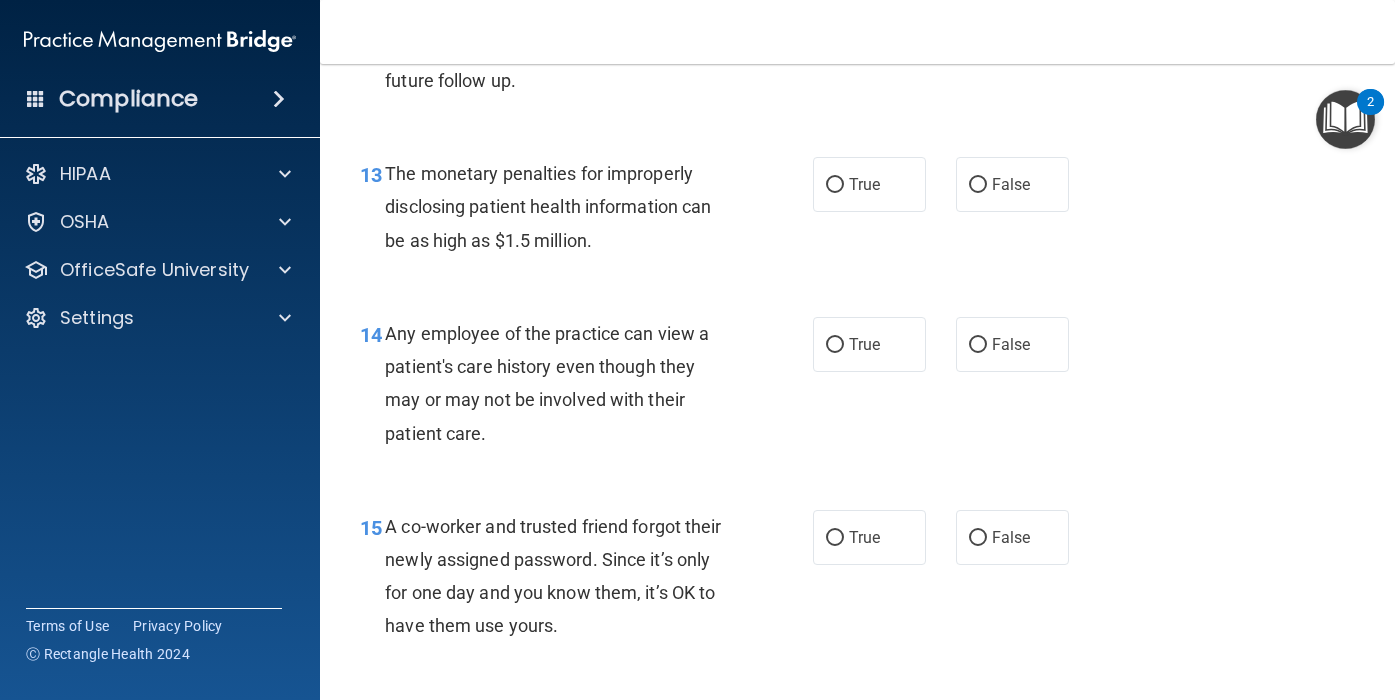 scroll, scrollTop: 2224, scrollLeft: 0, axis: vertical 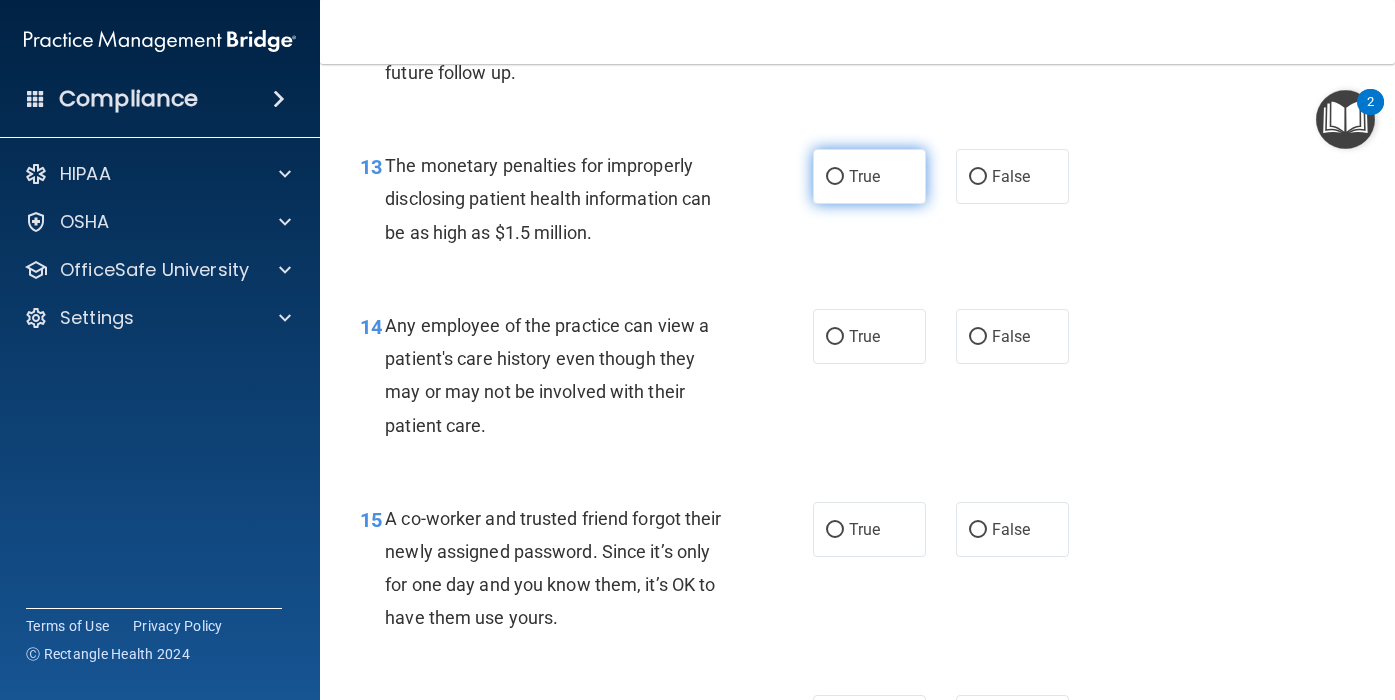 click on "True" at bounding box center [835, 177] 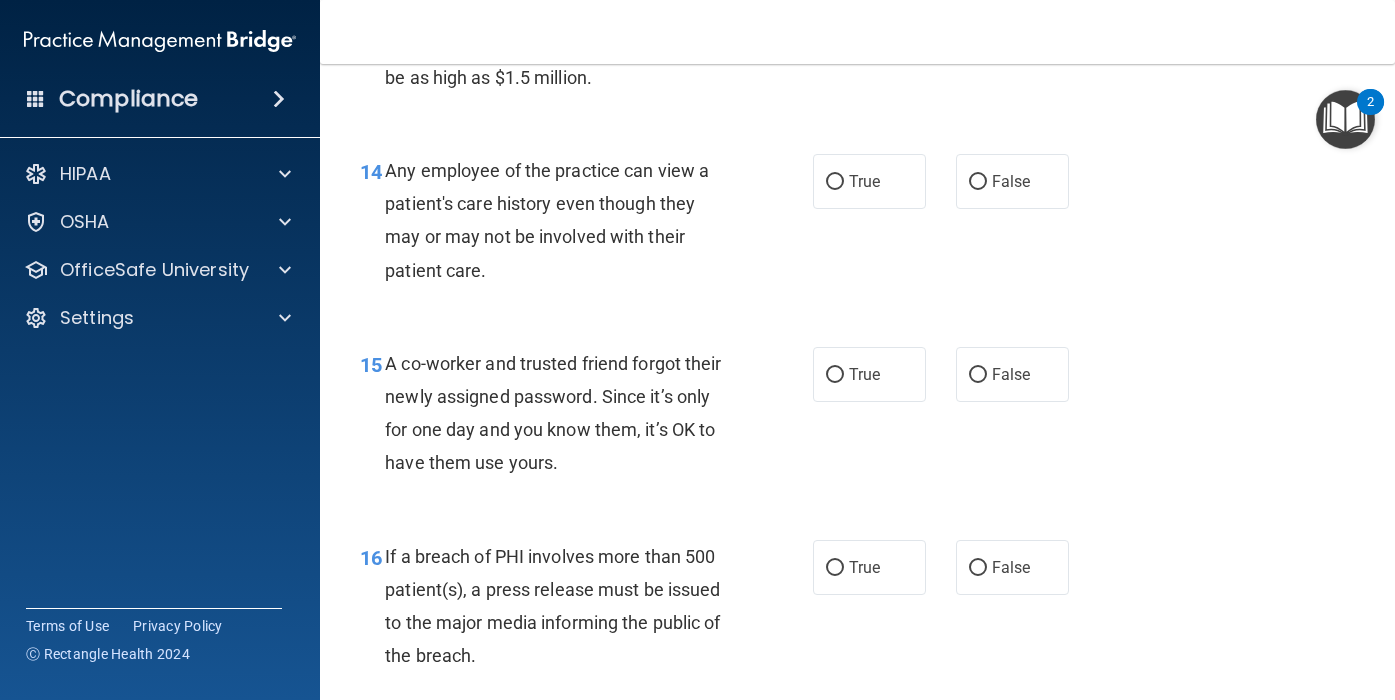 scroll, scrollTop: 2389, scrollLeft: 0, axis: vertical 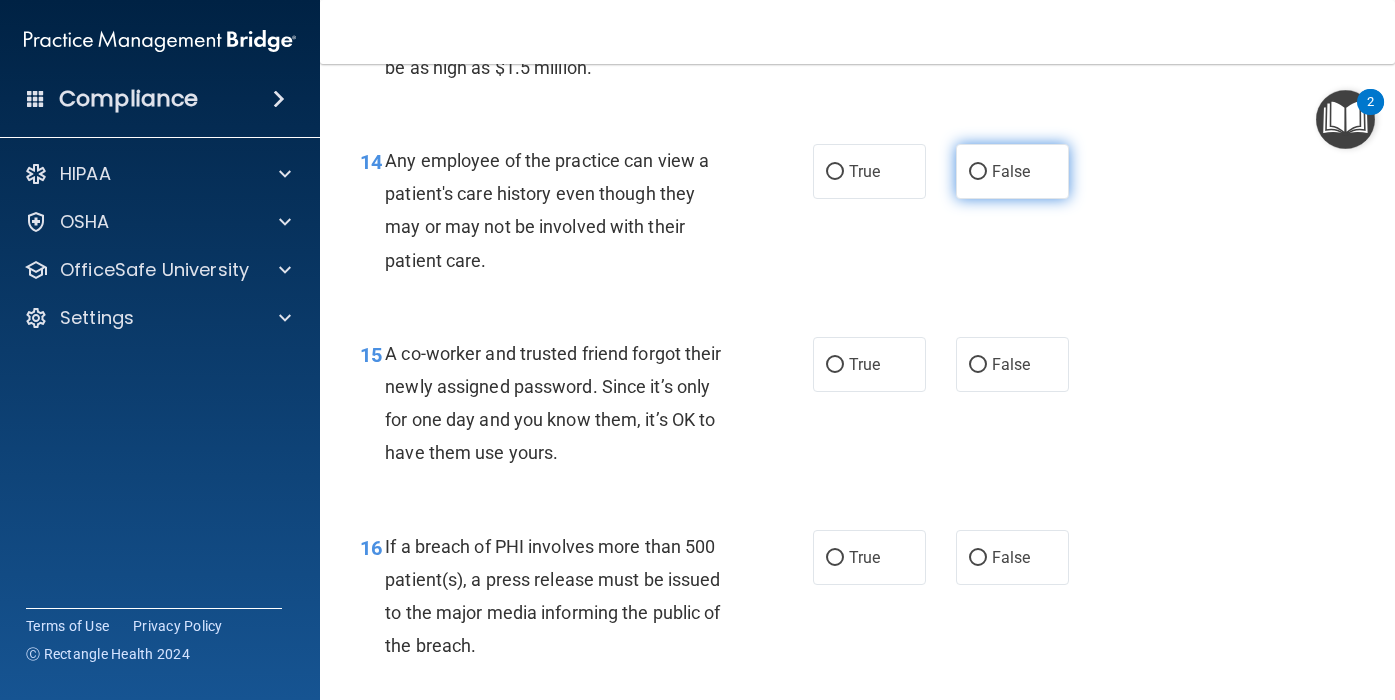 click on "False" at bounding box center (1012, 171) 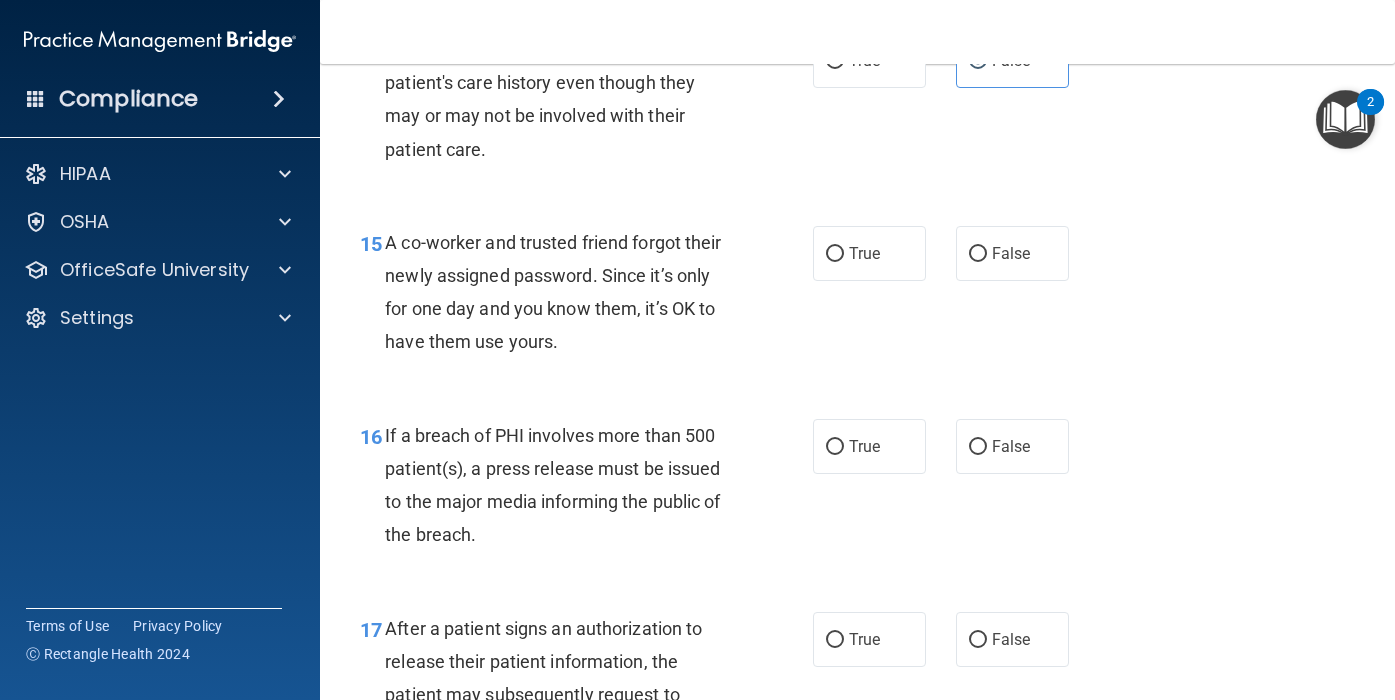 scroll, scrollTop: 2524, scrollLeft: 0, axis: vertical 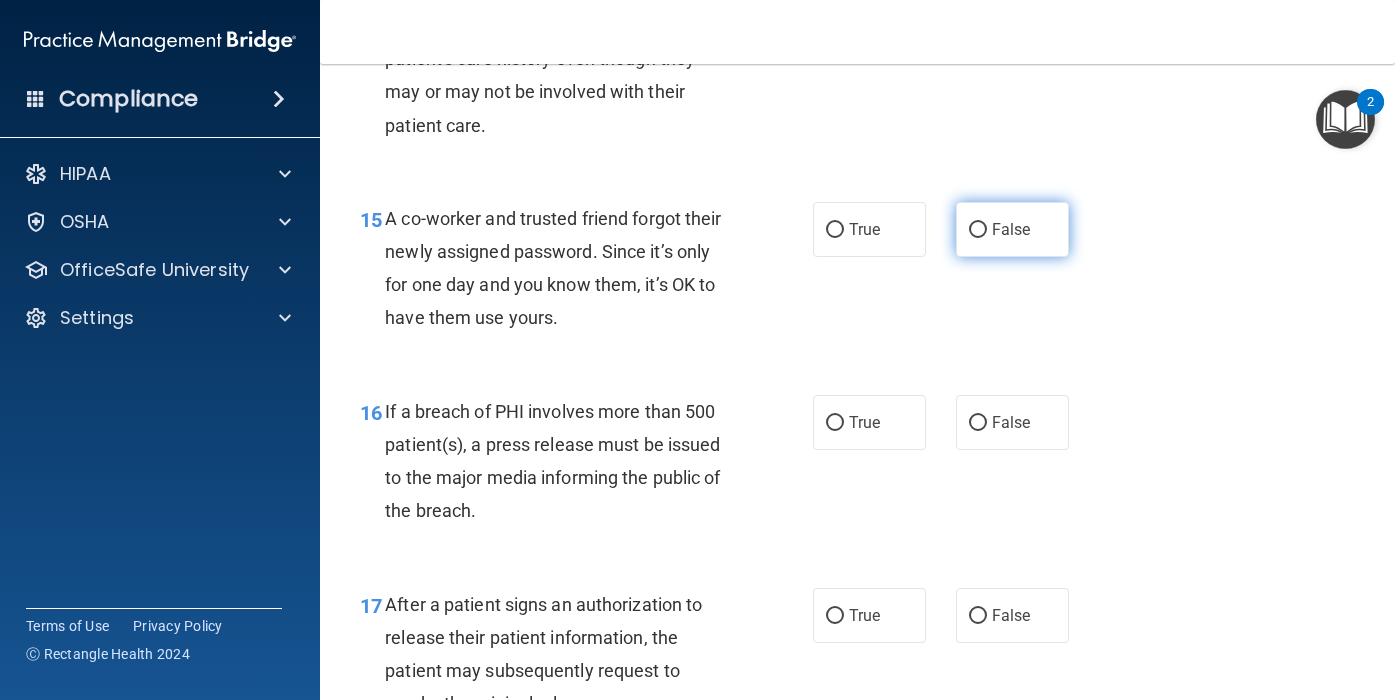 click on "False" at bounding box center [1012, 229] 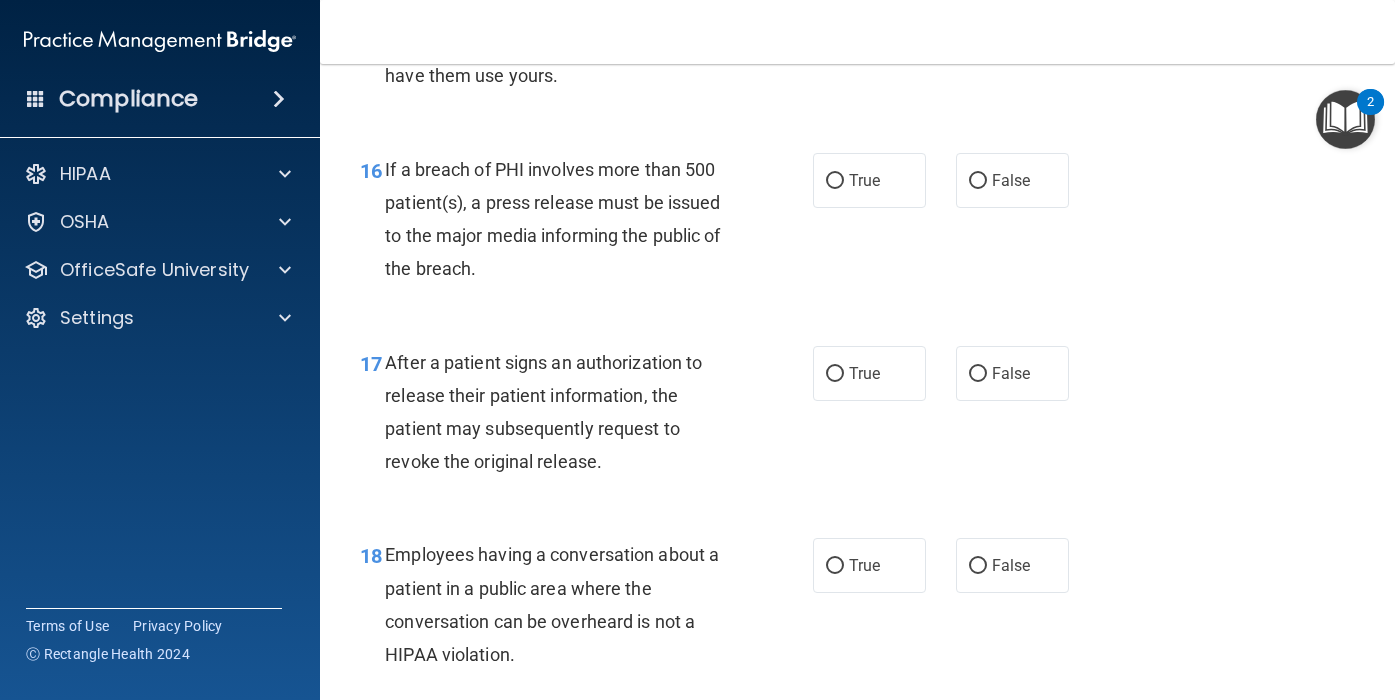 scroll, scrollTop: 2806, scrollLeft: 0, axis: vertical 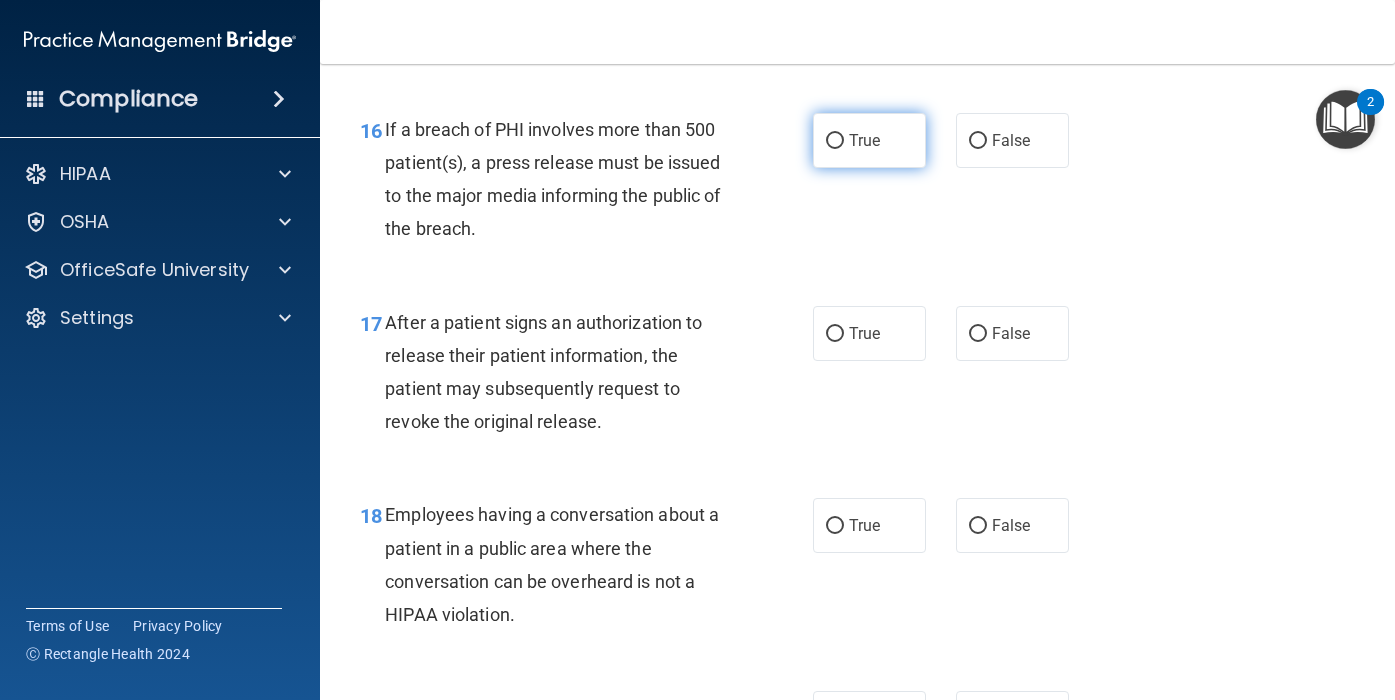 click on "True" at bounding box center [835, 141] 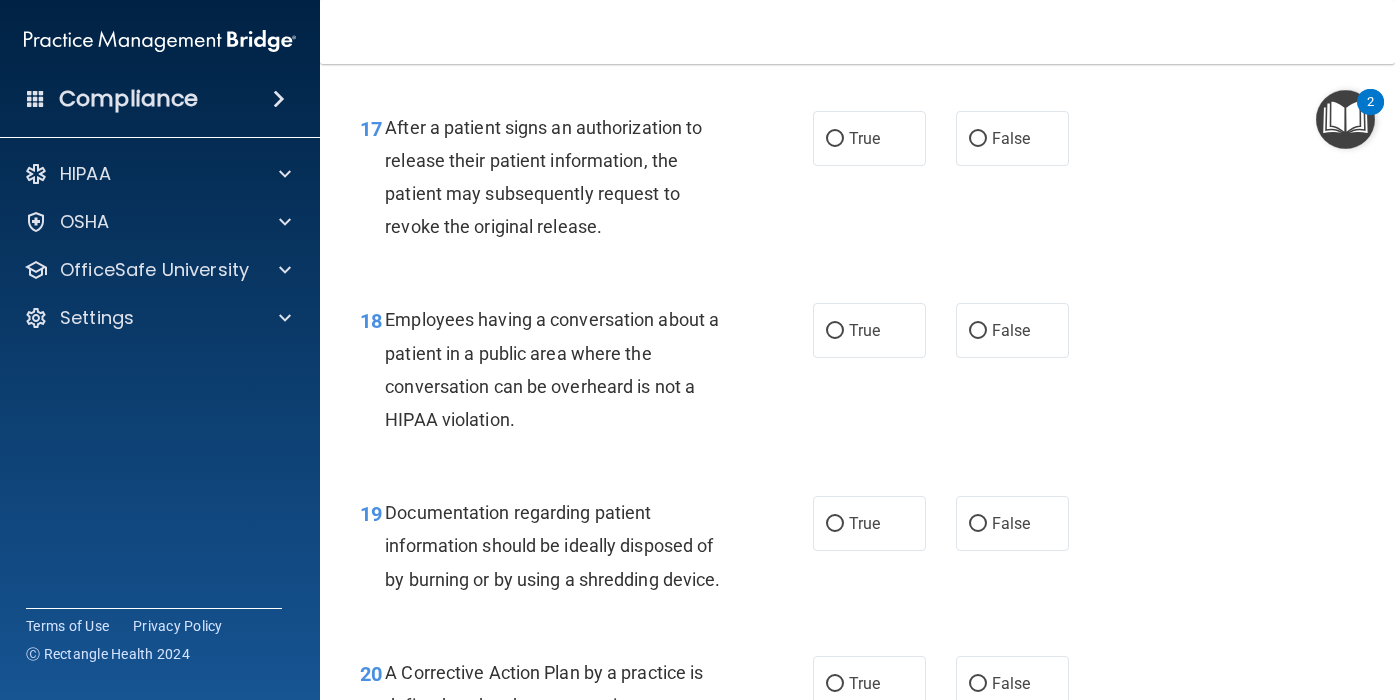 scroll, scrollTop: 3009, scrollLeft: 0, axis: vertical 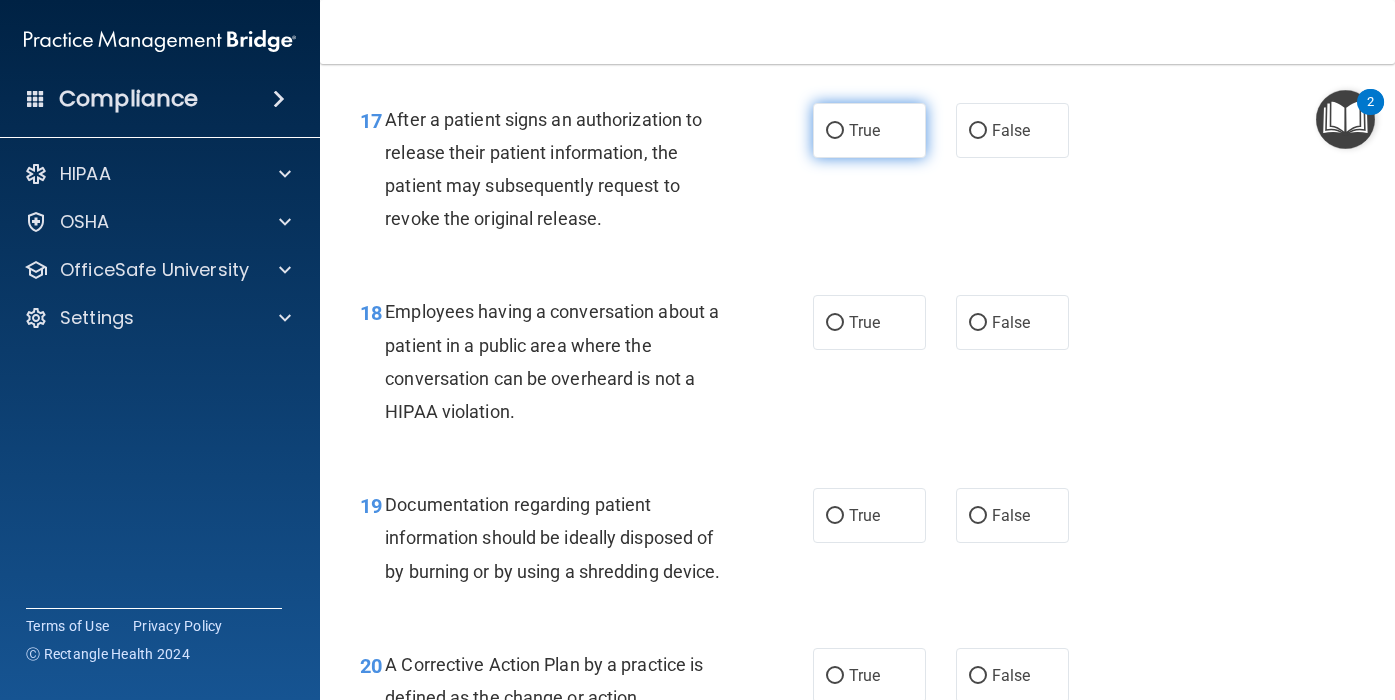 click on "True" at bounding box center (869, 130) 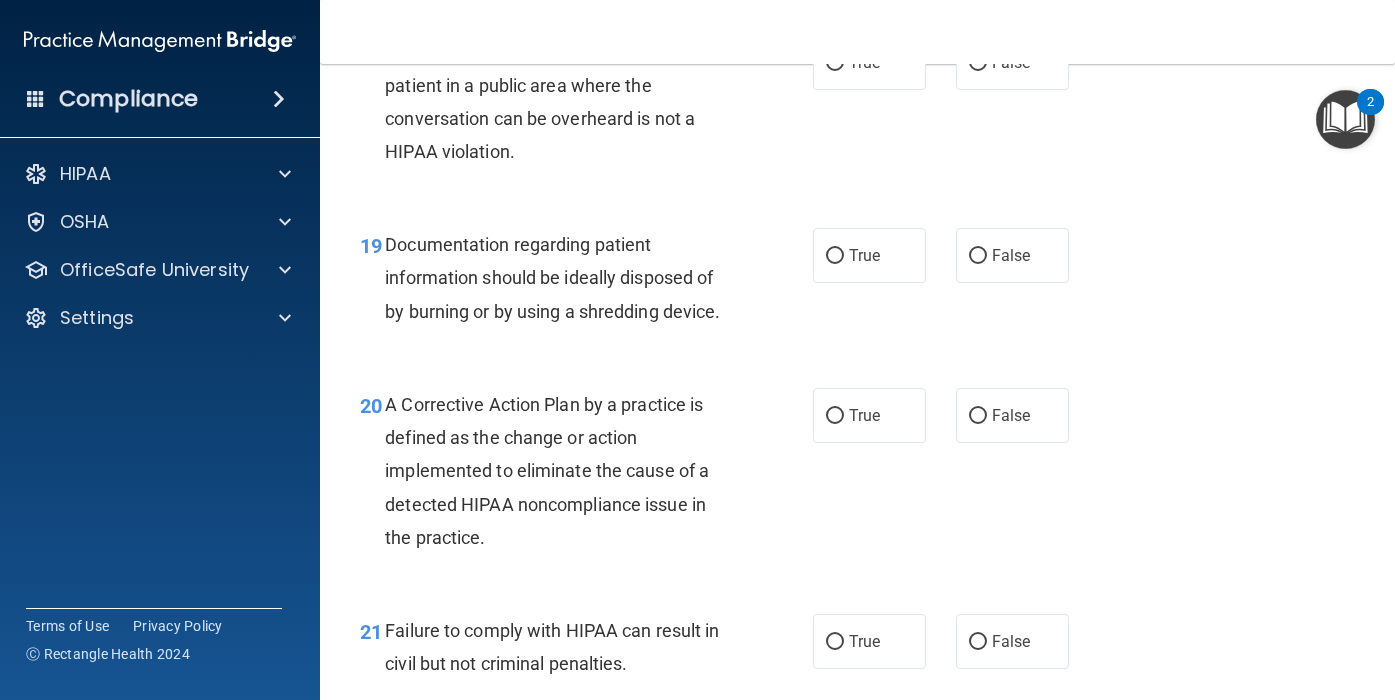 scroll, scrollTop: 3272, scrollLeft: 0, axis: vertical 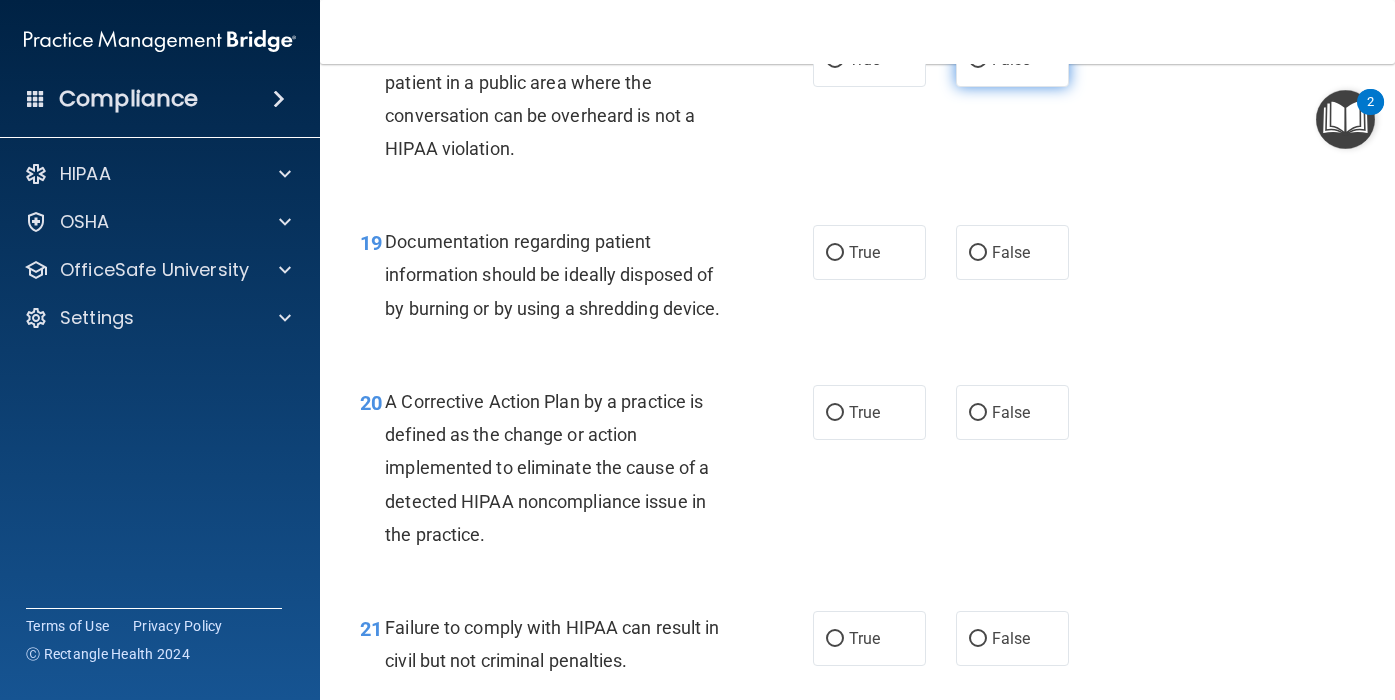 click on "False" at bounding box center (1012, 59) 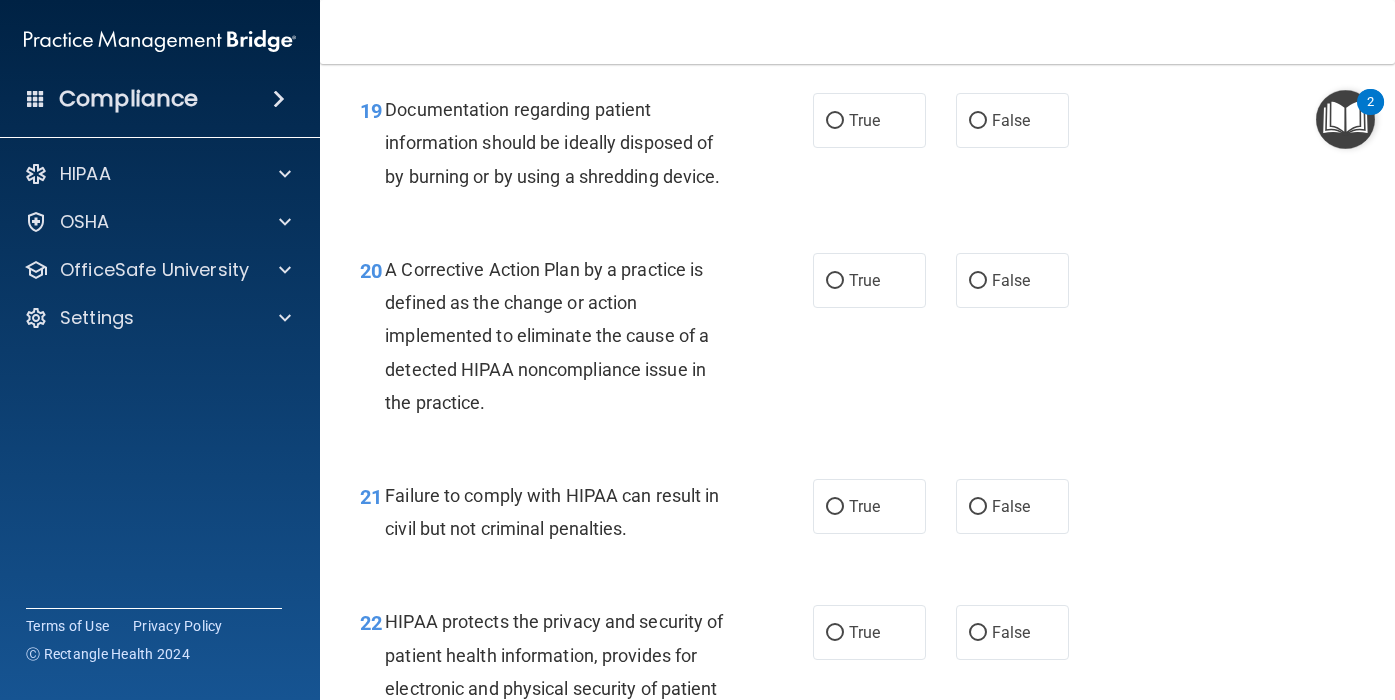 scroll, scrollTop: 3413, scrollLeft: 0, axis: vertical 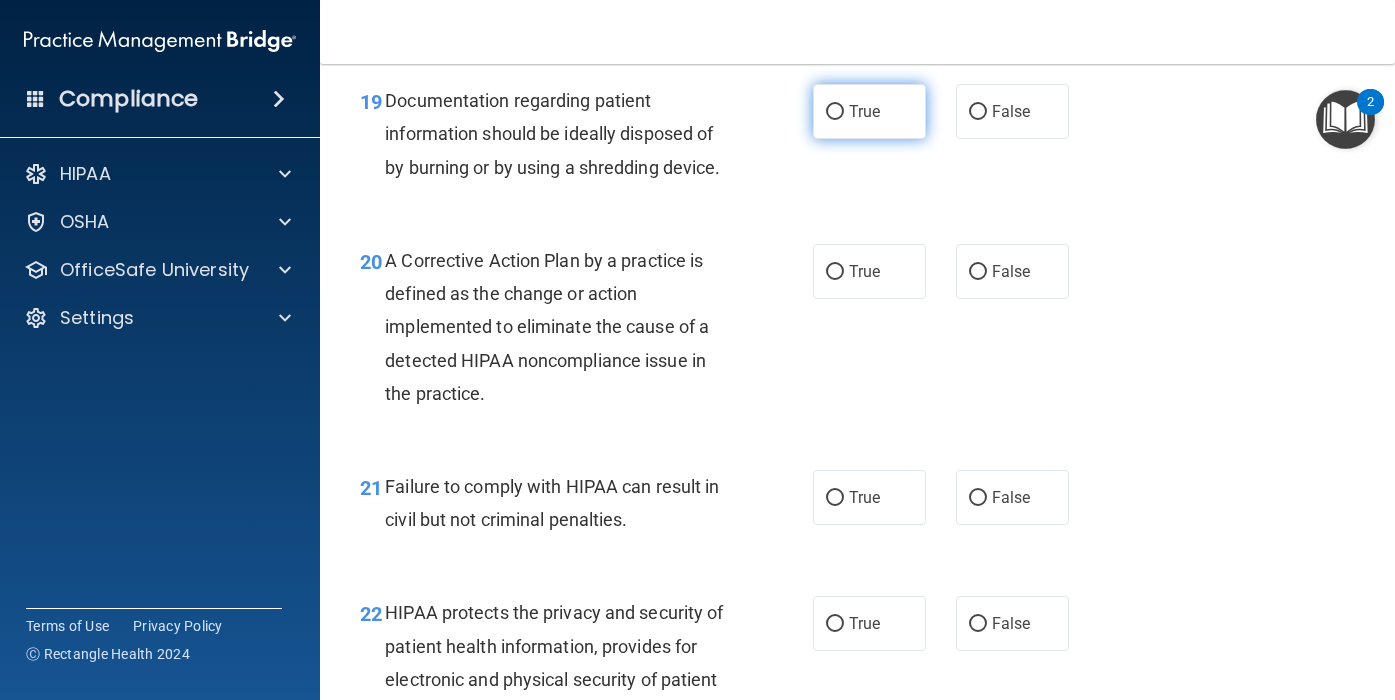 click on "True" at bounding box center (869, 111) 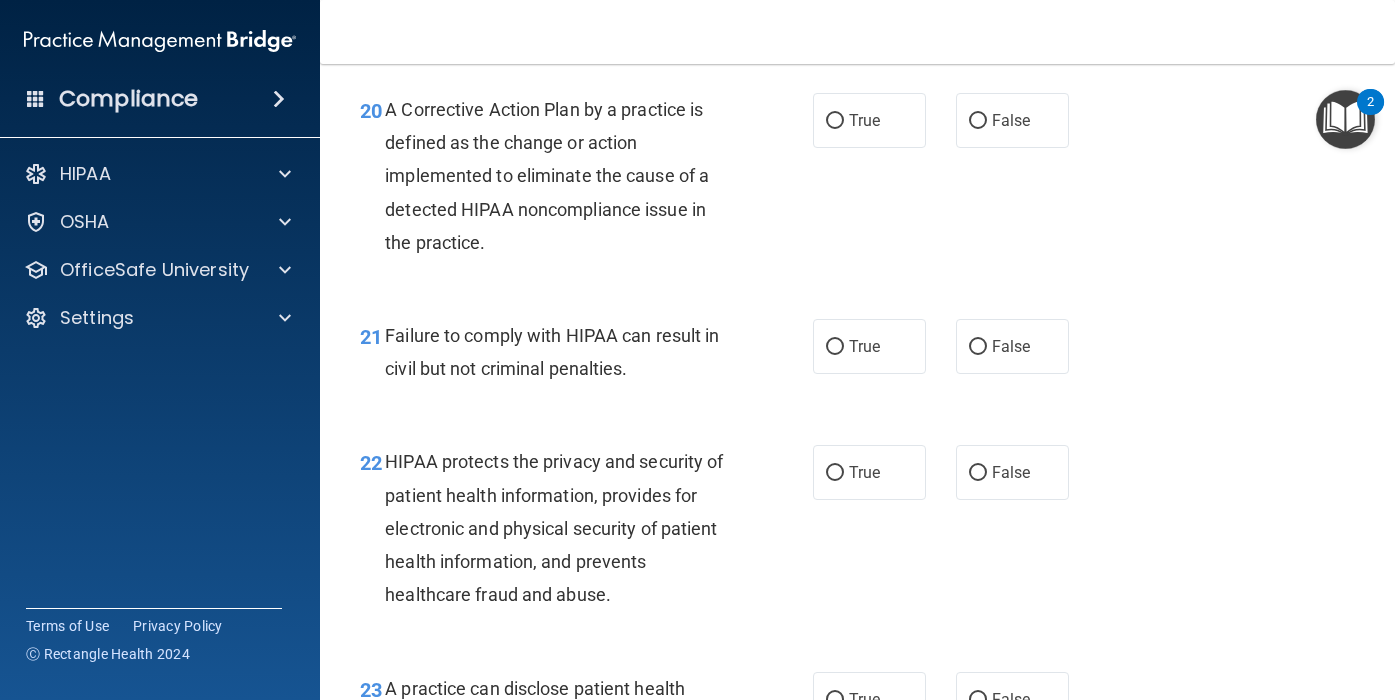 scroll, scrollTop: 3568, scrollLeft: 0, axis: vertical 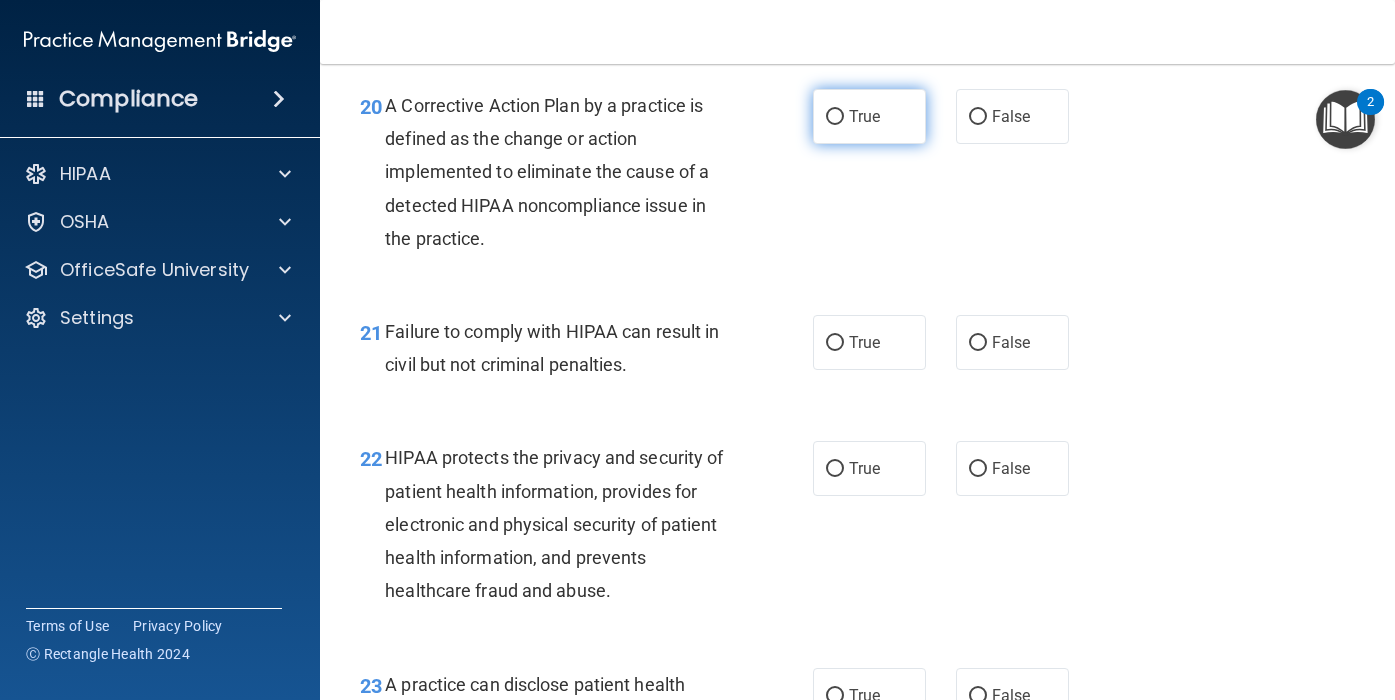click on "True" at bounding box center [869, 116] 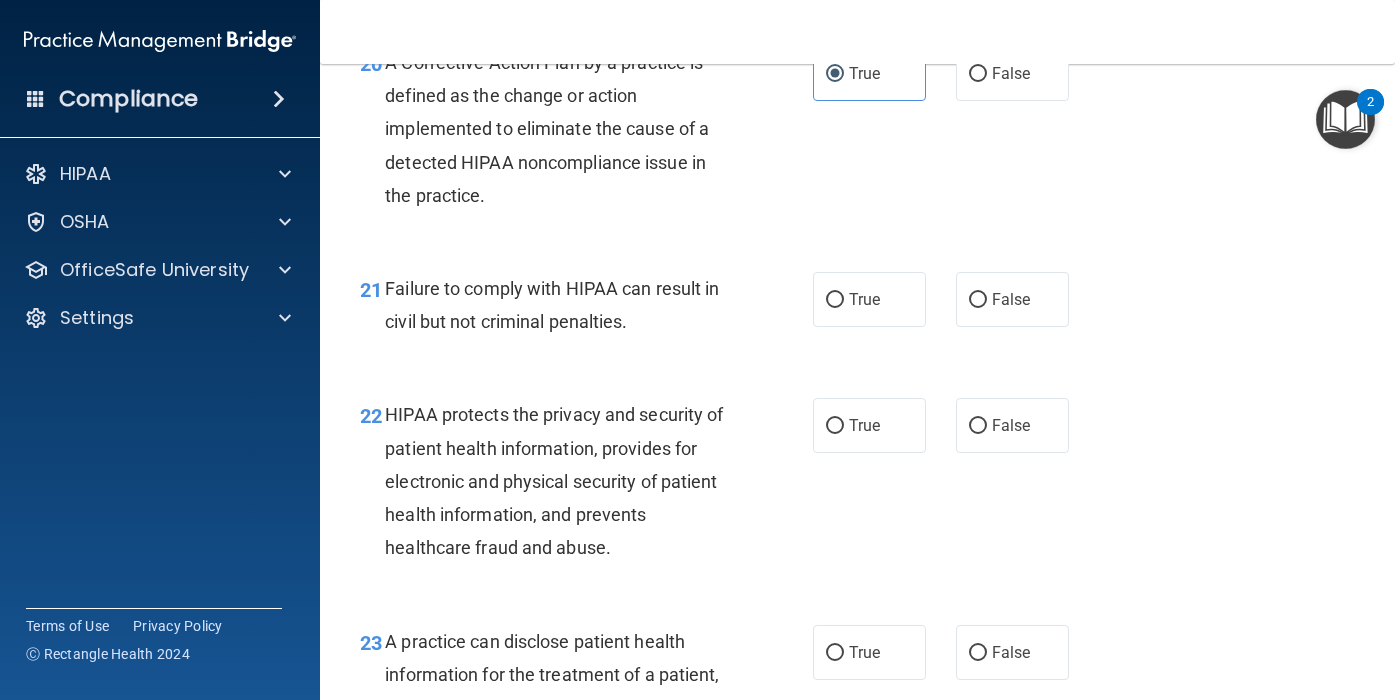 scroll, scrollTop: 3612, scrollLeft: 0, axis: vertical 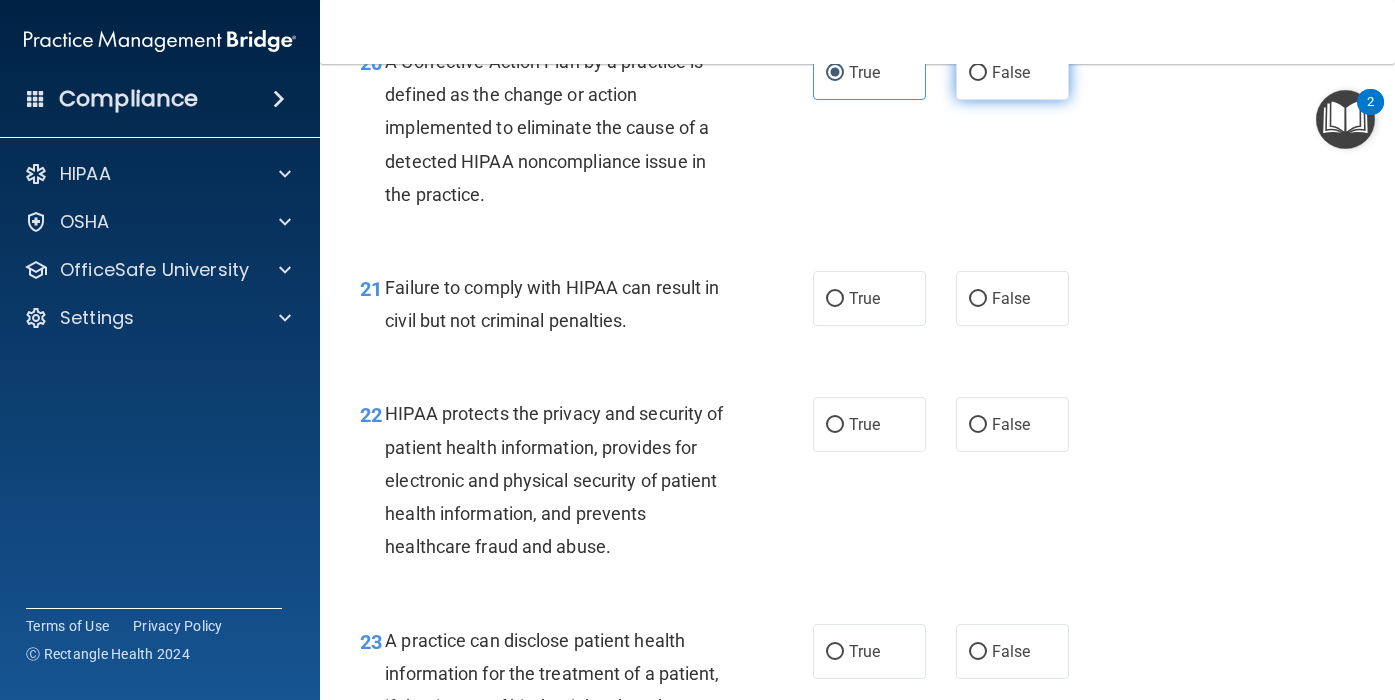 click on "False" at bounding box center (1012, 72) 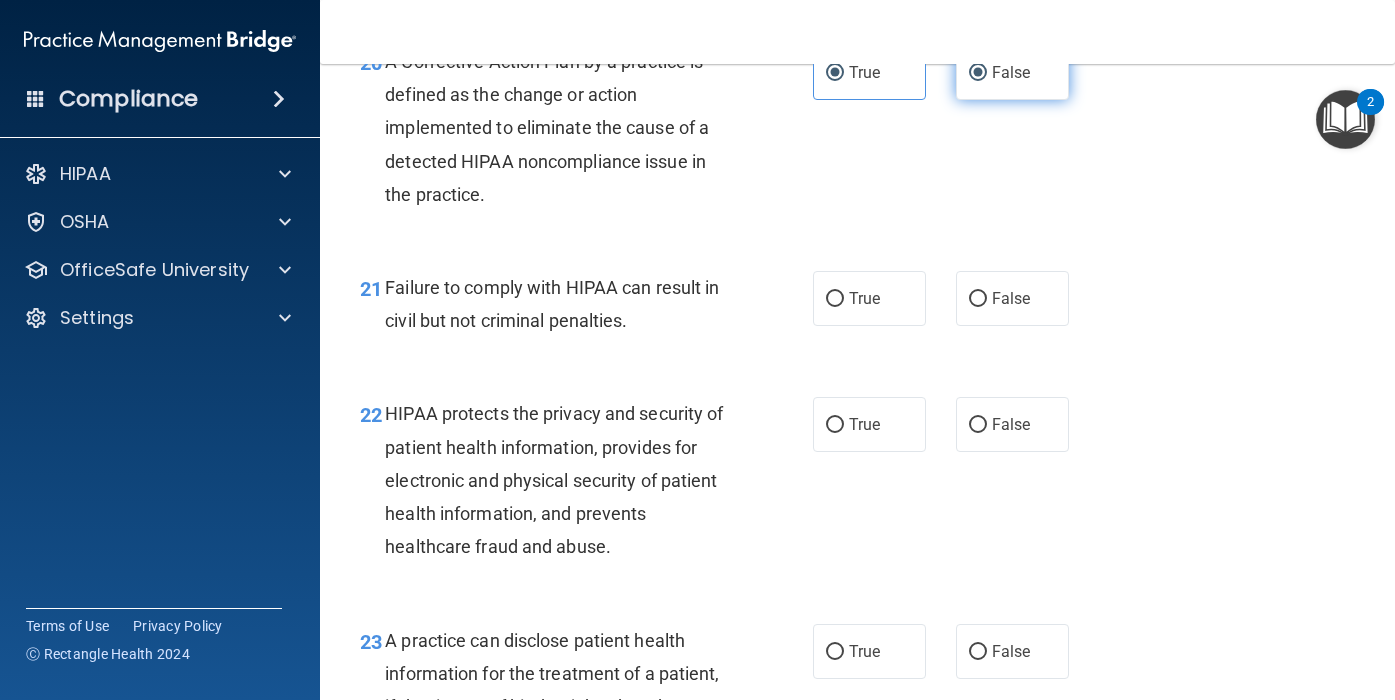 radio on "false" 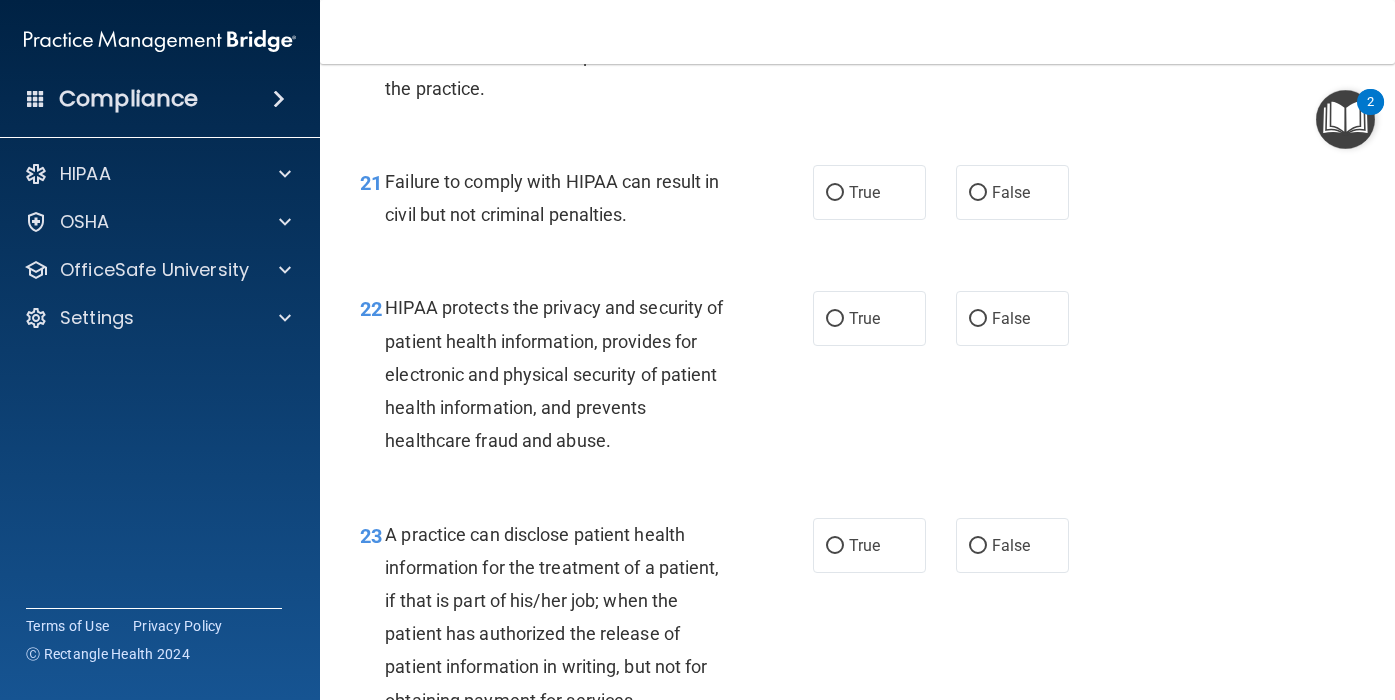 scroll, scrollTop: 3755, scrollLeft: 0, axis: vertical 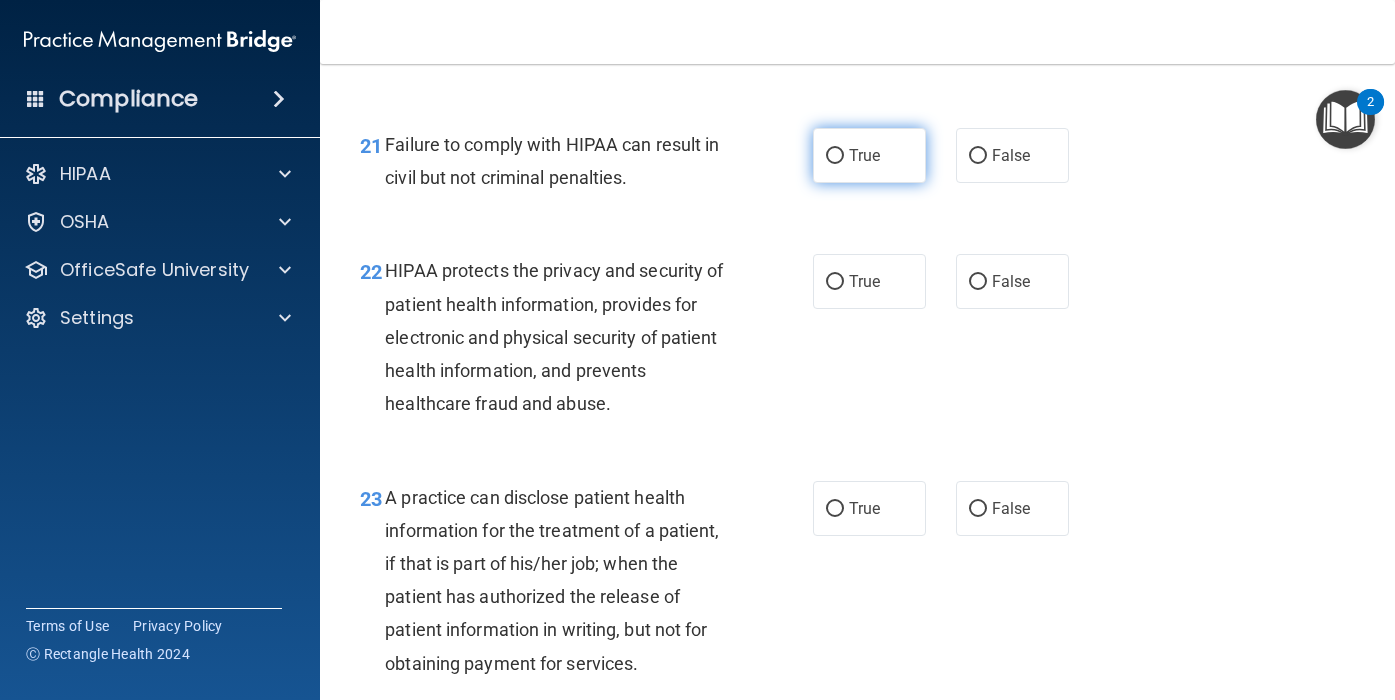 click on "True" at bounding box center (869, 155) 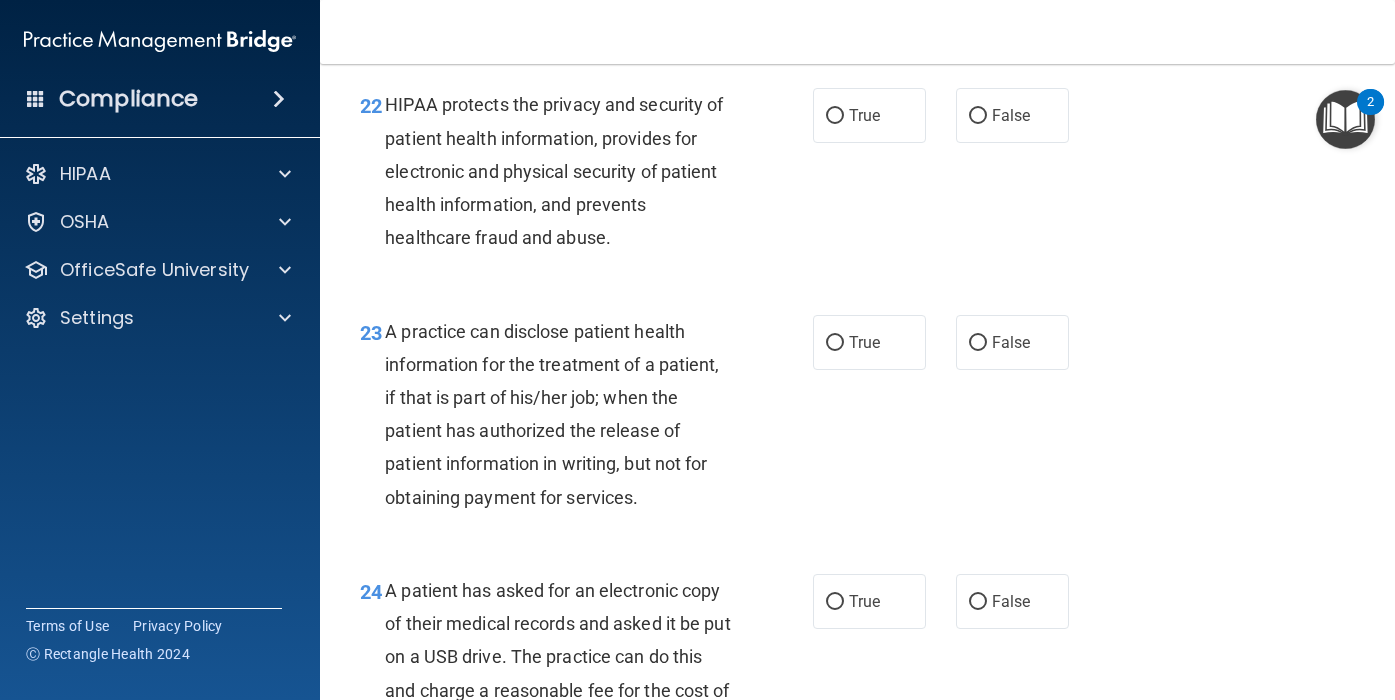 scroll, scrollTop: 3924, scrollLeft: 0, axis: vertical 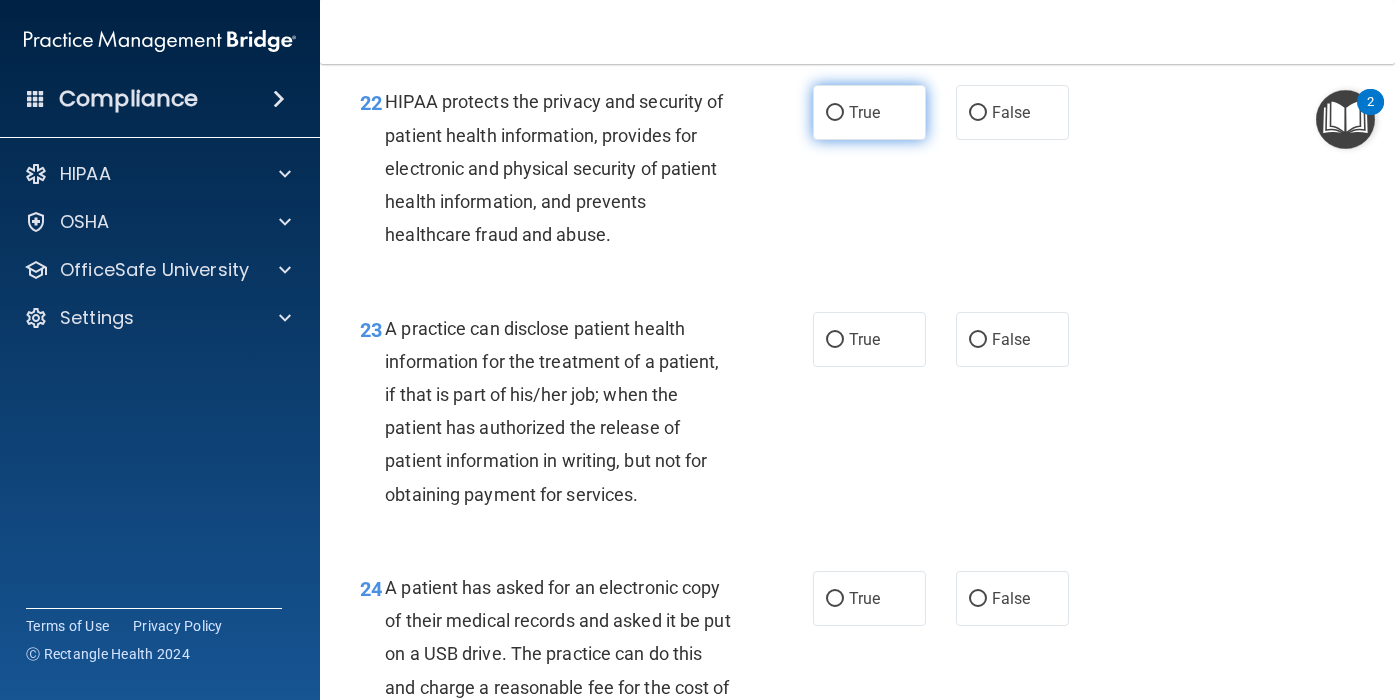 click on "True" at bounding box center (869, 112) 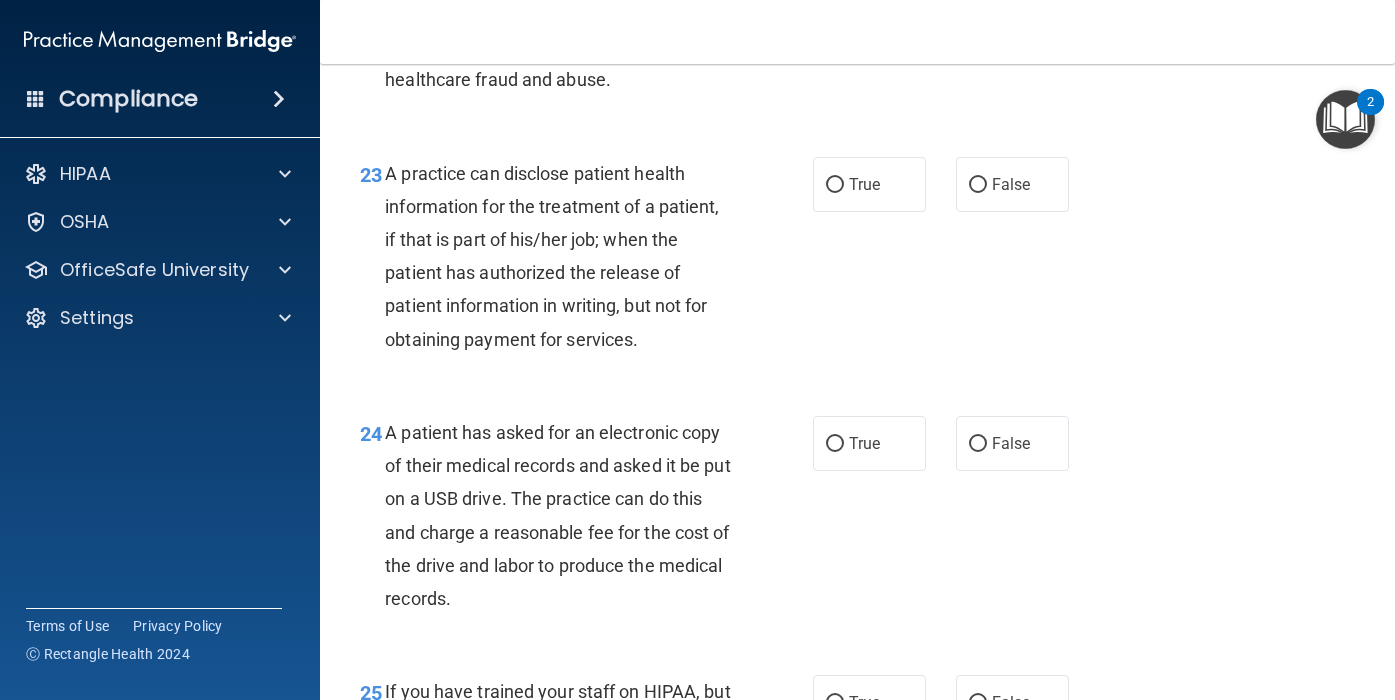 scroll, scrollTop: 4081, scrollLeft: 0, axis: vertical 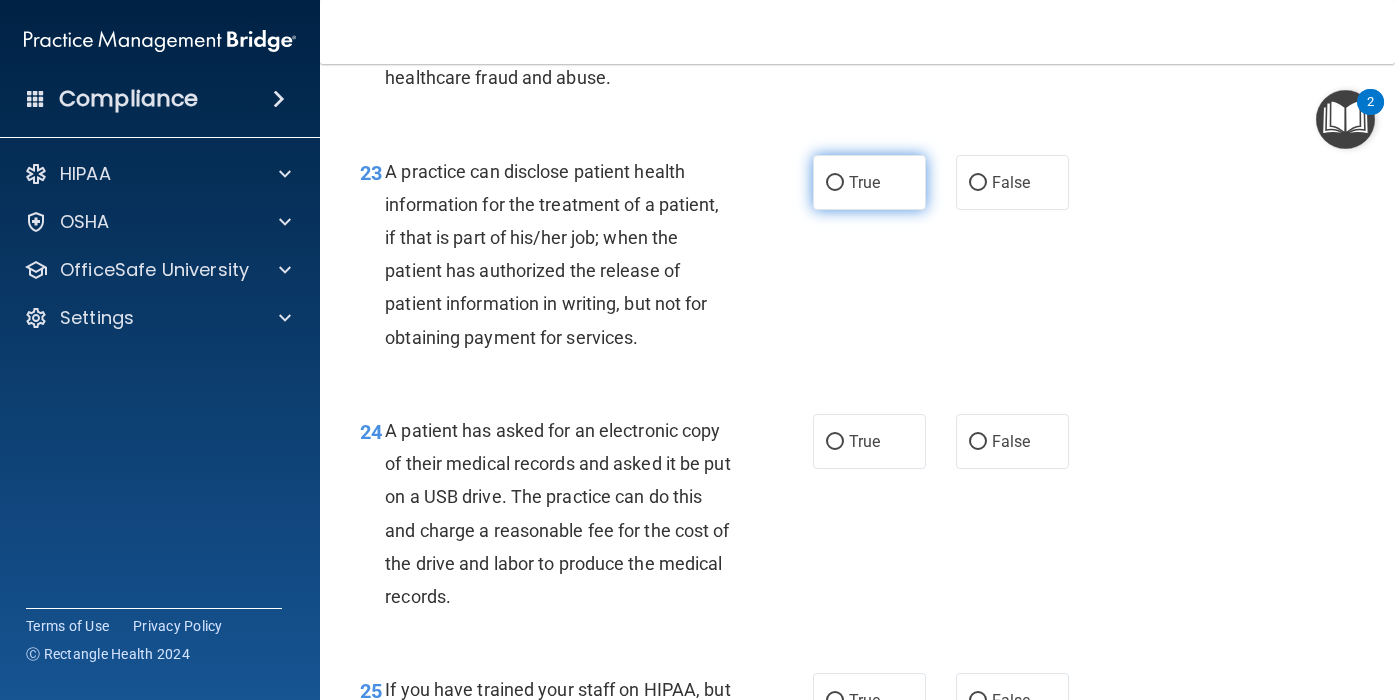 click on "True" at bounding box center (869, 182) 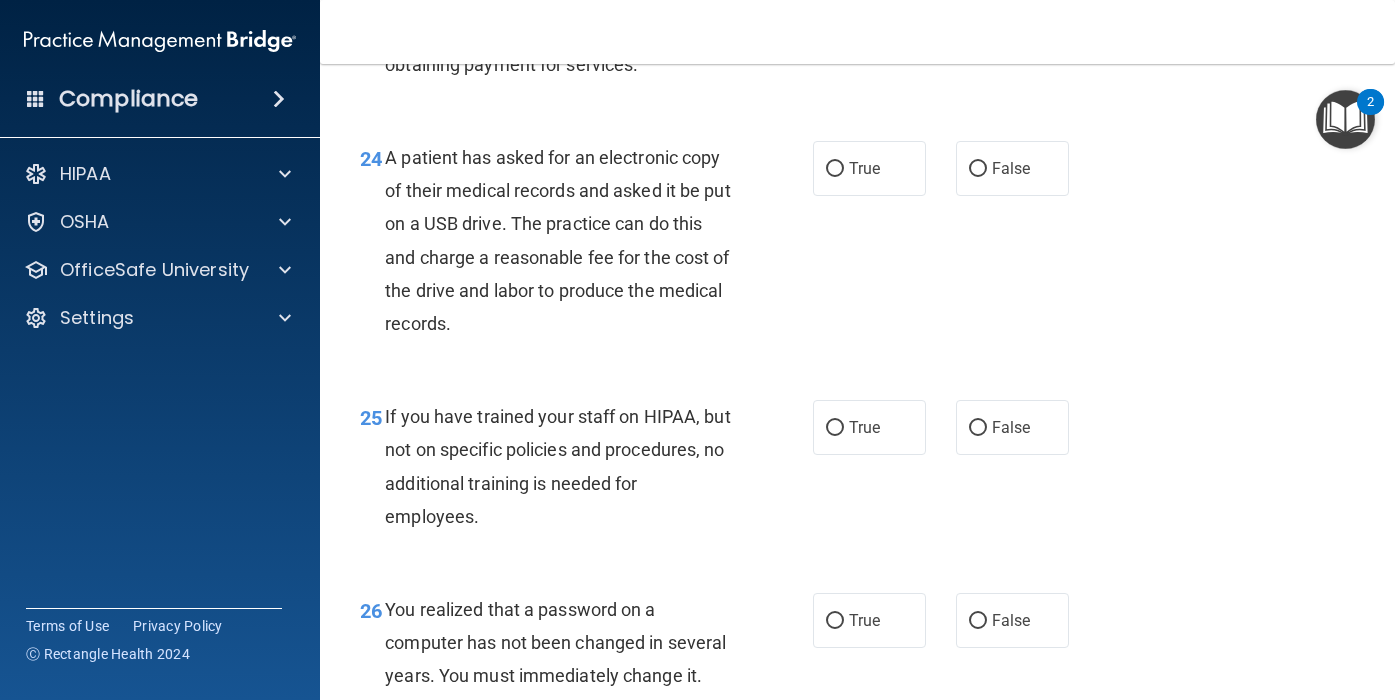 scroll, scrollTop: 4373, scrollLeft: 0, axis: vertical 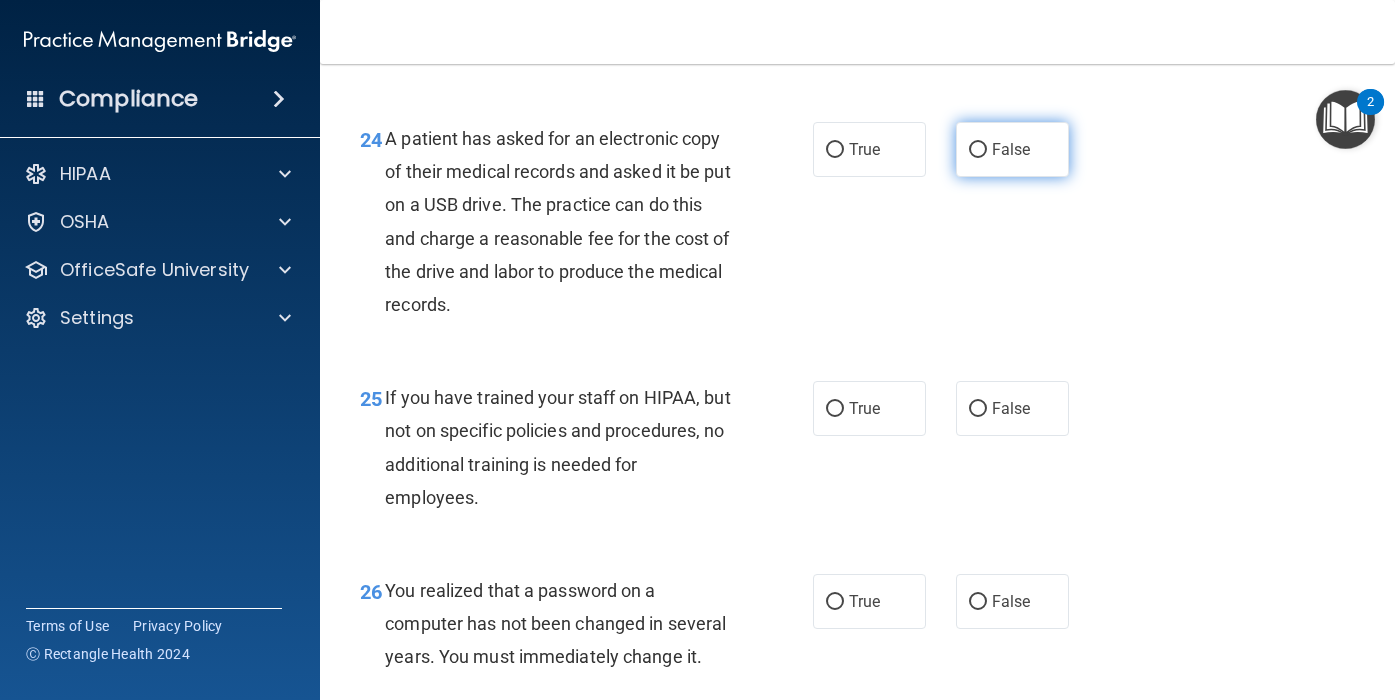 click on "False" at bounding box center [1012, 149] 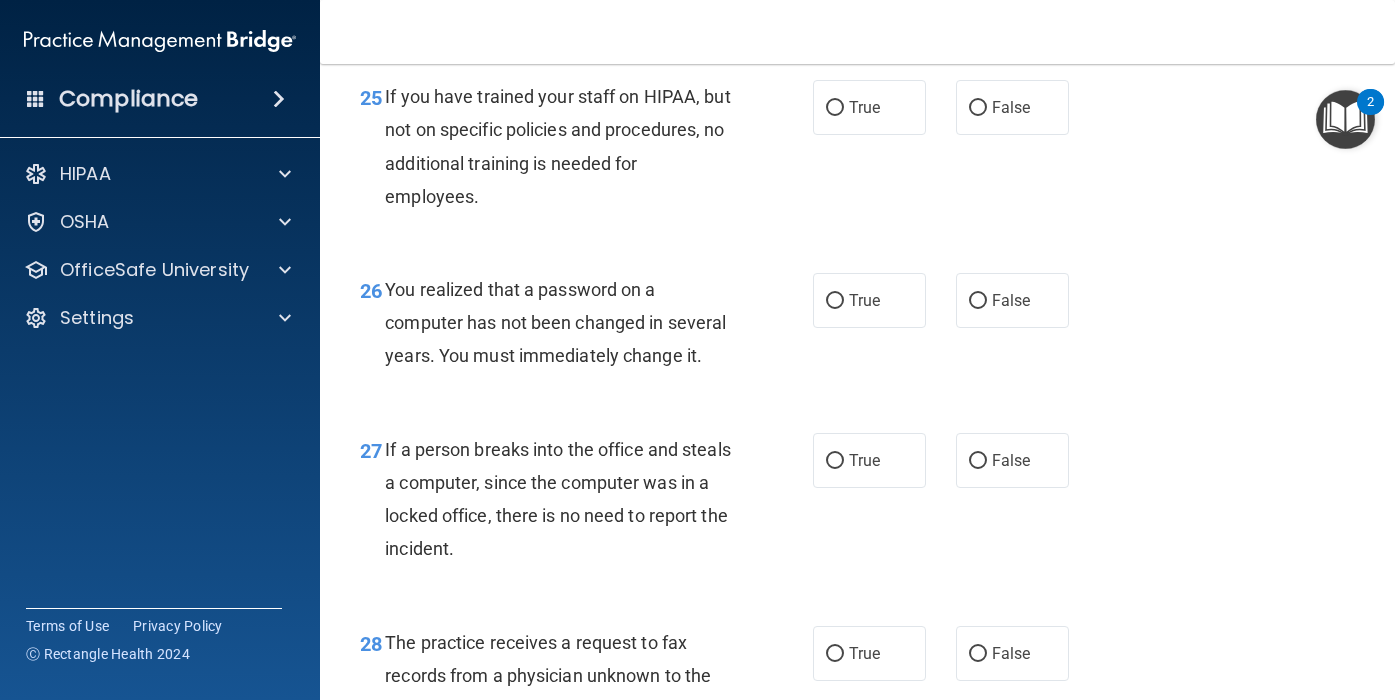 scroll, scrollTop: 4689, scrollLeft: 0, axis: vertical 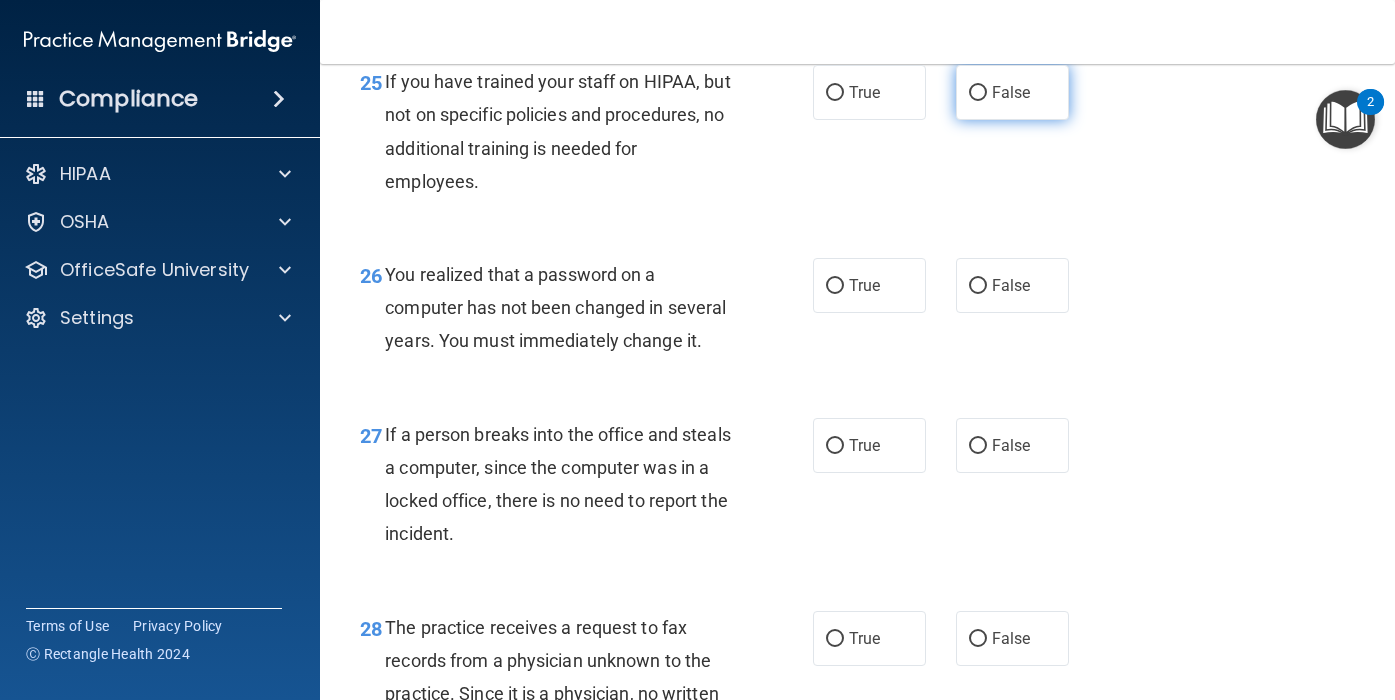 click on "False" at bounding box center [1012, 92] 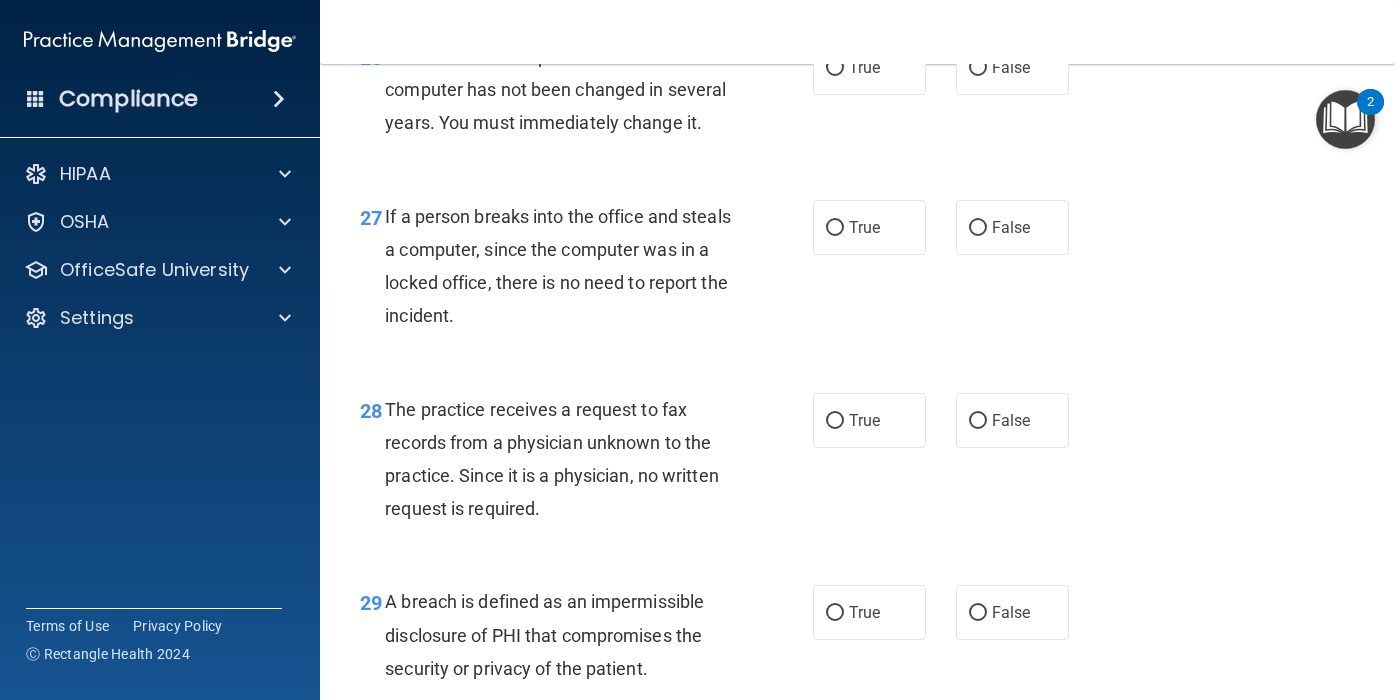 scroll, scrollTop: 4911, scrollLeft: 0, axis: vertical 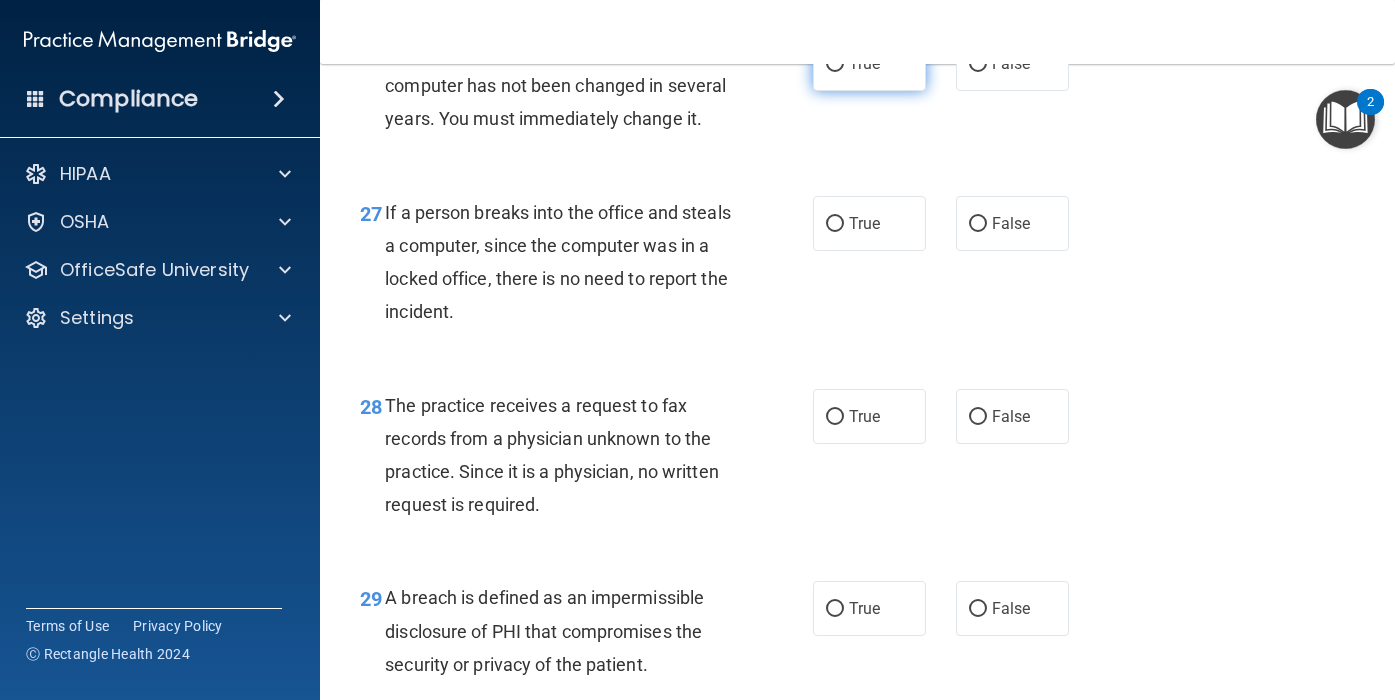 click on "True" at bounding box center (864, 63) 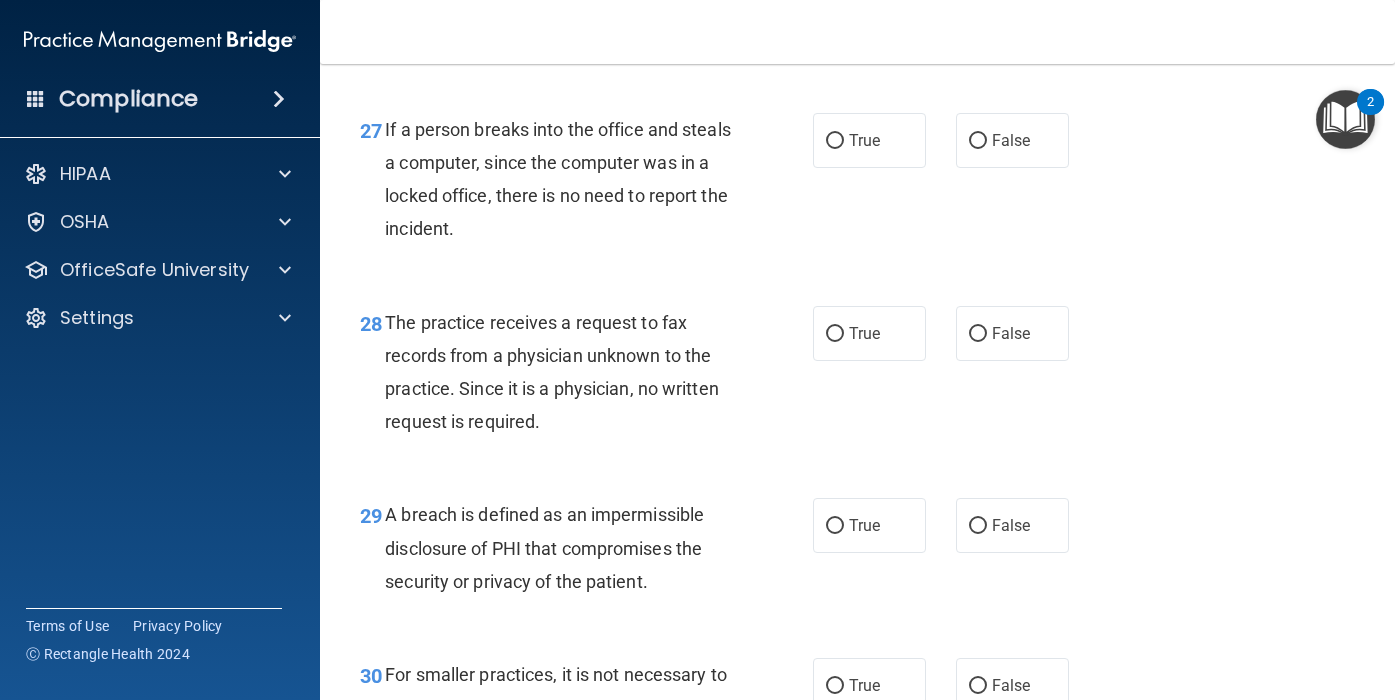 scroll, scrollTop: 4999, scrollLeft: 0, axis: vertical 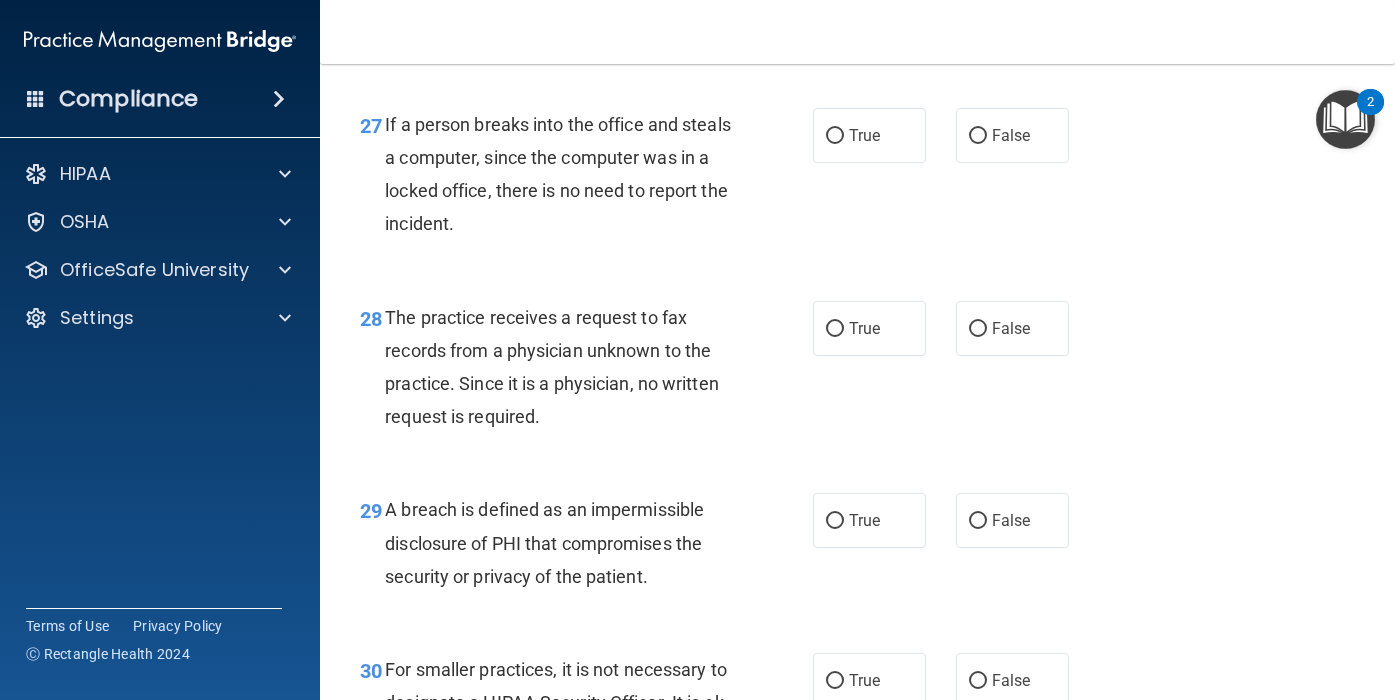 click on "27       If a person breaks into the office and steals a computer, since the computer was in a locked office, there is no need to report the incident.                 True           False" at bounding box center (857, 179) 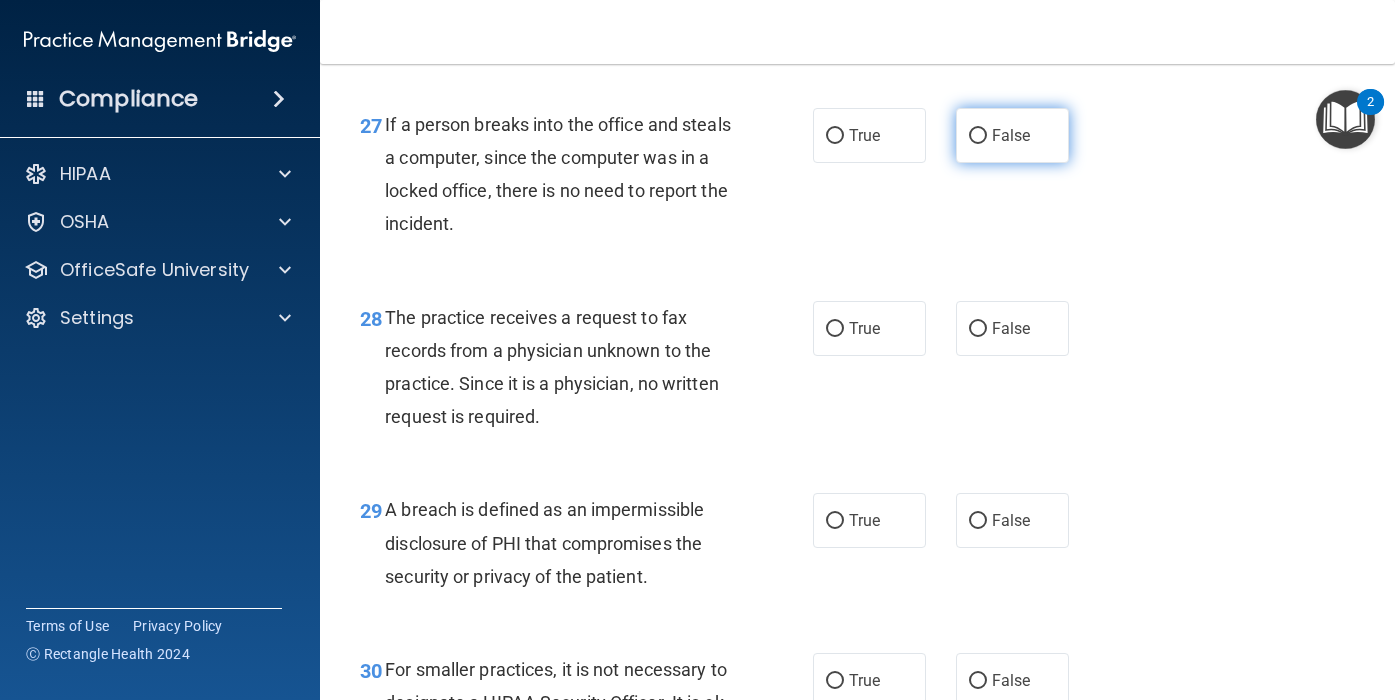 click on "False" at bounding box center [1012, 135] 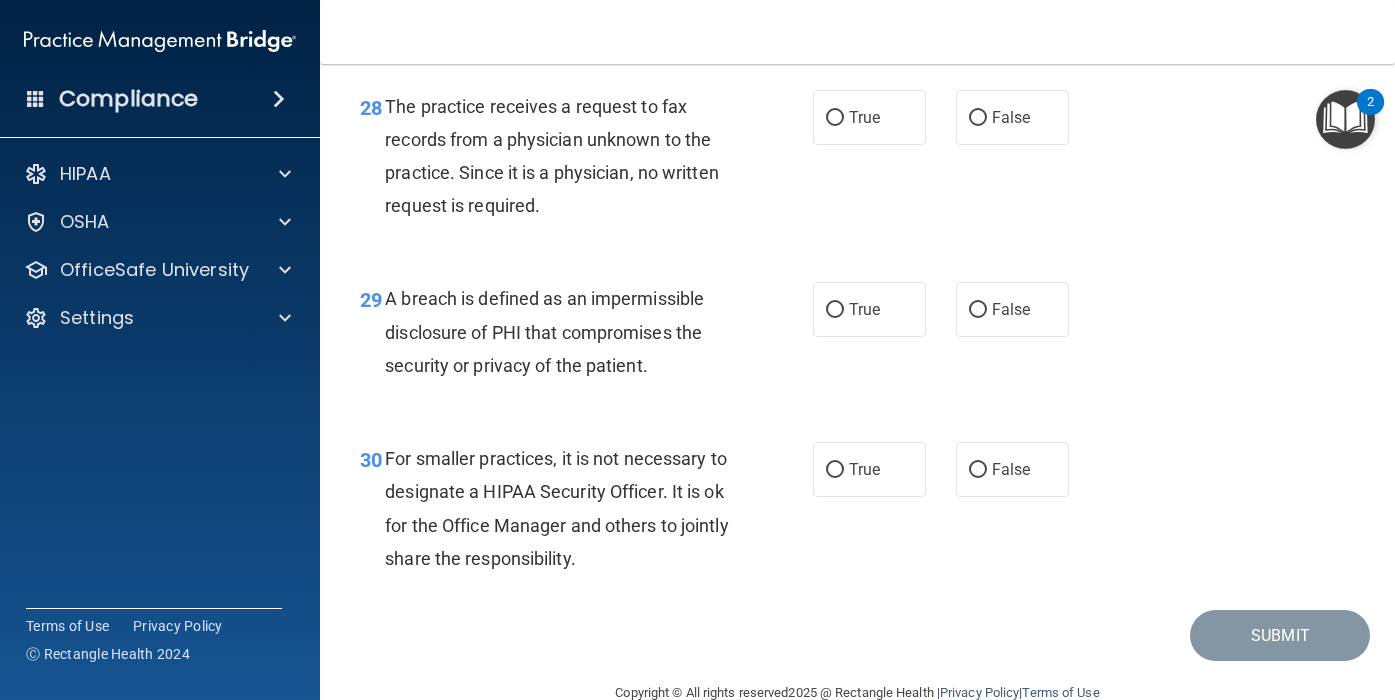 scroll, scrollTop: 5216, scrollLeft: 0, axis: vertical 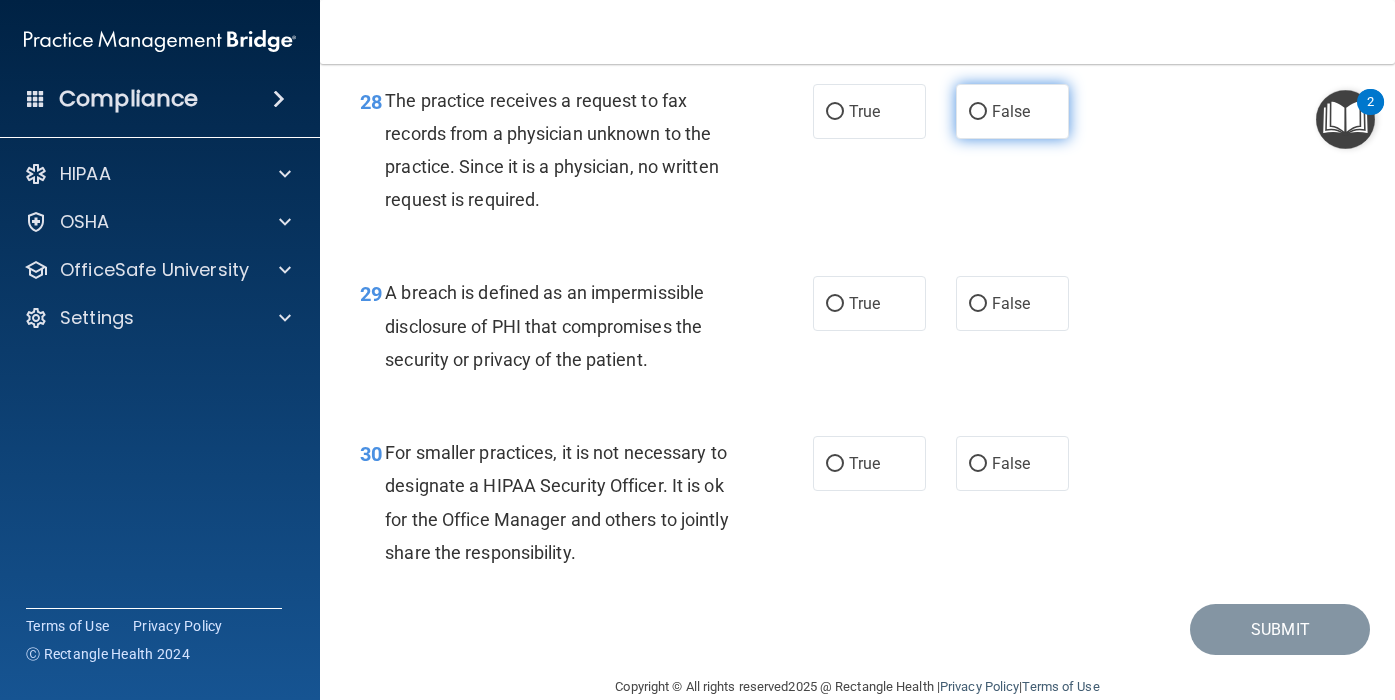 click on "False" at bounding box center [978, 112] 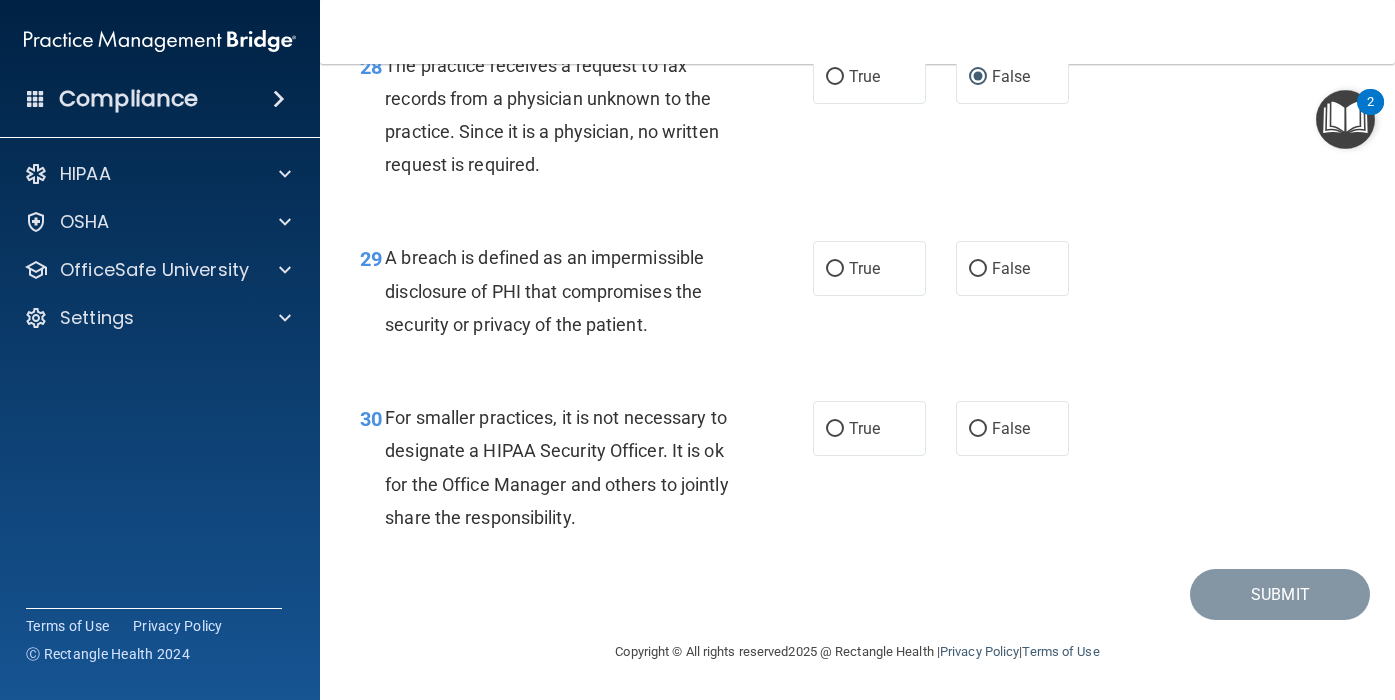 scroll, scrollTop: 5351, scrollLeft: 0, axis: vertical 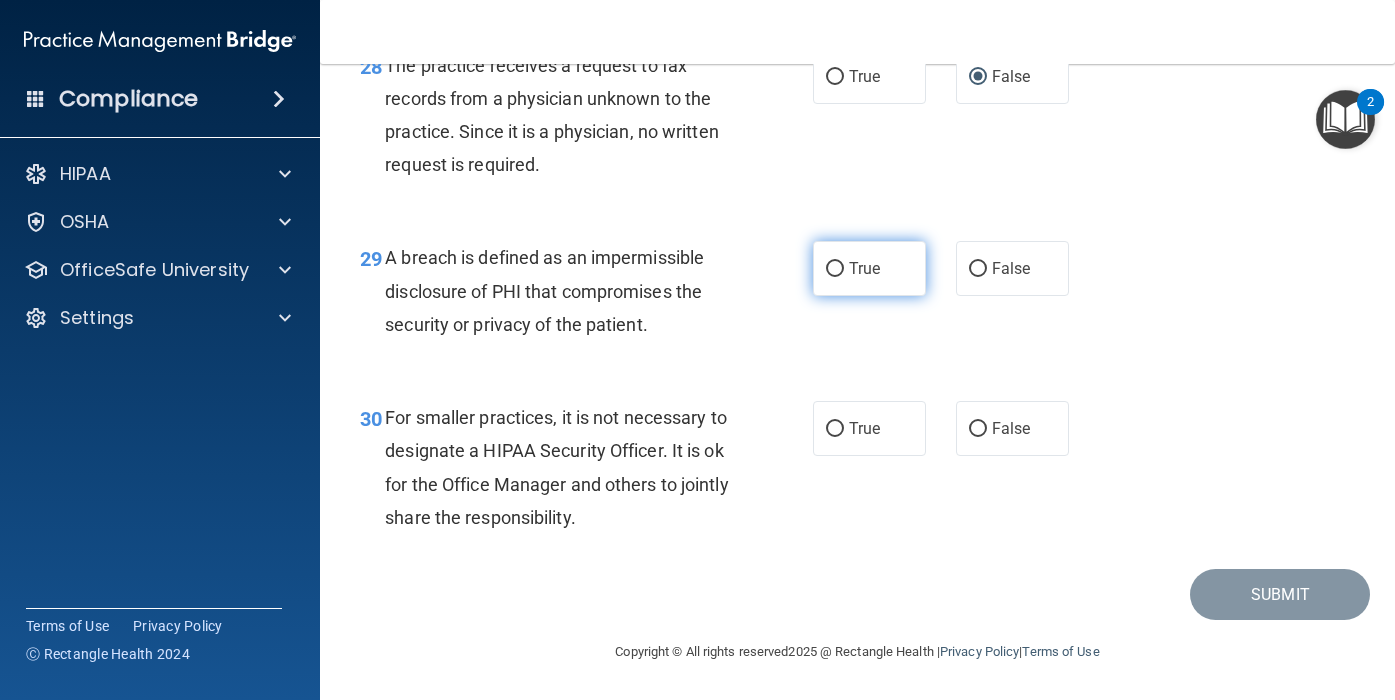 click on "True" at bounding box center (869, 268) 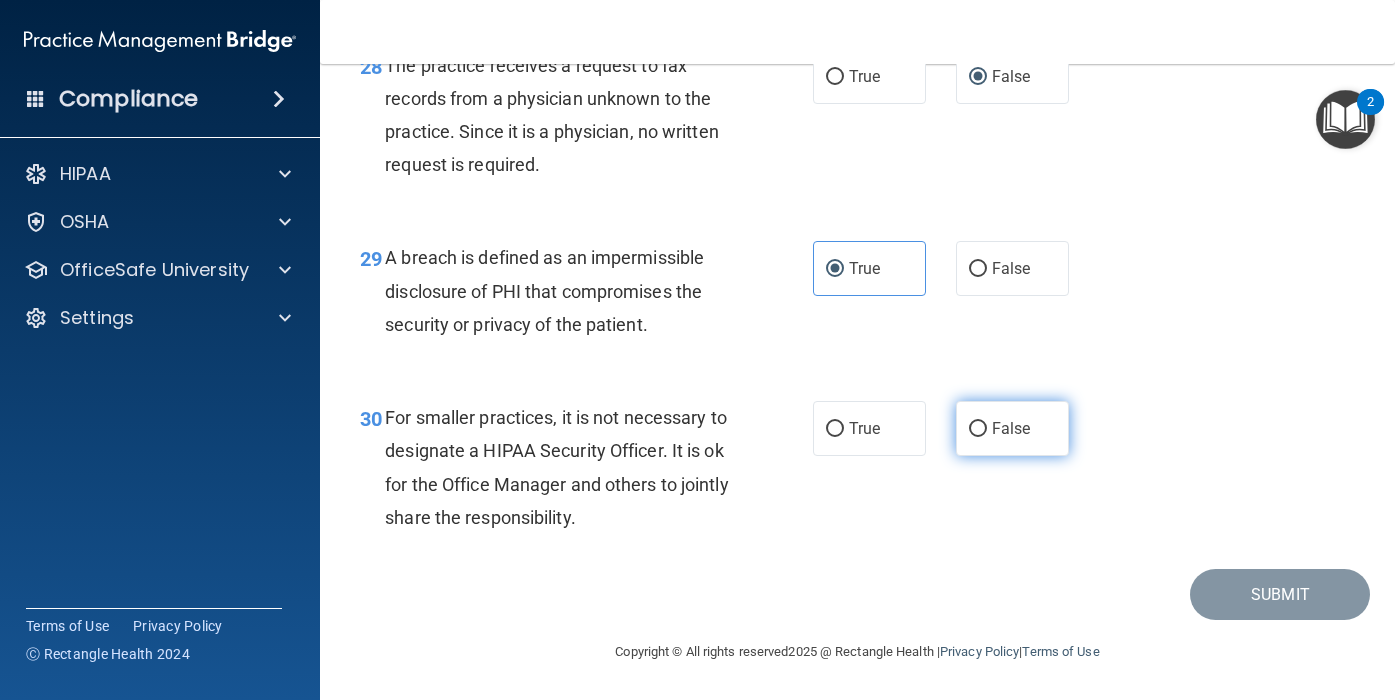 click on "False" at bounding box center (1012, 428) 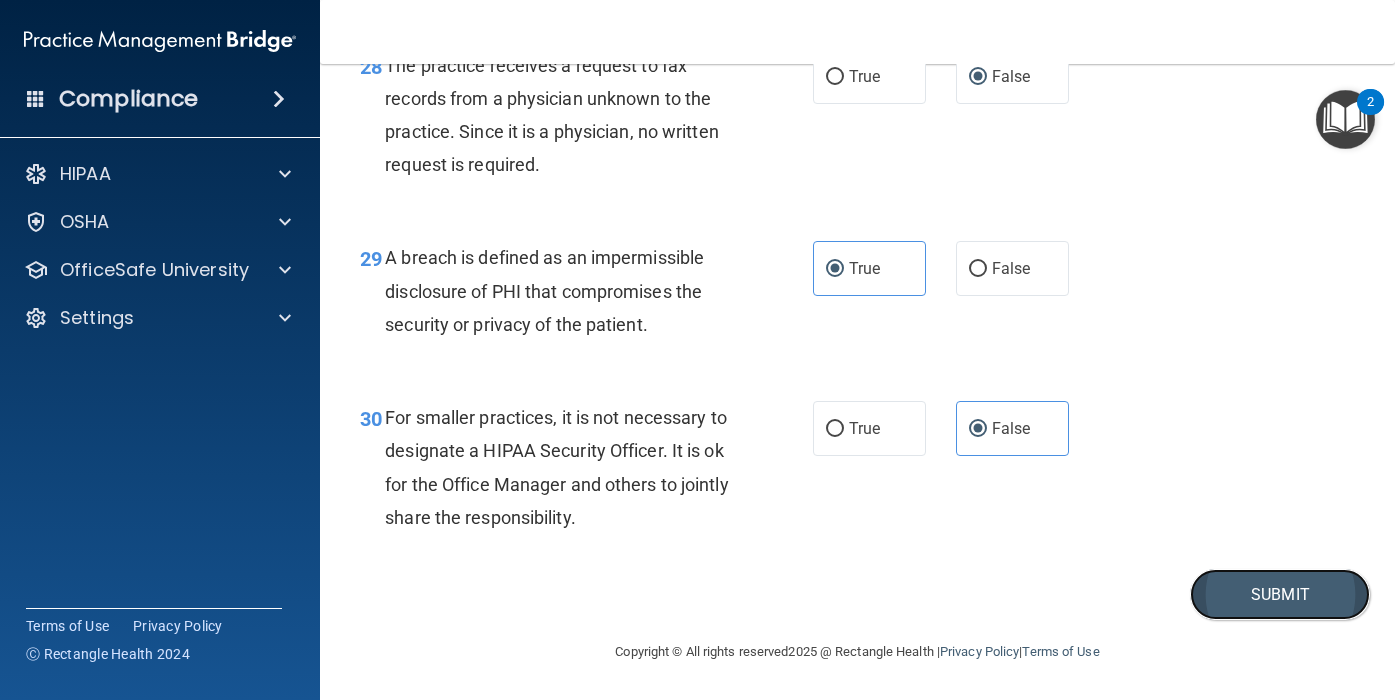 click on "Submit" at bounding box center (1280, 594) 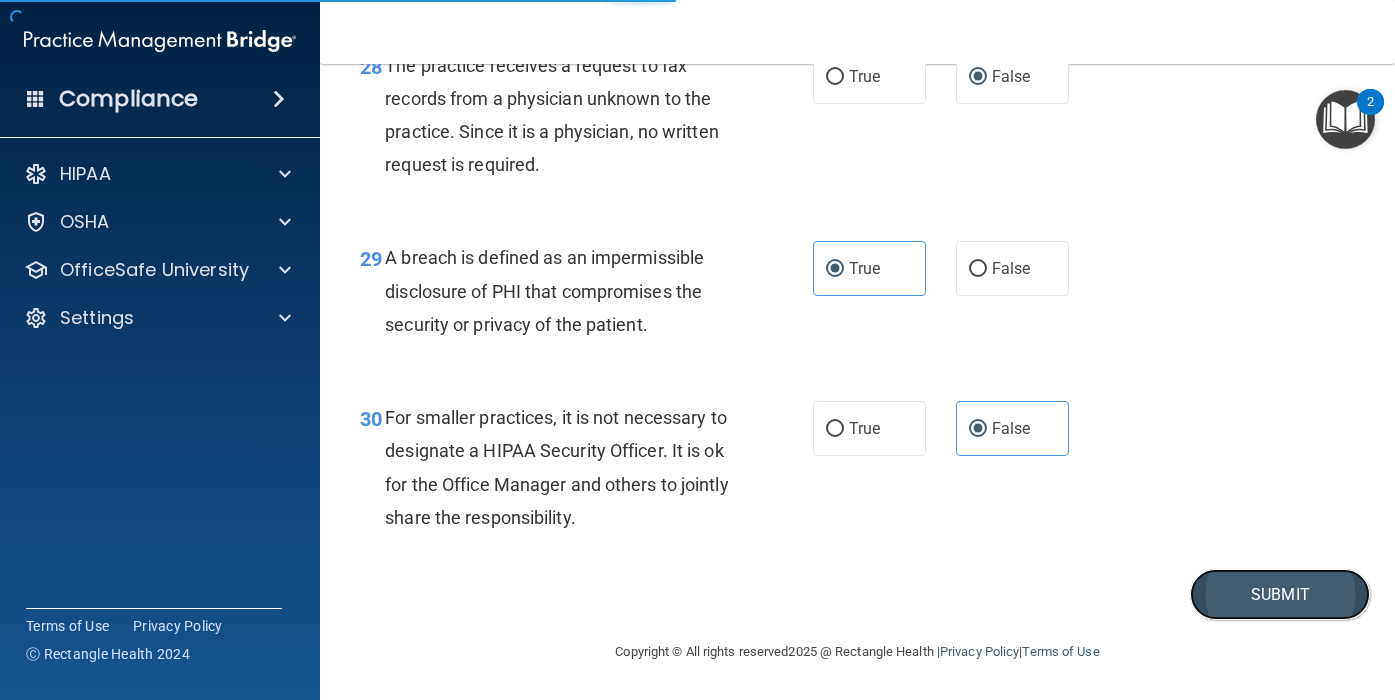 click on "Submit" at bounding box center (1280, 594) 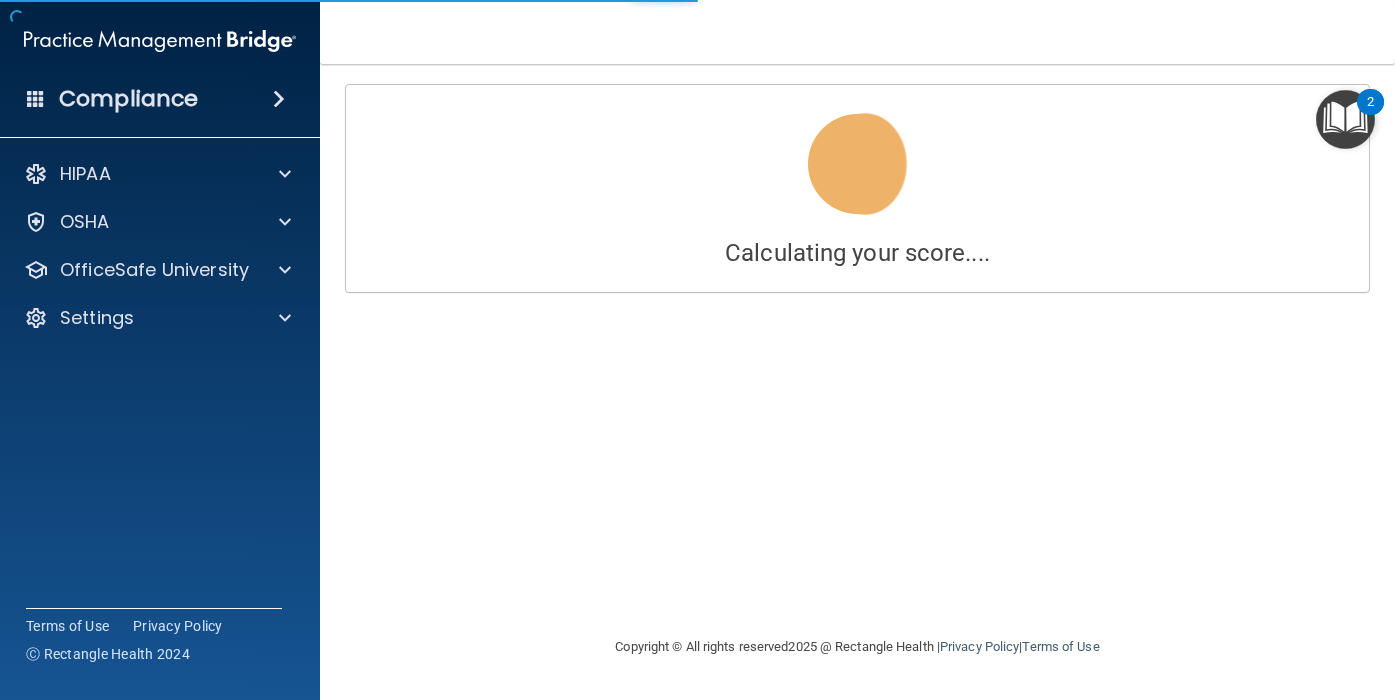 scroll, scrollTop: 0, scrollLeft: 0, axis: both 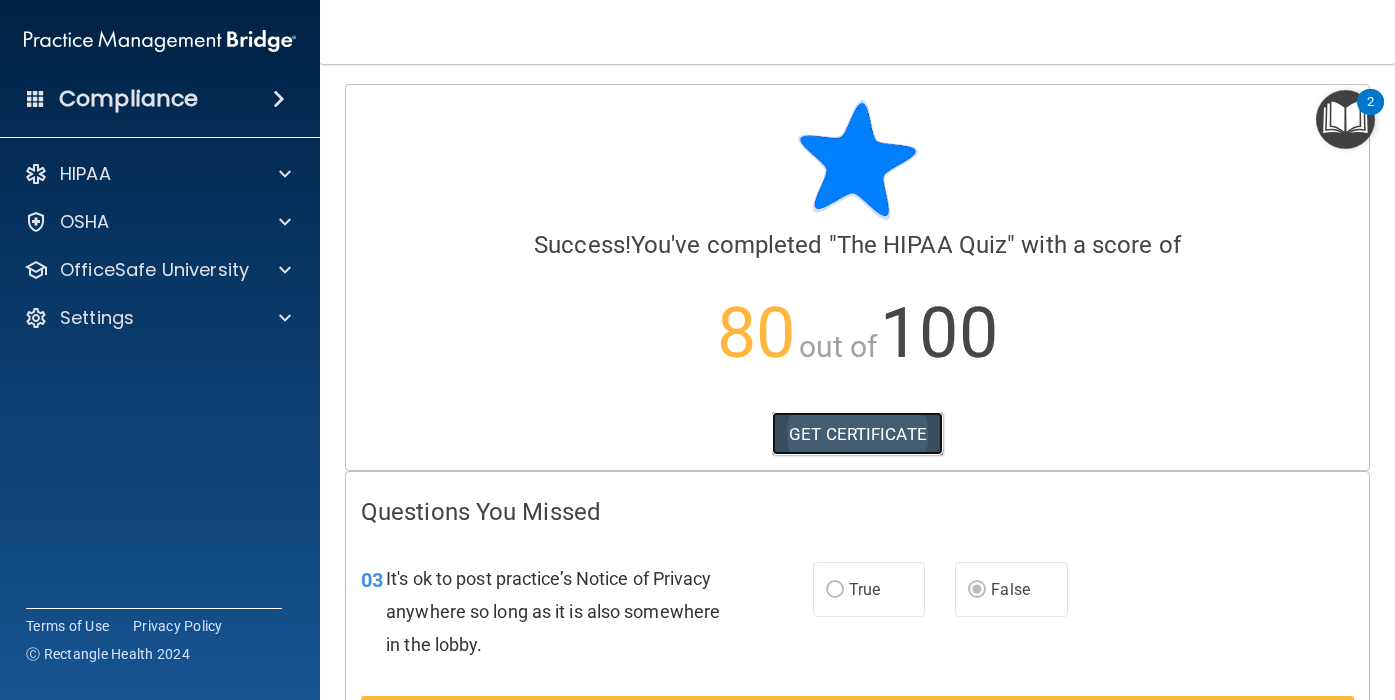 click on "GET CERTIFICATE" at bounding box center [857, 434] 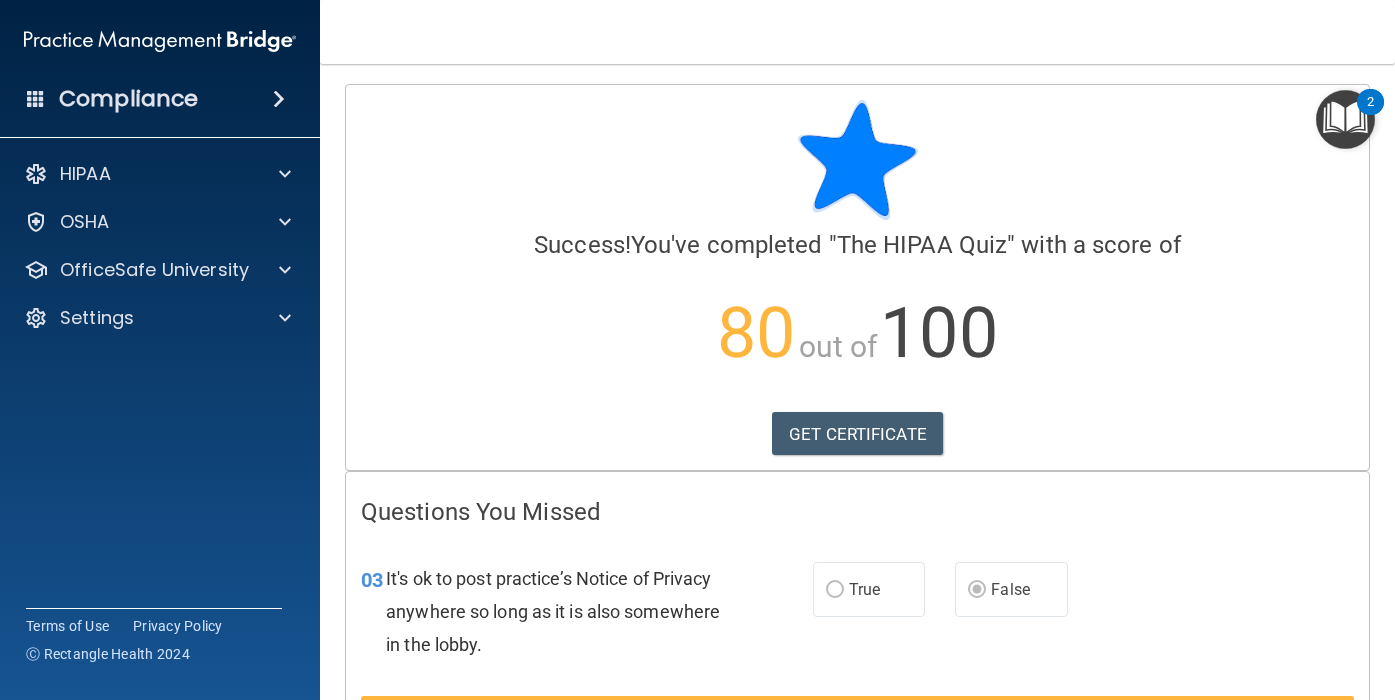 click at bounding box center (1345, 119) 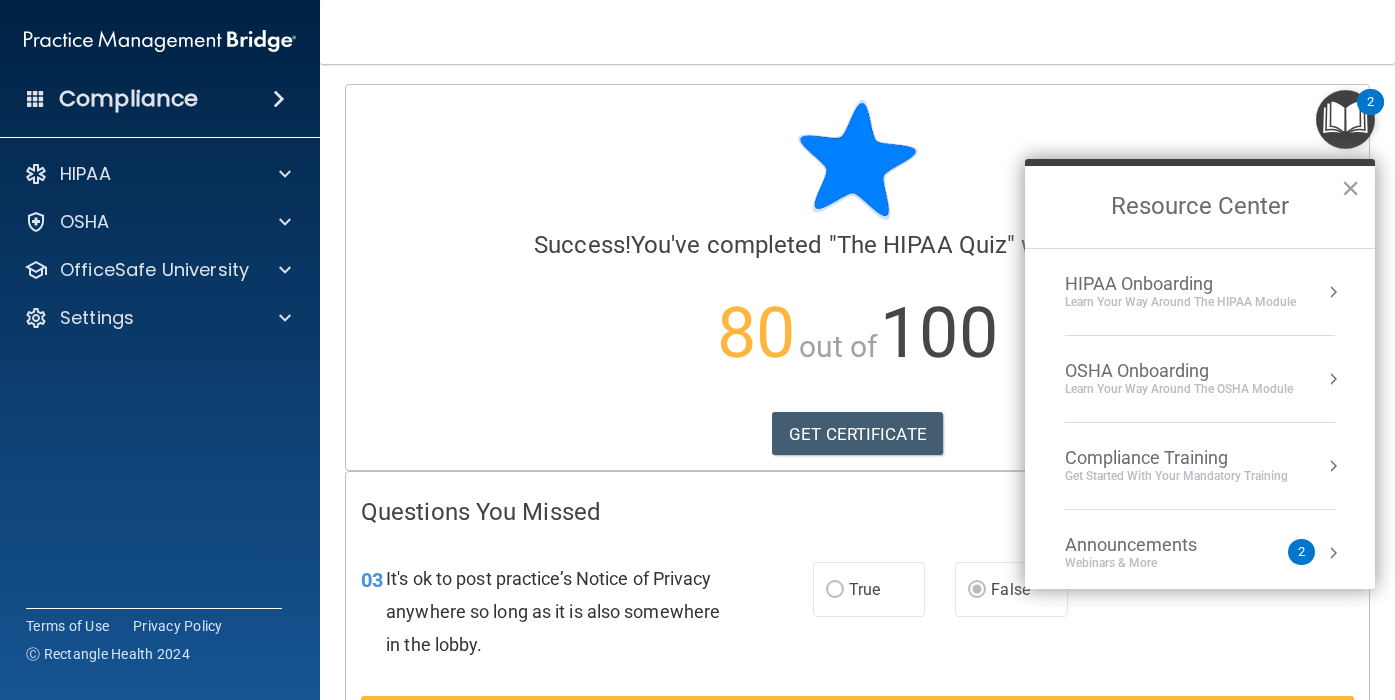 click at bounding box center [1333, 292] 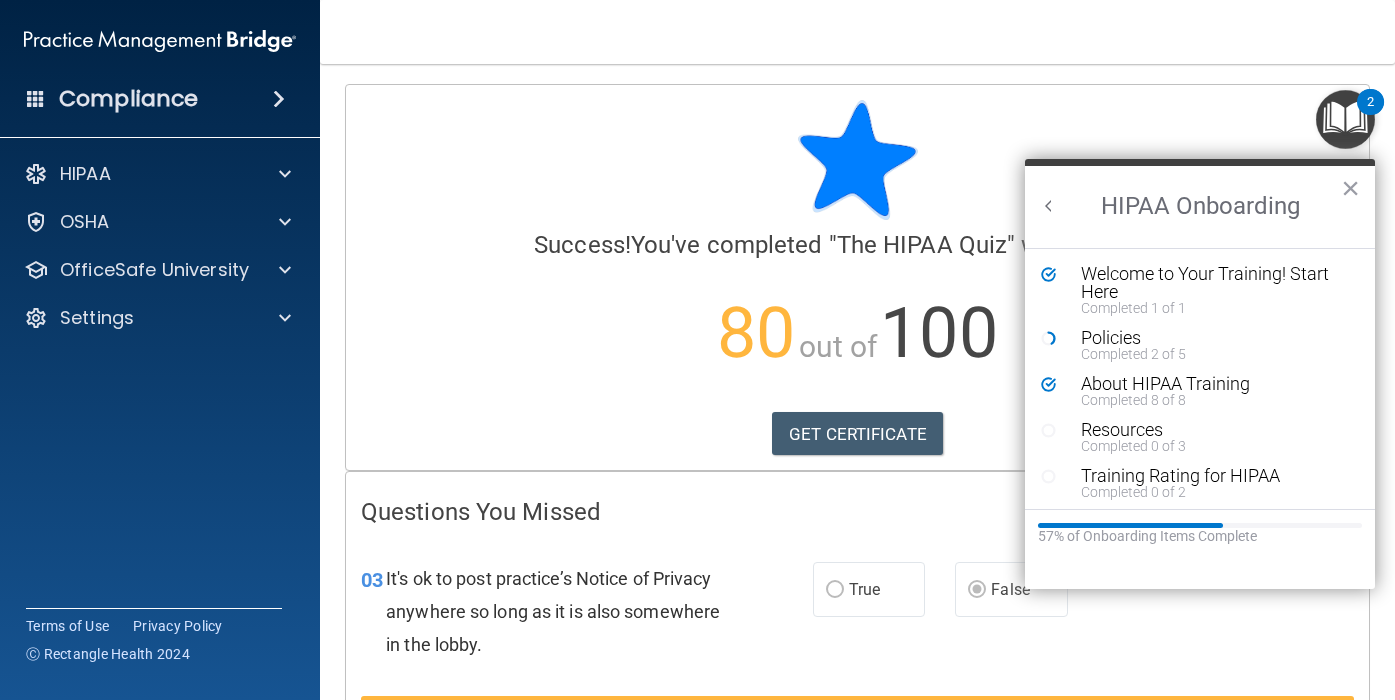 scroll, scrollTop: 0, scrollLeft: 0, axis: both 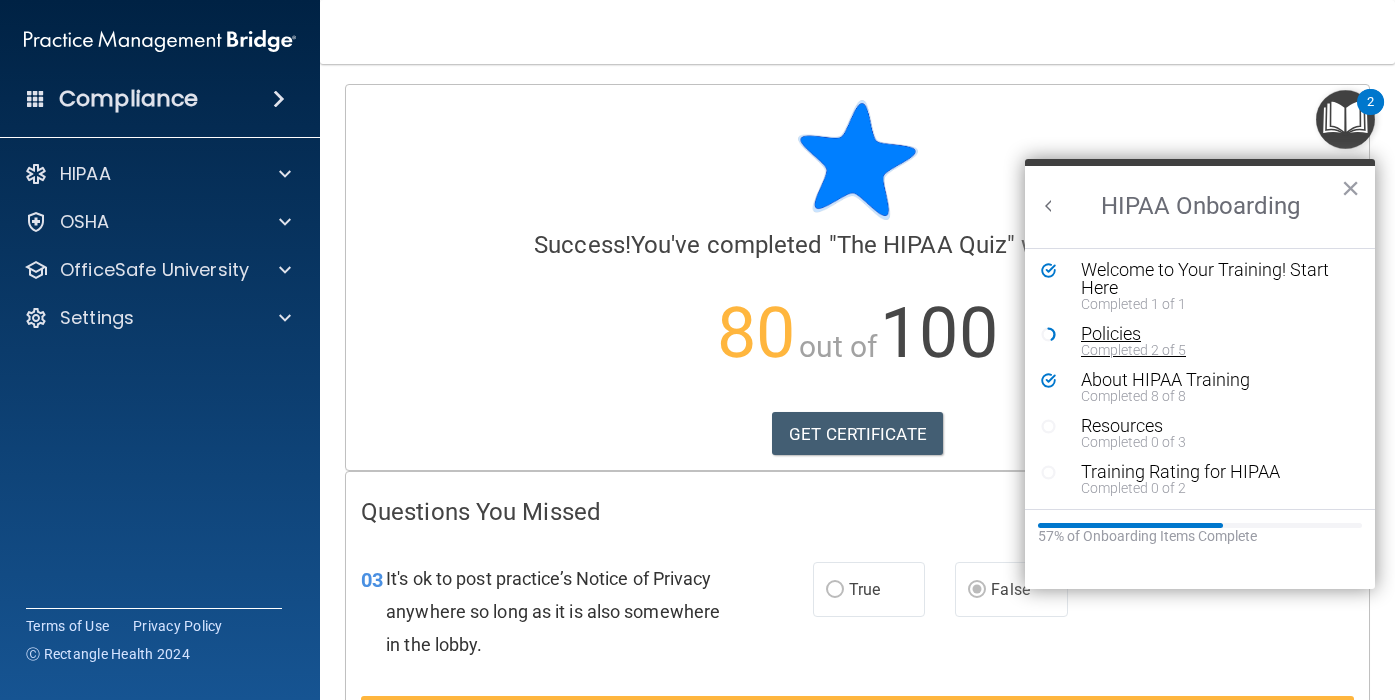 click on "Policies" at bounding box center [1207, 334] 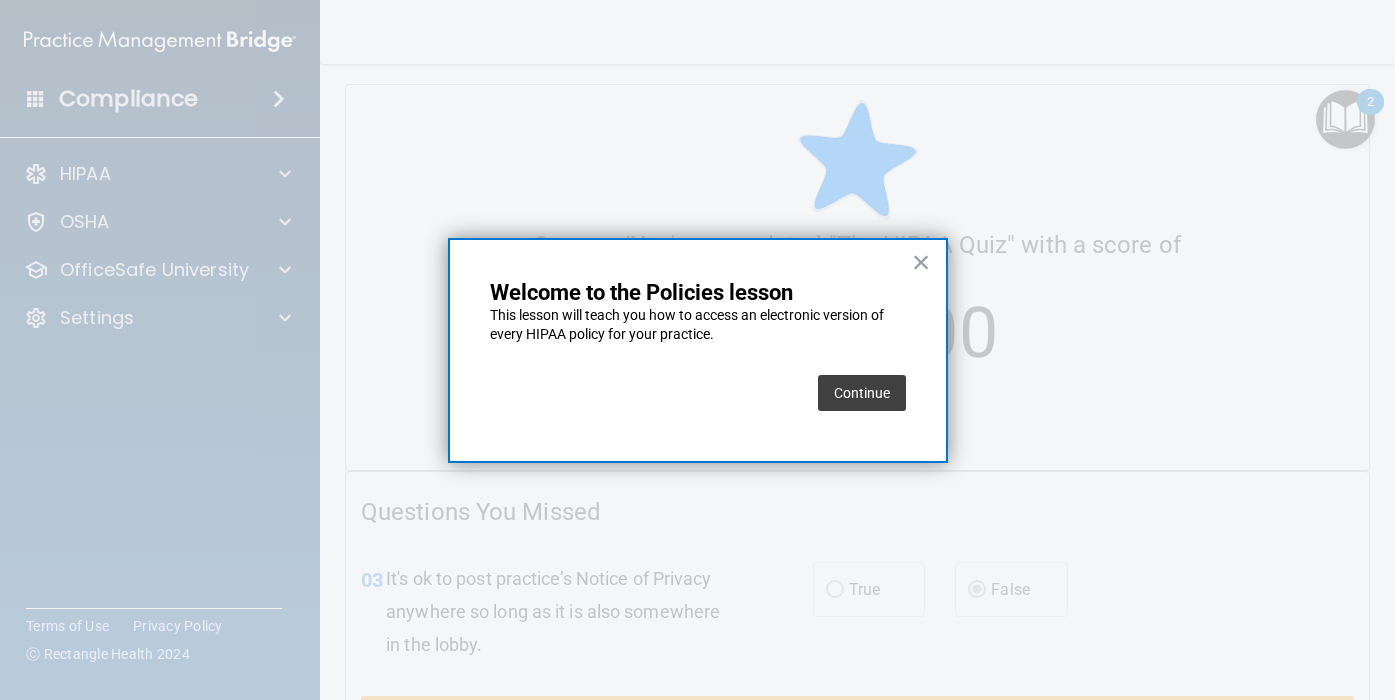 click on "Continue" at bounding box center [862, 393] 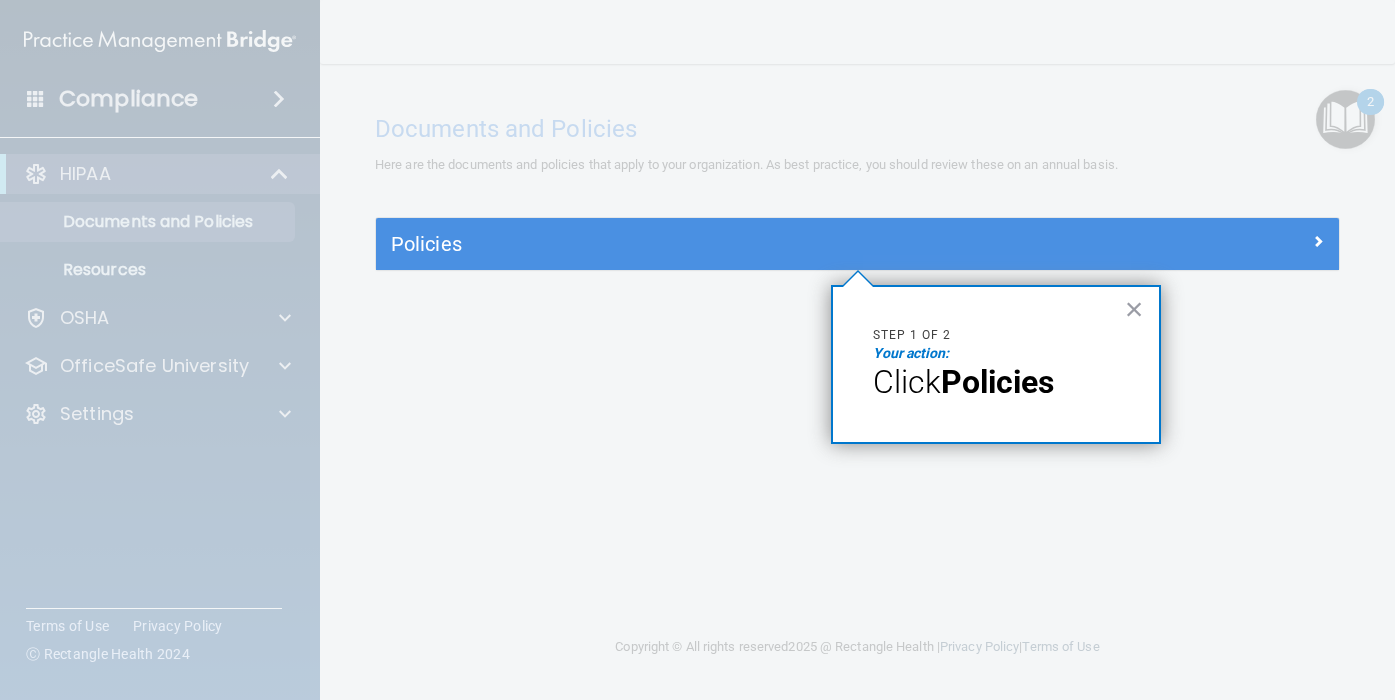 click on "Policies" at bounding box center (997, 382) 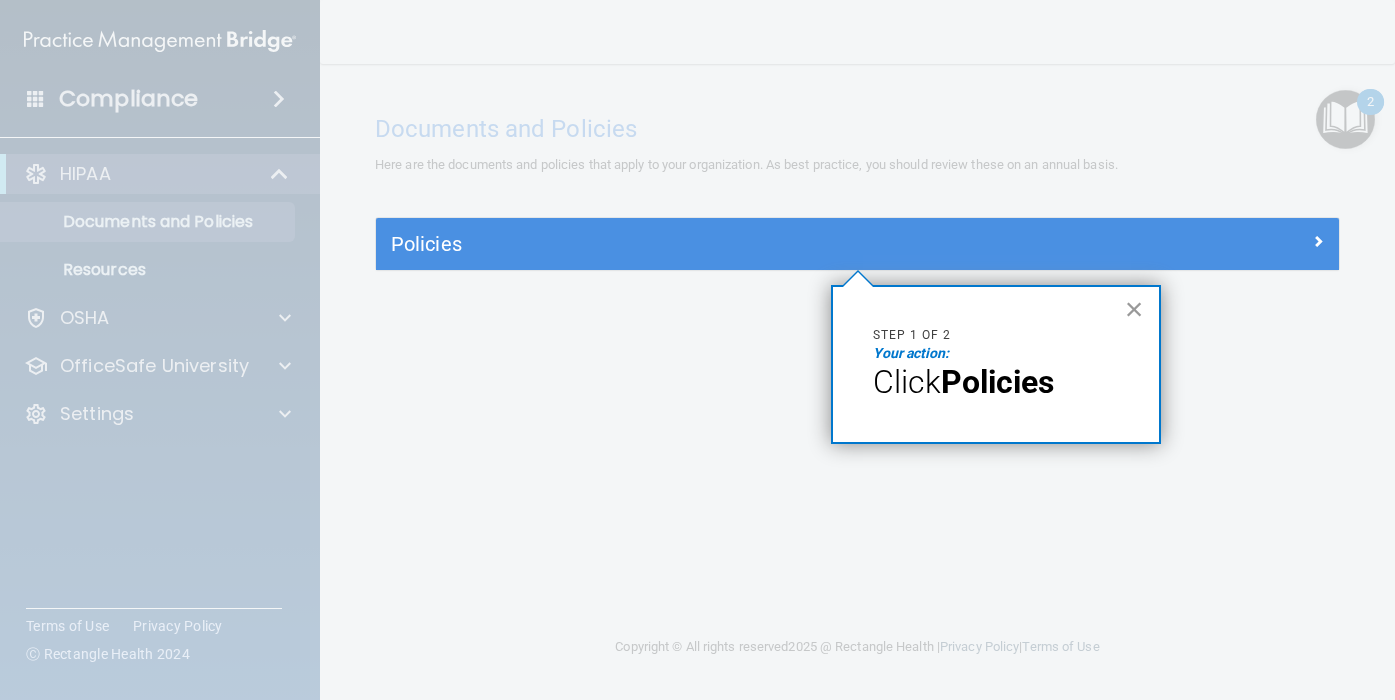 click on "×" at bounding box center [1134, 309] 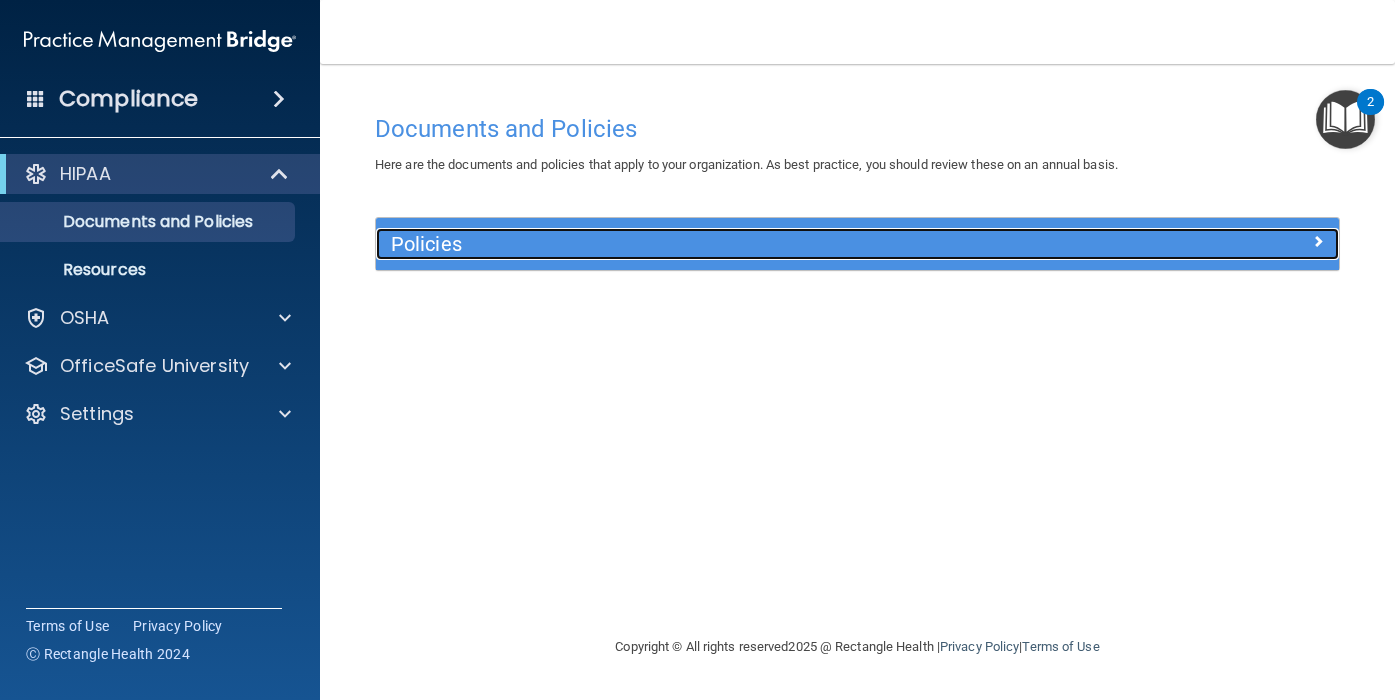 click on "Policies" at bounding box center (737, 244) 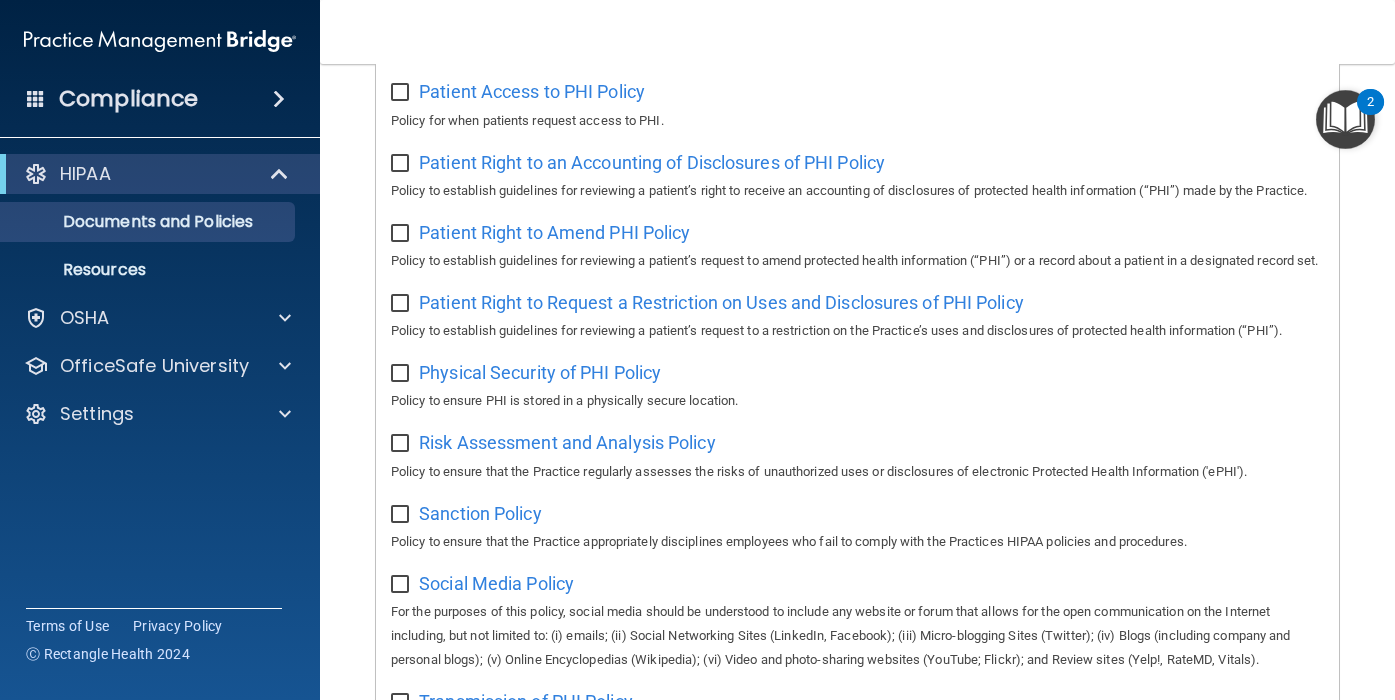 scroll, scrollTop: 1415, scrollLeft: 0, axis: vertical 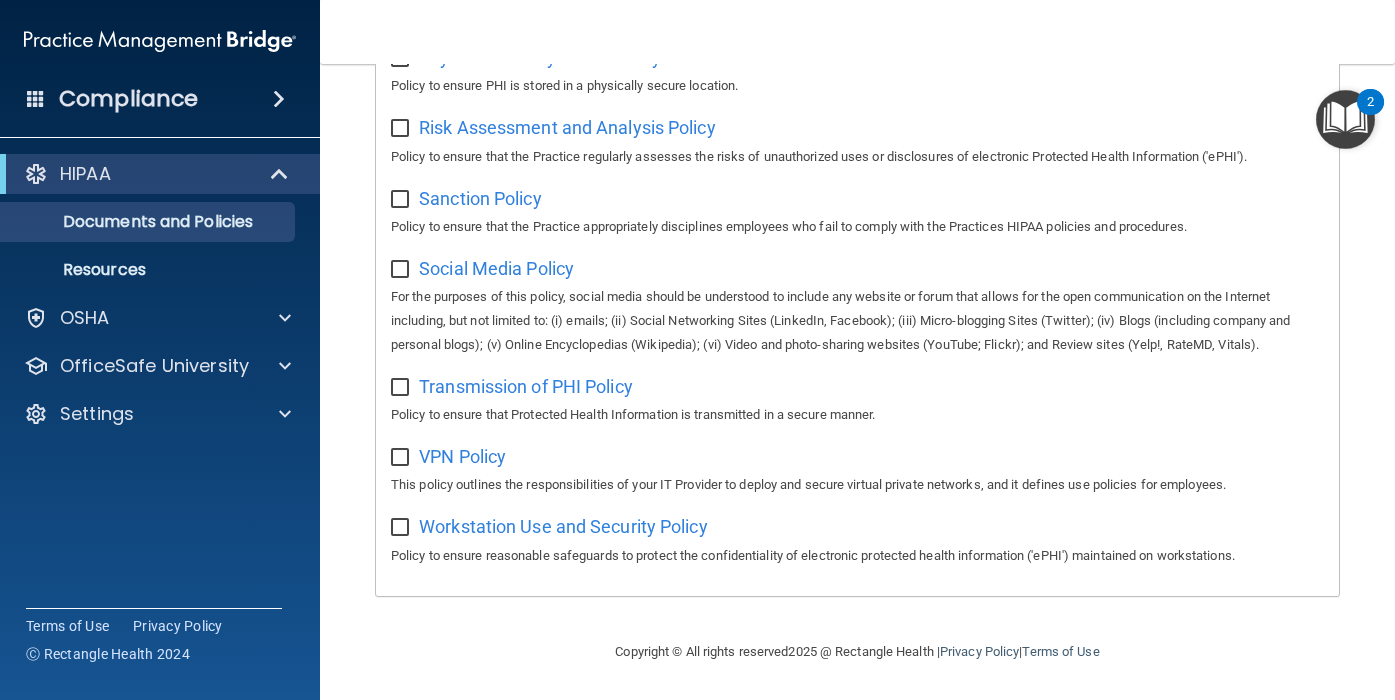 click at bounding box center [1345, 119] 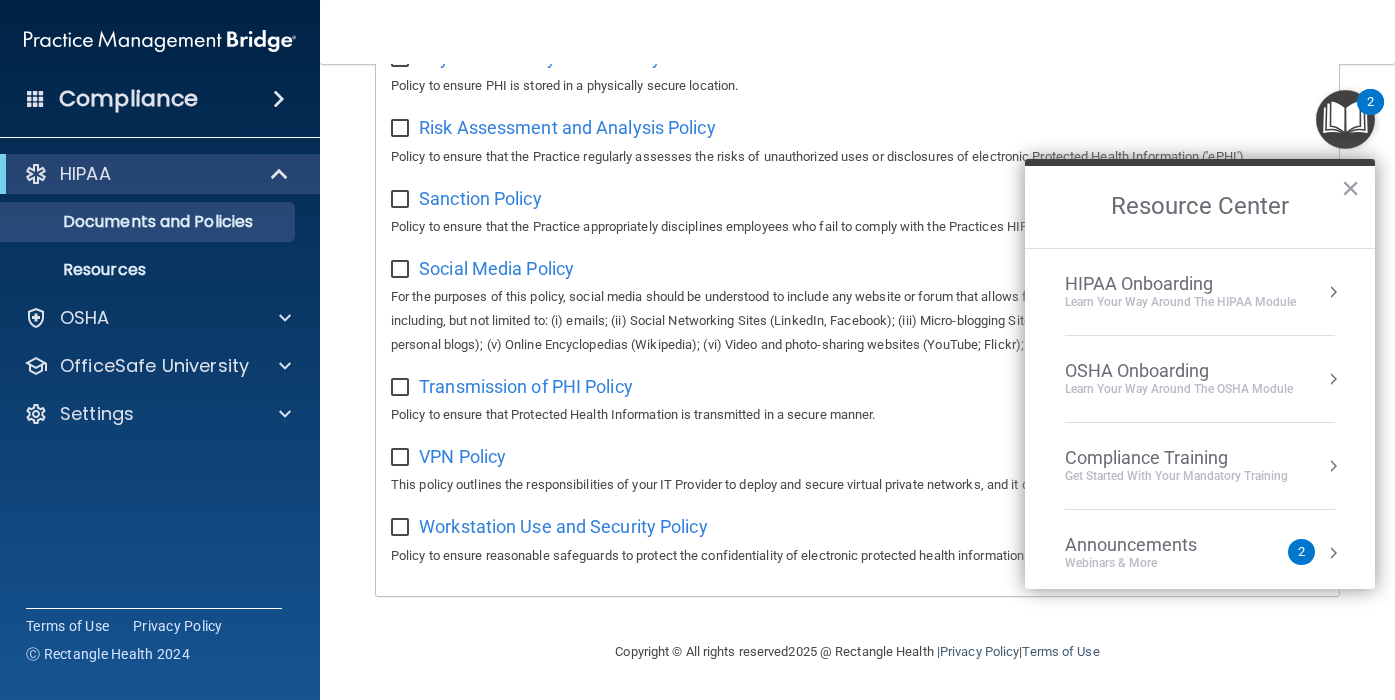 click at bounding box center [1333, 292] 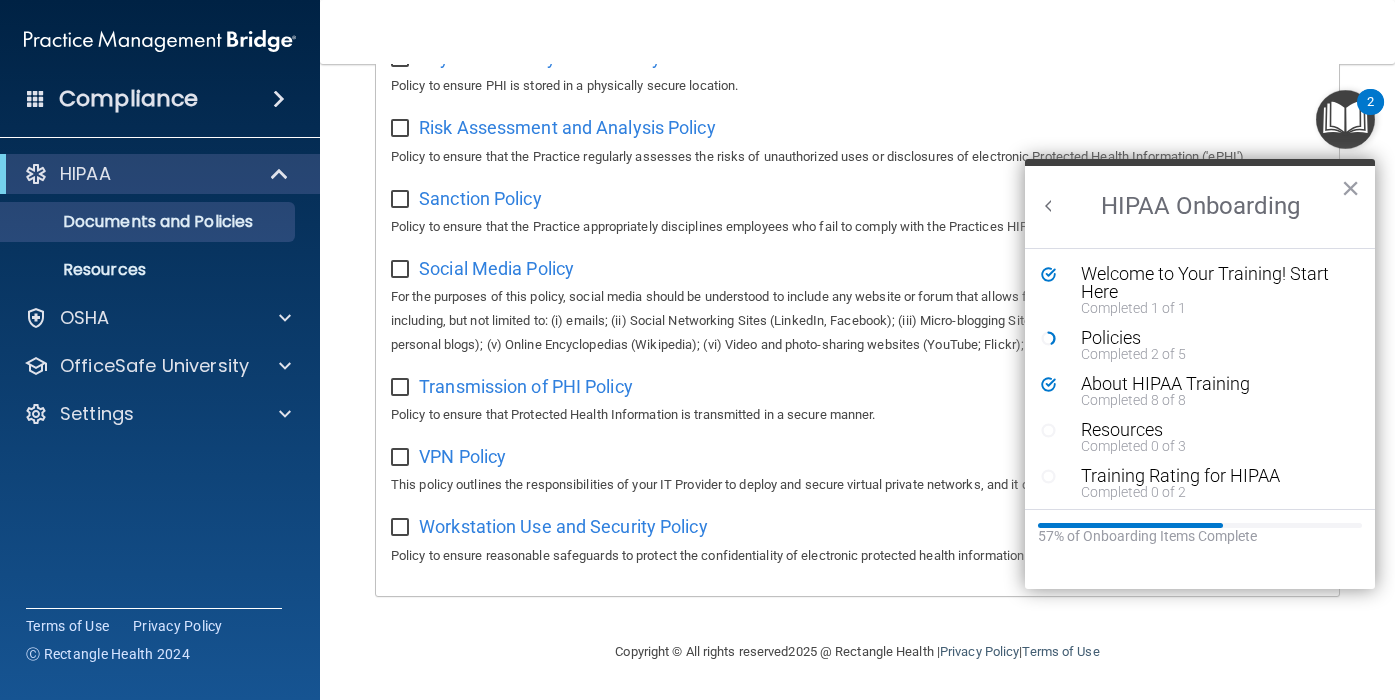 click on "Social Media Policy                         For the purposes of this policy, social media should be understood to include any website or forum that allows for the open communication on the Internet including, but not limited to: (i) emails; (ii) Social Networking Sites (LinkedIn, Facebook); (iii) Micro-blogging Sites (Twitter); (iv) Blogs (including company and personal blogs); (v) Online Encyclopedias (Wikipedia); (vi) Video and photo-sharing websites (YouTube; Flickr); and Review sites (Yelp!, RateMD, Vitals)." at bounding box center [857, 304] 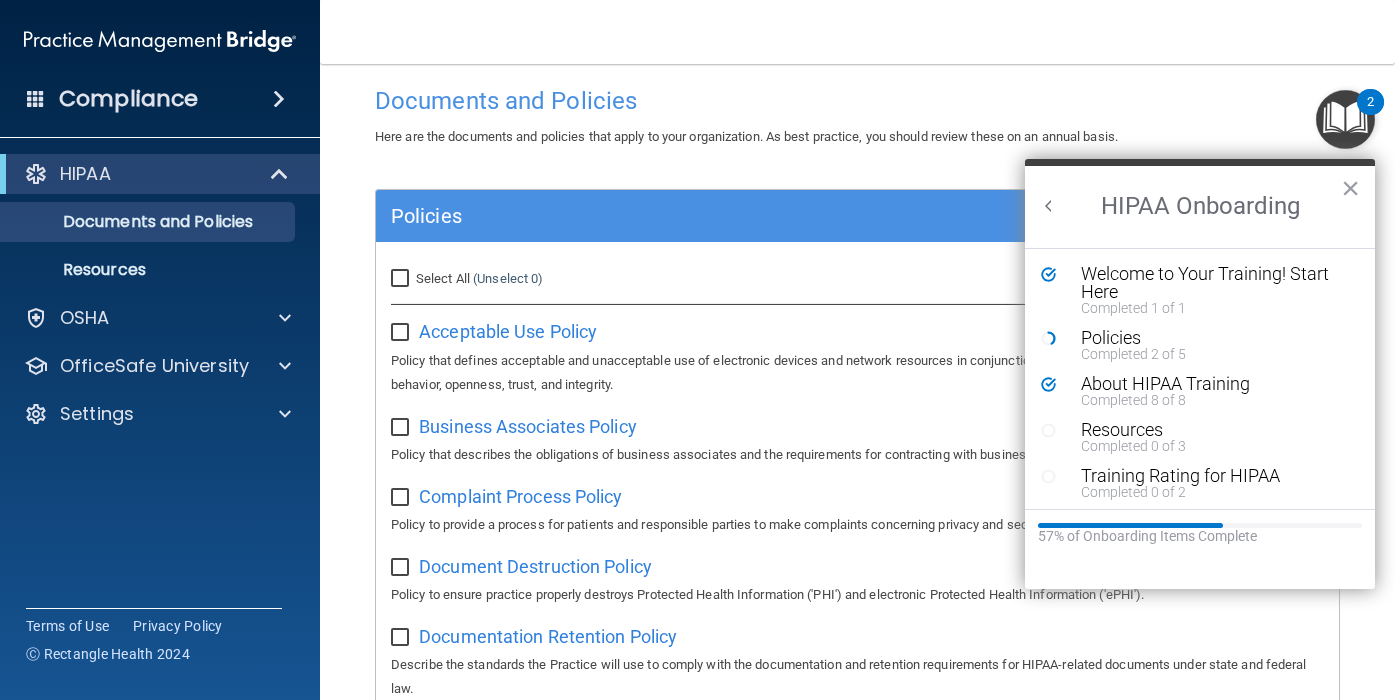 scroll, scrollTop: 0, scrollLeft: 0, axis: both 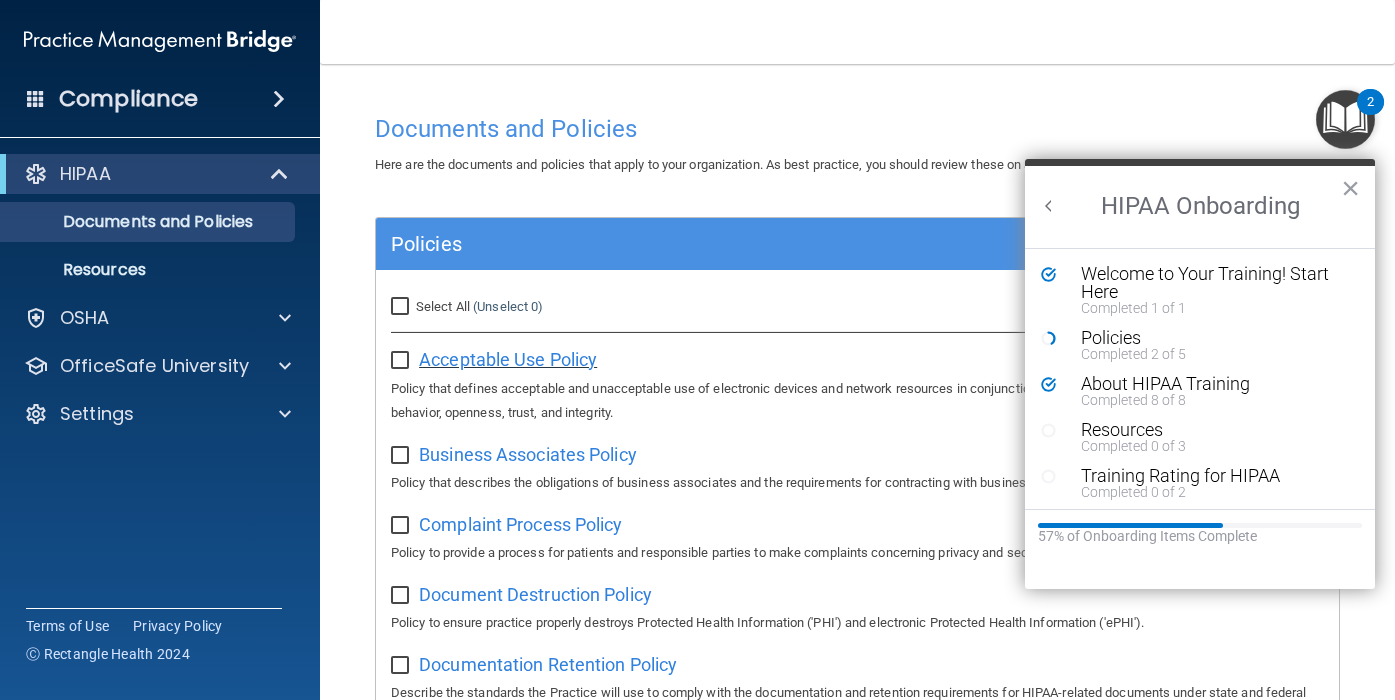 click on "Acceptable Use Policy" at bounding box center (508, 359) 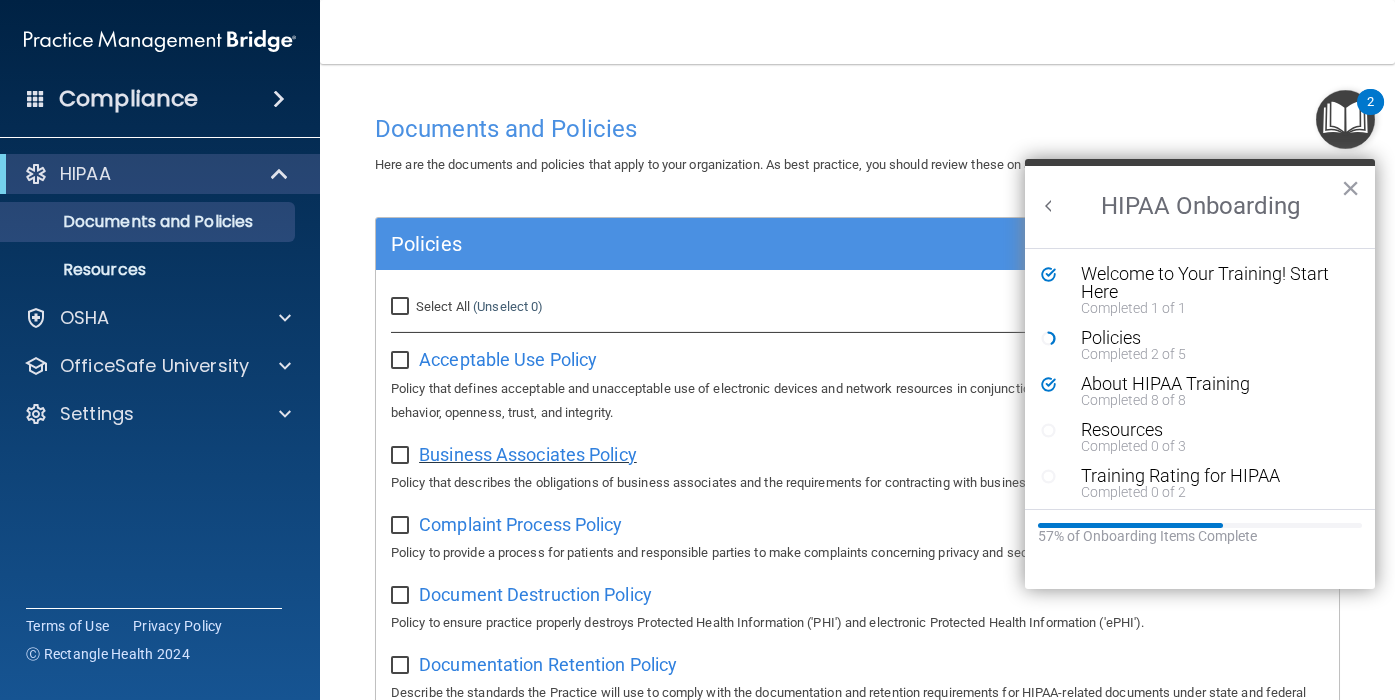 click on "Business Associates Policy" at bounding box center (528, 454) 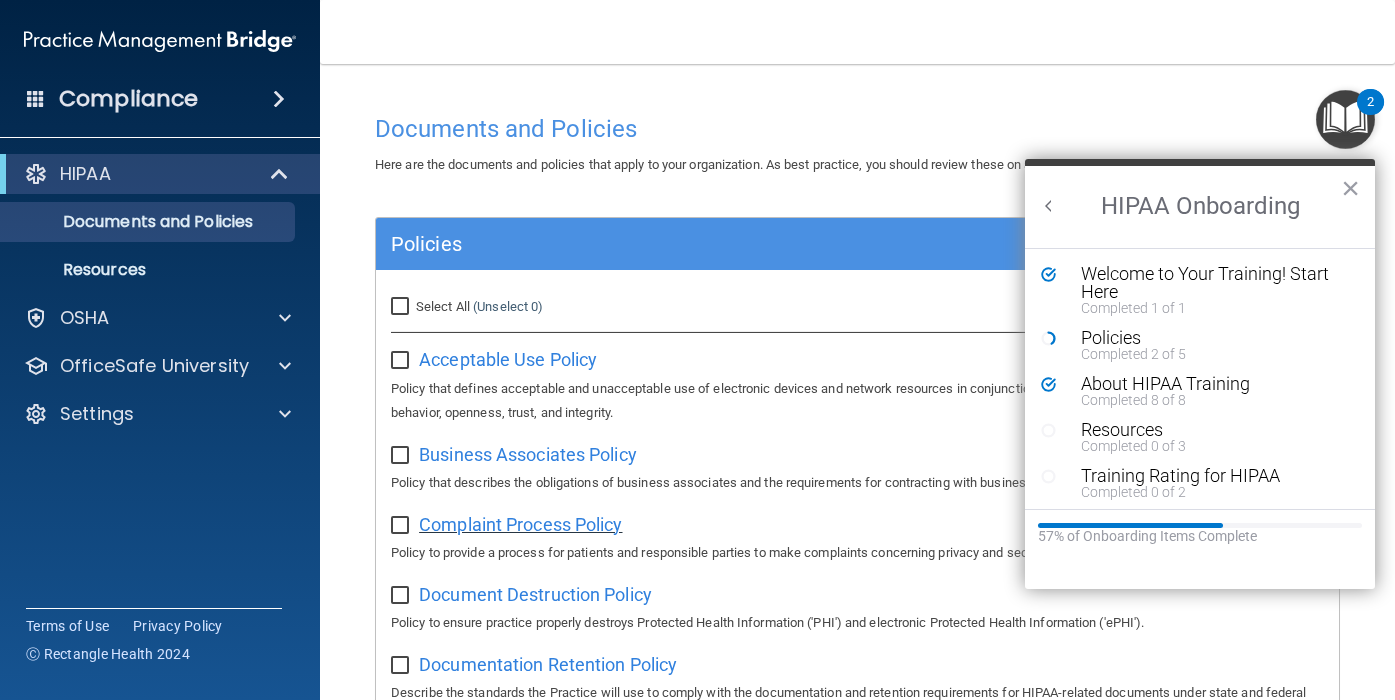 click on "Complaint Process Policy" at bounding box center [520, 524] 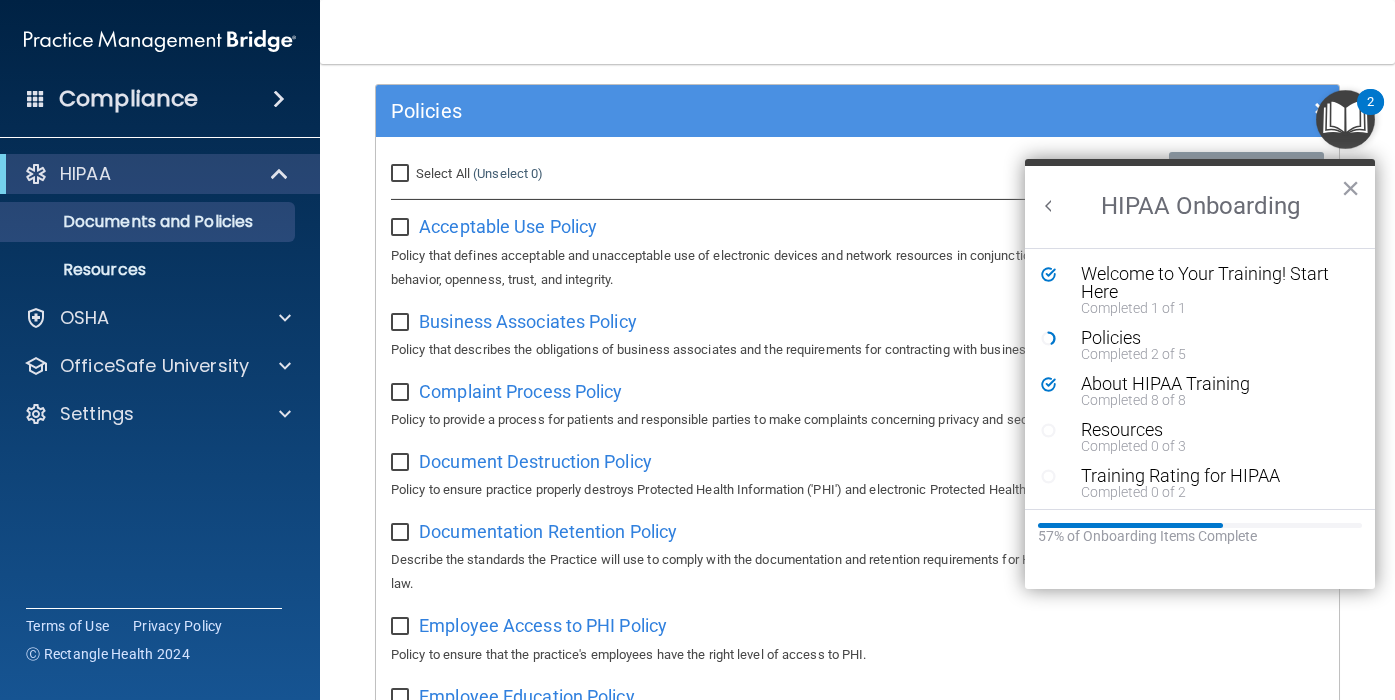 scroll, scrollTop: 167, scrollLeft: 0, axis: vertical 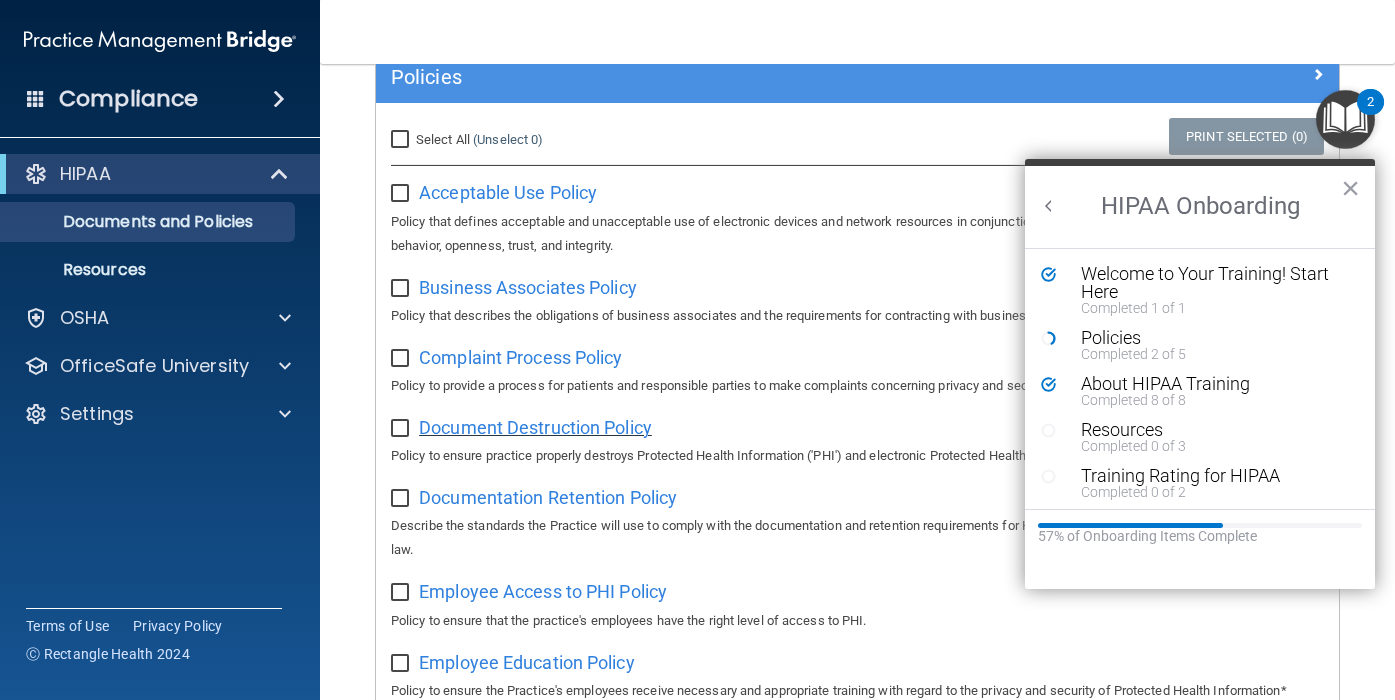 click on "Document Destruction Policy" at bounding box center (535, 427) 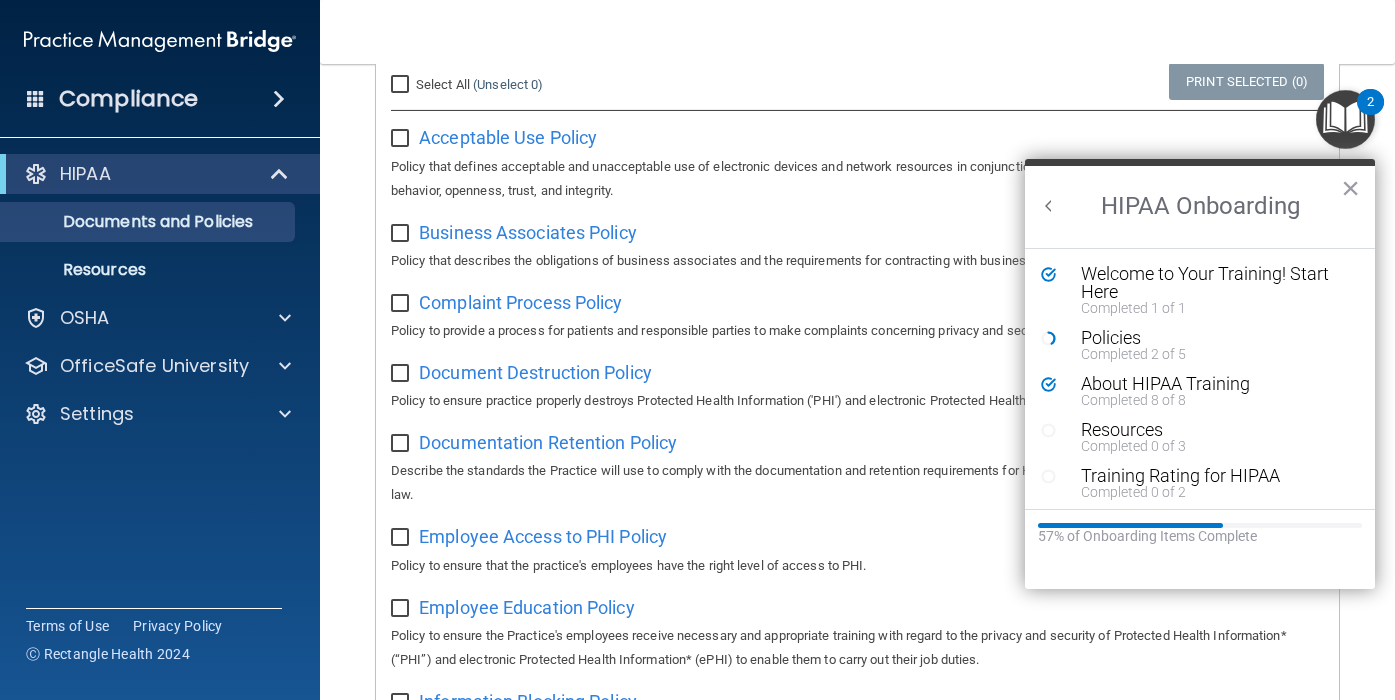 scroll, scrollTop: 238, scrollLeft: 0, axis: vertical 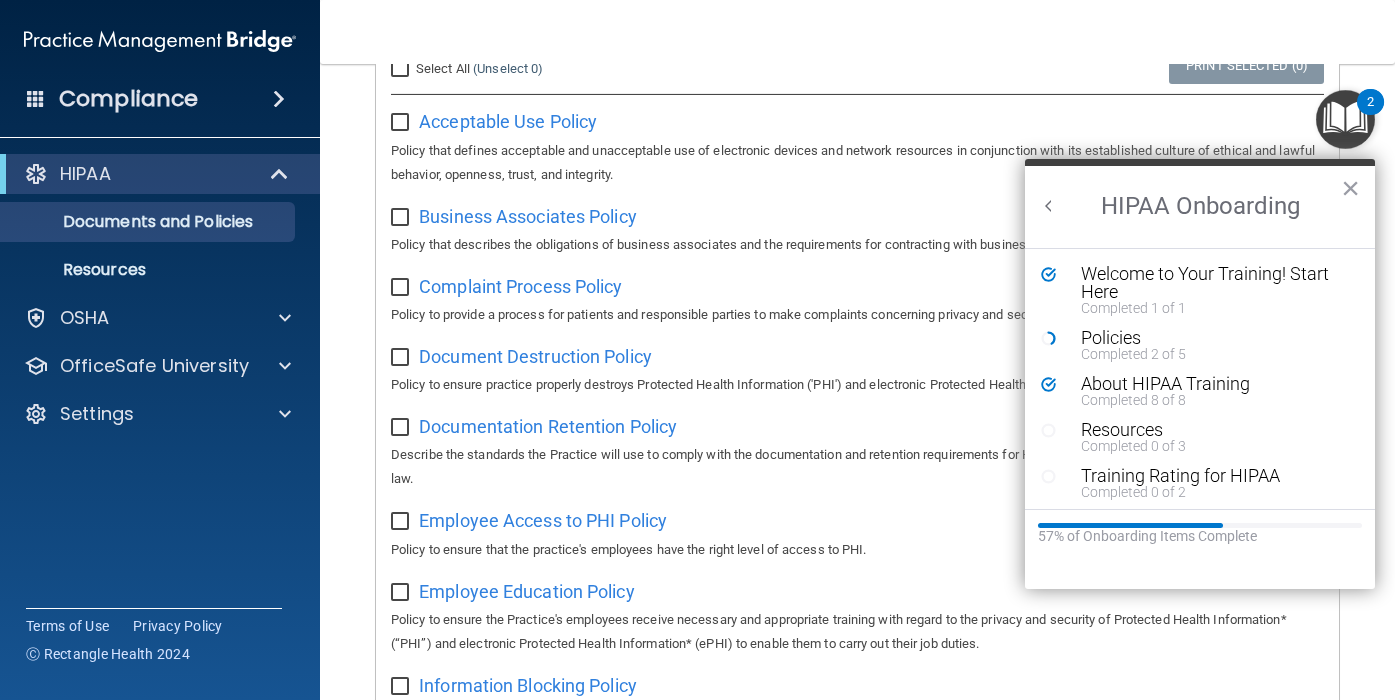 click on "Documentation Retention Policy                         Describe the standards the Practice will use to comply with the documentation and retention requirements for HIPAA-related documents under state and federal law." at bounding box center [857, 450] 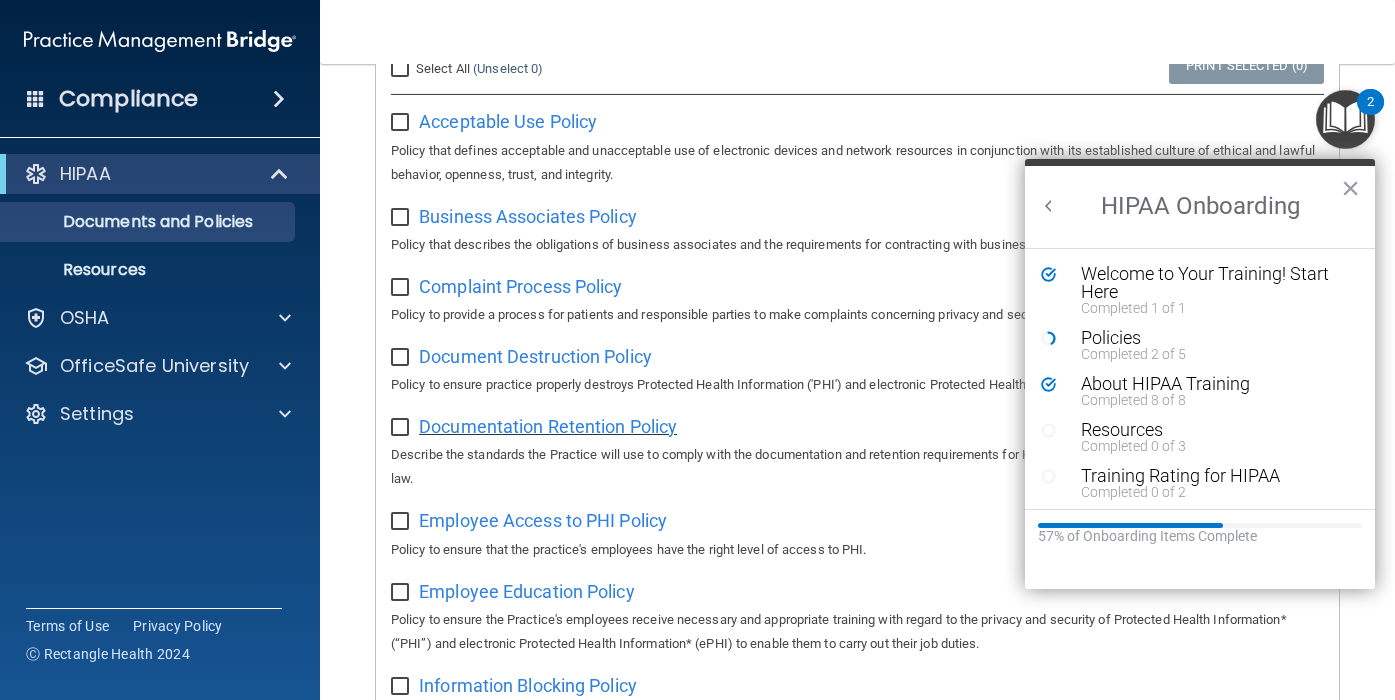 click on "Documentation Retention Policy" at bounding box center [548, 426] 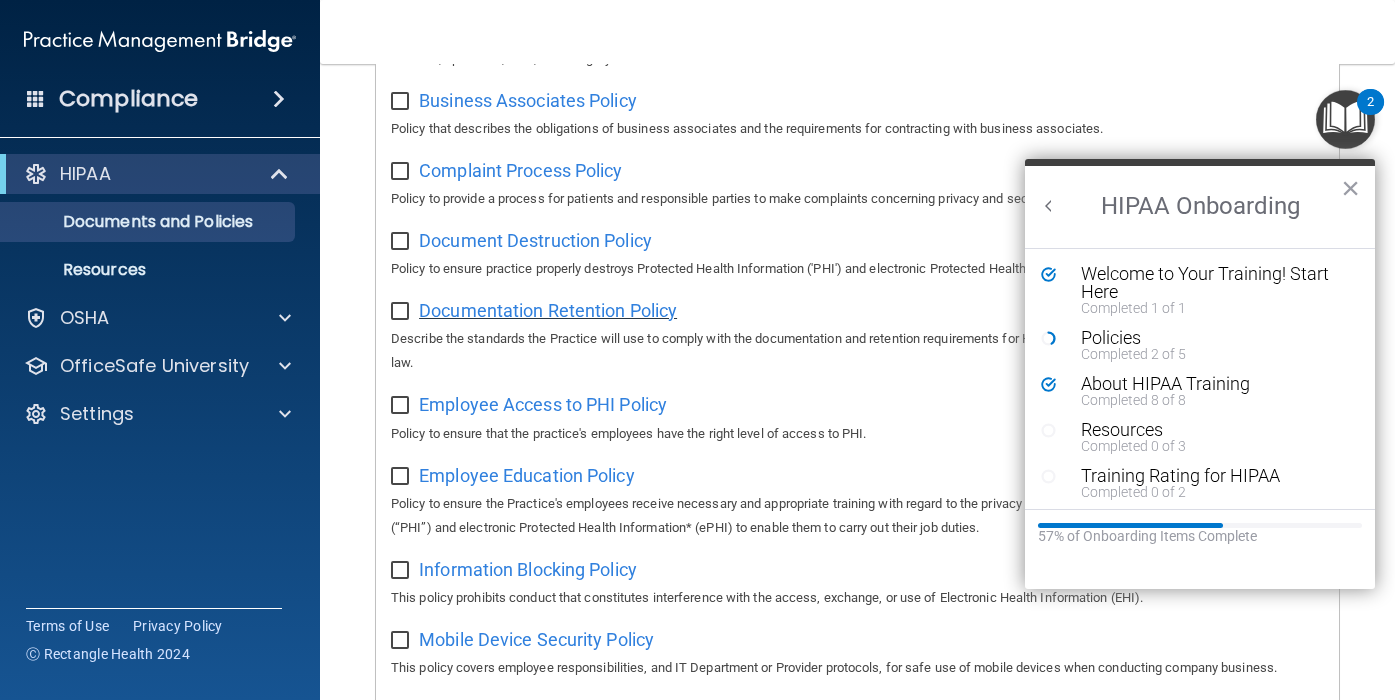 scroll, scrollTop: 418, scrollLeft: 0, axis: vertical 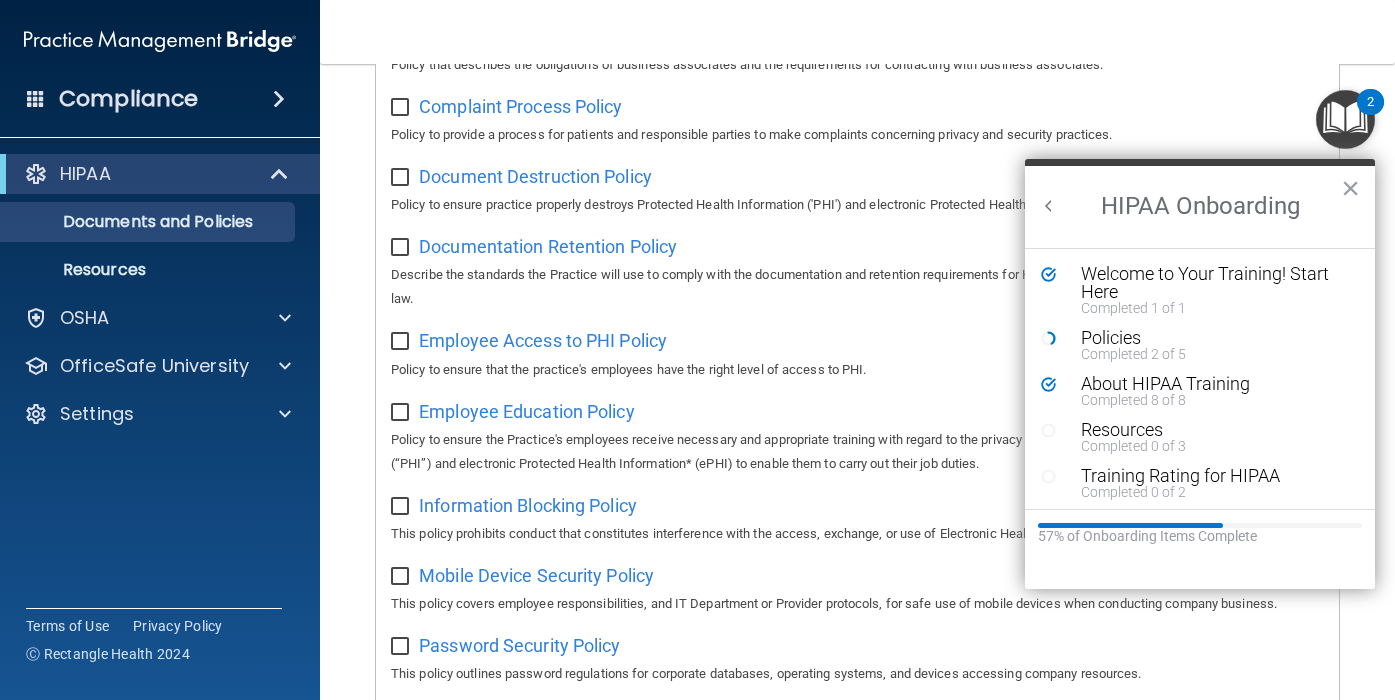 click on "Employee Access to PHI Policy                         Policy to ensure that the practice's employees have the right level of access to PHI." at bounding box center [857, 352] 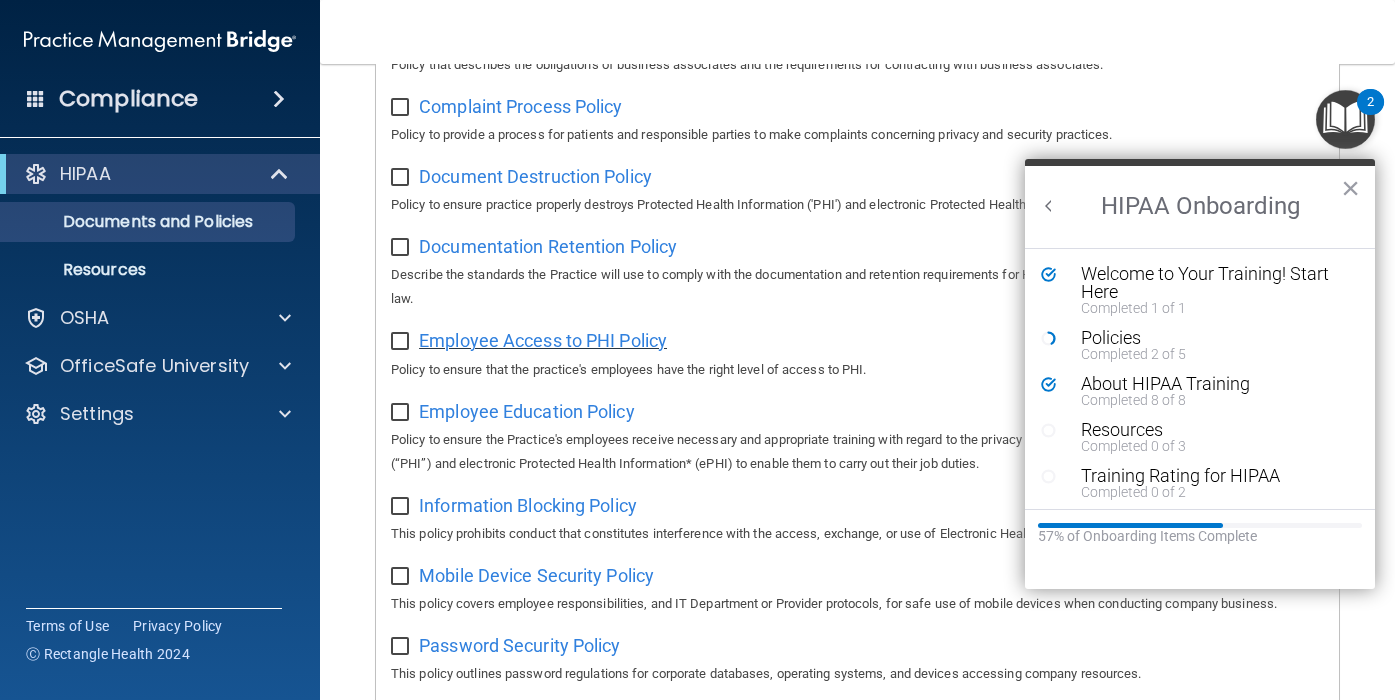 click on "Employee Access to PHI Policy" at bounding box center (543, 340) 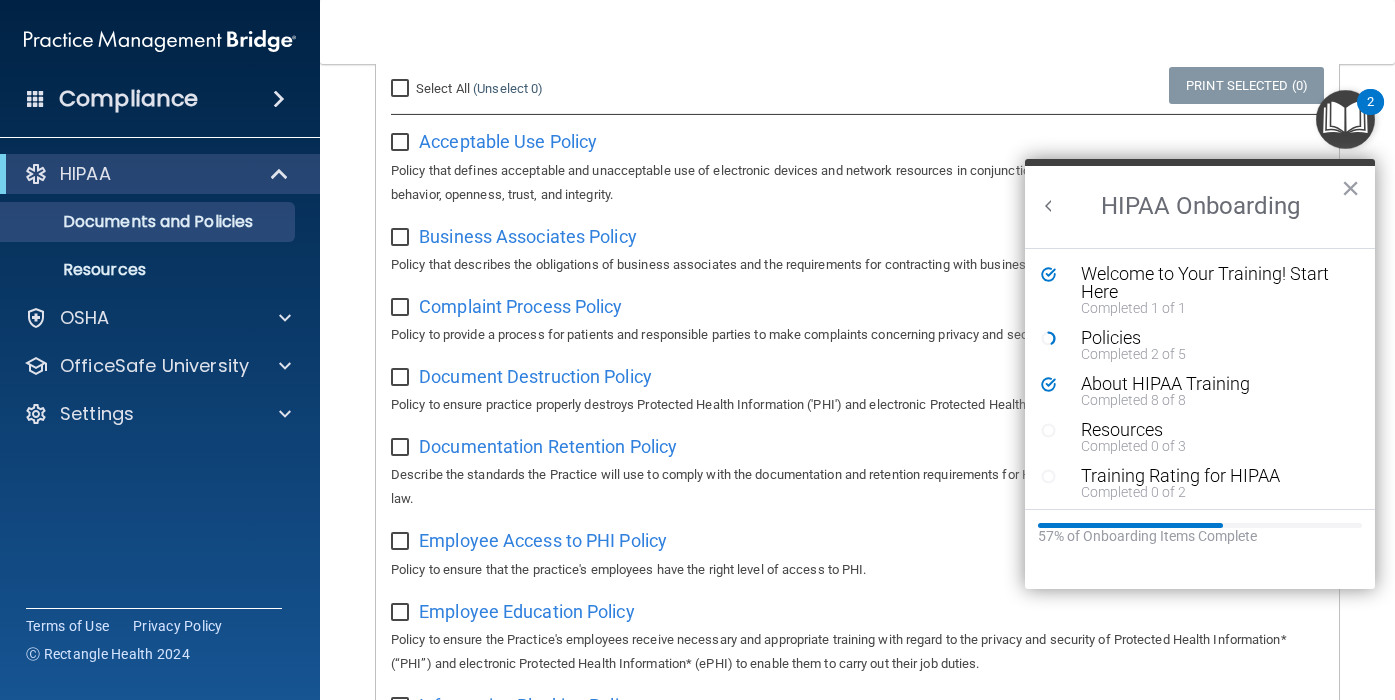 scroll, scrollTop: 0, scrollLeft: 0, axis: both 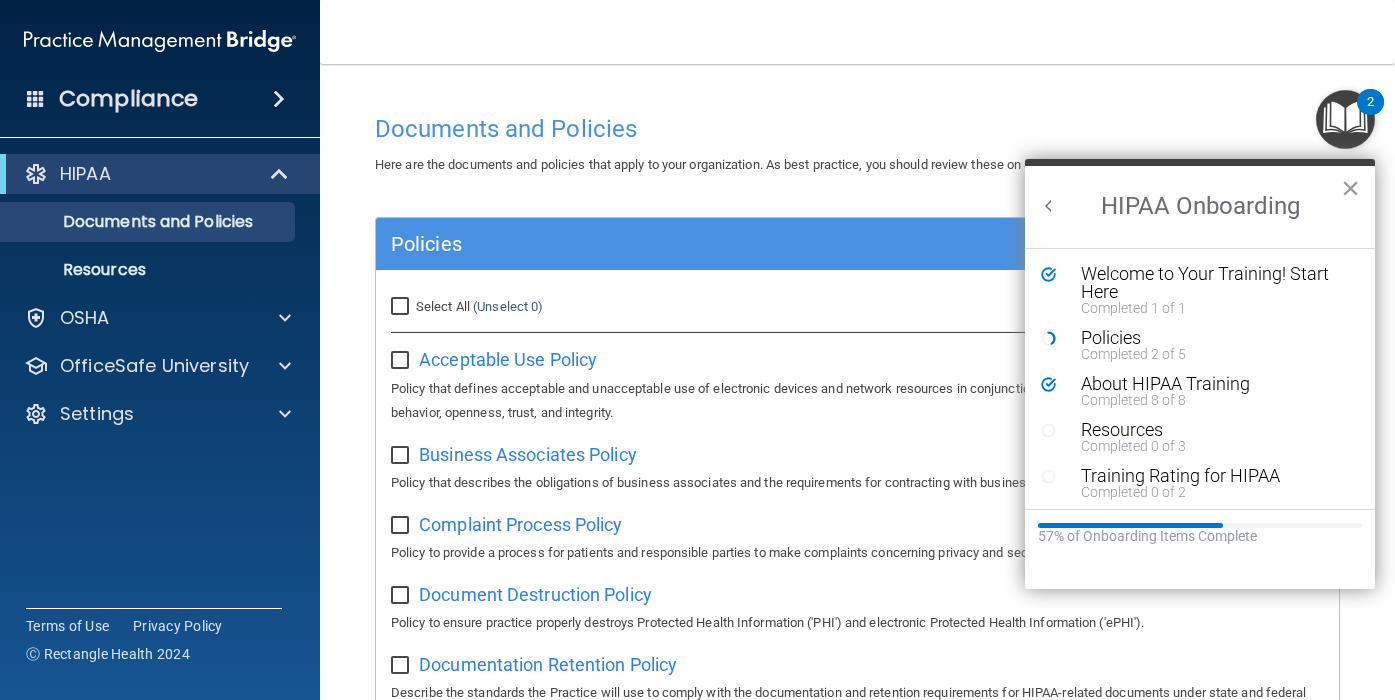 click on "×" at bounding box center (1350, 188) 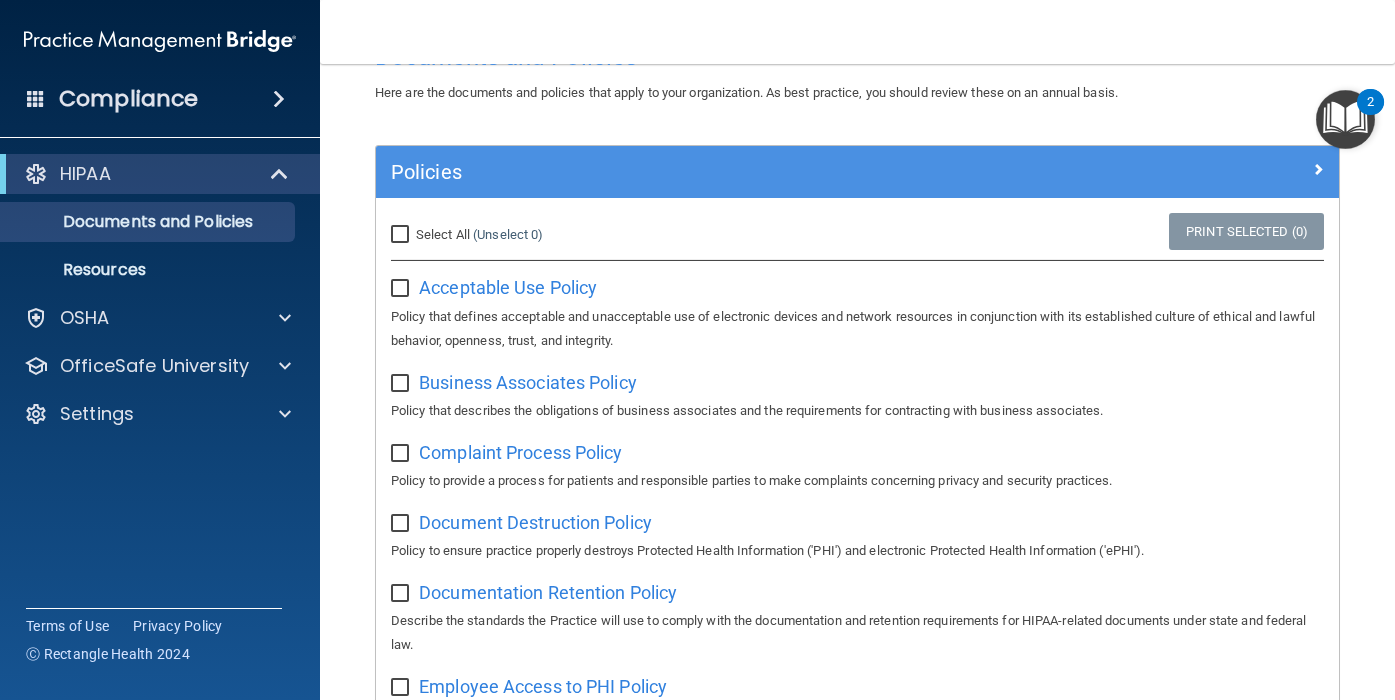 scroll, scrollTop: 0, scrollLeft: 0, axis: both 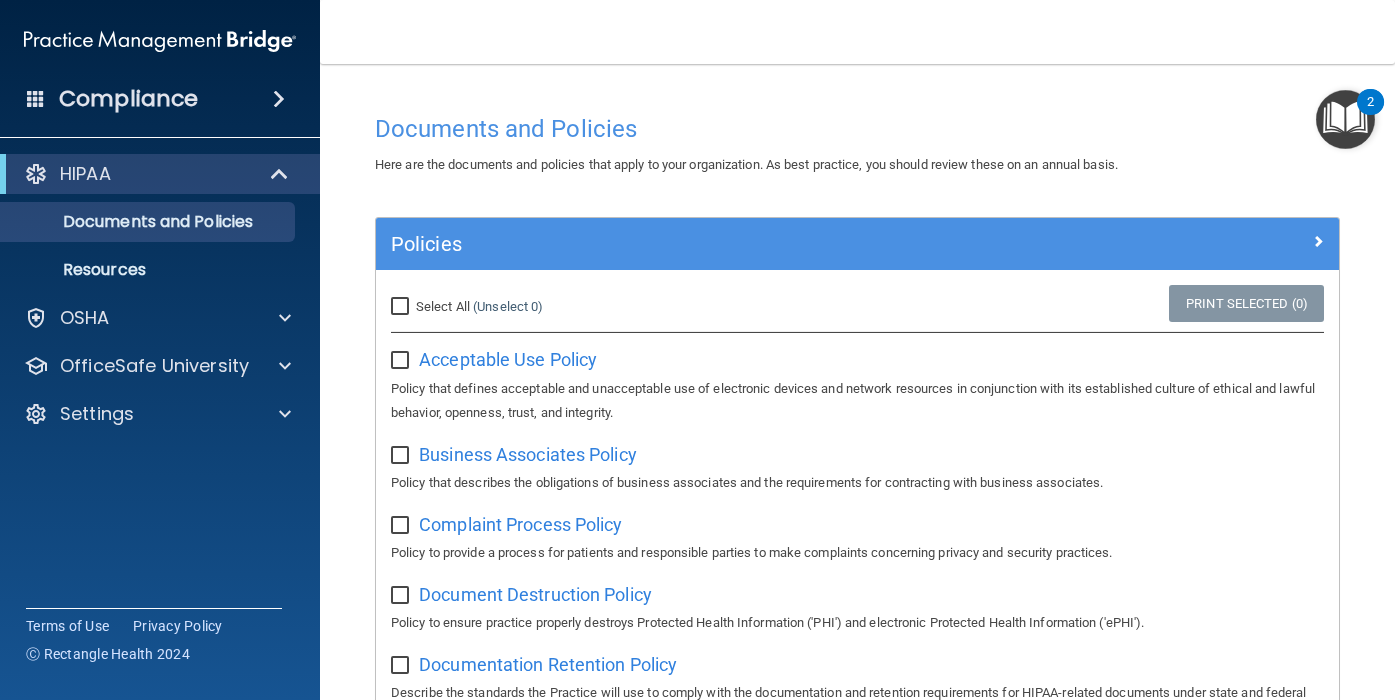 click on "Select All   (Unselect 0)    Unselect All" at bounding box center [402, 307] 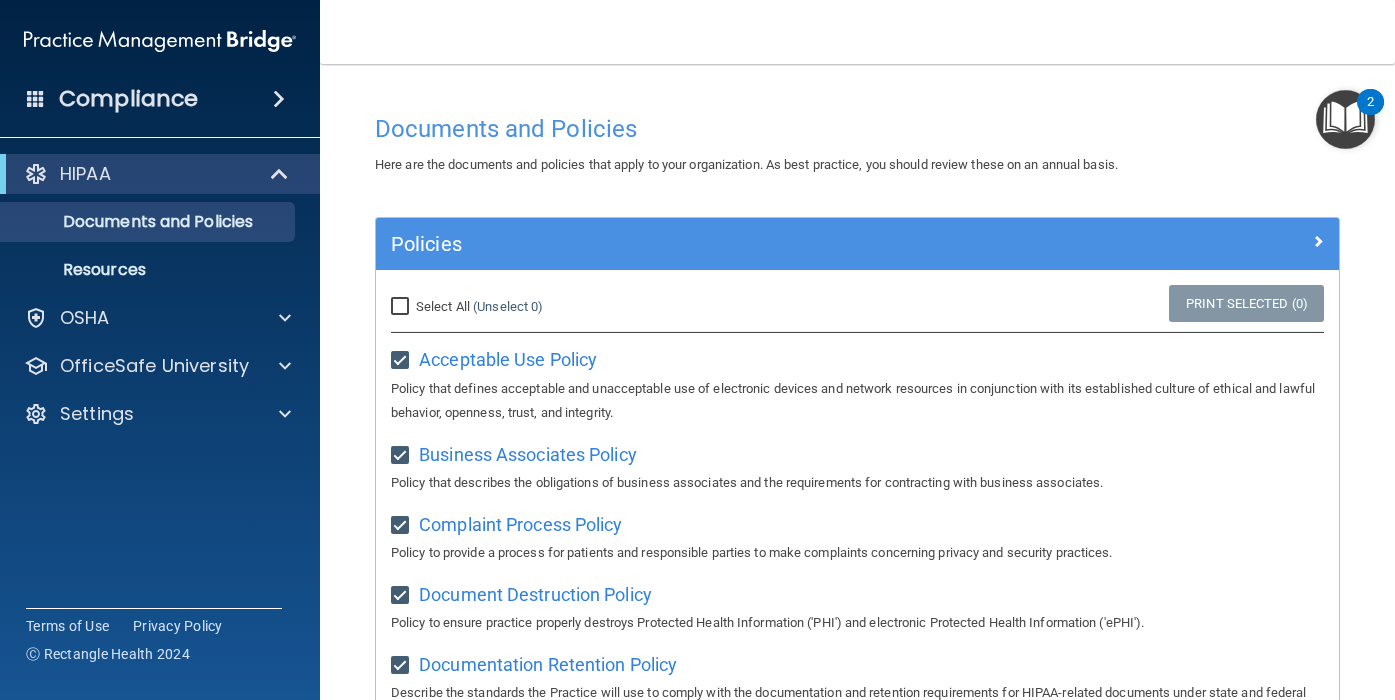 checkbox on "true" 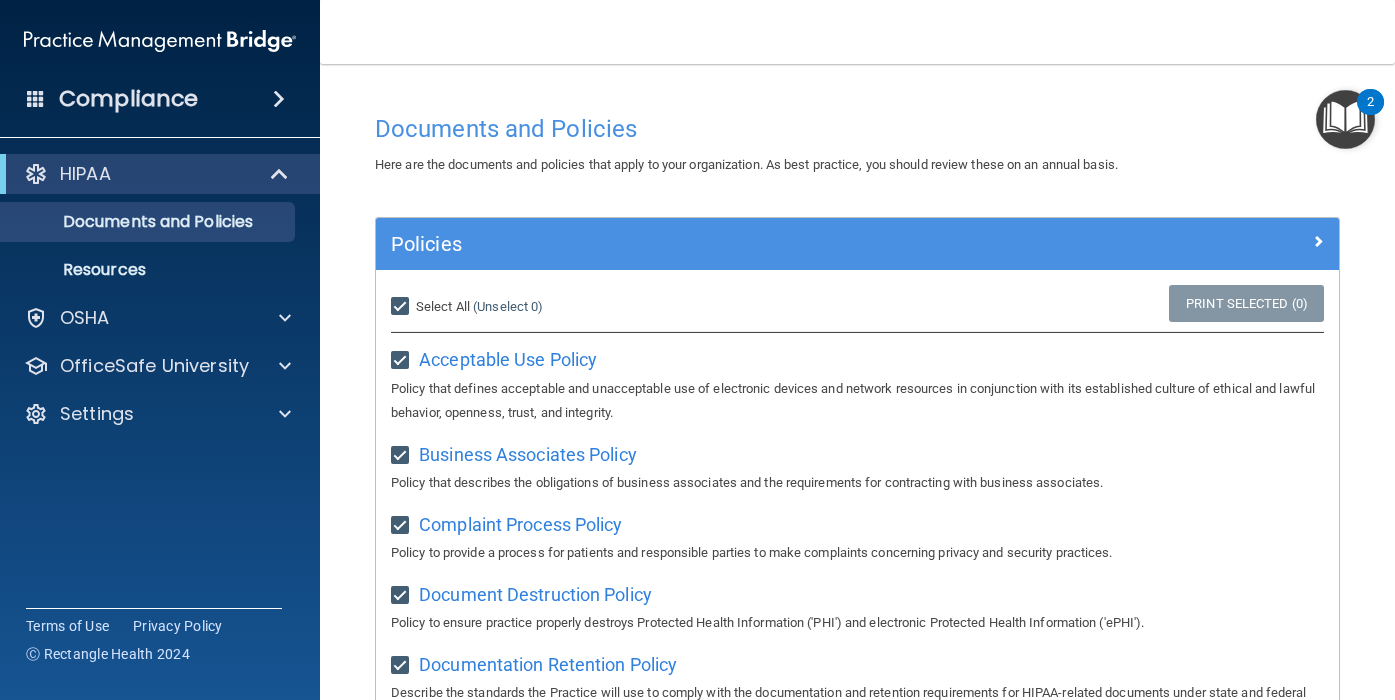 checkbox on "true" 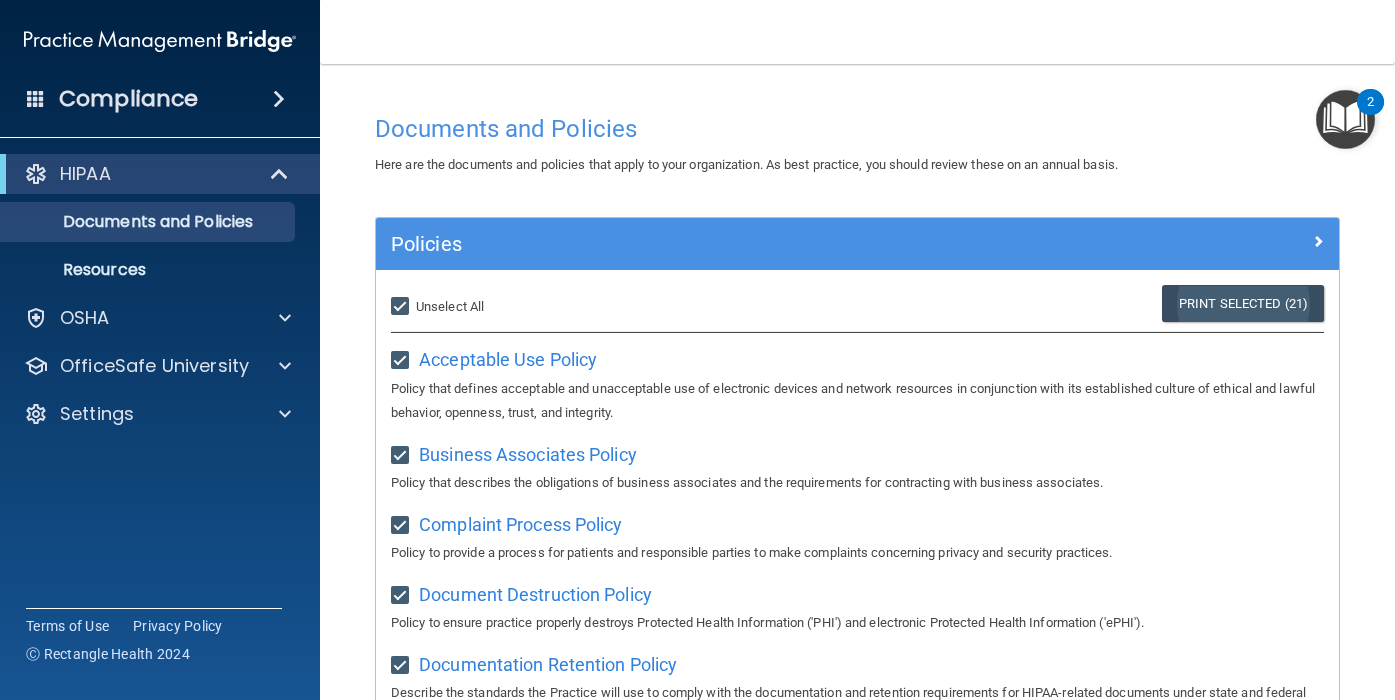 click on "Print Selected (21)" at bounding box center (1243, 303) 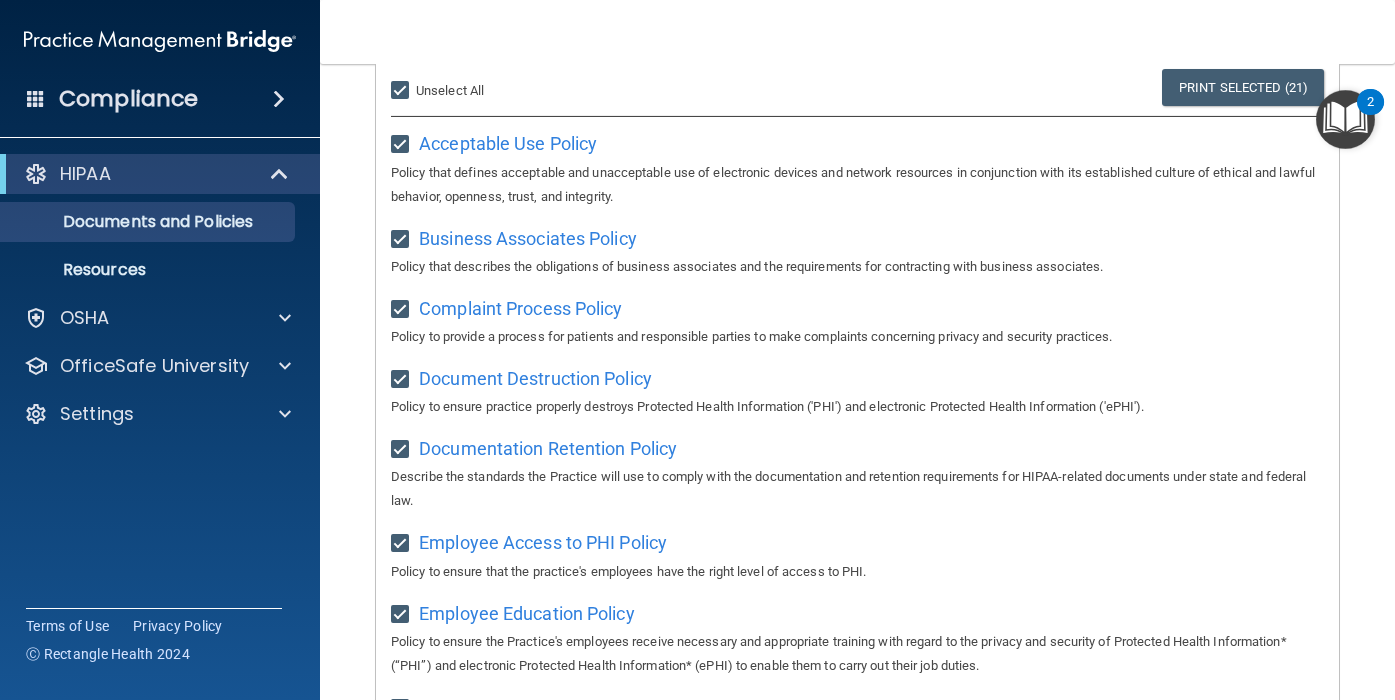 scroll, scrollTop: 214, scrollLeft: 0, axis: vertical 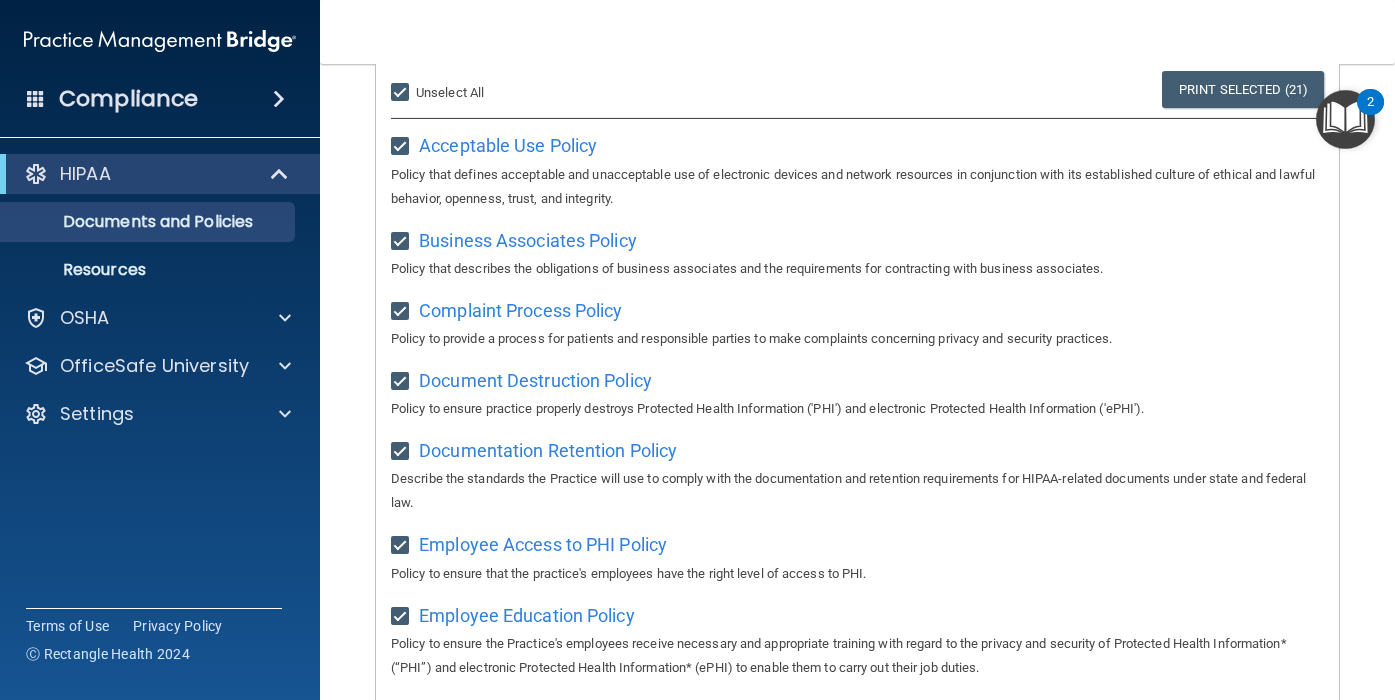 click at bounding box center (1345, 119) 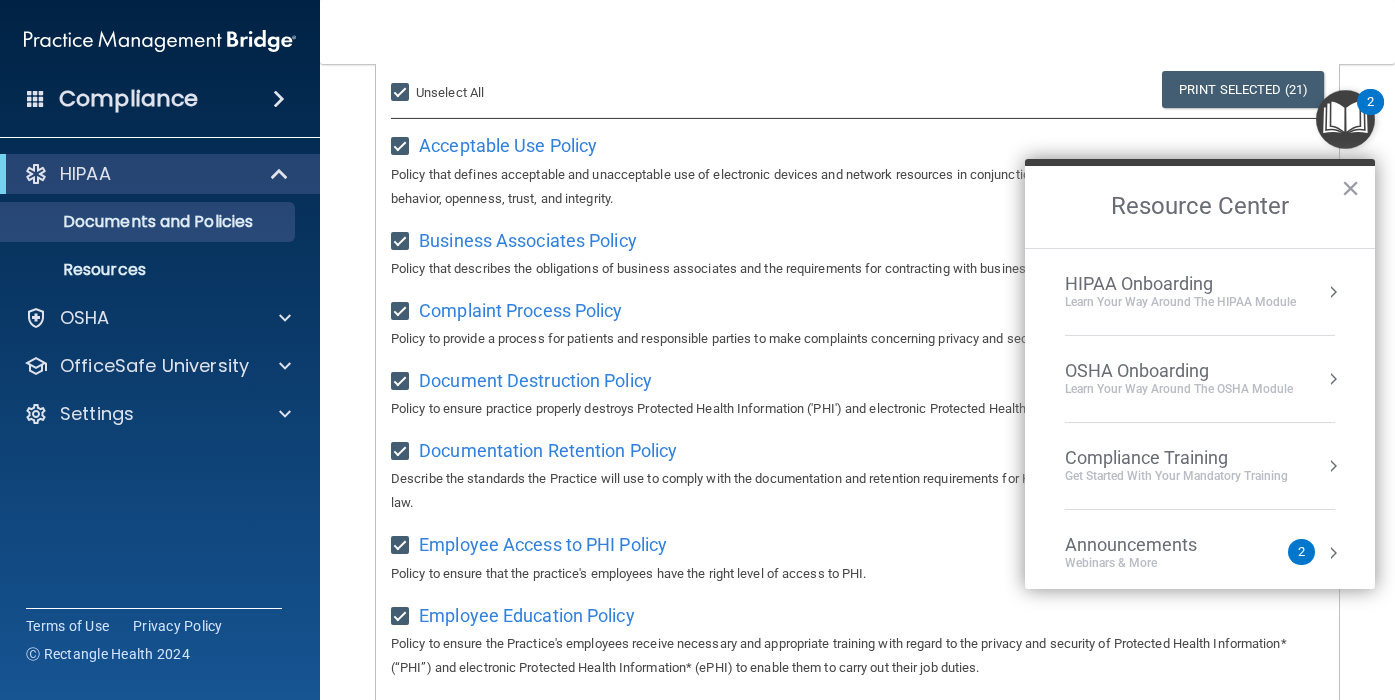 click at bounding box center (1333, 292) 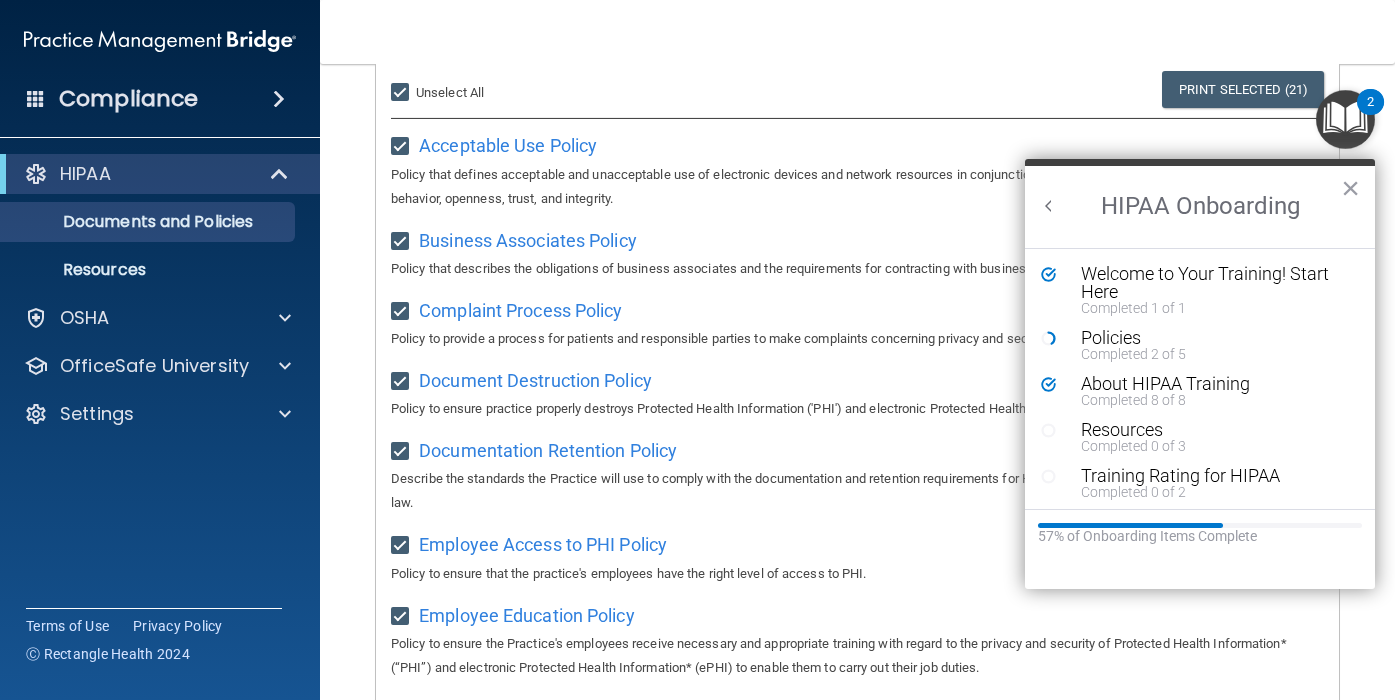 scroll, scrollTop: 0, scrollLeft: 0, axis: both 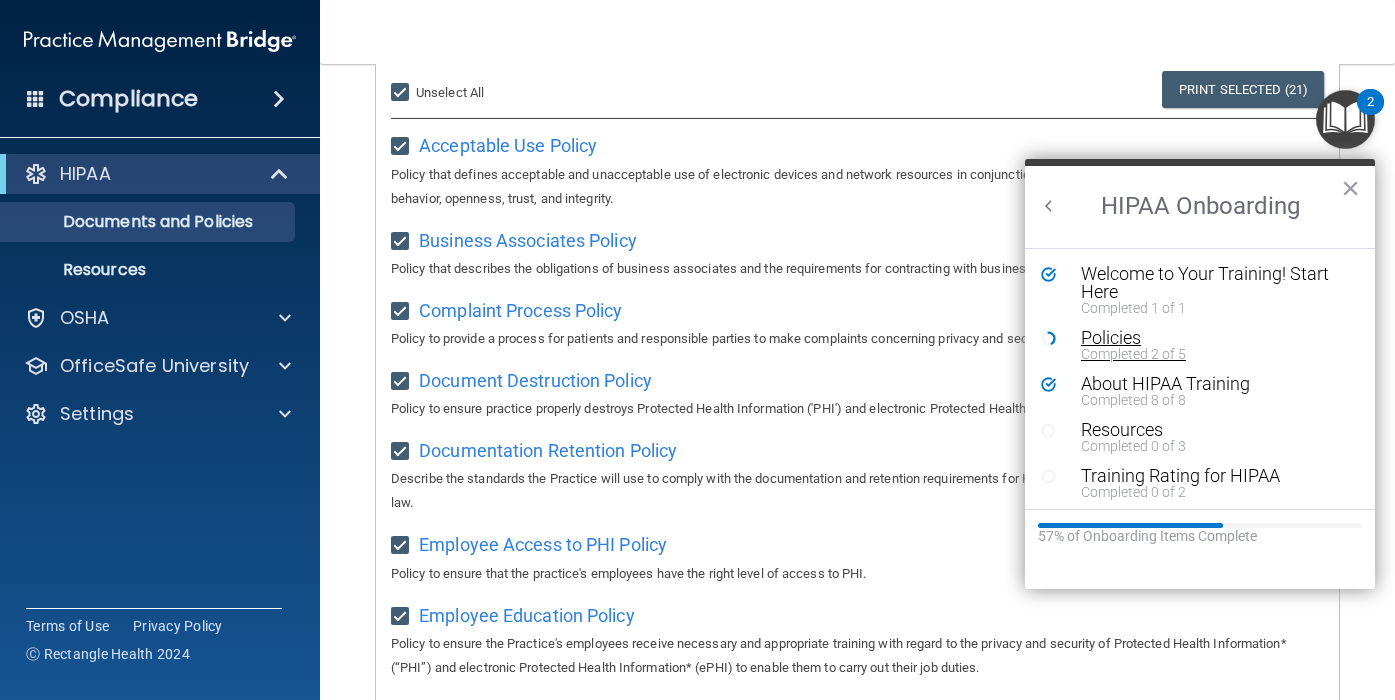 click on "Policies" at bounding box center (1207, 338) 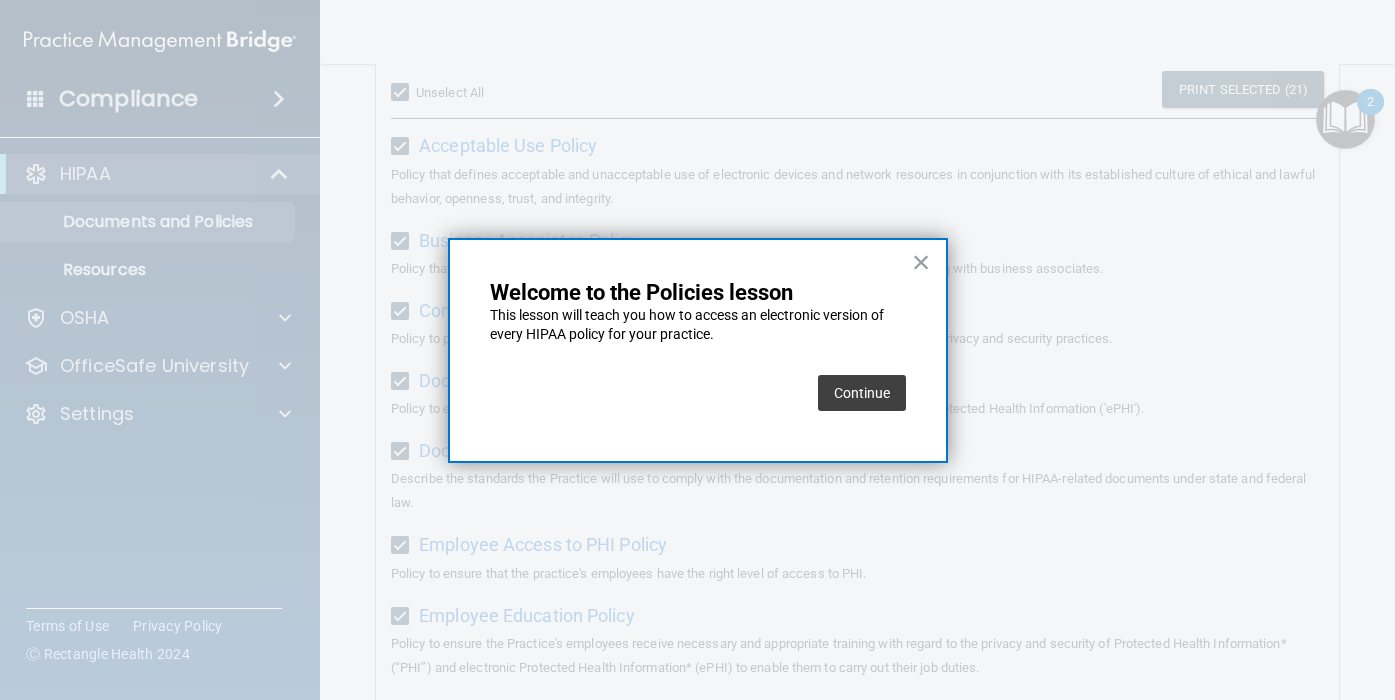 click on "Continue" at bounding box center [862, 393] 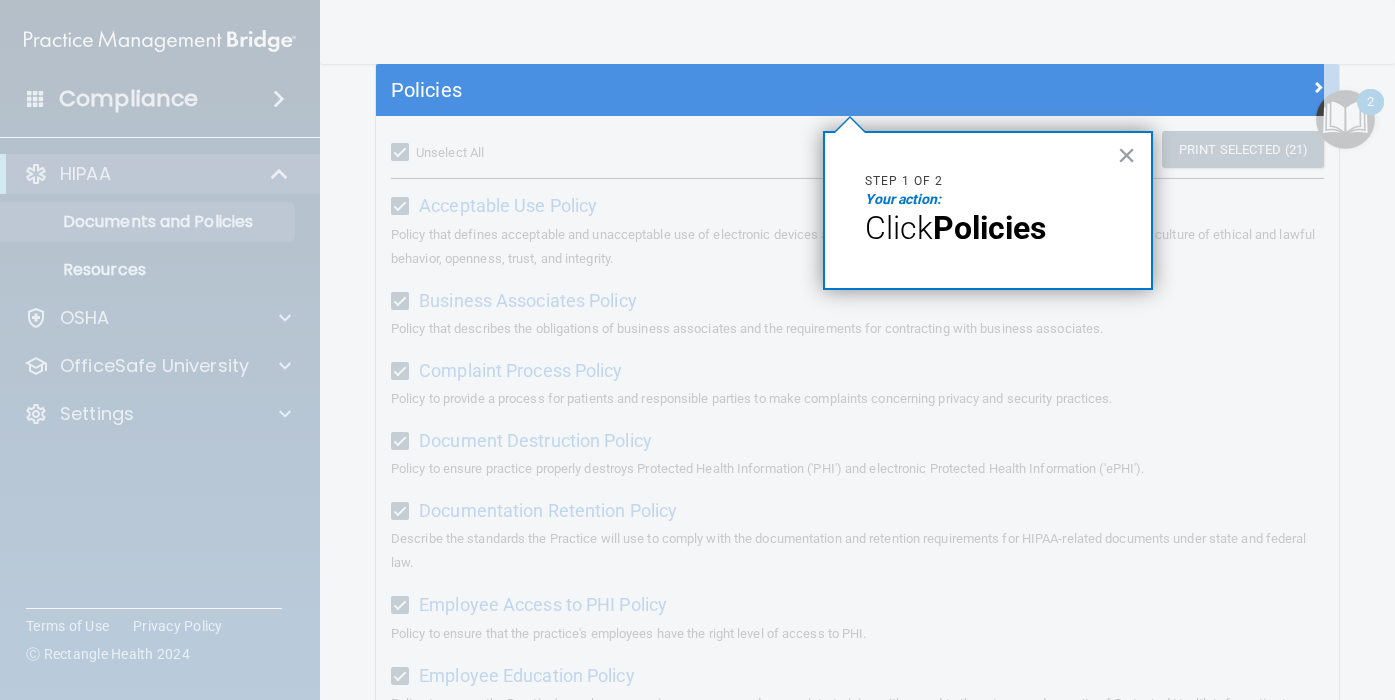 click on "Your action:" at bounding box center [988, 200] 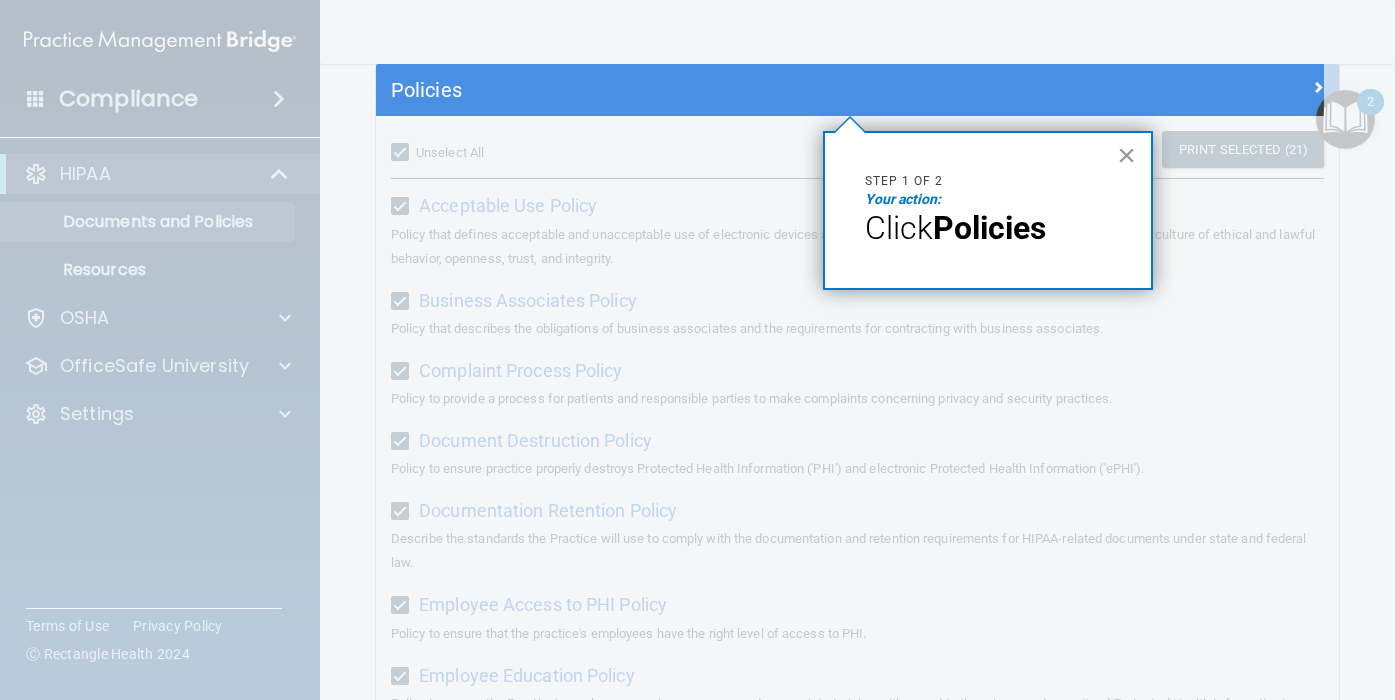 click on "×" at bounding box center [1126, 155] 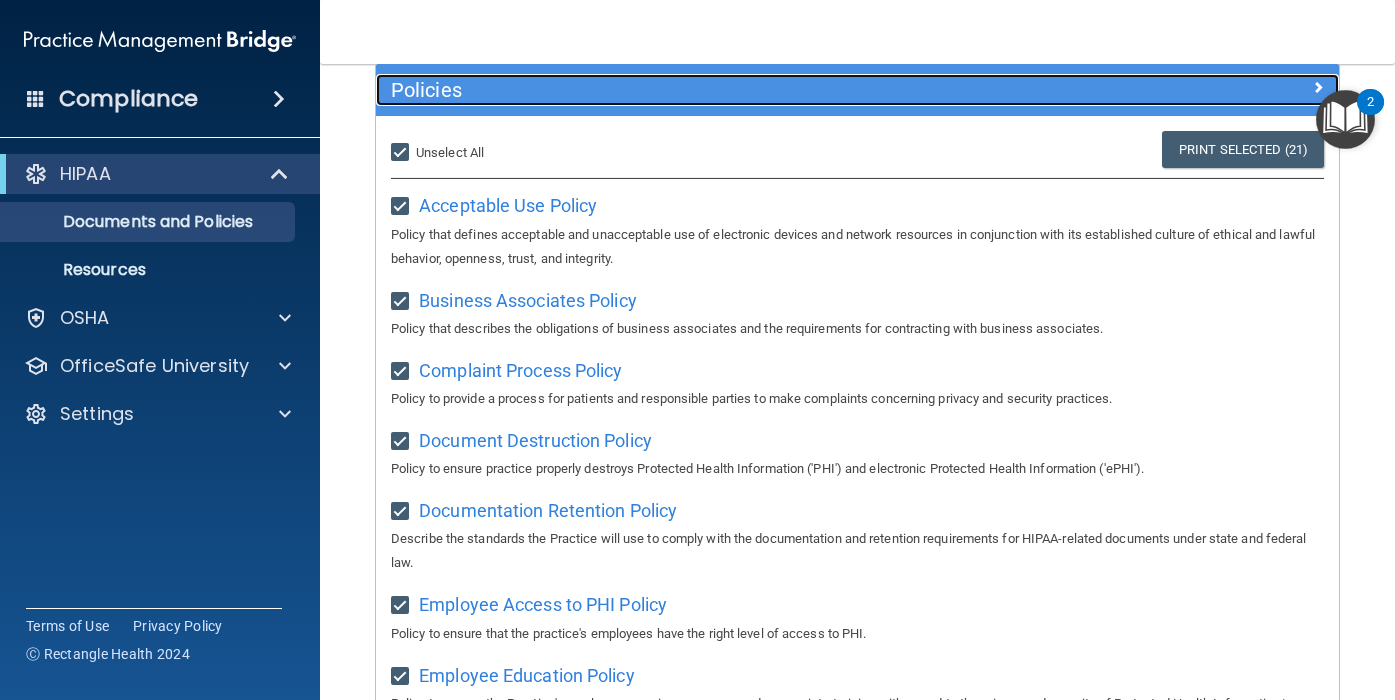 click on "Policies" at bounding box center [737, 90] 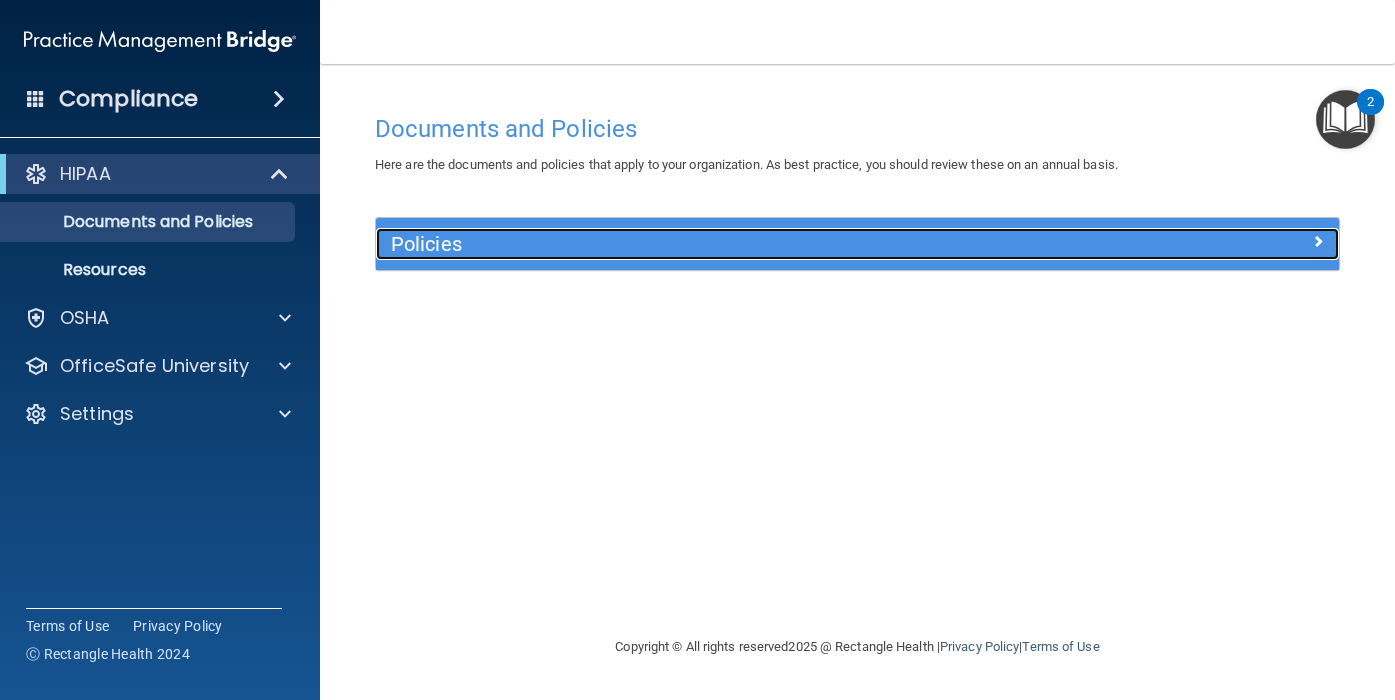 scroll, scrollTop: 0, scrollLeft: 0, axis: both 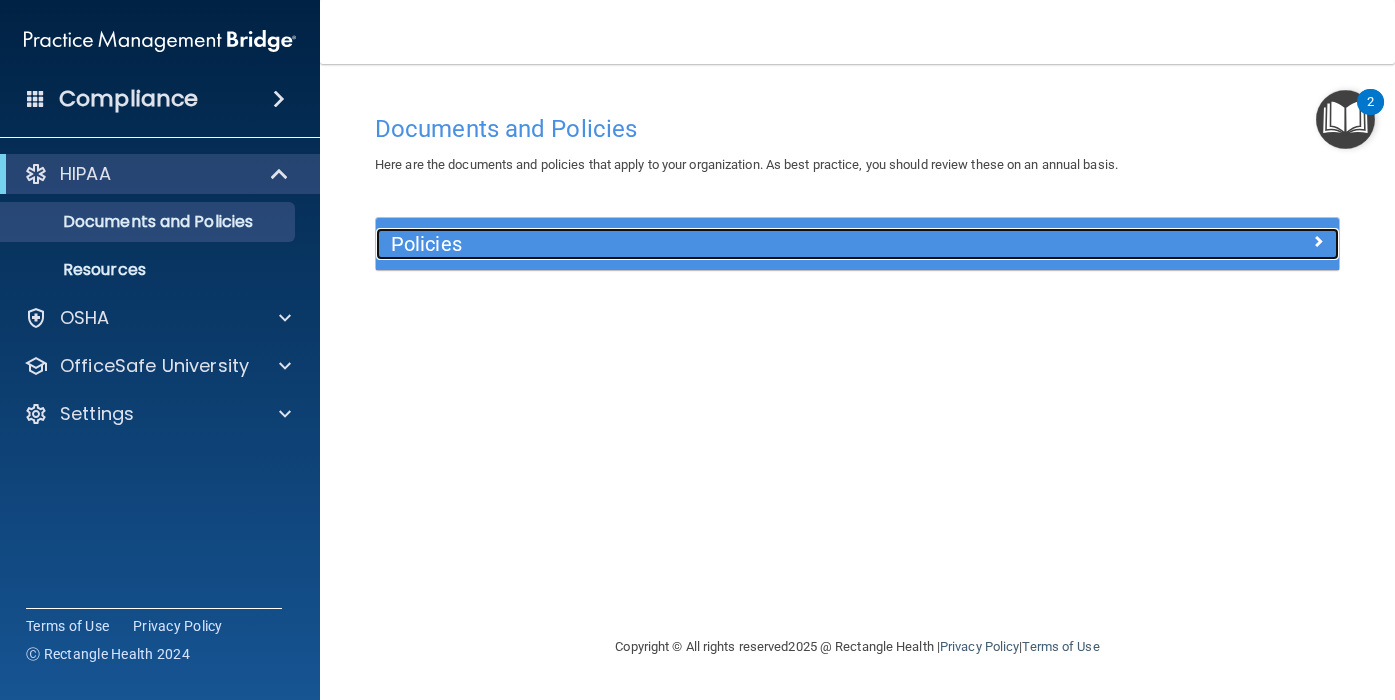 click on "Policies" at bounding box center (737, 244) 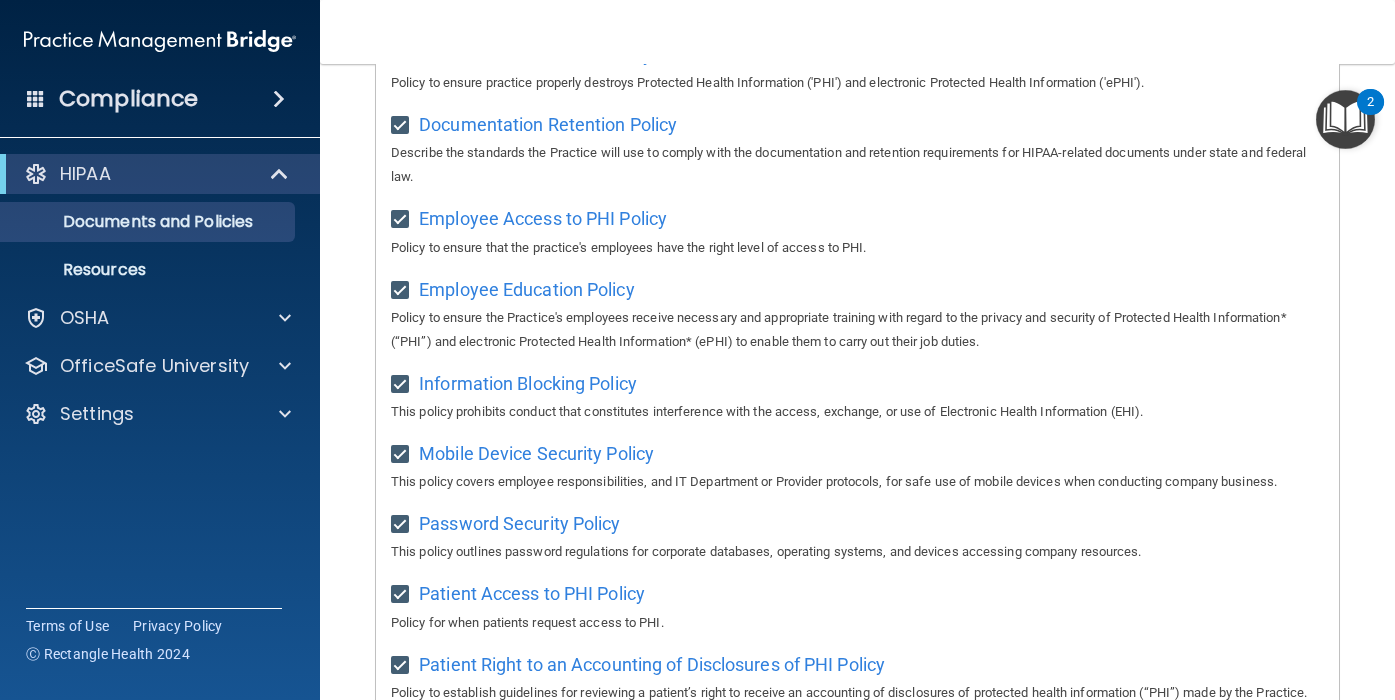 scroll, scrollTop: 41, scrollLeft: 0, axis: vertical 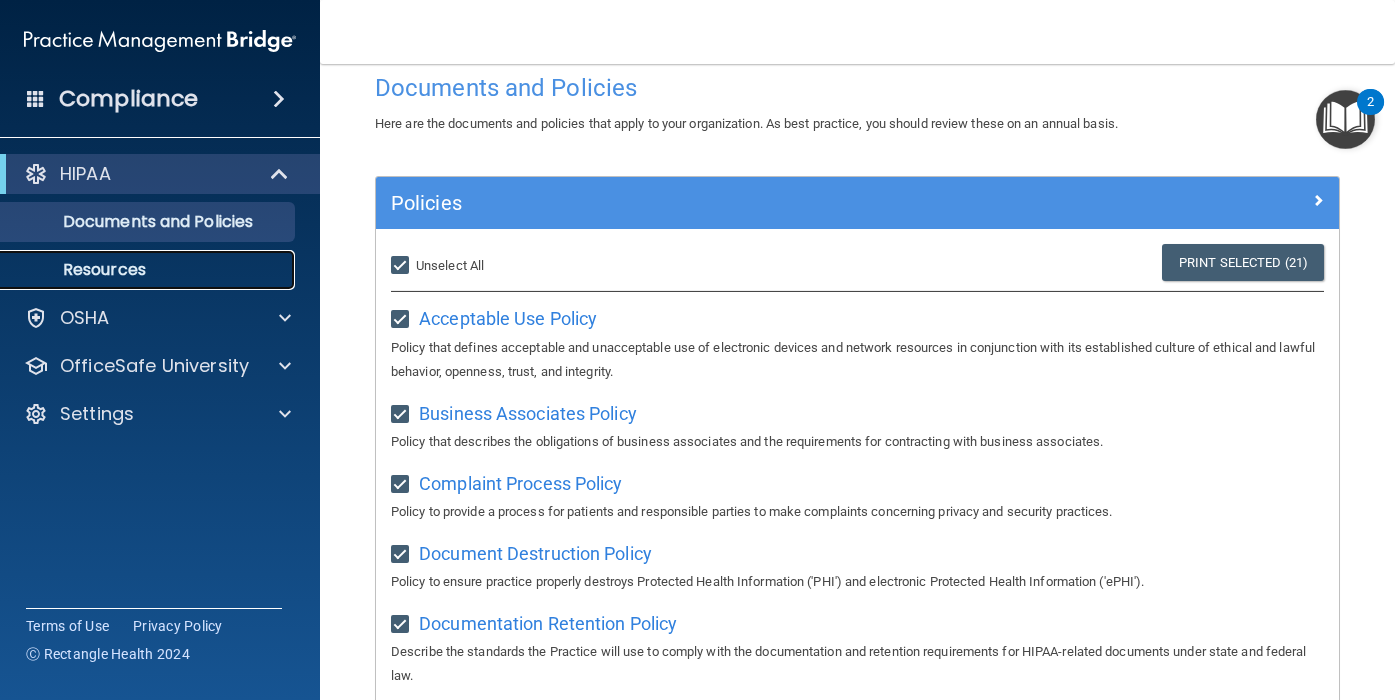 click on "Resources" at bounding box center (137, 270) 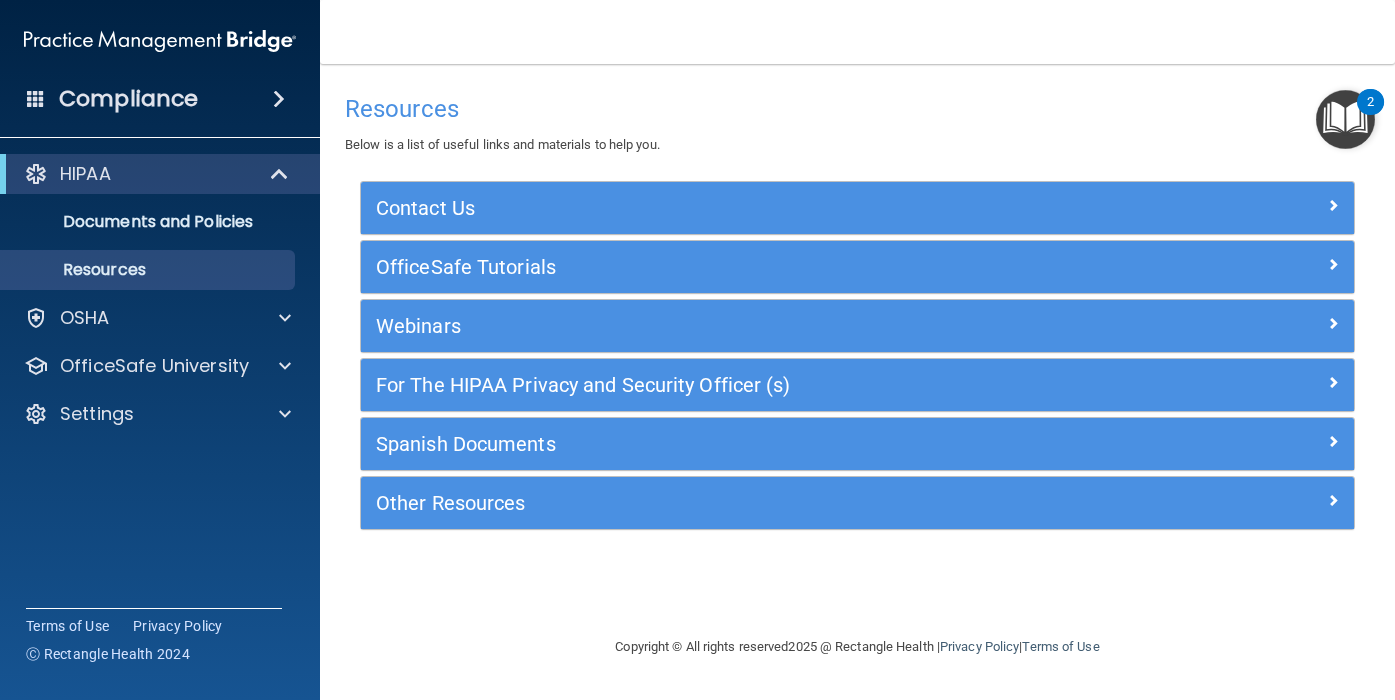 click at bounding box center (1345, 119) 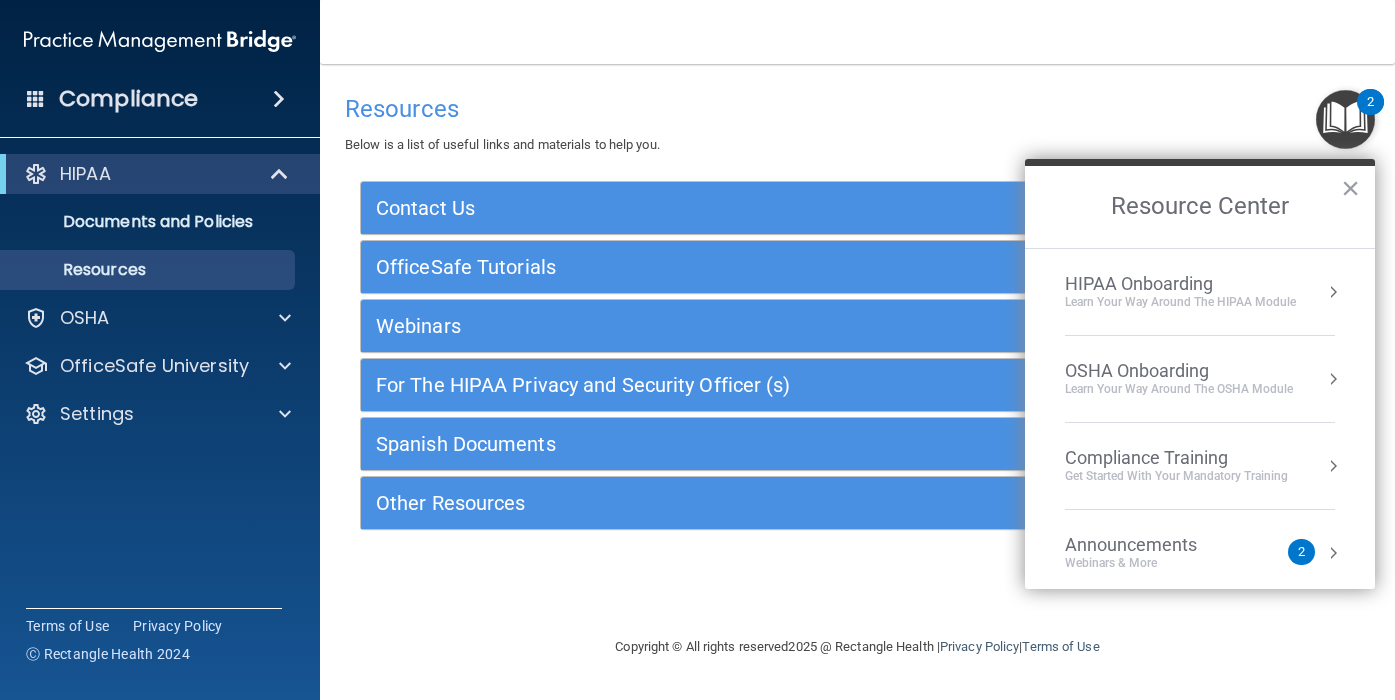 click on "HIPAA Onboarding" at bounding box center (1180, 284) 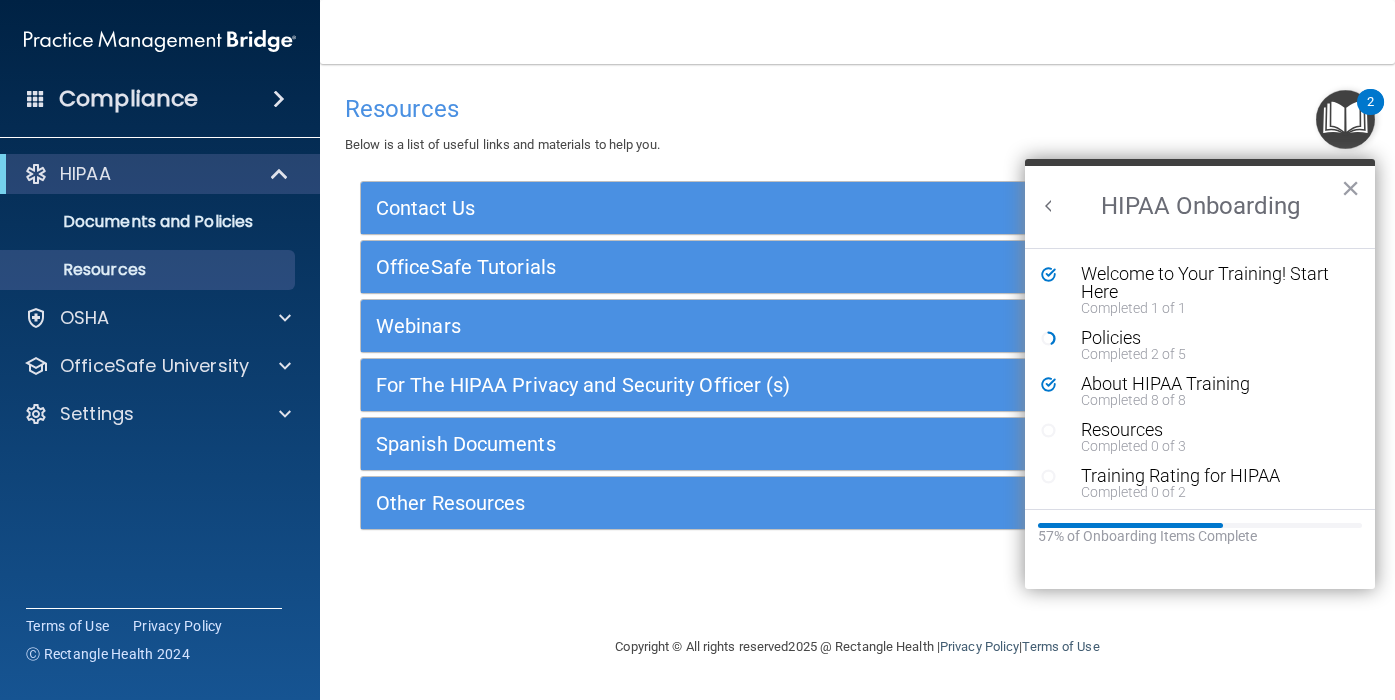 scroll, scrollTop: 0, scrollLeft: 0, axis: both 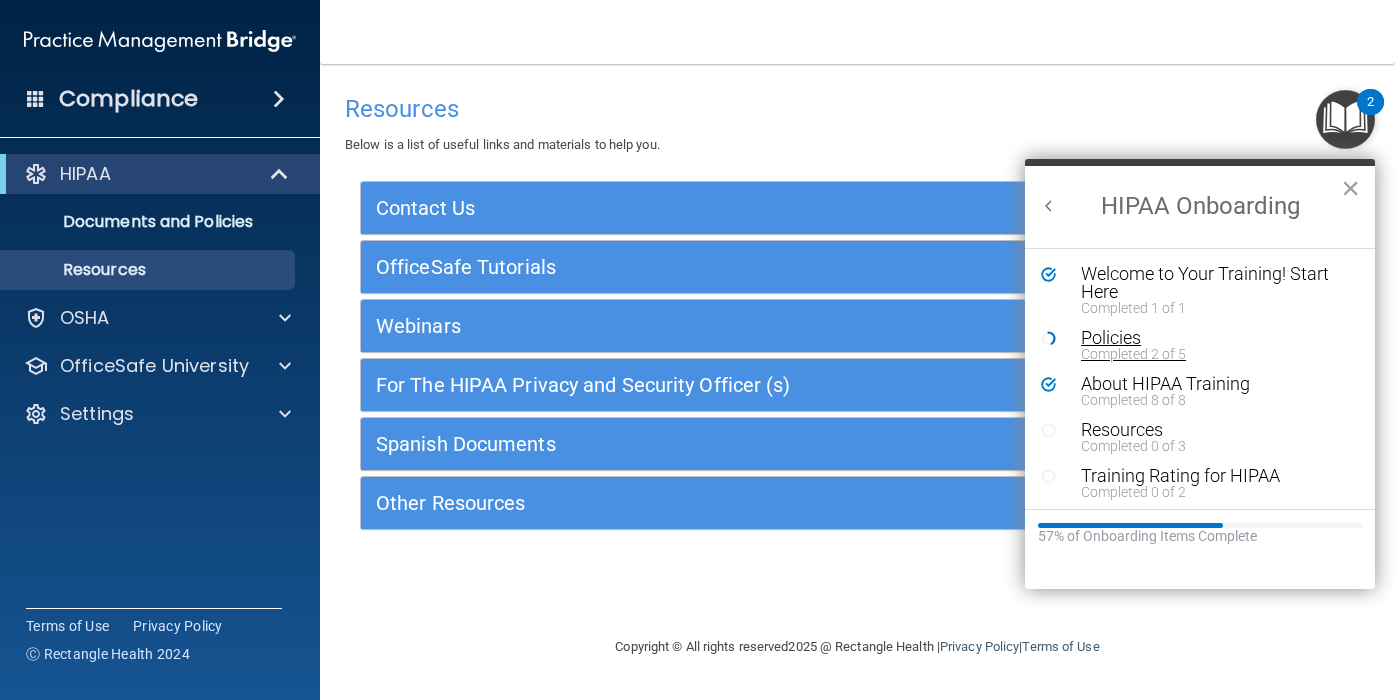 click on "Completed 2 of 5" at bounding box center (1207, 354) 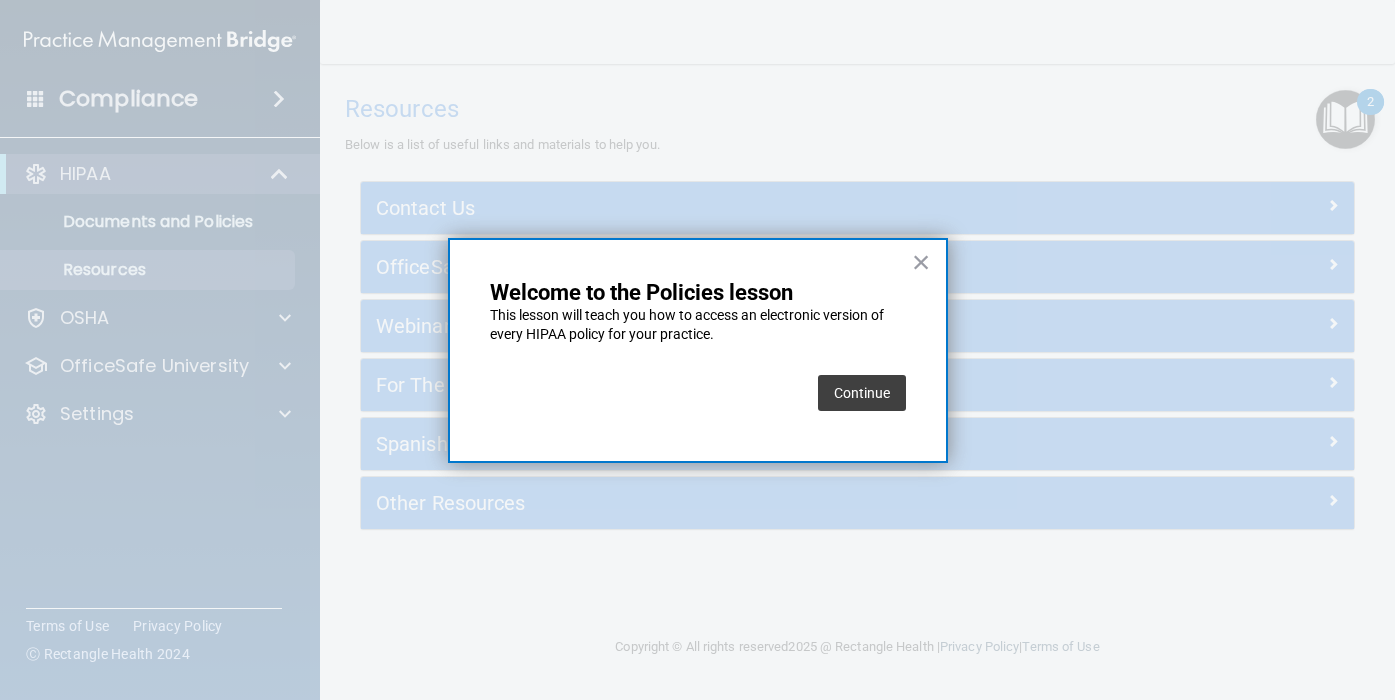 click on "Continue" at bounding box center (862, 393) 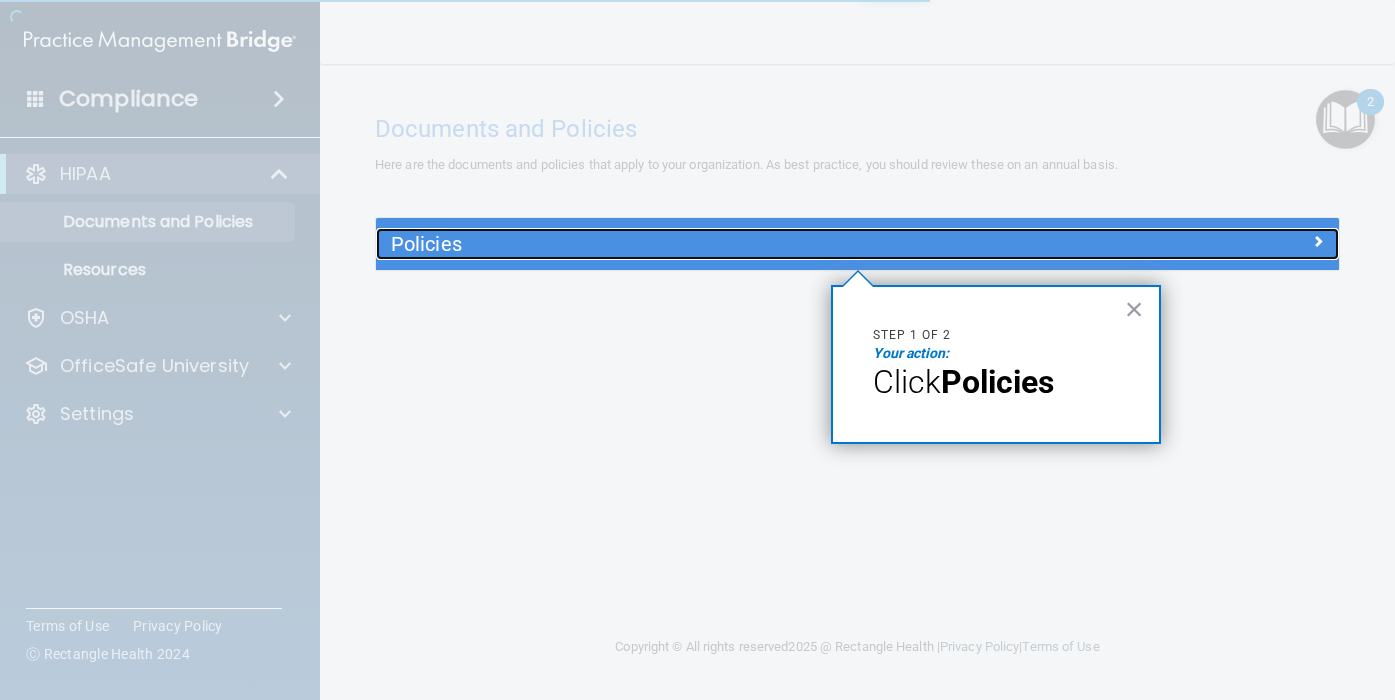 click on "Policies" at bounding box center (737, 244) 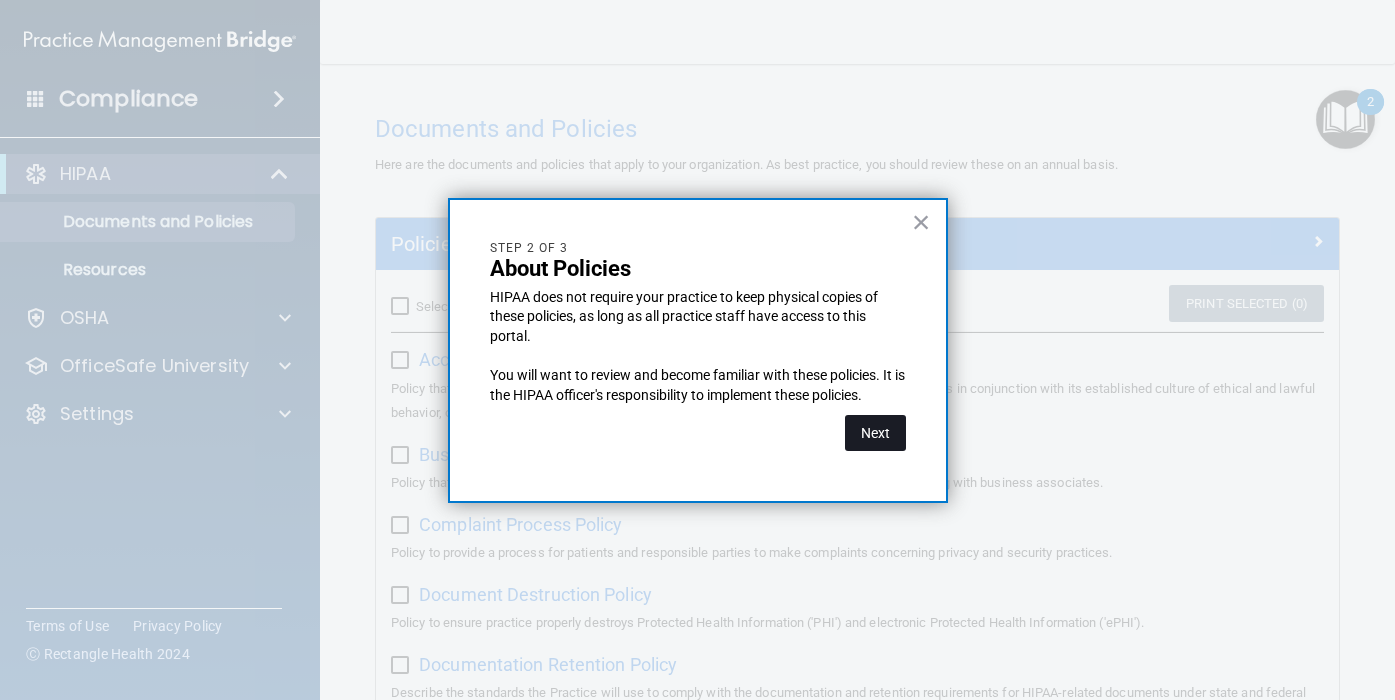 click on "Next" at bounding box center (875, 433) 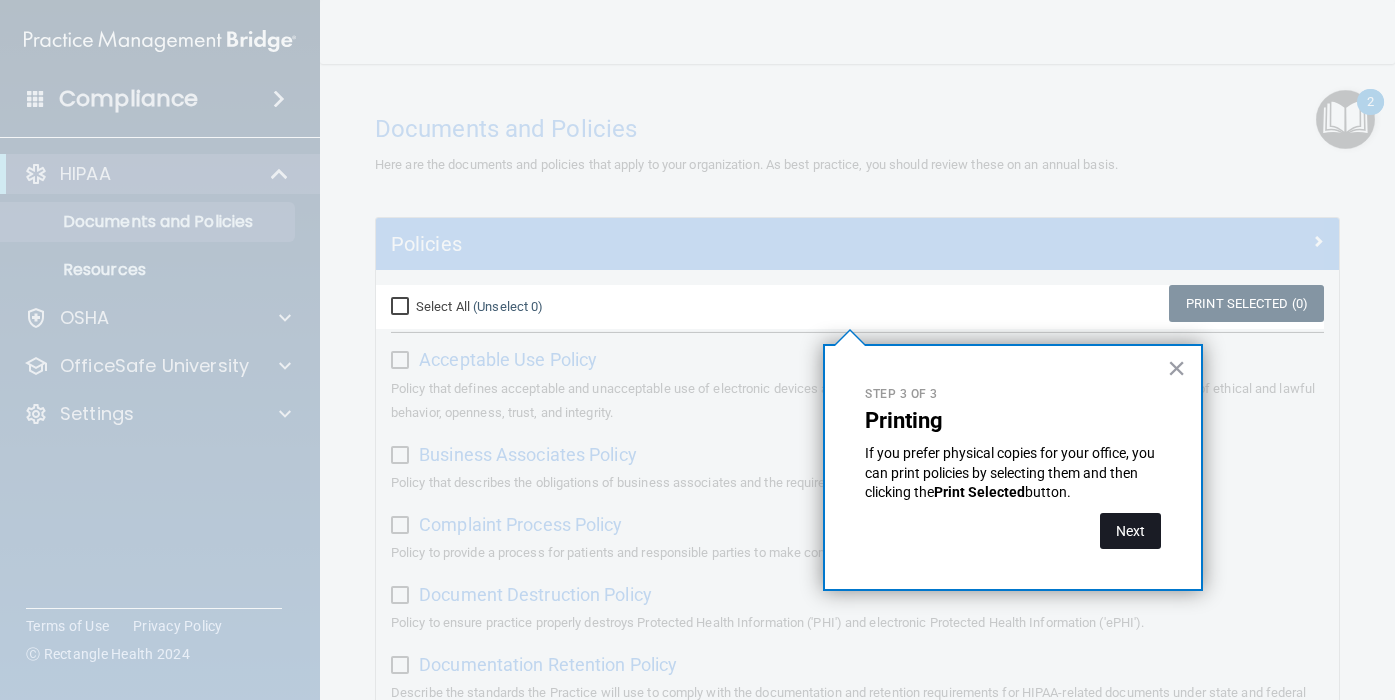 click on "Next" at bounding box center [1130, 531] 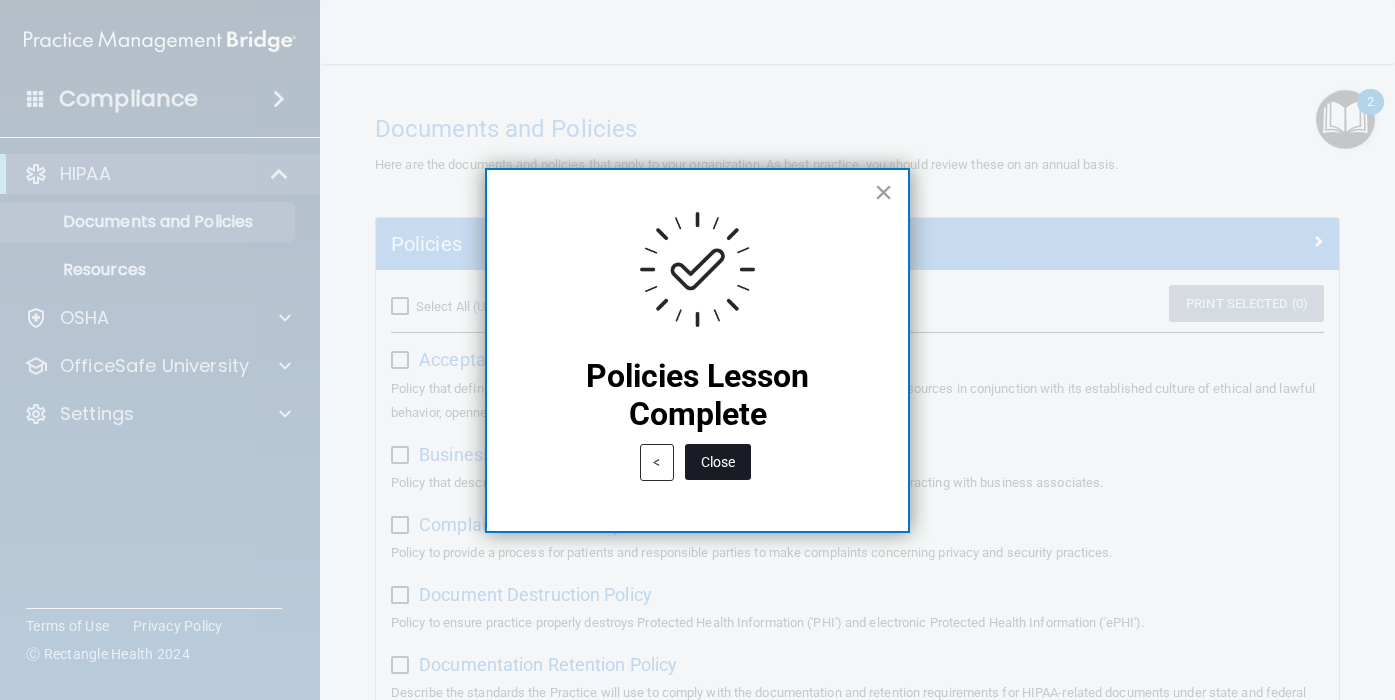 click on "Close" at bounding box center (718, 462) 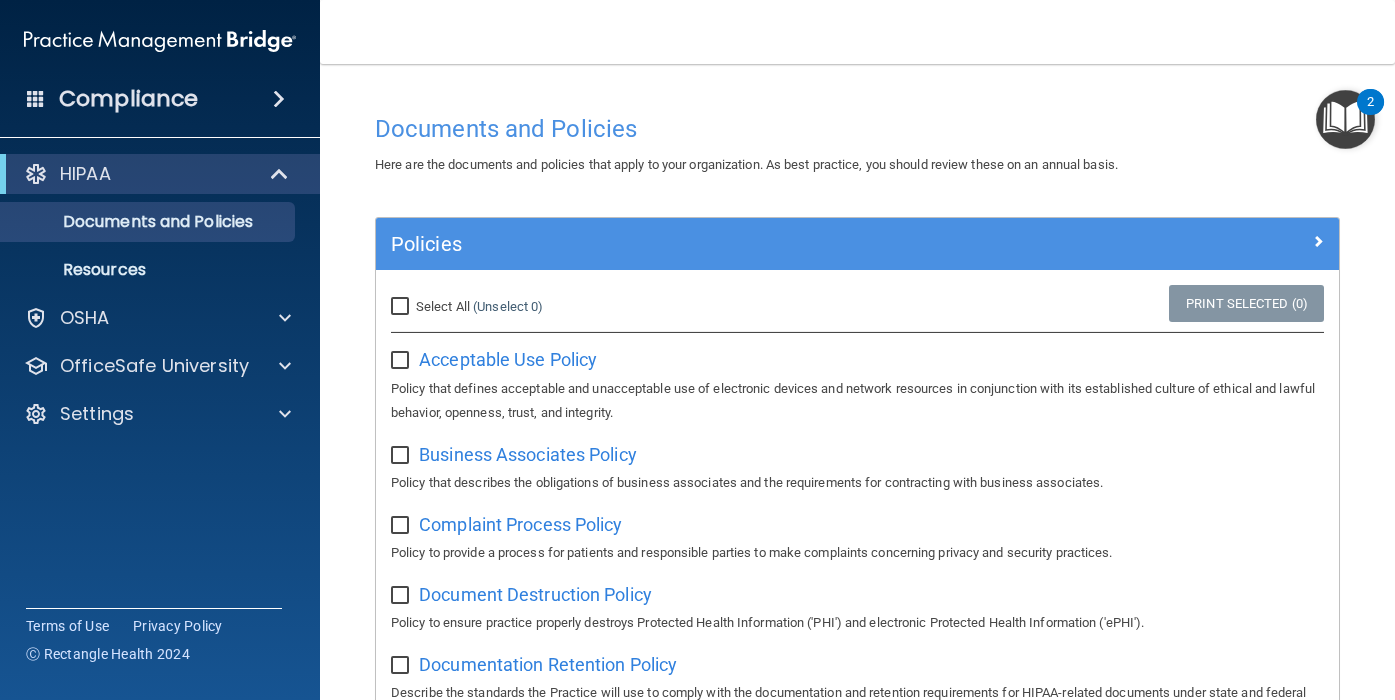 click at bounding box center [1345, 119] 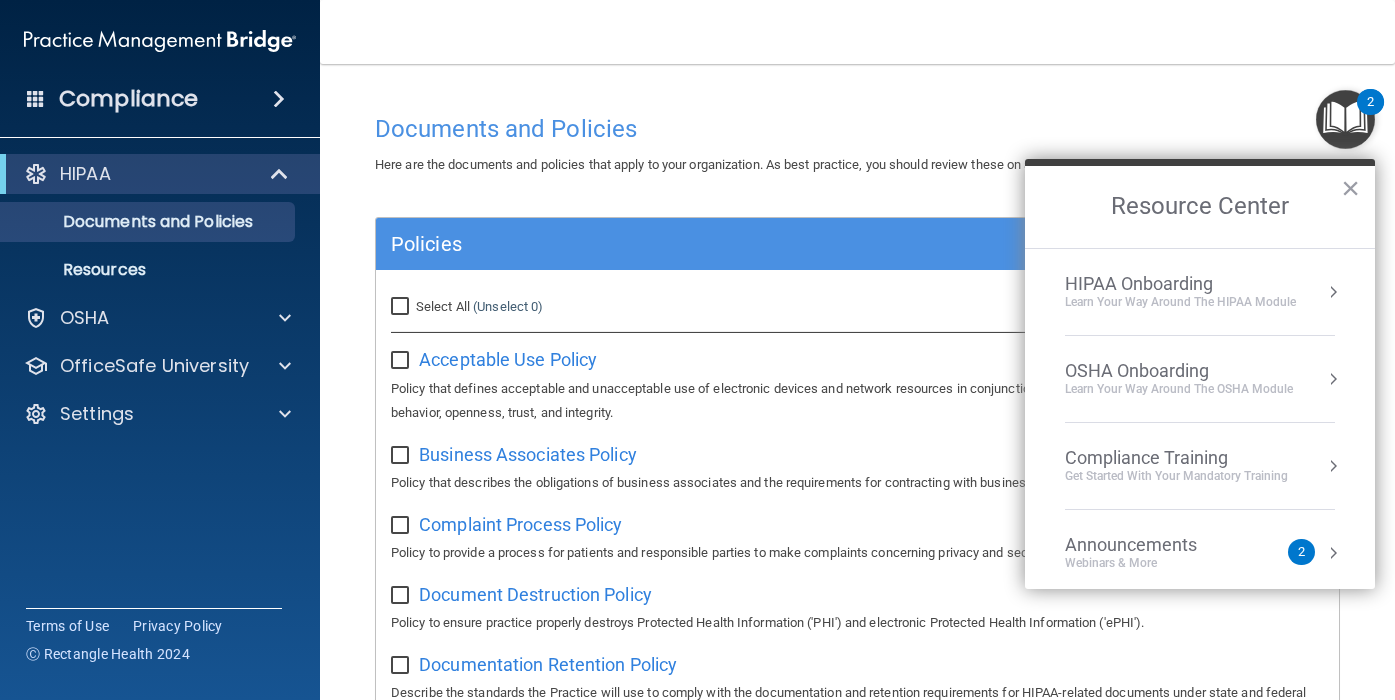 click on "Learn Your Way around the HIPAA module" at bounding box center (1180, 302) 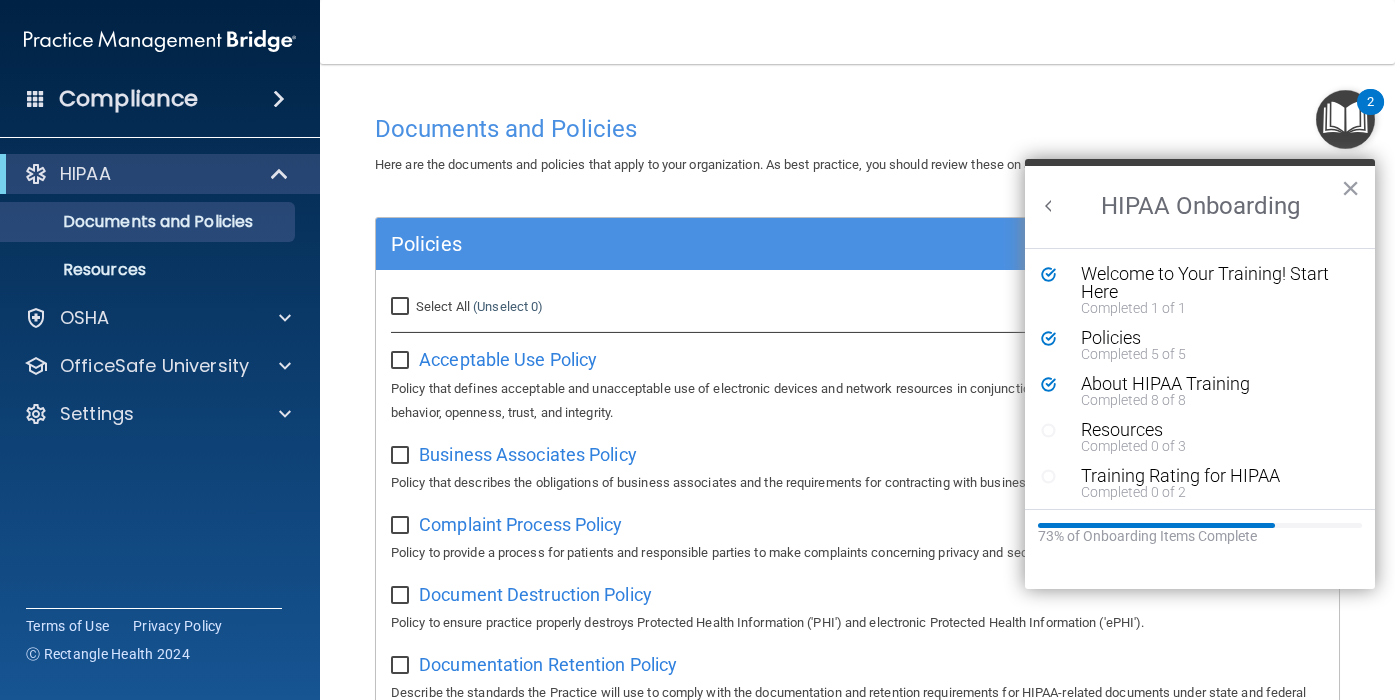 scroll, scrollTop: 0, scrollLeft: 0, axis: both 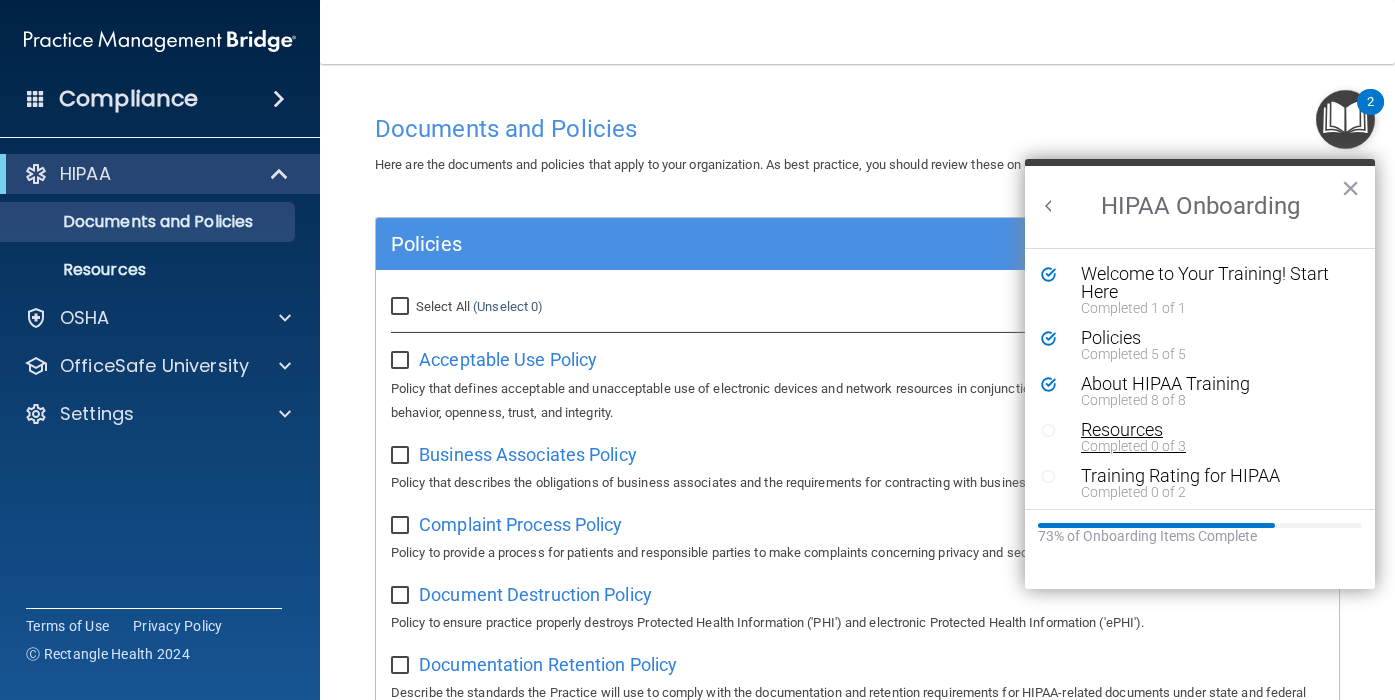 click on "Completed 0 of 3" at bounding box center [1207, 446] 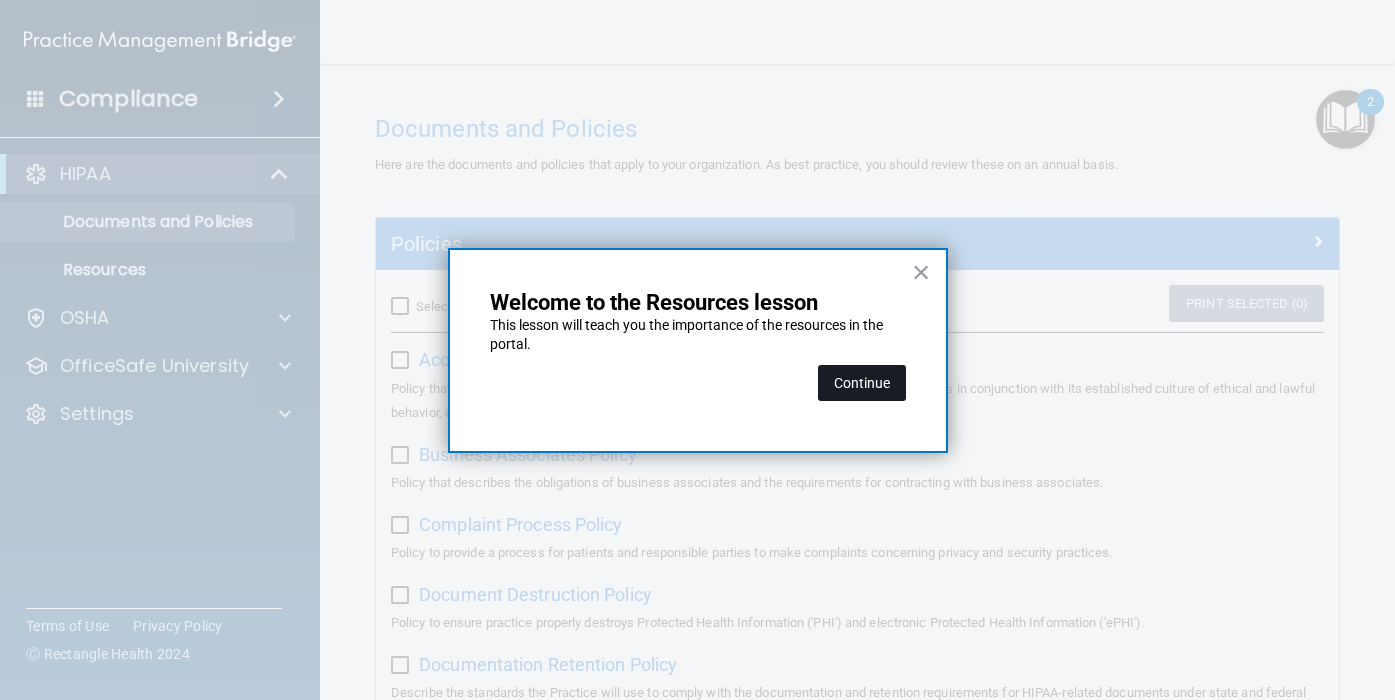 click on "Continue" at bounding box center [862, 383] 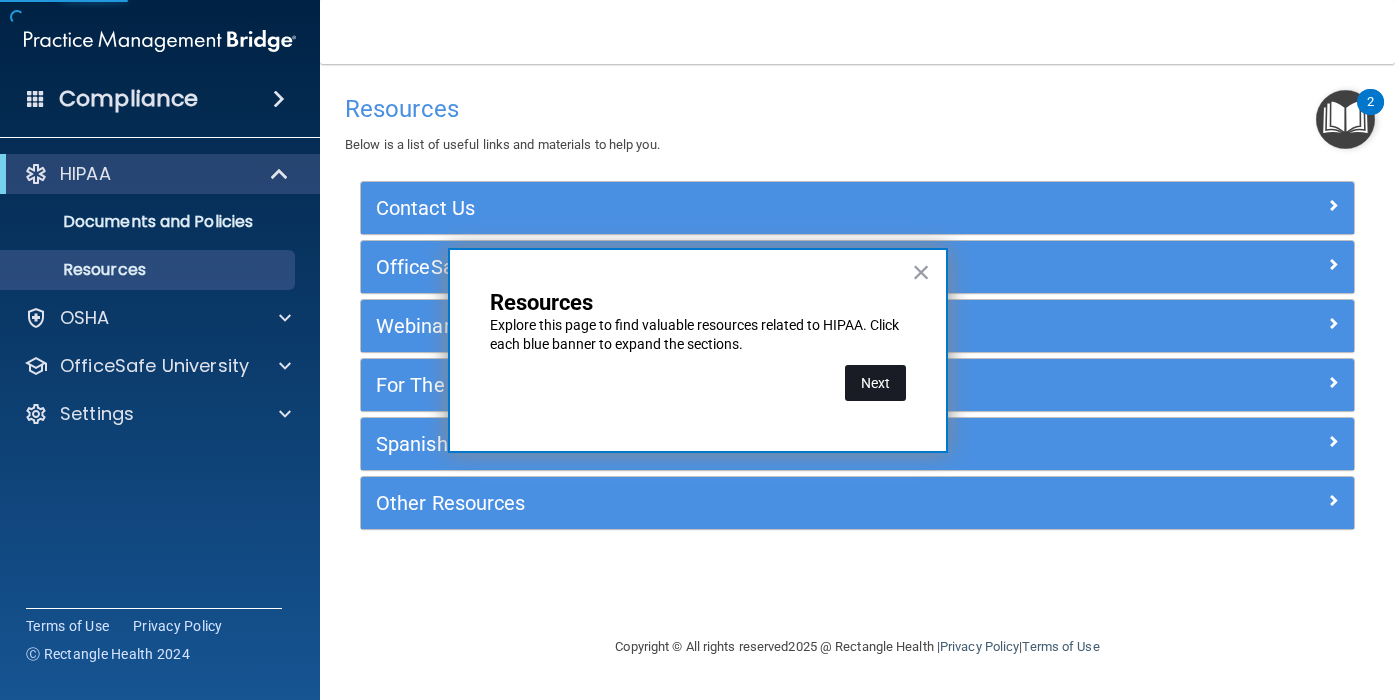 click on "Next" at bounding box center (875, 383) 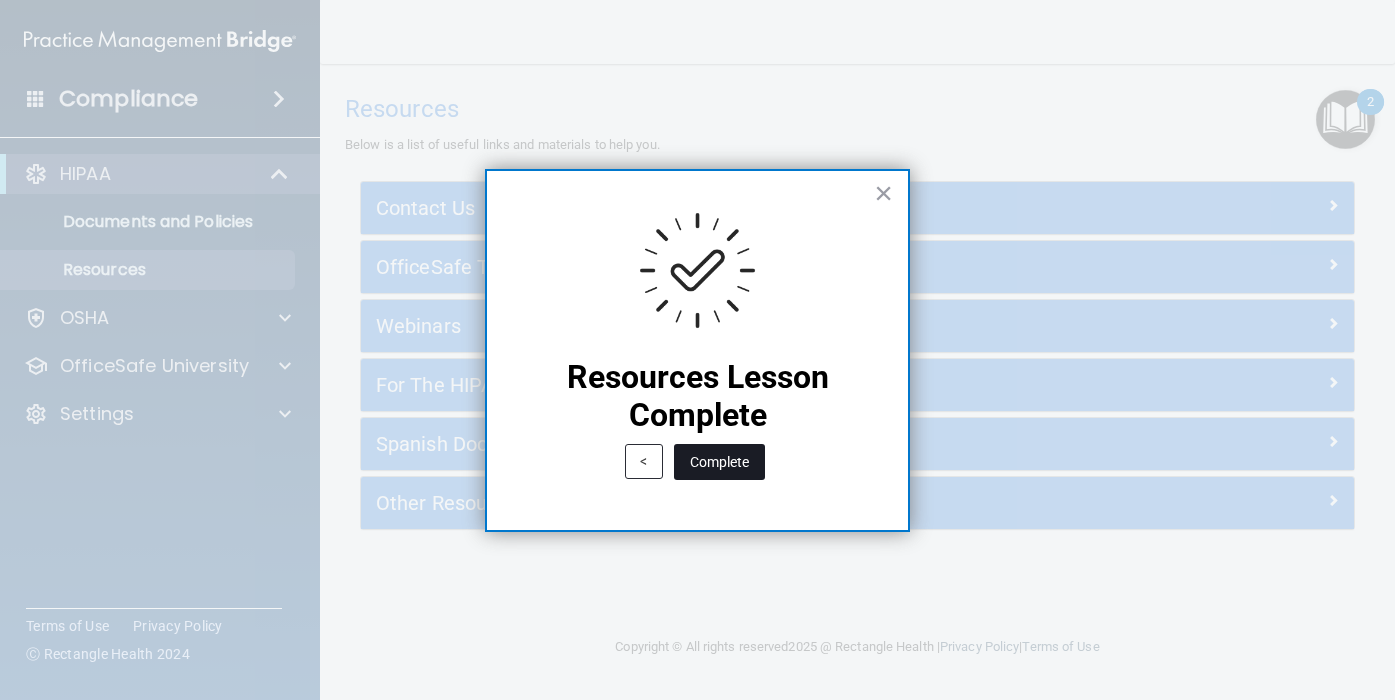 click on "Complete" at bounding box center [719, 462] 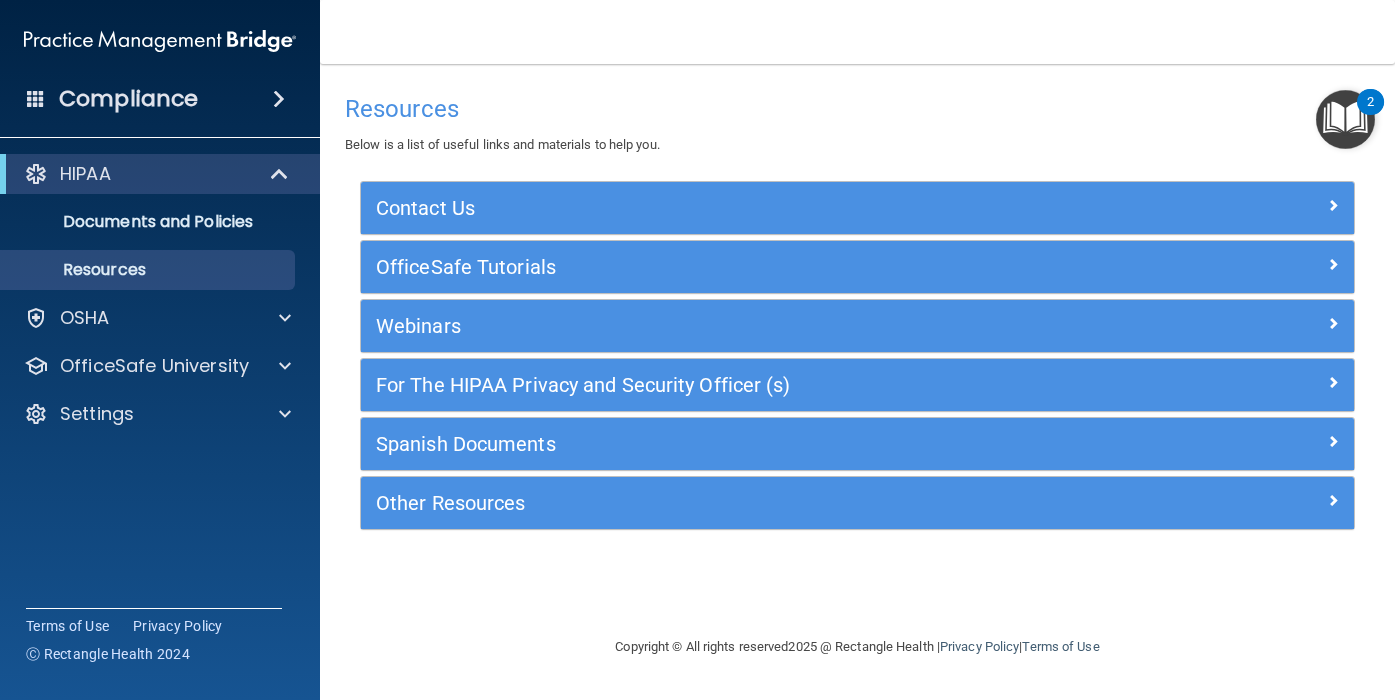 click at bounding box center (1345, 119) 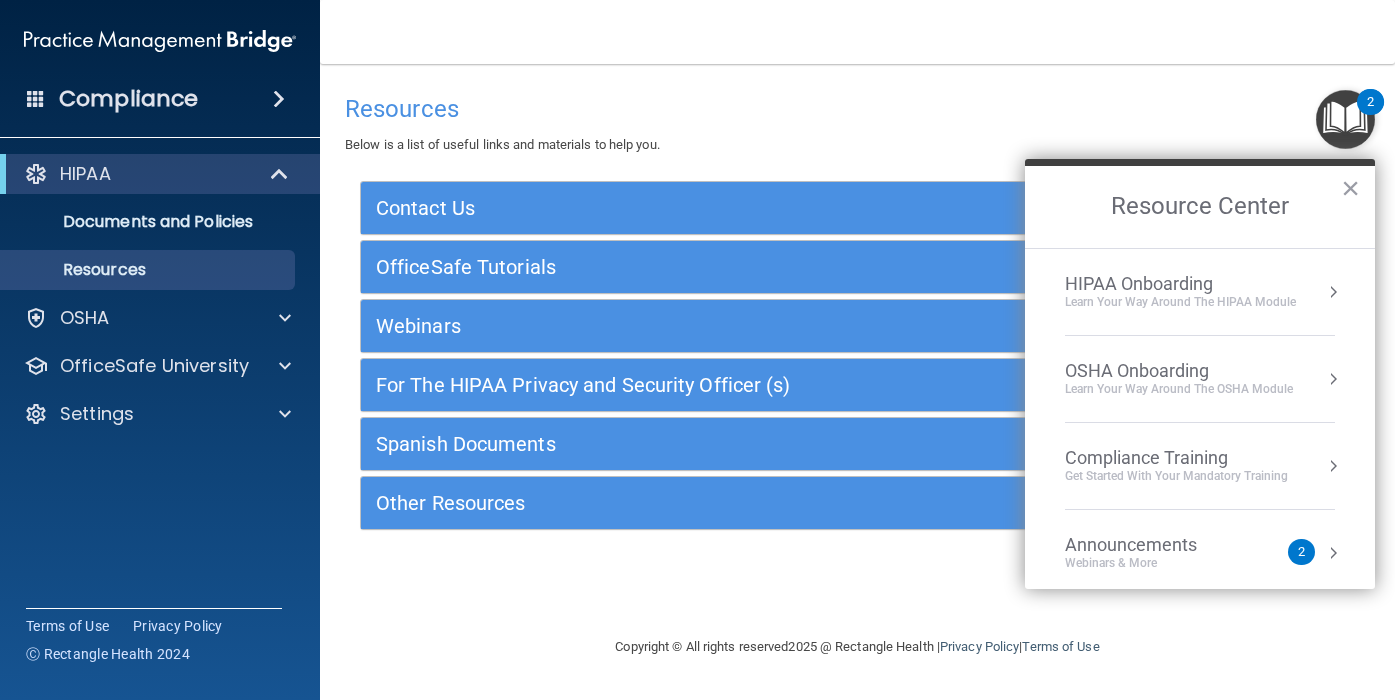 click on "HIPAA Onboarding" at bounding box center (1180, 284) 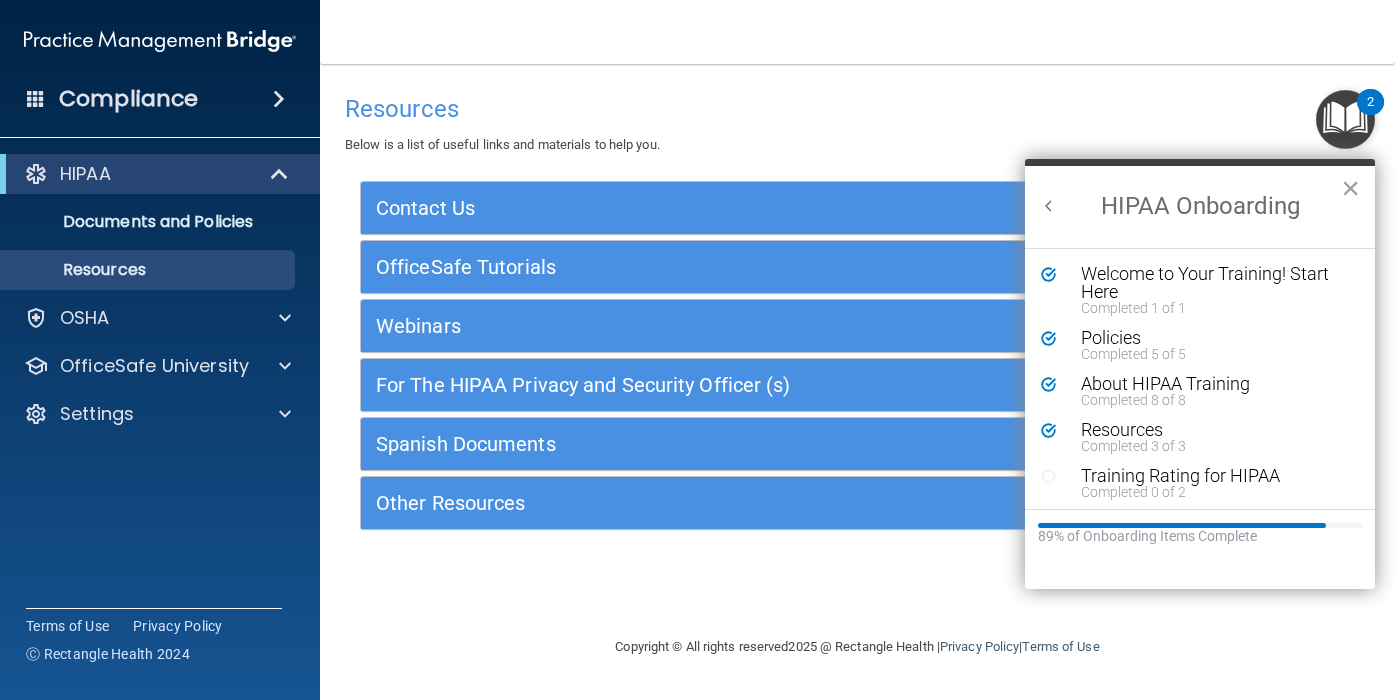 scroll, scrollTop: 0, scrollLeft: 0, axis: both 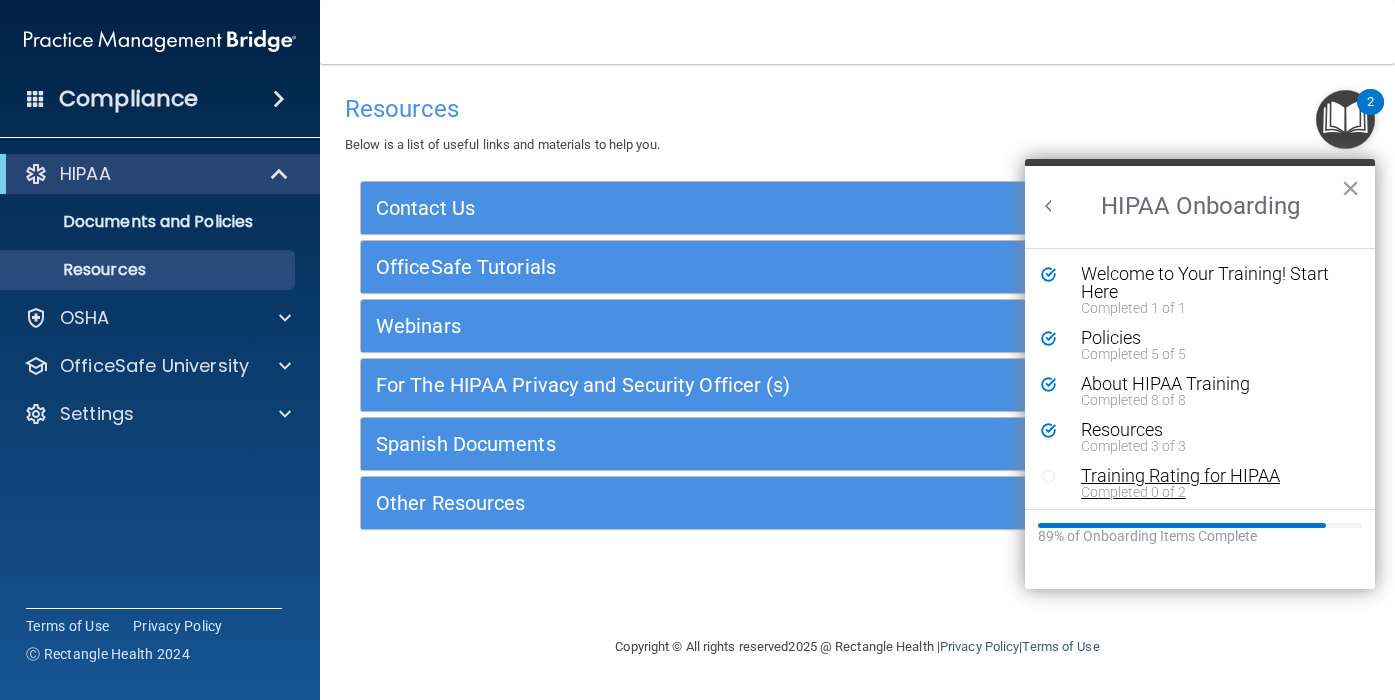 click on "Completed 0 of 2" at bounding box center [1207, 492] 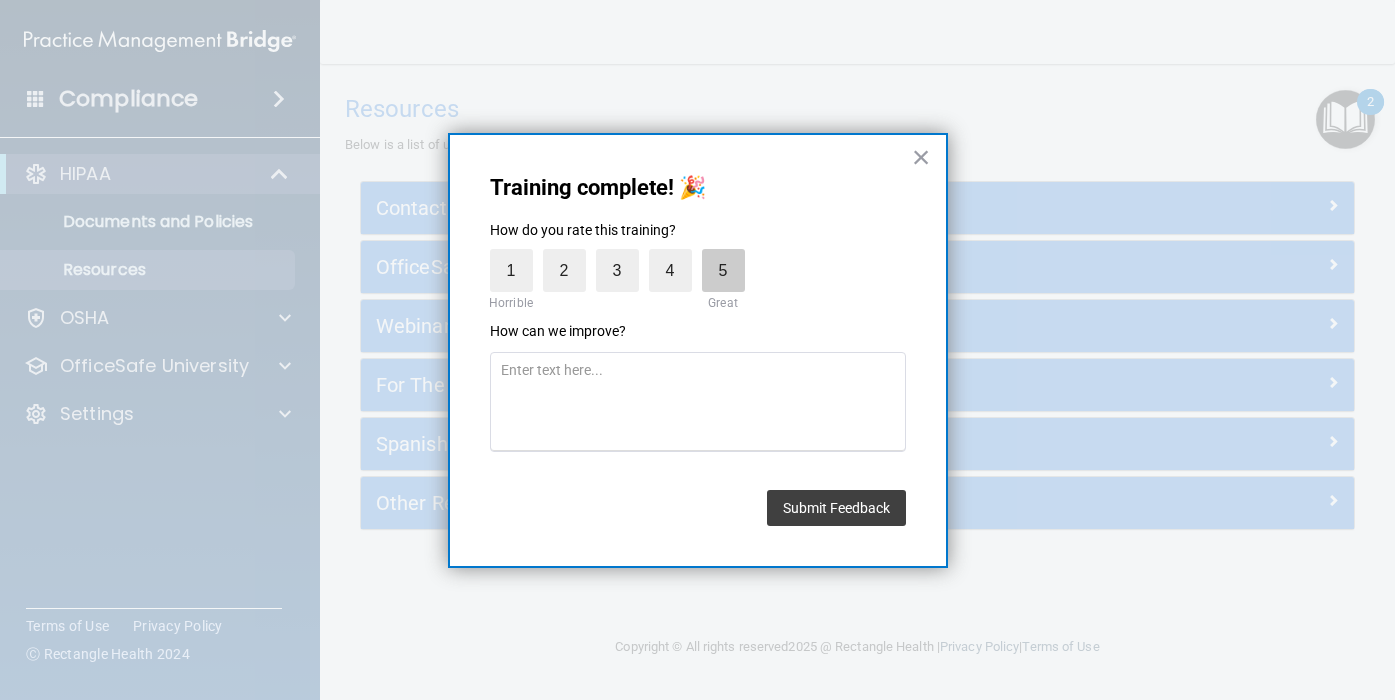 click on "5" at bounding box center (723, 270) 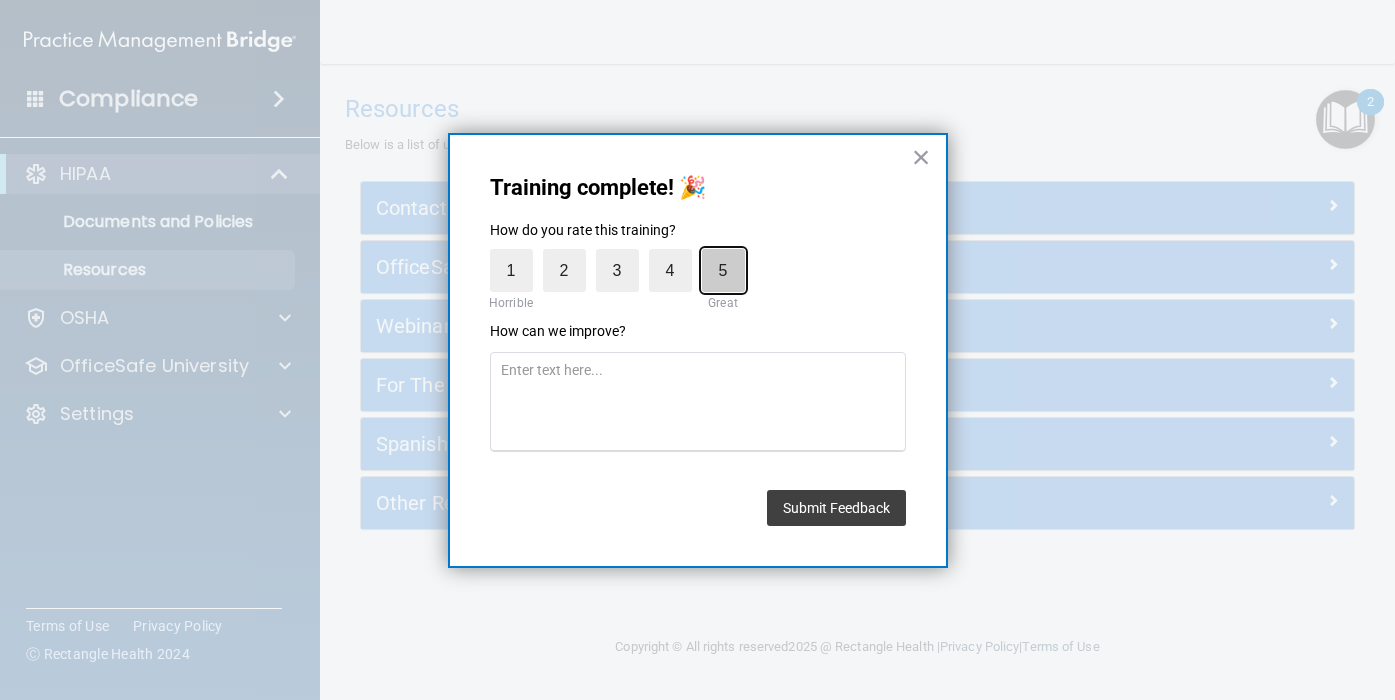 click on "5" at bounding box center (677, 254) 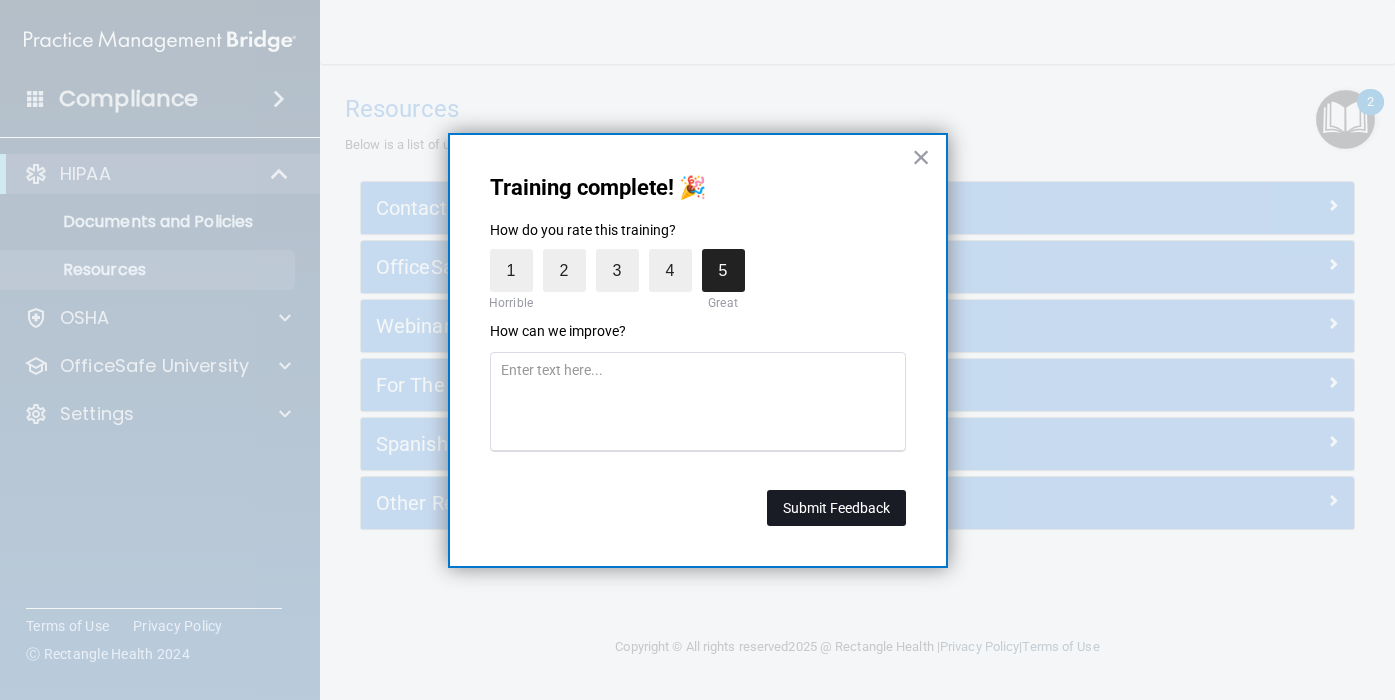 click on "Submit Feedback" at bounding box center (836, 508) 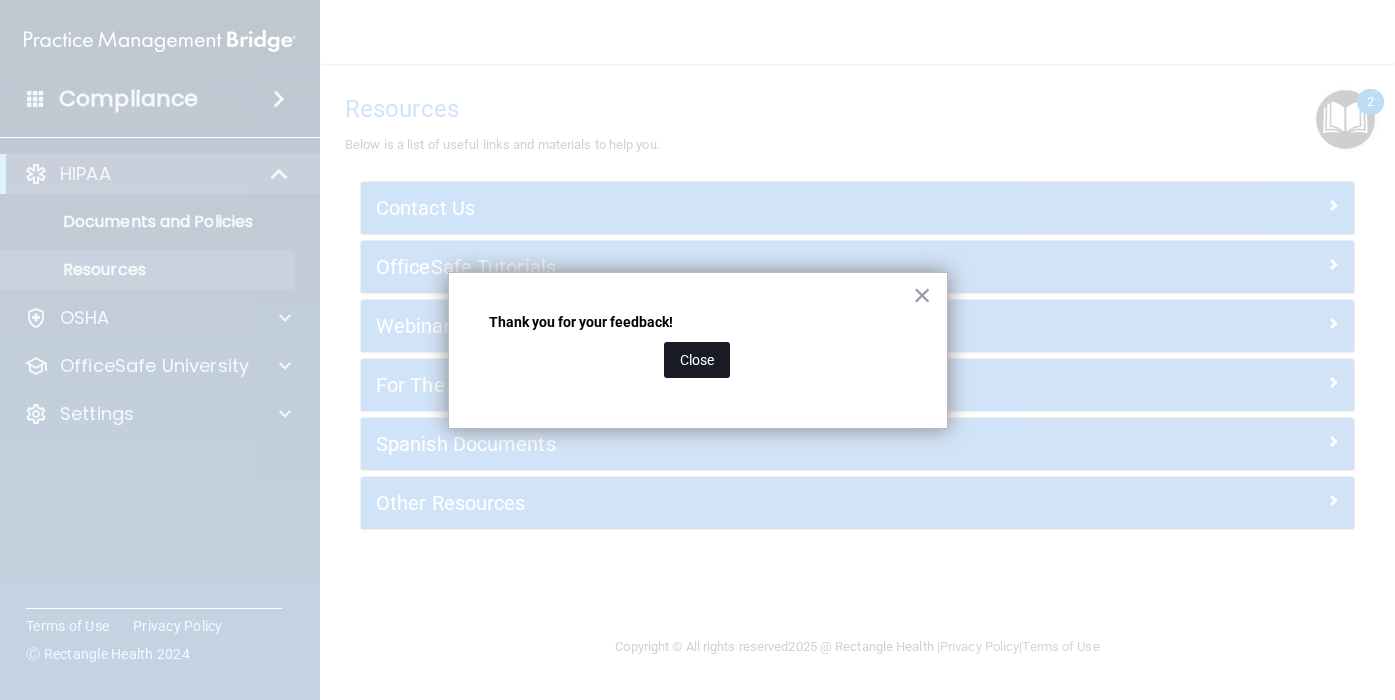 click on "Close" at bounding box center [697, 360] 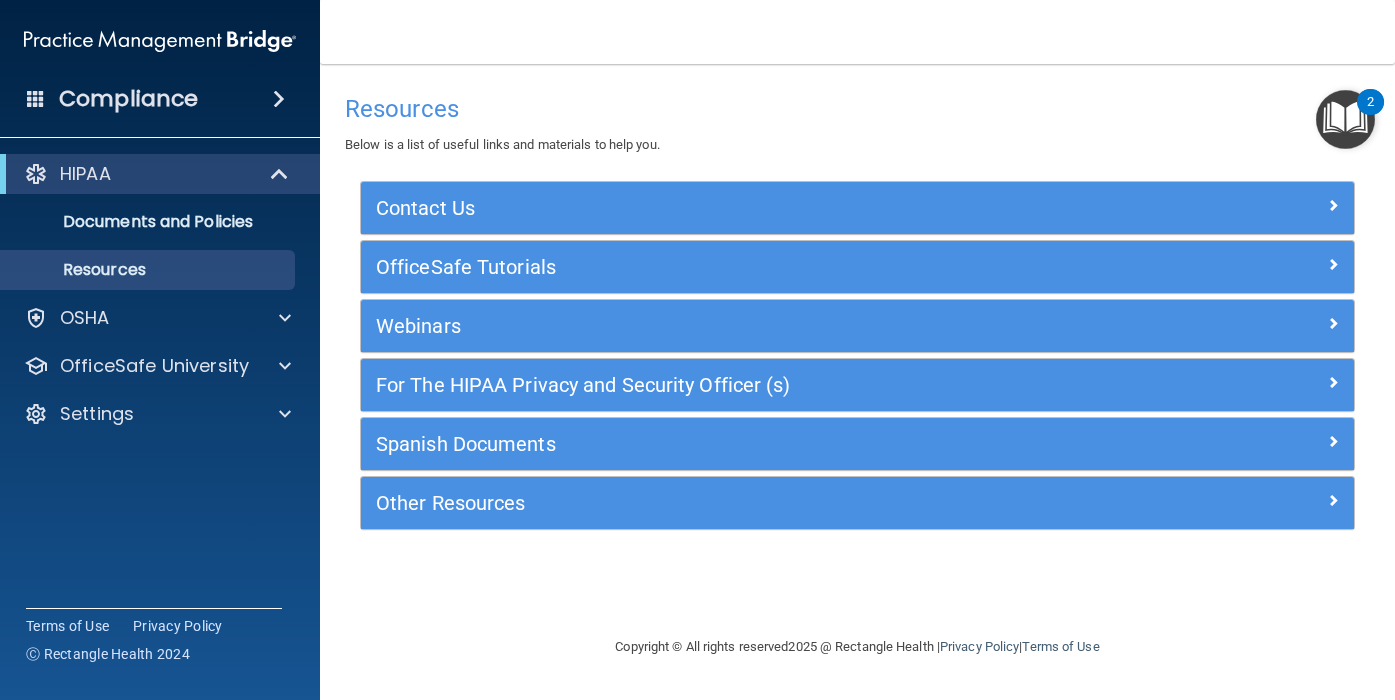 click at bounding box center (1345, 119) 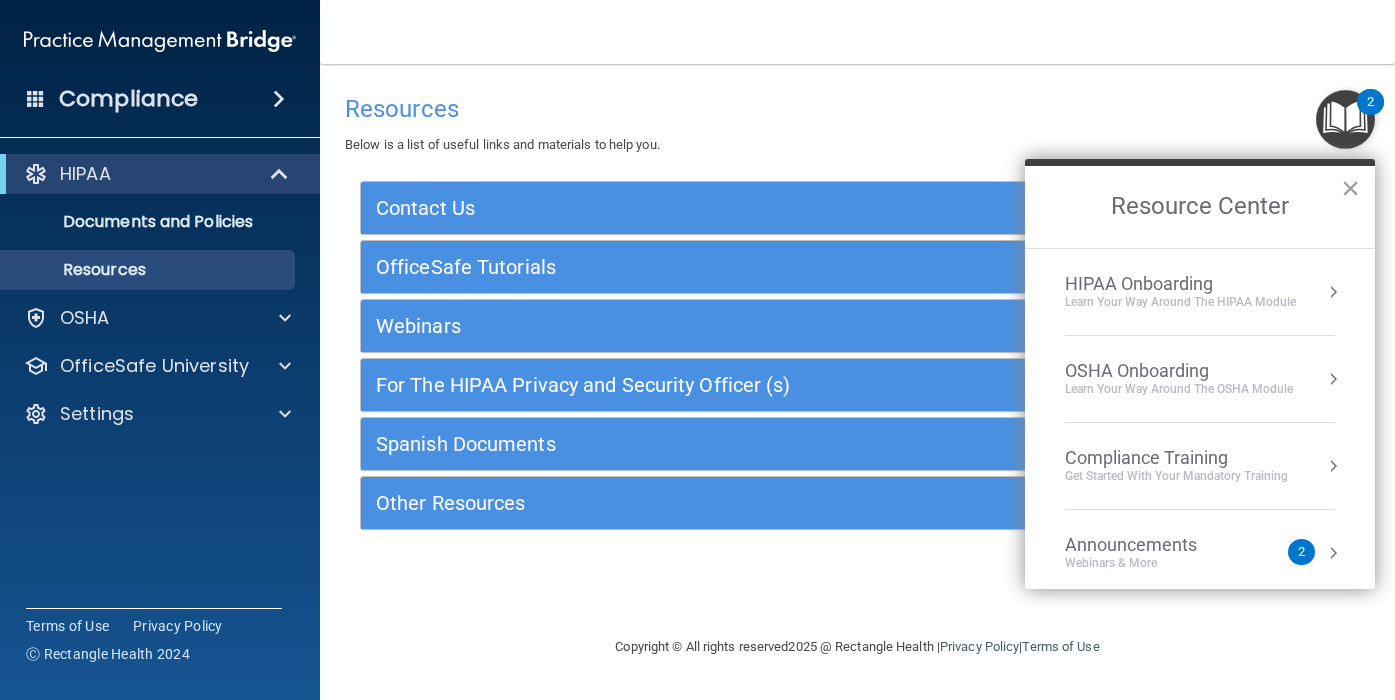 click on "HIPAA Onboarding Learn Your Way around the HIPAA module" at bounding box center [1200, 292] 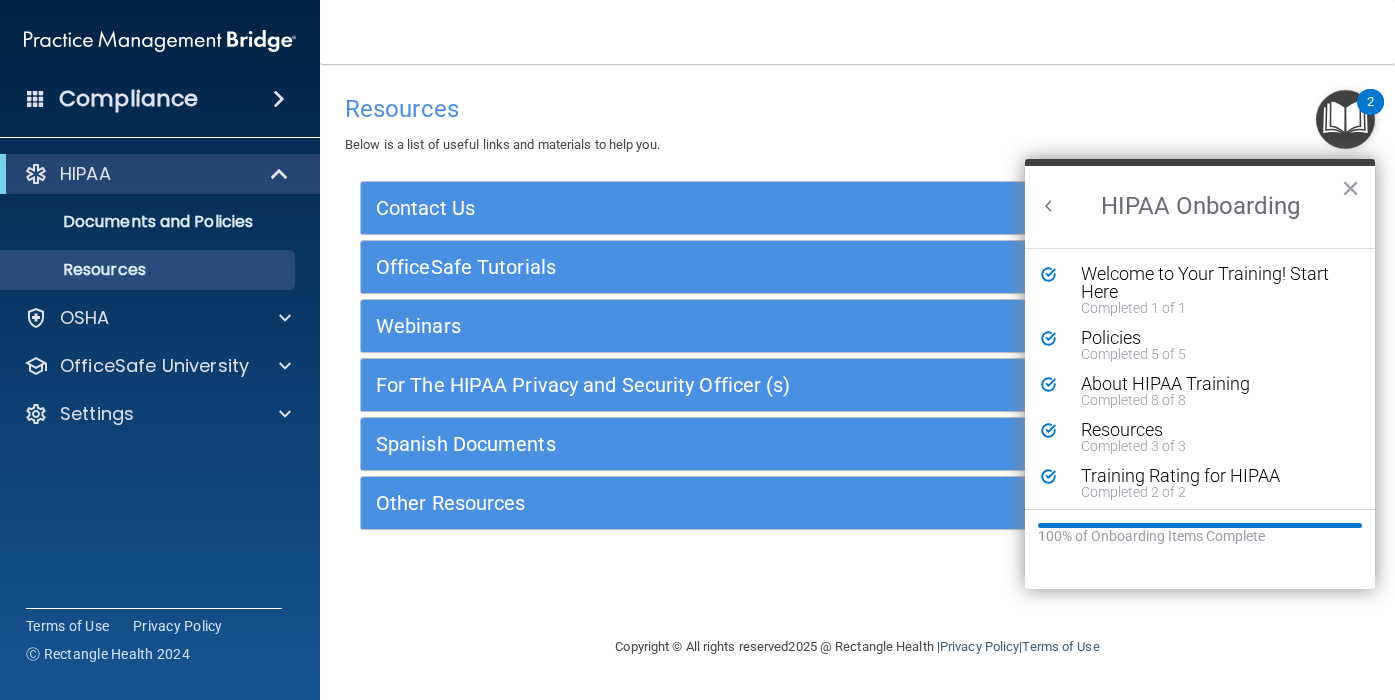 scroll, scrollTop: 0, scrollLeft: 0, axis: both 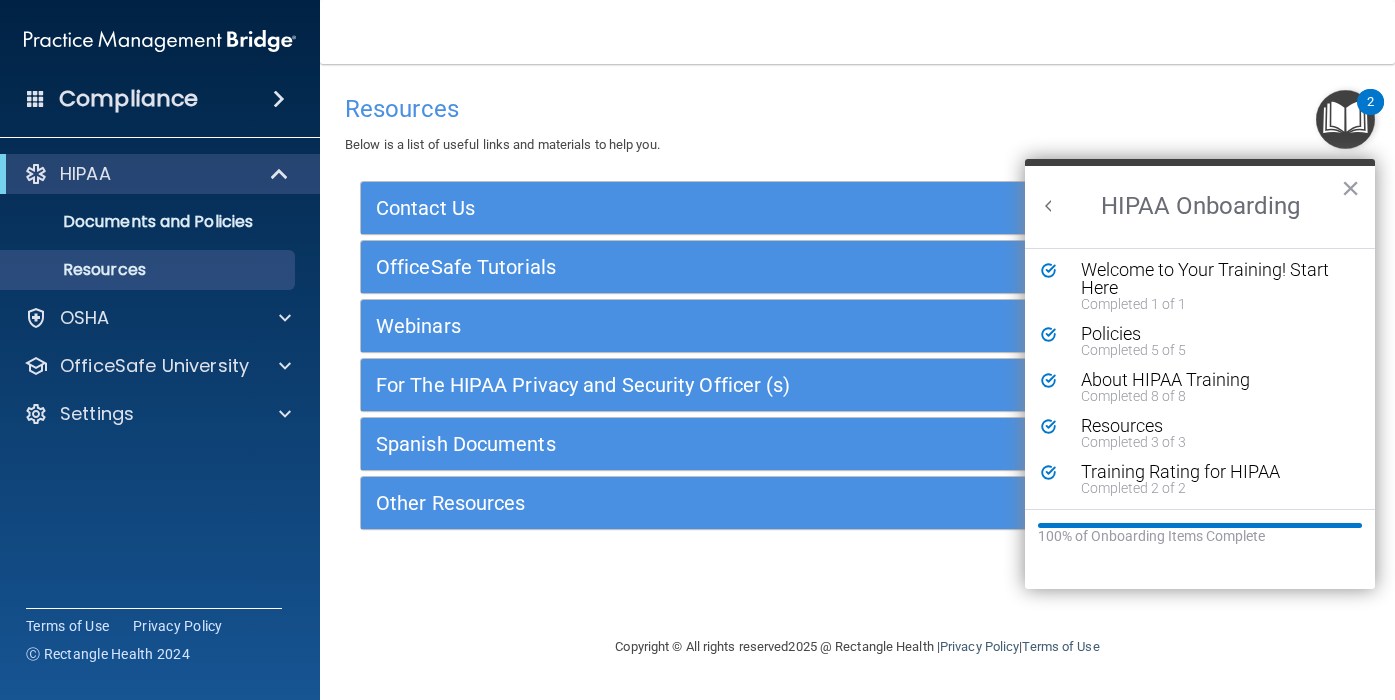 click at bounding box center (1049, 206) 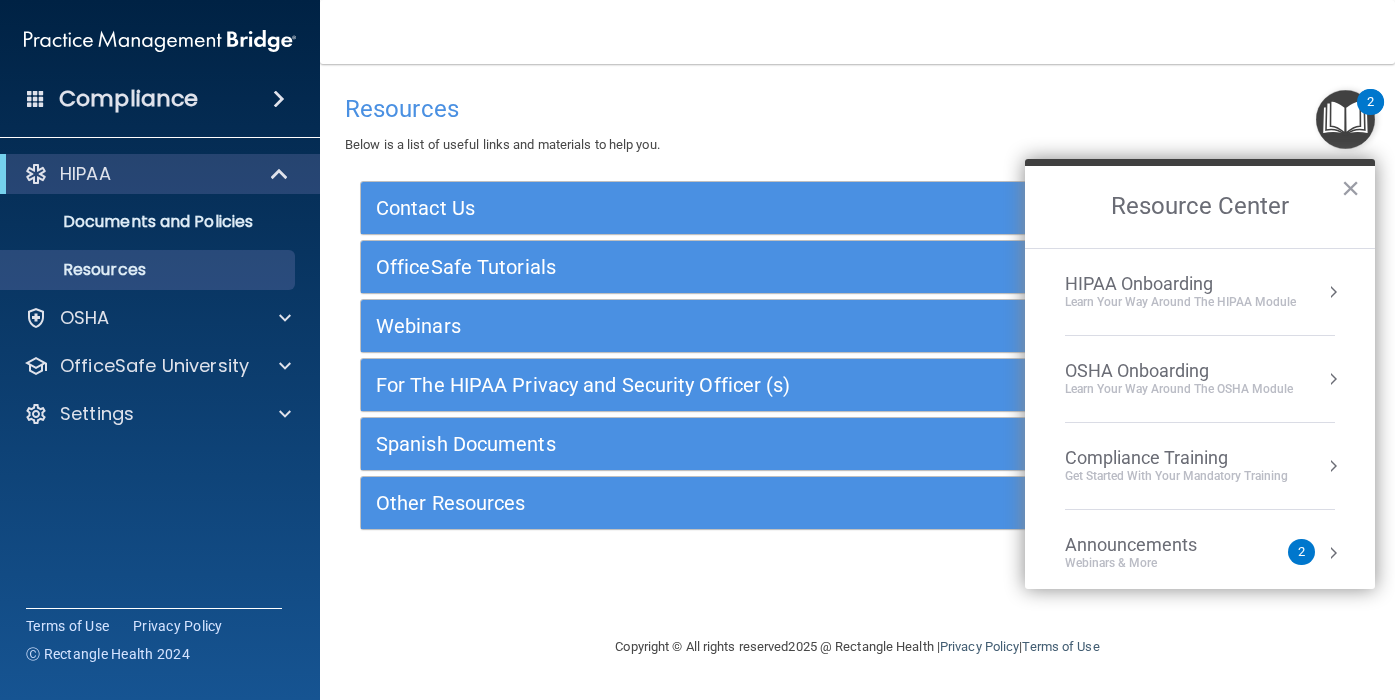 click on "OSHA Onboarding" at bounding box center [1179, 371] 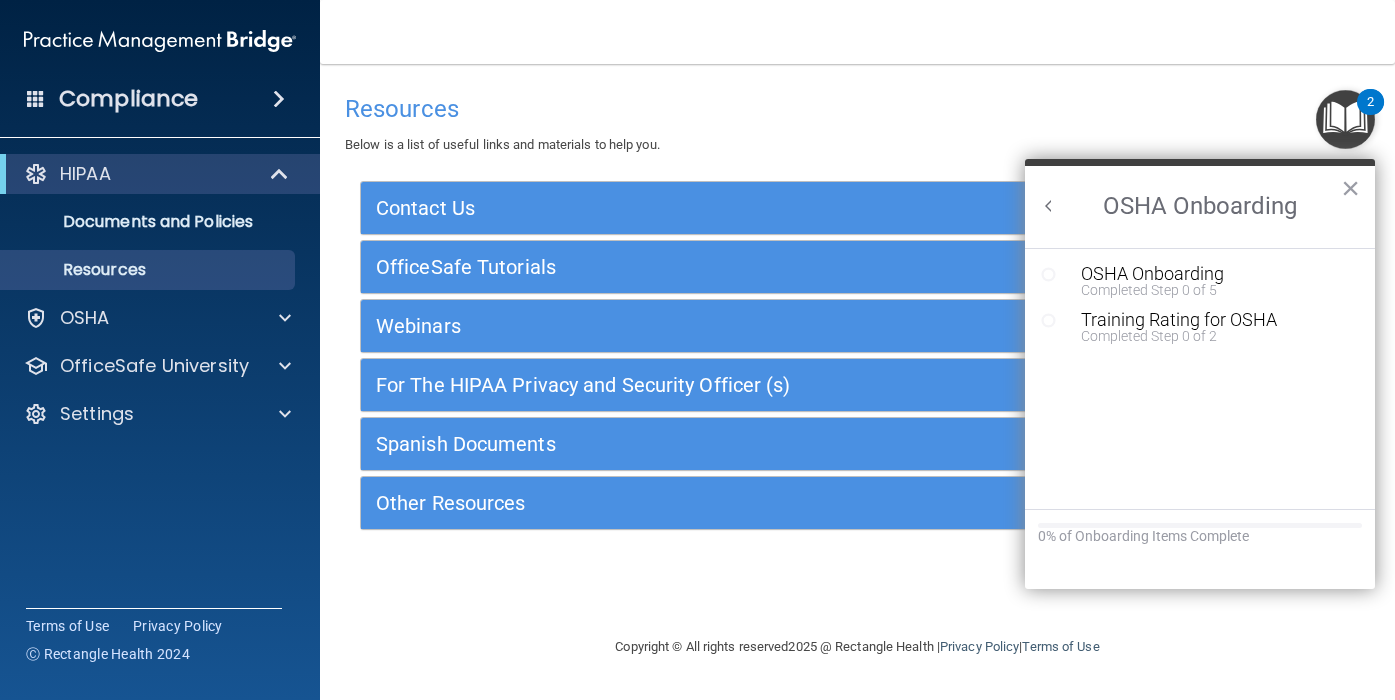 scroll, scrollTop: 0, scrollLeft: 0, axis: both 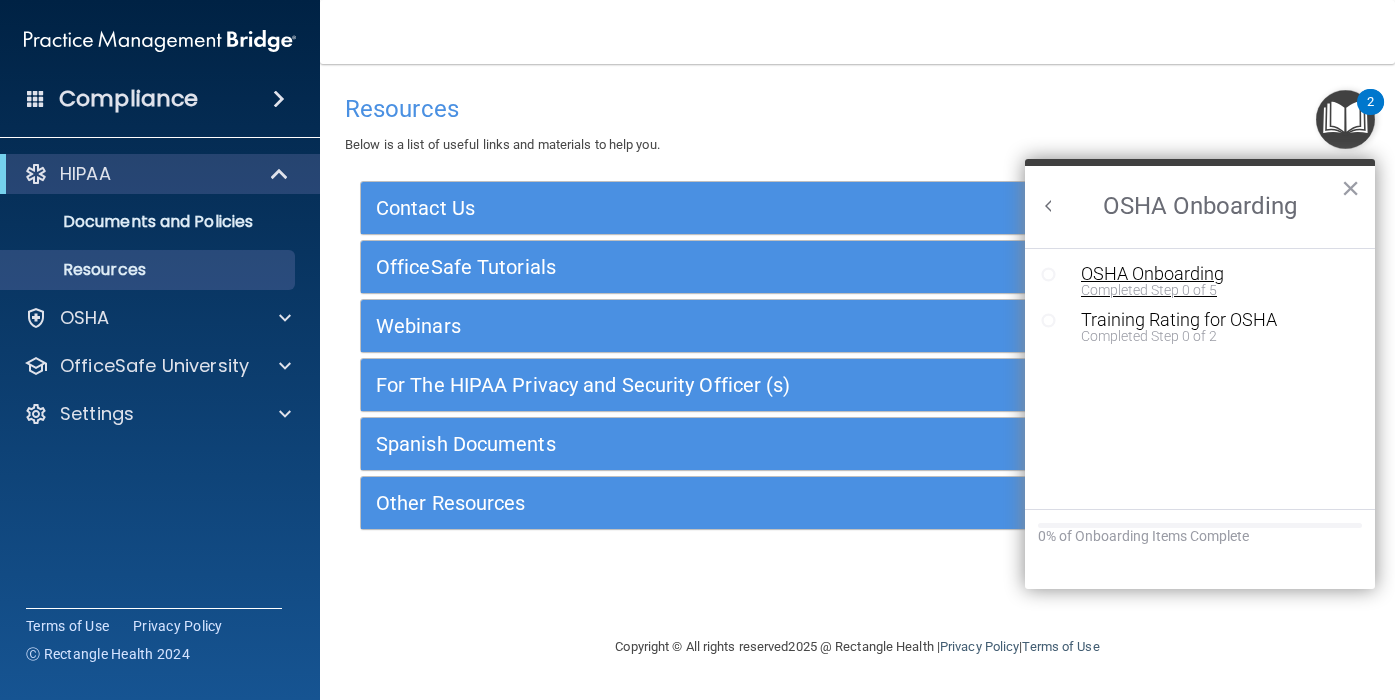 click on "Completed Step 0 of 5" at bounding box center (1215, 290) 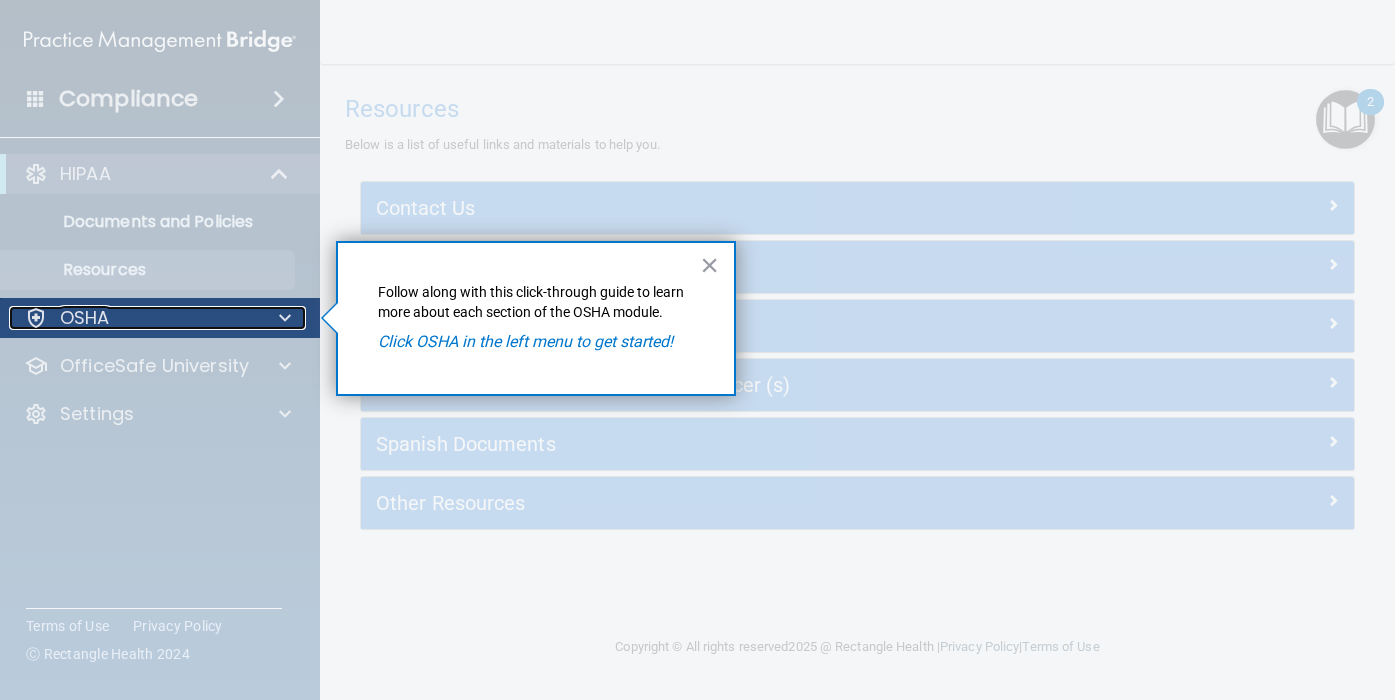 click on "OSHA" at bounding box center [133, 318] 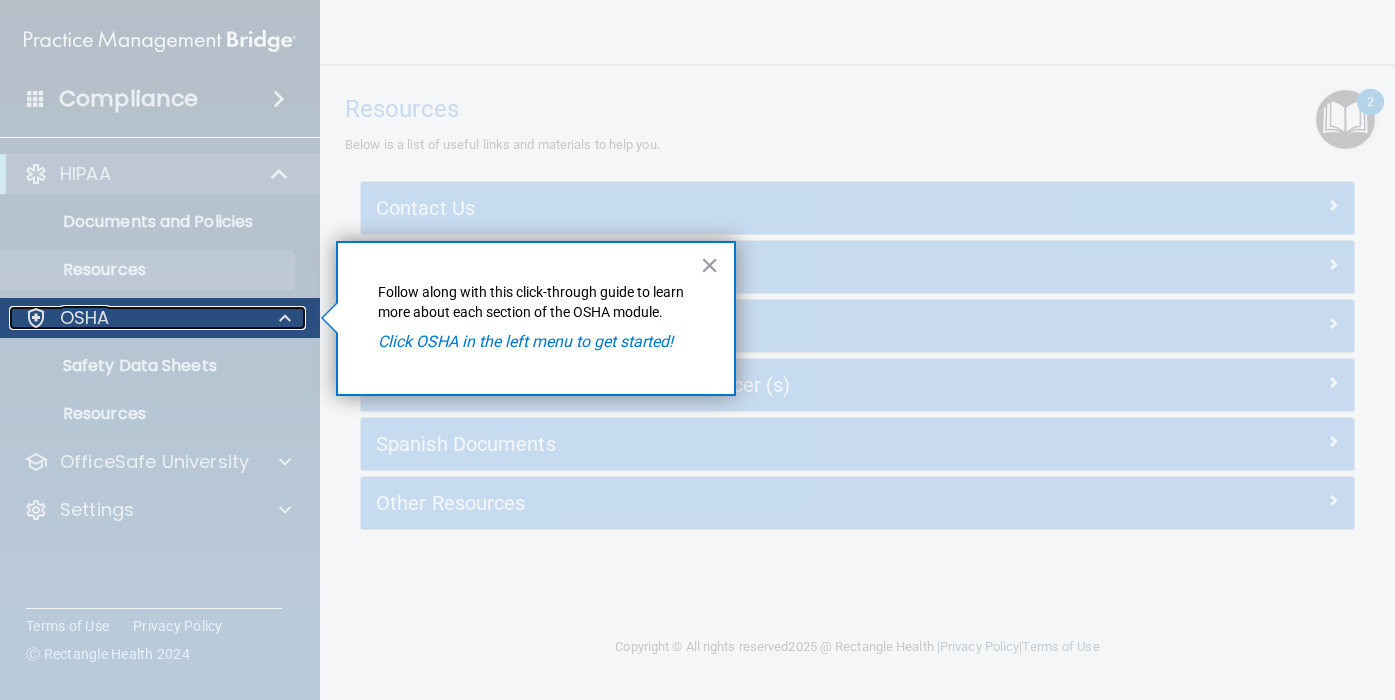 click at bounding box center (285, 318) 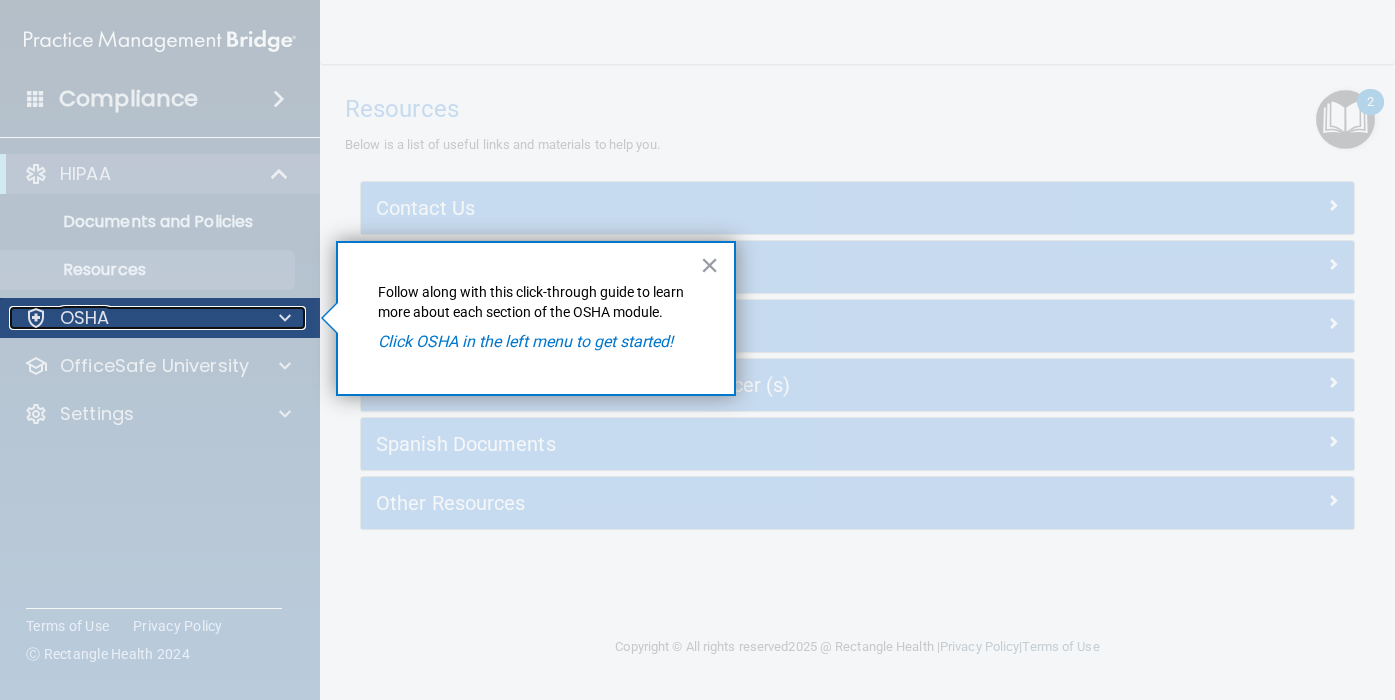 click on "OSHA" at bounding box center [85, 318] 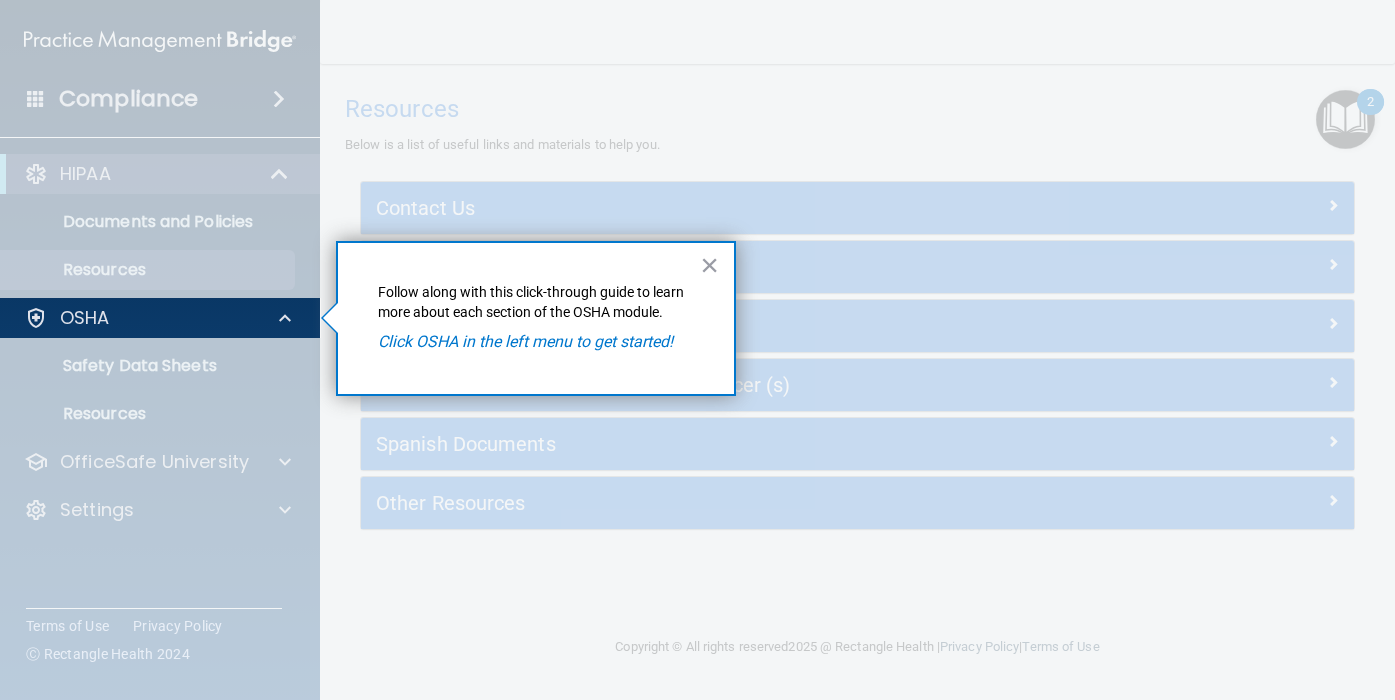click on "Follow along with this click-through guide to learn more about each section of the OSHA module." at bounding box center [536, 302] 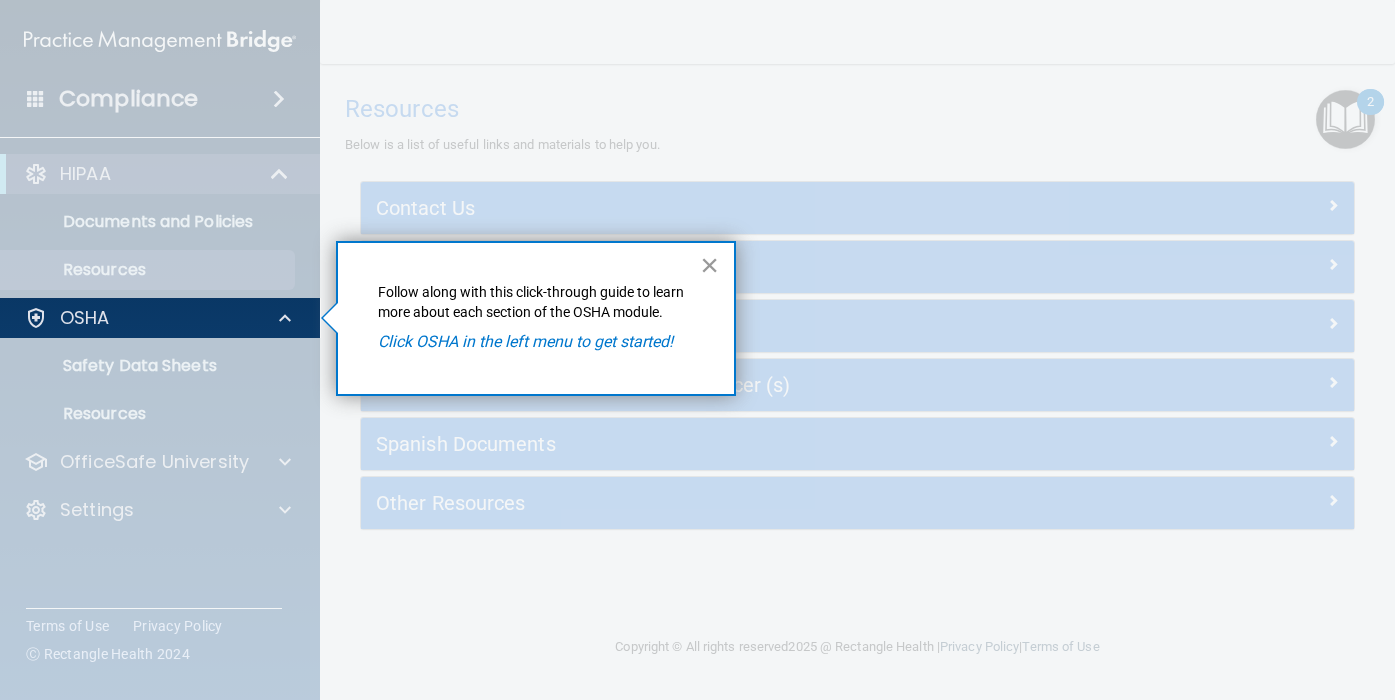 click on "×" at bounding box center (709, 265) 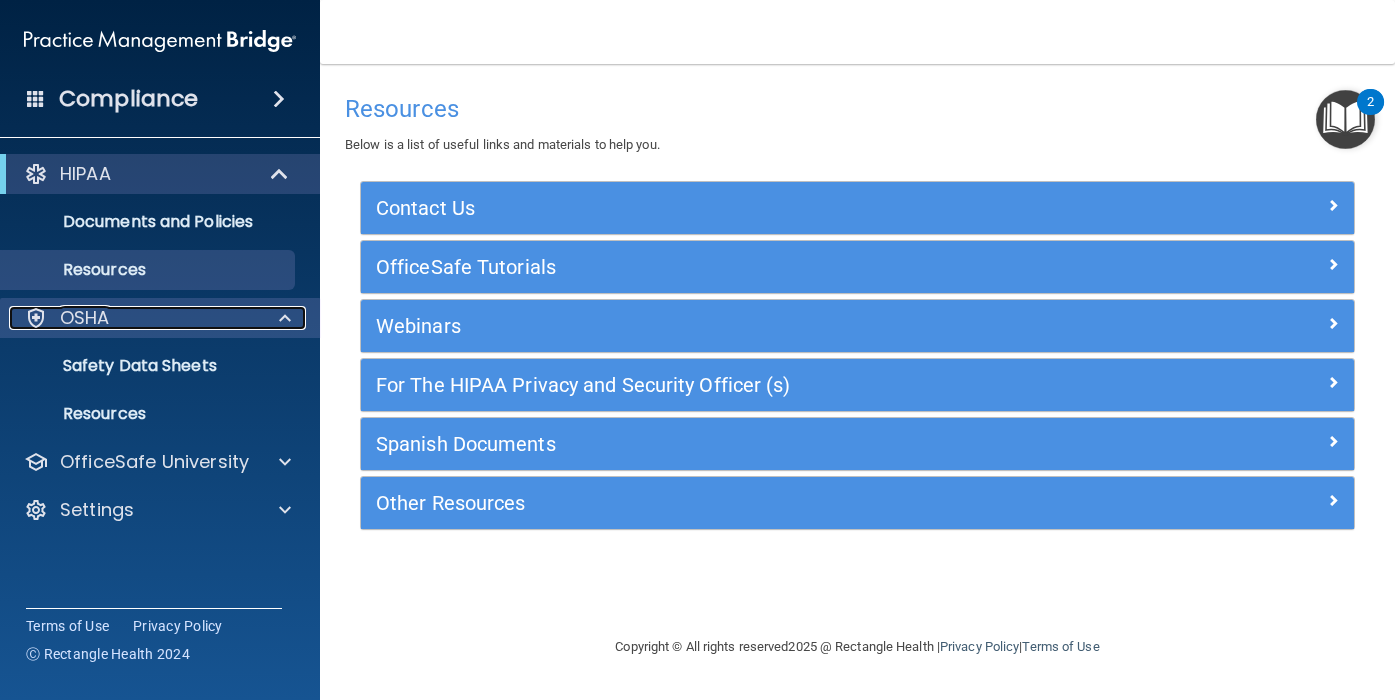 click on "OSHA" at bounding box center [133, 318] 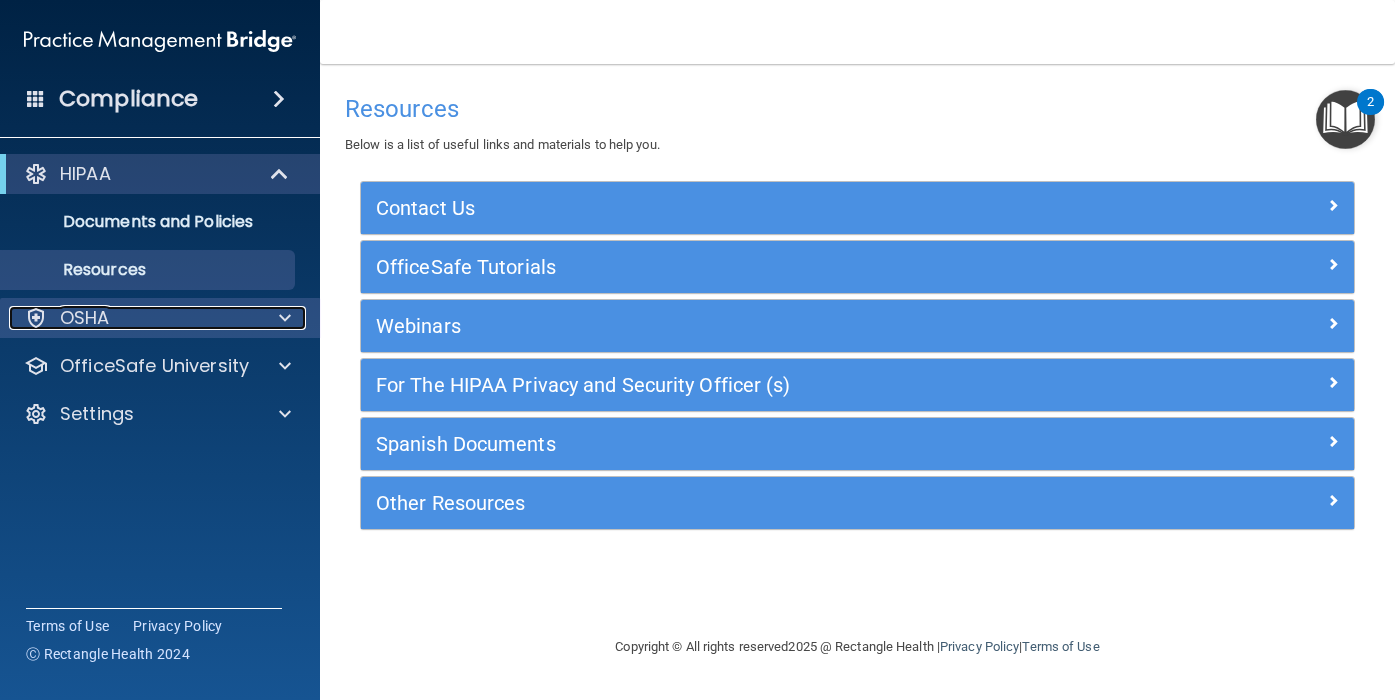 click on "OSHA" at bounding box center [133, 318] 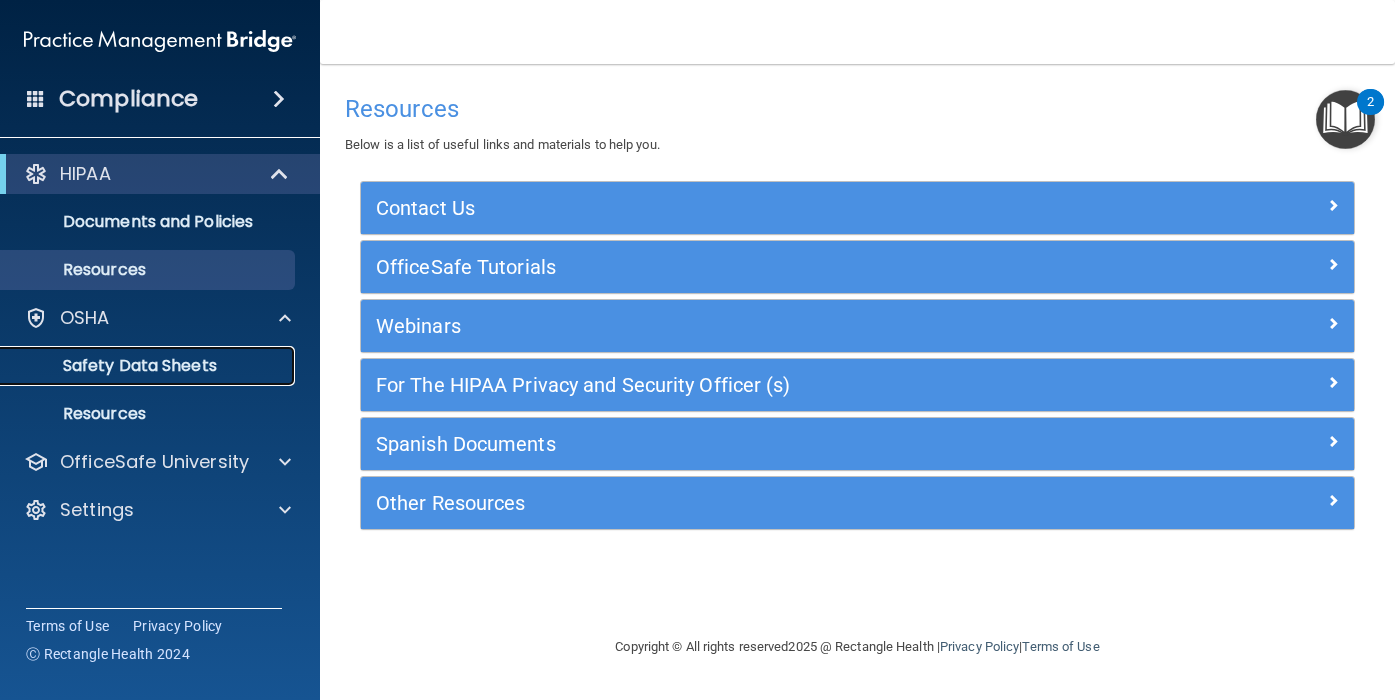 click on "Safety Data Sheets" at bounding box center [149, 366] 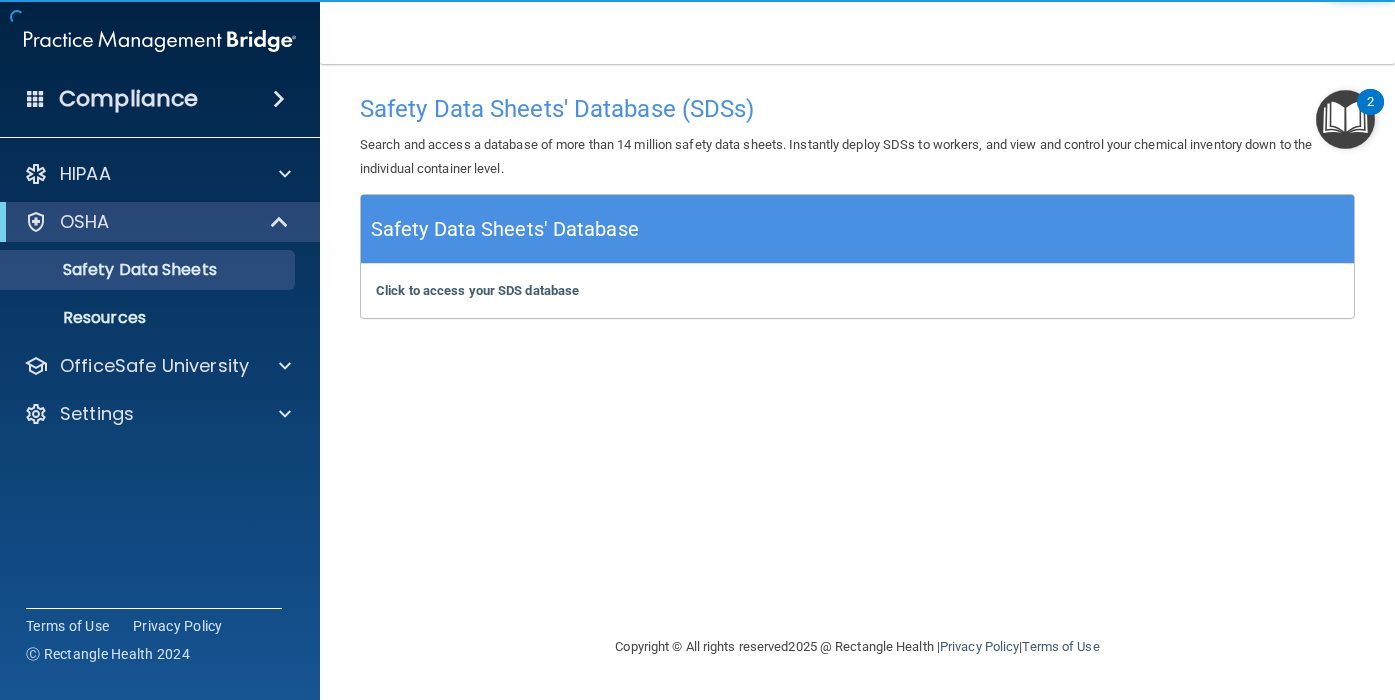 click at bounding box center (1345, 119) 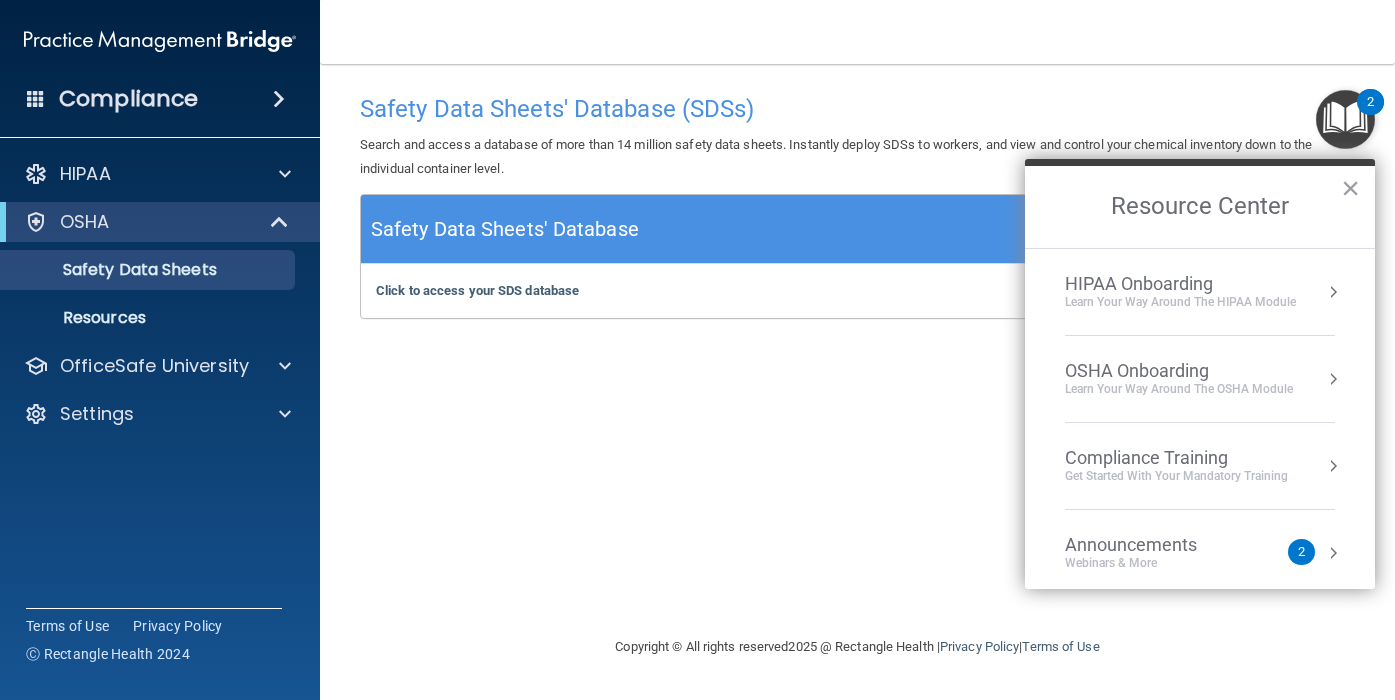 click on "Learn your way around the OSHA module" at bounding box center (1179, 389) 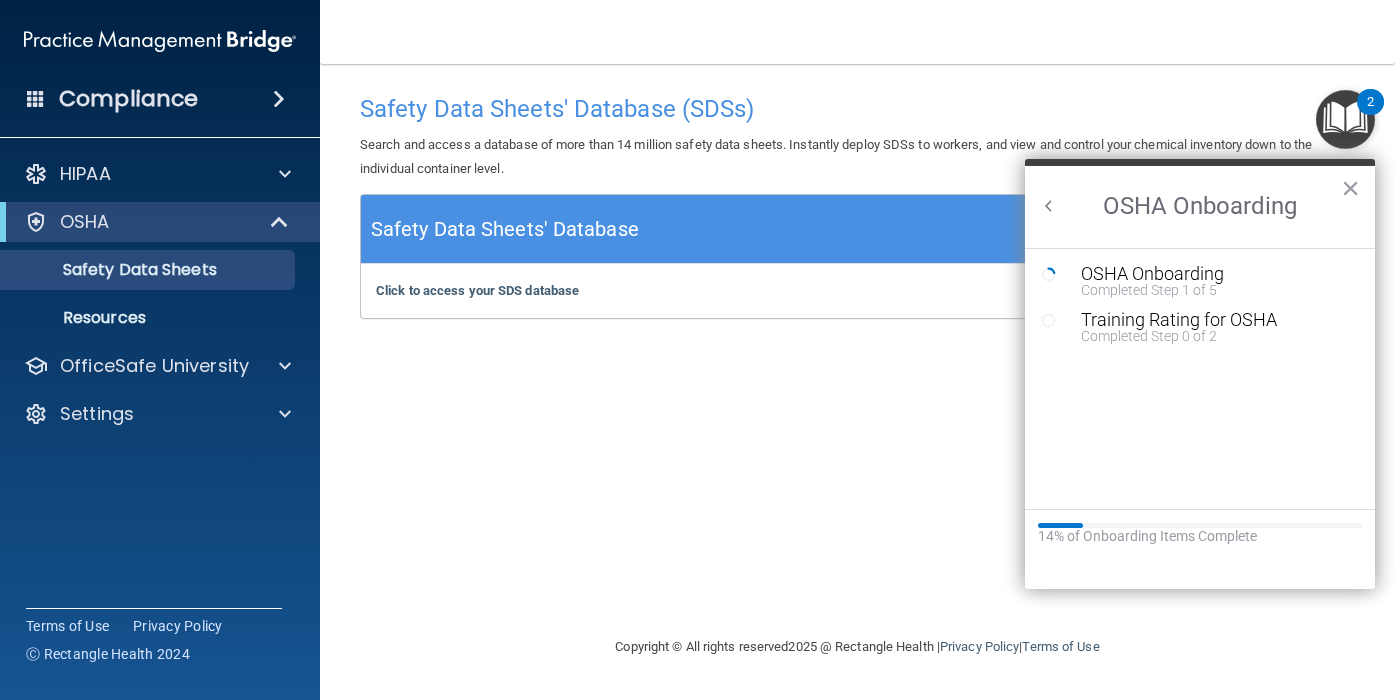 scroll, scrollTop: 0, scrollLeft: 0, axis: both 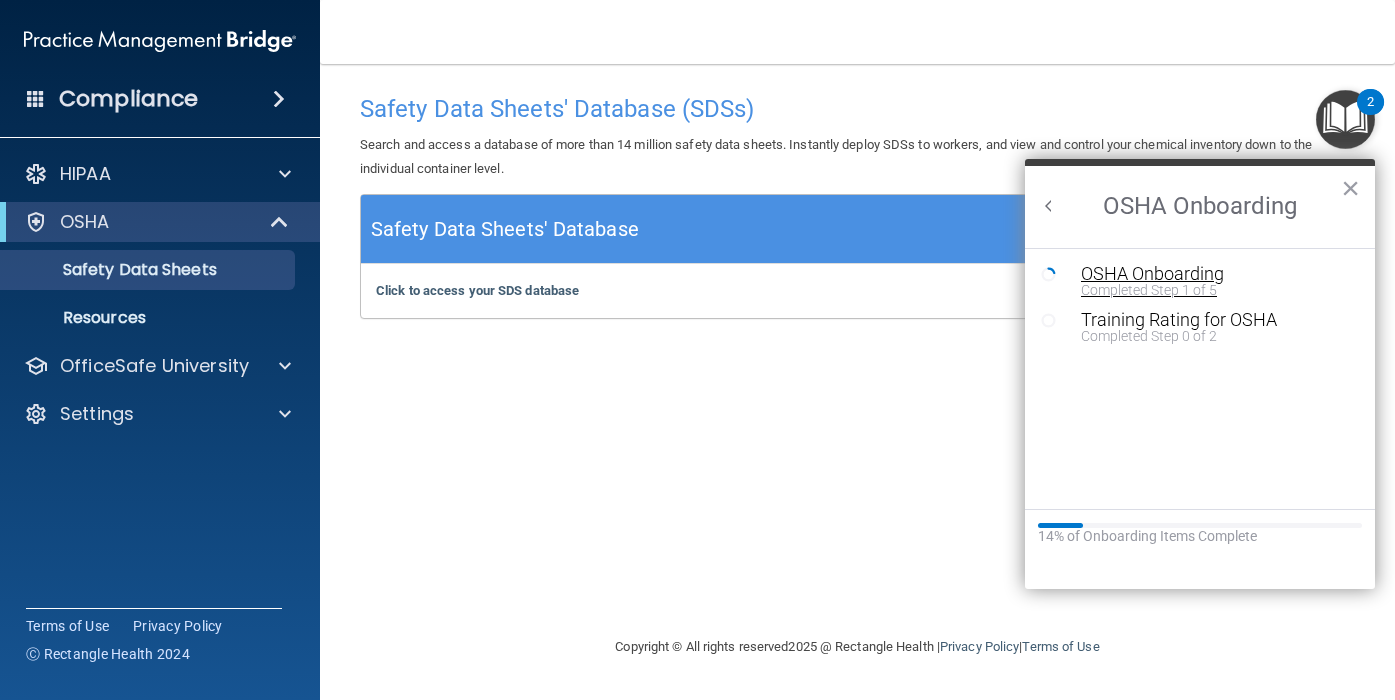 click on "Completed Step 1 of 5" at bounding box center [1215, 290] 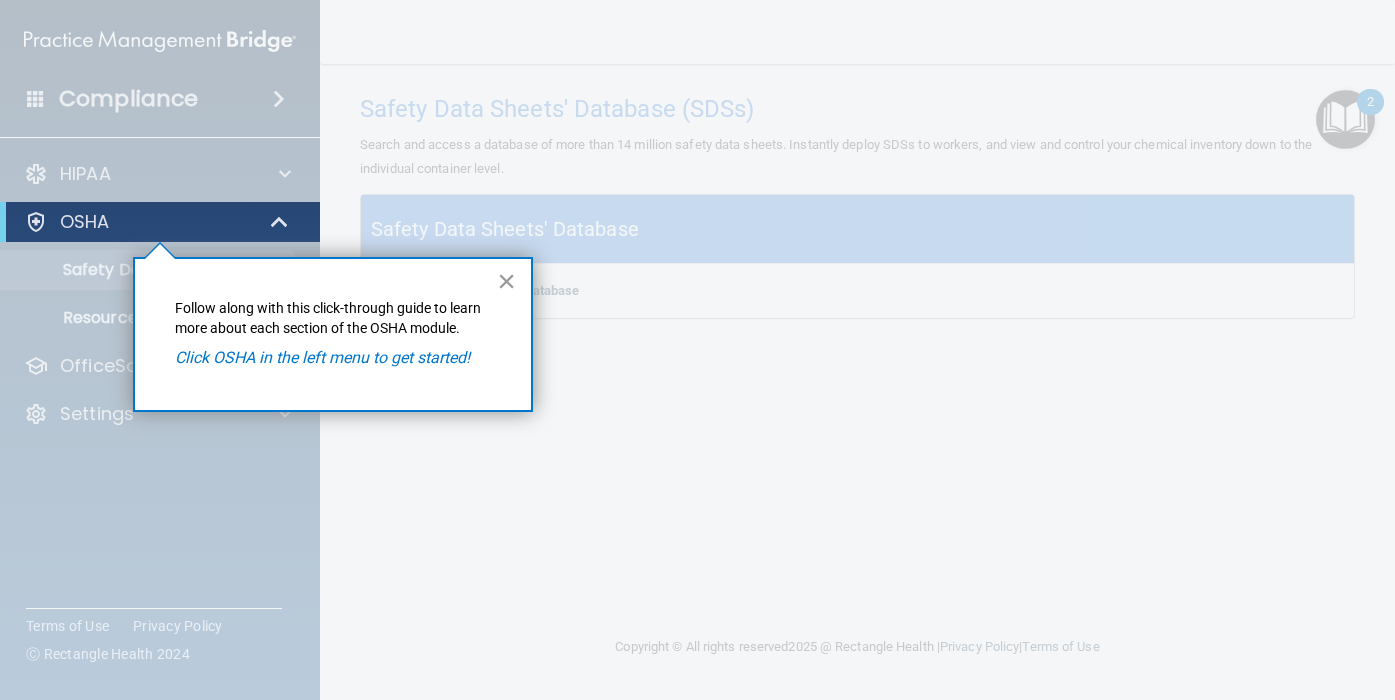 click on "×" at bounding box center (506, 281) 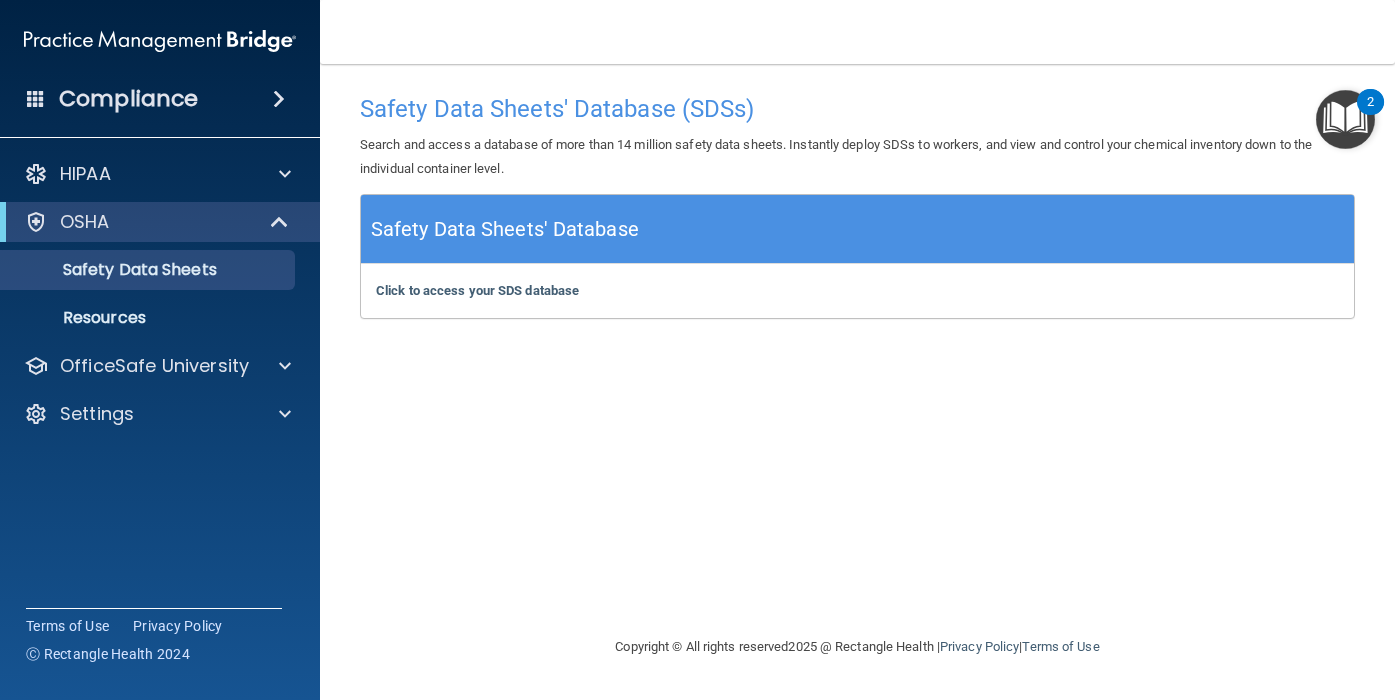 click on "Safety Data Sheets' Database" at bounding box center (505, 229) 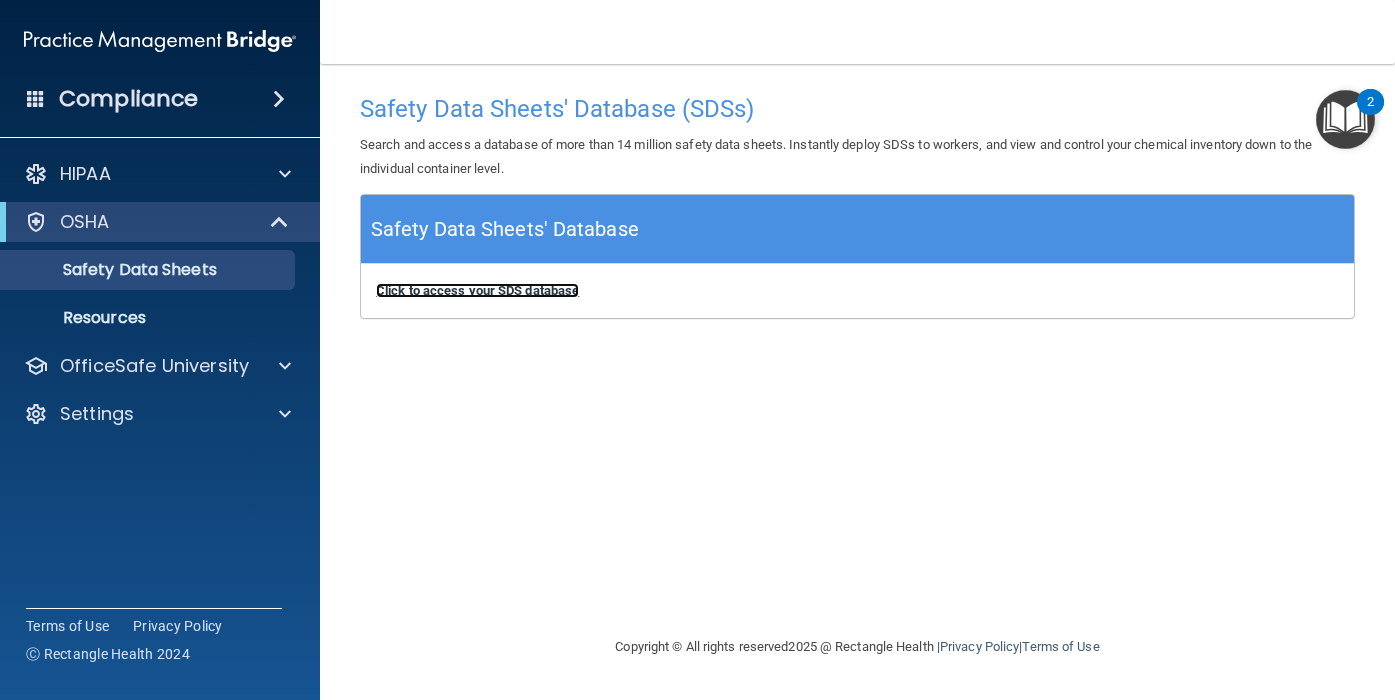 click on "Click to access your SDS database" at bounding box center (477, 290) 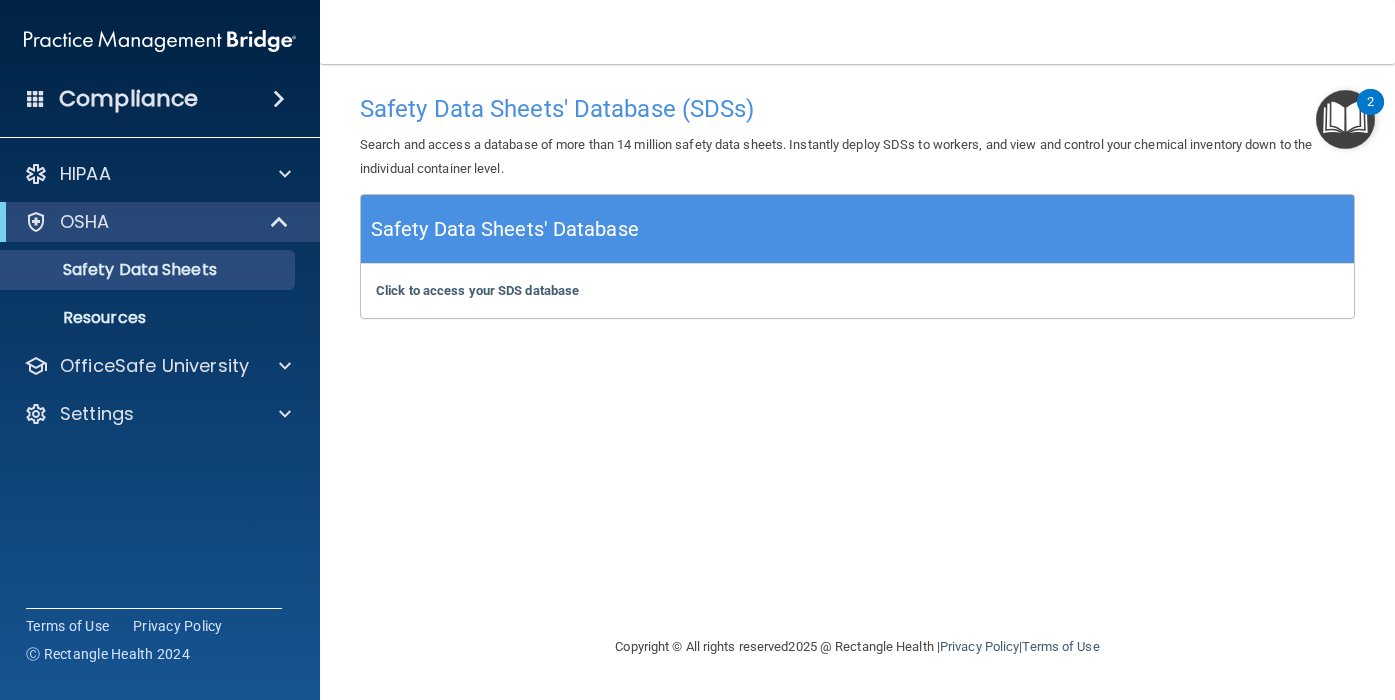 click at bounding box center (1345, 119) 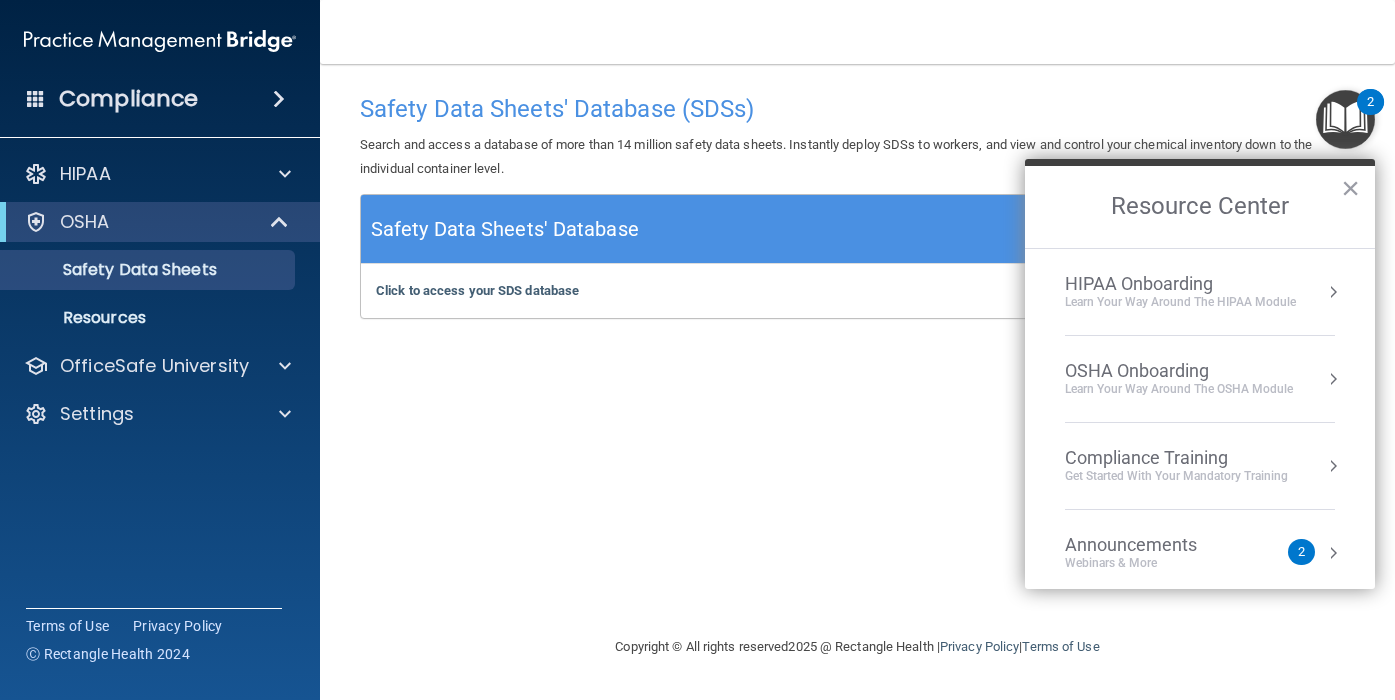 click on "OSHA Onboarding" at bounding box center [1179, 371] 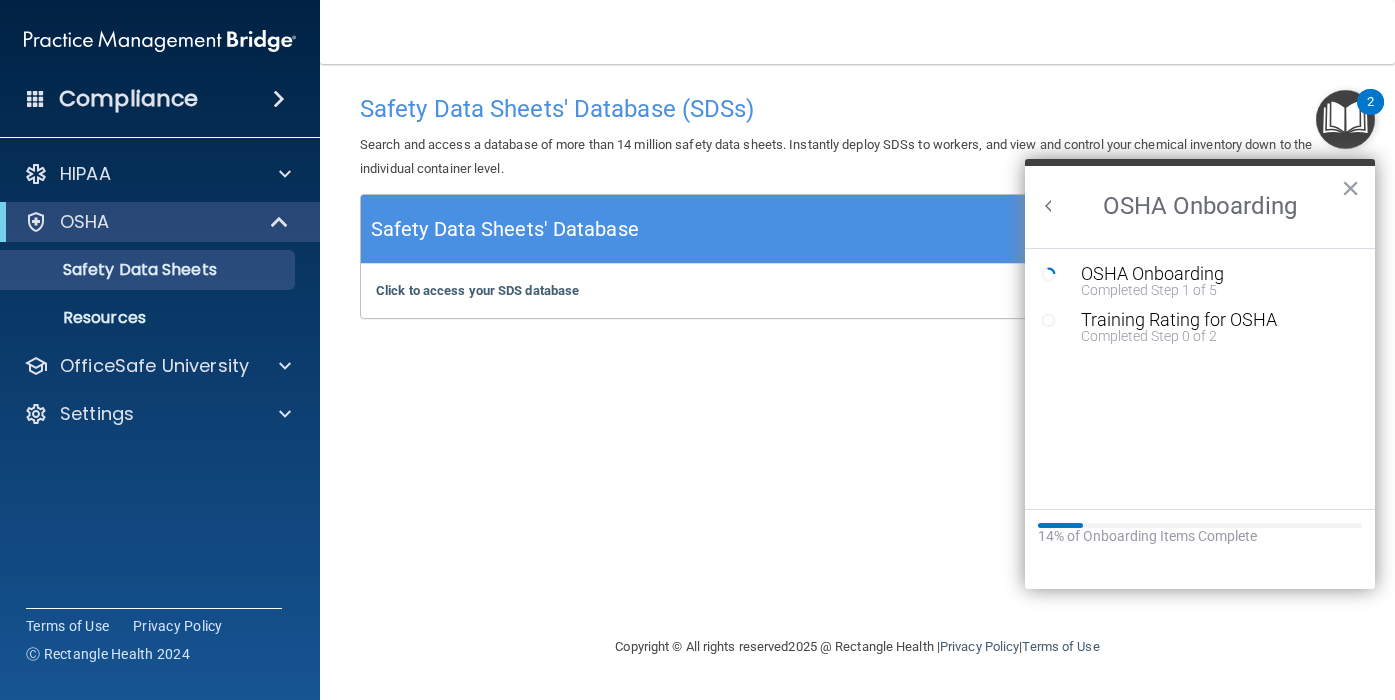 scroll, scrollTop: 0, scrollLeft: 0, axis: both 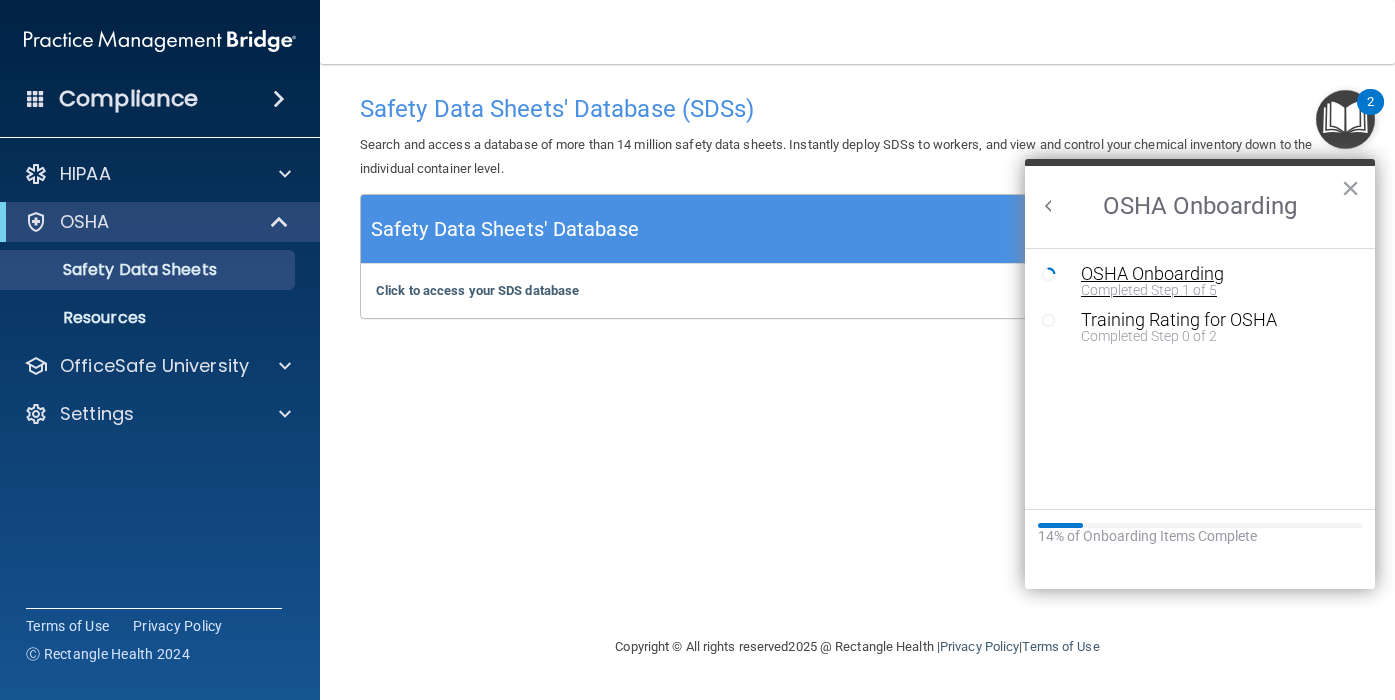 click on "Completed Step 1 of 5" at bounding box center (1215, 290) 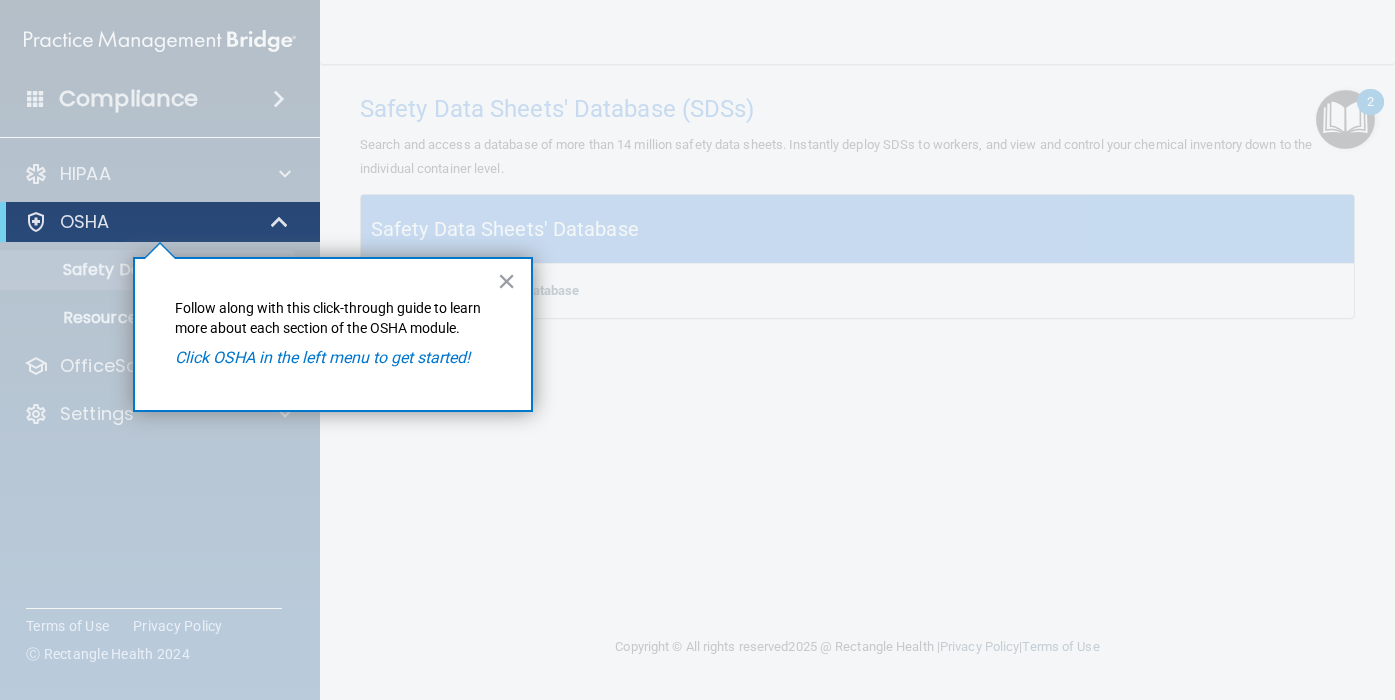 click on "× Follow along with this click-through guide to learn more about each section of the OSHA module. Click OSHA in the left menu to get started!" at bounding box center (333, 334) 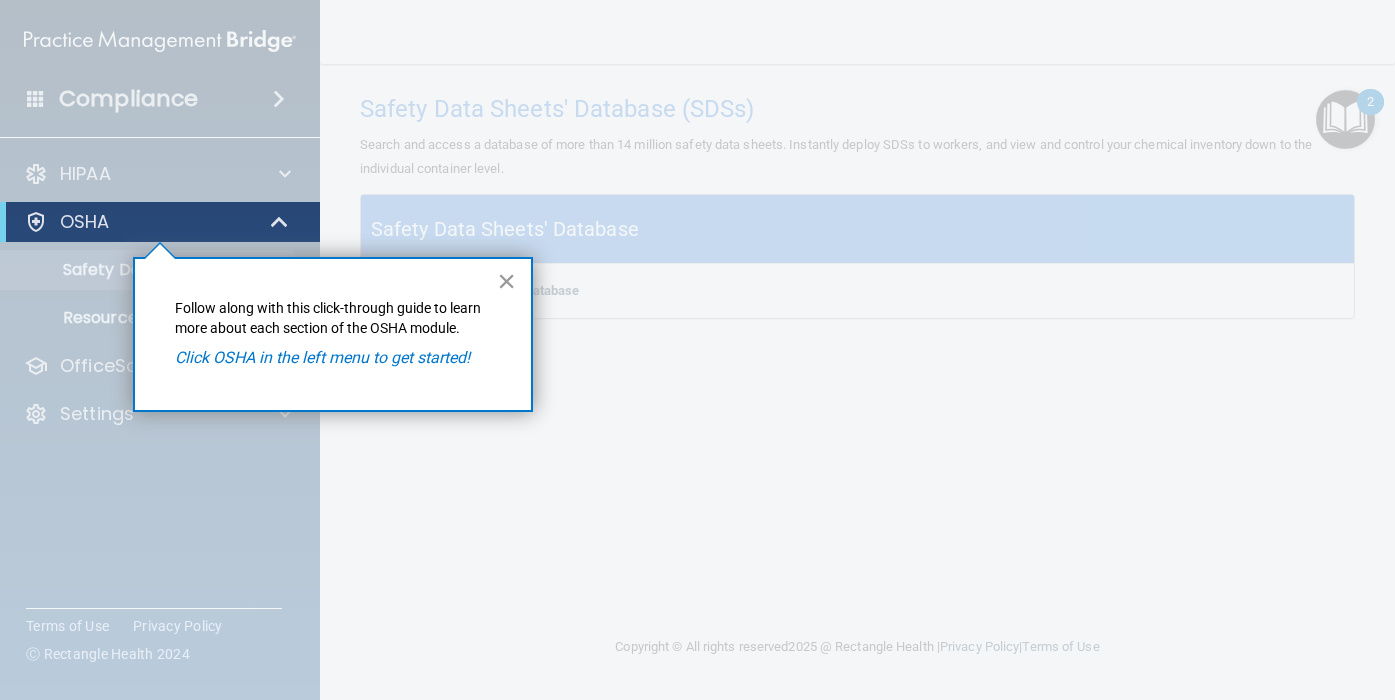 click on "×" at bounding box center [506, 281] 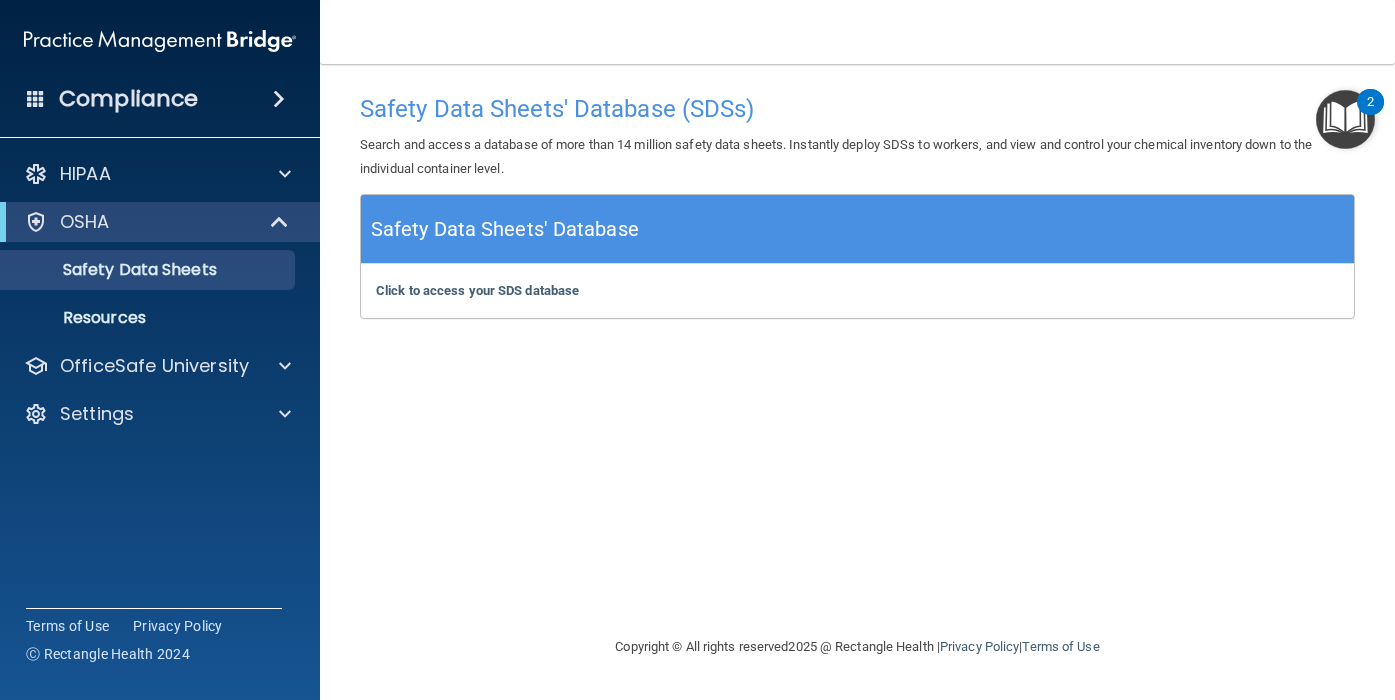 click on "Safety Data Sheets' Database" at bounding box center [857, 229] 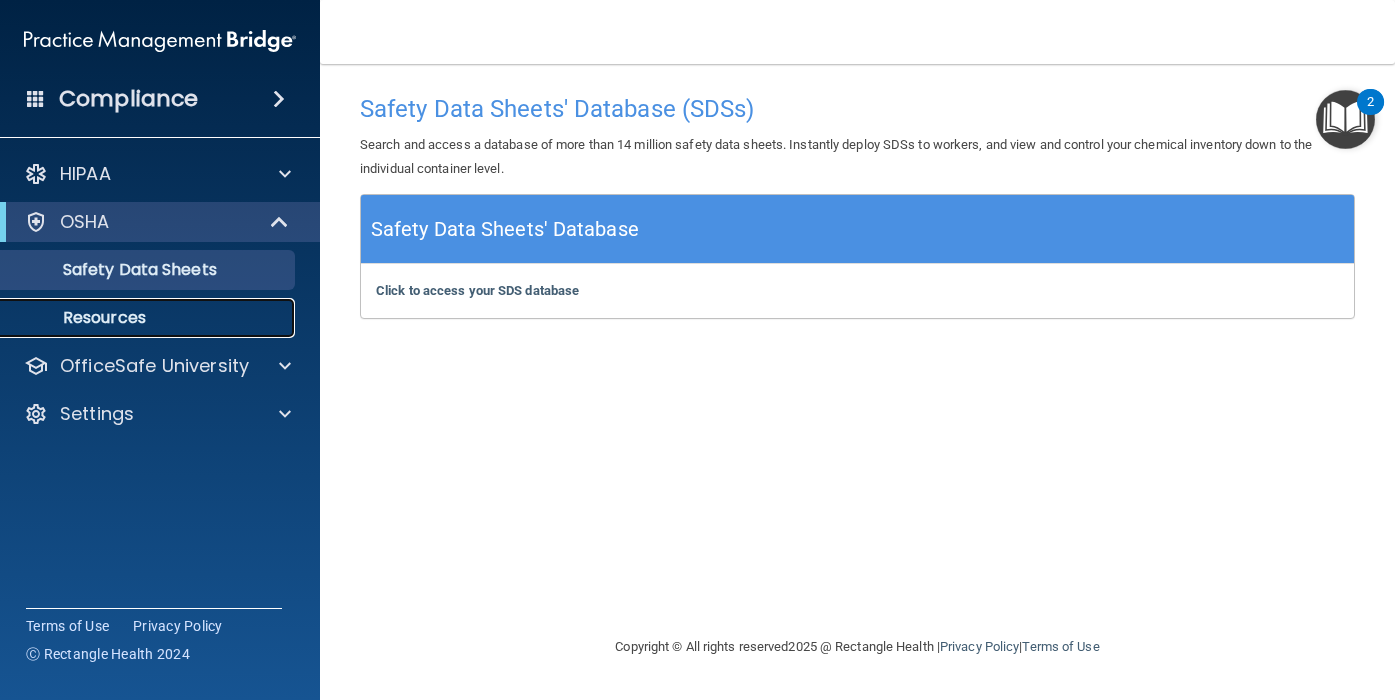 click on "Resources" at bounding box center [137, 318] 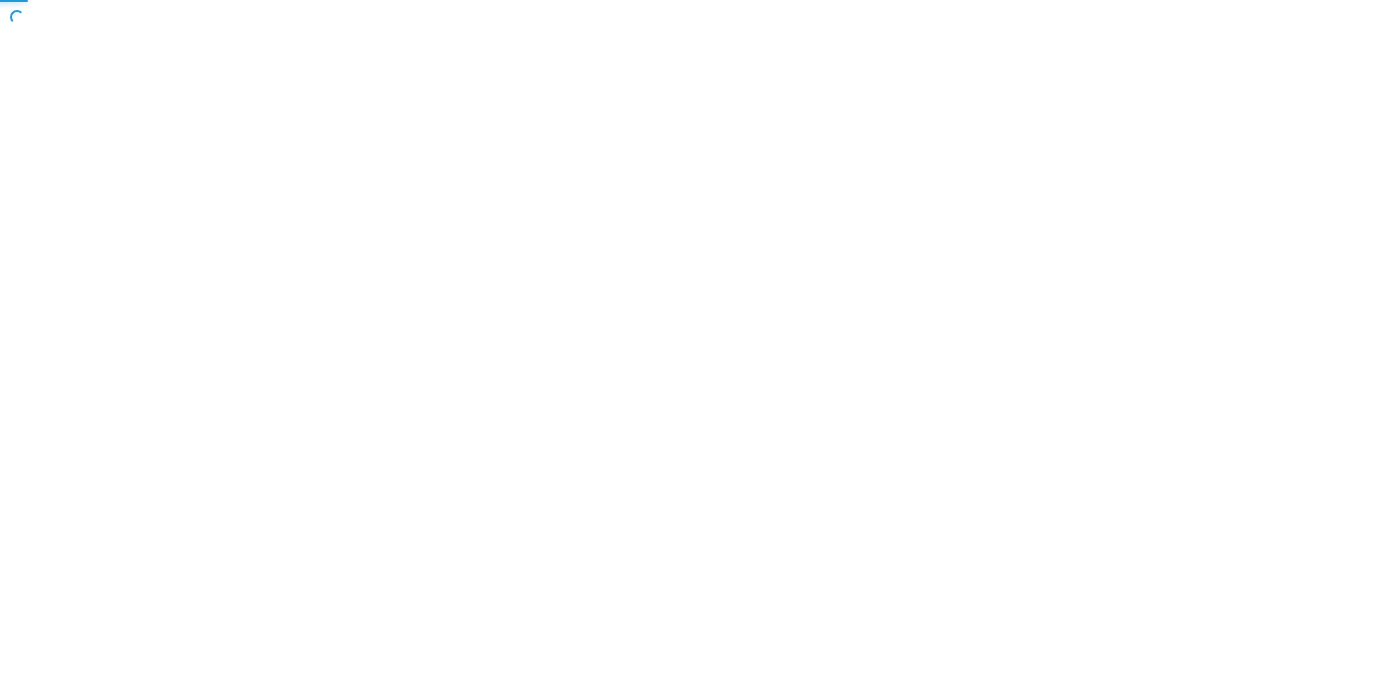 scroll, scrollTop: 0, scrollLeft: 0, axis: both 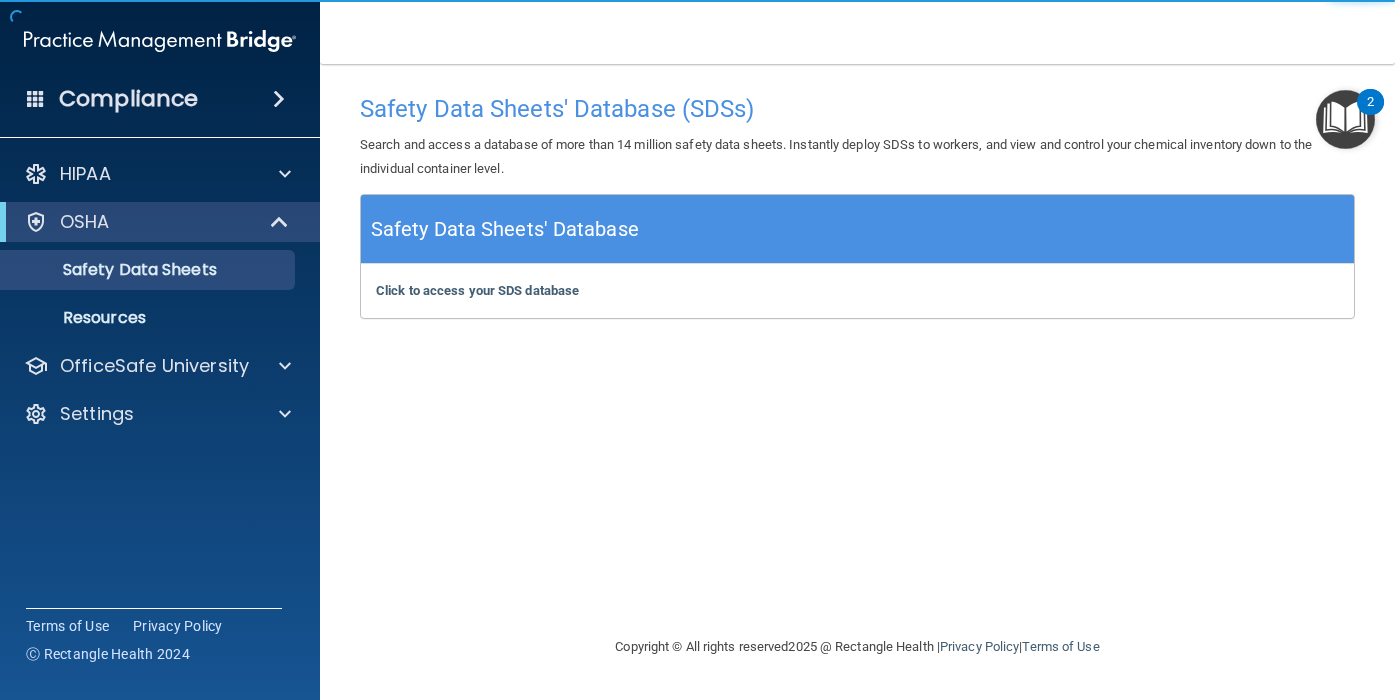 click at bounding box center [1345, 119] 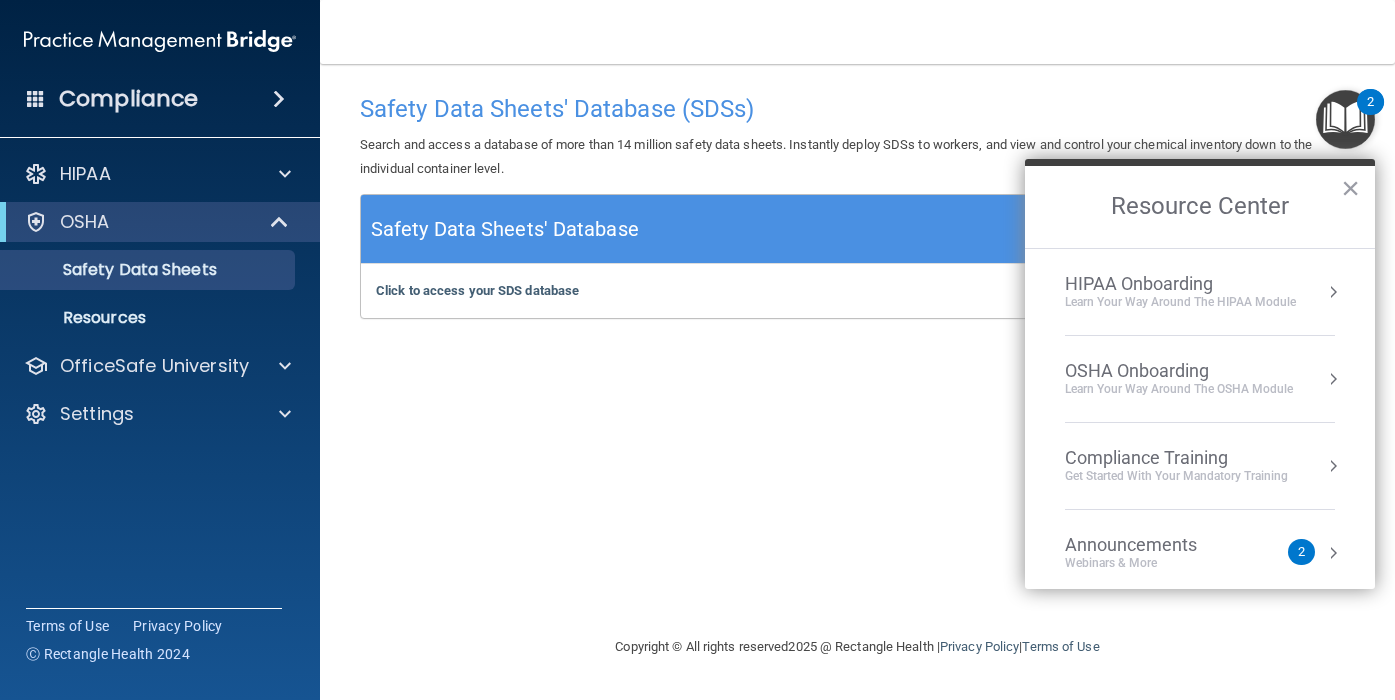 click on "OSHA Onboarding" at bounding box center (1179, 371) 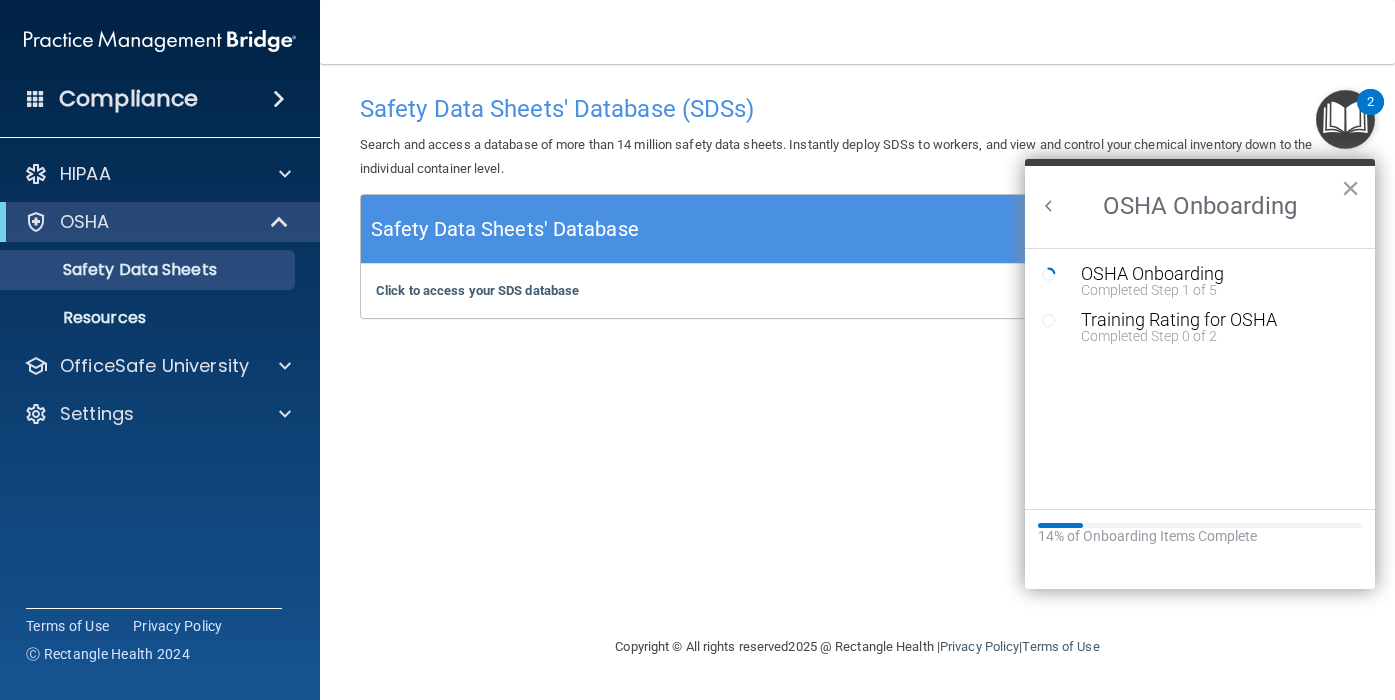 scroll, scrollTop: 0, scrollLeft: 0, axis: both 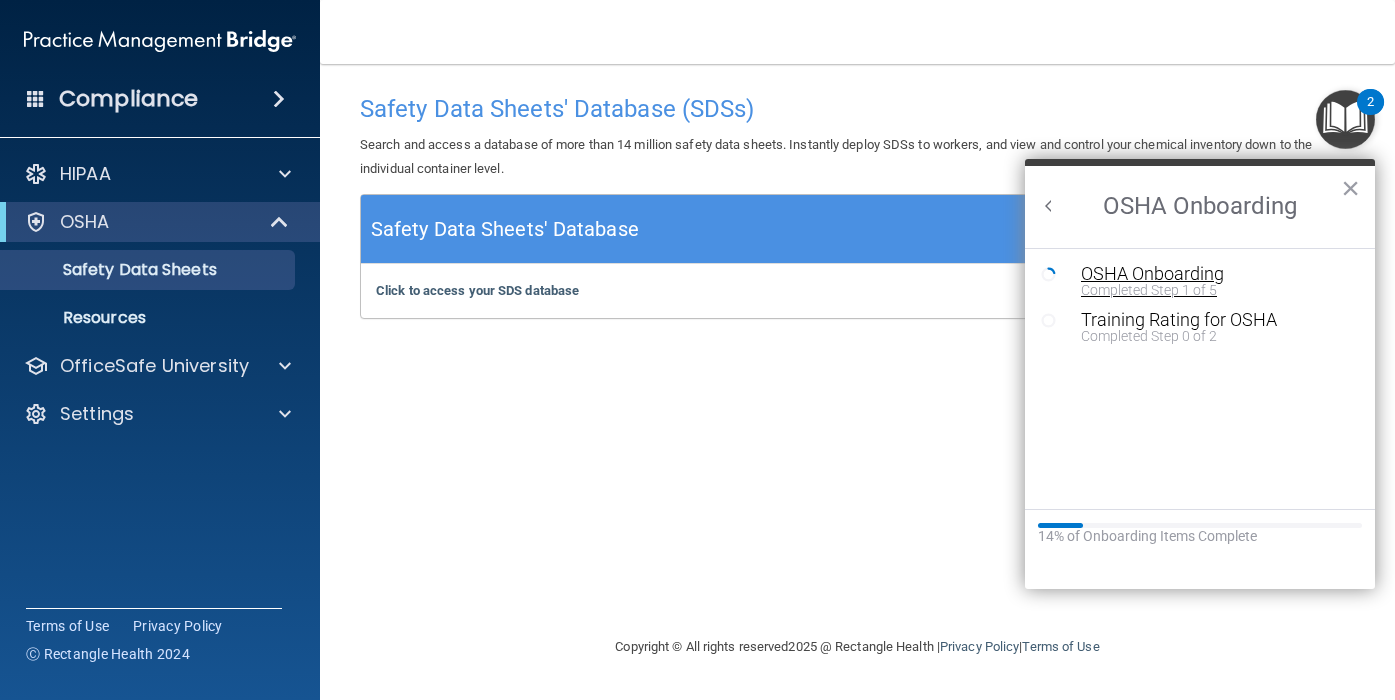 click on "OSHA Onboarding" at bounding box center (1215, 274) 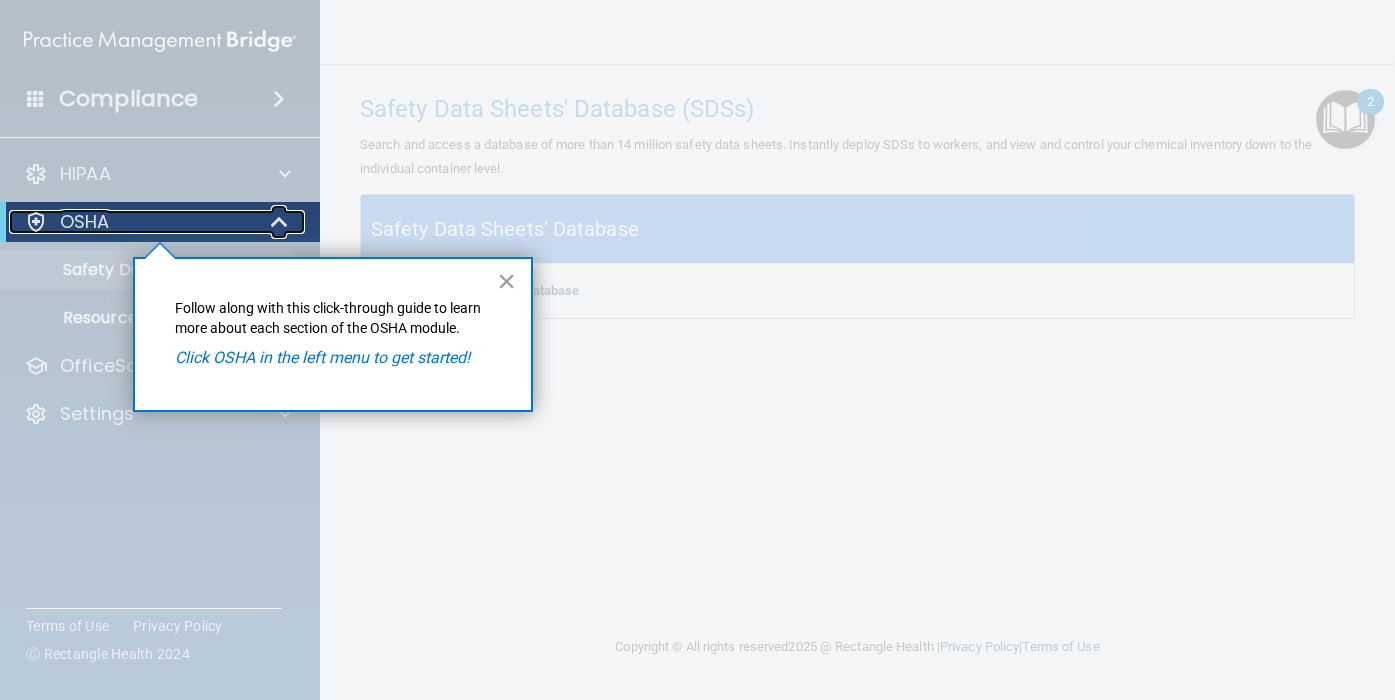 click at bounding box center [36, 222] 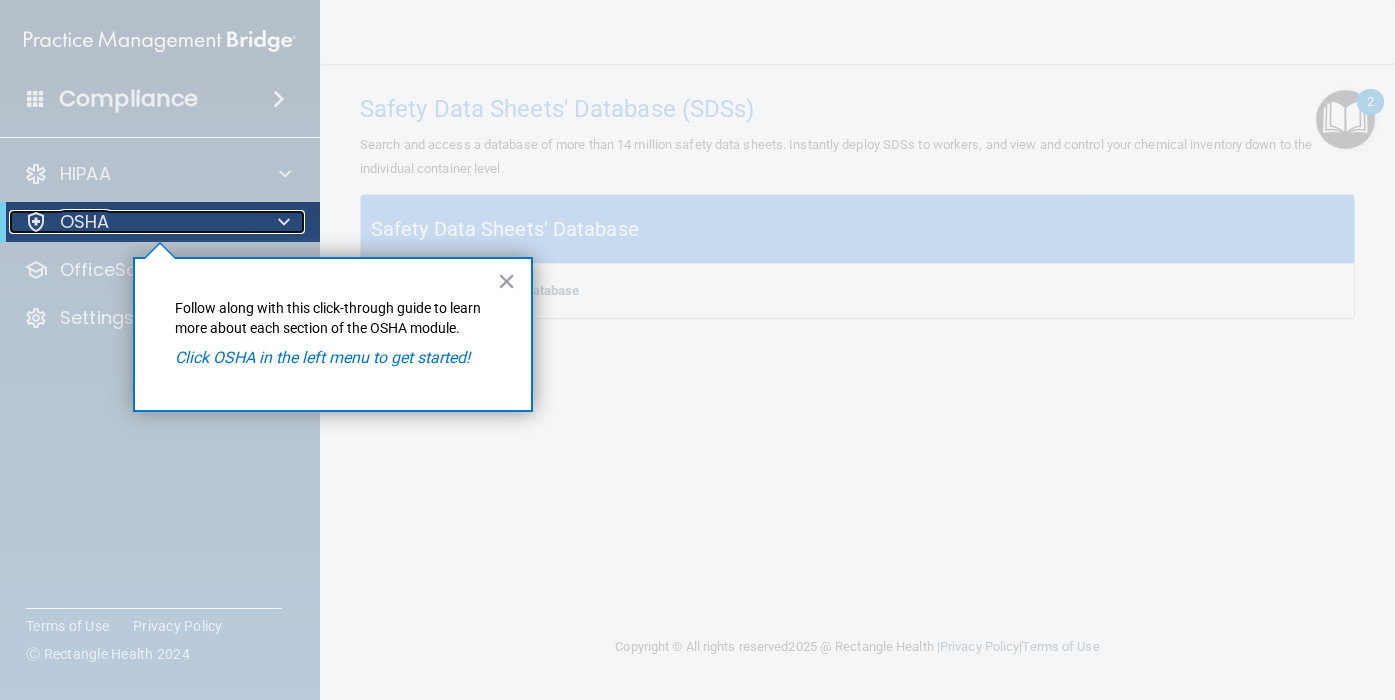click at bounding box center (36, 222) 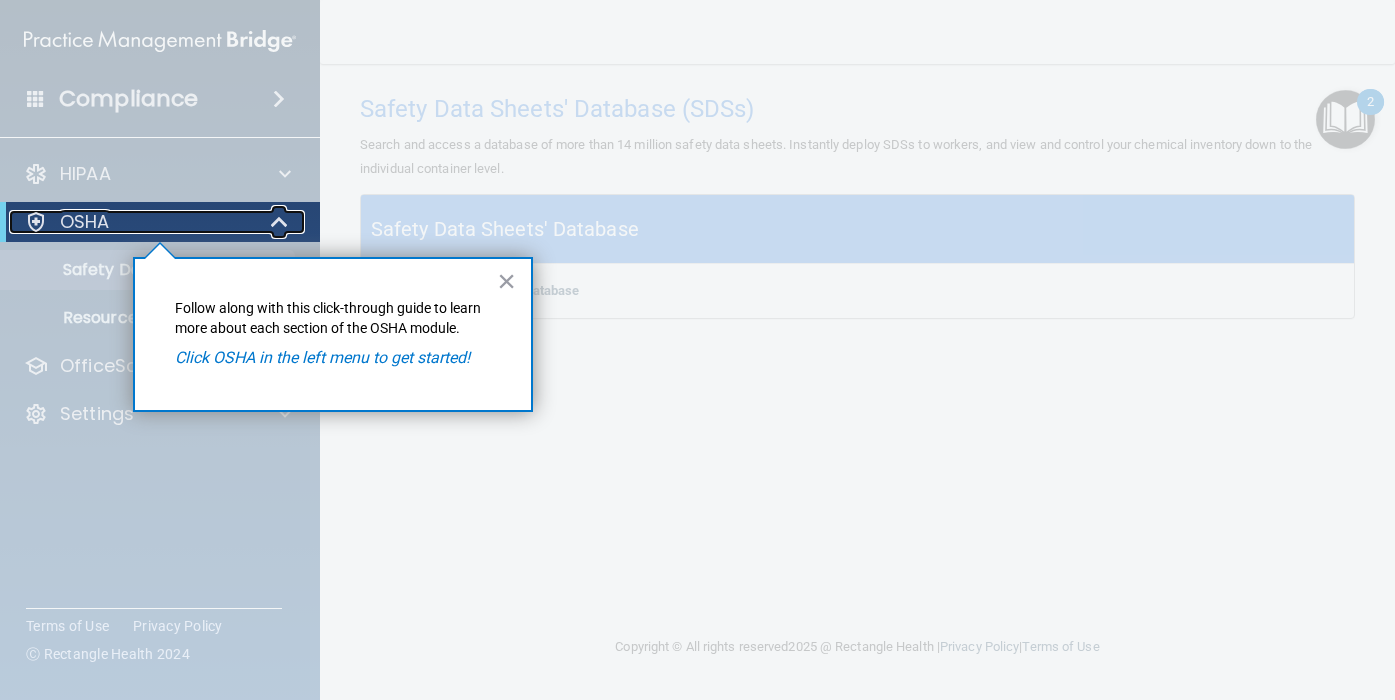 click at bounding box center (281, 222) 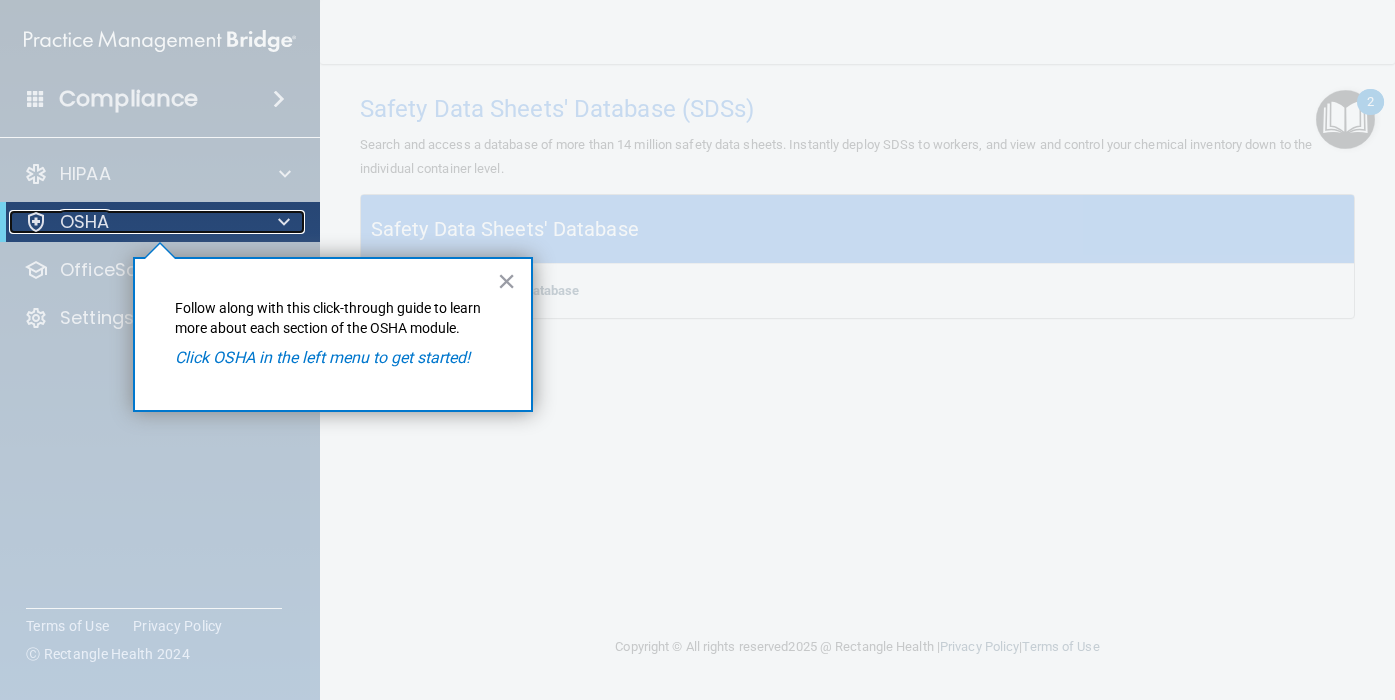 click at bounding box center (284, 222) 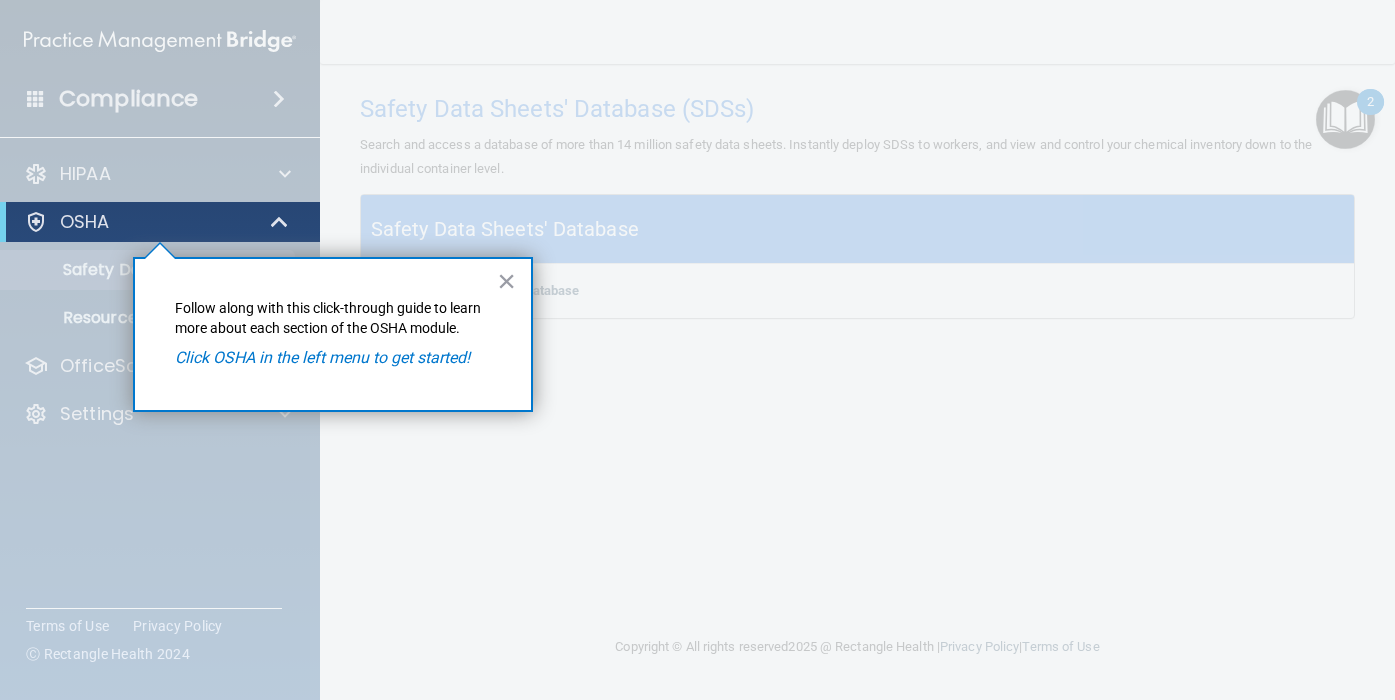 click on "Click OSHA in the left menu to get started!" at bounding box center [322, 357] 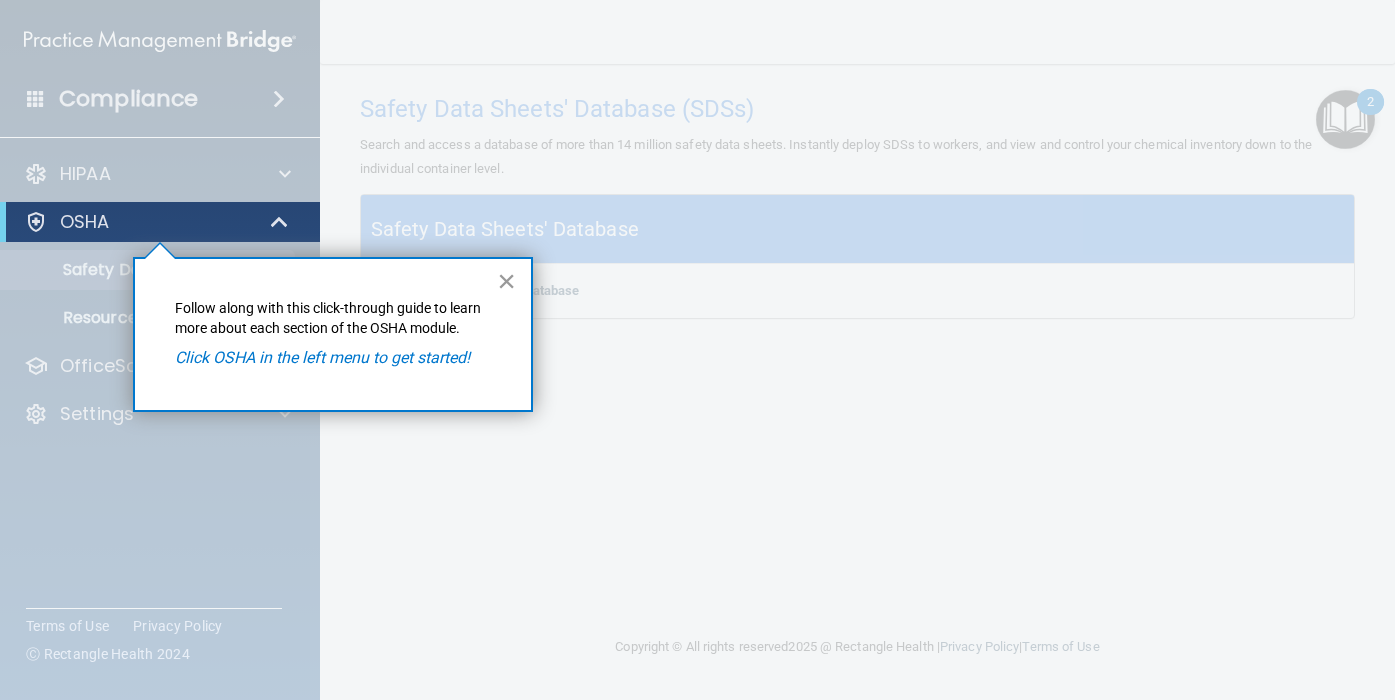 click on "×" at bounding box center (506, 281) 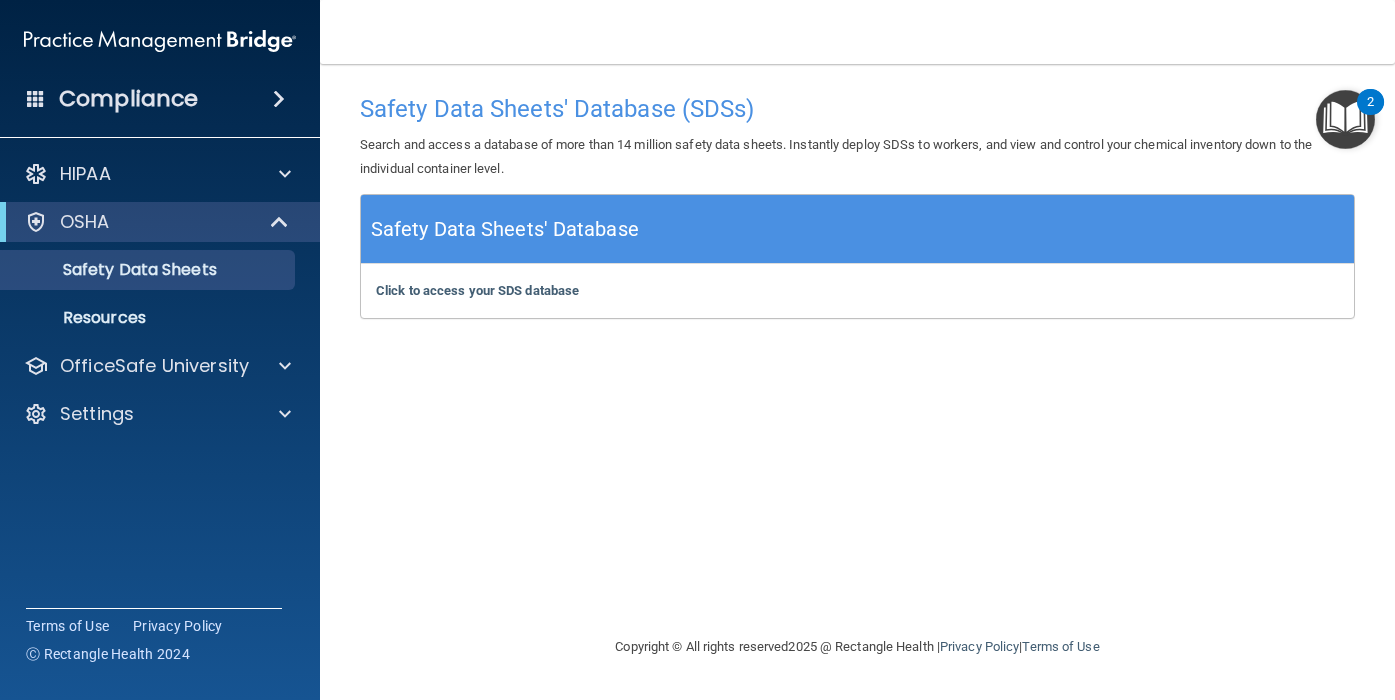 click on "Safety Data Sheets' Database" at bounding box center [505, 229] 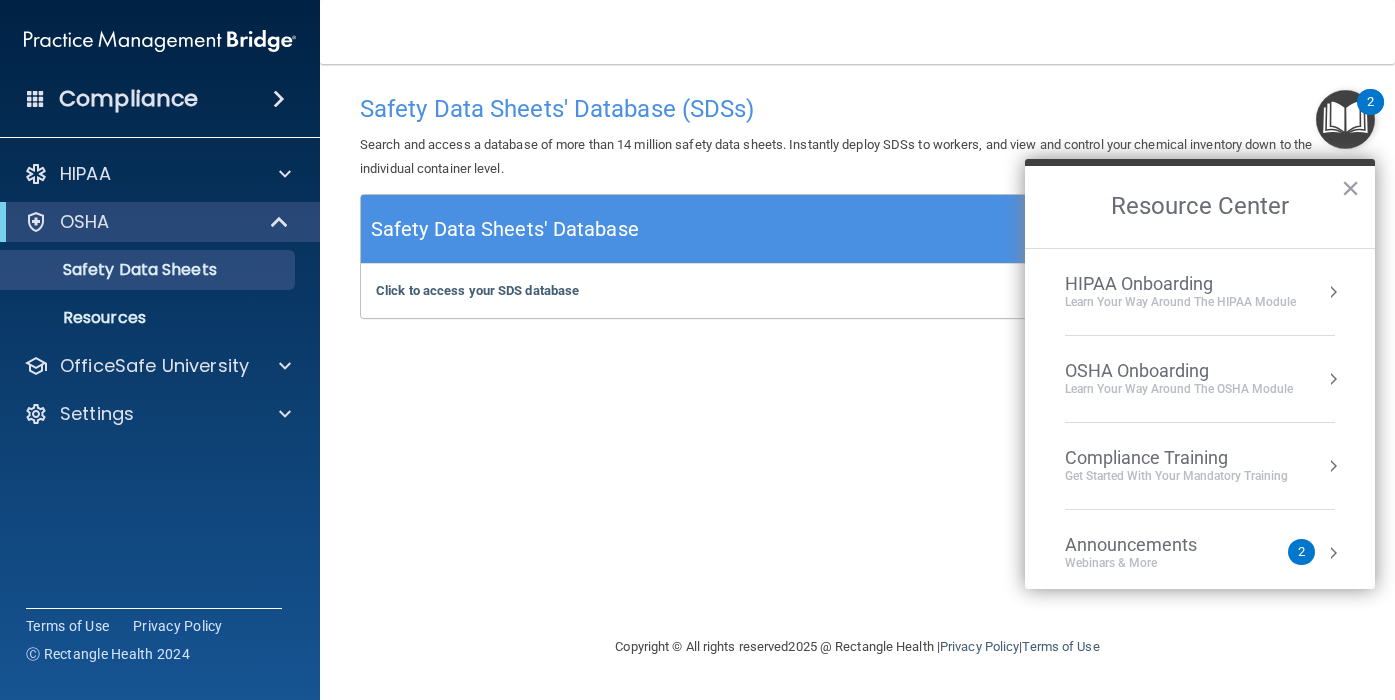 click on "OSHA Onboarding" at bounding box center [1179, 371] 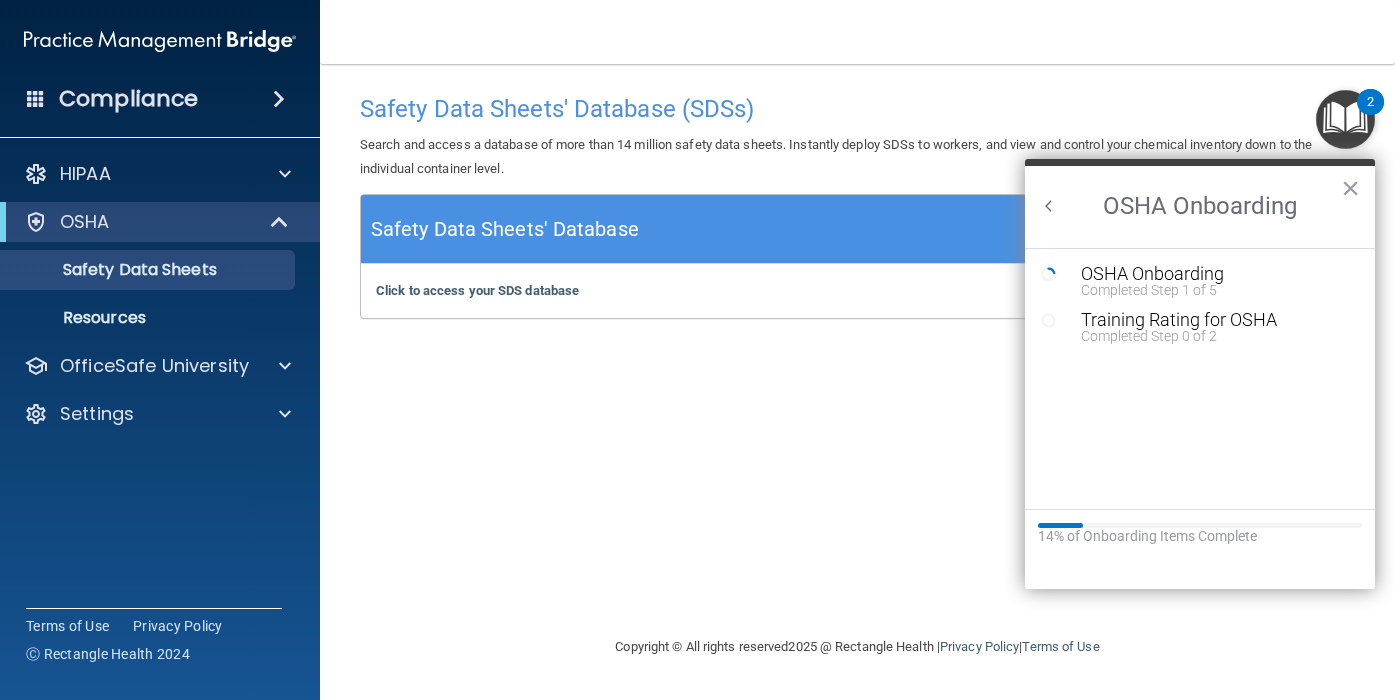 scroll, scrollTop: 0, scrollLeft: 0, axis: both 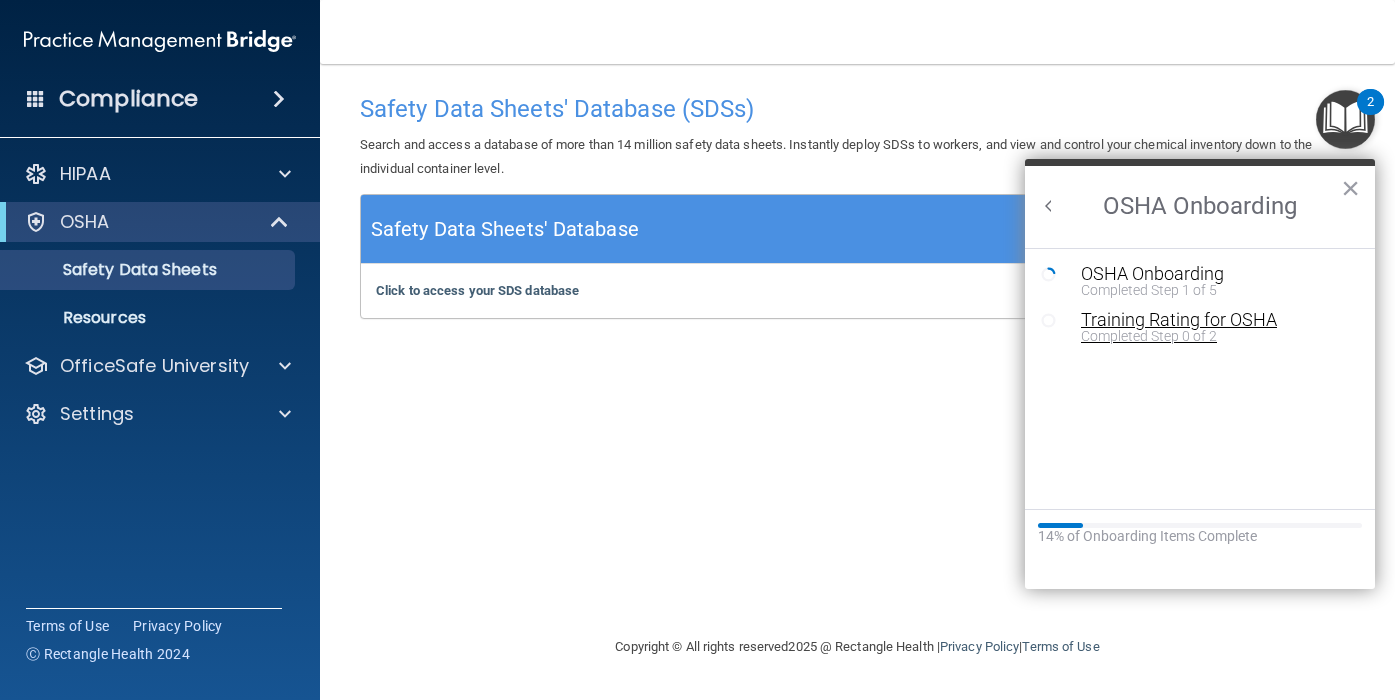 click on "Training Rating for OSHA" at bounding box center [1215, 320] 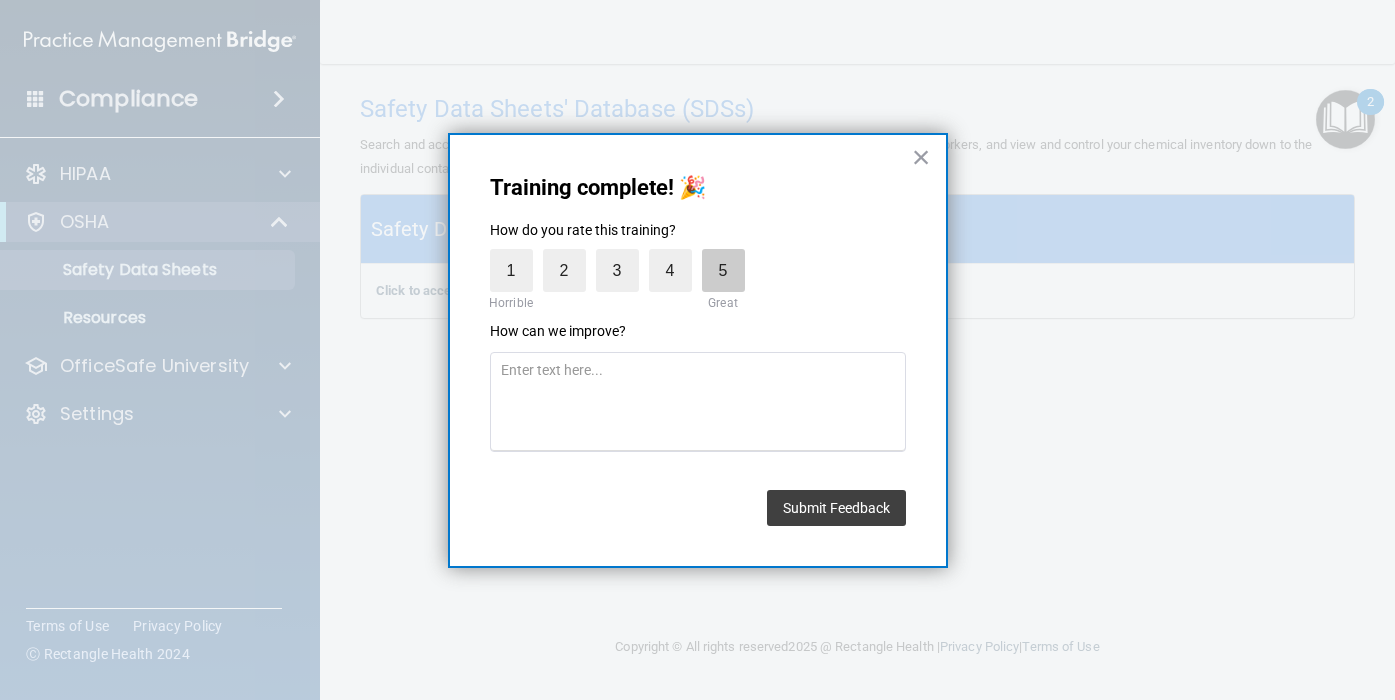 click on "5" at bounding box center [723, 270] 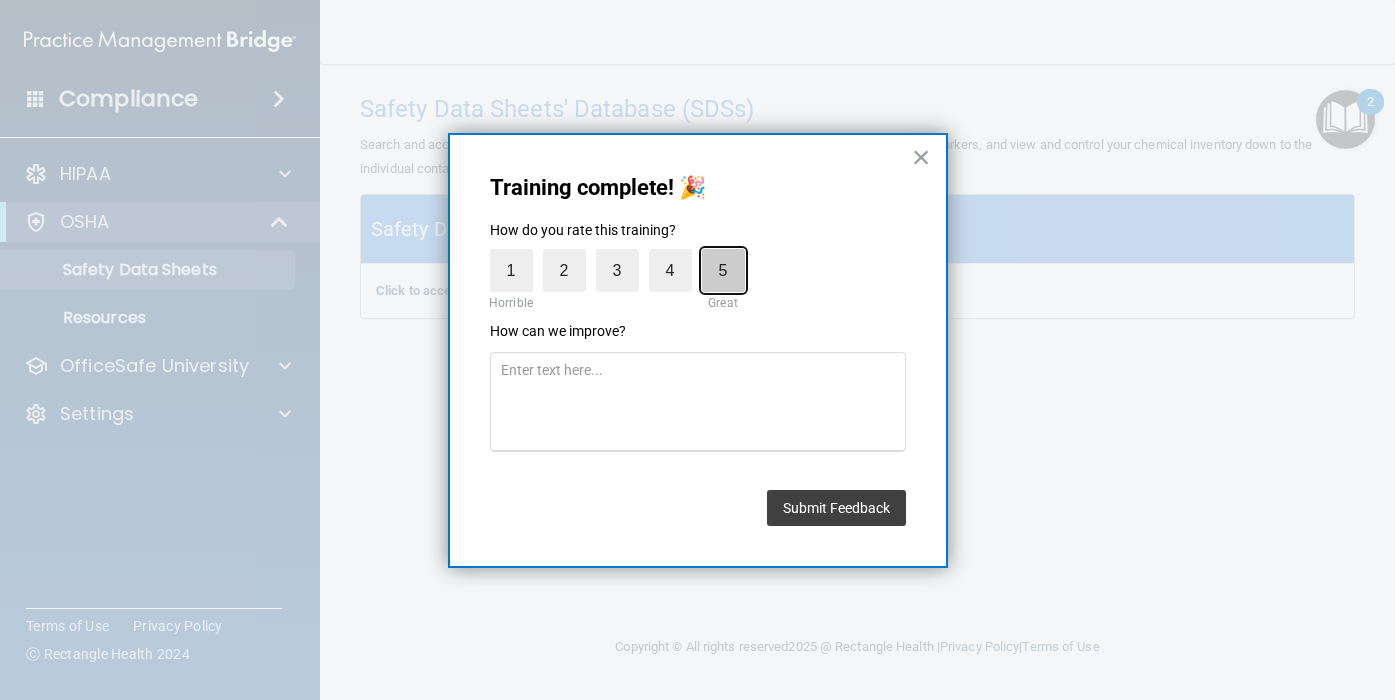 click on "5" at bounding box center [677, 254] 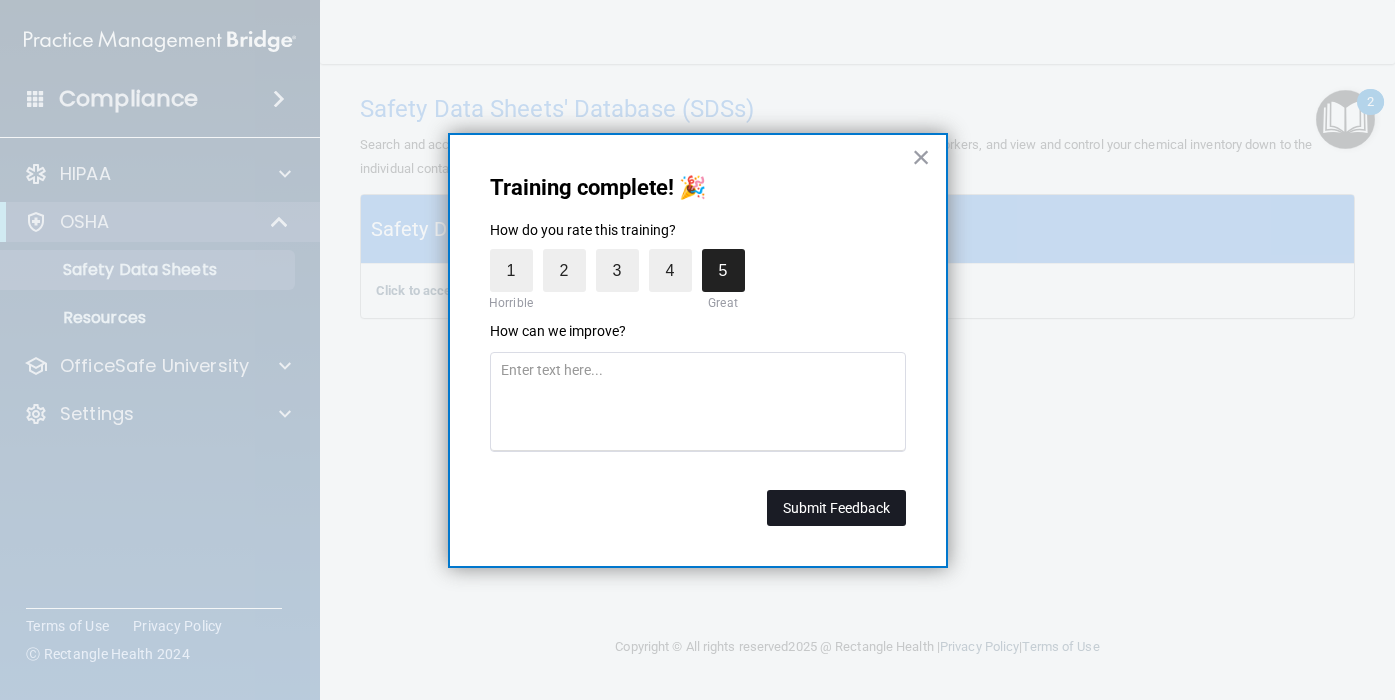 click on "Submit Feedback" at bounding box center (836, 508) 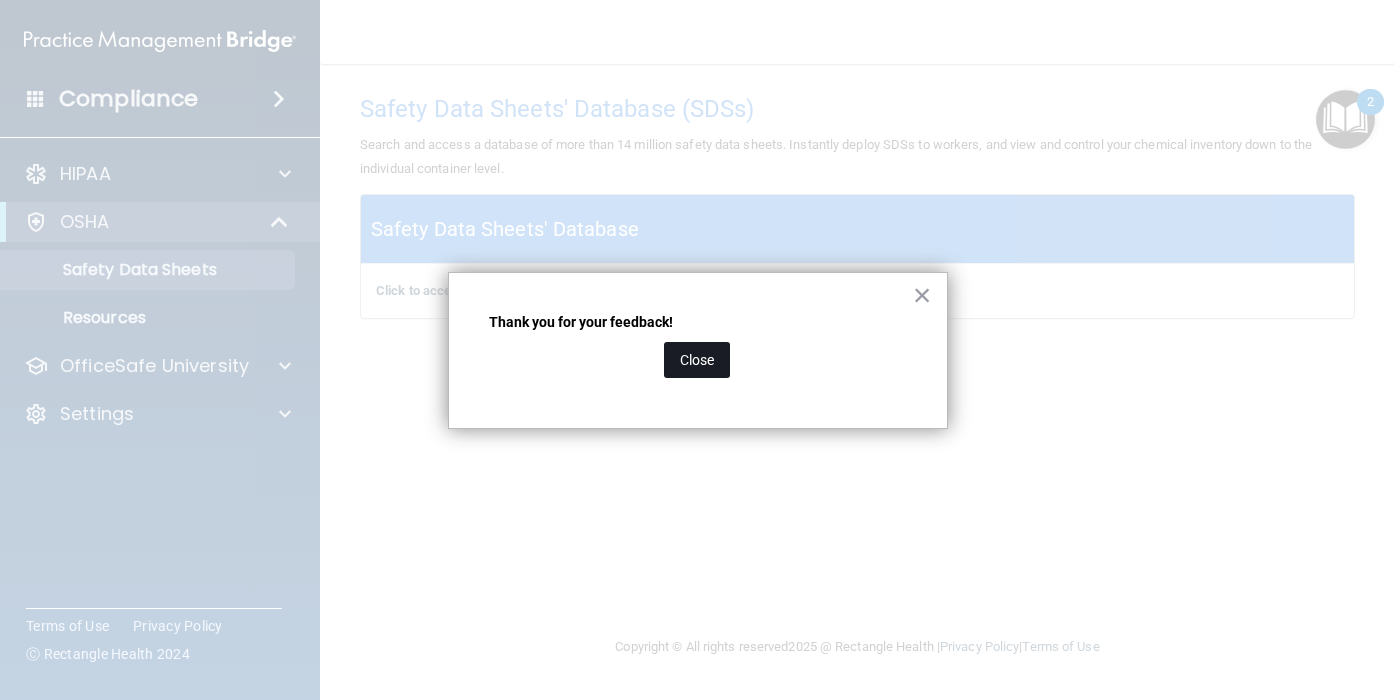 click on "Close" at bounding box center (697, 360) 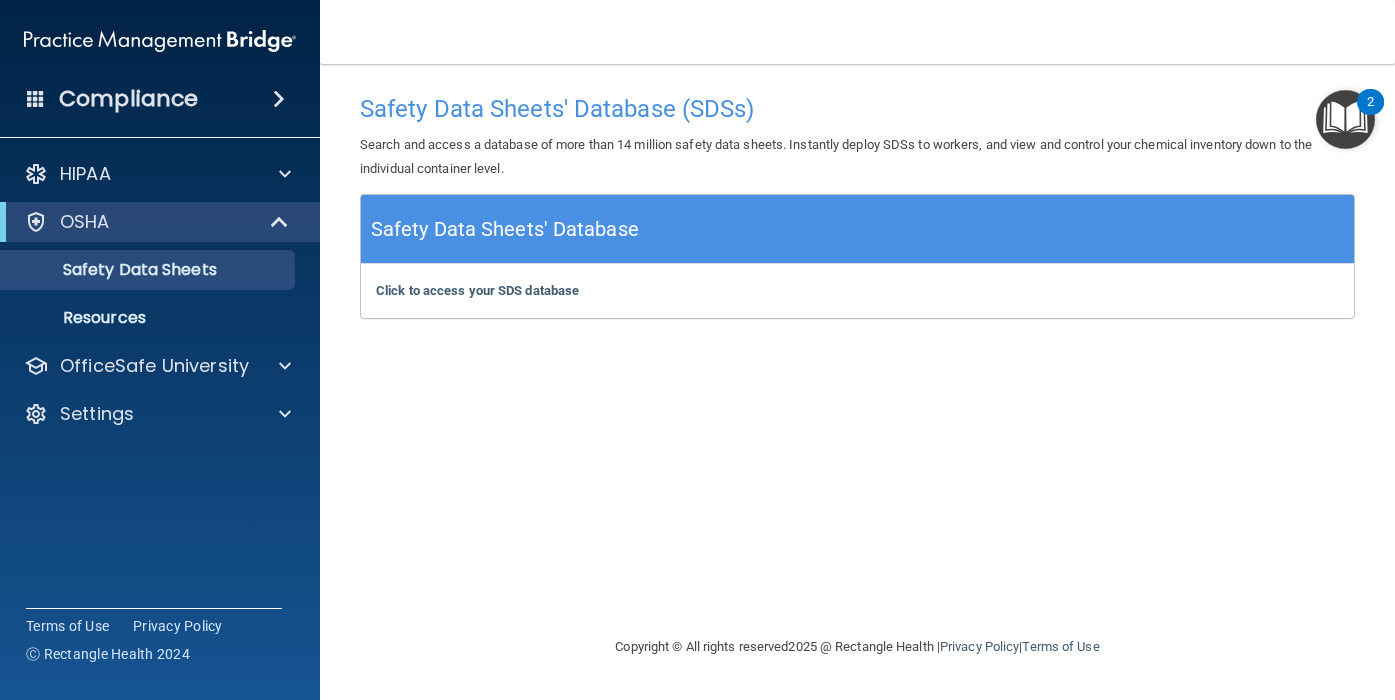 click at bounding box center (1345, 119) 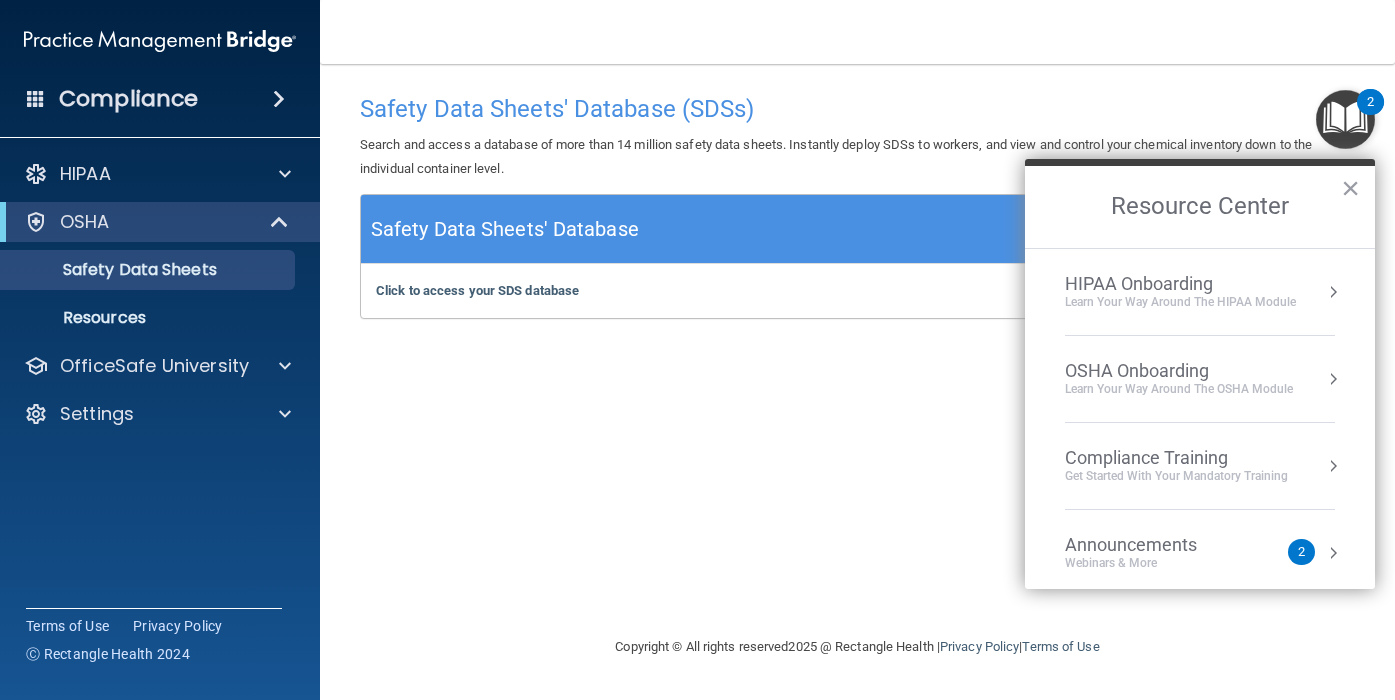 click on "Learn your way around the OSHA module" at bounding box center (1179, 389) 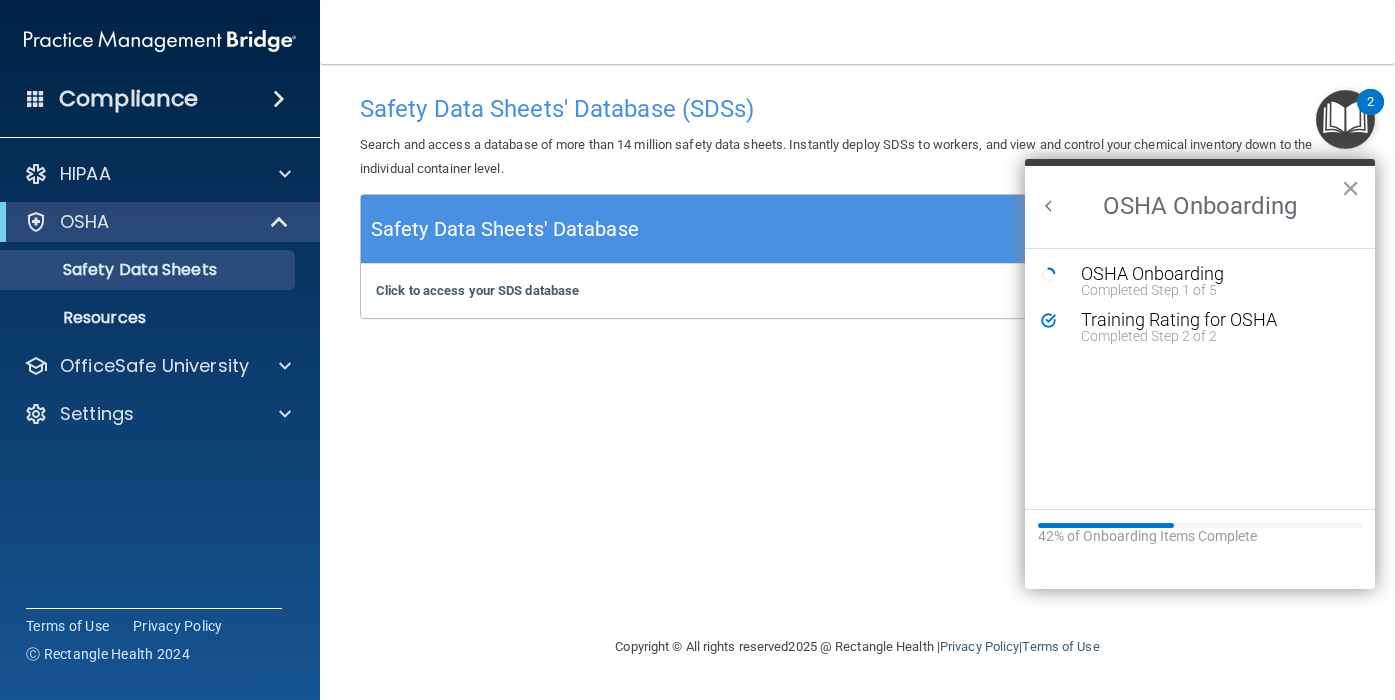 scroll, scrollTop: 0, scrollLeft: 0, axis: both 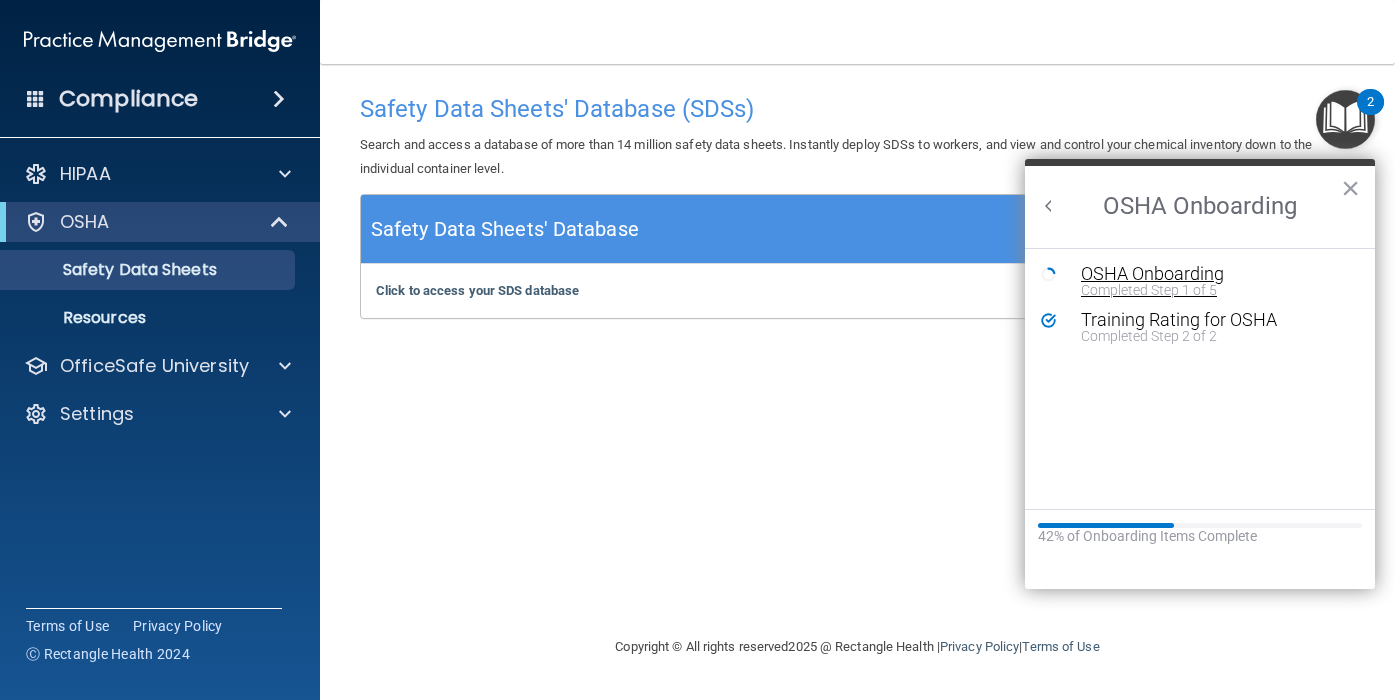 click on "Completed Step 1 of 5" at bounding box center (1215, 290) 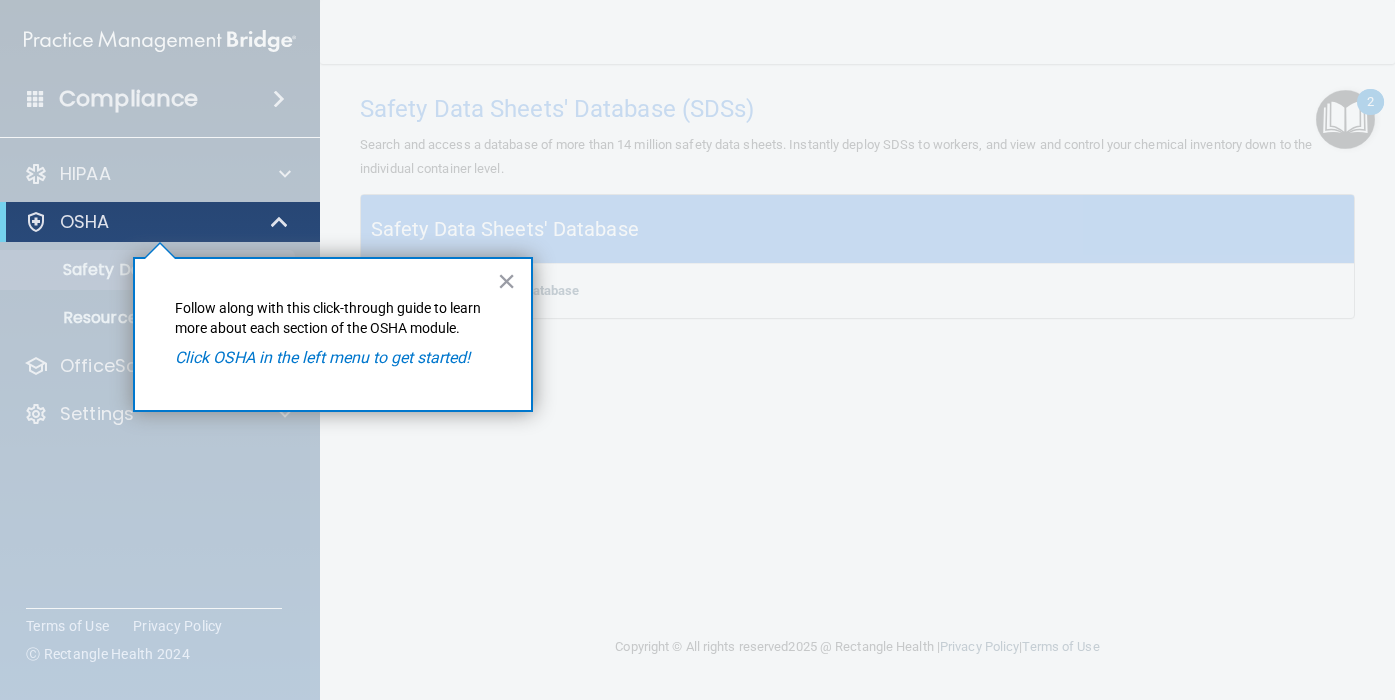 click on "OSHA" at bounding box center [160, 222] 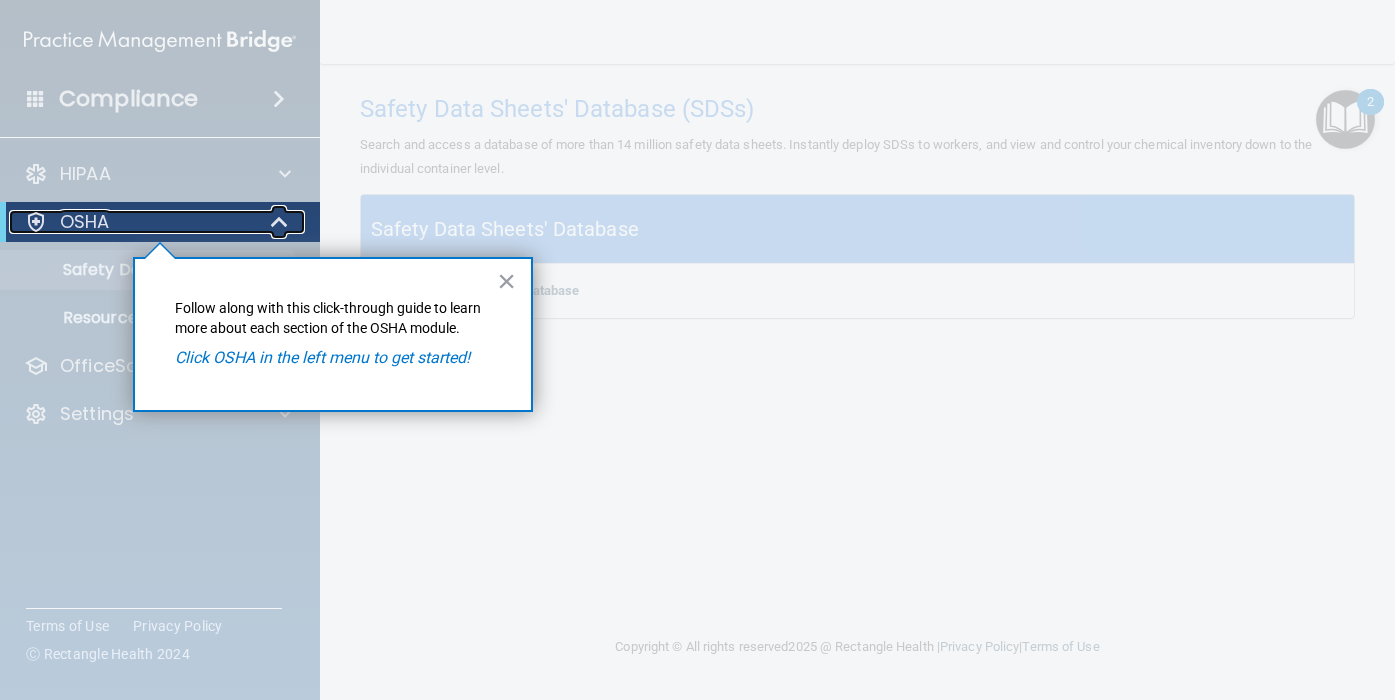 click at bounding box center (36, 222) 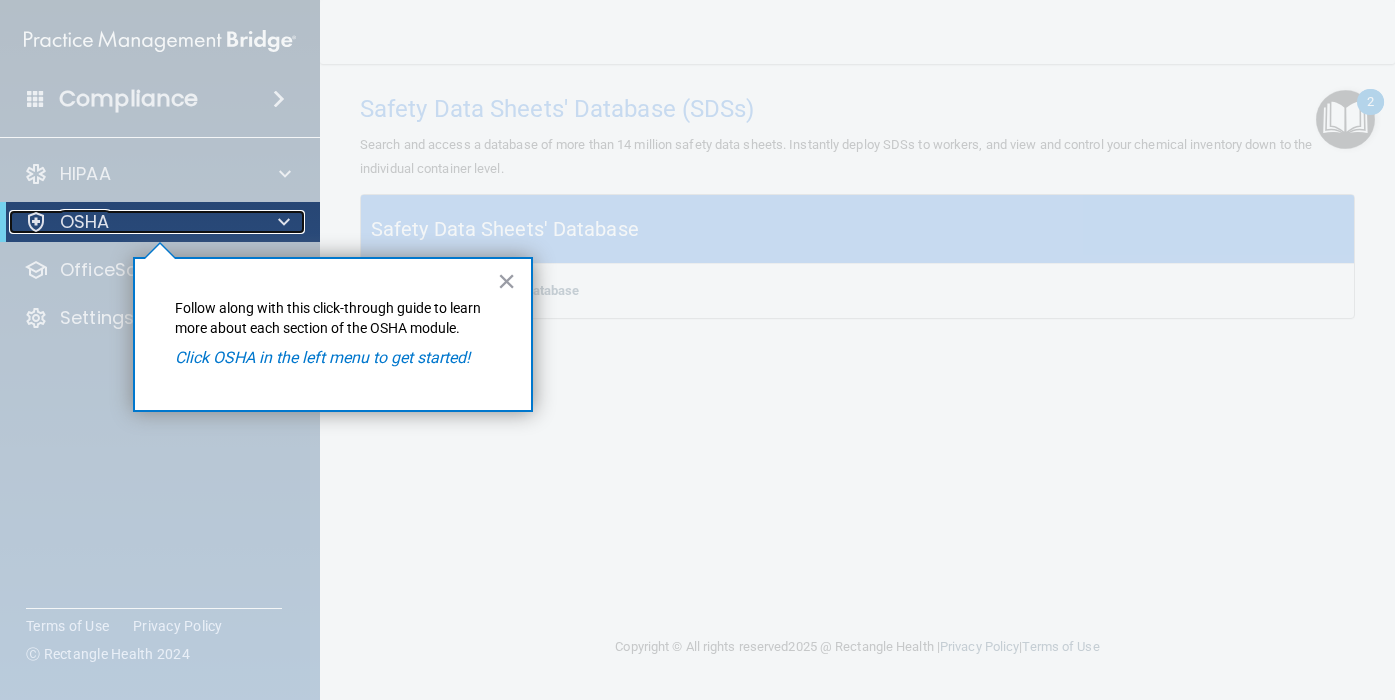 click at bounding box center (36, 222) 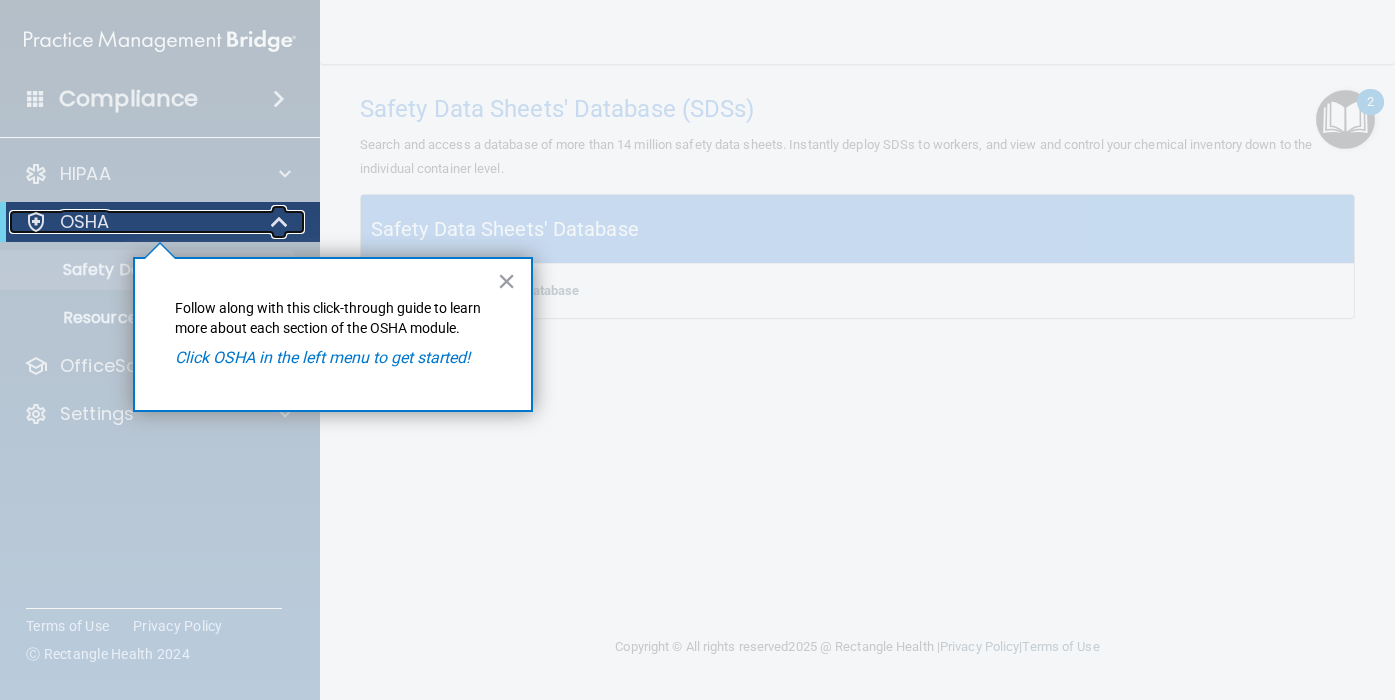 click at bounding box center [36, 222] 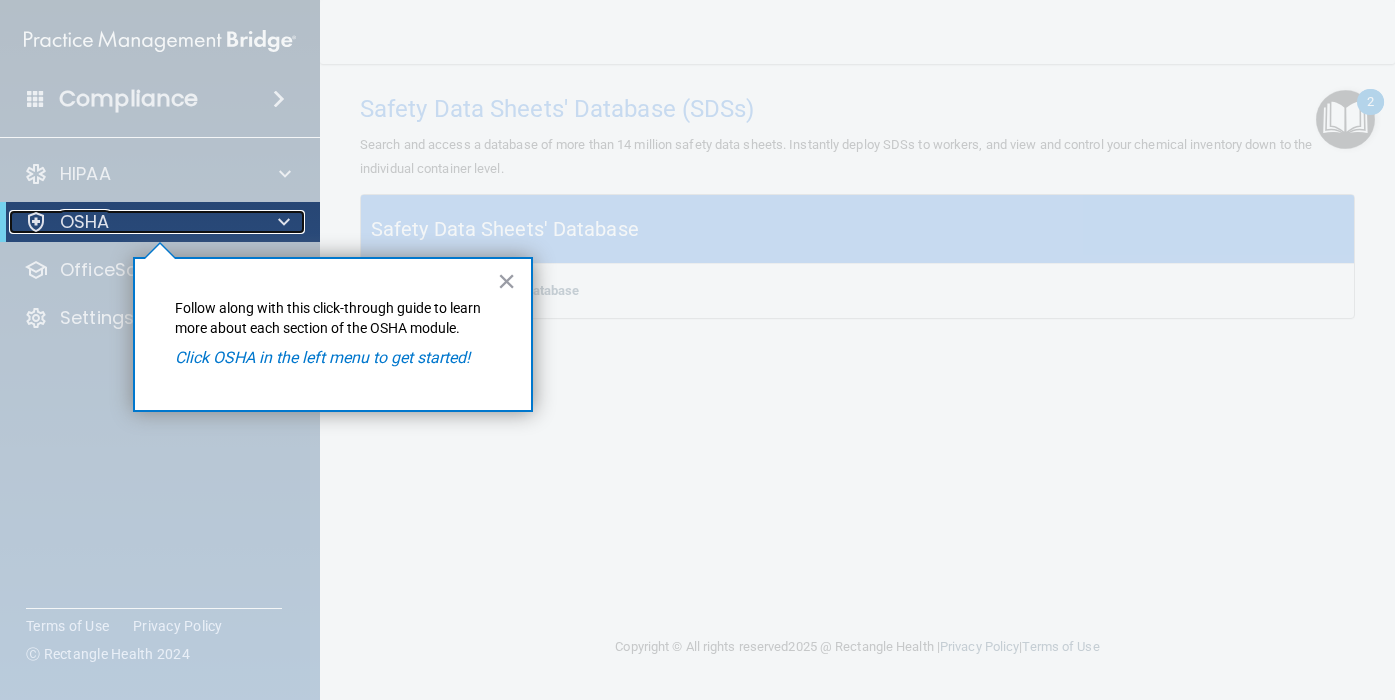 click at bounding box center (36, 222) 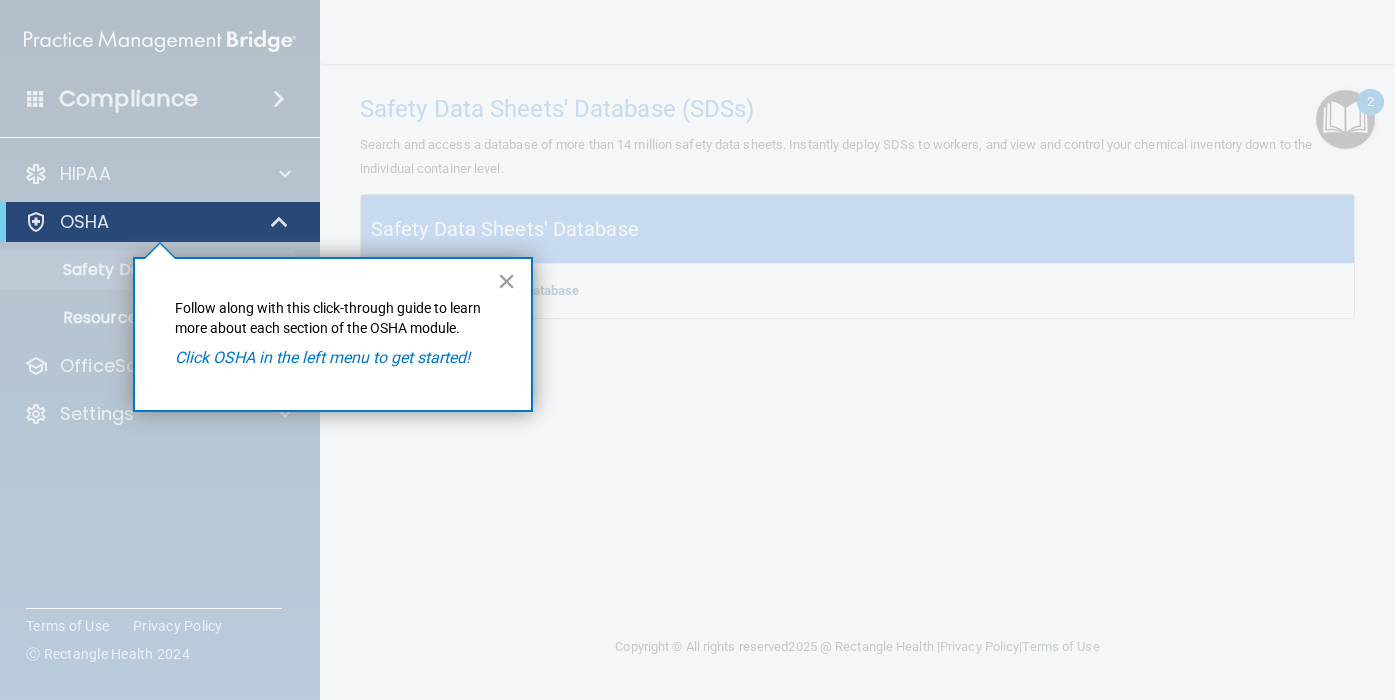 click on "× Follow along with this click-through guide to learn more about each section of the OSHA module. Click OSHA in the left menu to get started!" at bounding box center (333, 334) 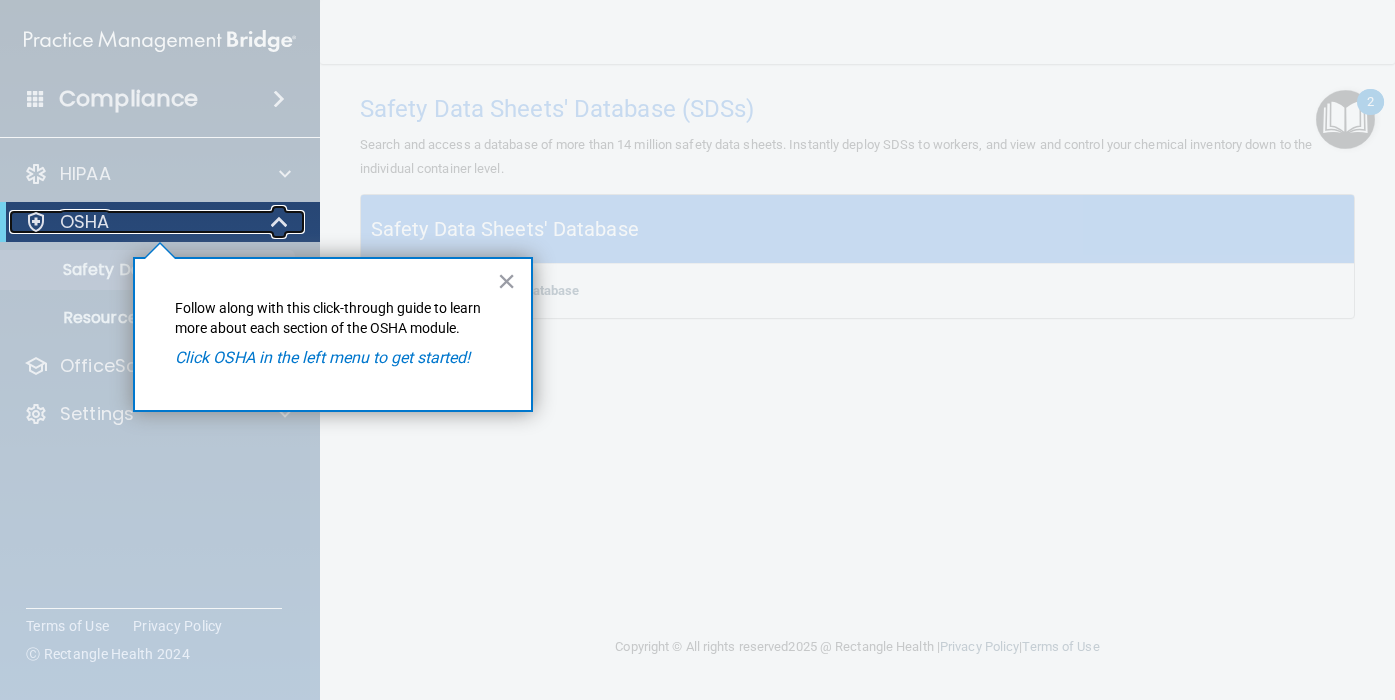 click at bounding box center (281, 222) 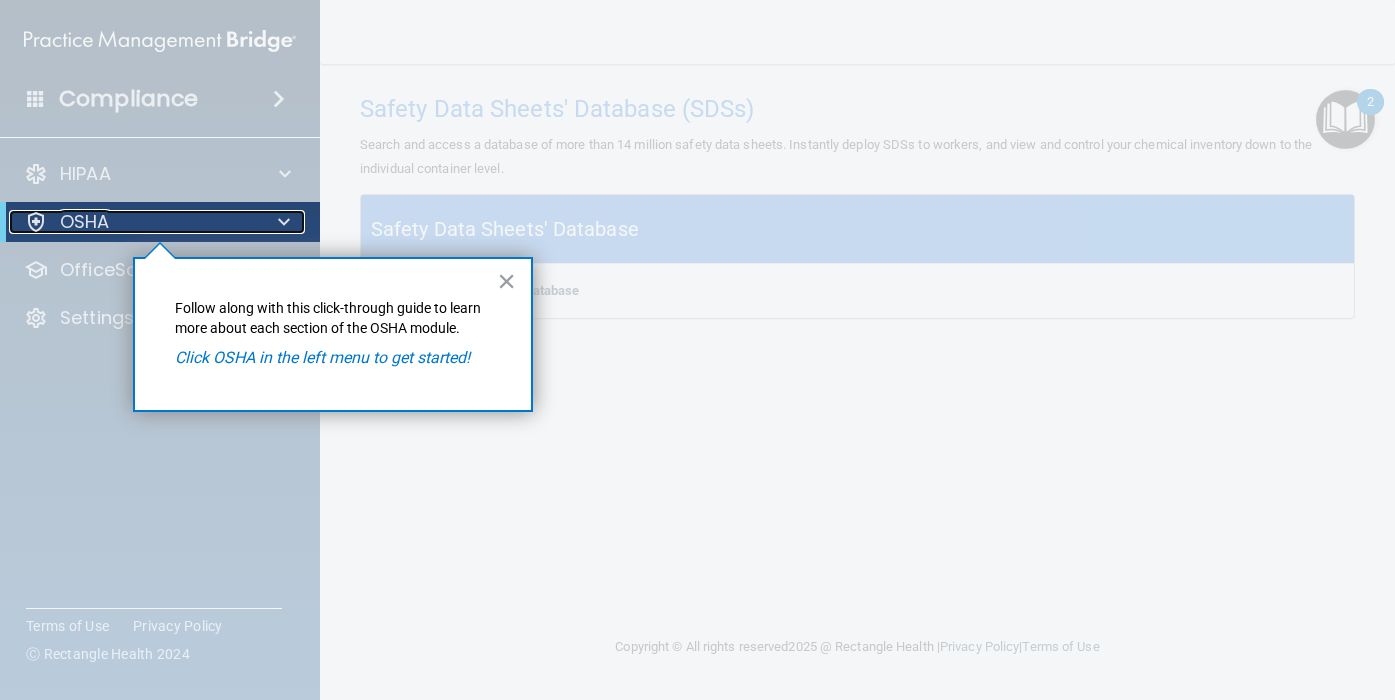 click at bounding box center [284, 222] 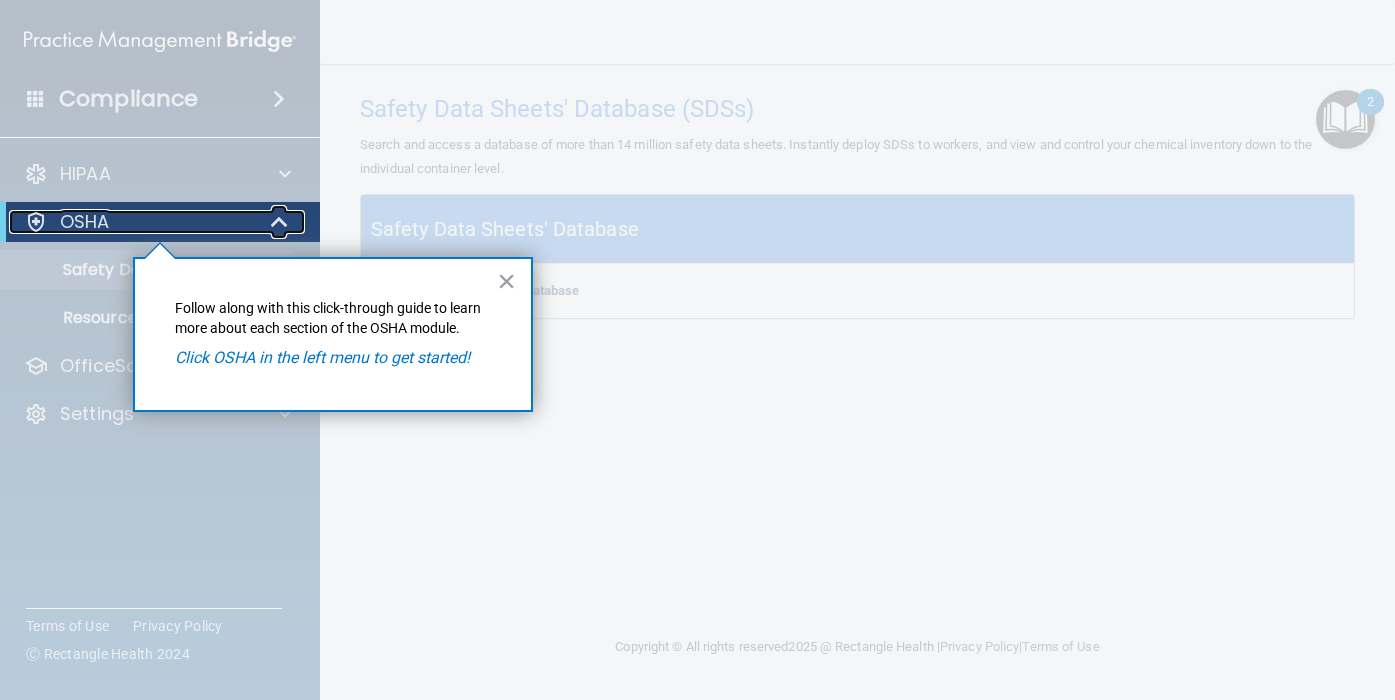 click on "OSHA" at bounding box center [85, 222] 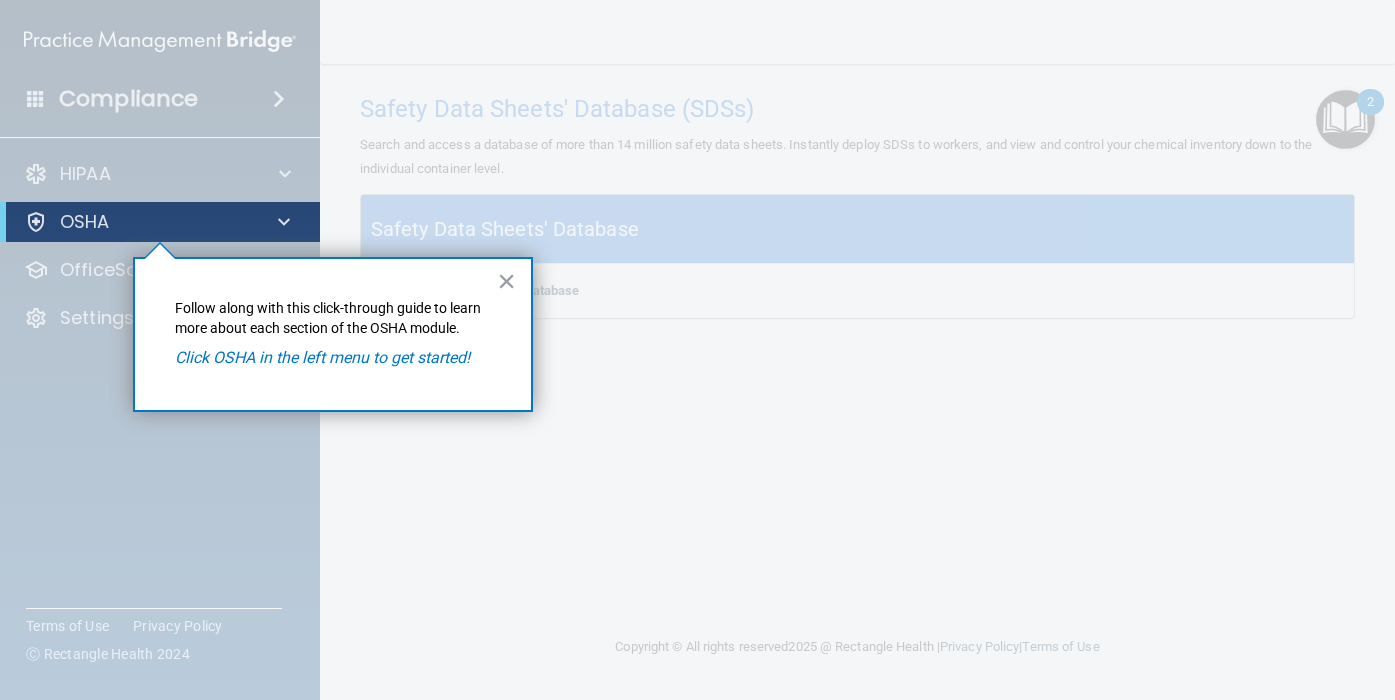 click on "Compliance
HIPAA
Documents and Policies                 Report an Incident               Business Associates               Emergency Planning               Resources                 HIPAA Risk Assessment
OSHA
Documents               Safety Data Sheets               Self-Assessment                Injury and Illness Report                Resources
PCI
PCI Compliance                Merchant Savings Calculator
OfficeSafe University
HIPAA Training                   OSHA Training                   Continuing Education
Settings
My Account               My Users" at bounding box center (697, 350) 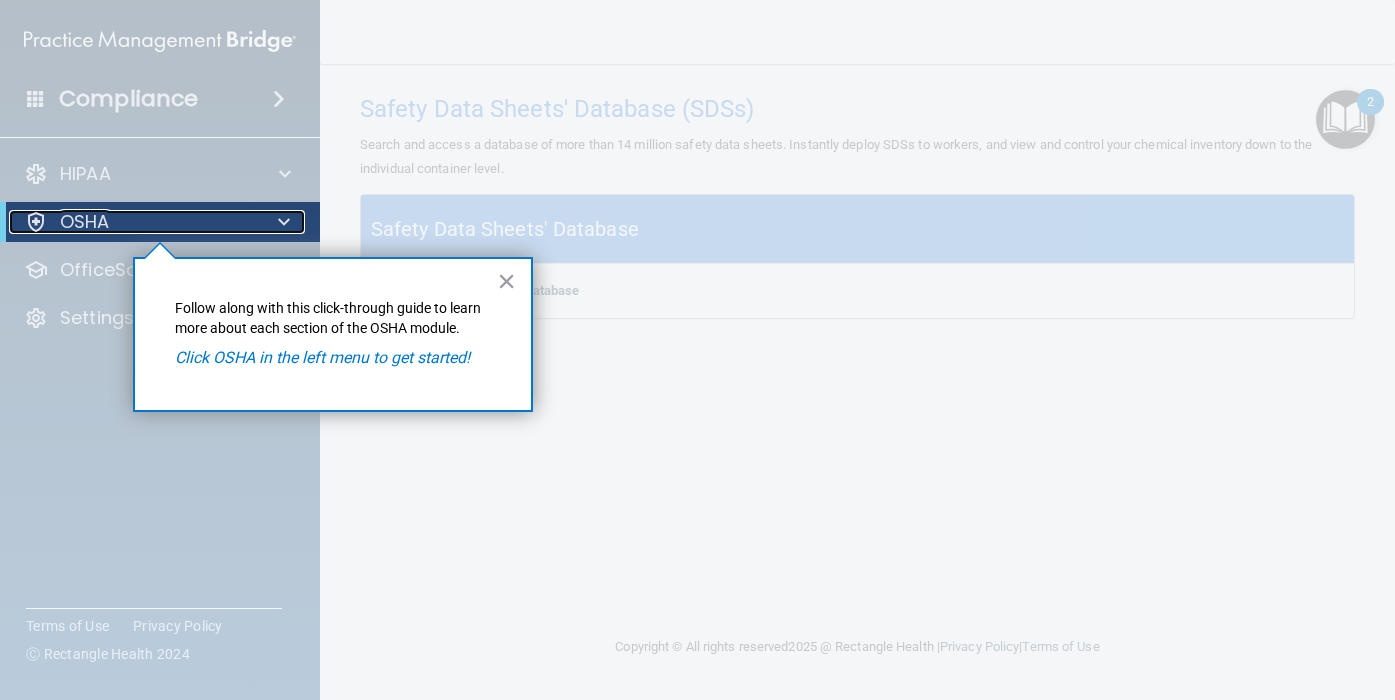 click on "OSHA" at bounding box center [85, 222] 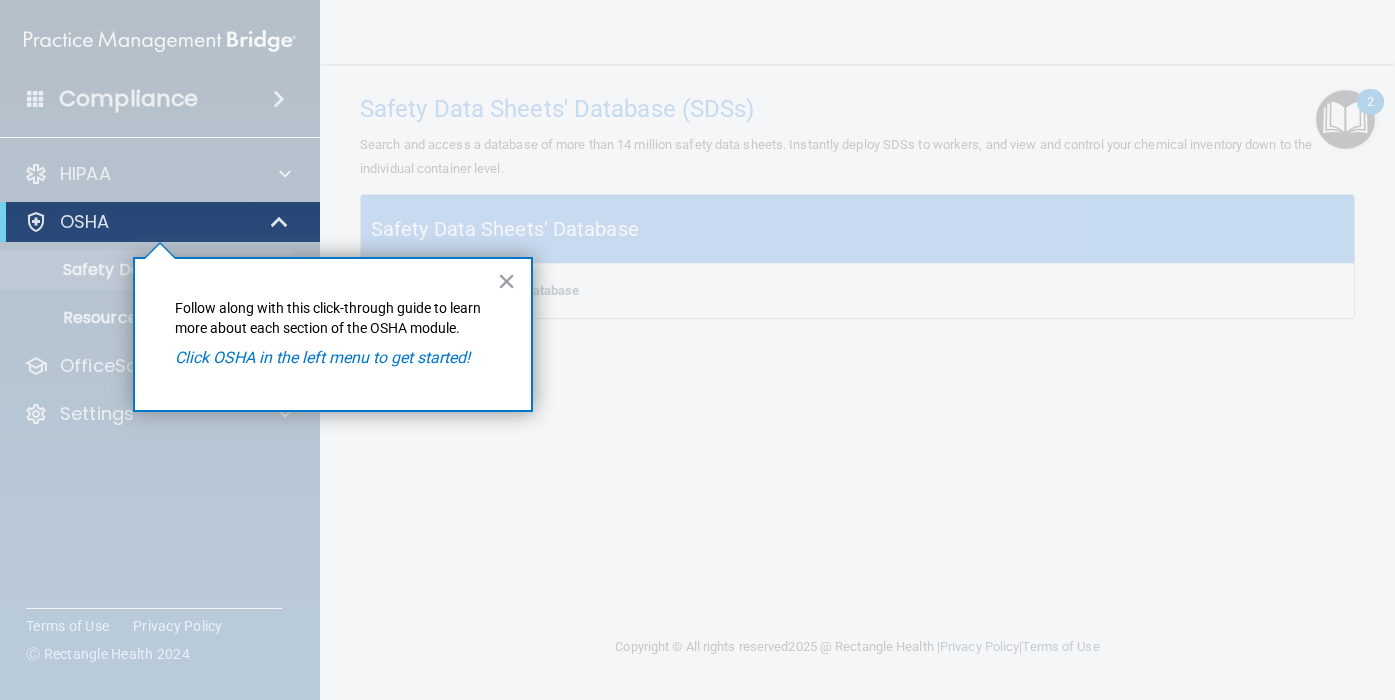 click at bounding box center (160, 471) 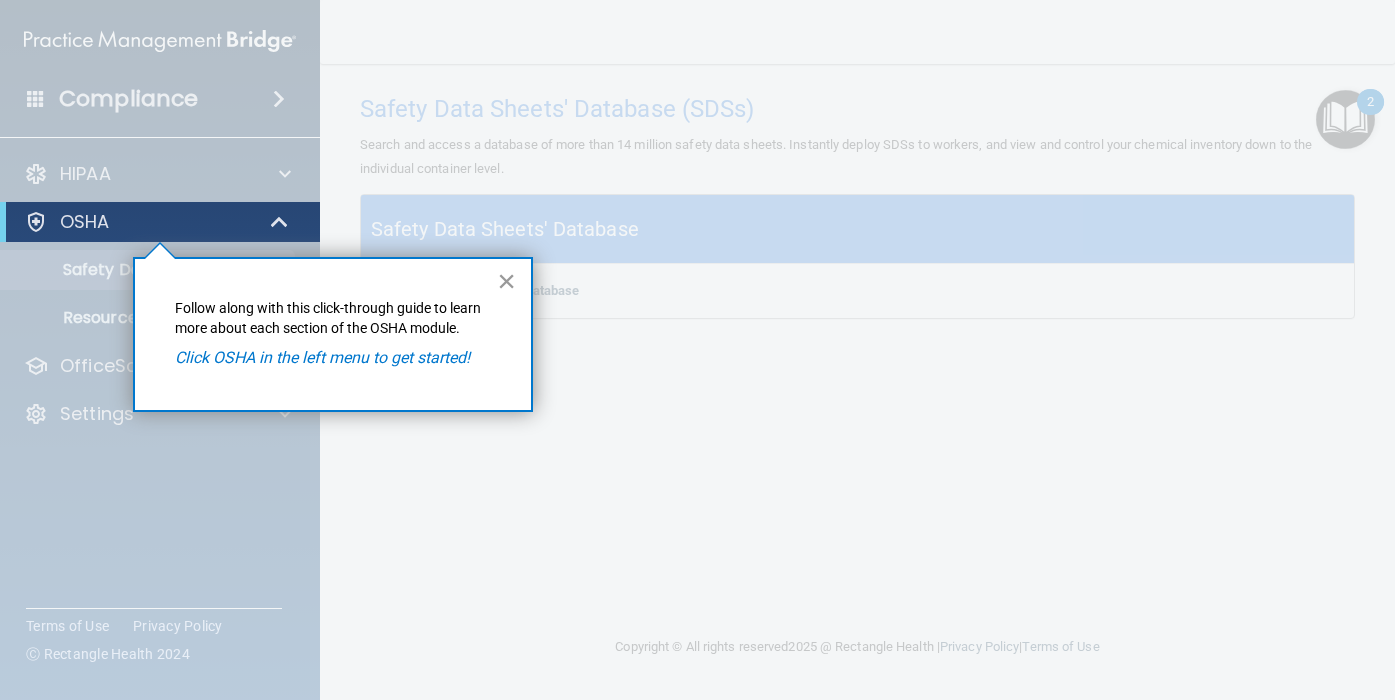 click on "×" at bounding box center (506, 281) 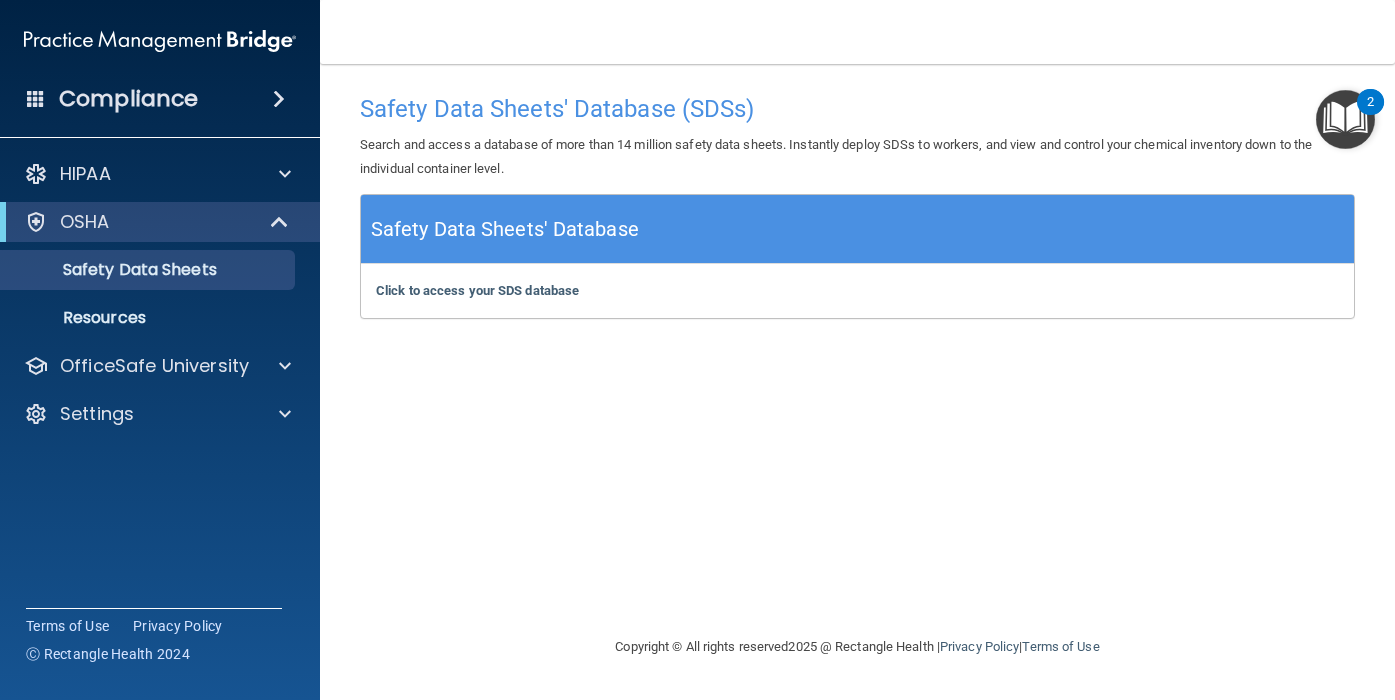 click on "Safety Data Sheets' Database" at bounding box center [505, 229] 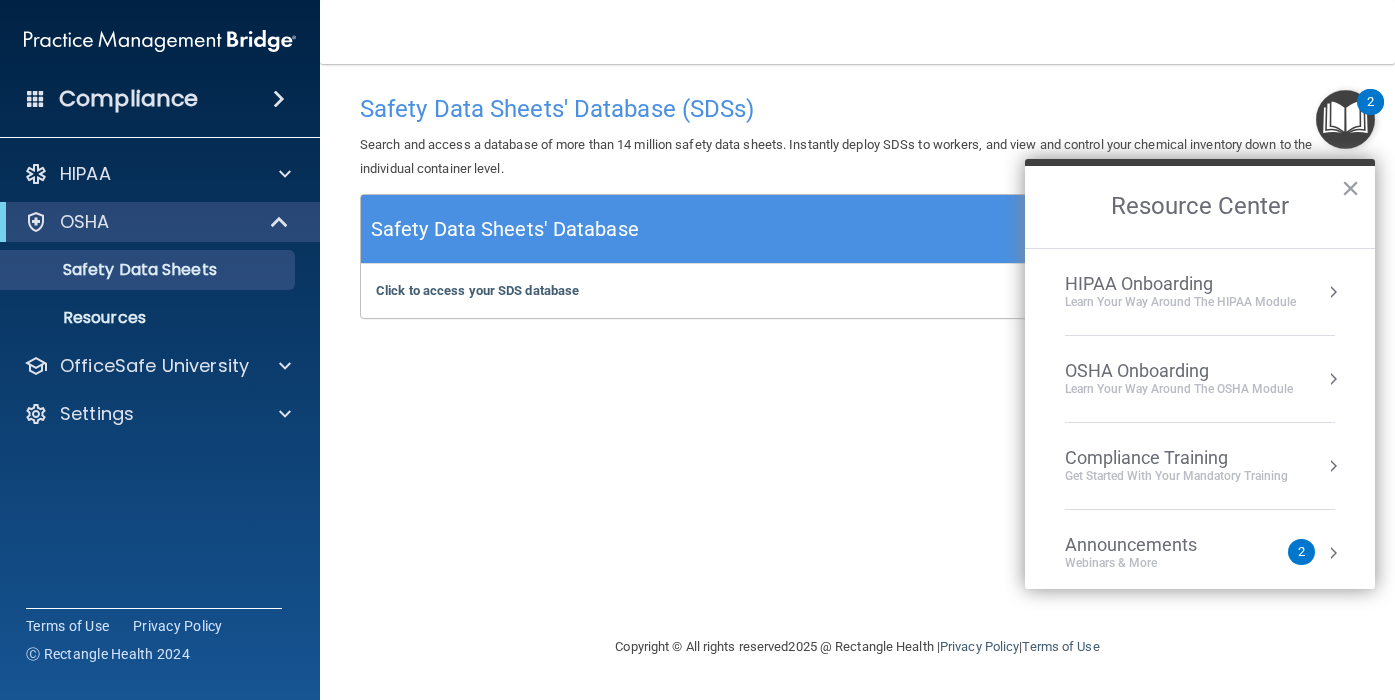 click on "Learn your way around the OSHA module" at bounding box center [1179, 389] 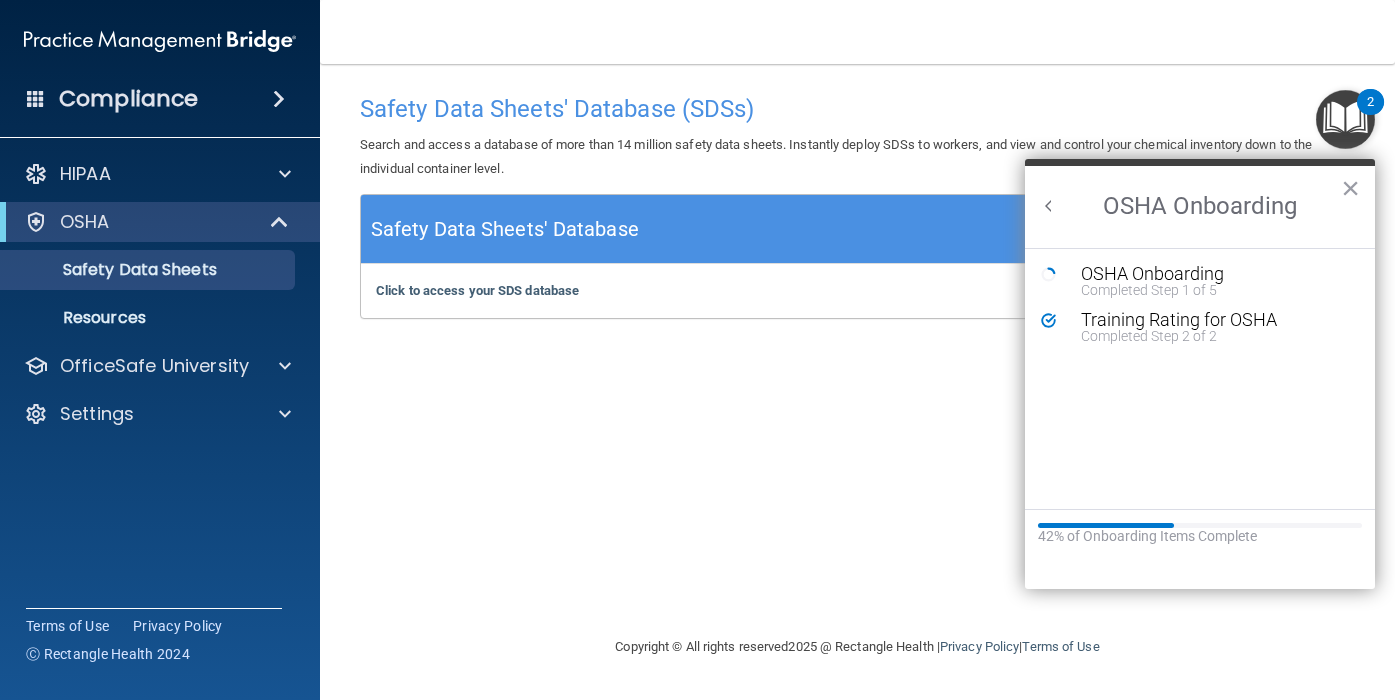 scroll, scrollTop: 0, scrollLeft: 0, axis: both 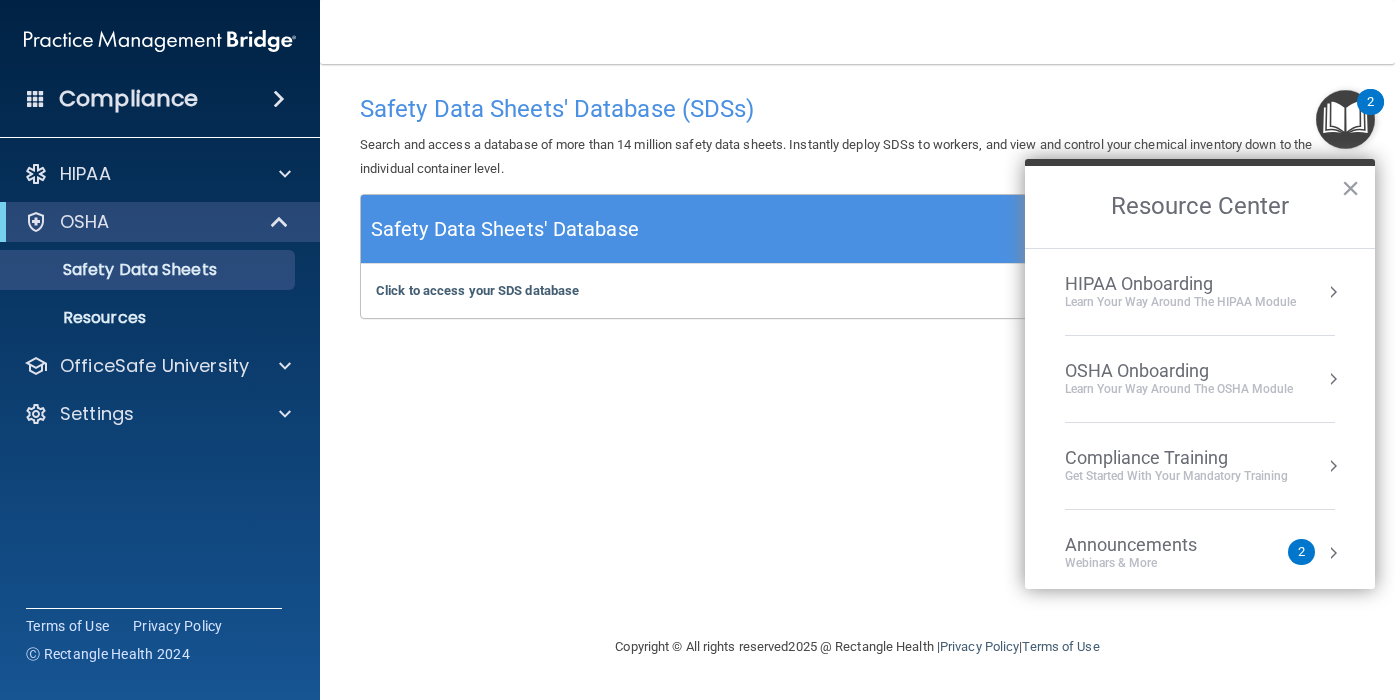 click on "Compliance Training" at bounding box center (1176, 458) 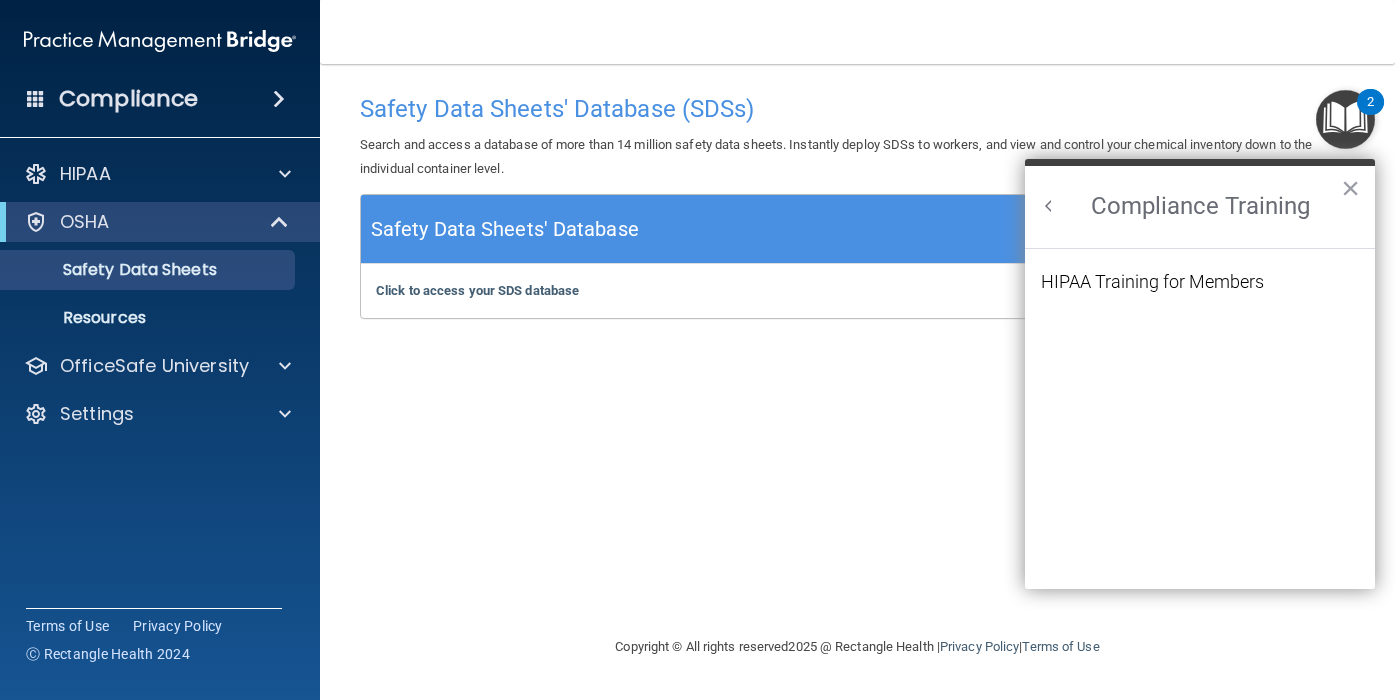 scroll, scrollTop: 0, scrollLeft: 0, axis: both 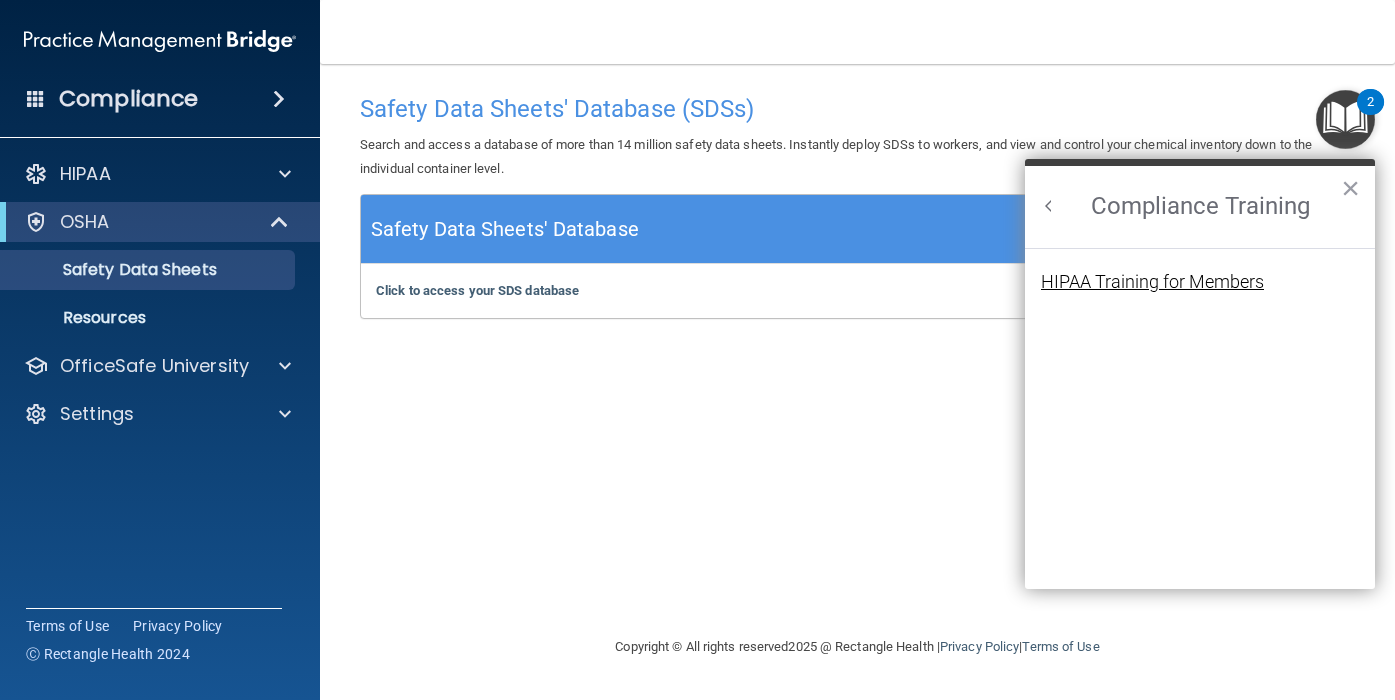 click on "HIPAA Training for Members" at bounding box center (1152, 282) 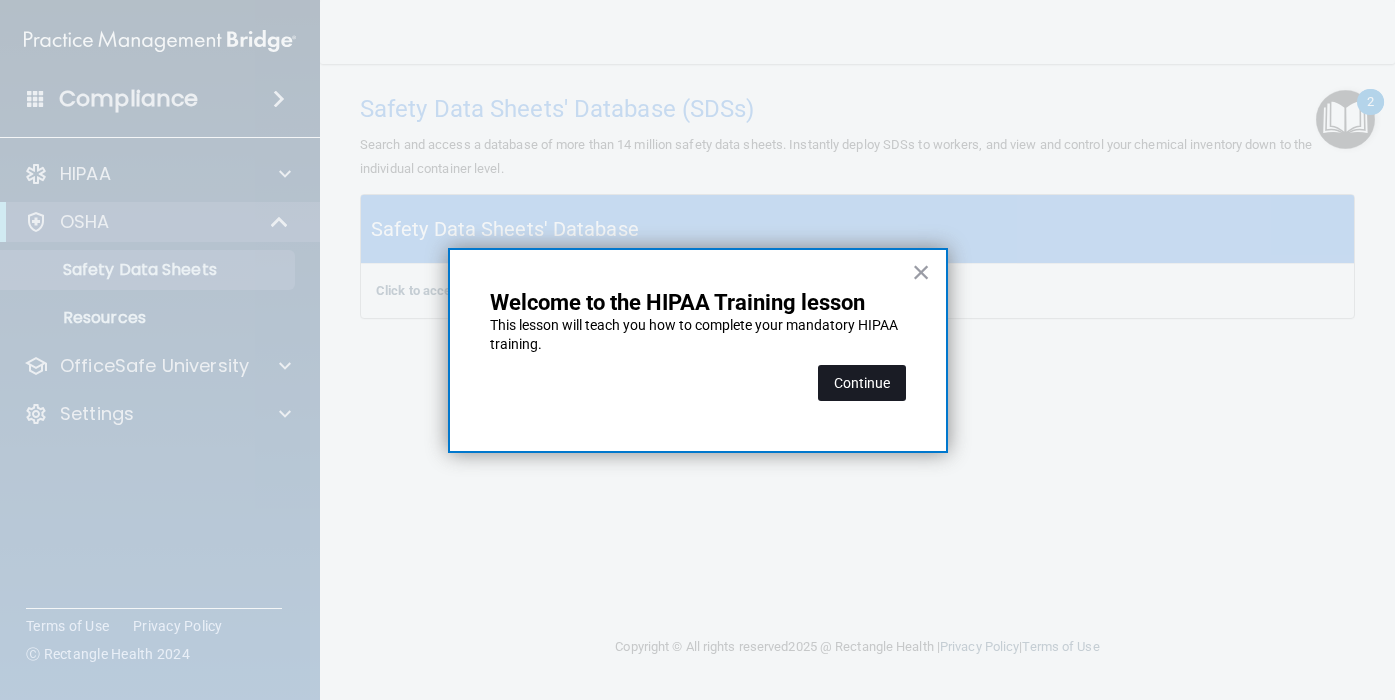 click on "Continue" at bounding box center (862, 383) 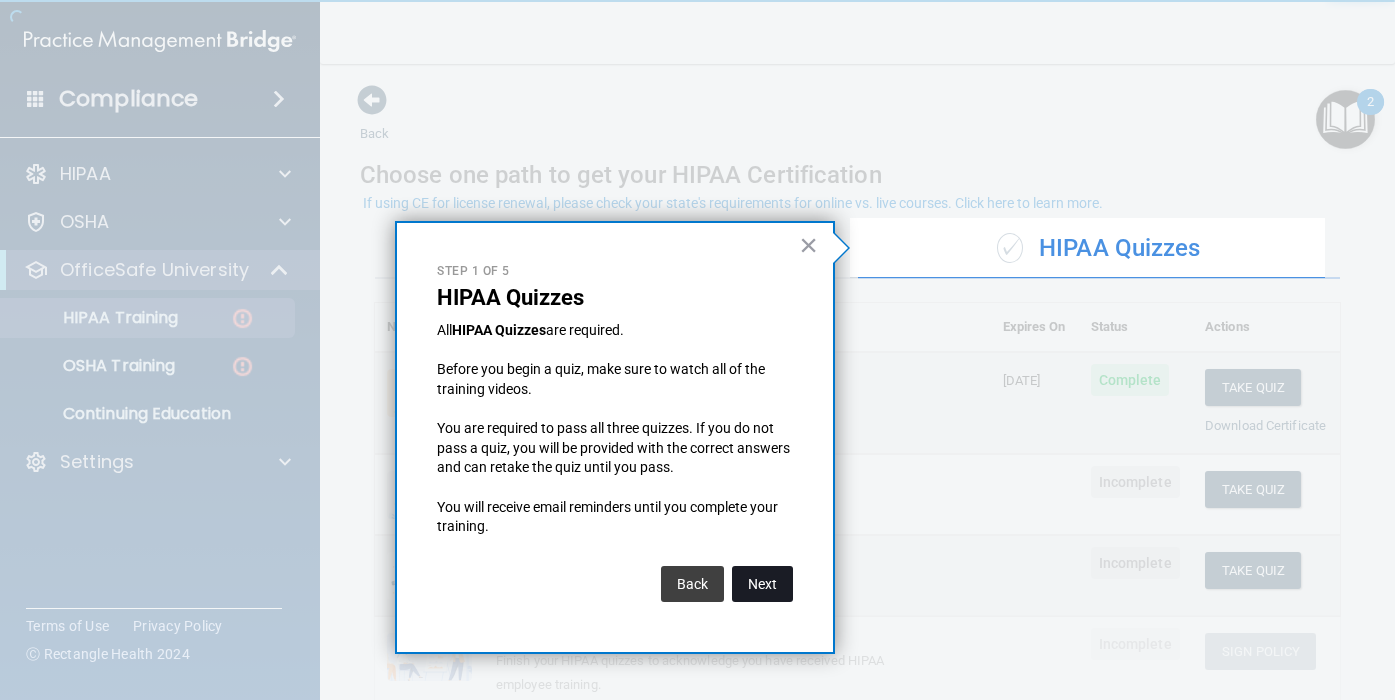 click on "Next" at bounding box center (762, 584) 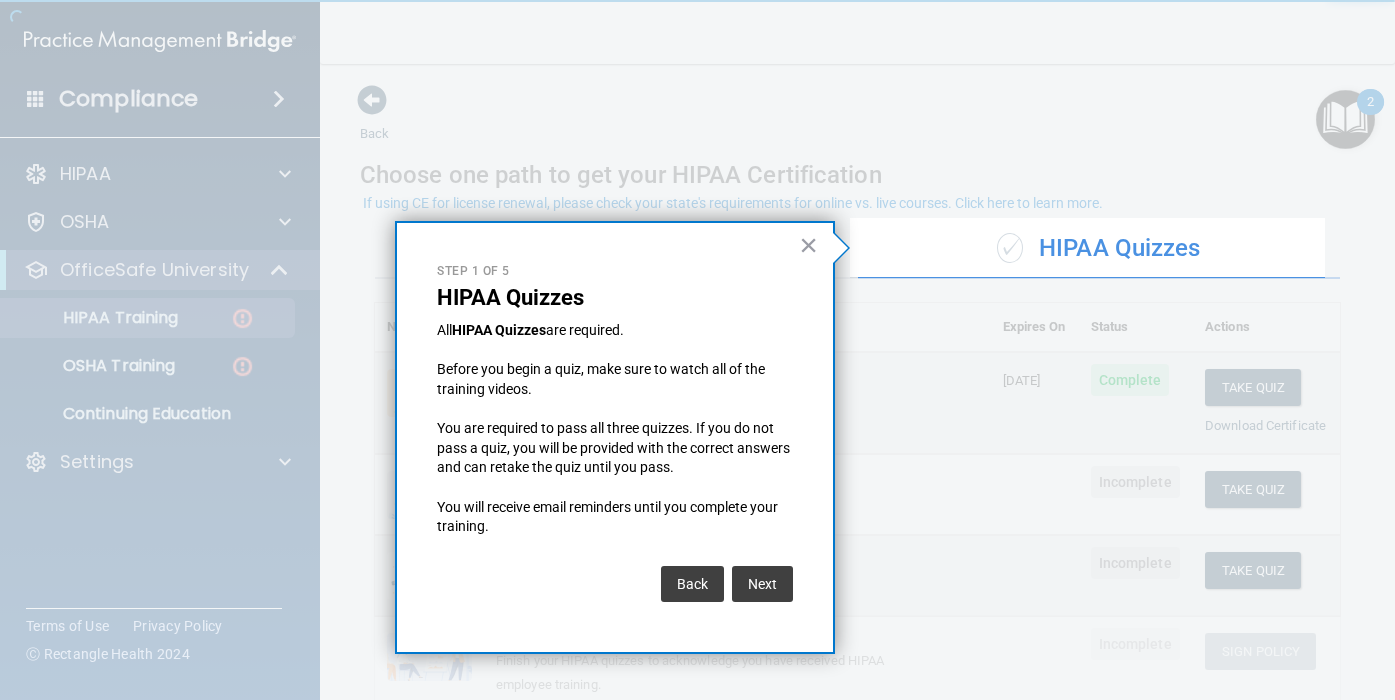 scroll, scrollTop: 257, scrollLeft: 0, axis: vertical 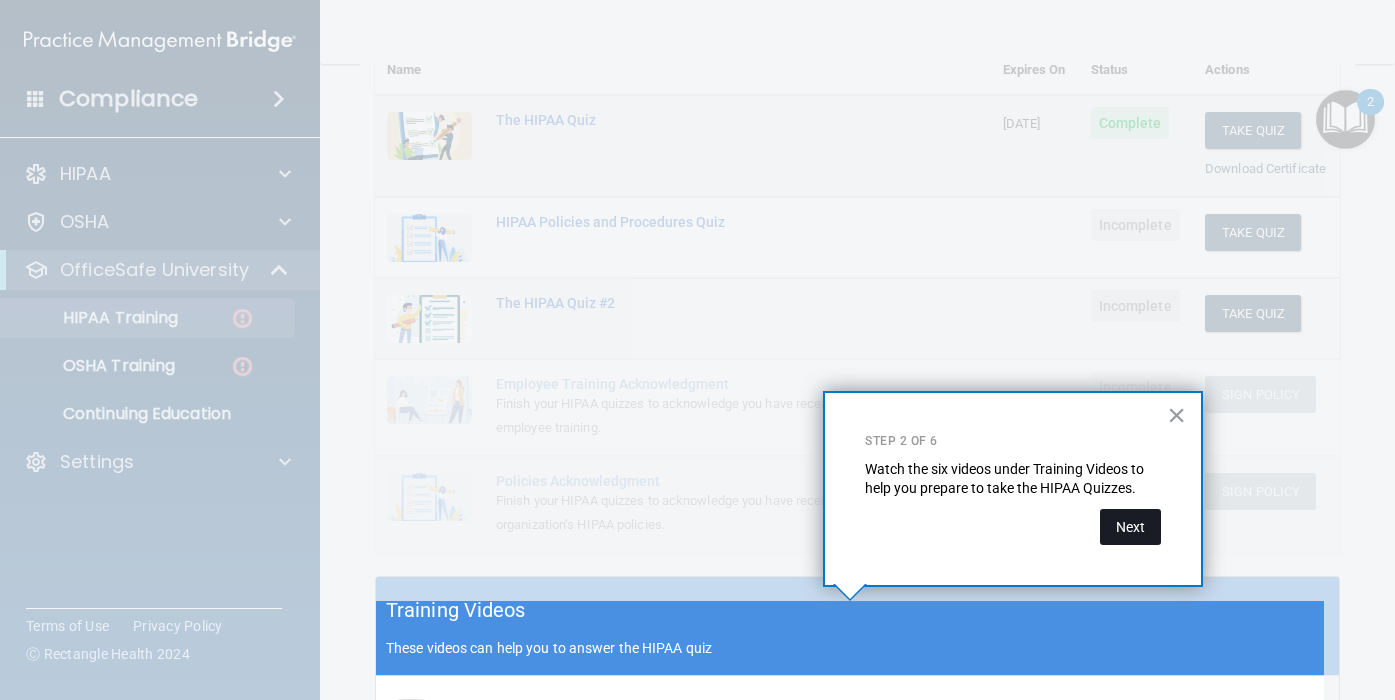 click on "Next" at bounding box center [1130, 527] 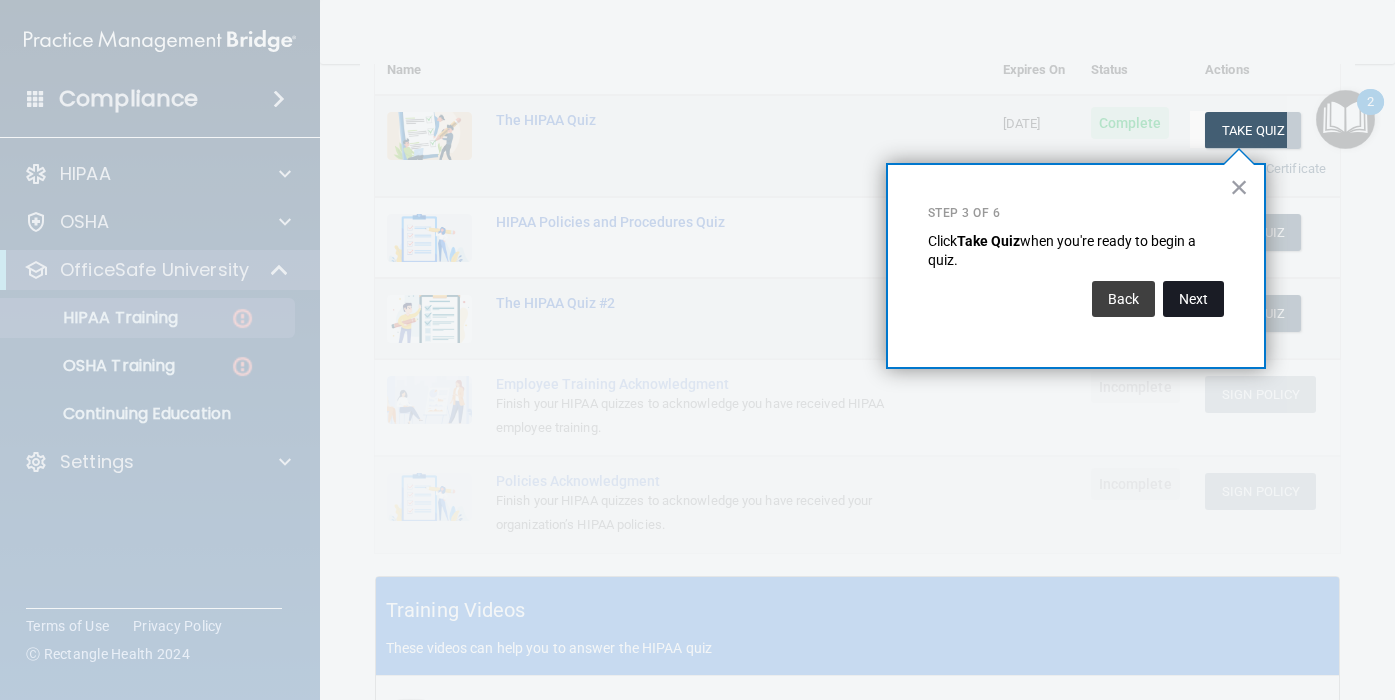 click on "Next" at bounding box center (1193, 299) 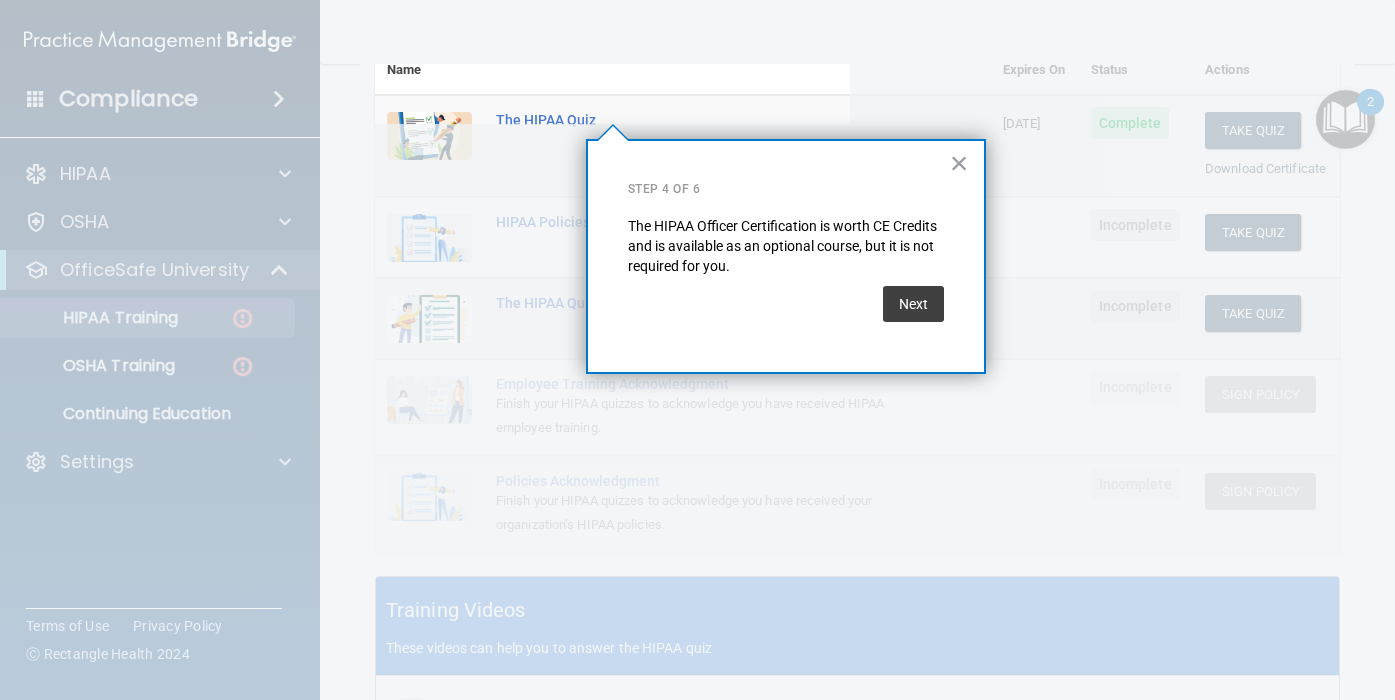 scroll, scrollTop: 154, scrollLeft: 0, axis: vertical 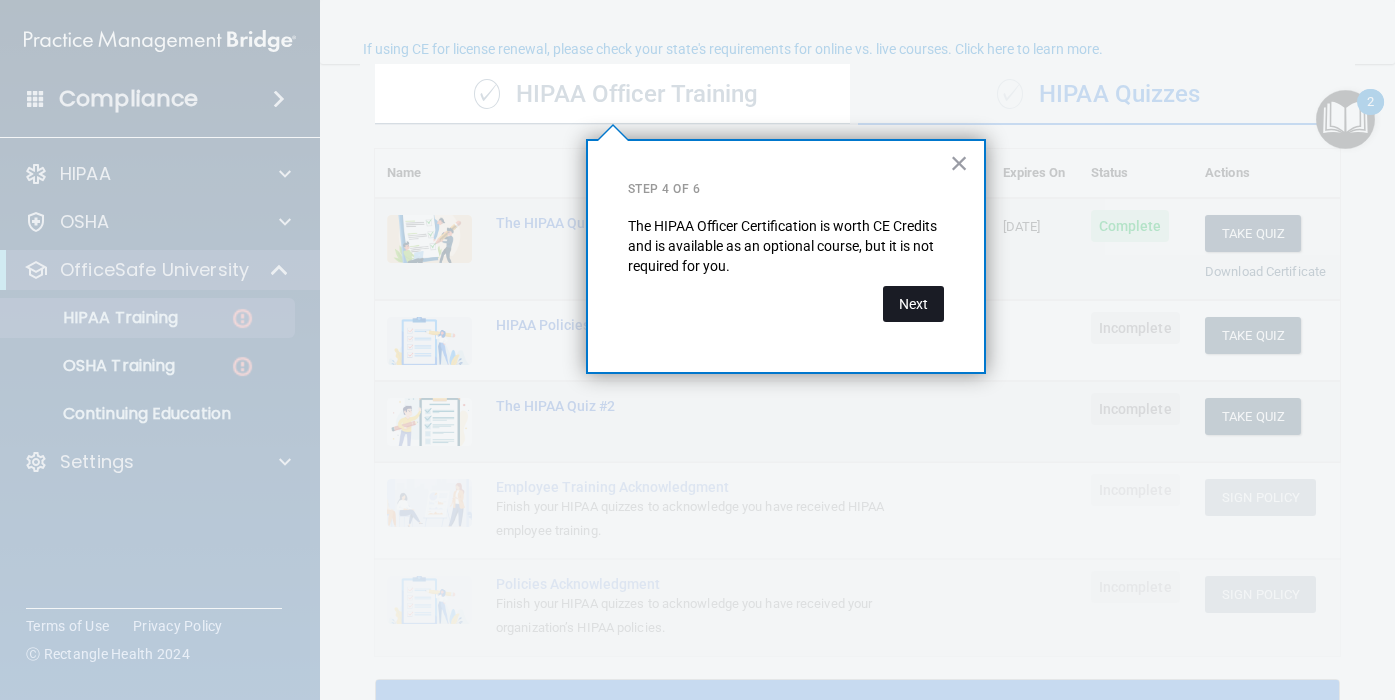click on "Next" at bounding box center (913, 304) 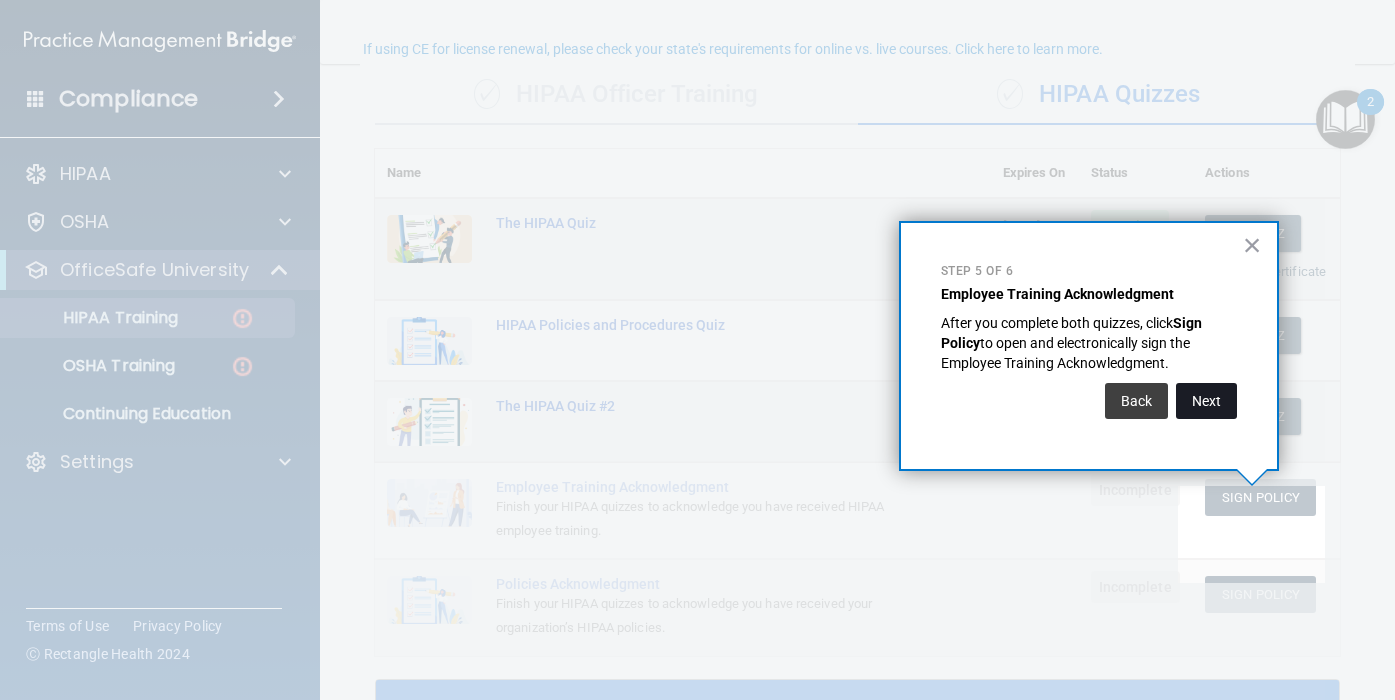 click on "Next" at bounding box center (1206, 401) 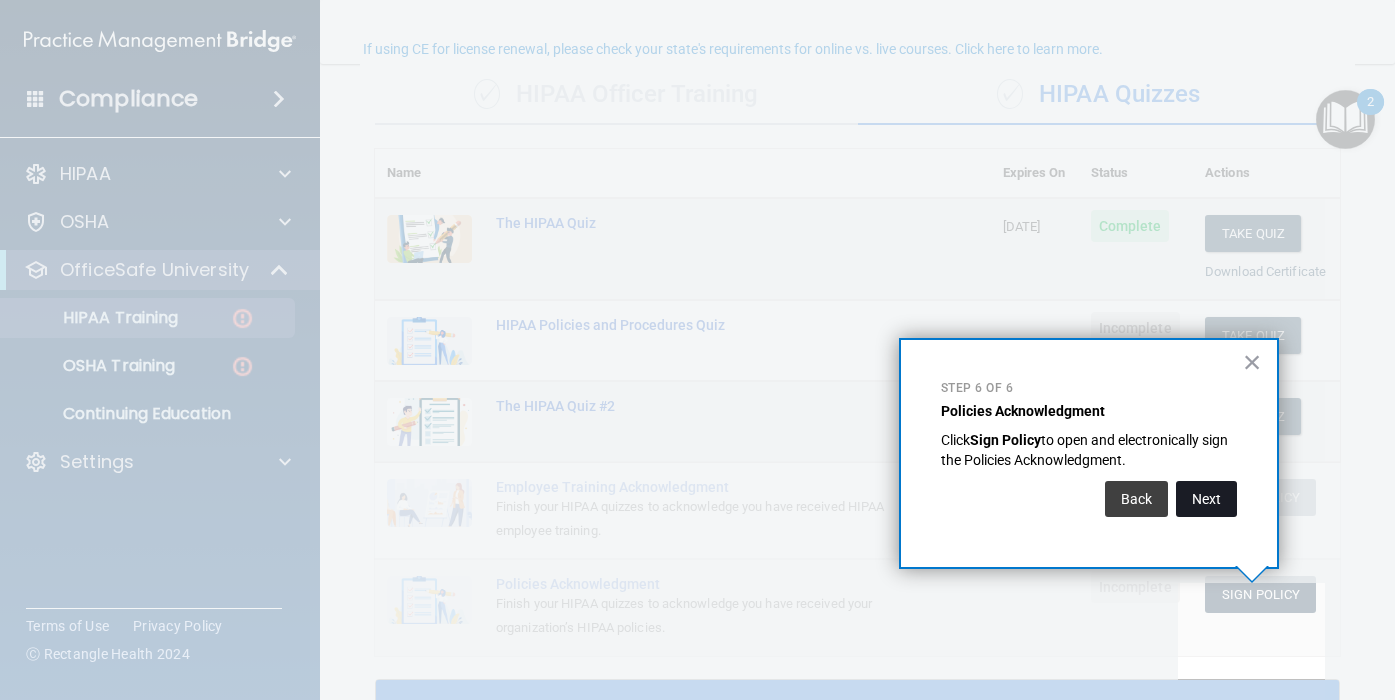 click on "Next" at bounding box center (1206, 499) 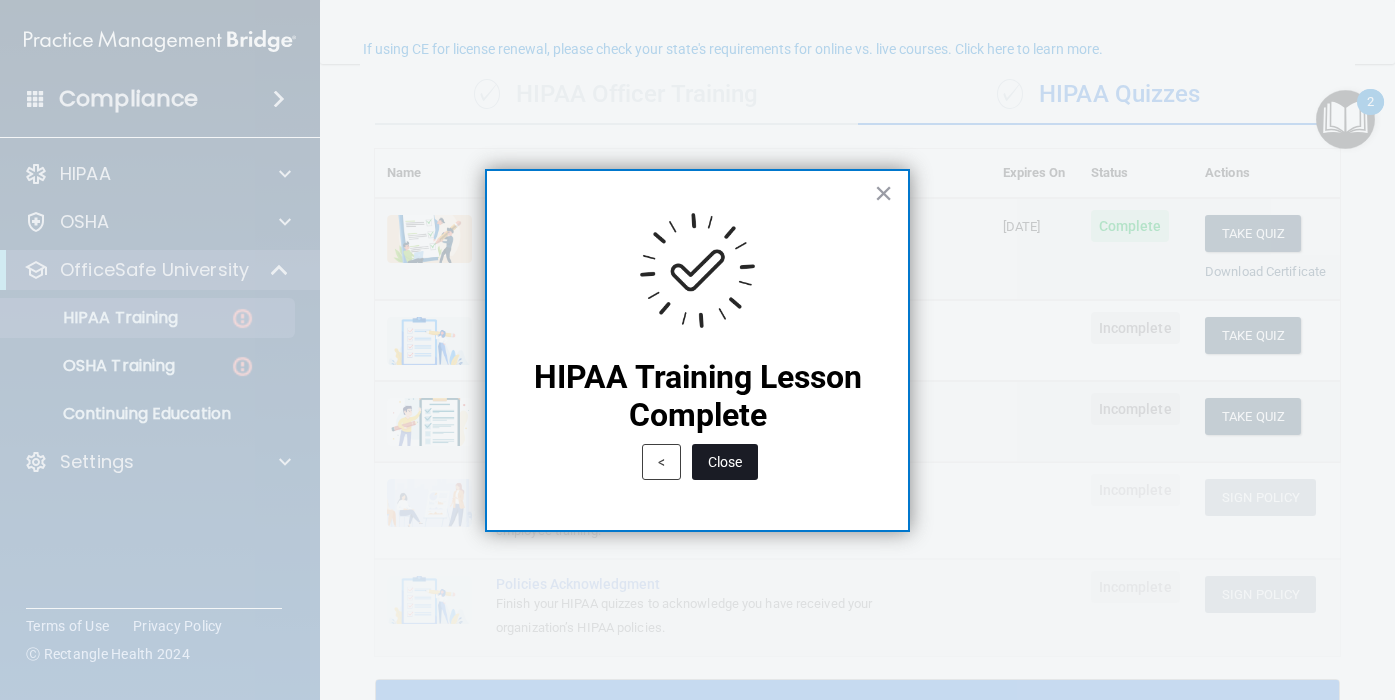 click on "Close" at bounding box center [725, 462] 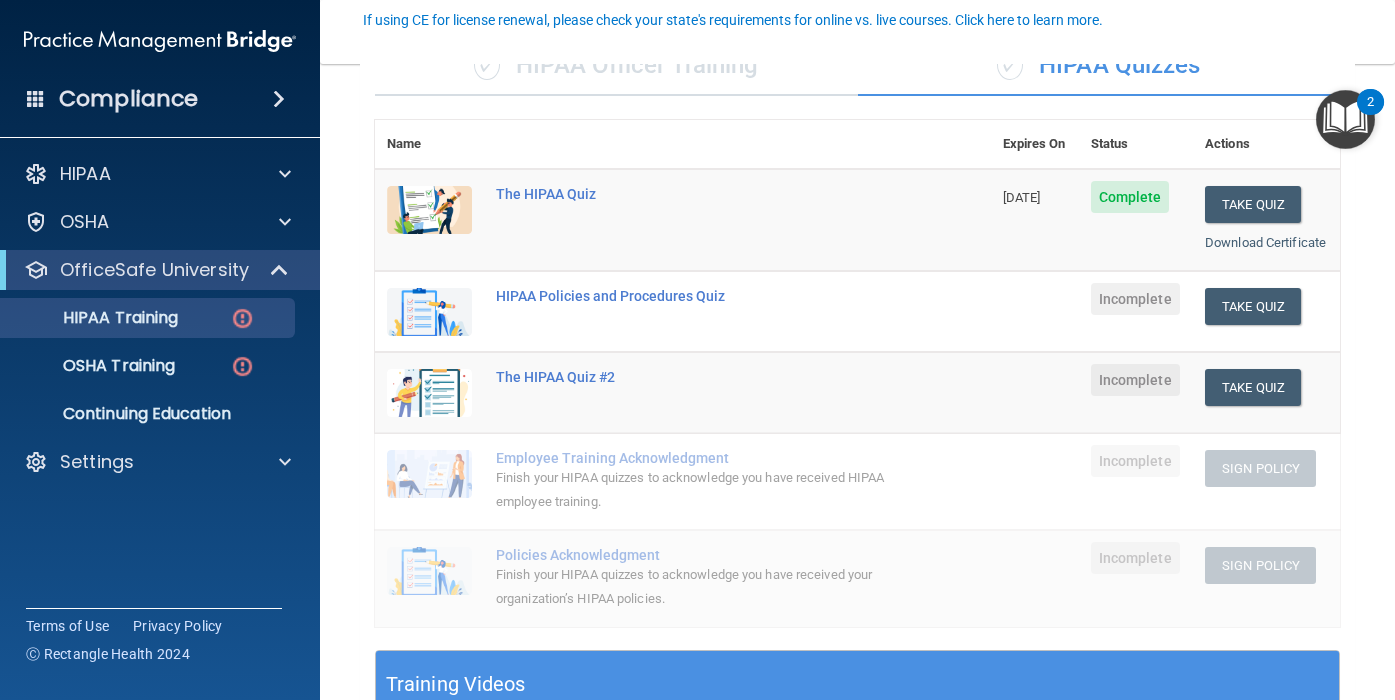 scroll, scrollTop: 186, scrollLeft: 0, axis: vertical 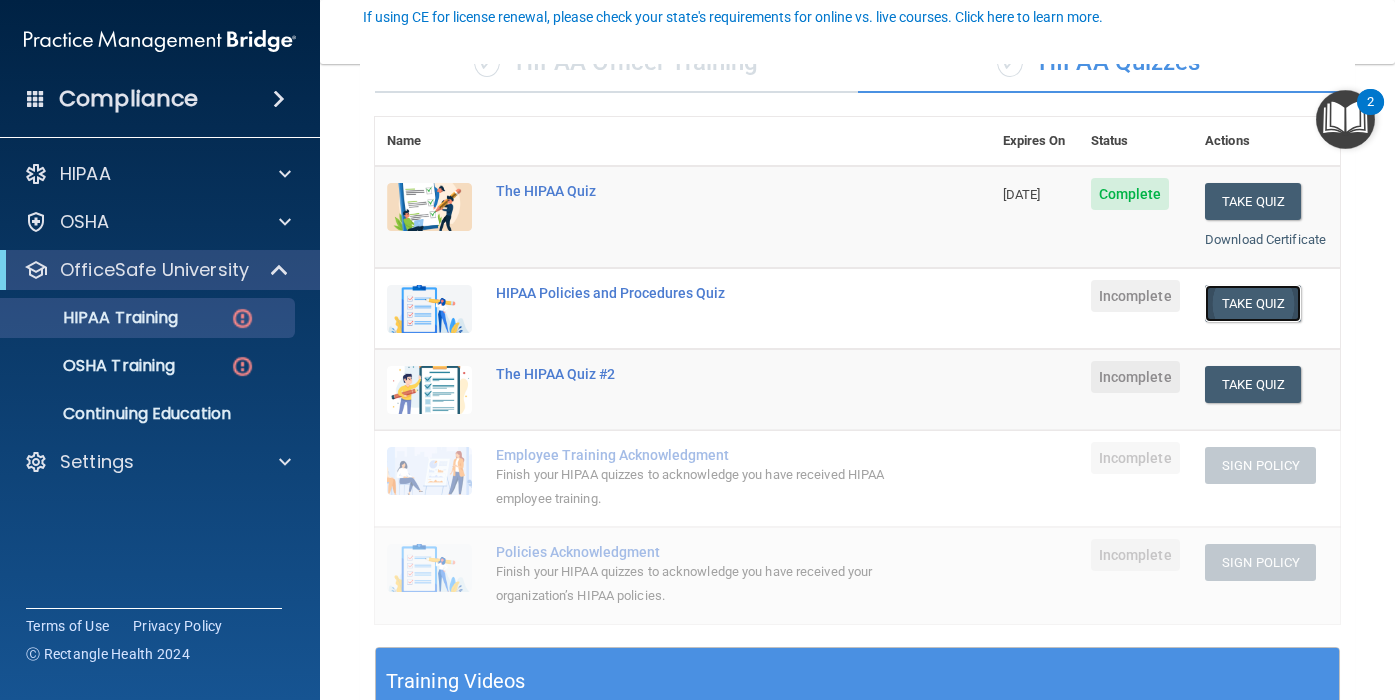 click on "Take Quiz" at bounding box center [1253, 303] 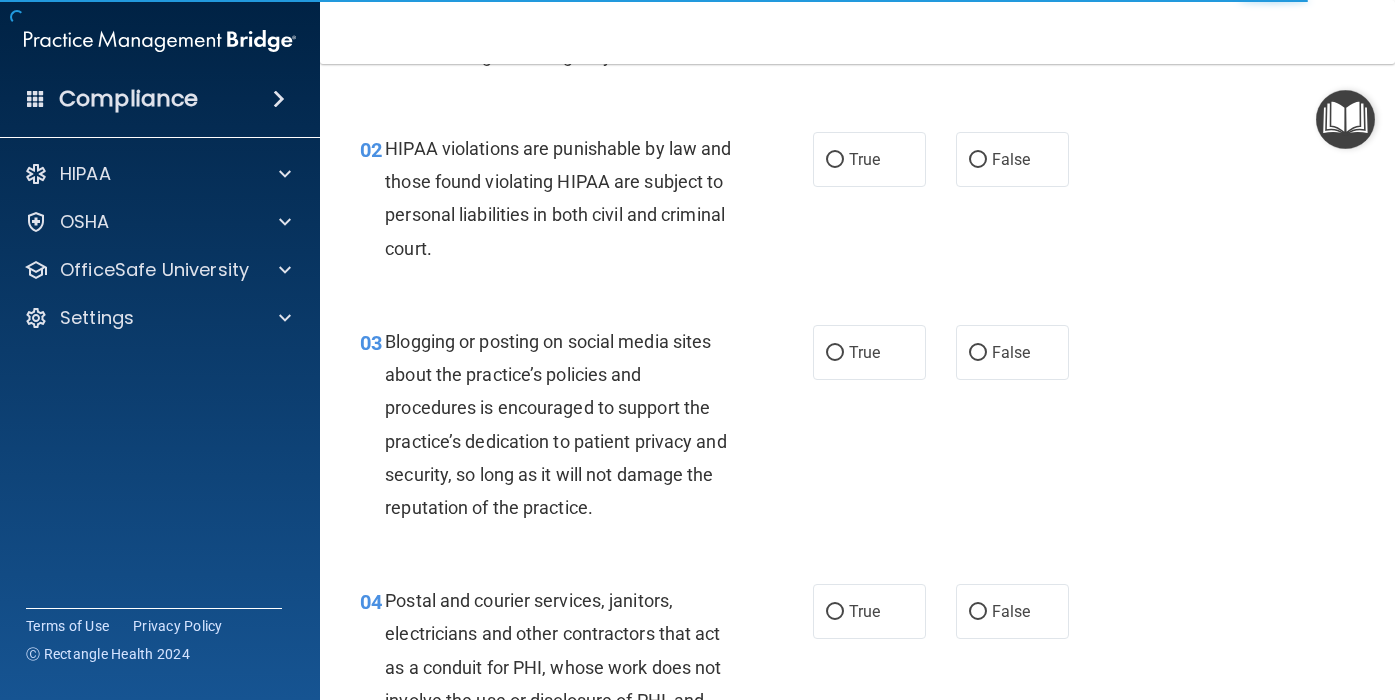 scroll, scrollTop: 0, scrollLeft: 0, axis: both 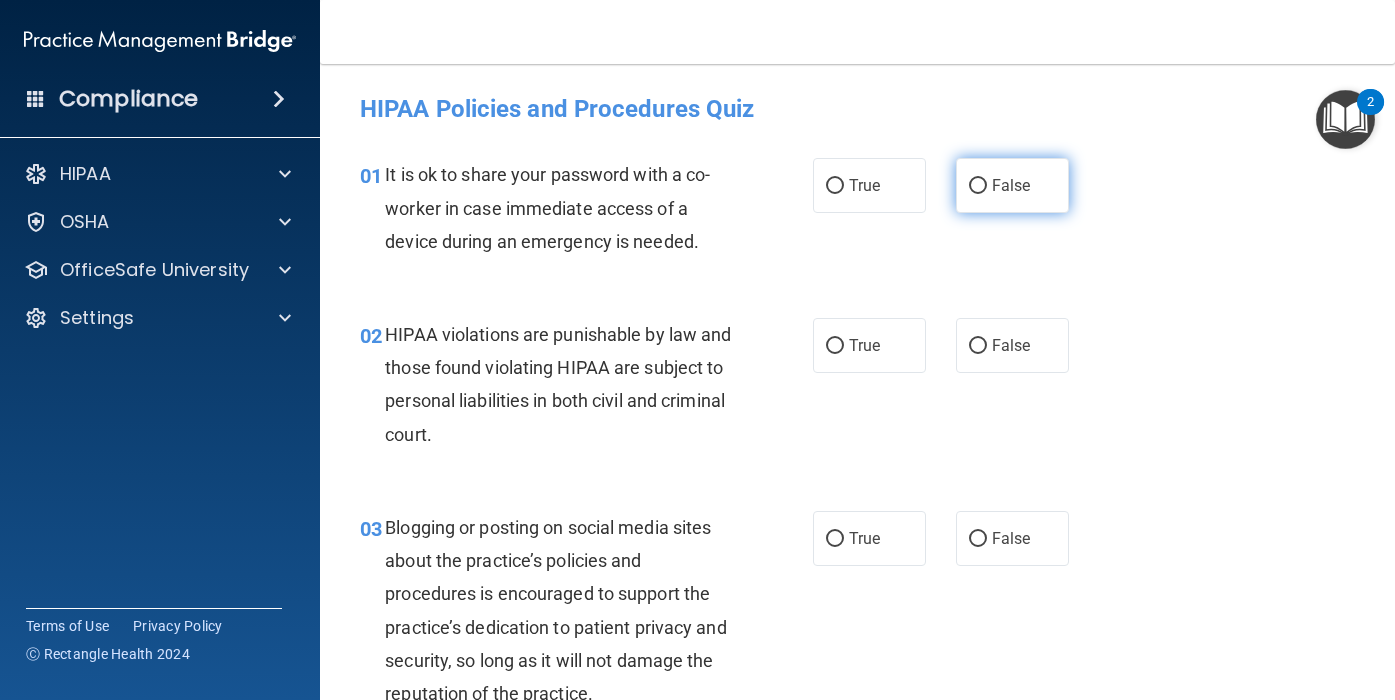 click on "False" at bounding box center (1012, 185) 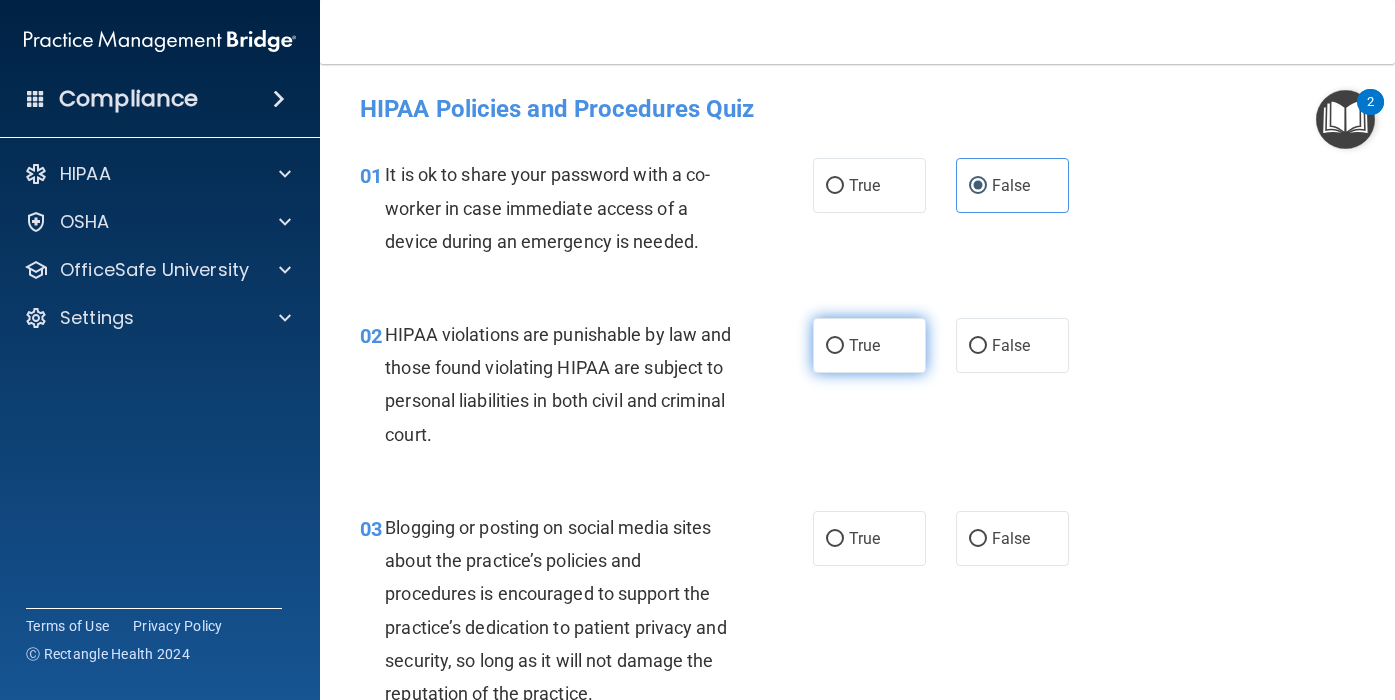 click on "True" at bounding box center [869, 345] 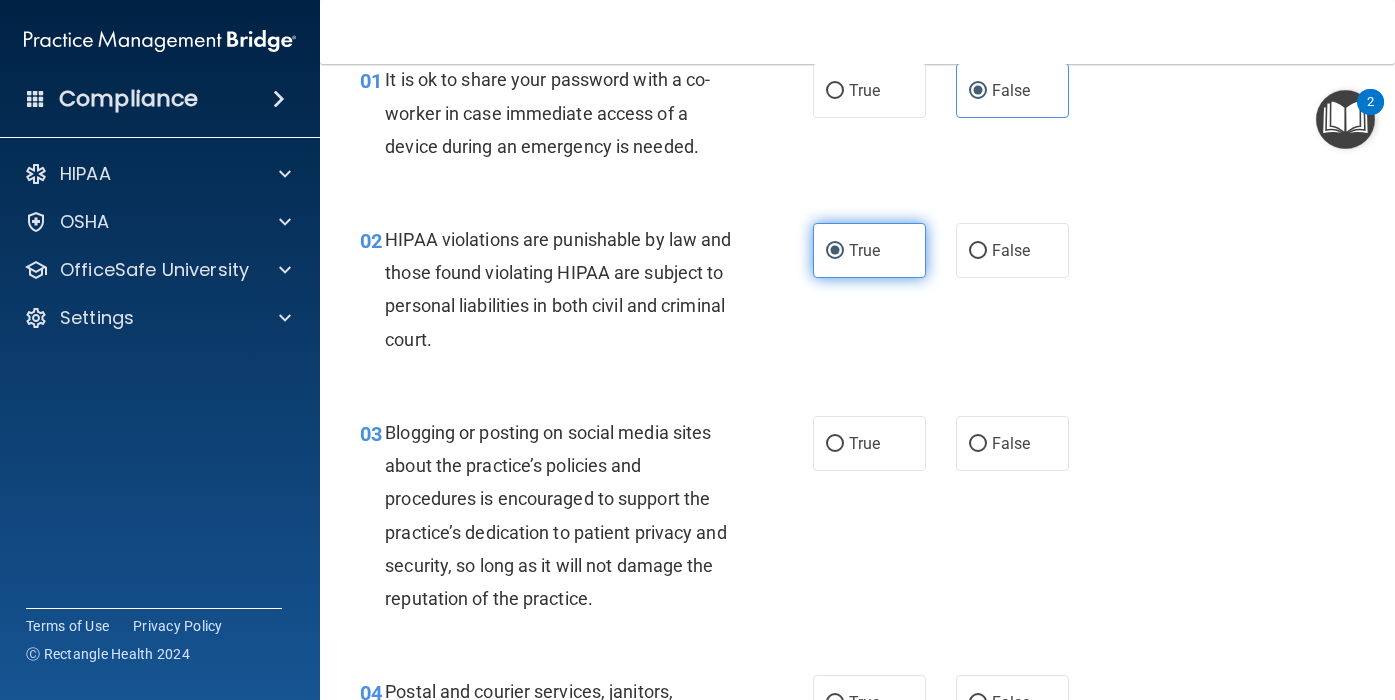 scroll, scrollTop: 178, scrollLeft: 0, axis: vertical 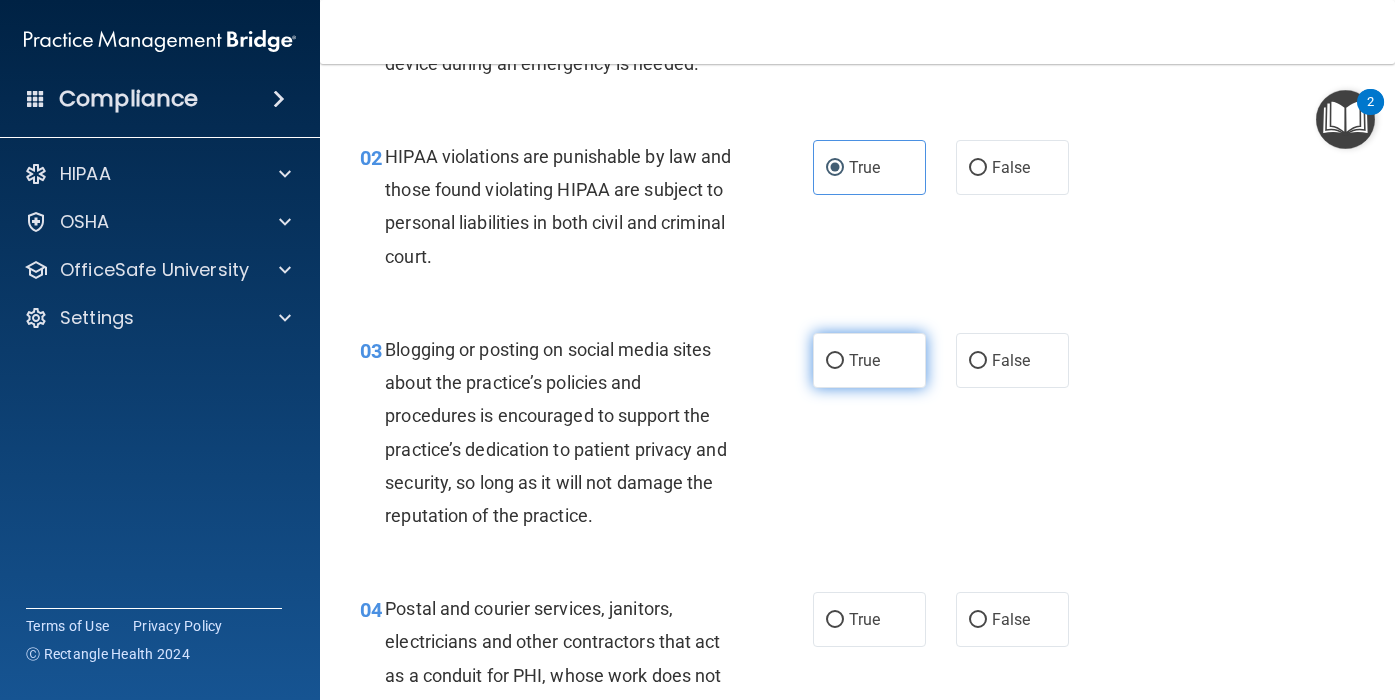 drag, startPoint x: 983, startPoint y: 359, endPoint x: 876, endPoint y: 371, distance: 107.67079 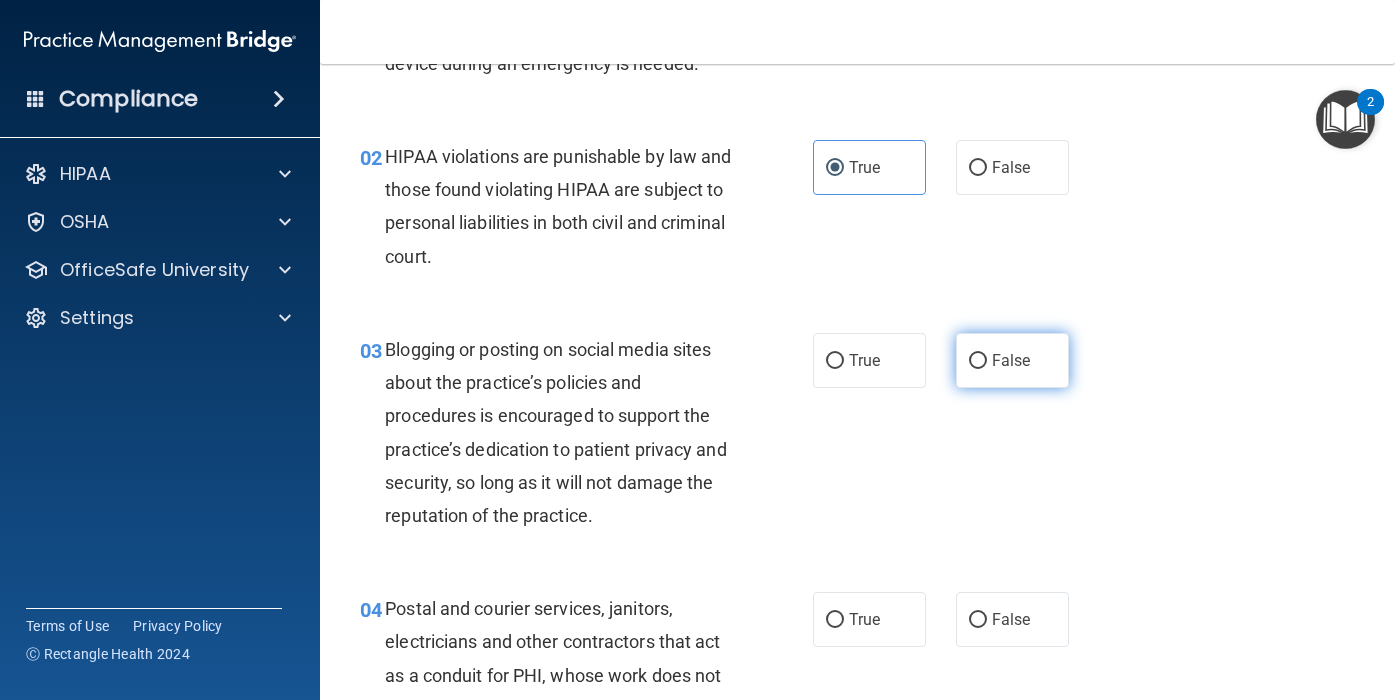 click on "False" at bounding box center [1012, 360] 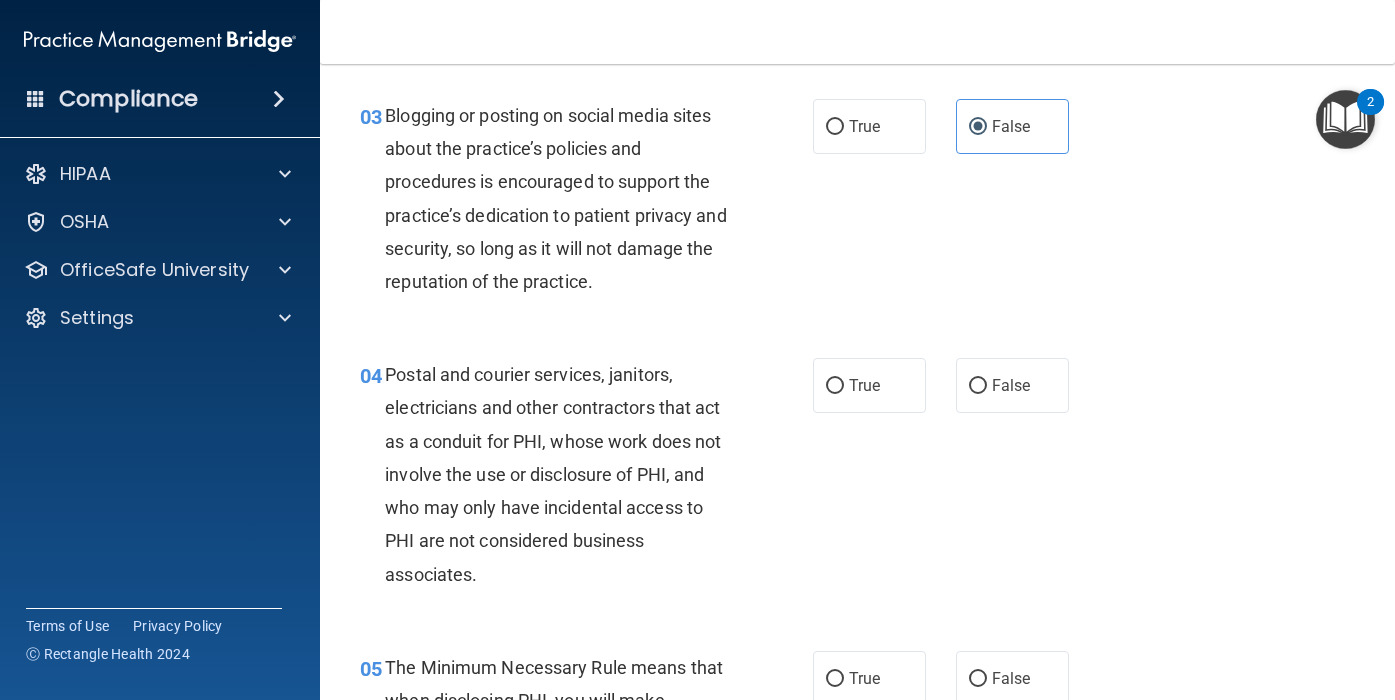 scroll, scrollTop: 413, scrollLeft: 0, axis: vertical 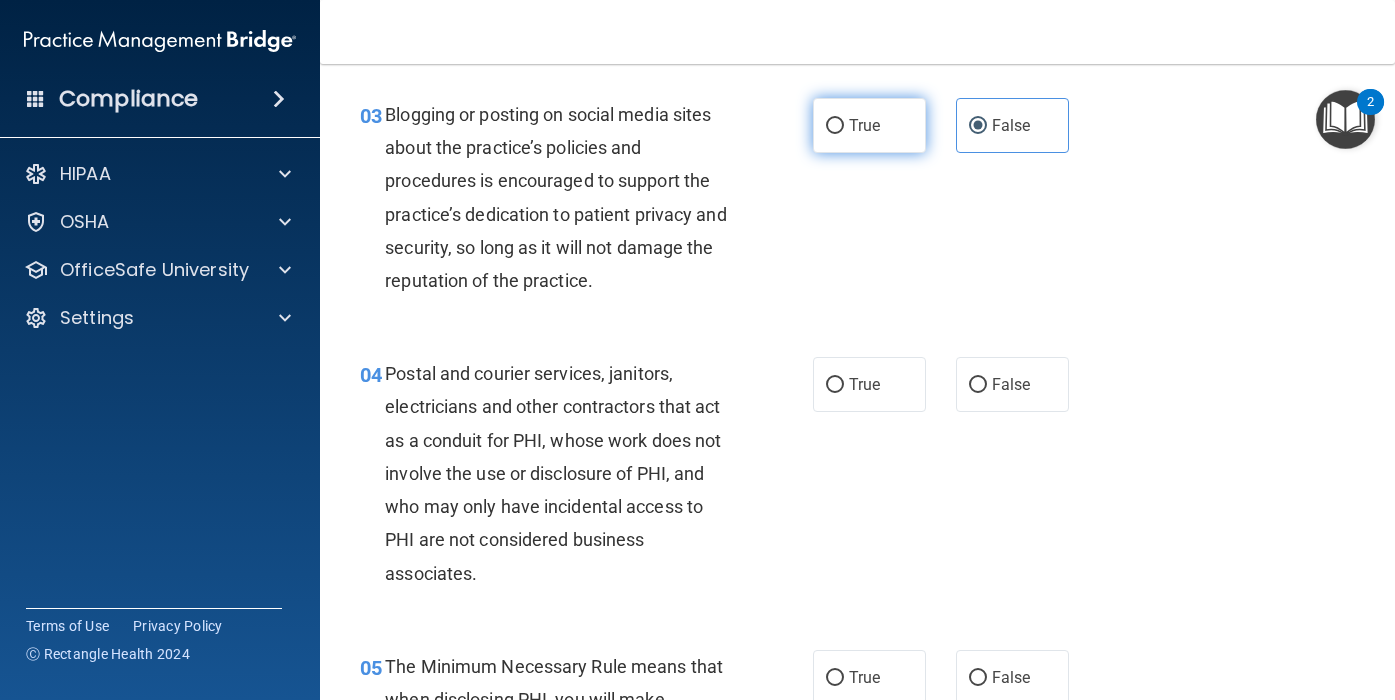 click on "True" at bounding box center (869, 125) 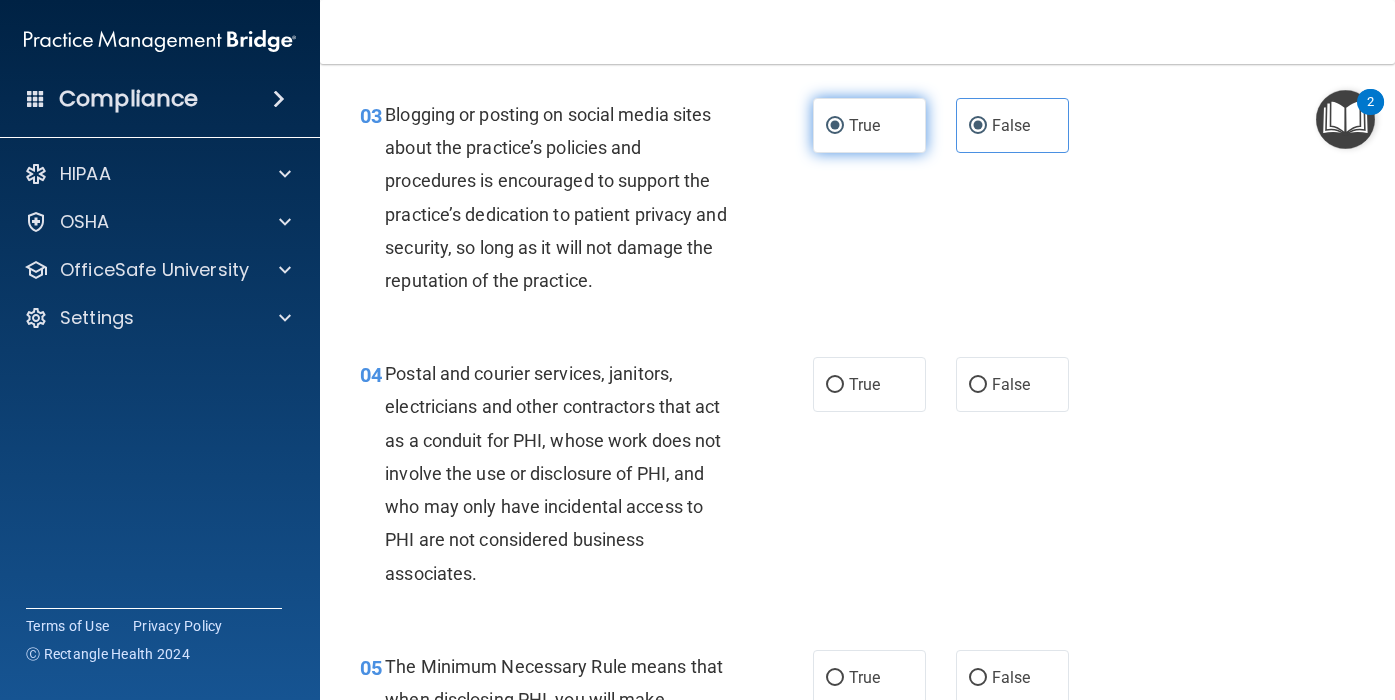 radio on "false" 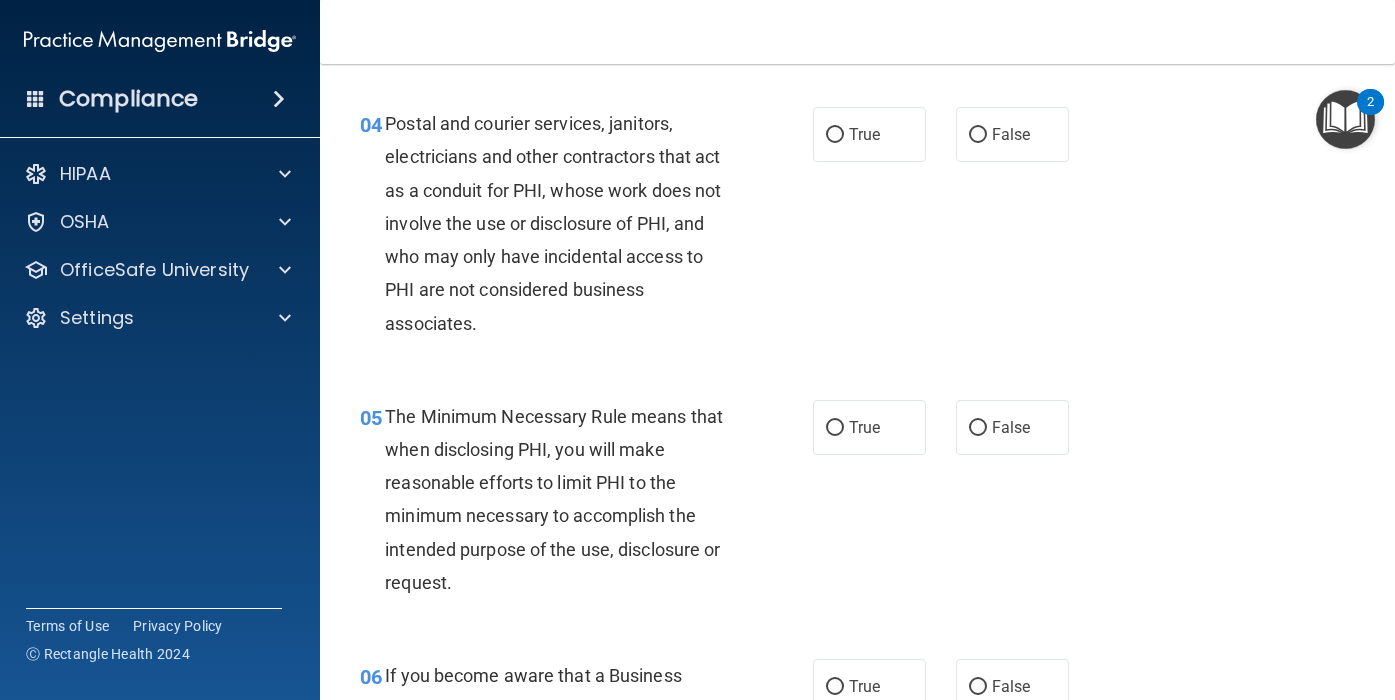 scroll, scrollTop: 668, scrollLeft: 0, axis: vertical 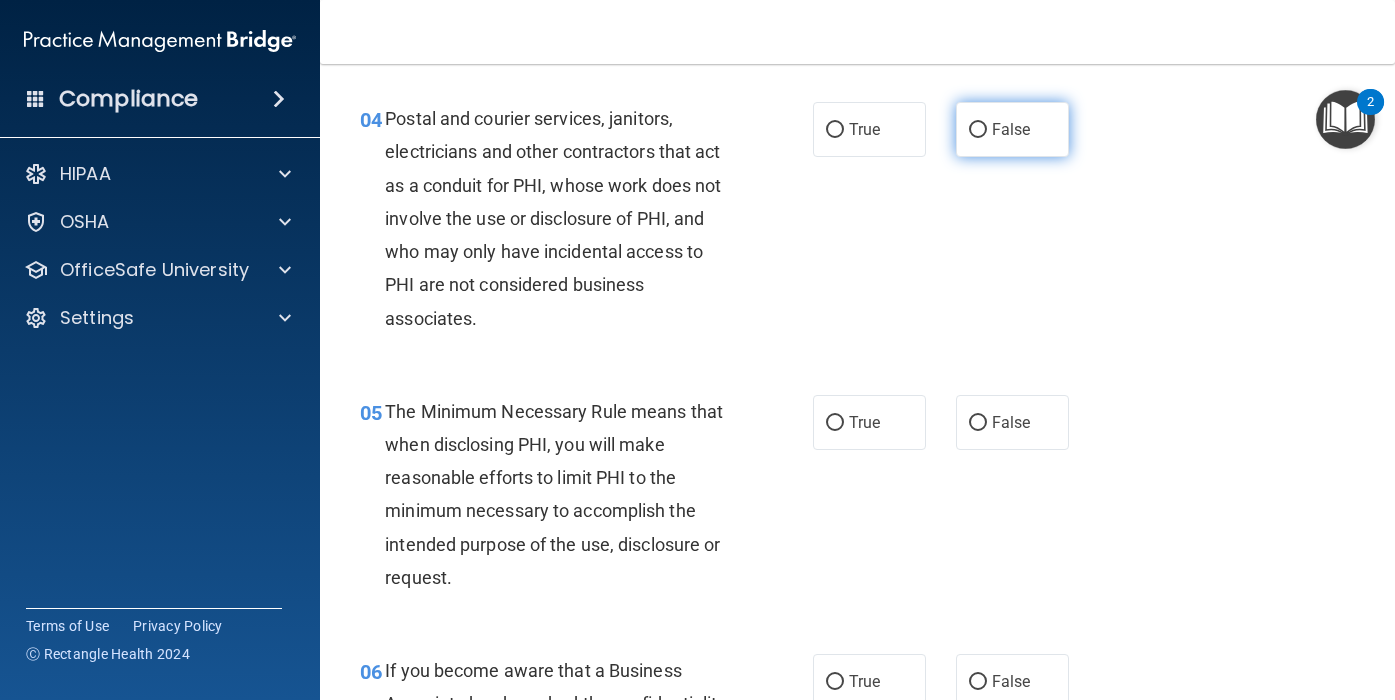 click on "False" at bounding box center (1012, 129) 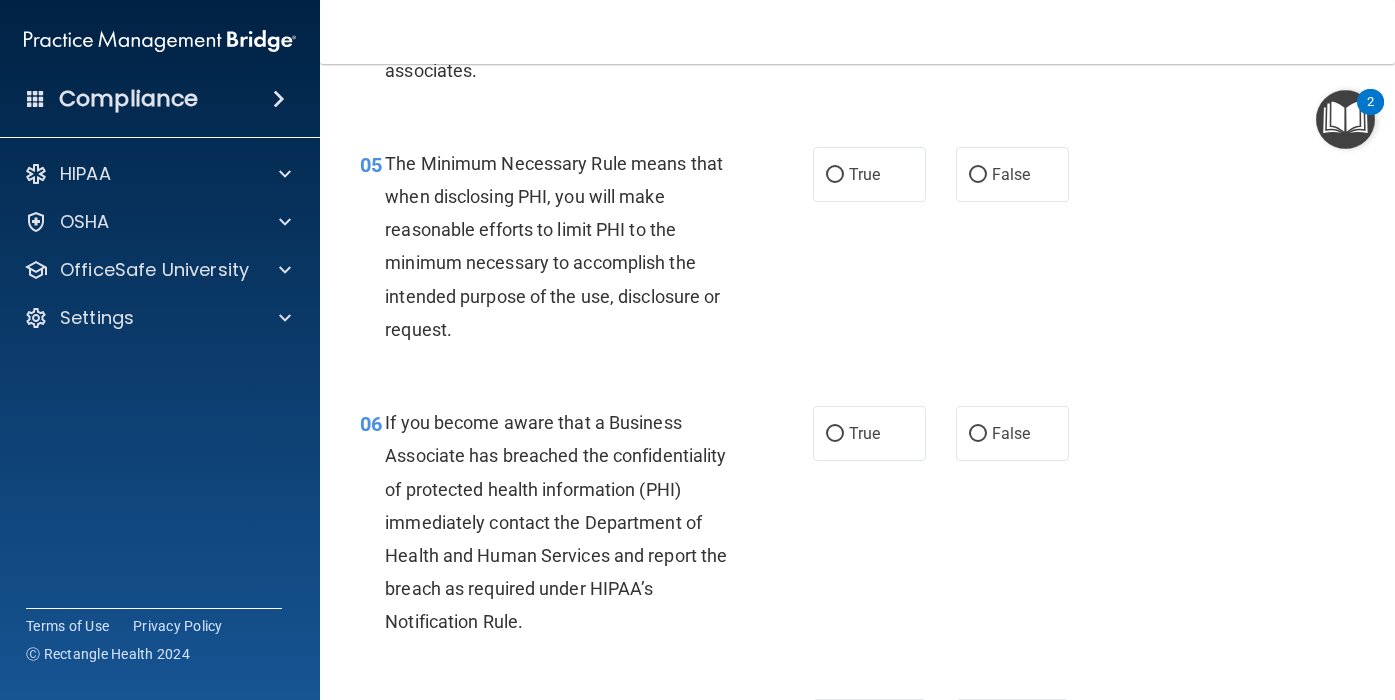scroll, scrollTop: 914, scrollLeft: 0, axis: vertical 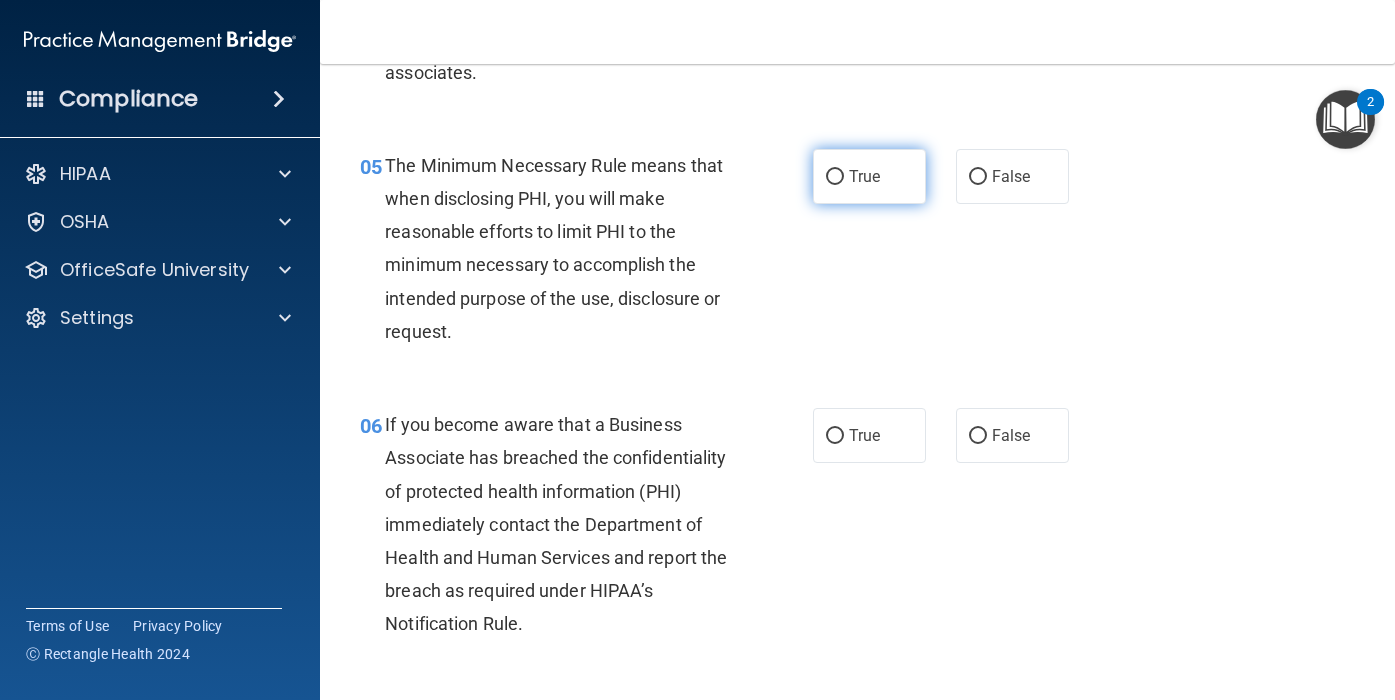 click on "True" at bounding box center [869, 176] 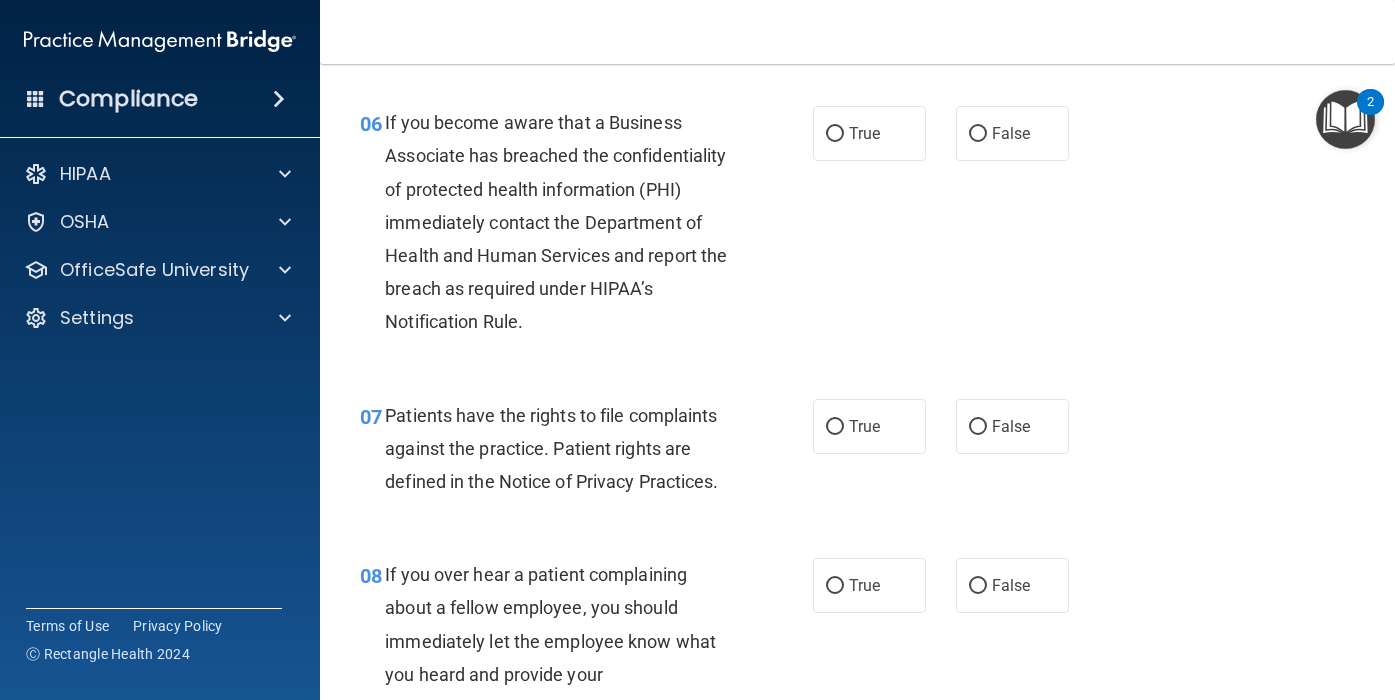scroll, scrollTop: 1219, scrollLeft: 0, axis: vertical 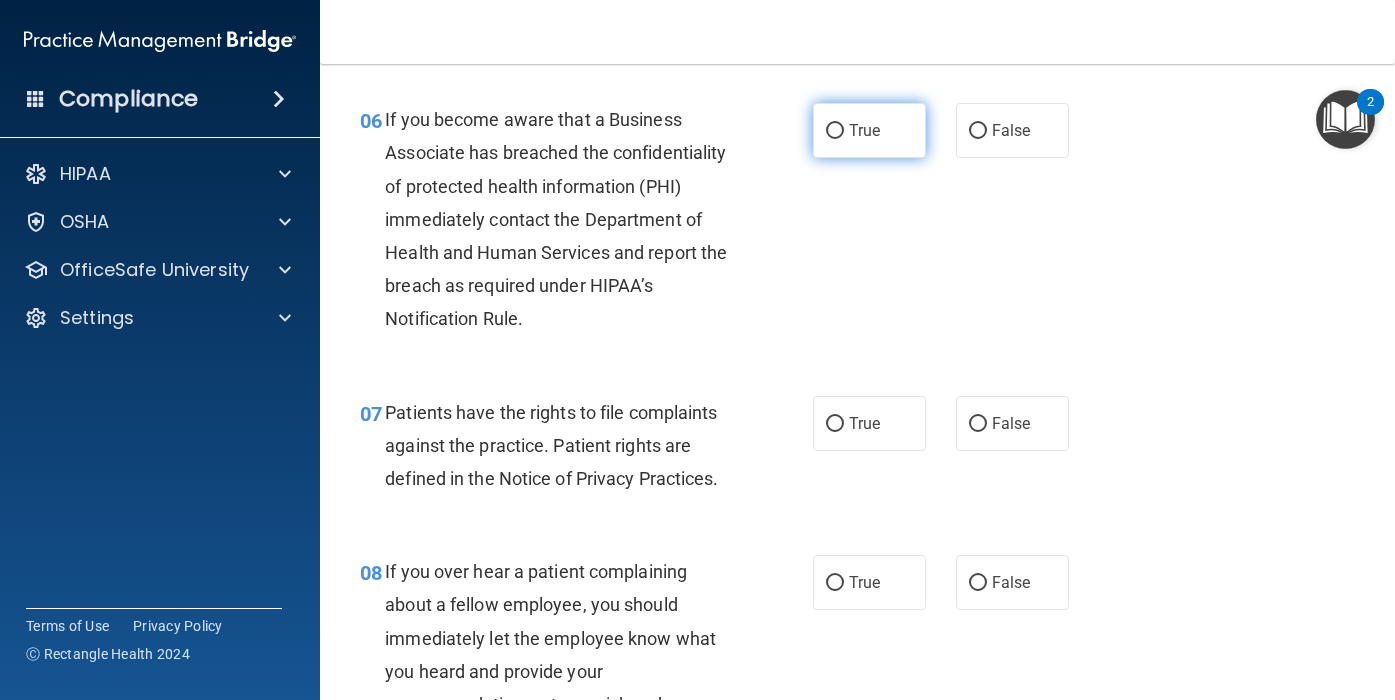 click on "True" at bounding box center [864, 130] 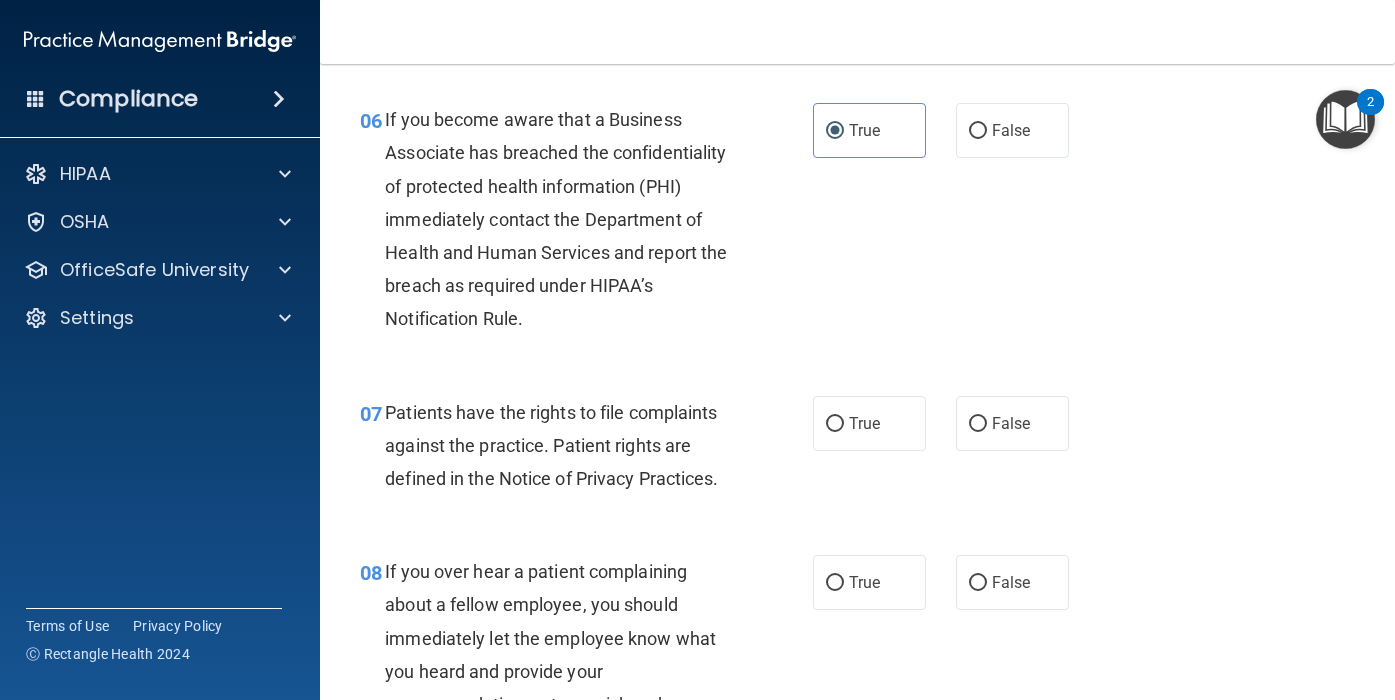 scroll, scrollTop: 1406, scrollLeft: 0, axis: vertical 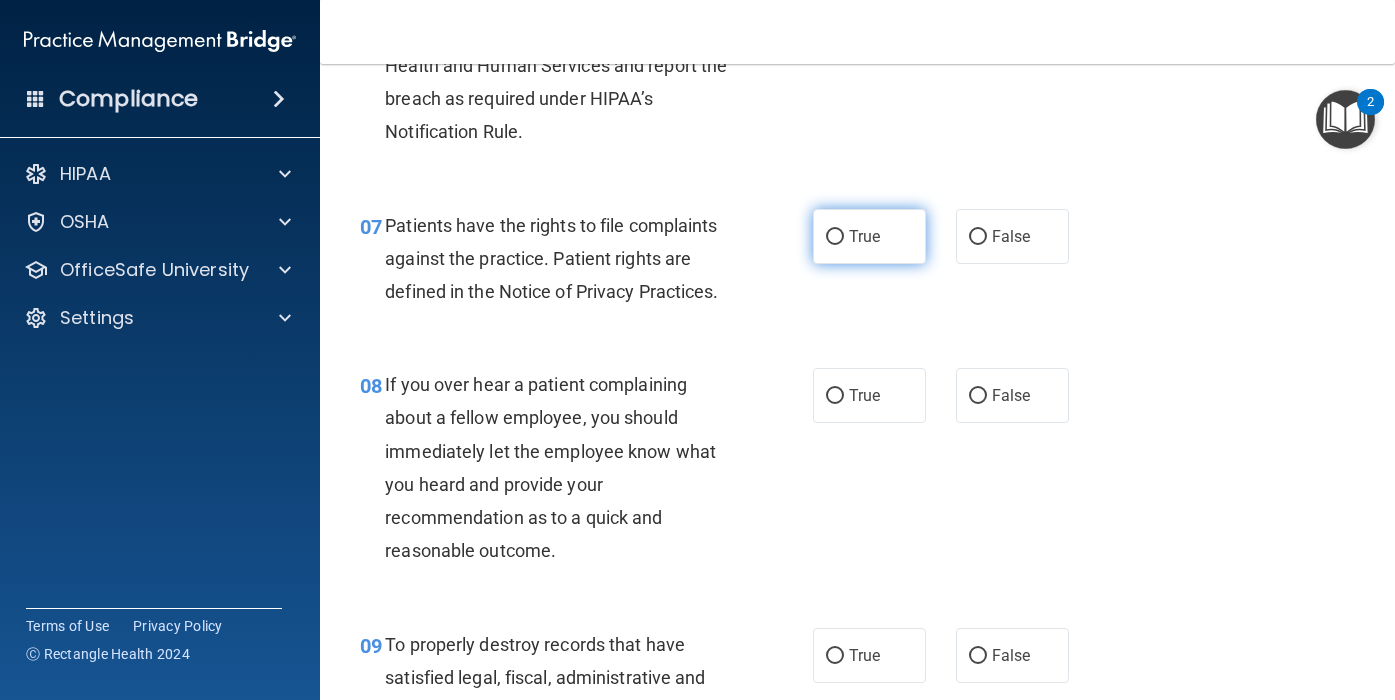 click on "True" at bounding box center [835, 237] 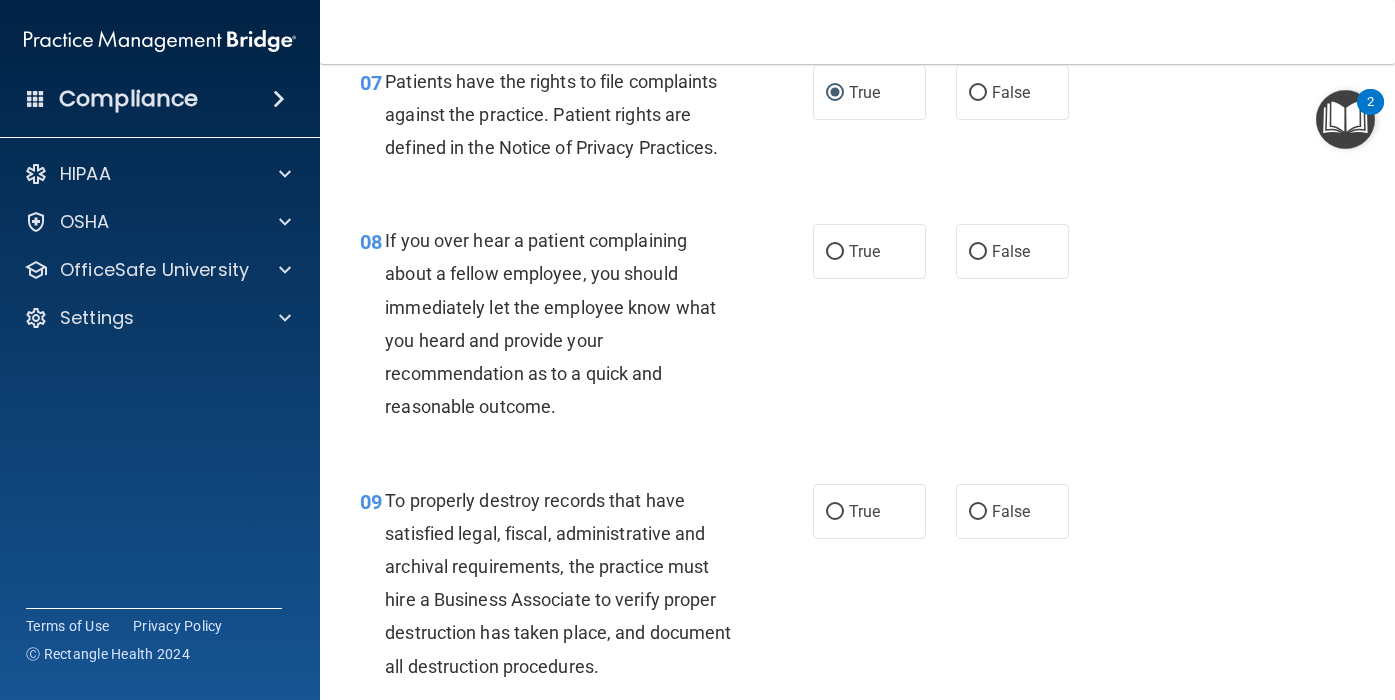 scroll, scrollTop: 1680, scrollLeft: 0, axis: vertical 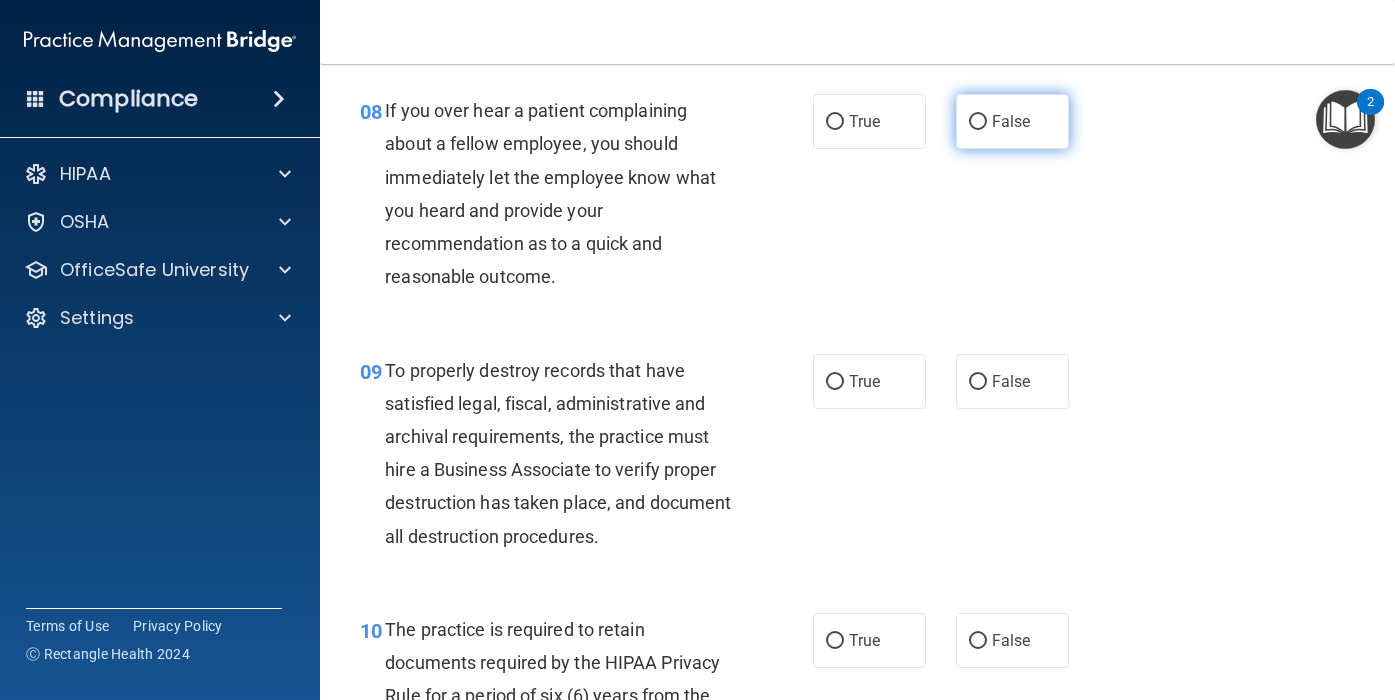 click on "False" at bounding box center (1011, 121) 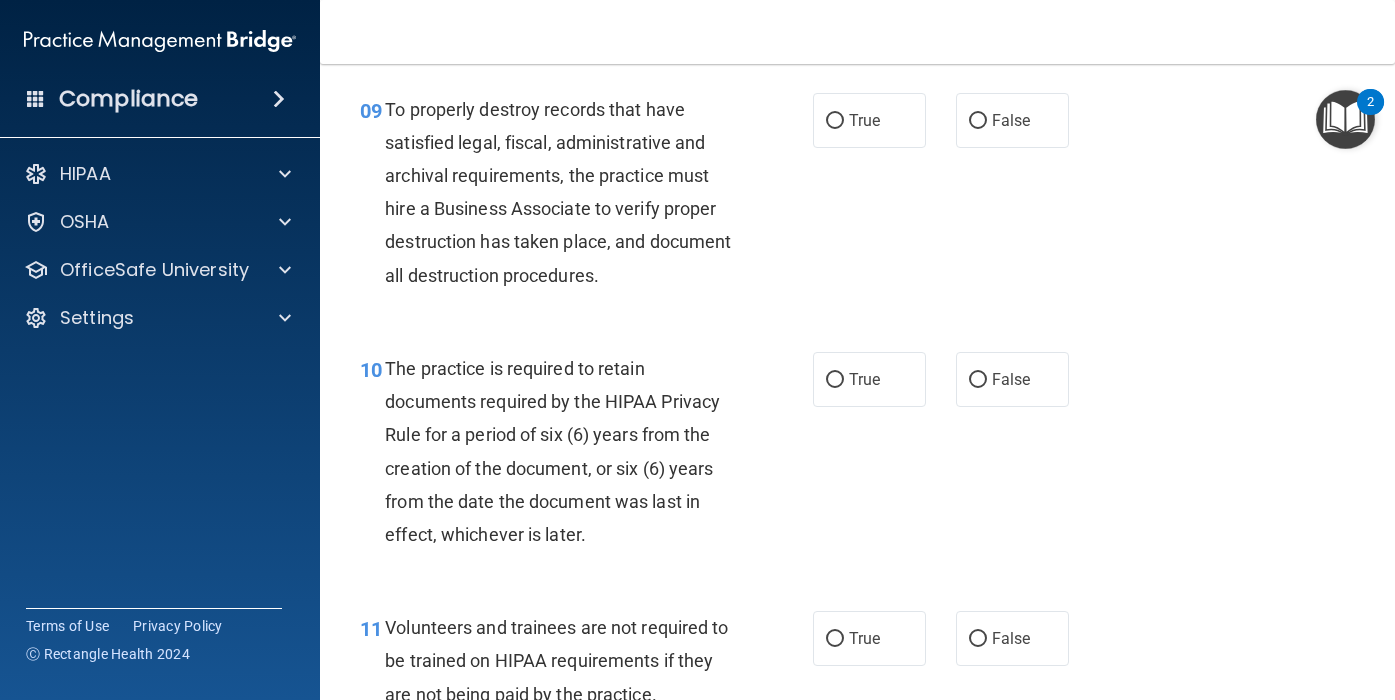 scroll, scrollTop: 1935, scrollLeft: 0, axis: vertical 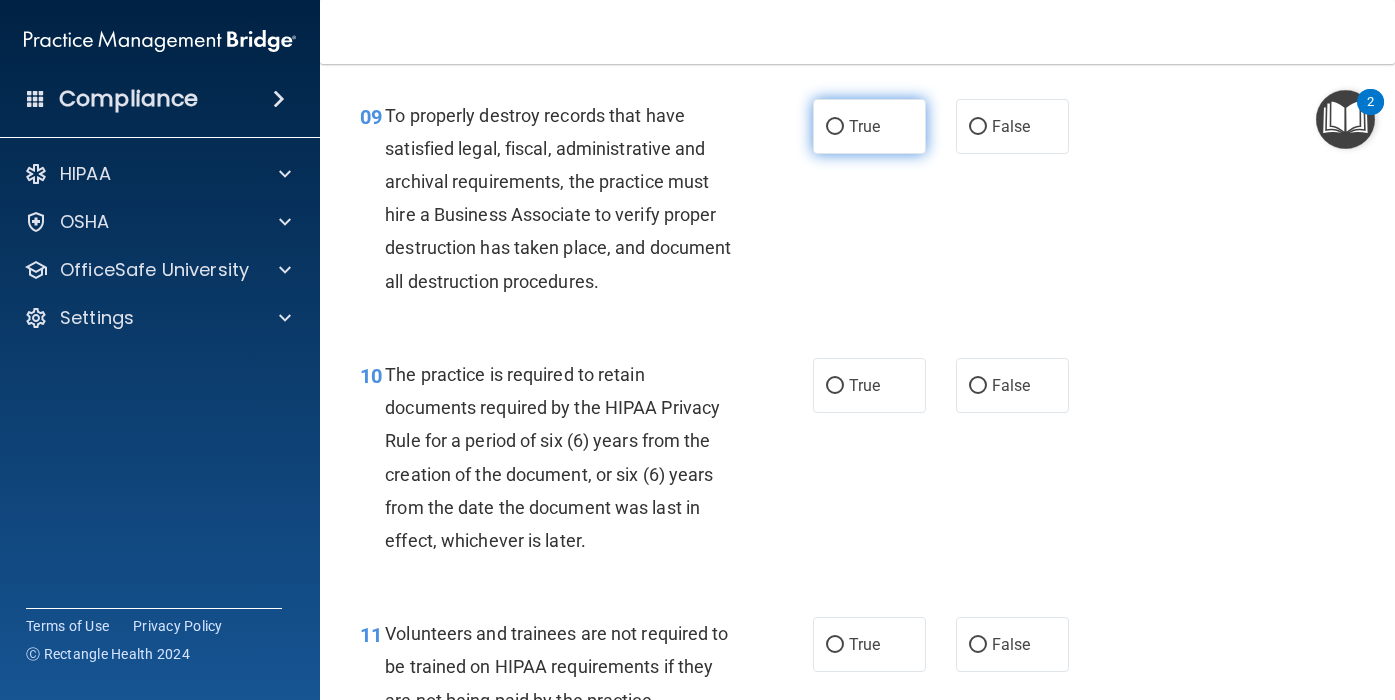 click on "True" at bounding box center [869, 126] 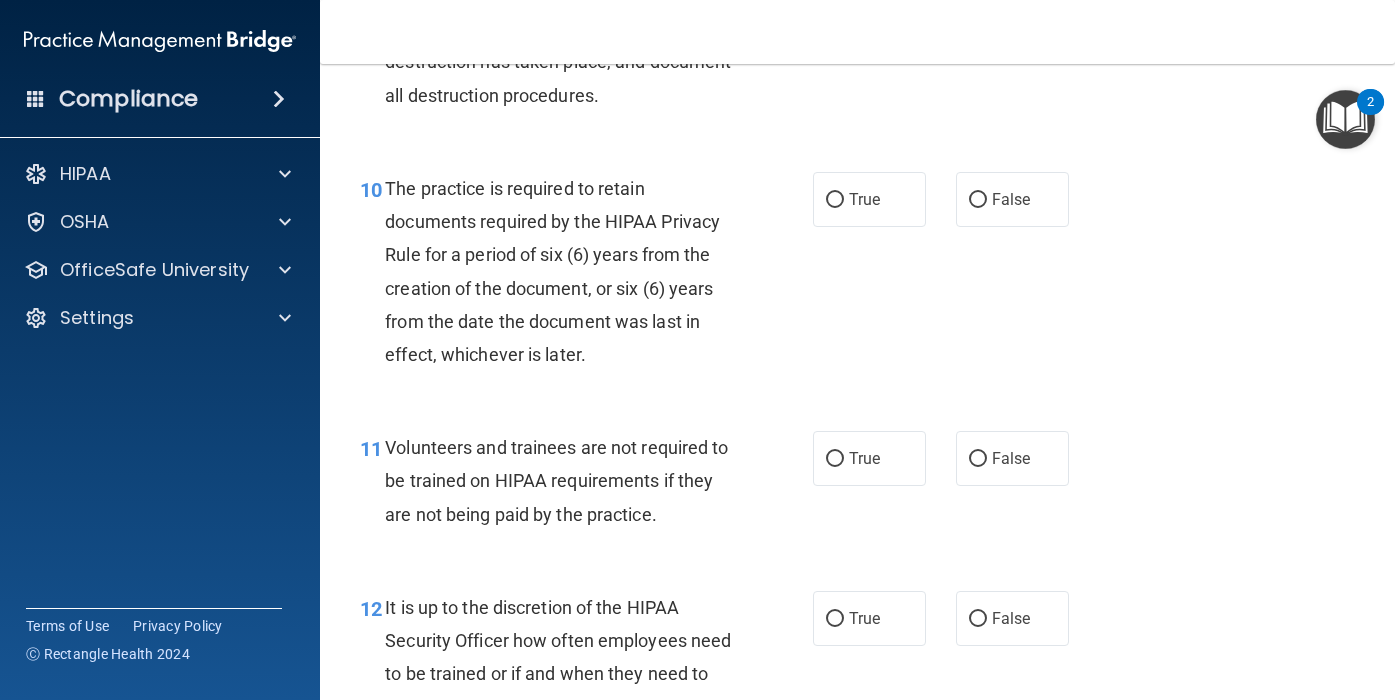 scroll, scrollTop: 2156, scrollLeft: 0, axis: vertical 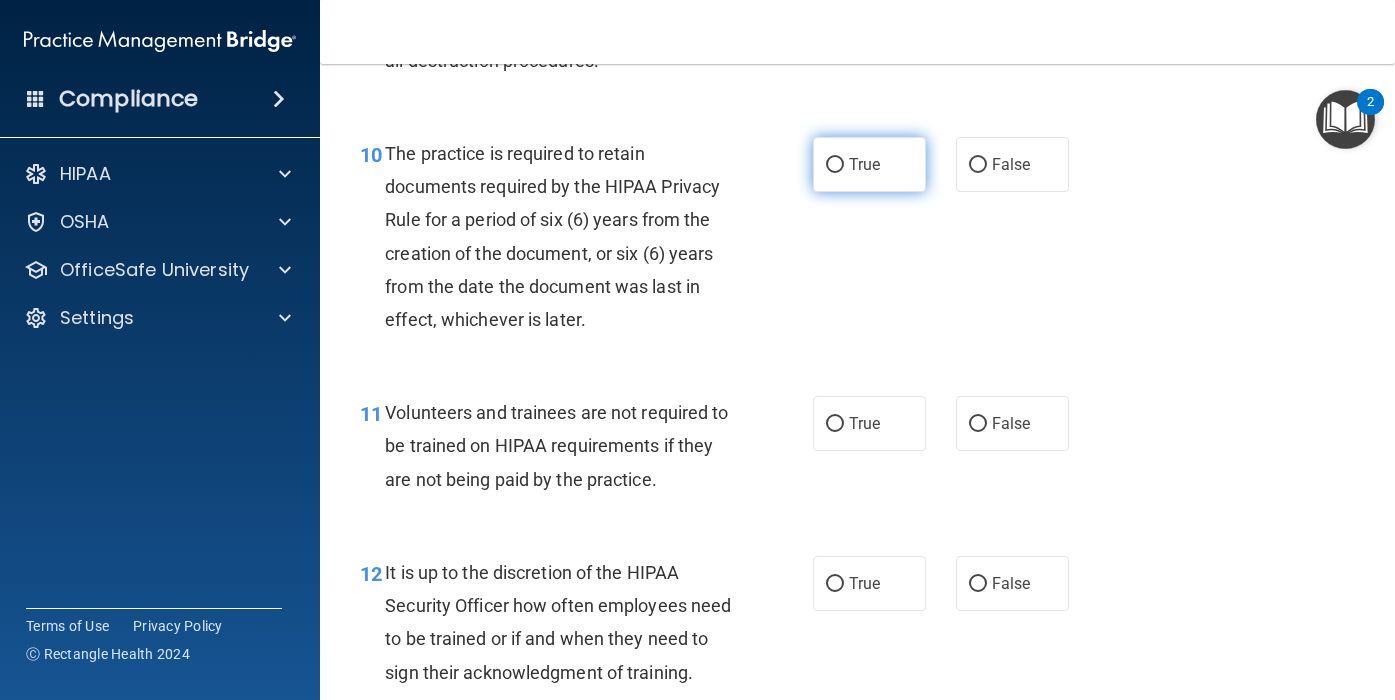 click on "True" at bounding box center (869, 164) 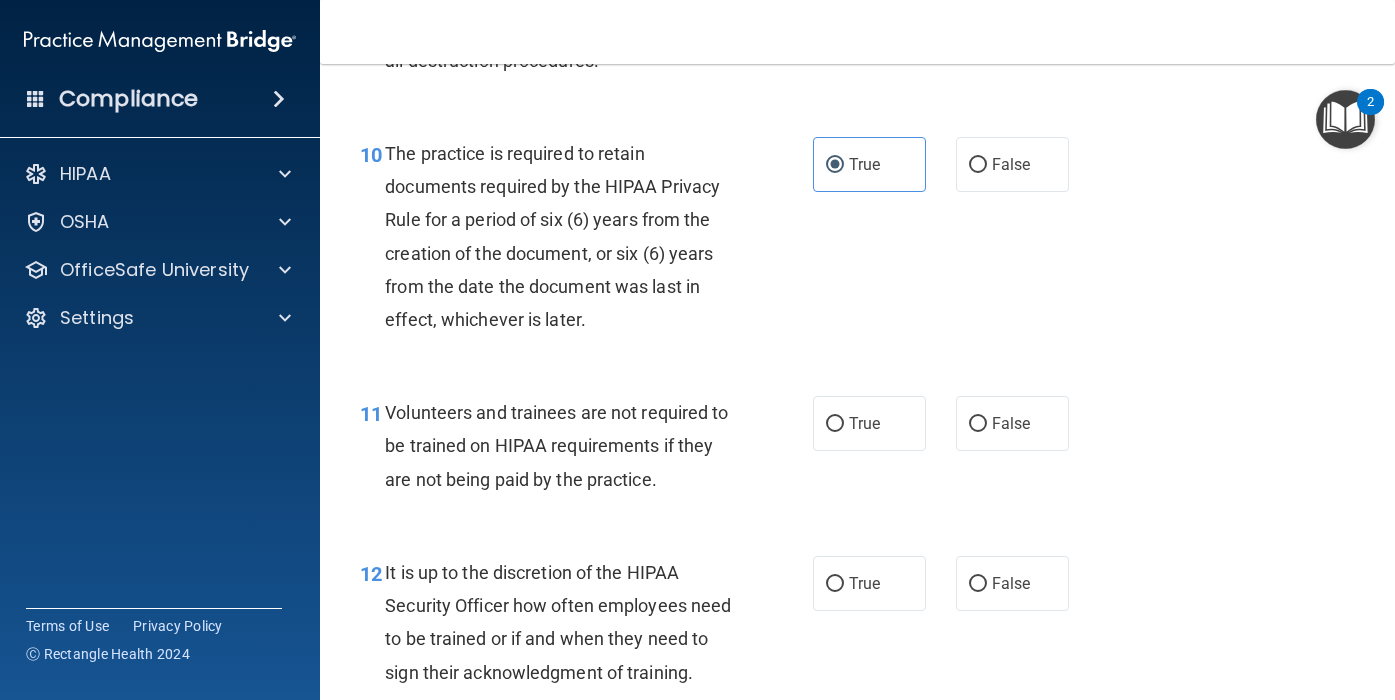 scroll, scrollTop: 2385, scrollLeft: 0, axis: vertical 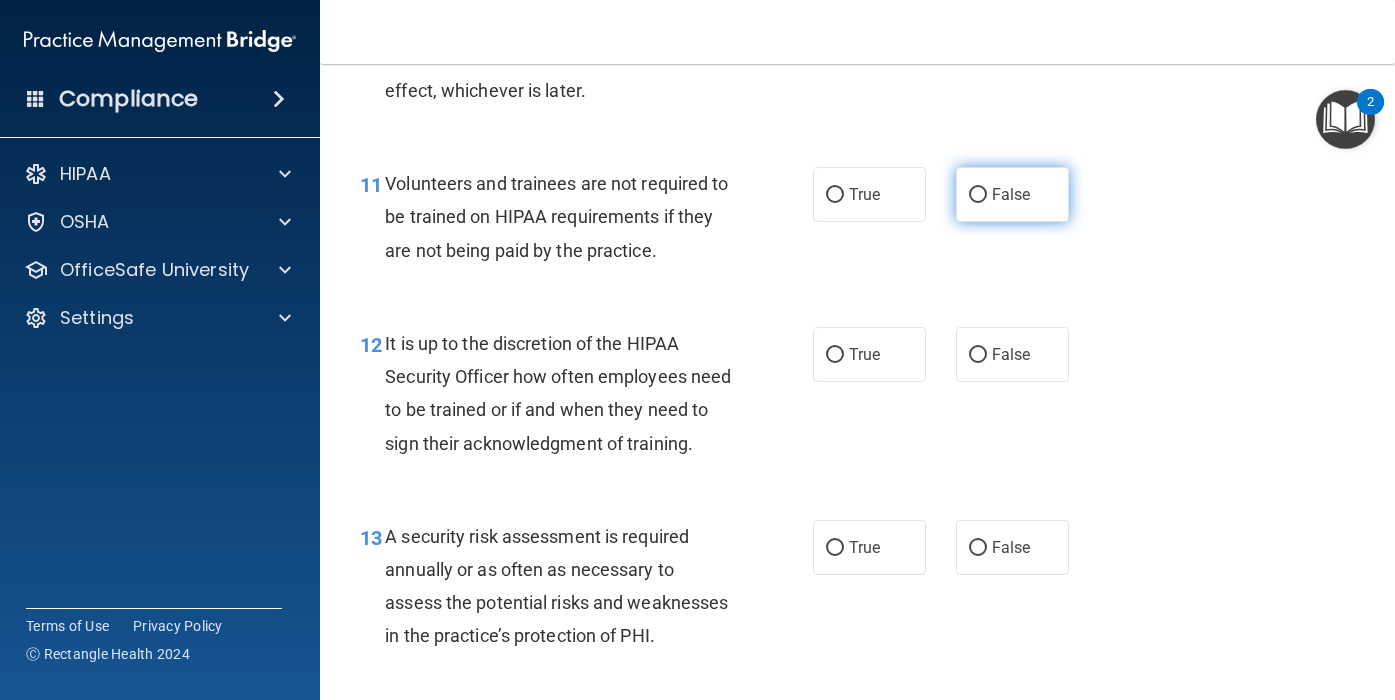 click on "False" at bounding box center [1012, 194] 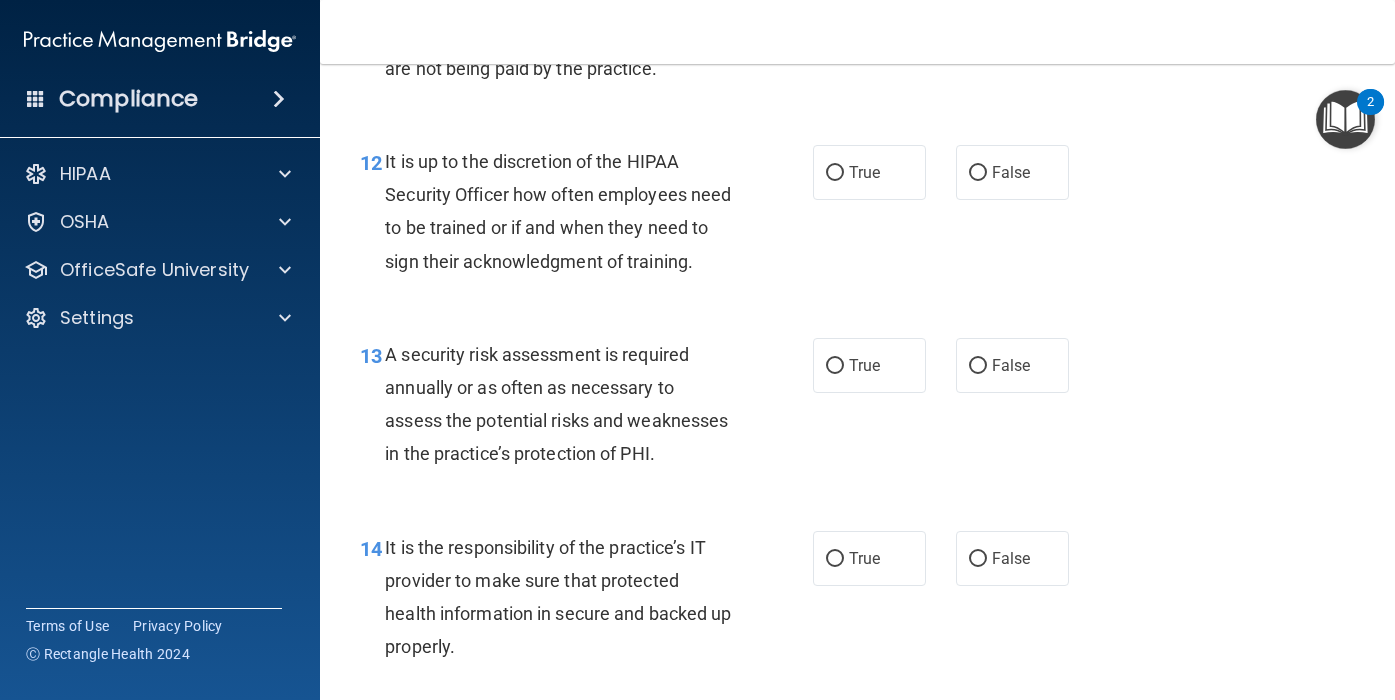 scroll, scrollTop: 2601, scrollLeft: 0, axis: vertical 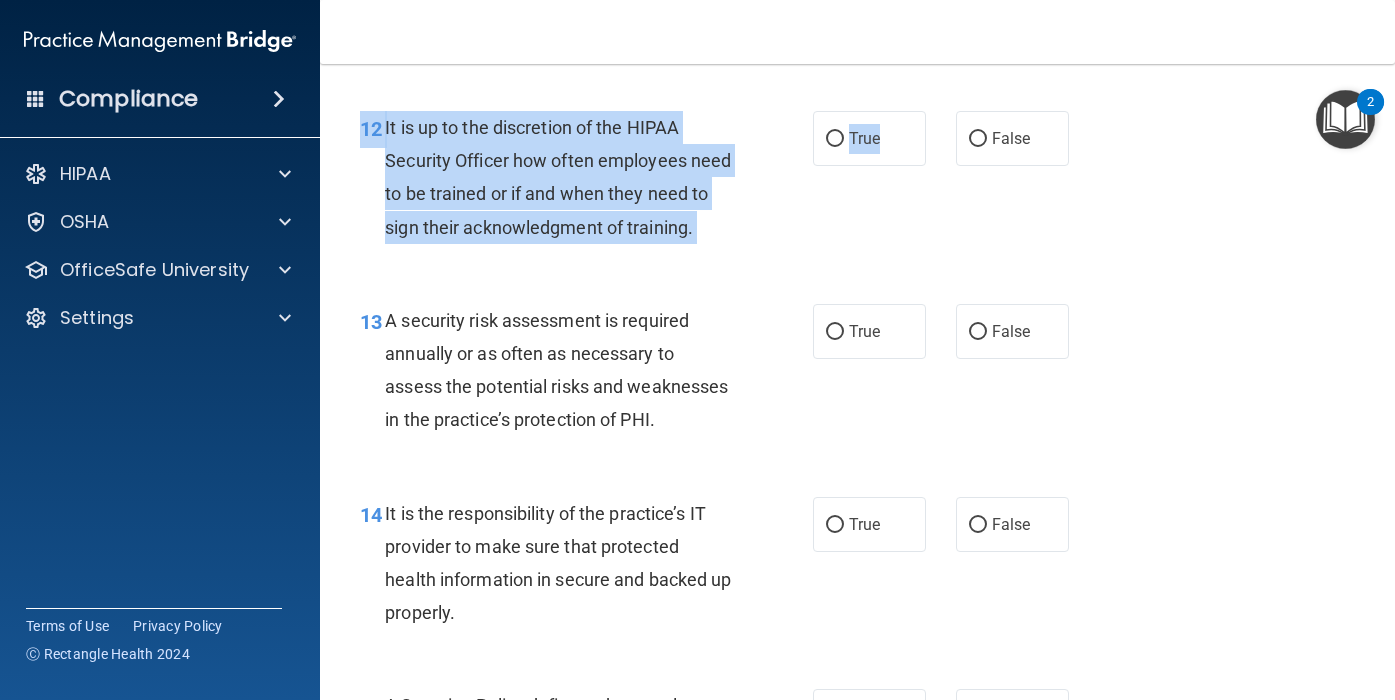drag, startPoint x: 879, startPoint y: 151, endPoint x: 871, endPoint y: 178, distance: 28.160255 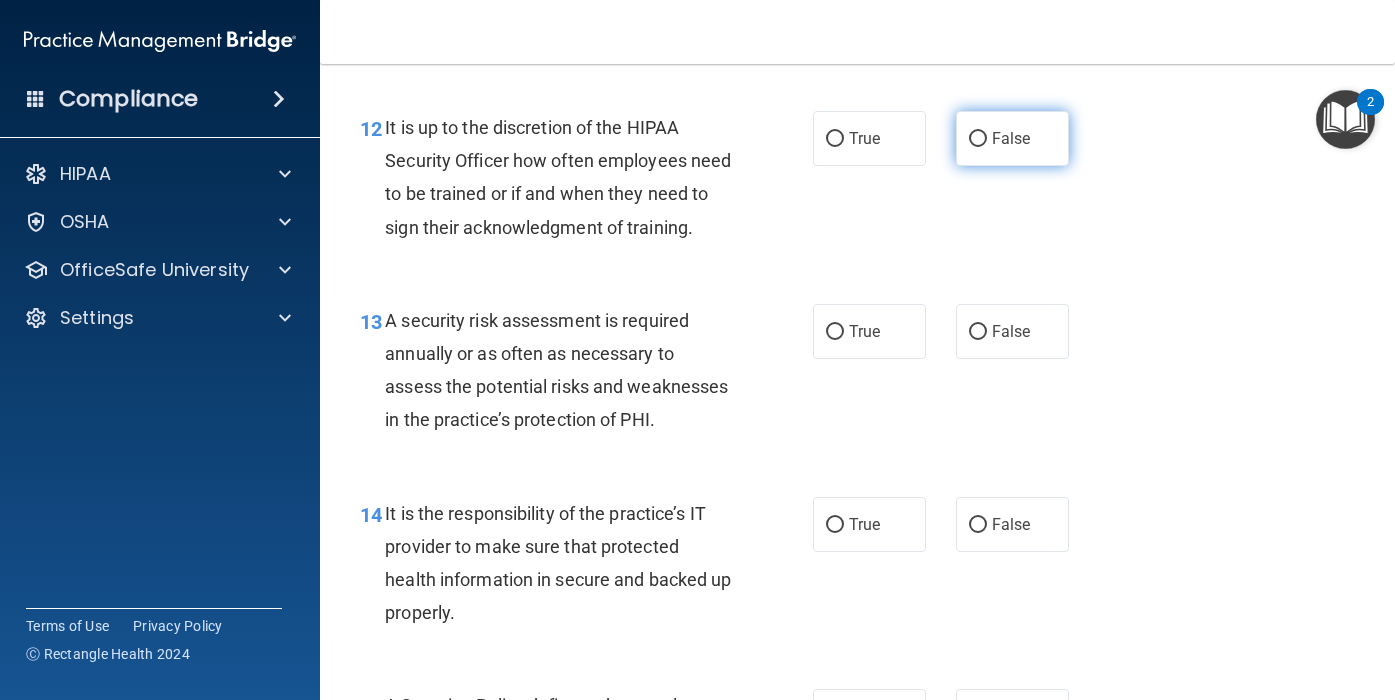 click on "False" at bounding box center (1012, 138) 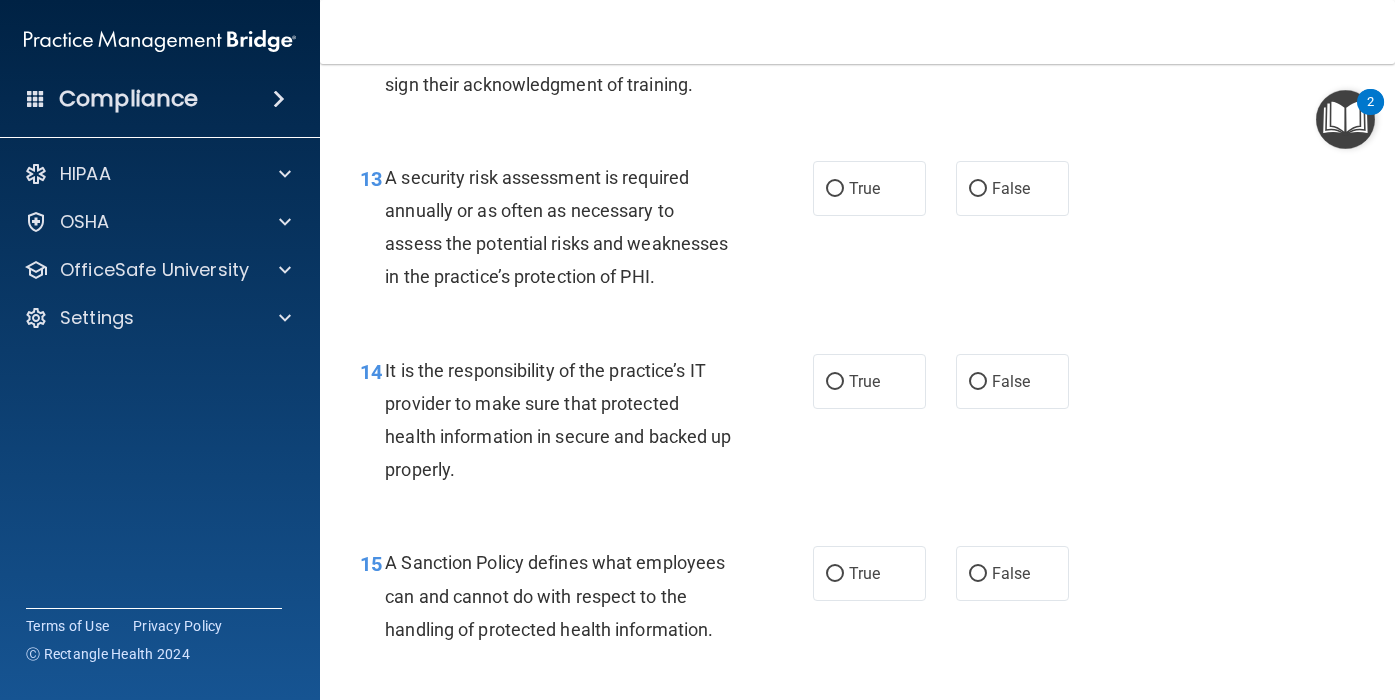 scroll, scrollTop: 2778, scrollLeft: 0, axis: vertical 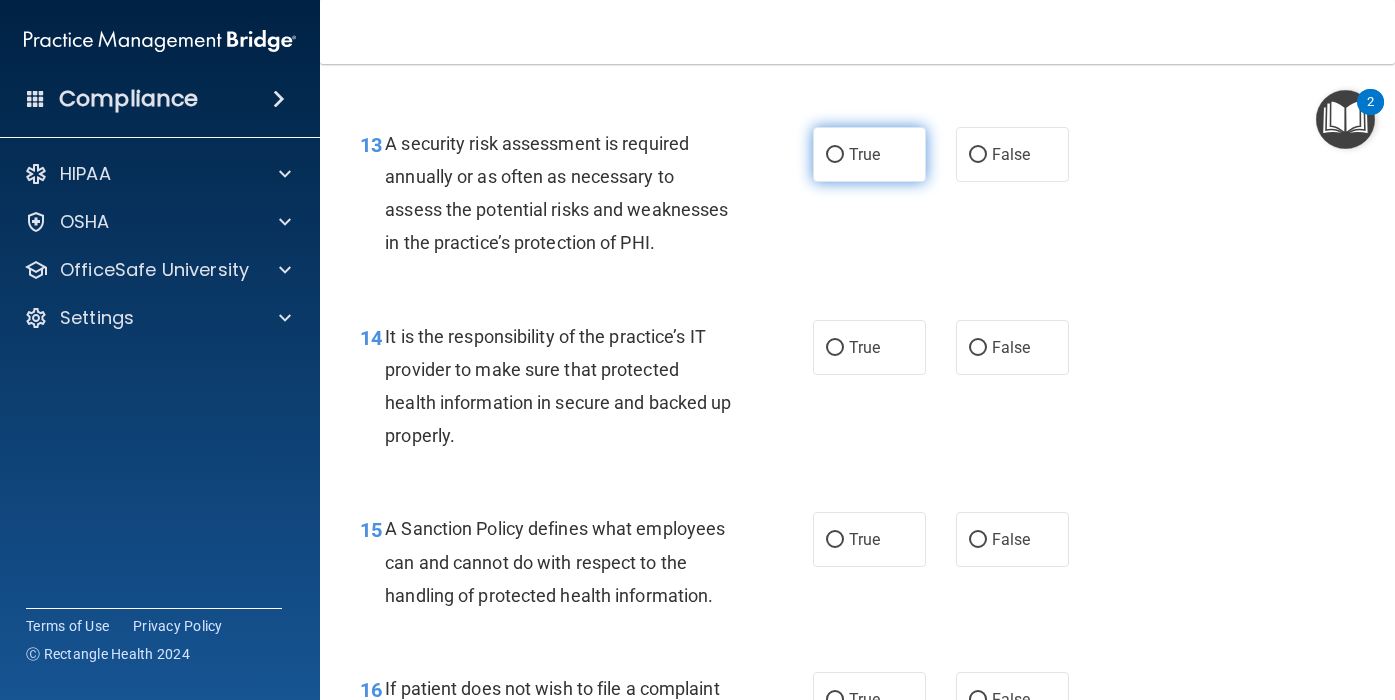 click on "True" at bounding box center [869, 154] 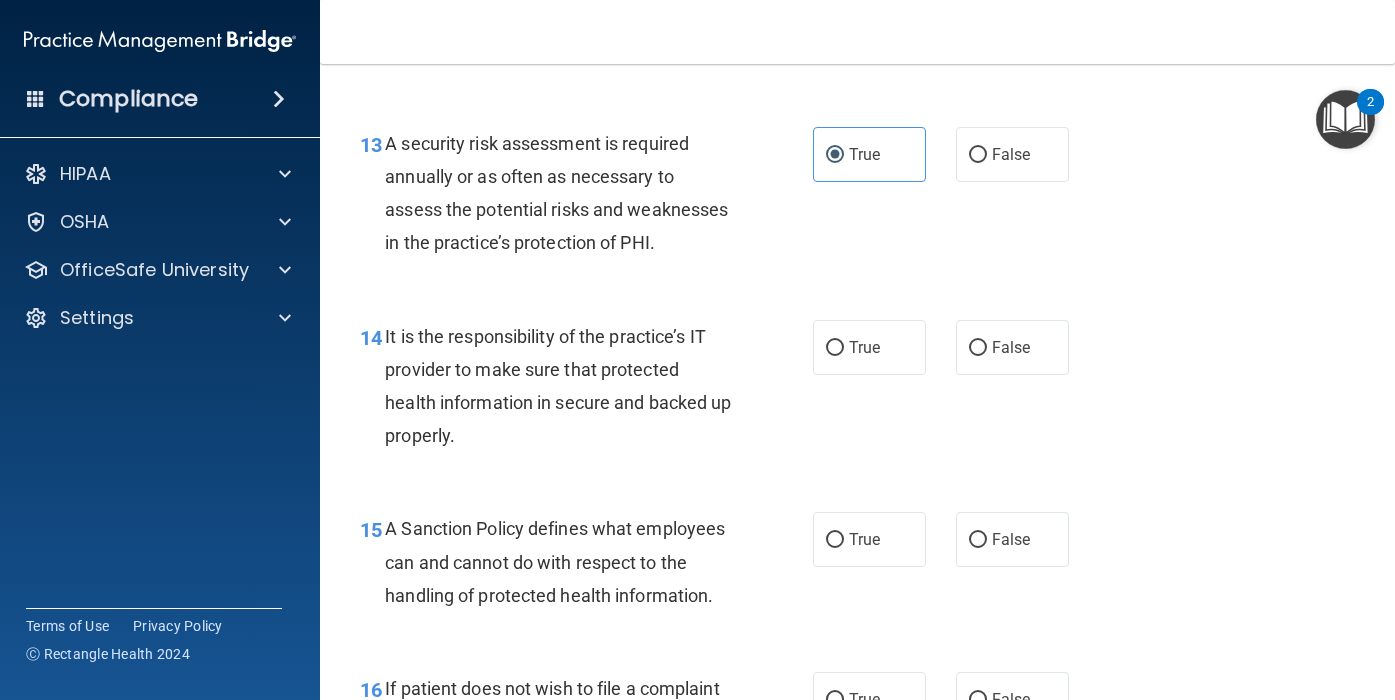 scroll, scrollTop: 3011, scrollLeft: 0, axis: vertical 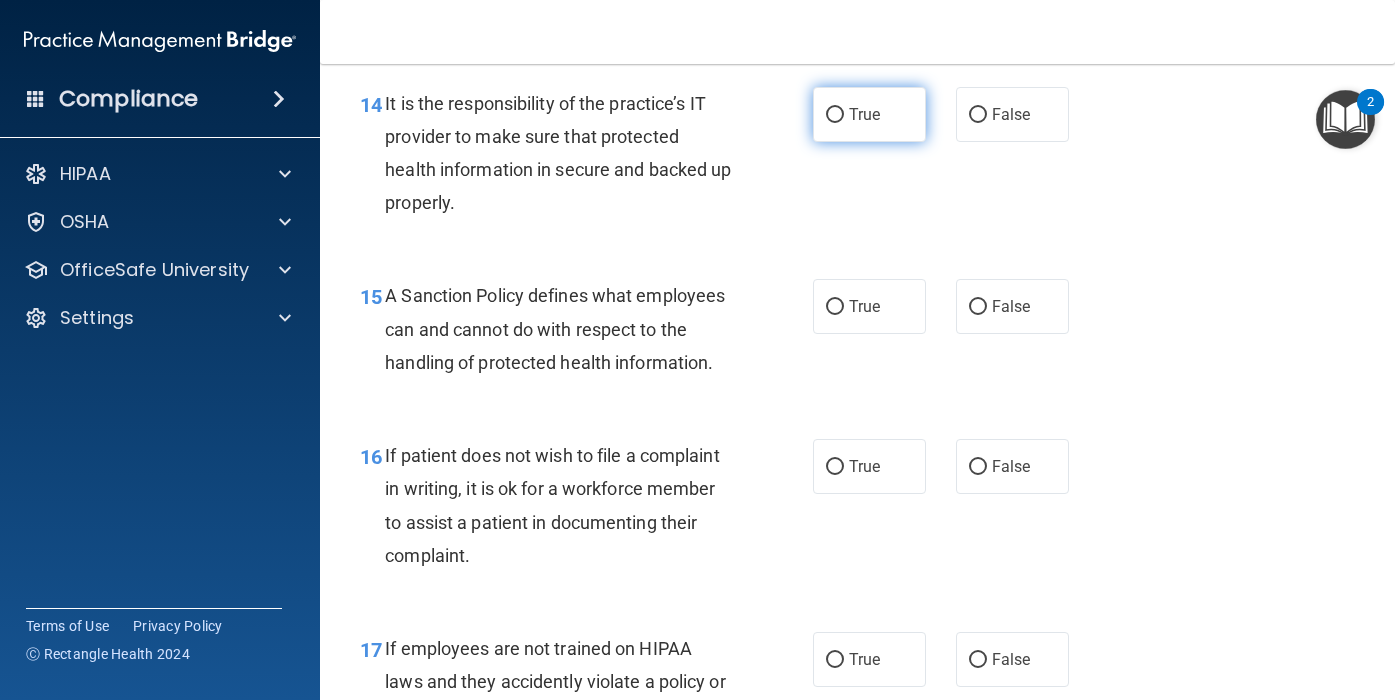 click on "True" at bounding box center [864, 114] 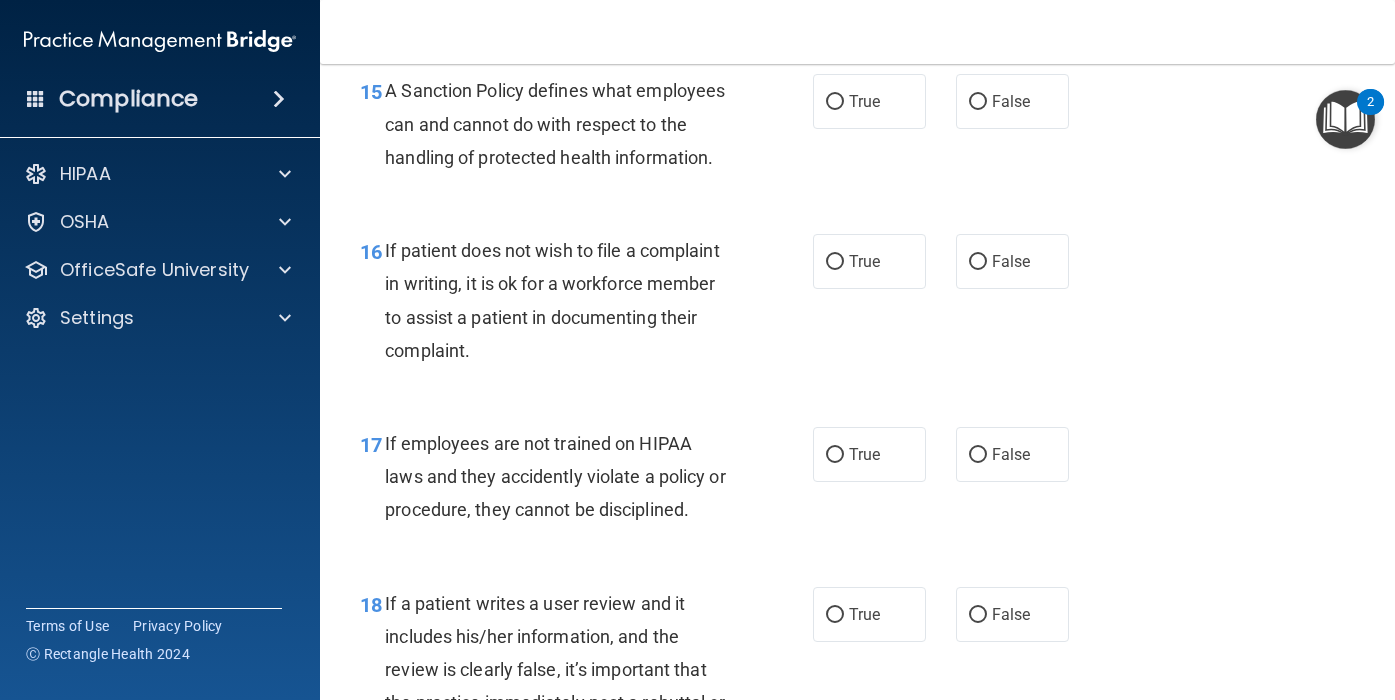 scroll, scrollTop: 3262, scrollLeft: 0, axis: vertical 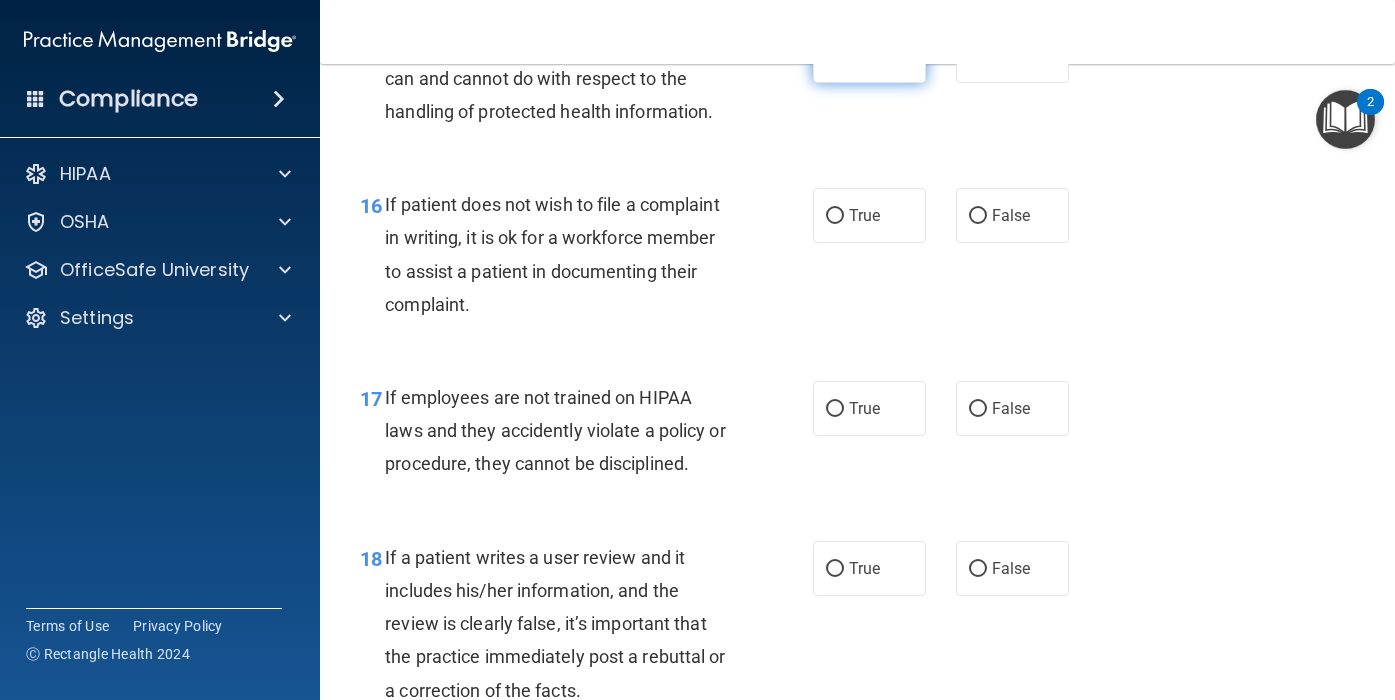 click on "True" at bounding box center (869, 55) 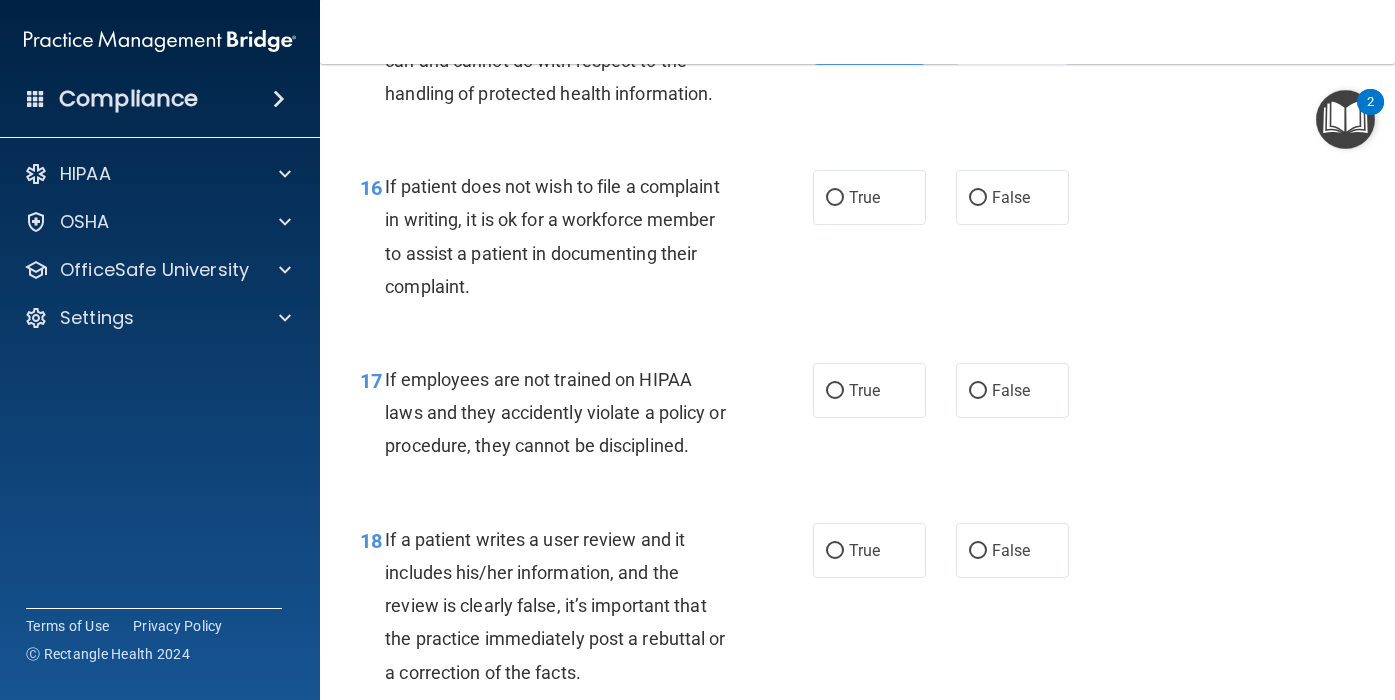 scroll, scrollTop: 3278, scrollLeft: 0, axis: vertical 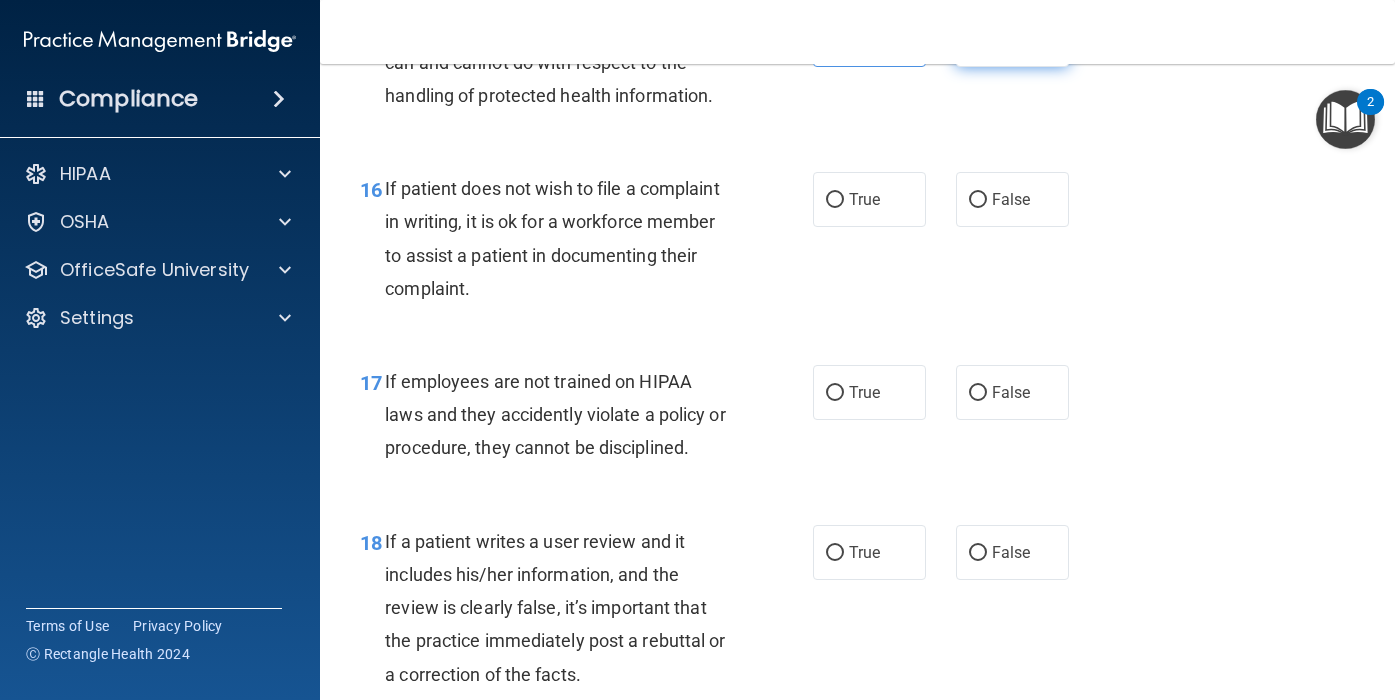 click on "False" at bounding box center [1011, 39] 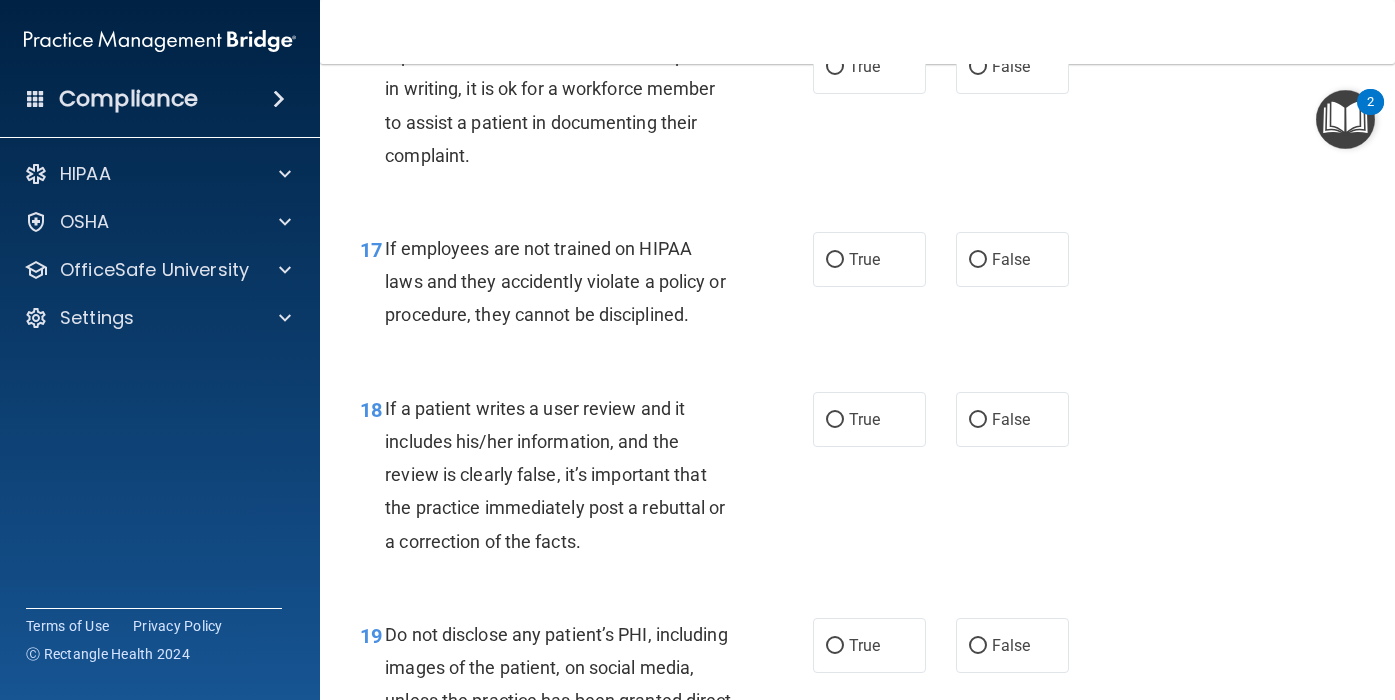 scroll, scrollTop: 3418, scrollLeft: 0, axis: vertical 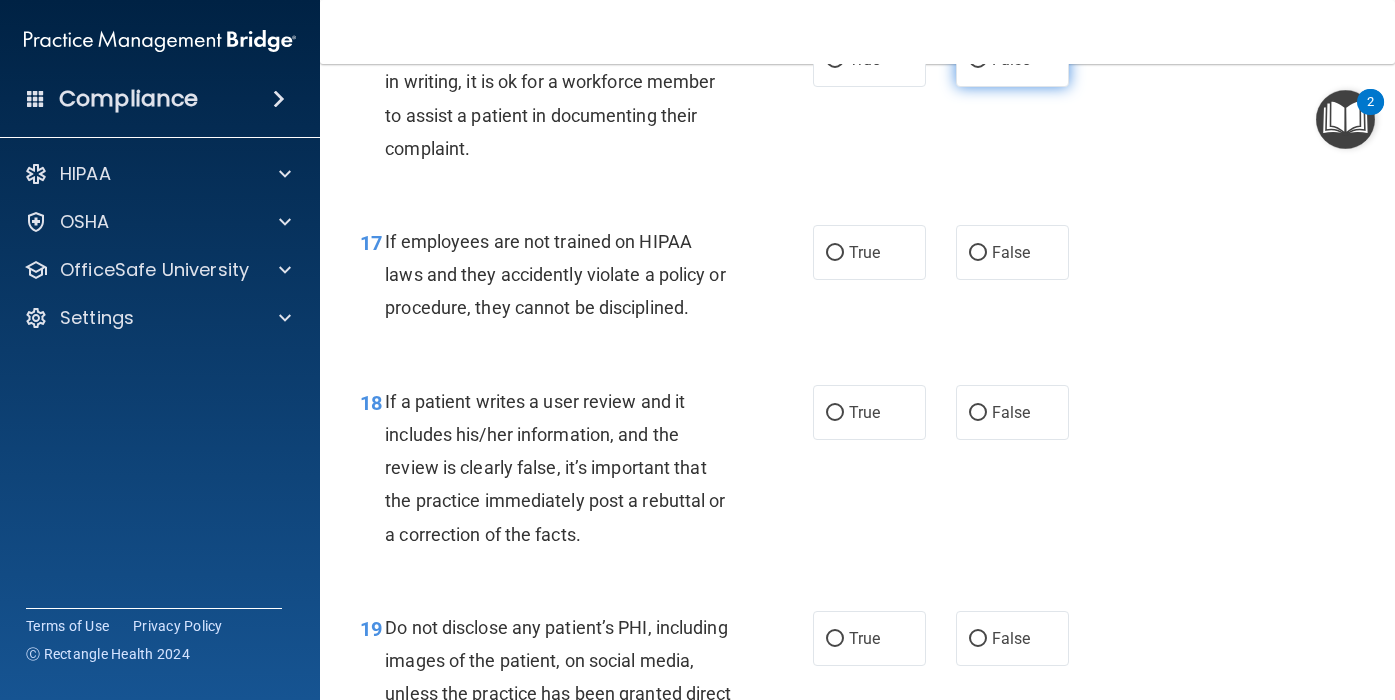 click on "False" at bounding box center (1012, 59) 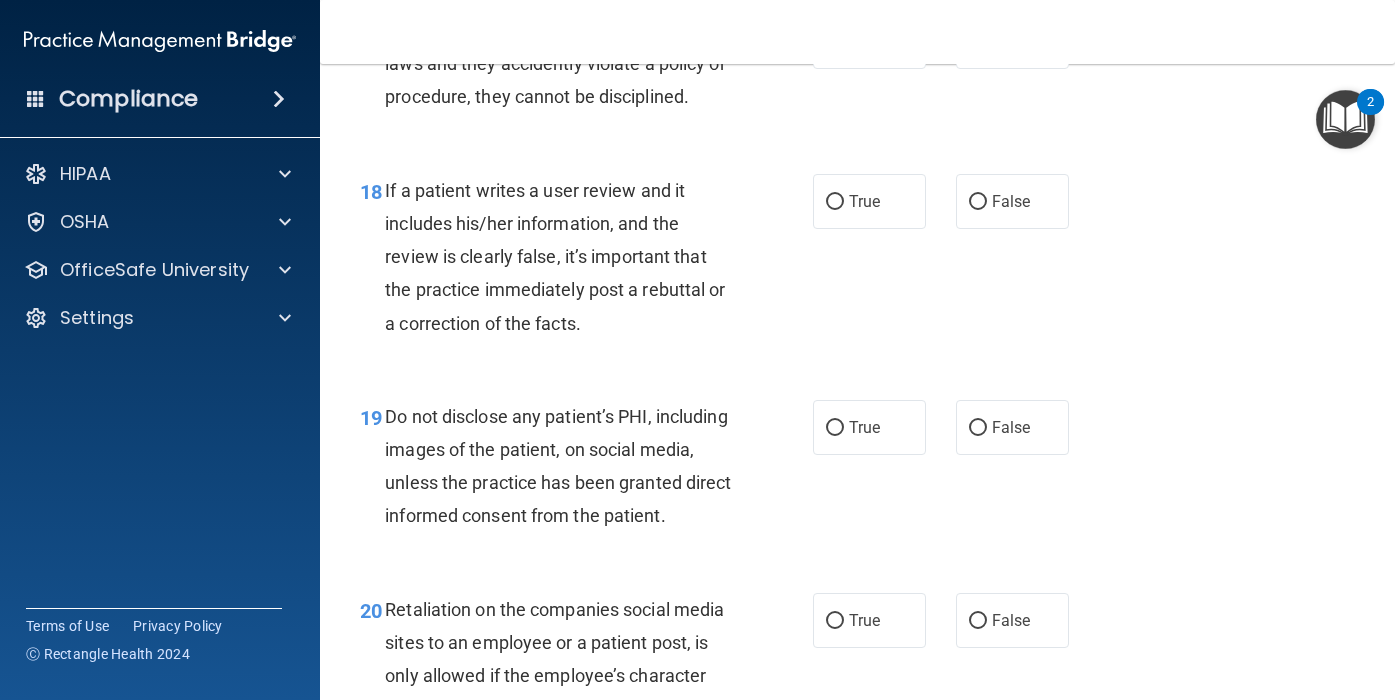 scroll, scrollTop: 3630, scrollLeft: 0, axis: vertical 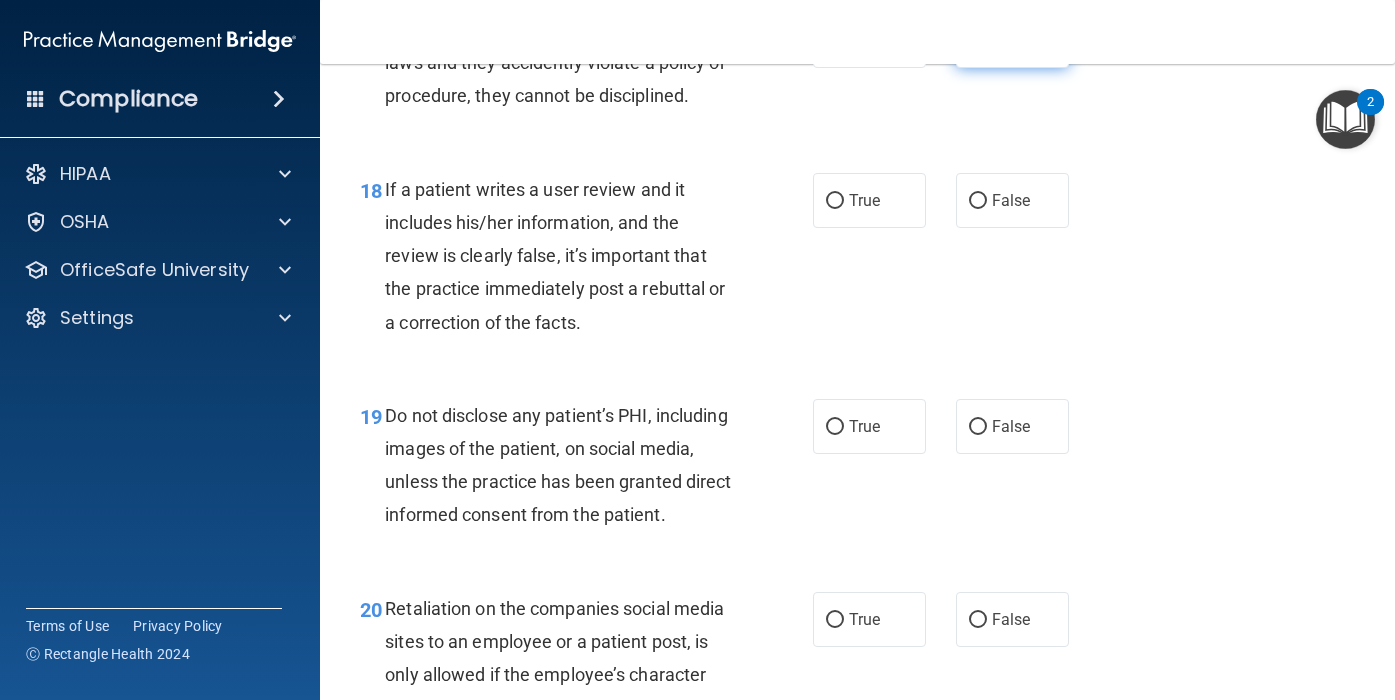 click on "False" at bounding box center [1012, 40] 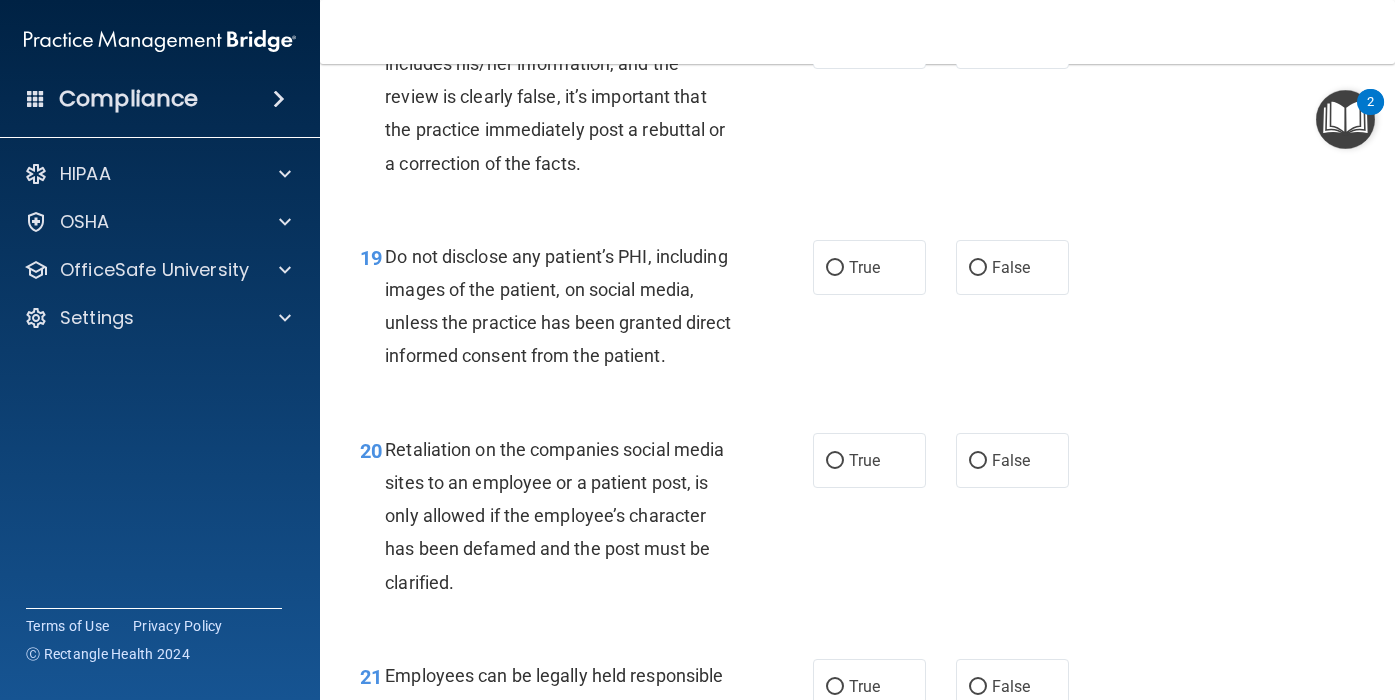 scroll, scrollTop: 3796, scrollLeft: 0, axis: vertical 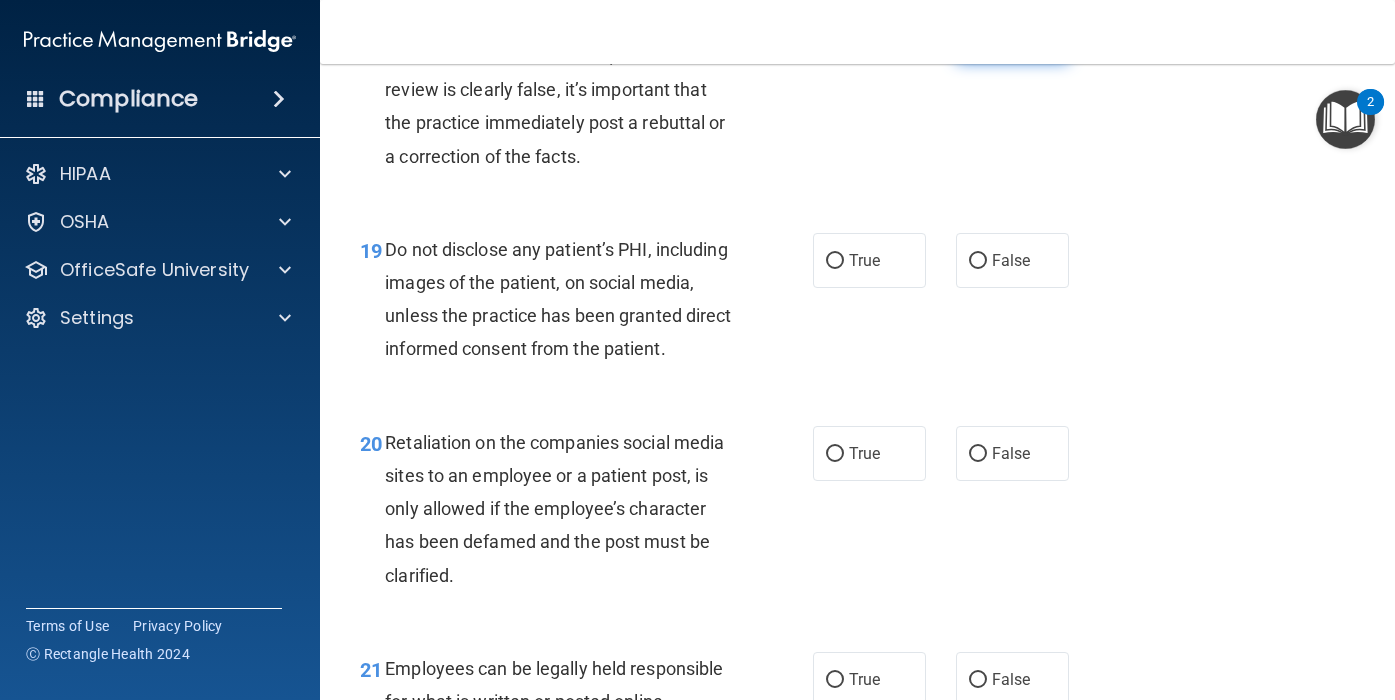 click on "False" at bounding box center (1012, 34) 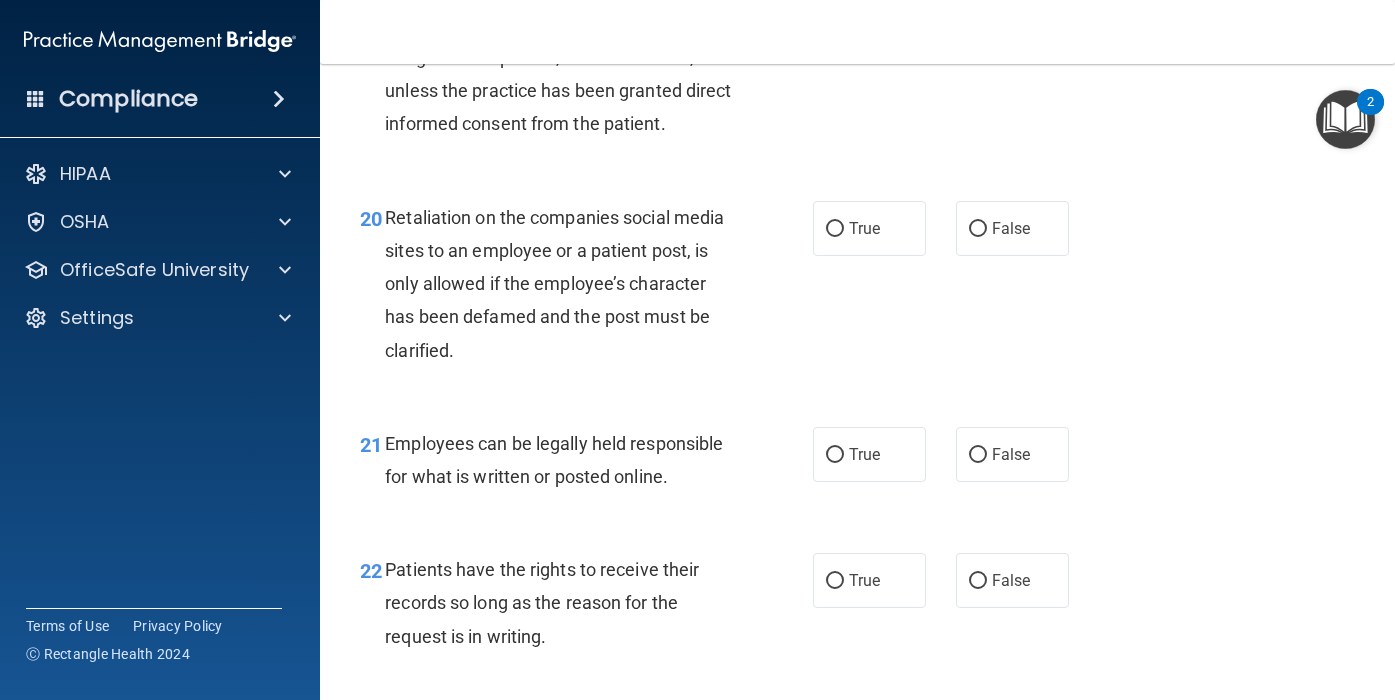 scroll, scrollTop: 4023, scrollLeft: 0, axis: vertical 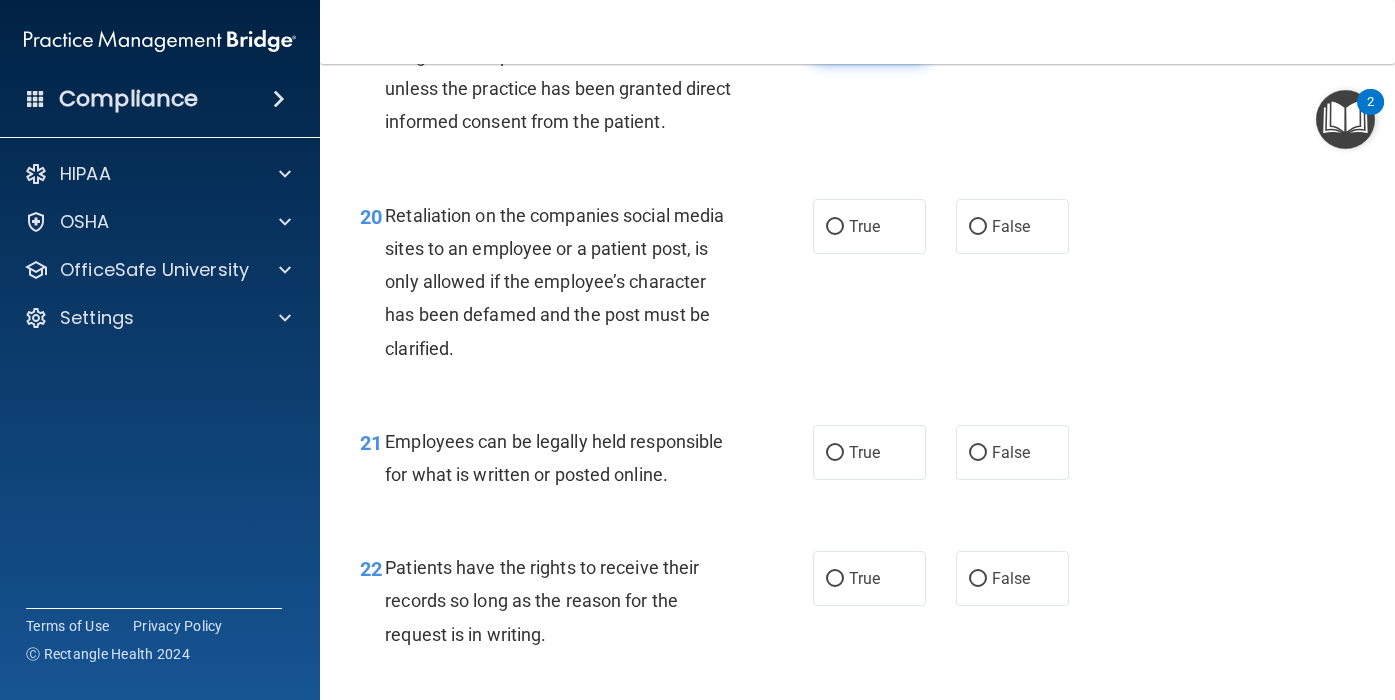 click on "True" at bounding box center (869, 33) 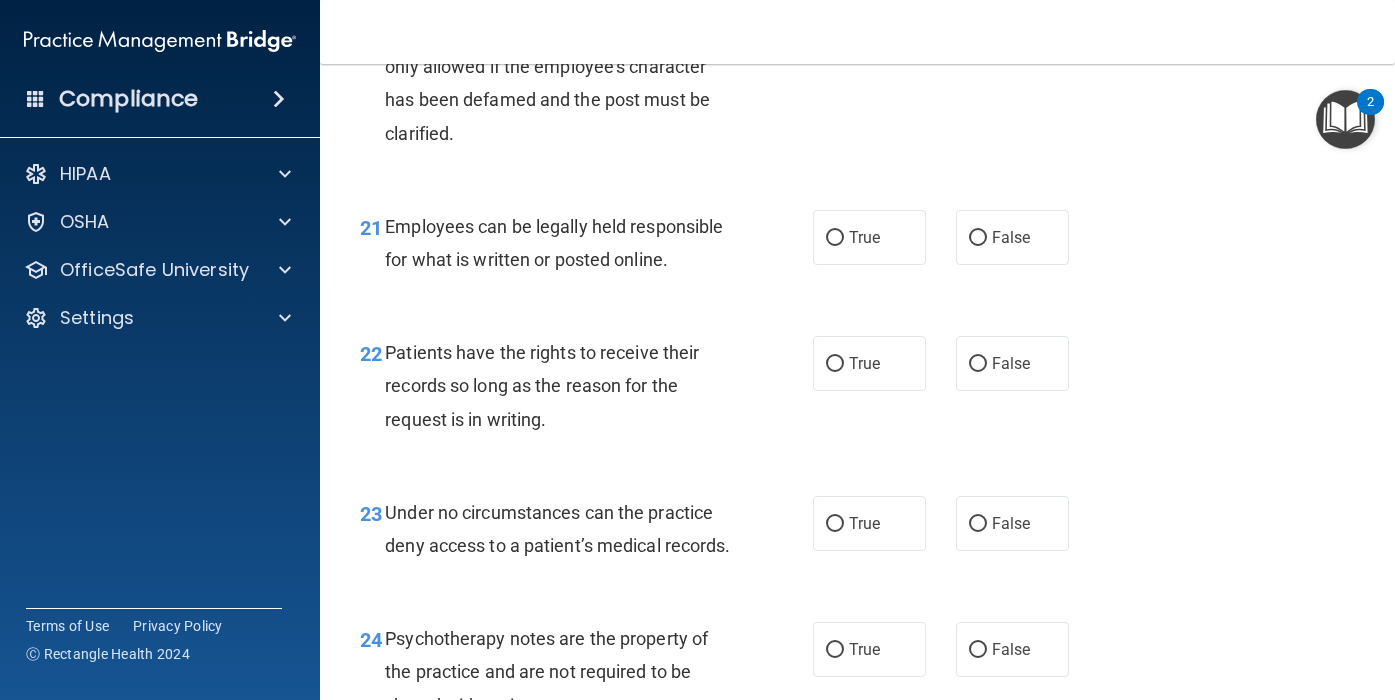 scroll, scrollTop: 4240, scrollLeft: 0, axis: vertical 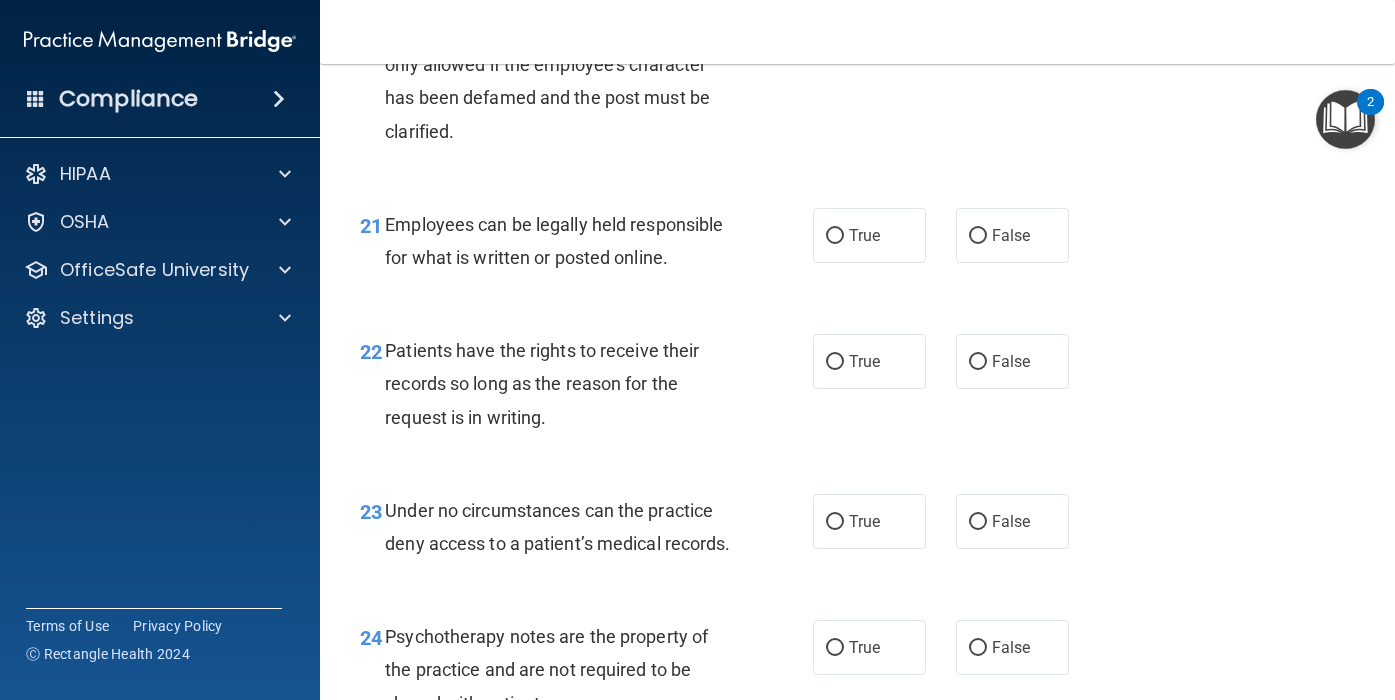 click on "True" at bounding box center (869, 9) 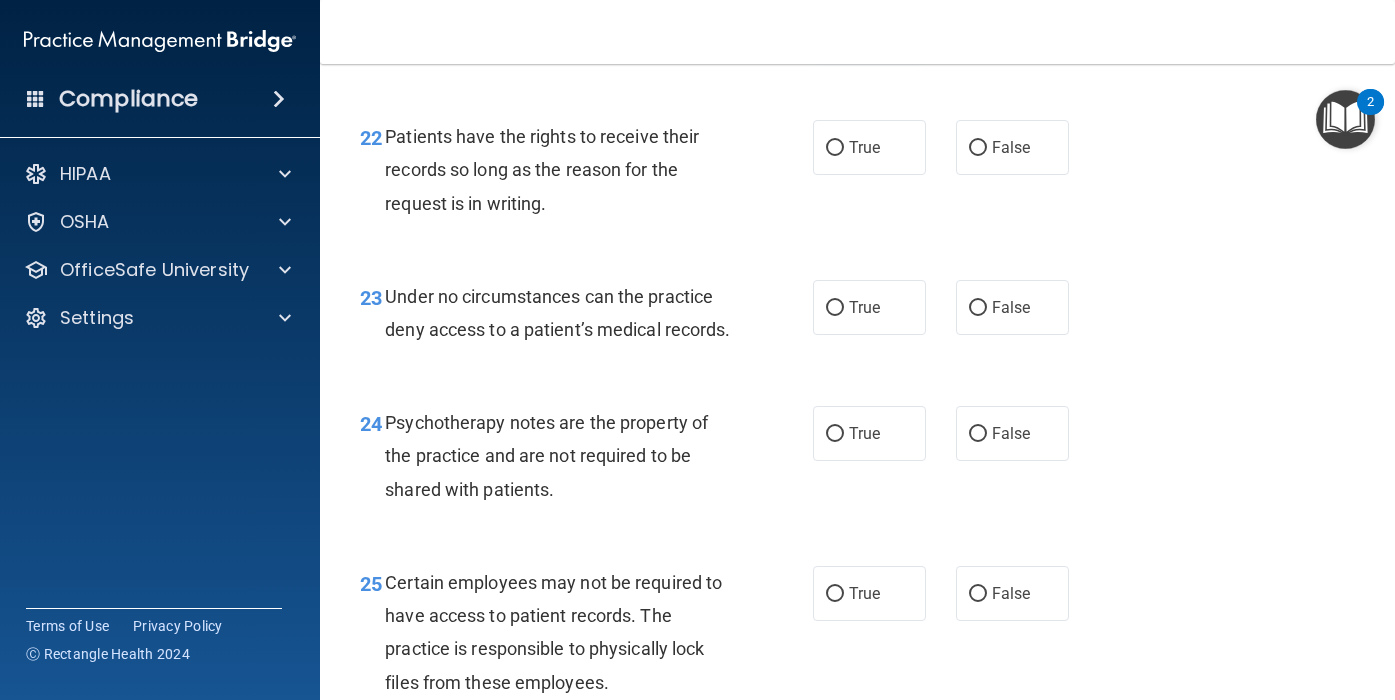 scroll, scrollTop: 4461, scrollLeft: 0, axis: vertical 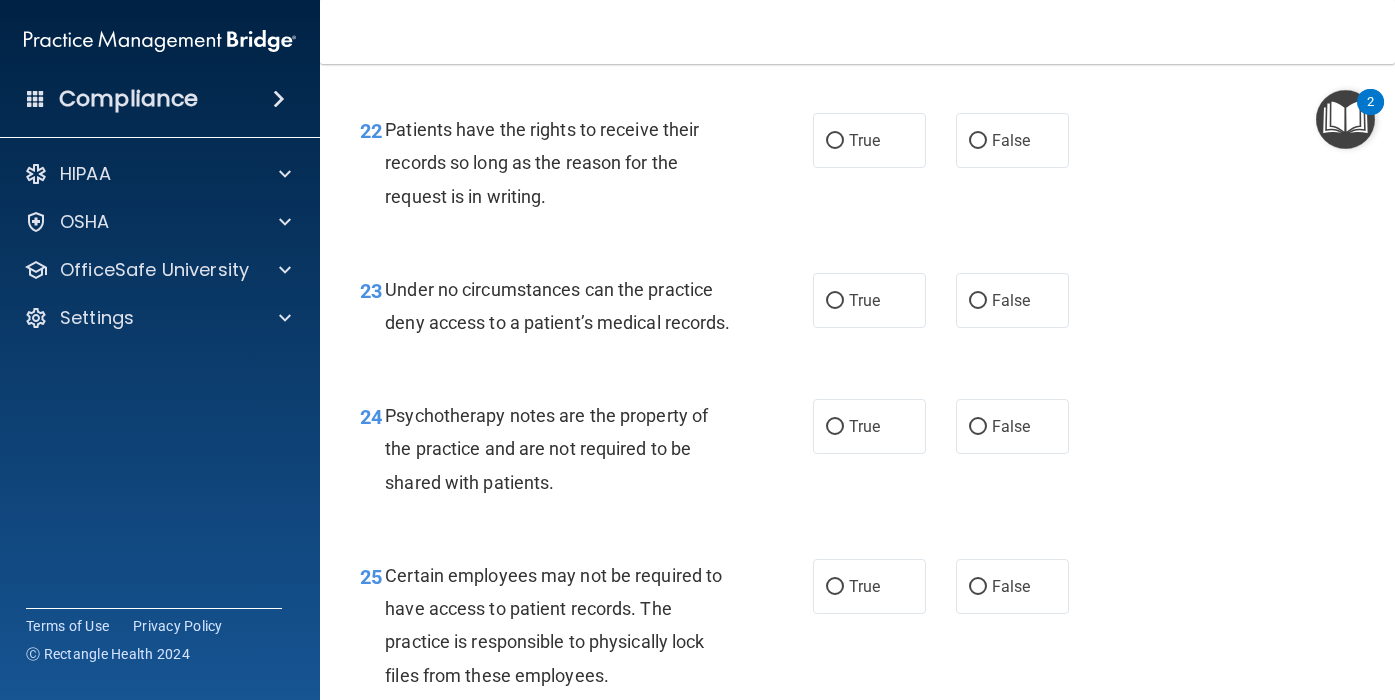 click on "True" at bounding box center [864, 14] 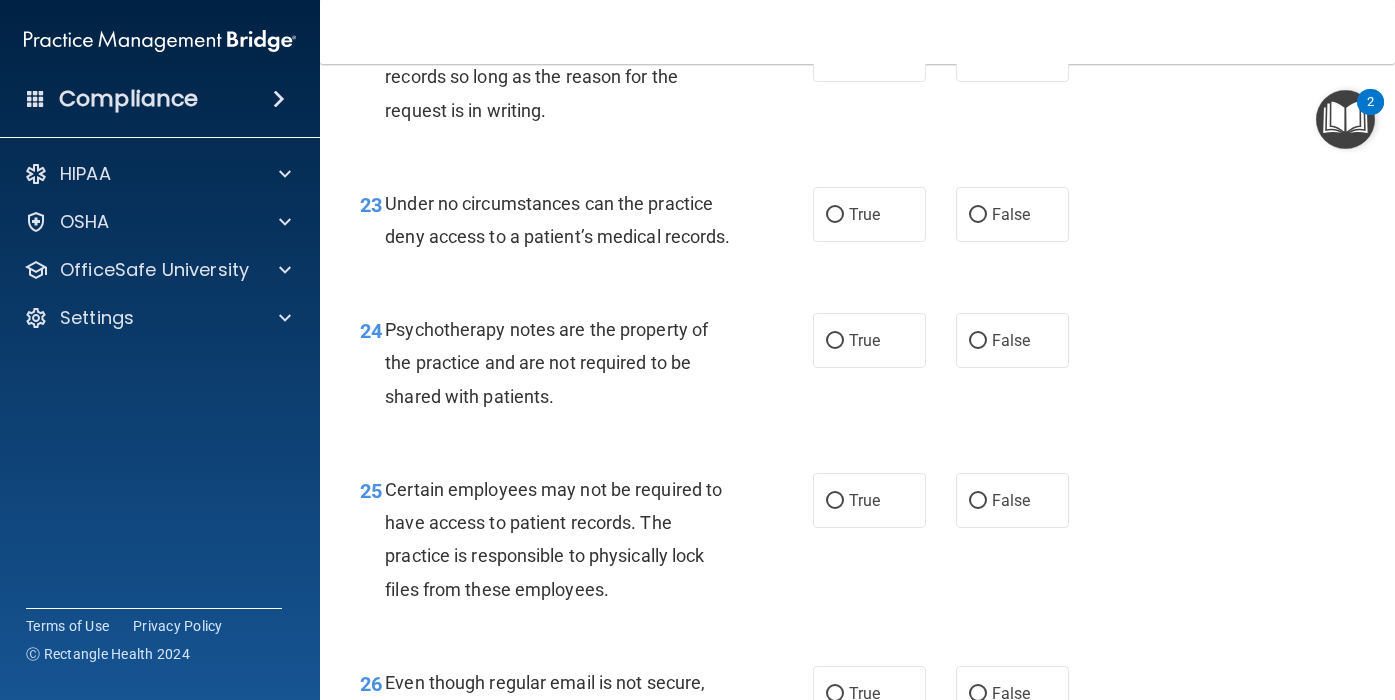 scroll, scrollTop: 4566, scrollLeft: 0, axis: vertical 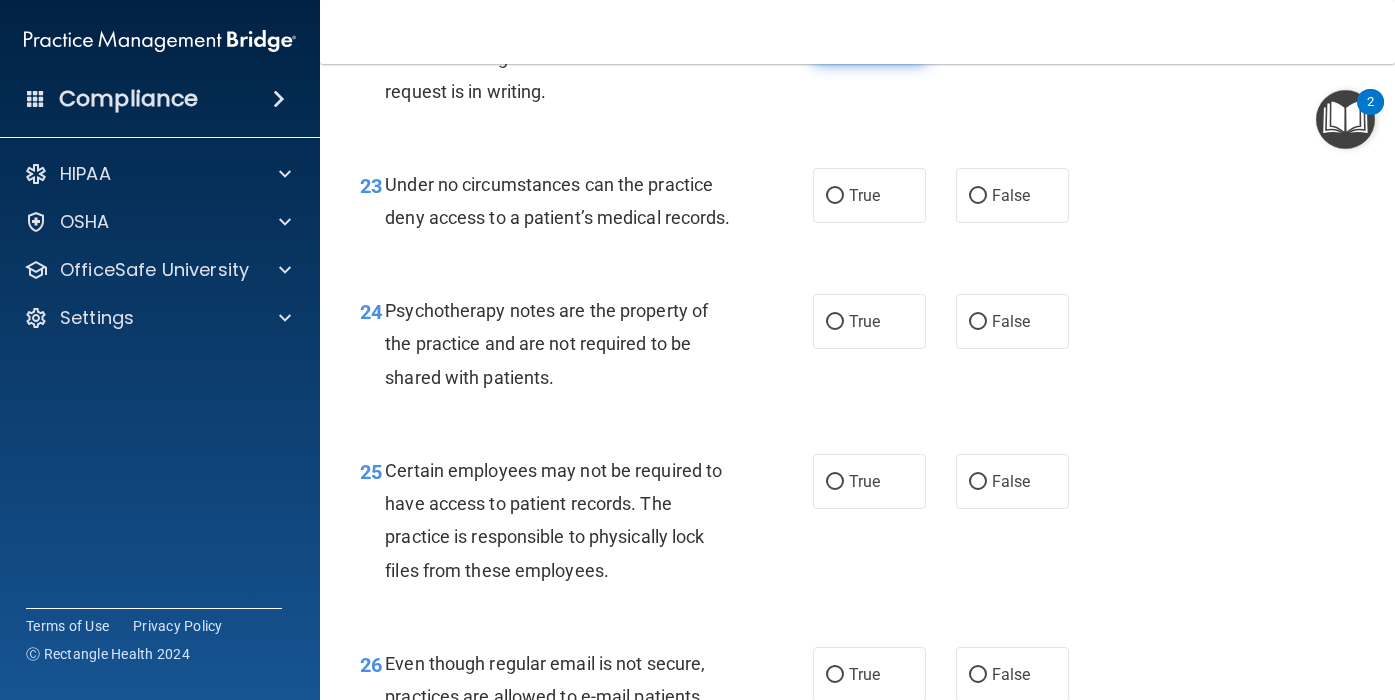click on "True" at bounding box center [869, 35] 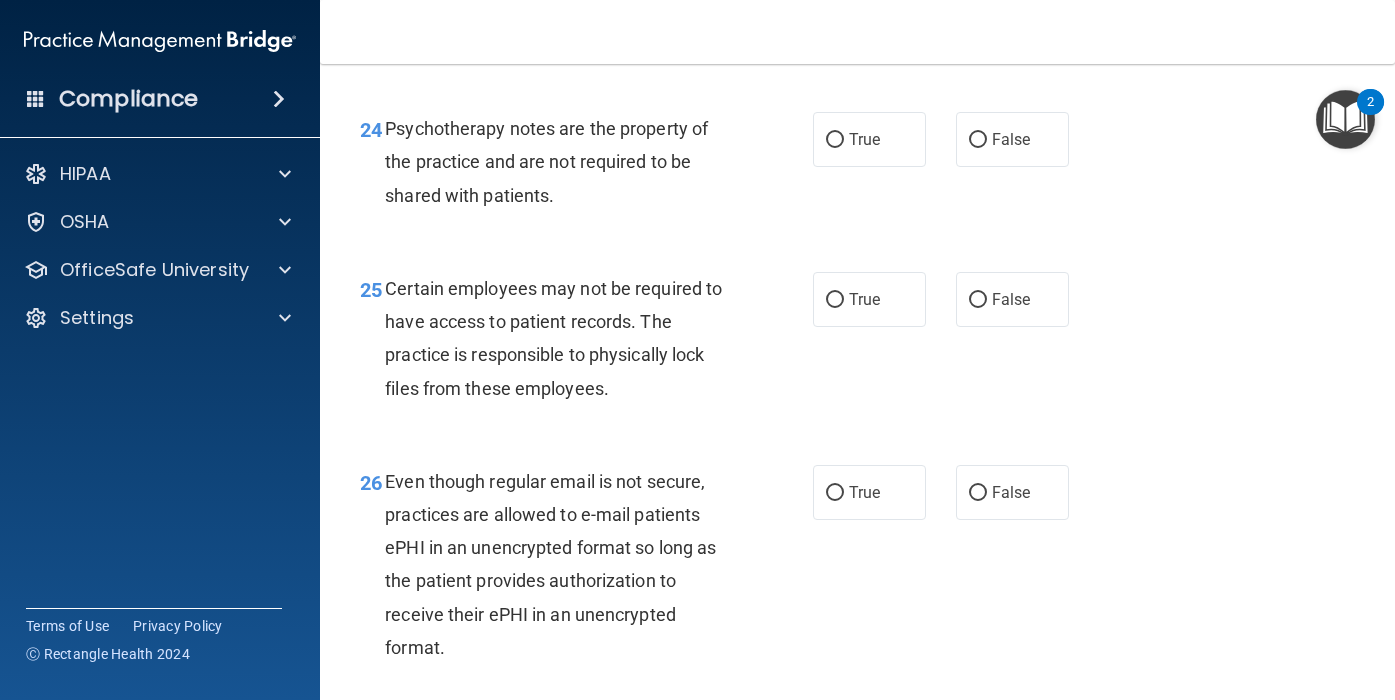 scroll, scrollTop: 4756, scrollLeft: 0, axis: vertical 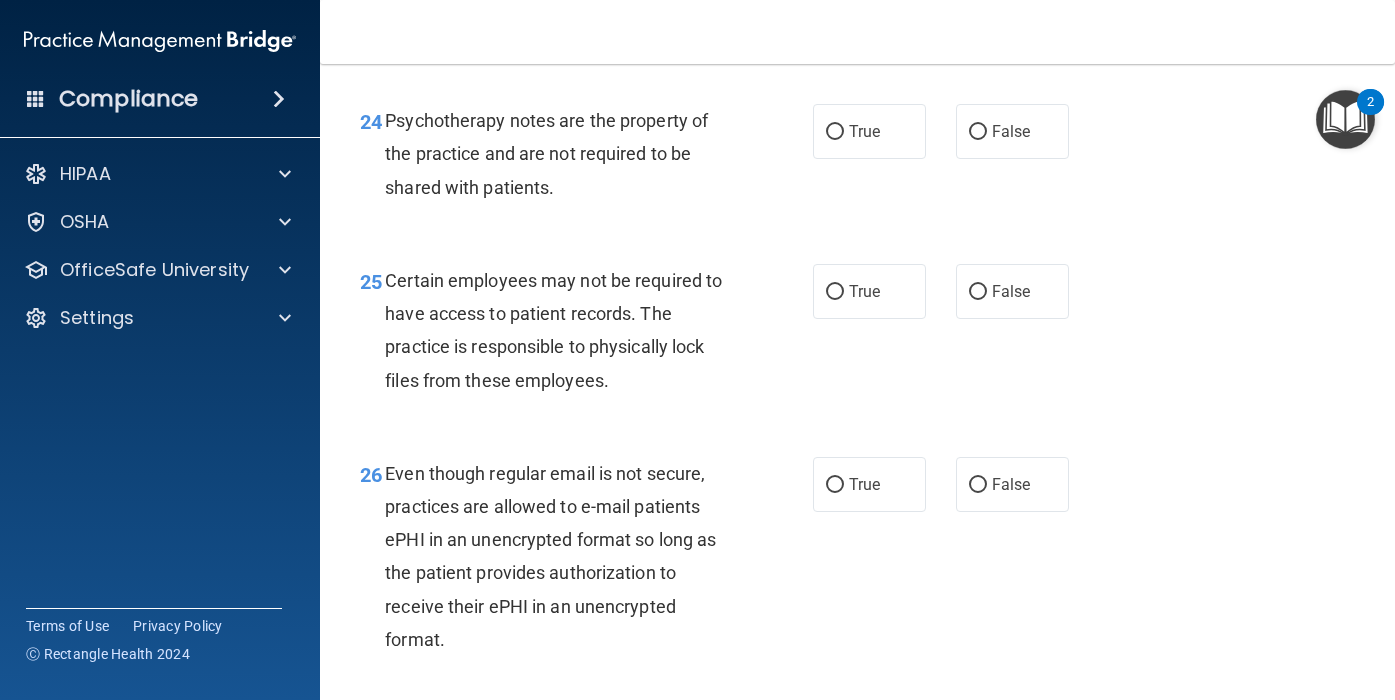 click on "True" at bounding box center (869, 5) 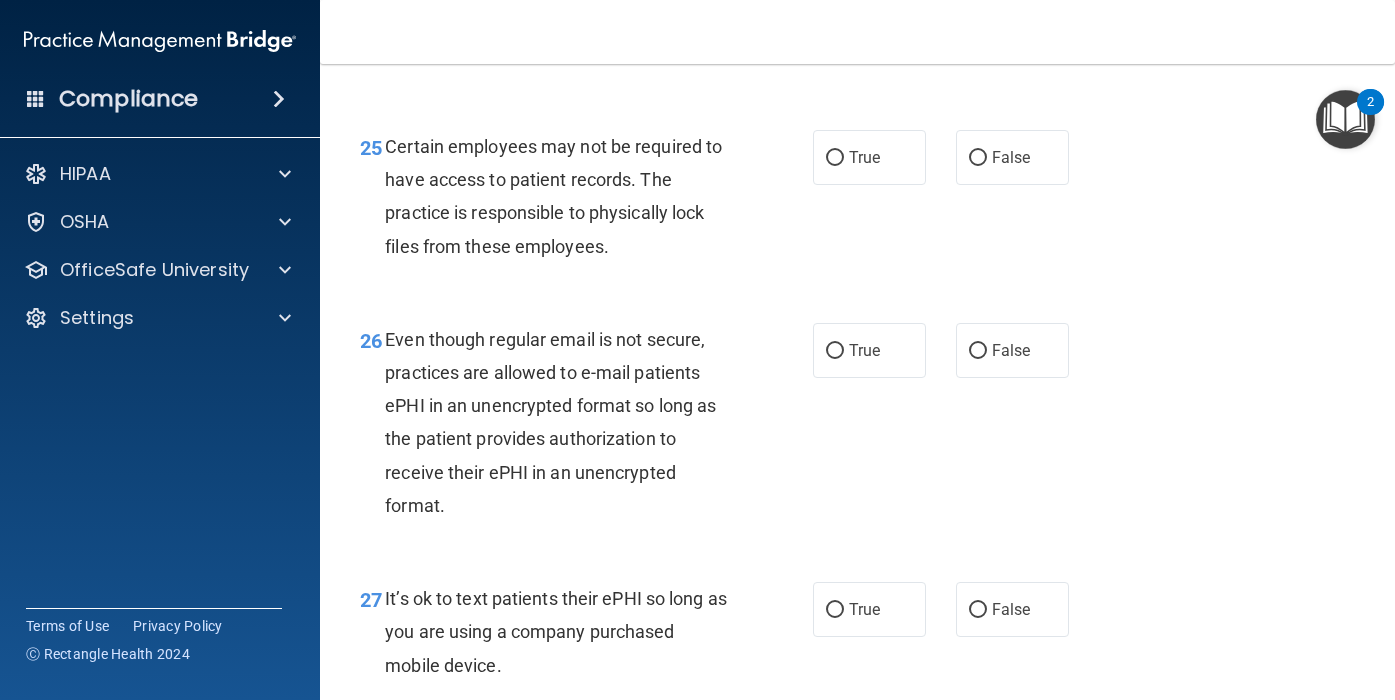 scroll, scrollTop: 4898, scrollLeft: 0, axis: vertical 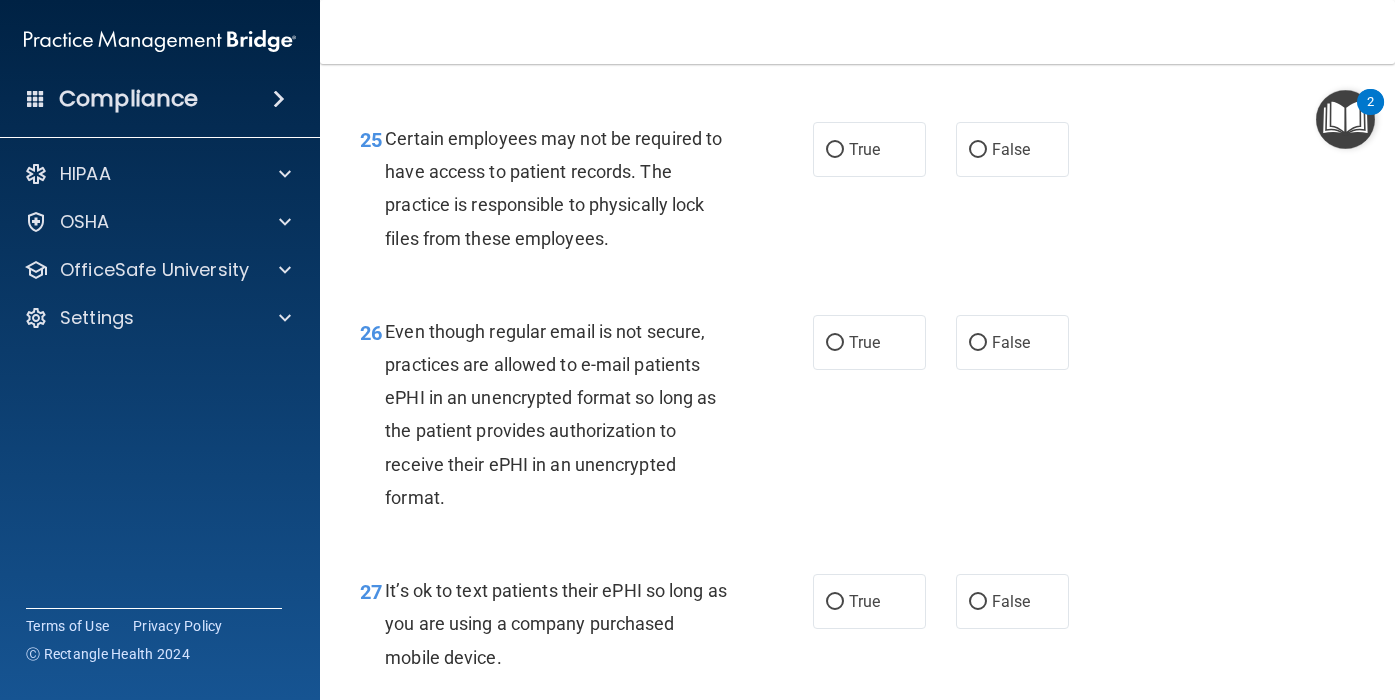 click on "True" at bounding box center [869, -11] 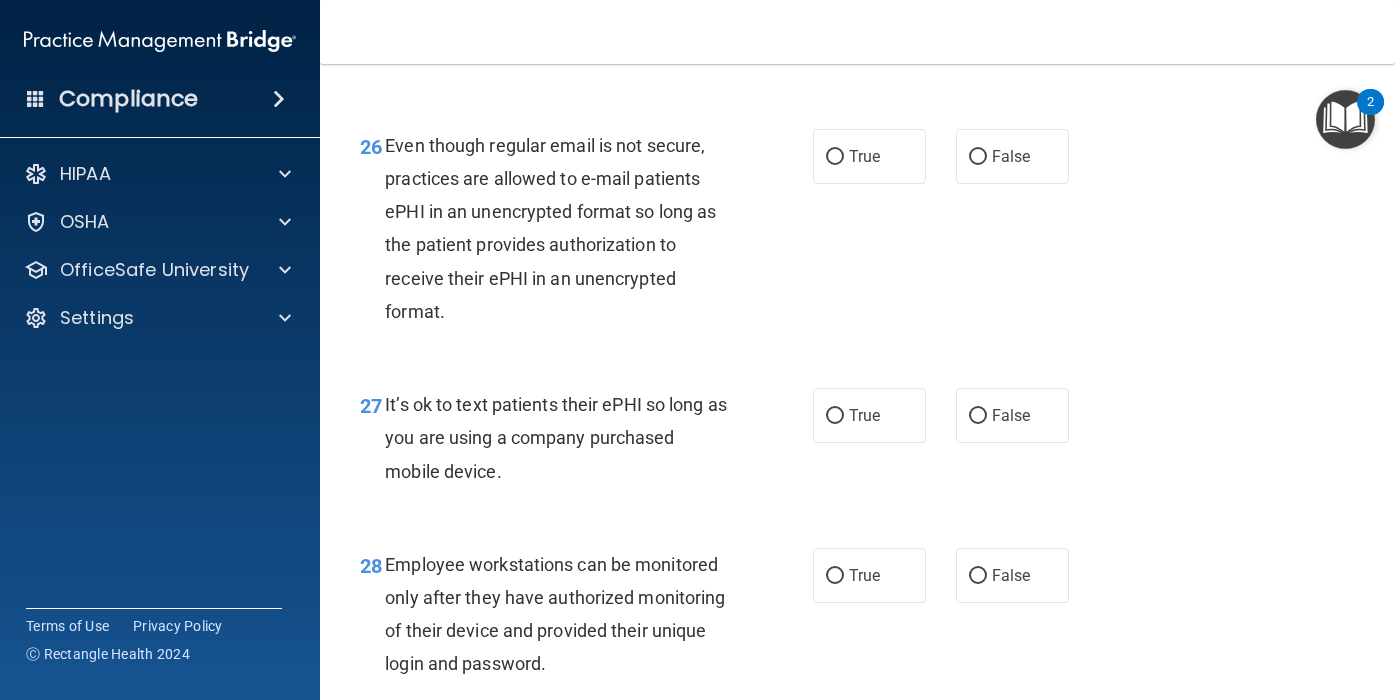 scroll, scrollTop: 5092, scrollLeft: 0, axis: vertical 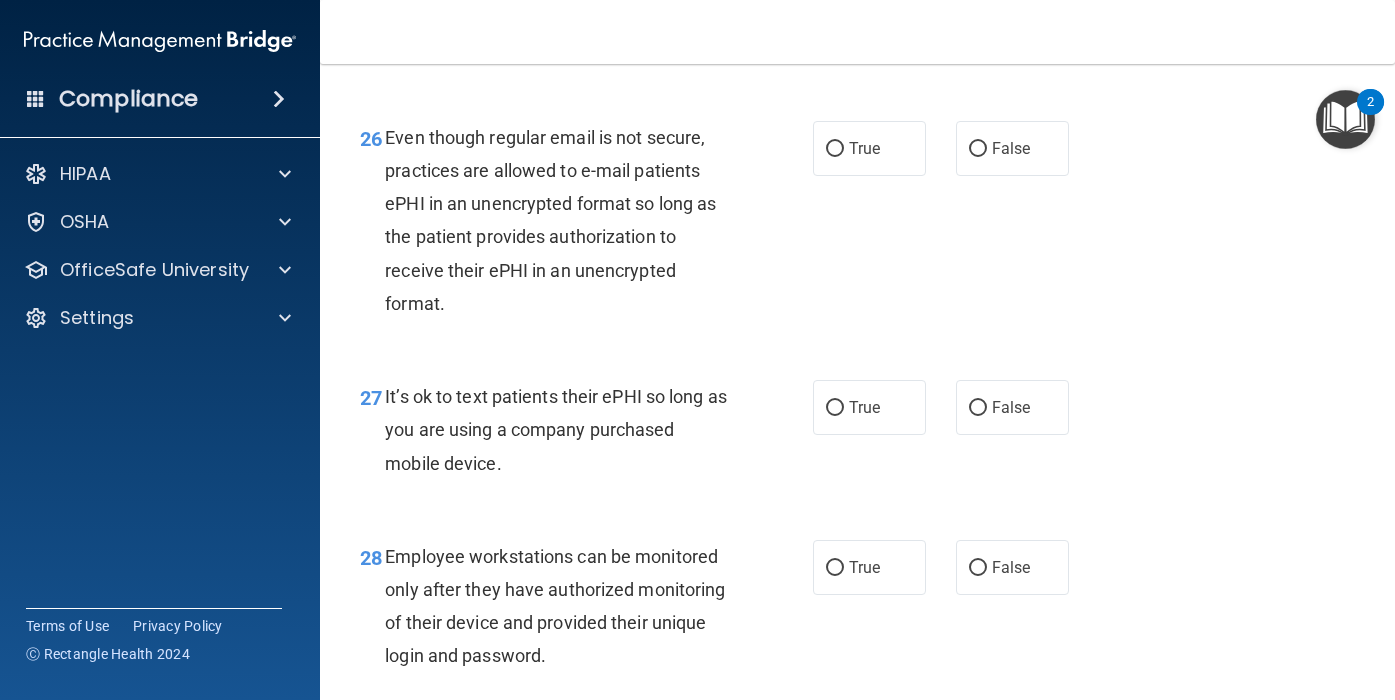 click on "True" at bounding box center [869, -45] 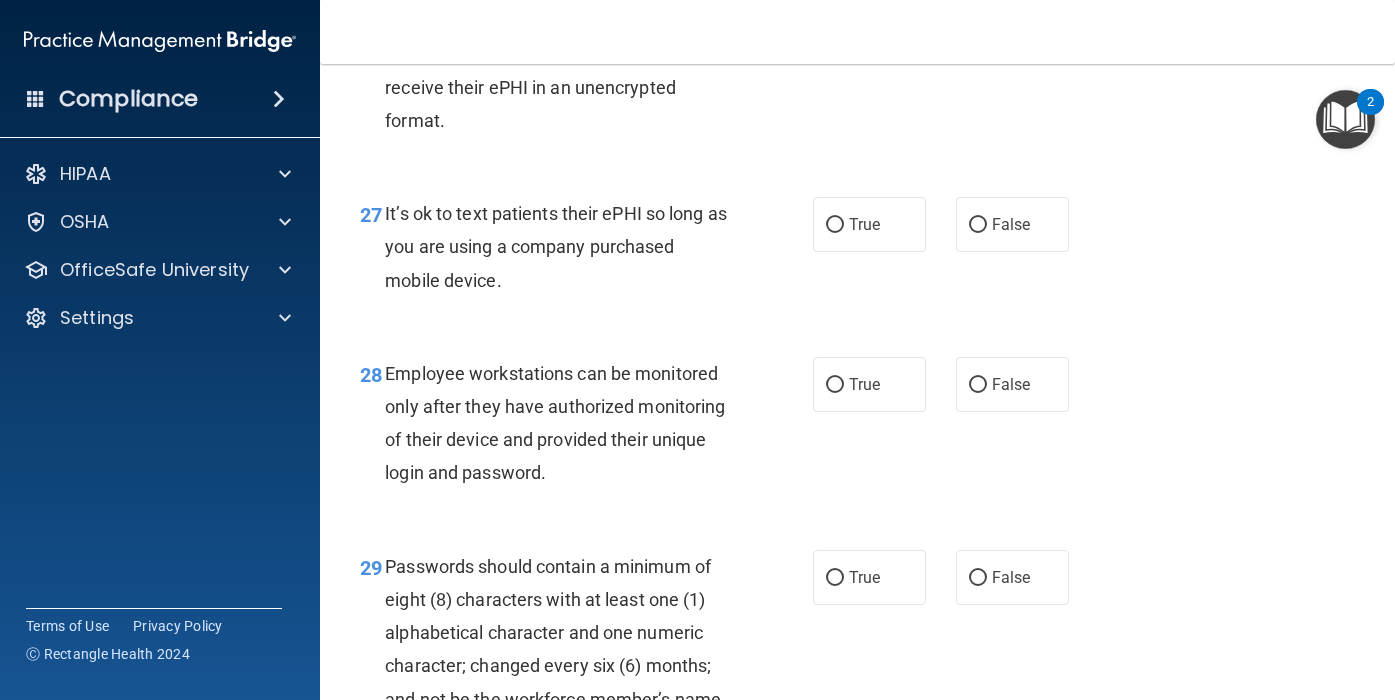 scroll, scrollTop: 5279, scrollLeft: 0, axis: vertical 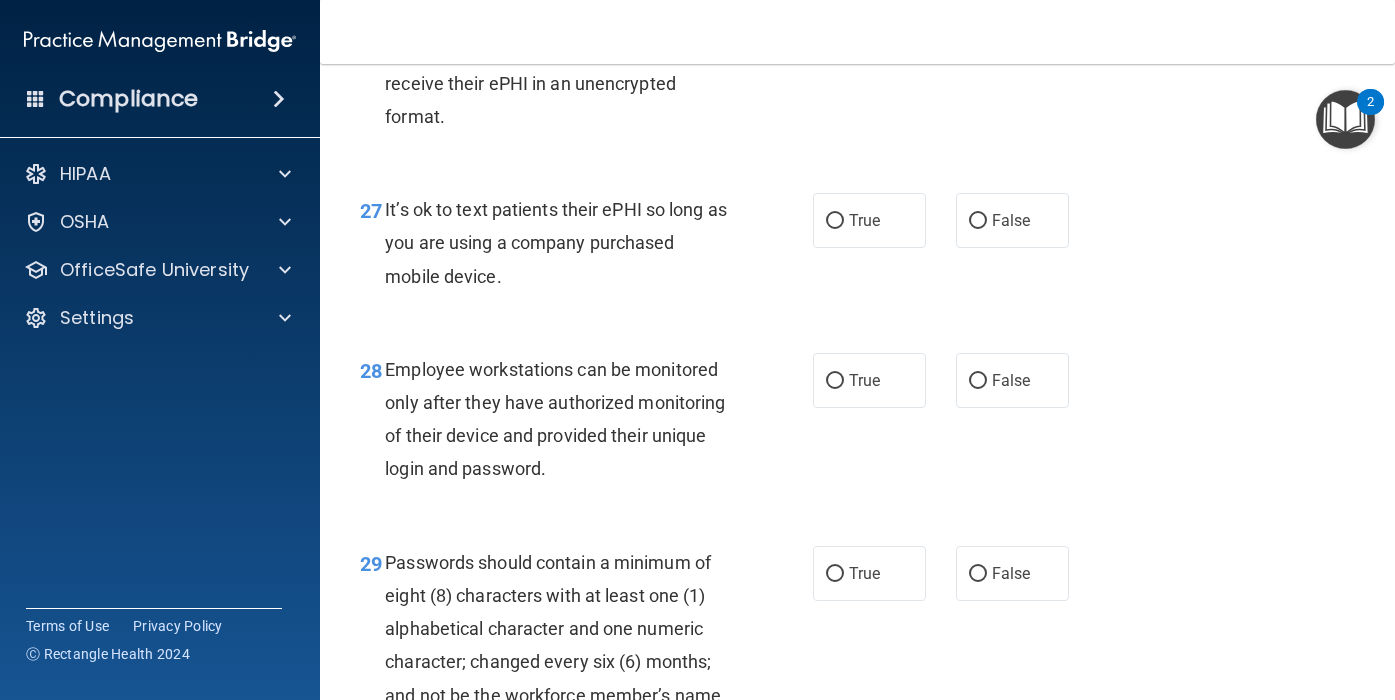 click on "False" at bounding box center (1011, -39) 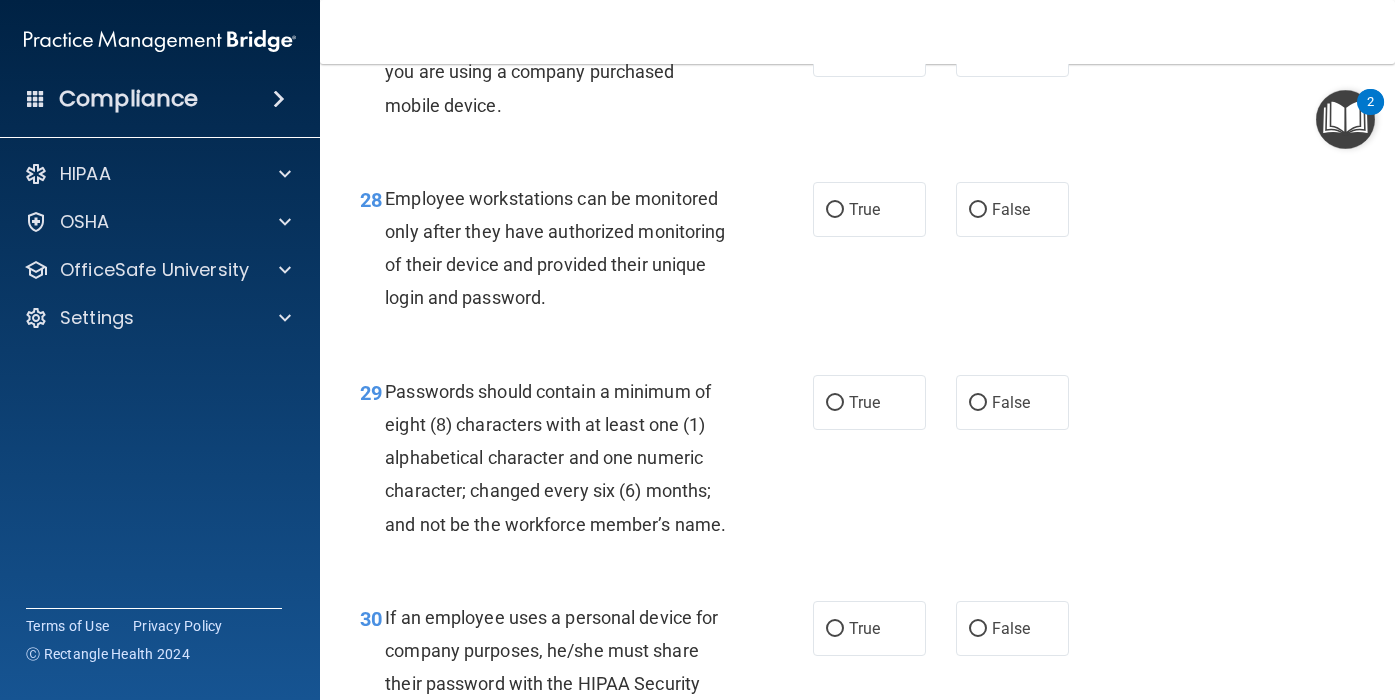 scroll, scrollTop: 5452, scrollLeft: 0, axis: vertical 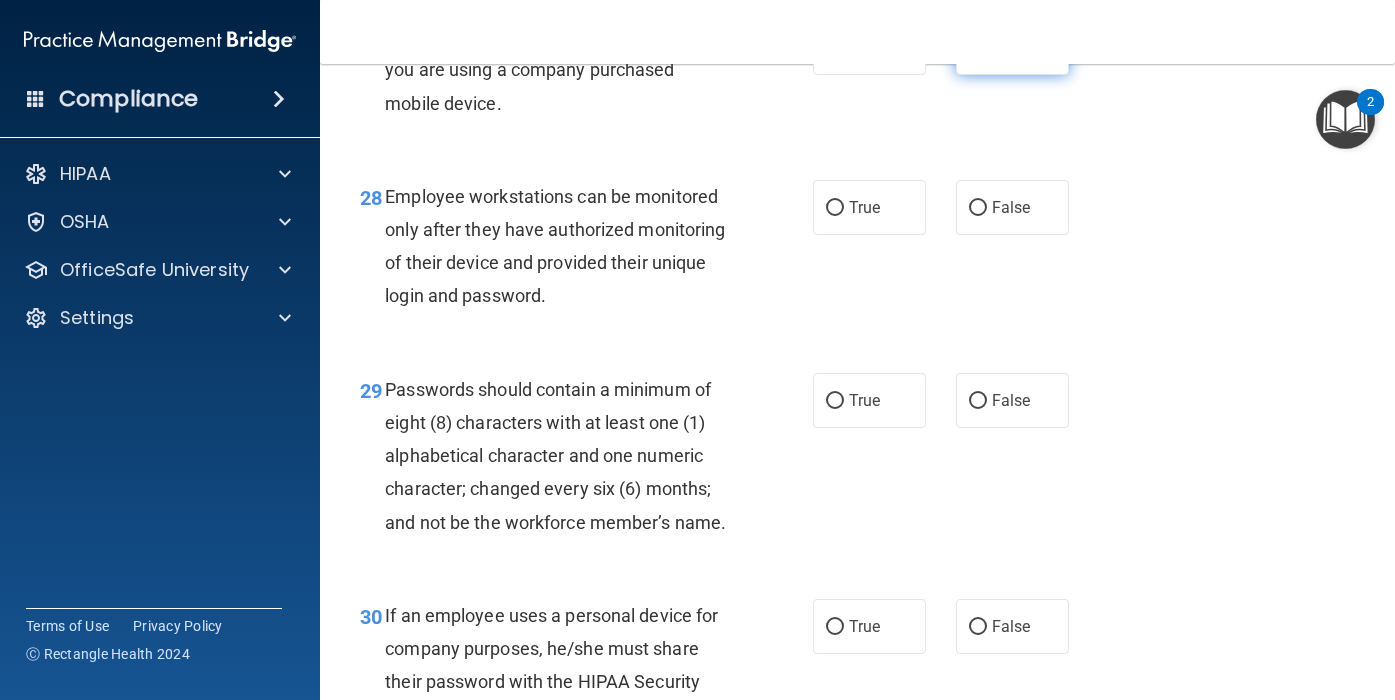 click on "False" at bounding box center [1012, 47] 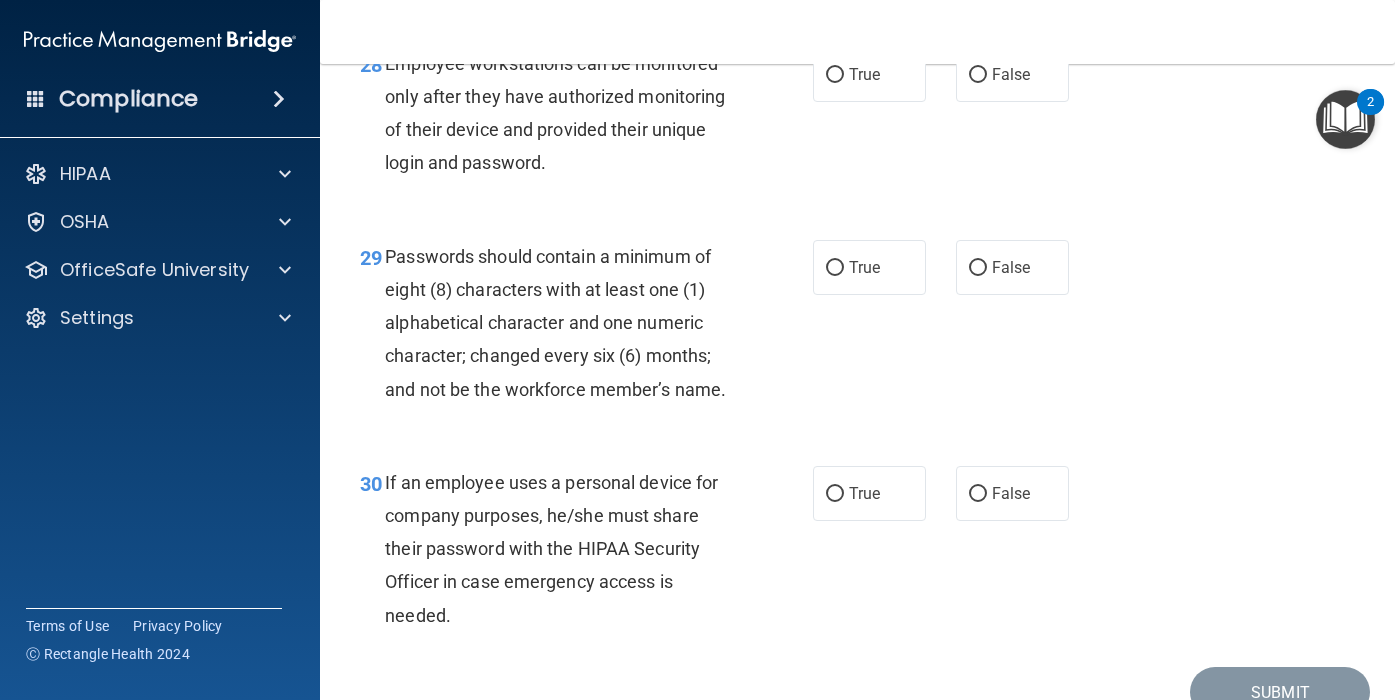 scroll, scrollTop: 5592, scrollLeft: 0, axis: vertical 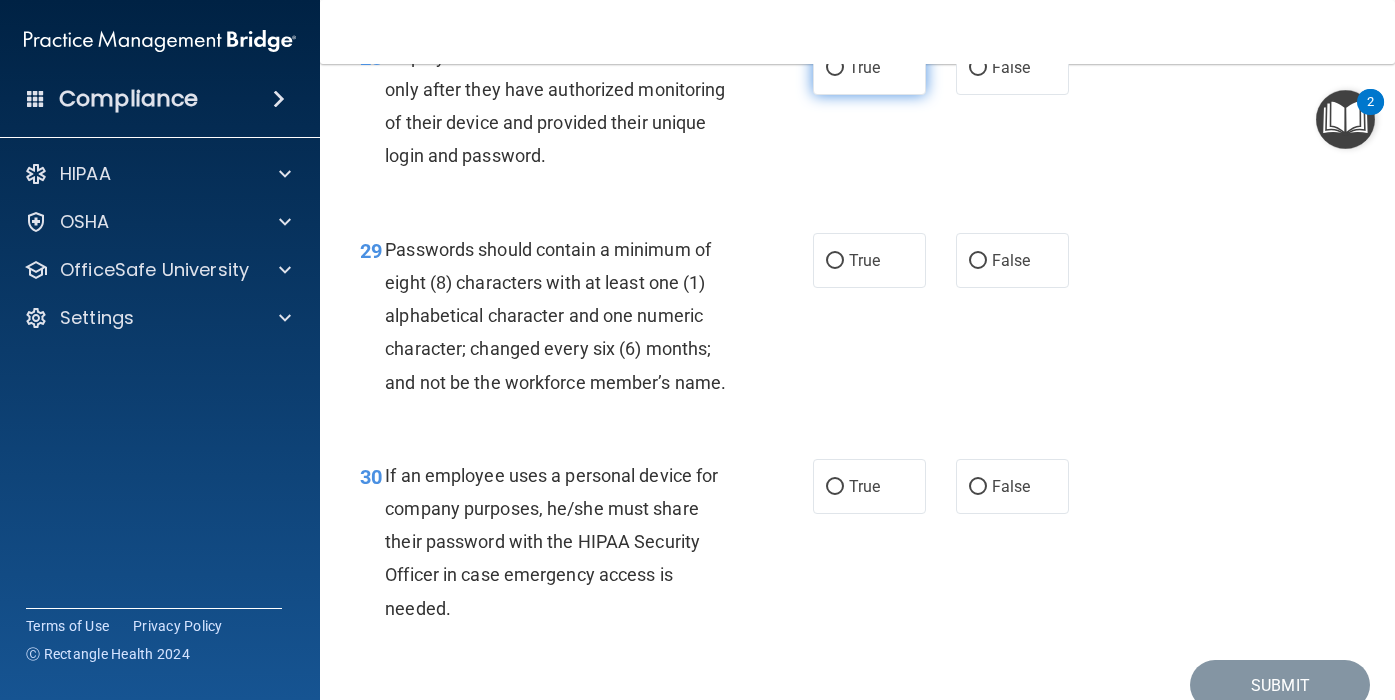 click on "True" at bounding box center [864, 67] 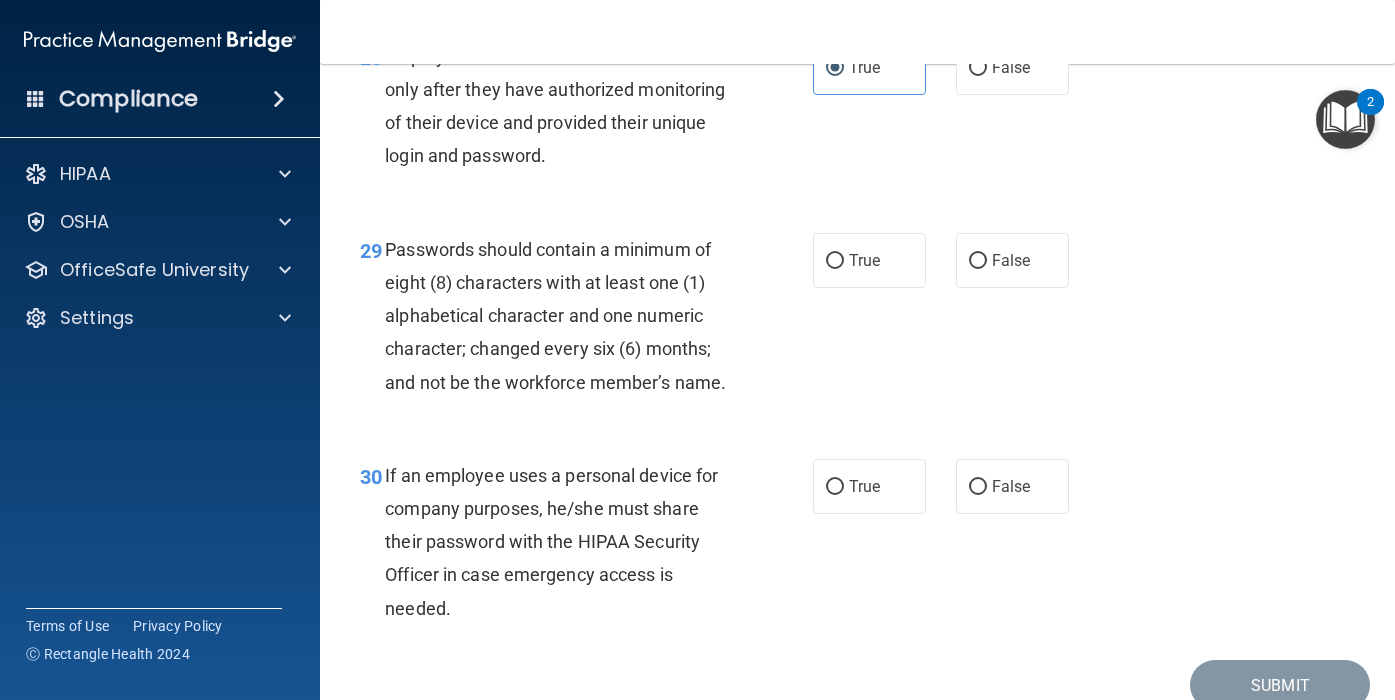 scroll, scrollTop: 5606, scrollLeft: 0, axis: vertical 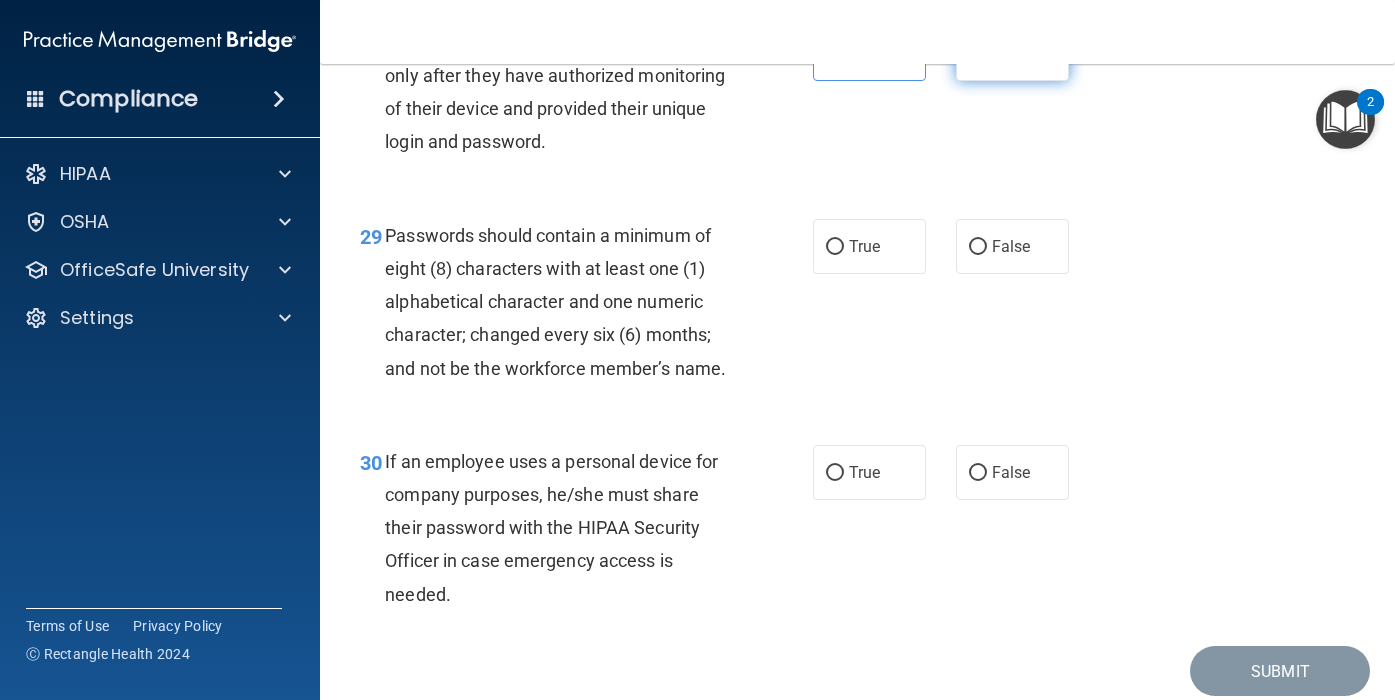 click on "False" at bounding box center (1012, 53) 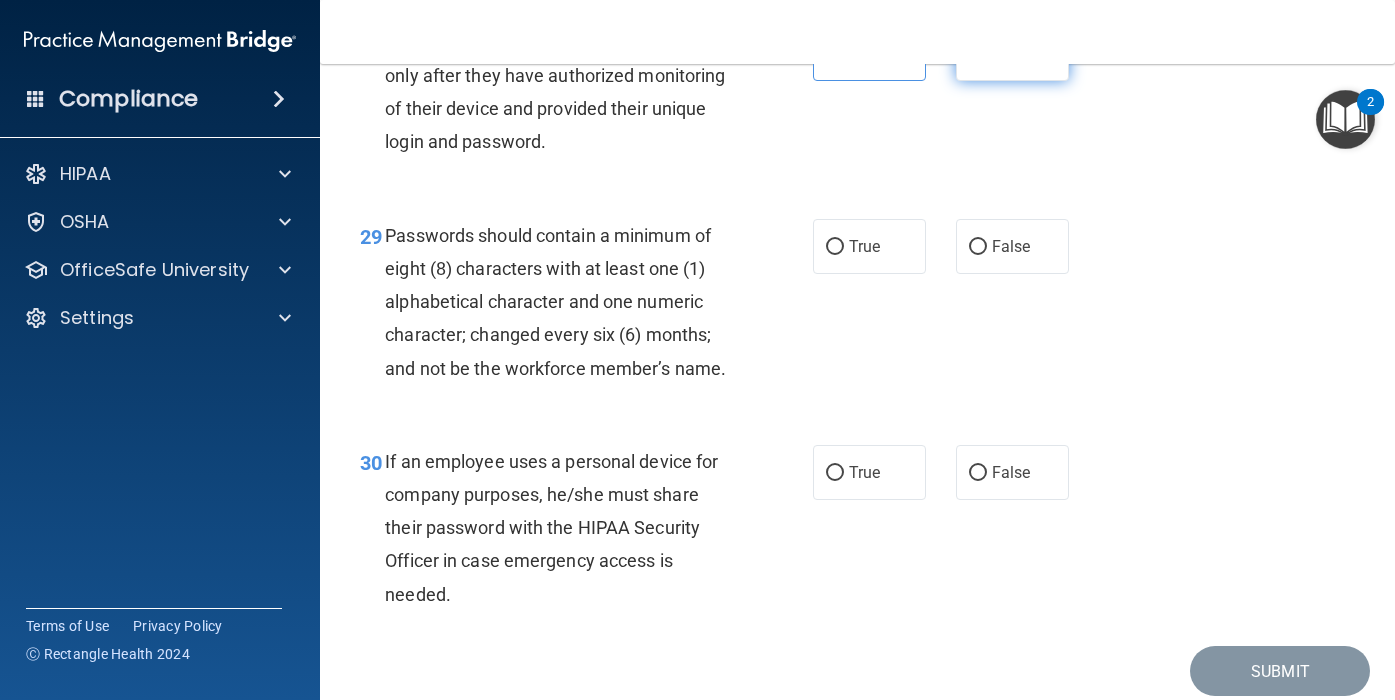 radio on "false" 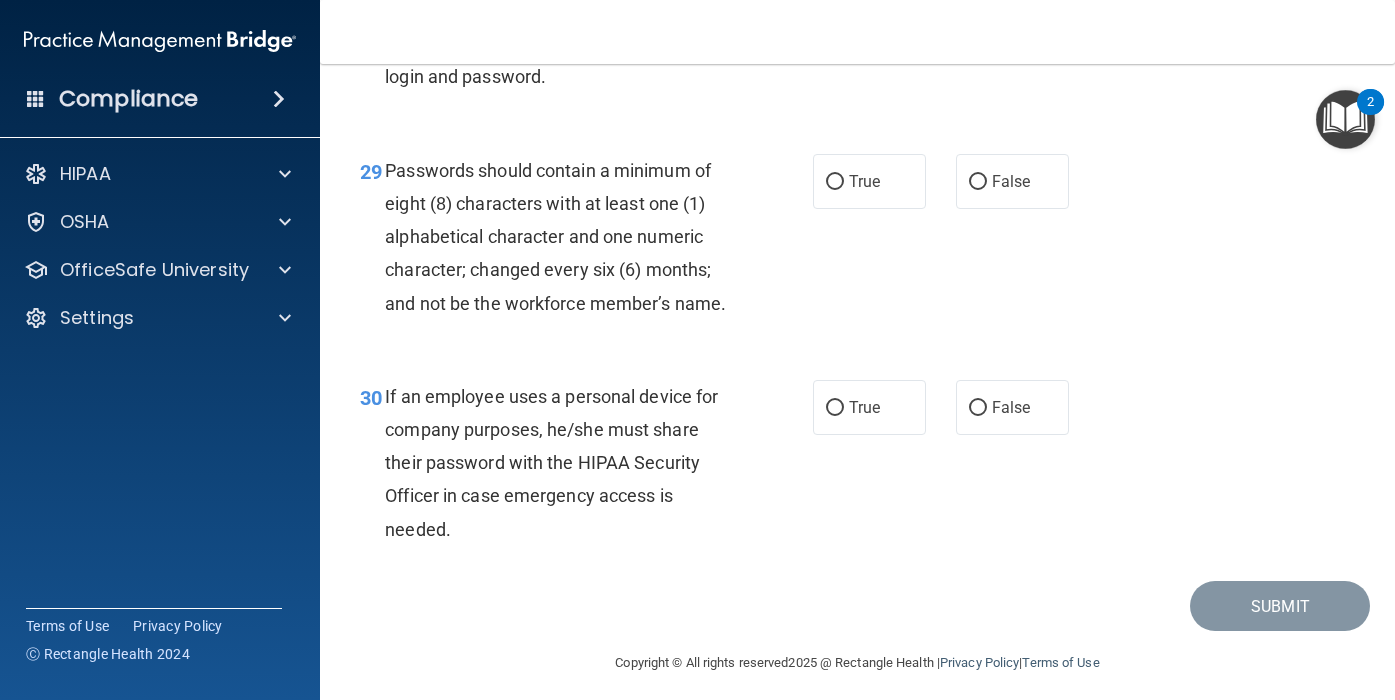 scroll, scrollTop: 5779, scrollLeft: 0, axis: vertical 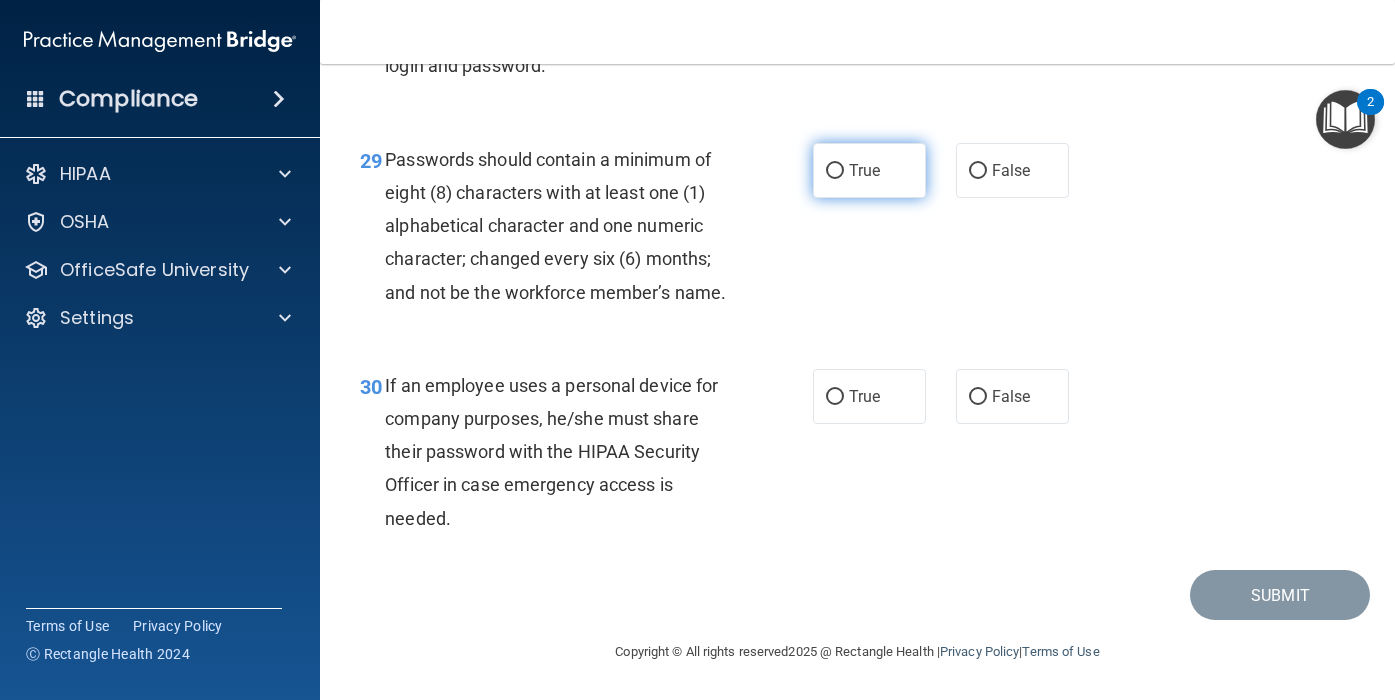 click on "True" at bounding box center [864, 170] 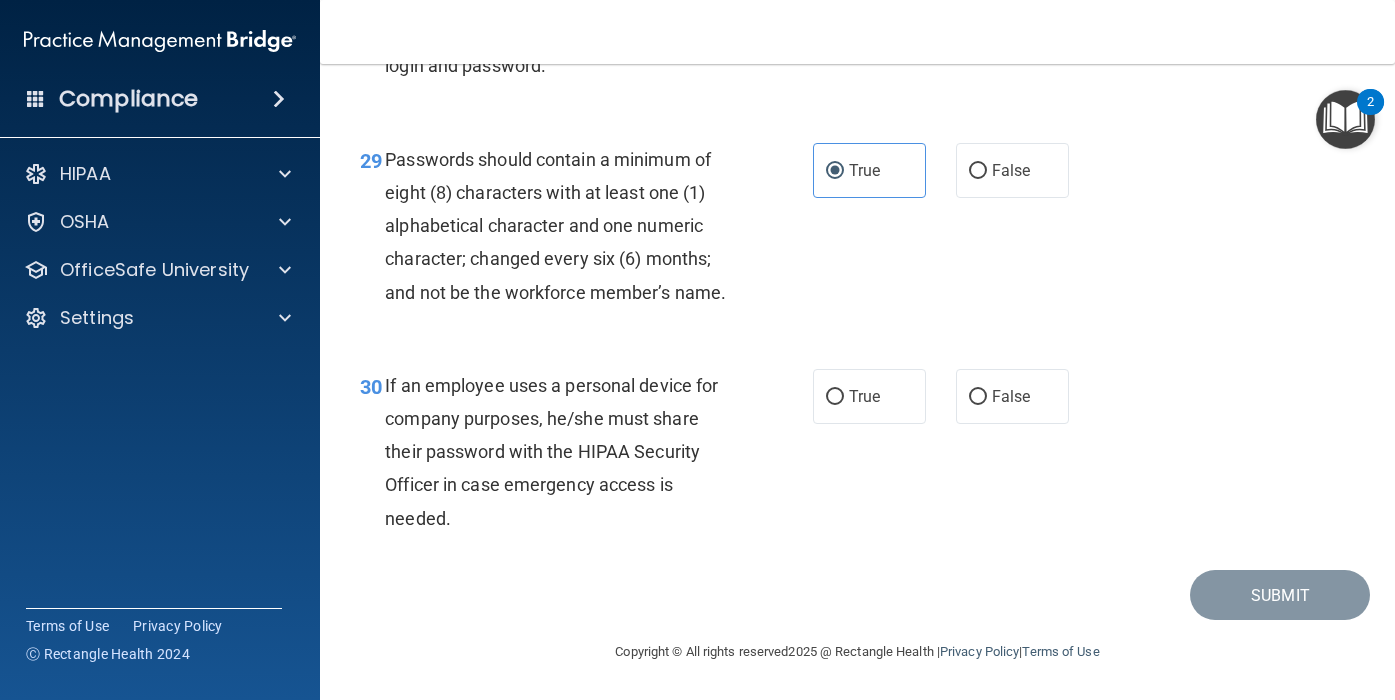 scroll, scrollTop: 5849, scrollLeft: 0, axis: vertical 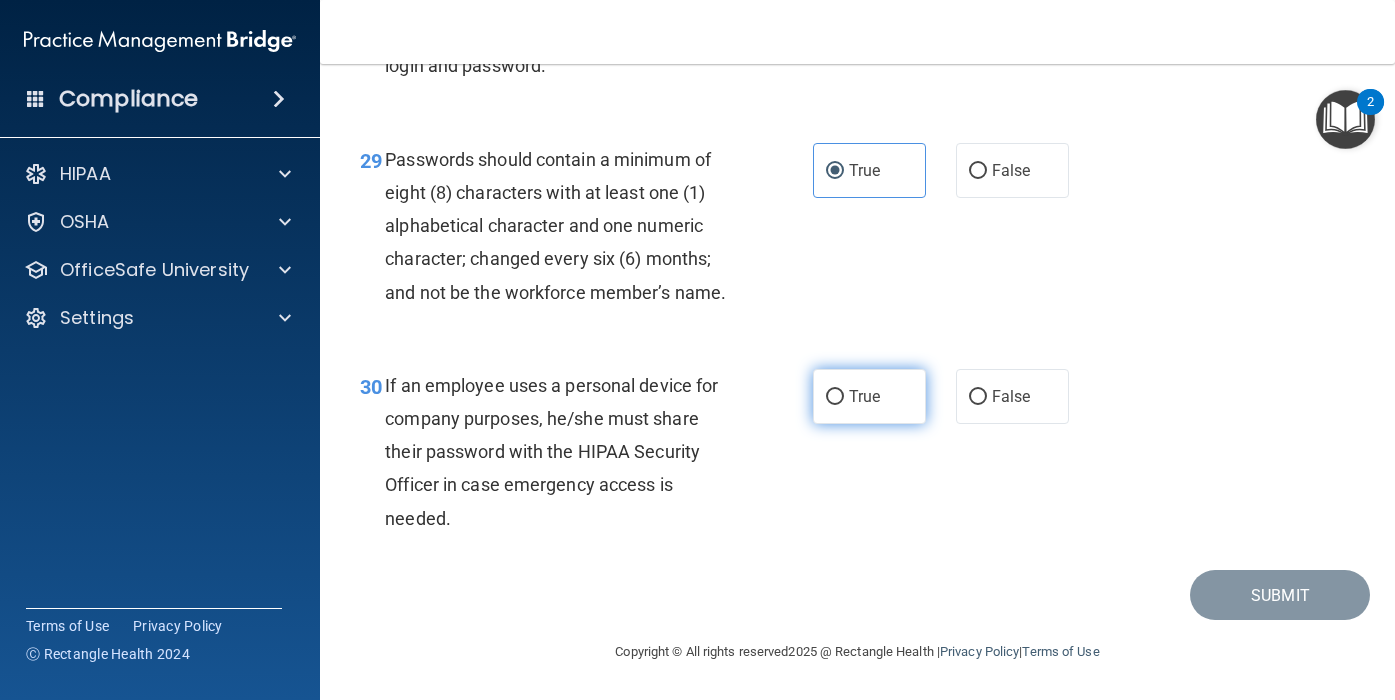click on "True" at bounding box center [869, 396] 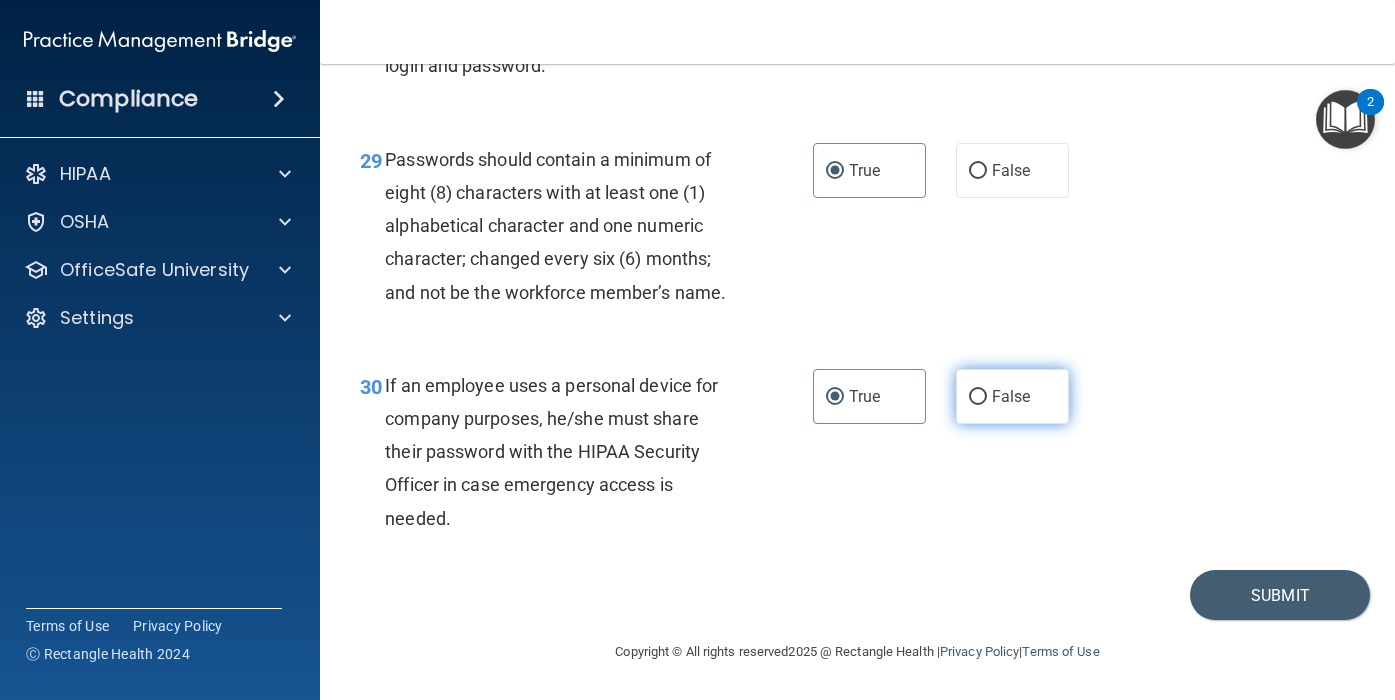 click on "False" at bounding box center (978, 397) 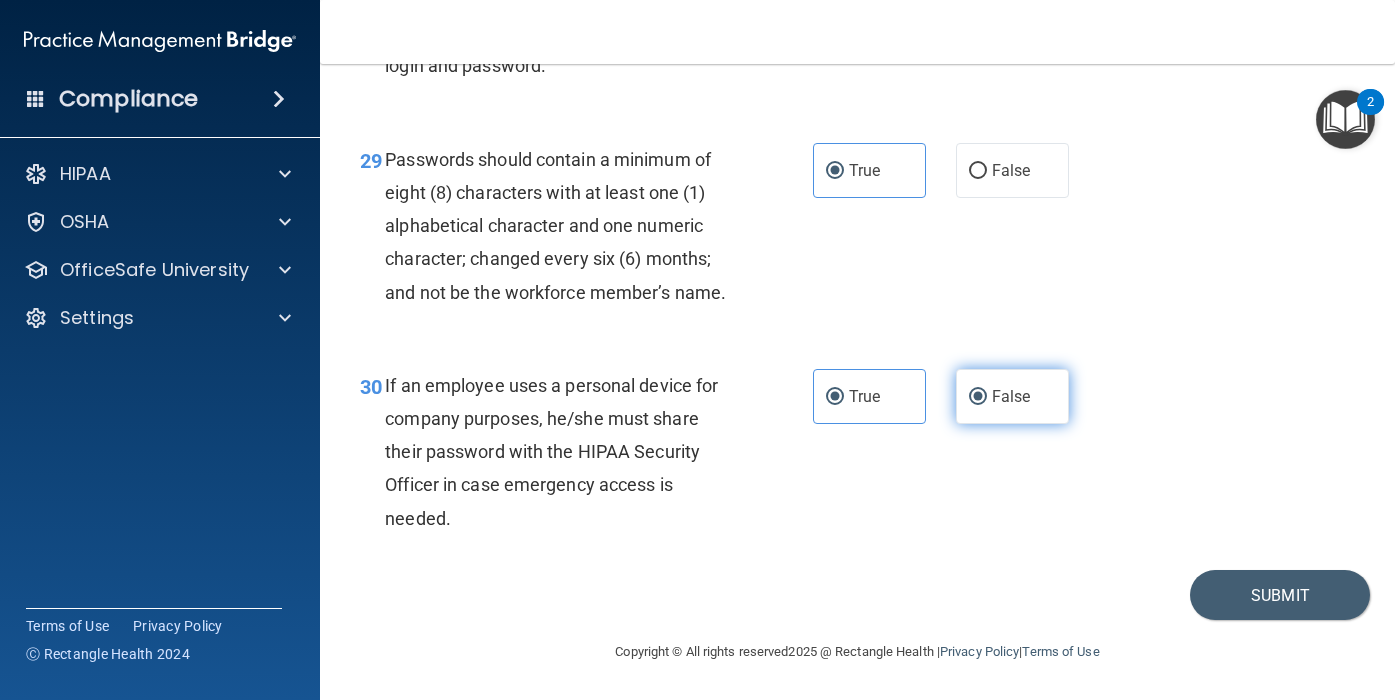 radio on "false" 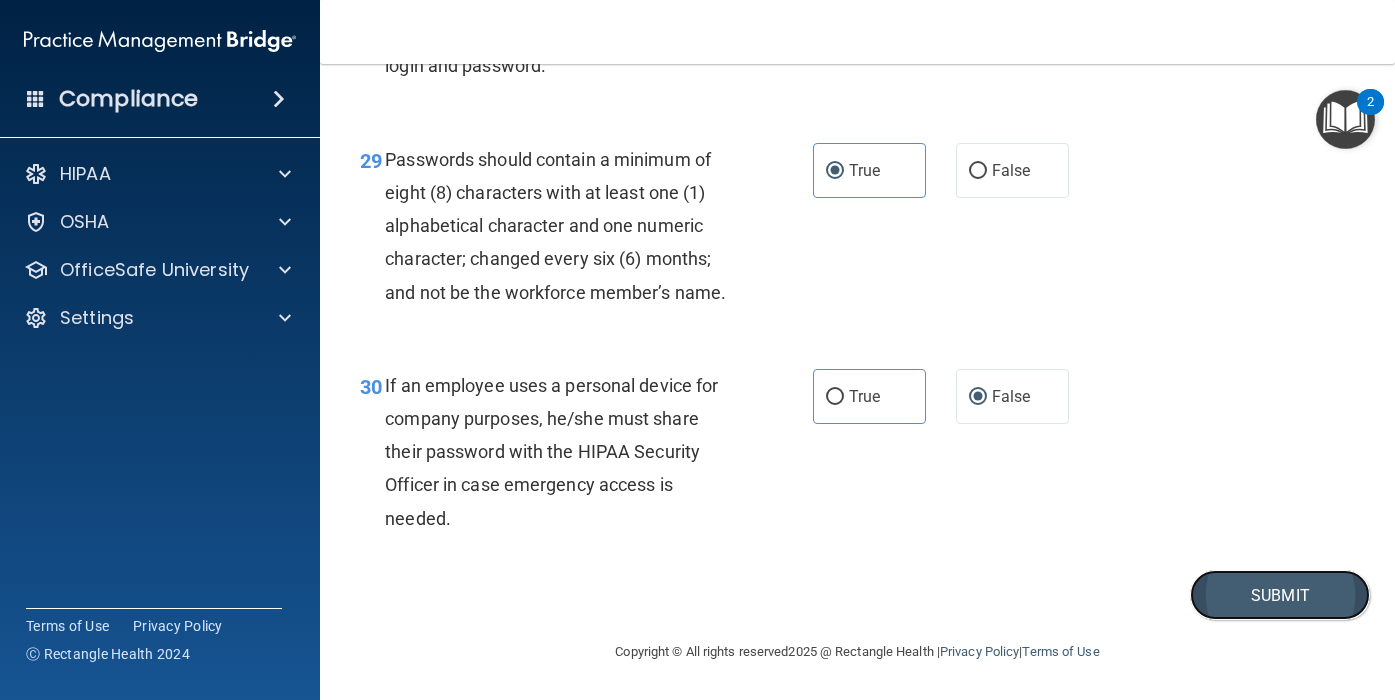 click on "Submit" at bounding box center [1280, 595] 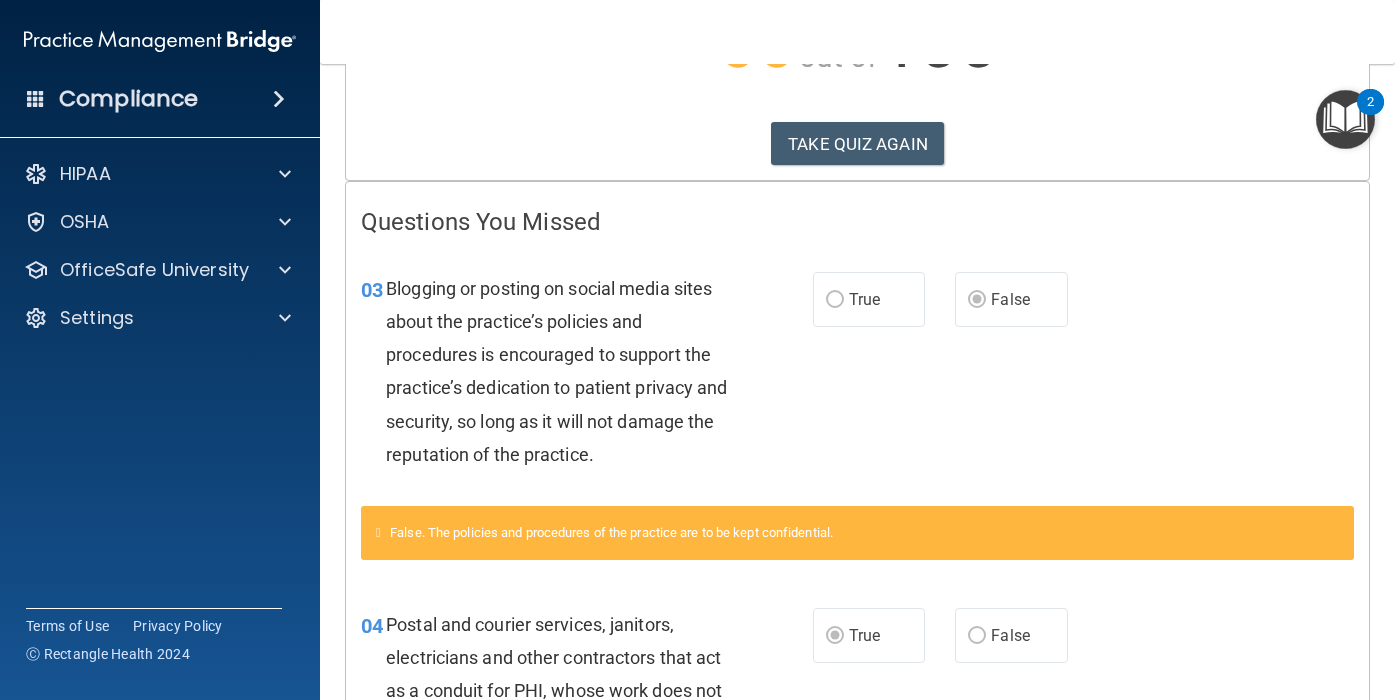 scroll, scrollTop: 0, scrollLeft: 0, axis: both 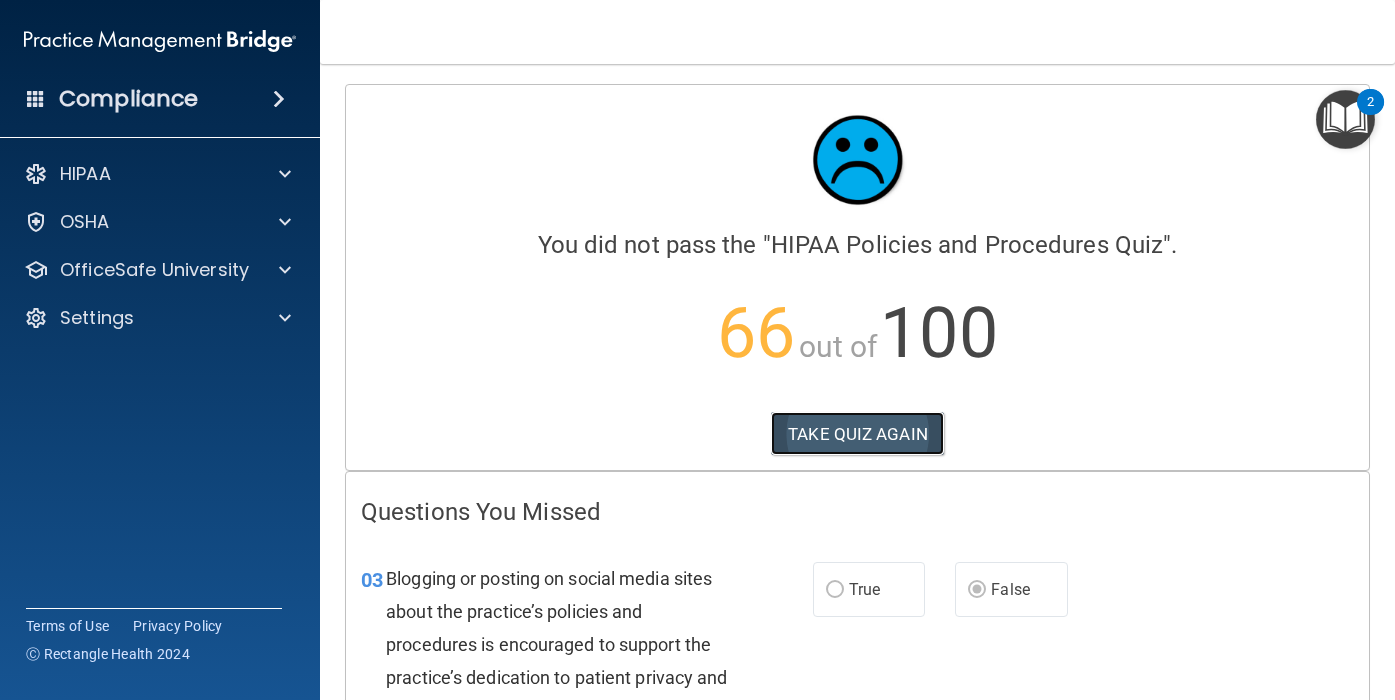 click on "TAKE QUIZ AGAIN" at bounding box center (857, 434) 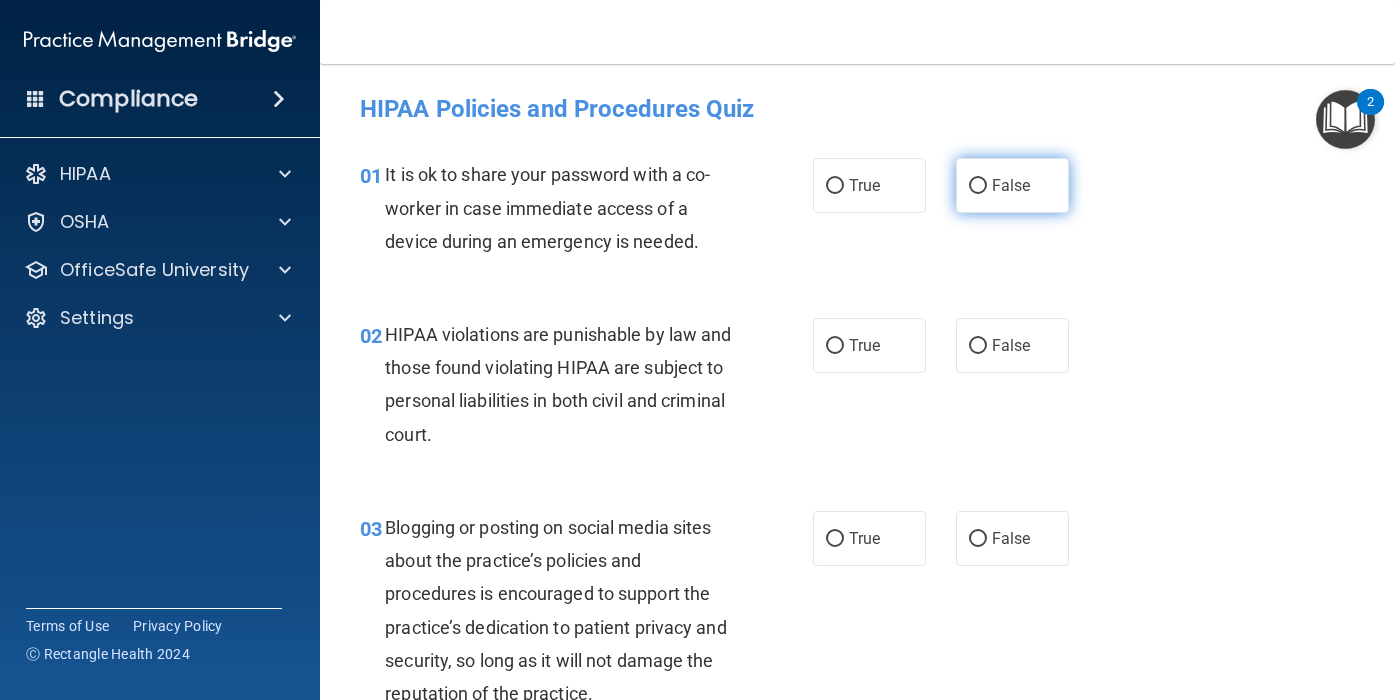 click on "False" at bounding box center [1011, 185] 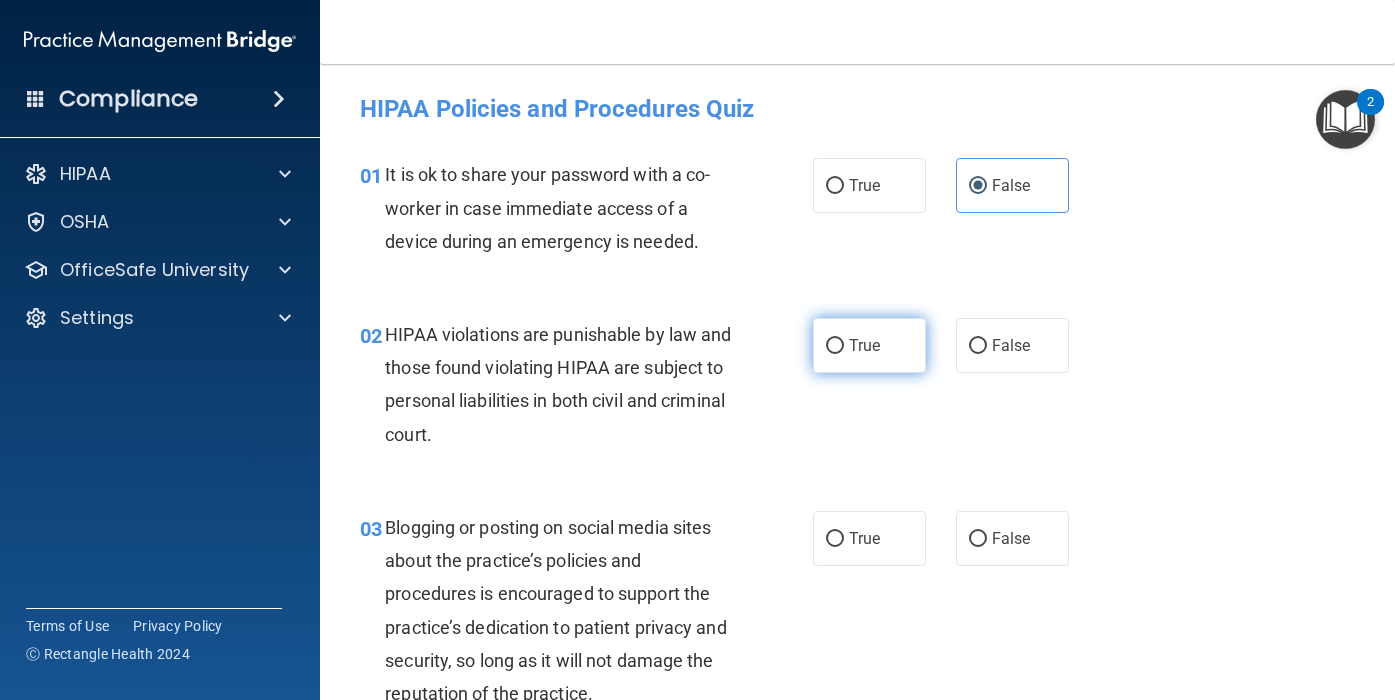 click on "True" at bounding box center [869, 345] 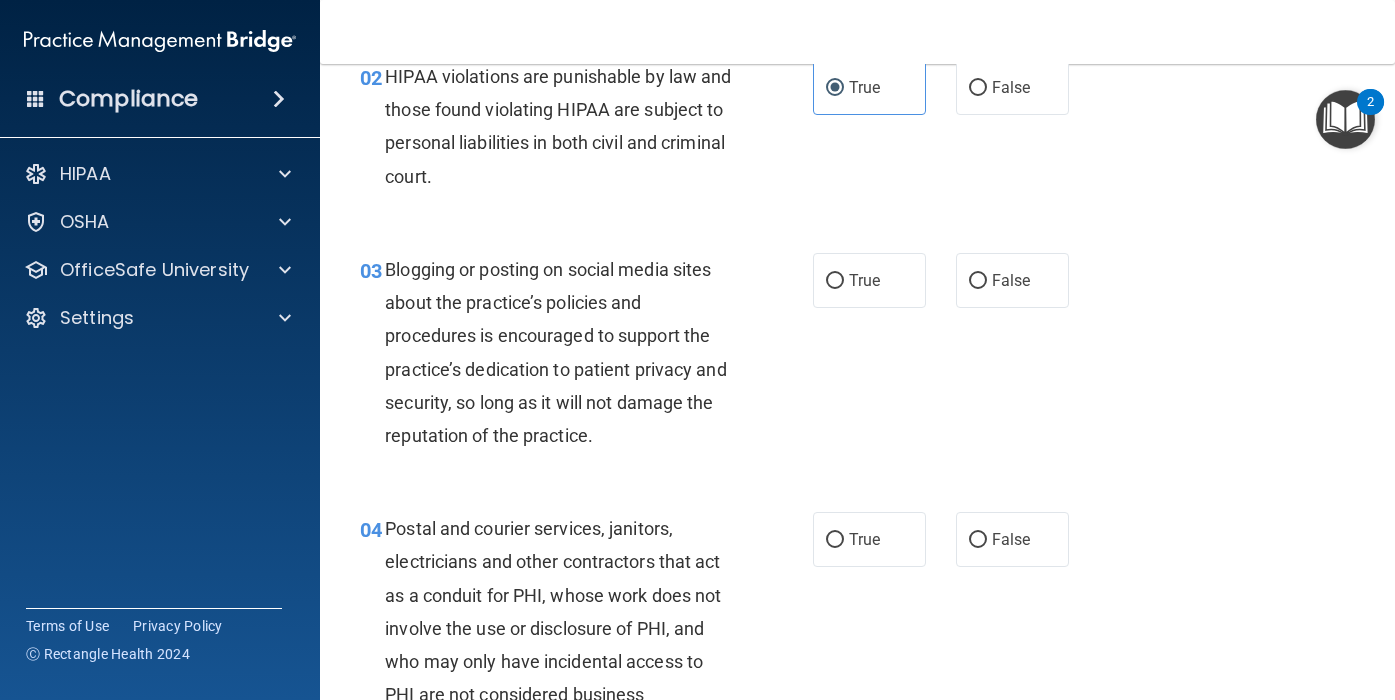 scroll, scrollTop: 265, scrollLeft: 0, axis: vertical 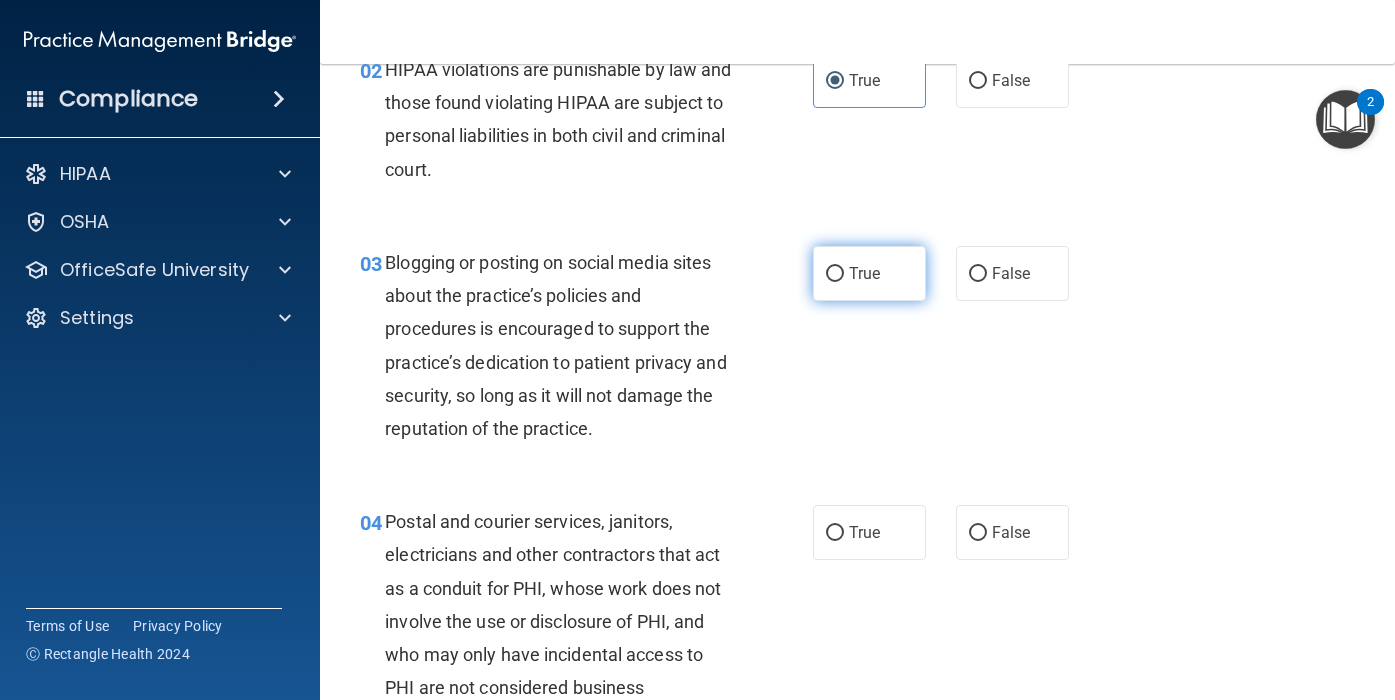 click on "True" at bounding box center (864, 273) 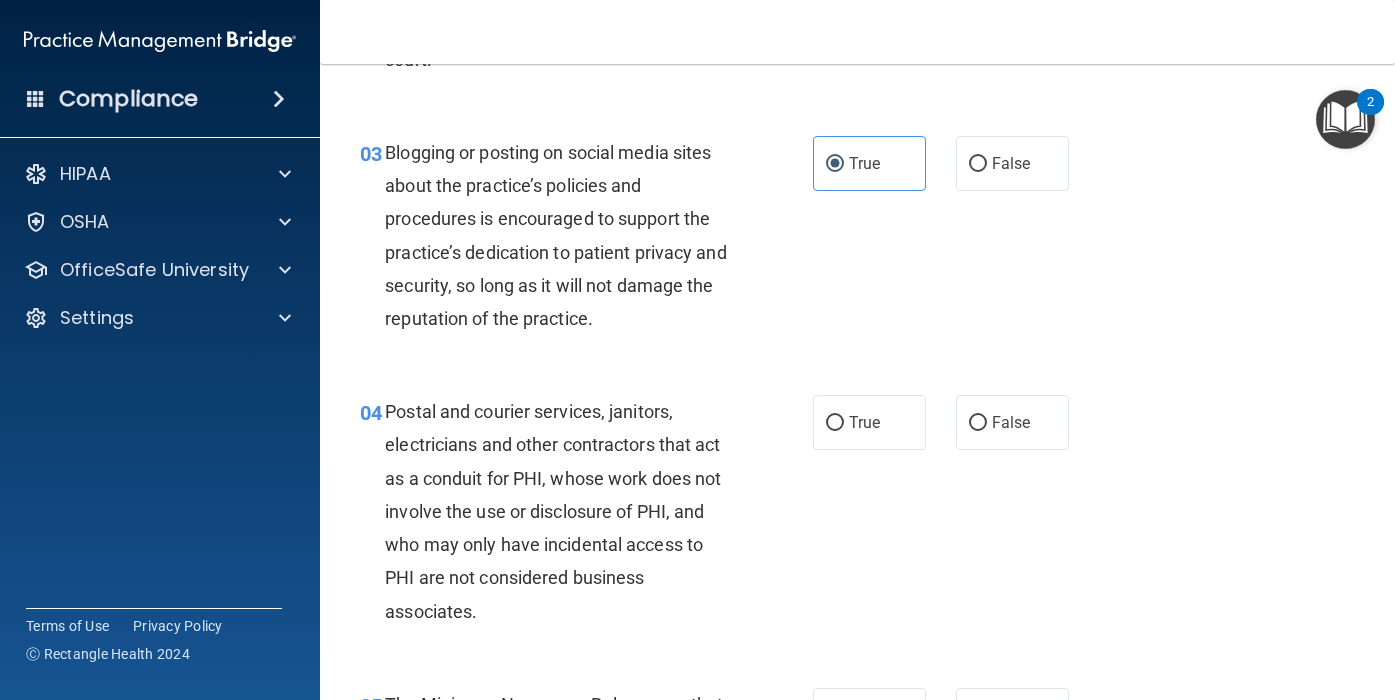 scroll, scrollTop: 378, scrollLeft: 0, axis: vertical 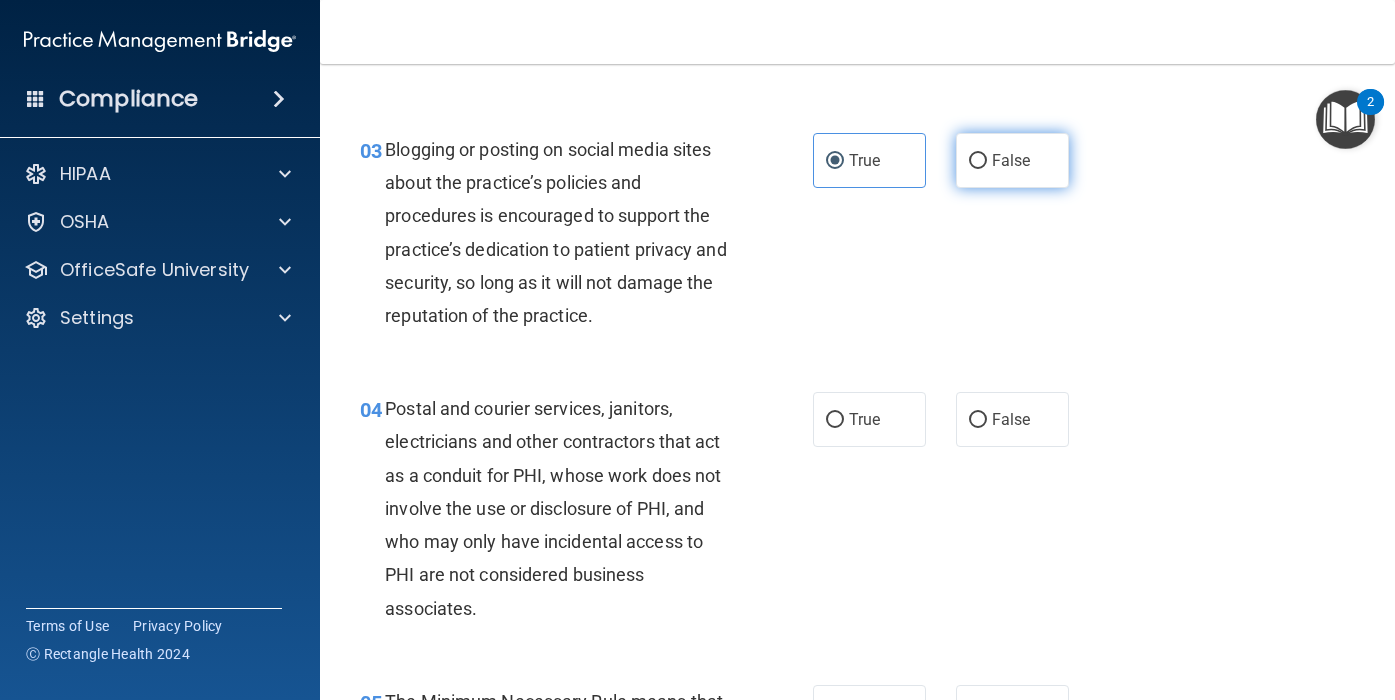 click on "False" at bounding box center [1012, 160] 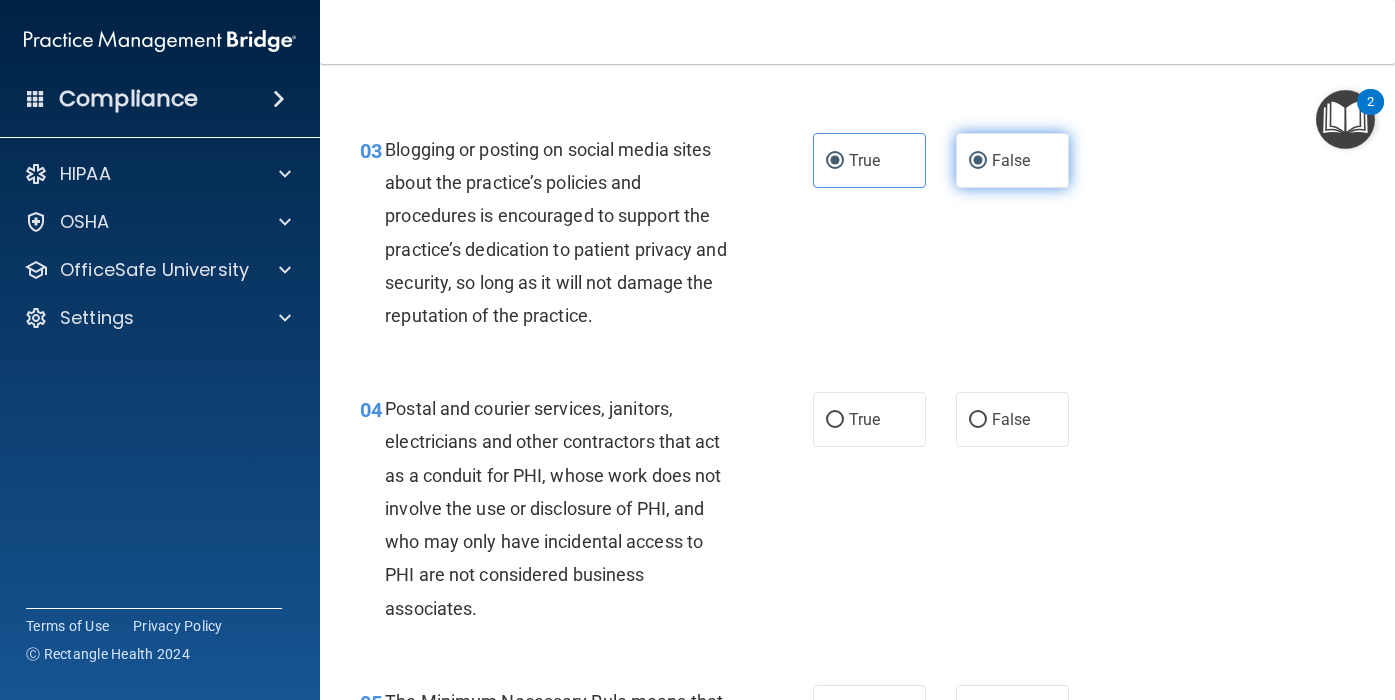 radio on "false" 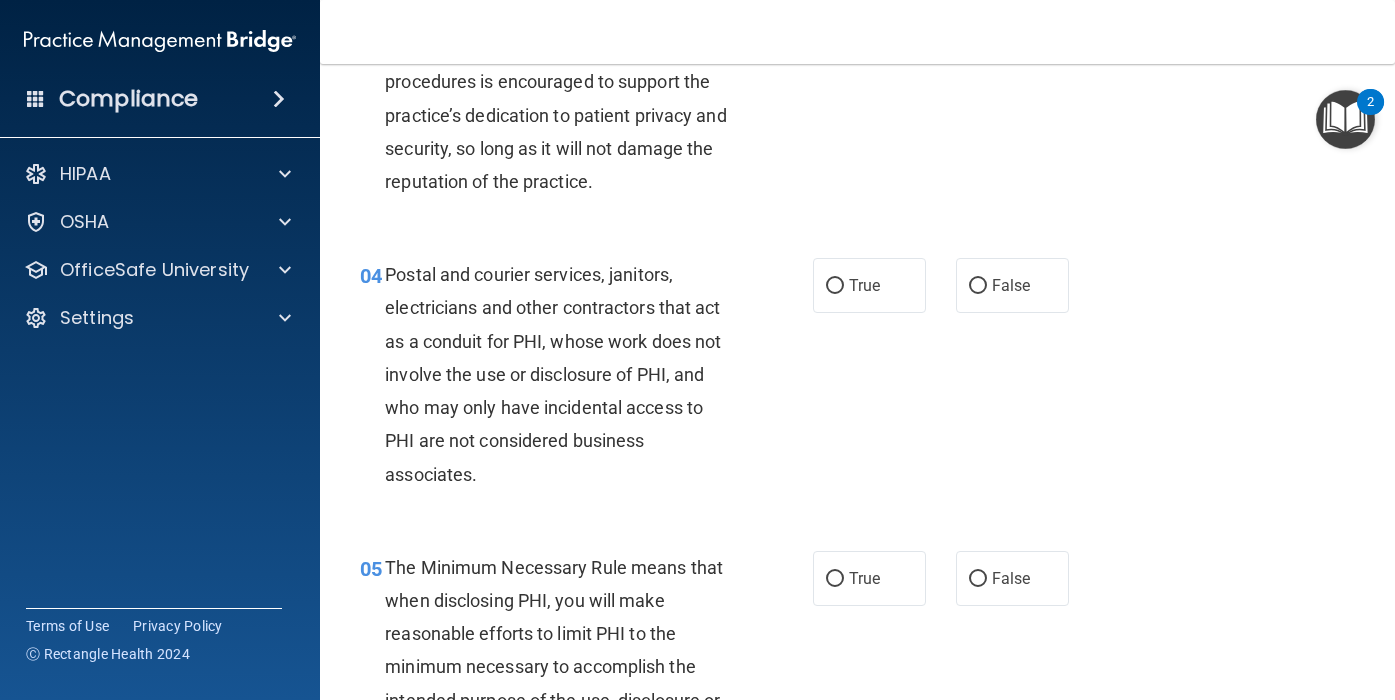scroll, scrollTop: 536, scrollLeft: 0, axis: vertical 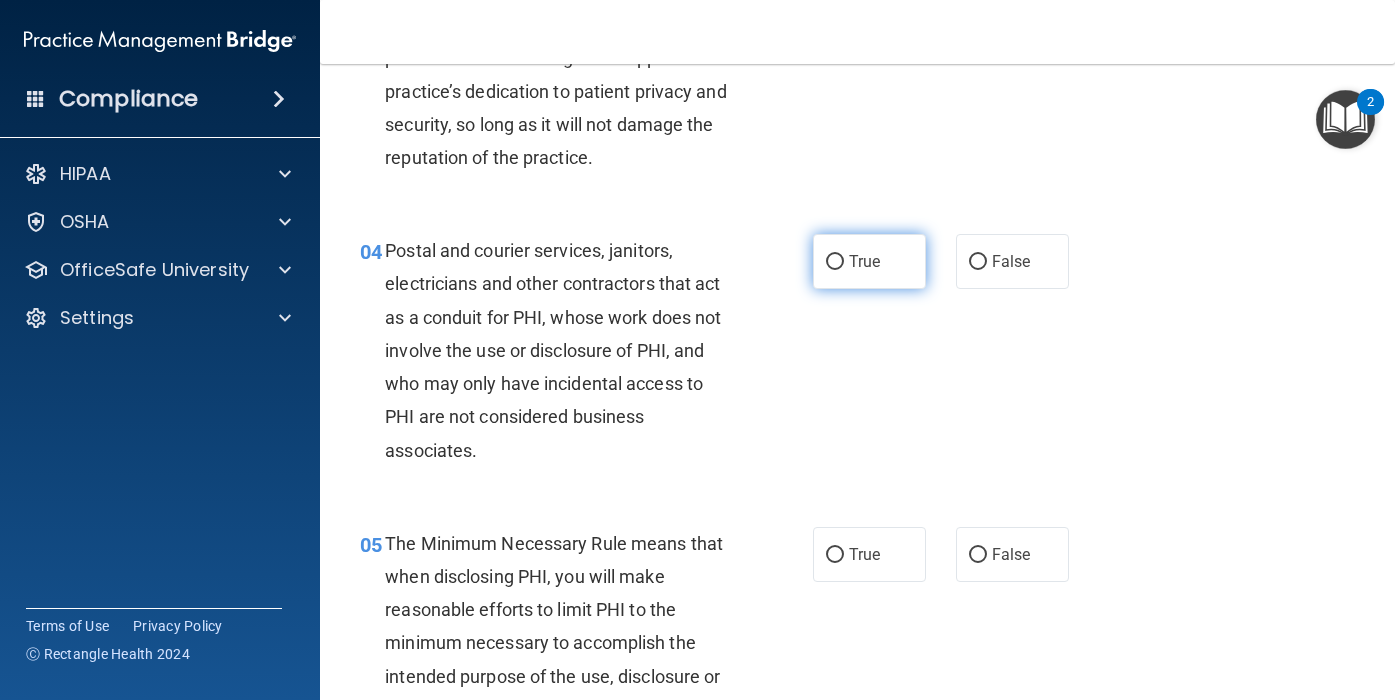 click on "True" at bounding box center (864, 261) 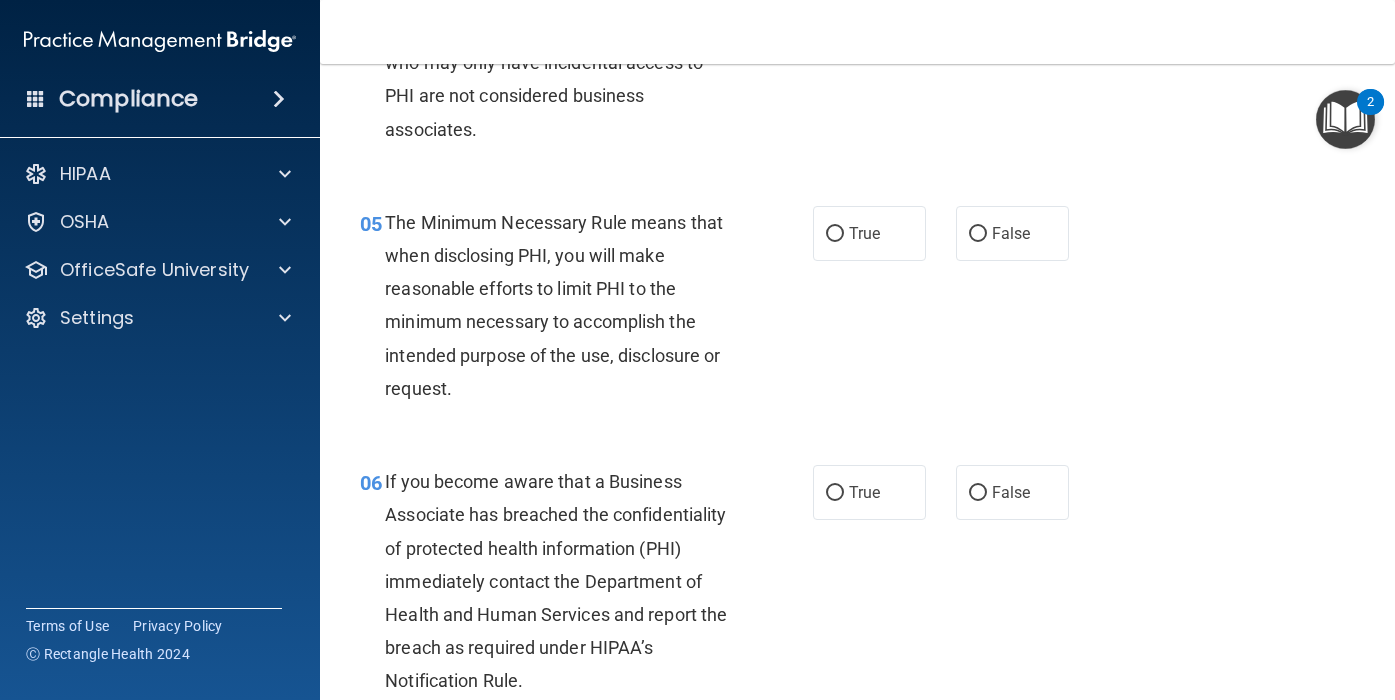 scroll, scrollTop: 868, scrollLeft: 0, axis: vertical 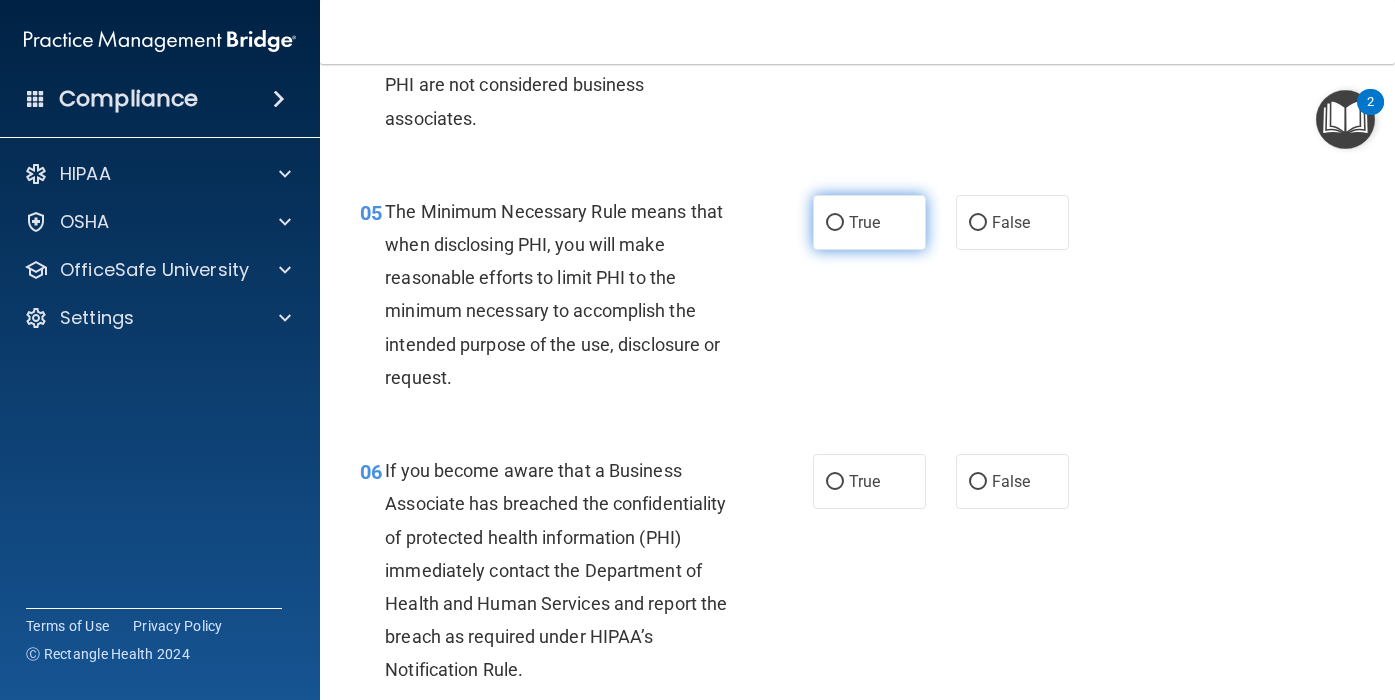 click on "True" at bounding box center [864, 222] 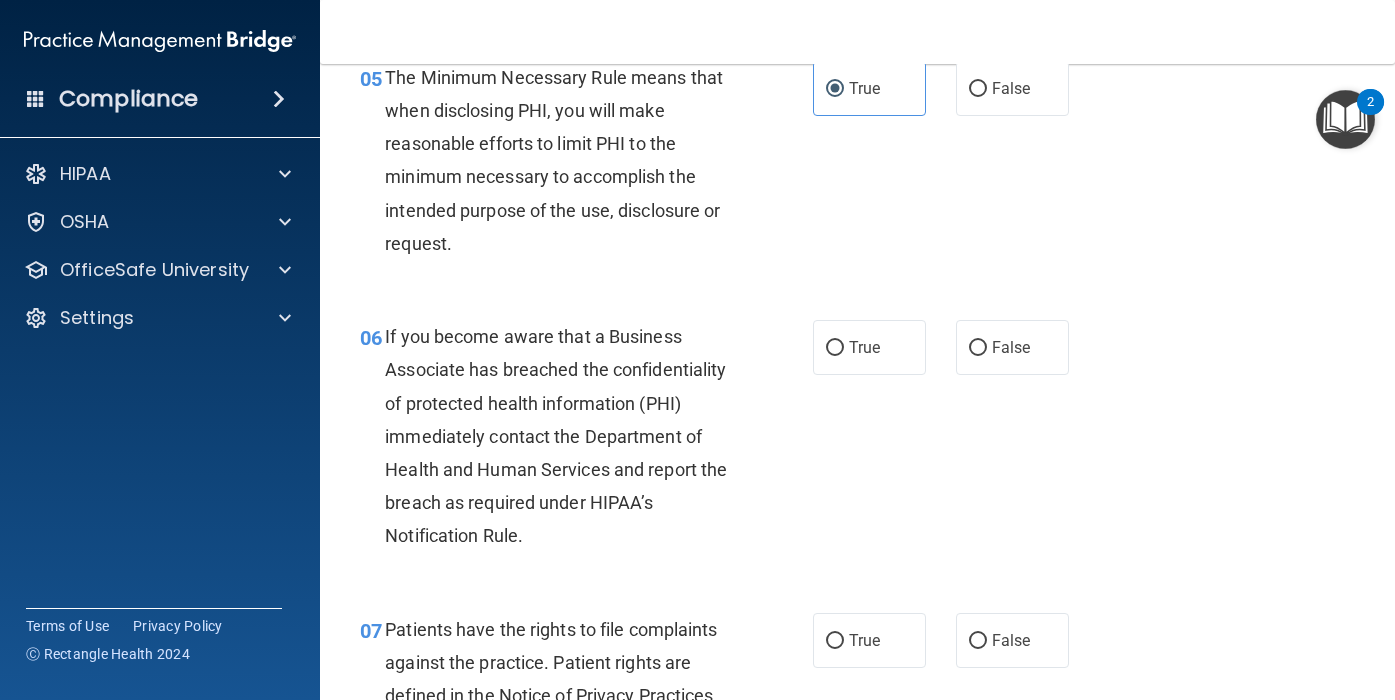 scroll, scrollTop: 1119, scrollLeft: 0, axis: vertical 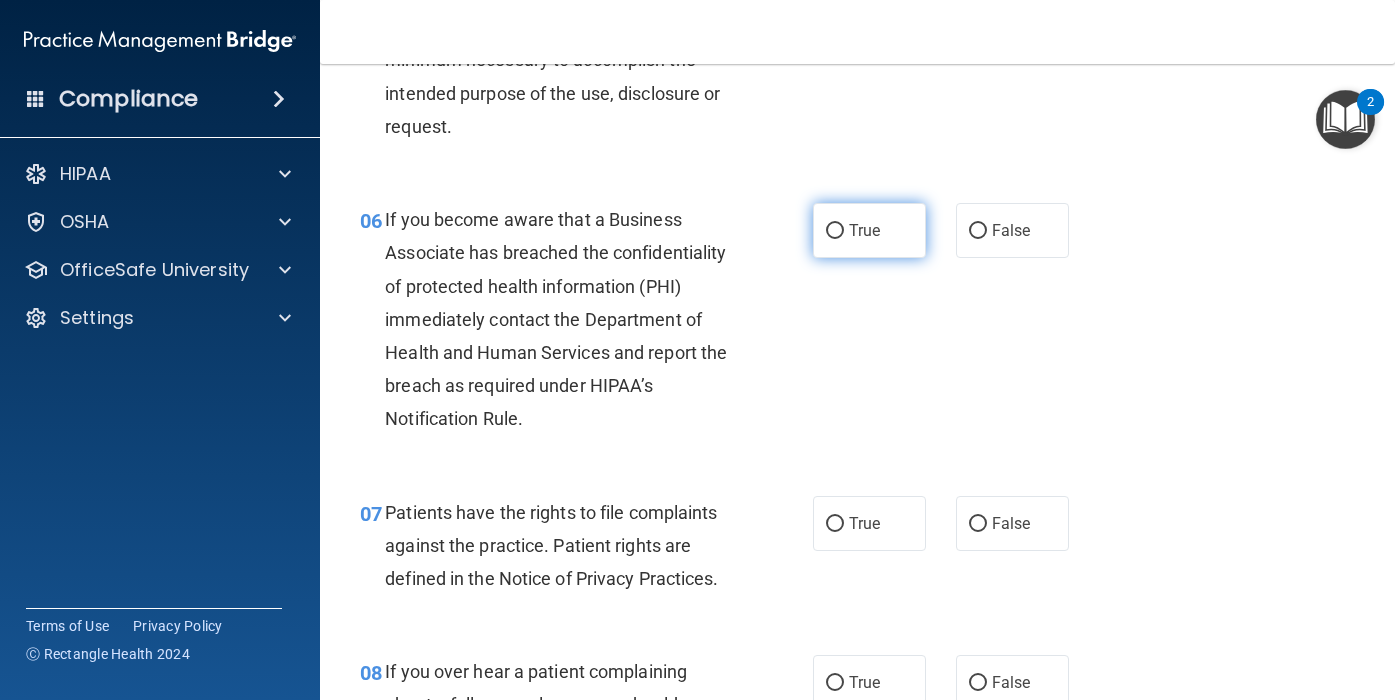 click on "True" at bounding box center (869, 230) 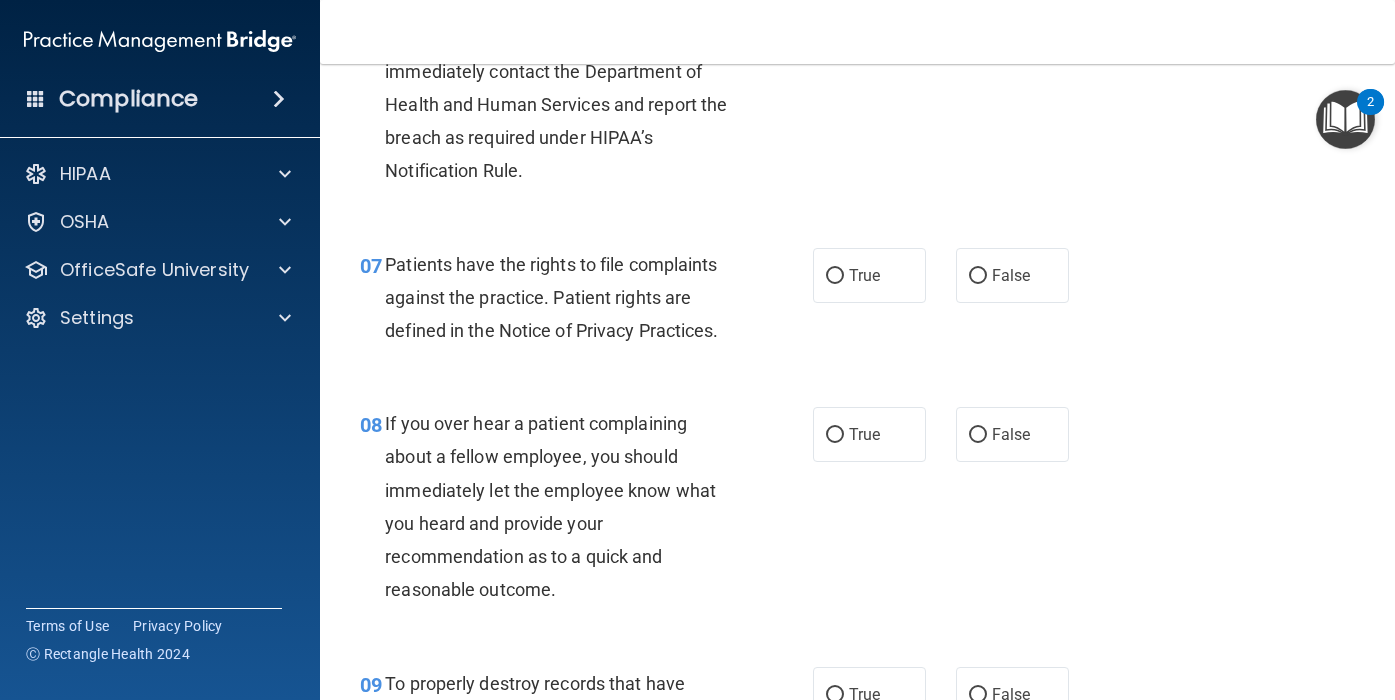scroll, scrollTop: 1379, scrollLeft: 0, axis: vertical 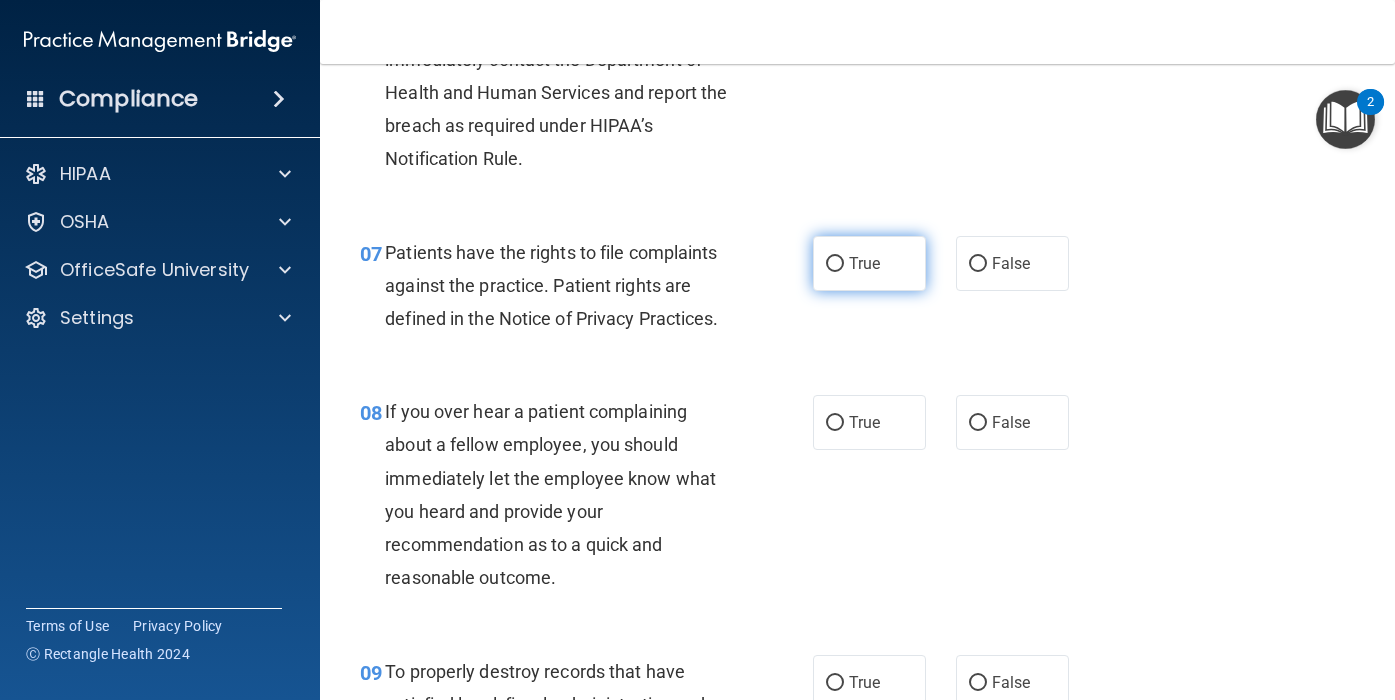 click on "True" at bounding box center [835, 264] 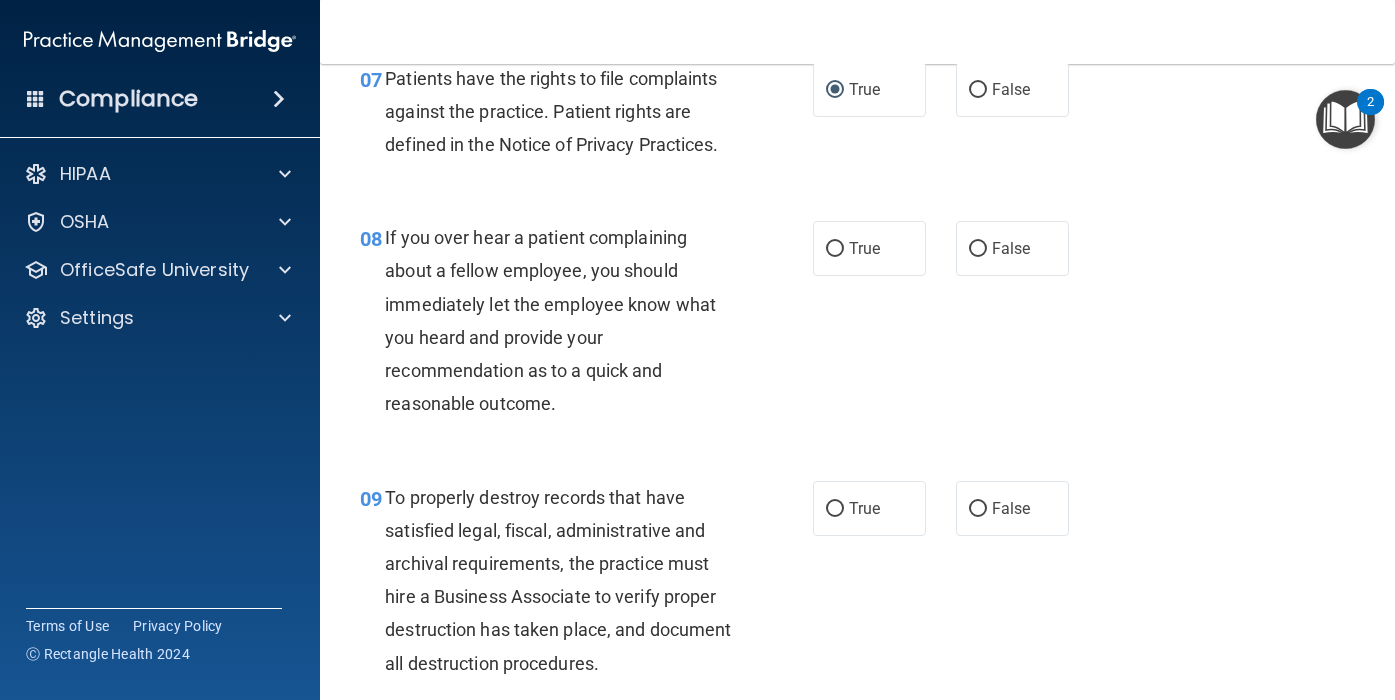 scroll, scrollTop: 1561, scrollLeft: 0, axis: vertical 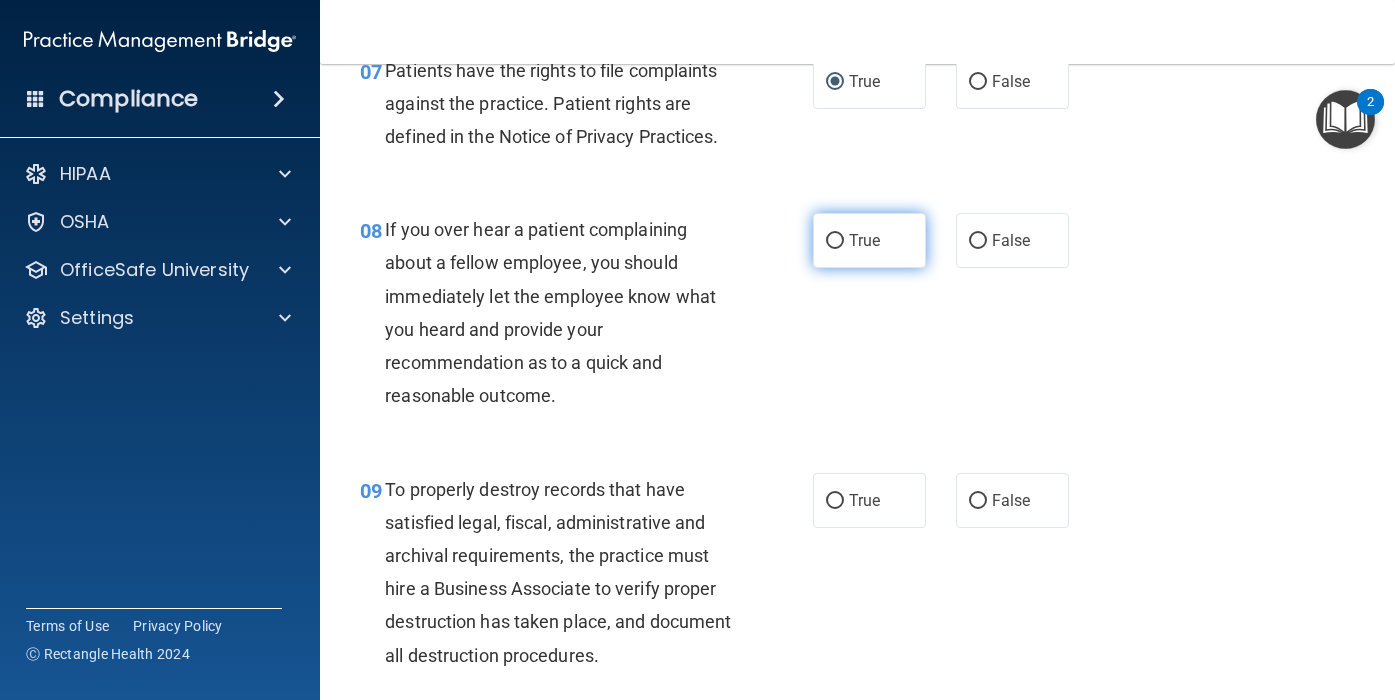 click on "True" at bounding box center (869, 240) 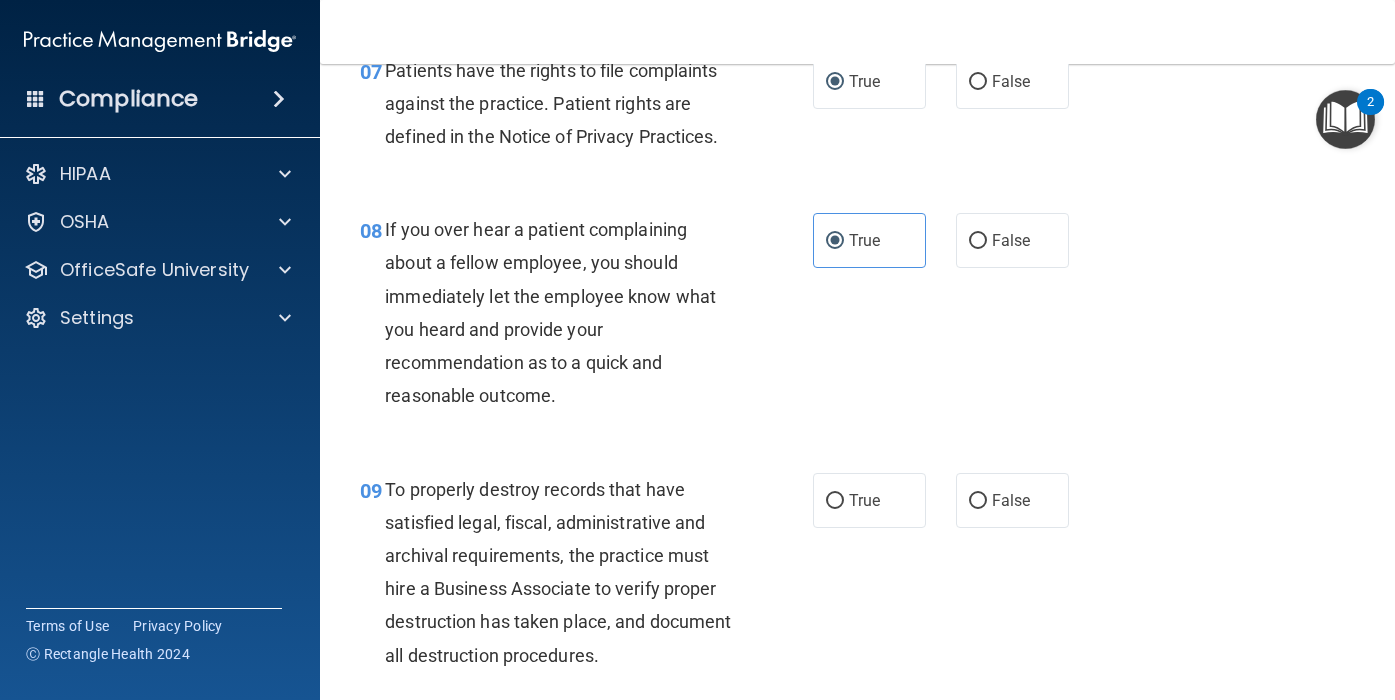 scroll, scrollTop: 1578, scrollLeft: 0, axis: vertical 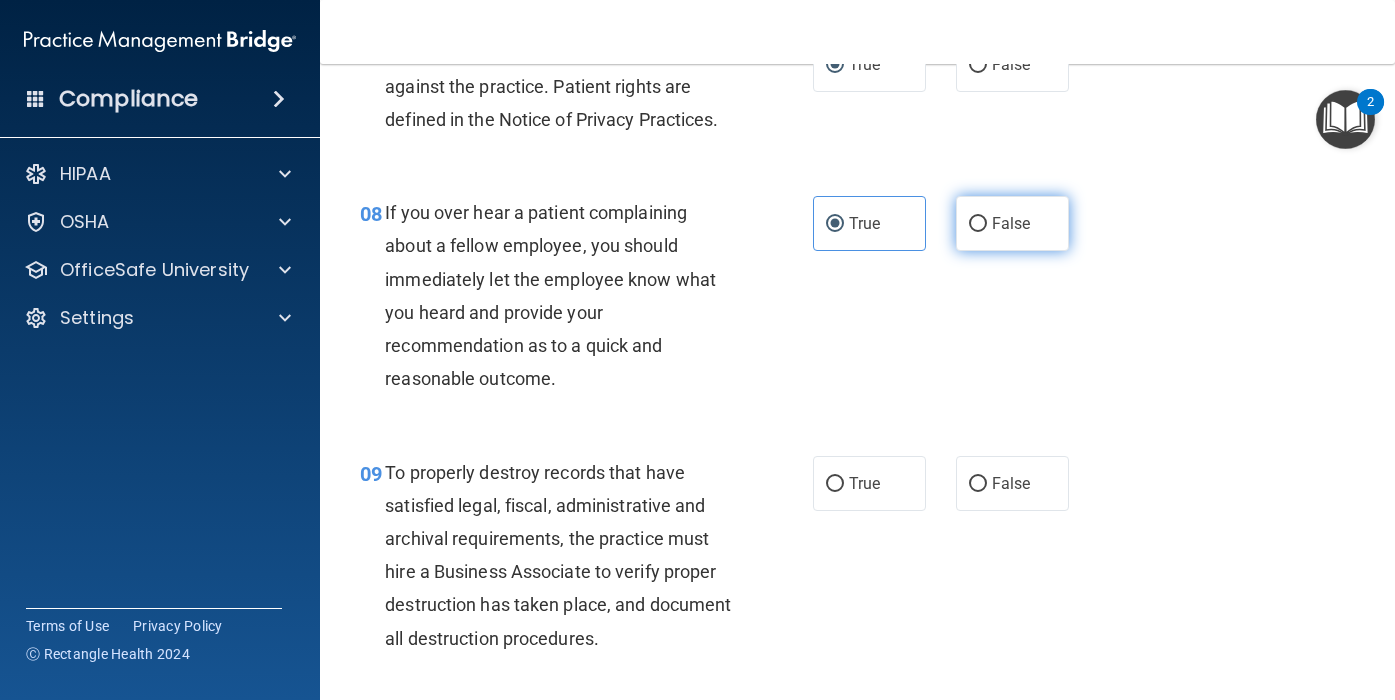 click on "False" at bounding box center [1012, 223] 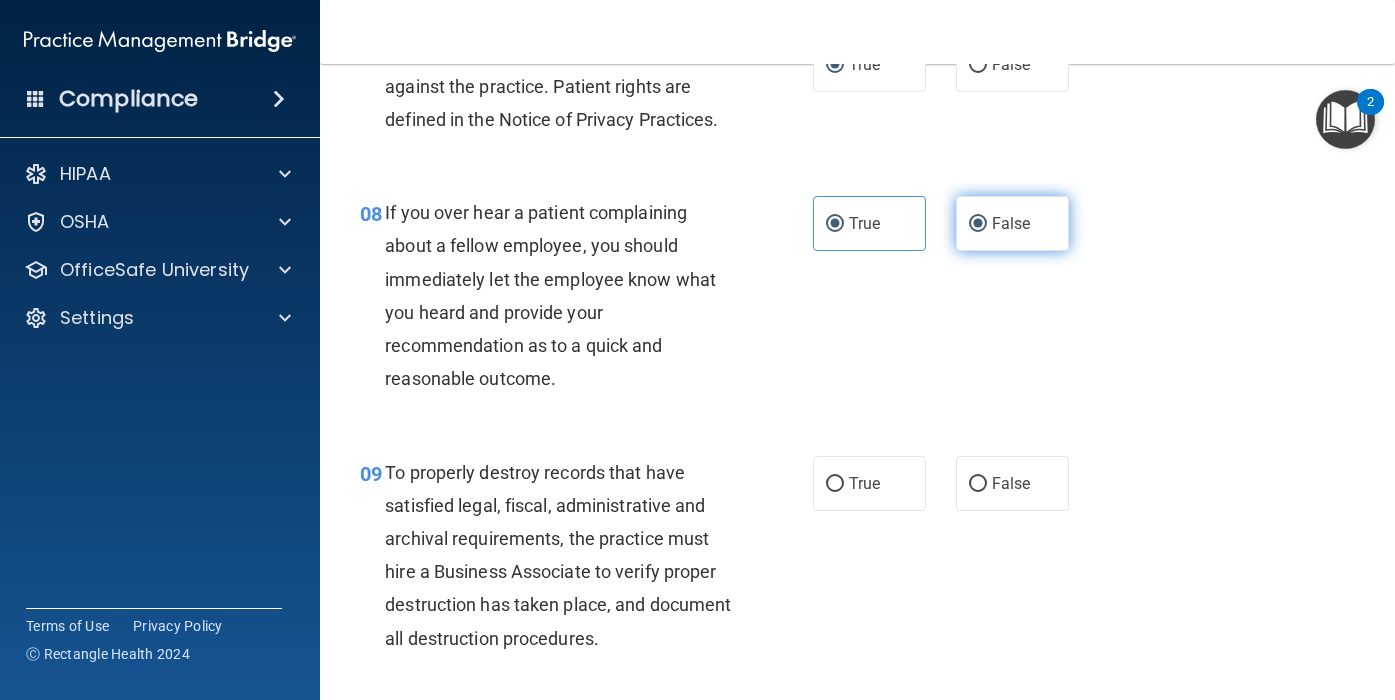 radio on "false" 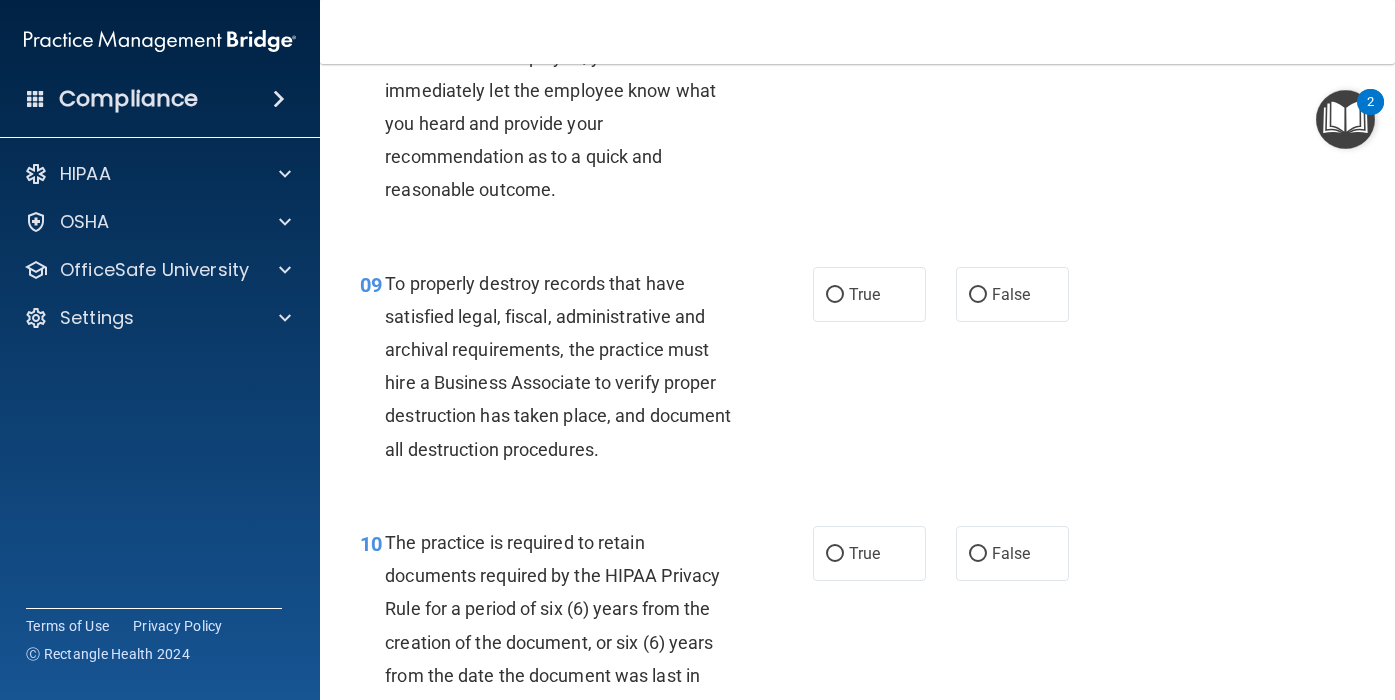 scroll, scrollTop: 1791, scrollLeft: 0, axis: vertical 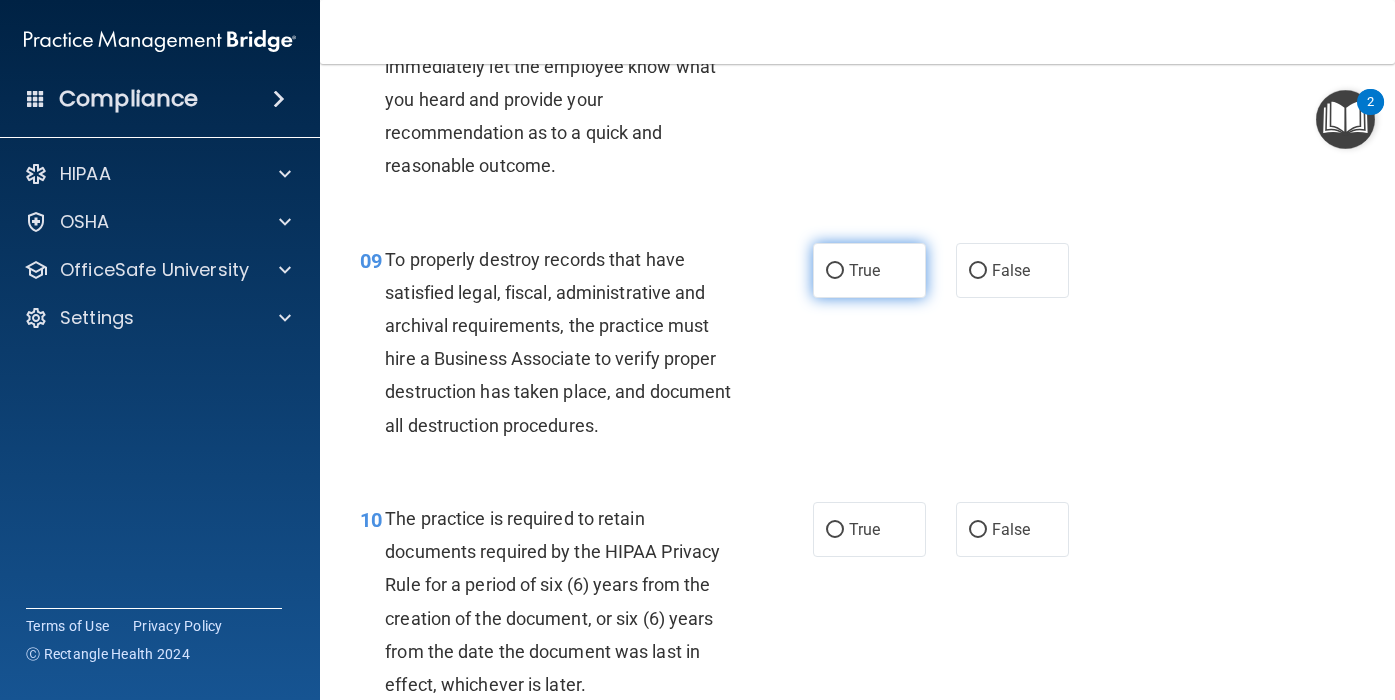 click on "True" at bounding box center [869, 270] 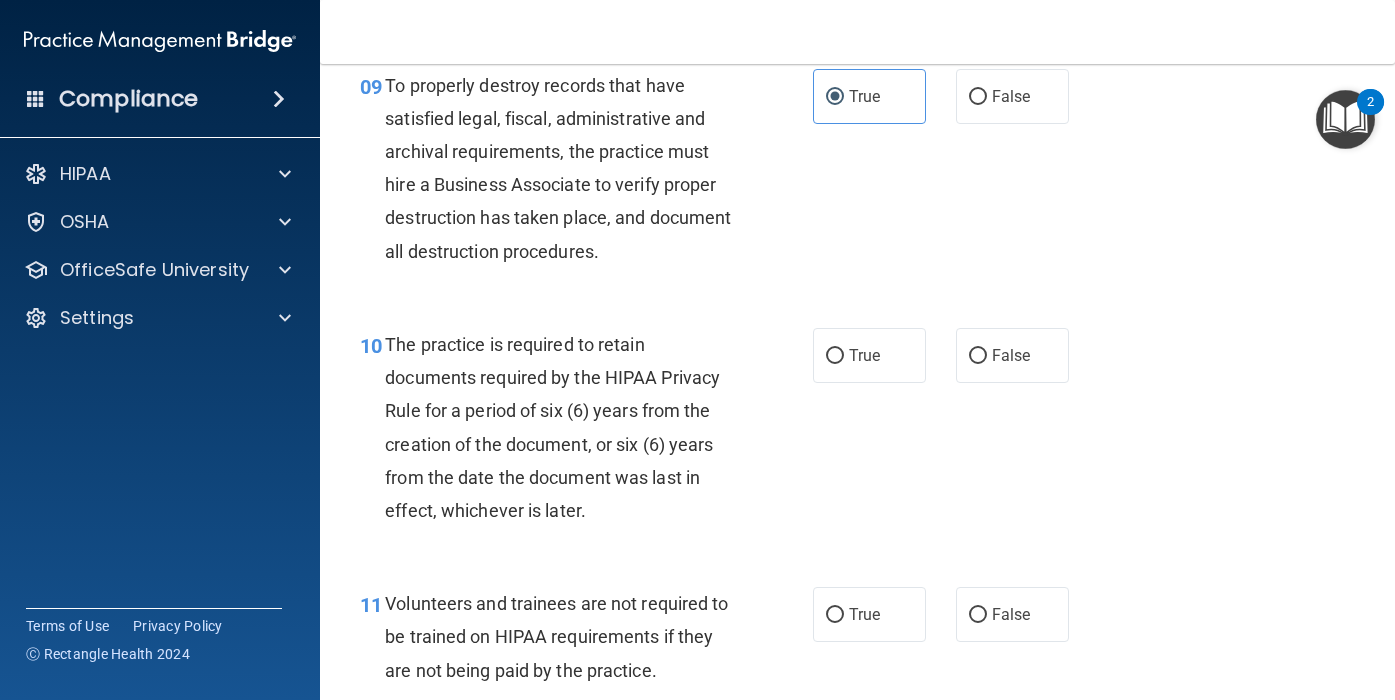 scroll, scrollTop: 1999, scrollLeft: 0, axis: vertical 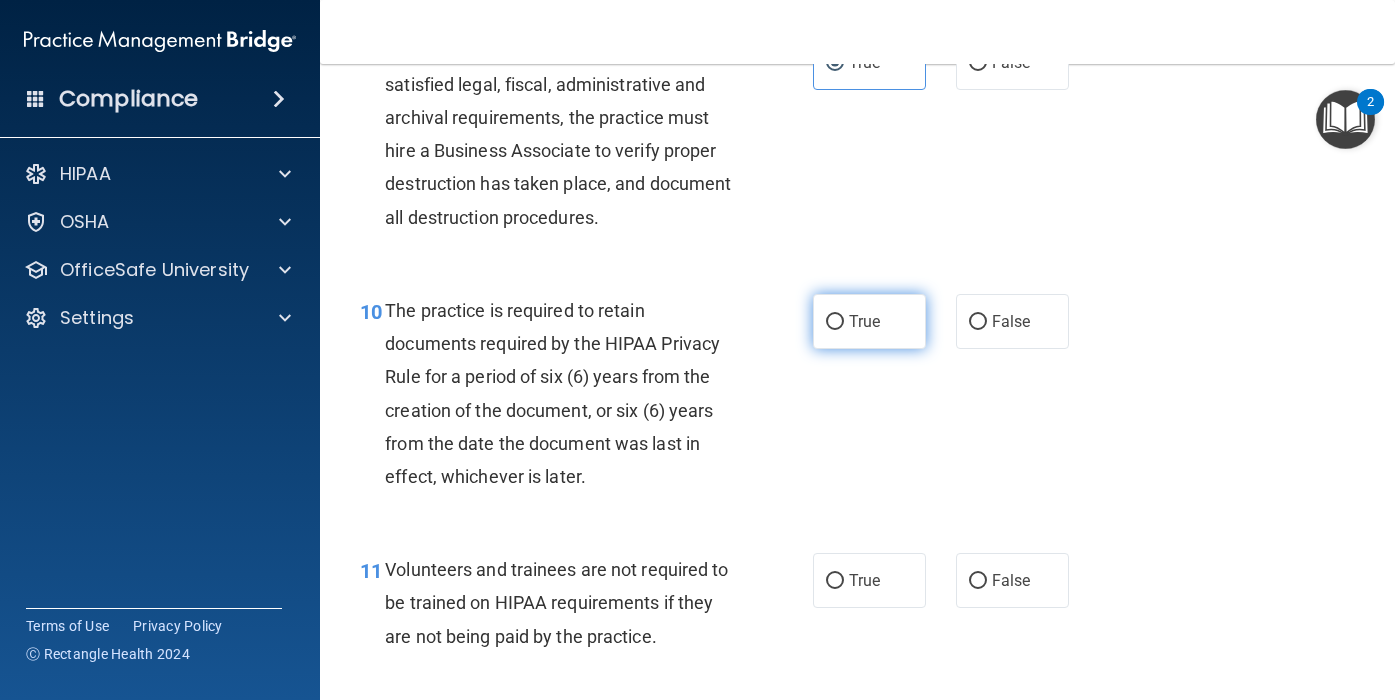 click on "True" at bounding box center [864, 321] 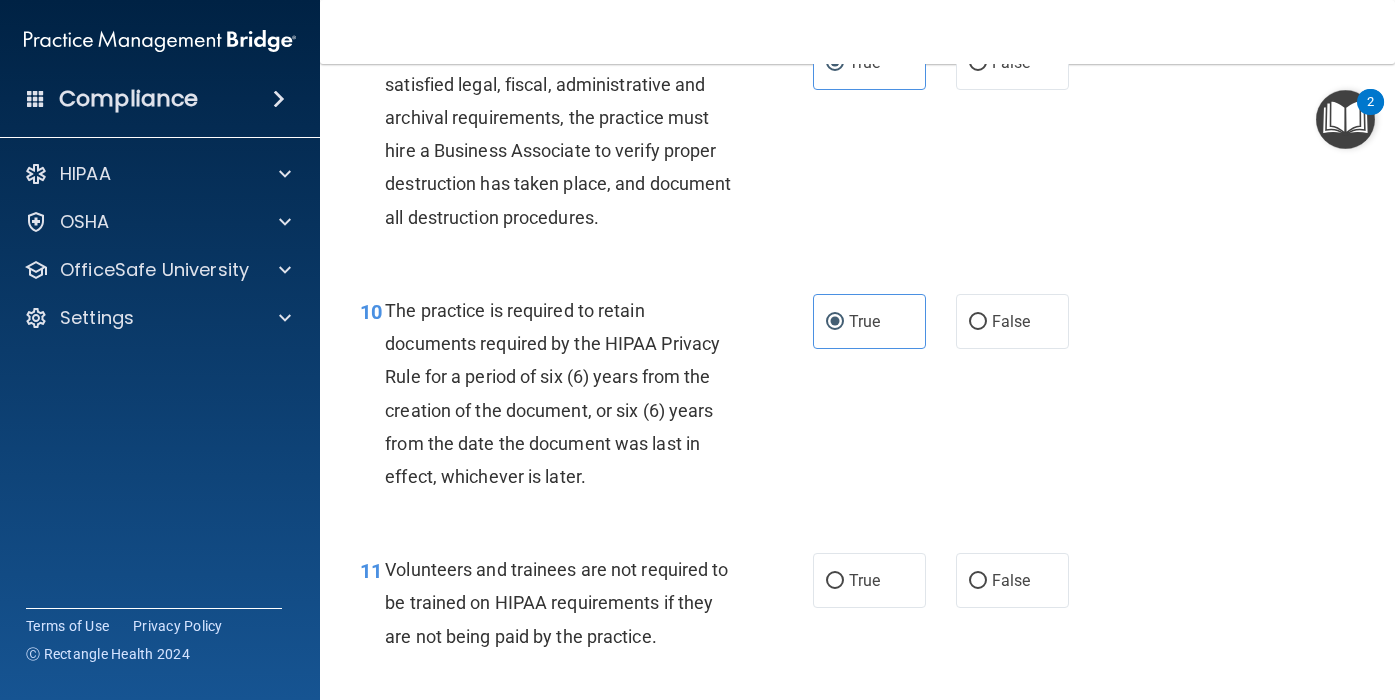 scroll, scrollTop: 2187, scrollLeft: 0, axis: vertical 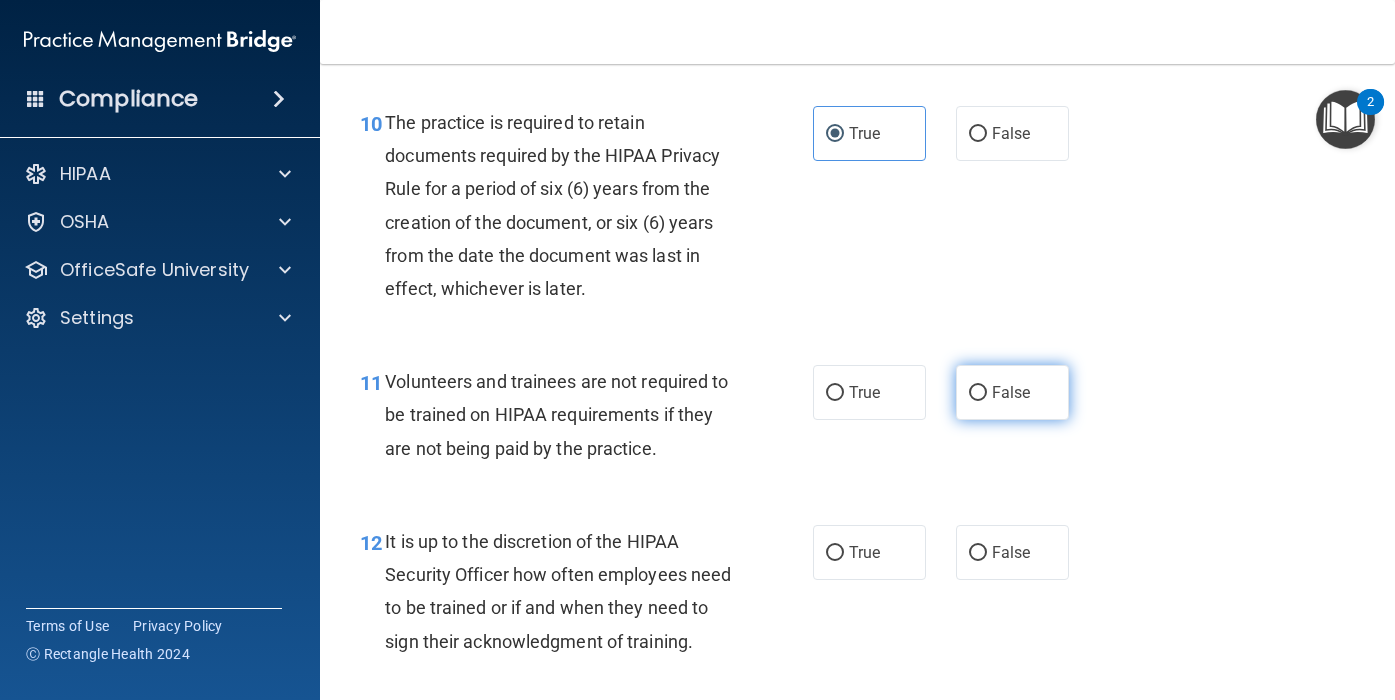 click on "False" at bounding box center (1012, 392) 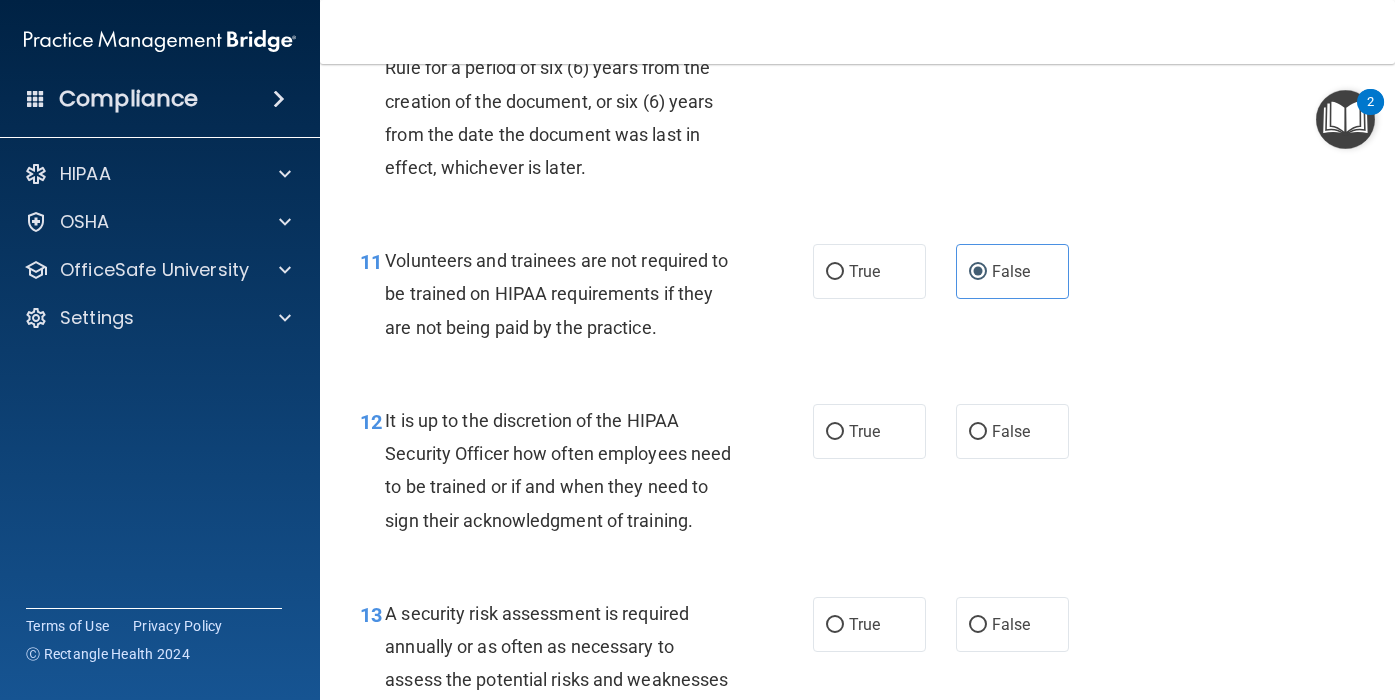 scroll, scrollTop: 2355, scrollLeft: 0, axis: vertical 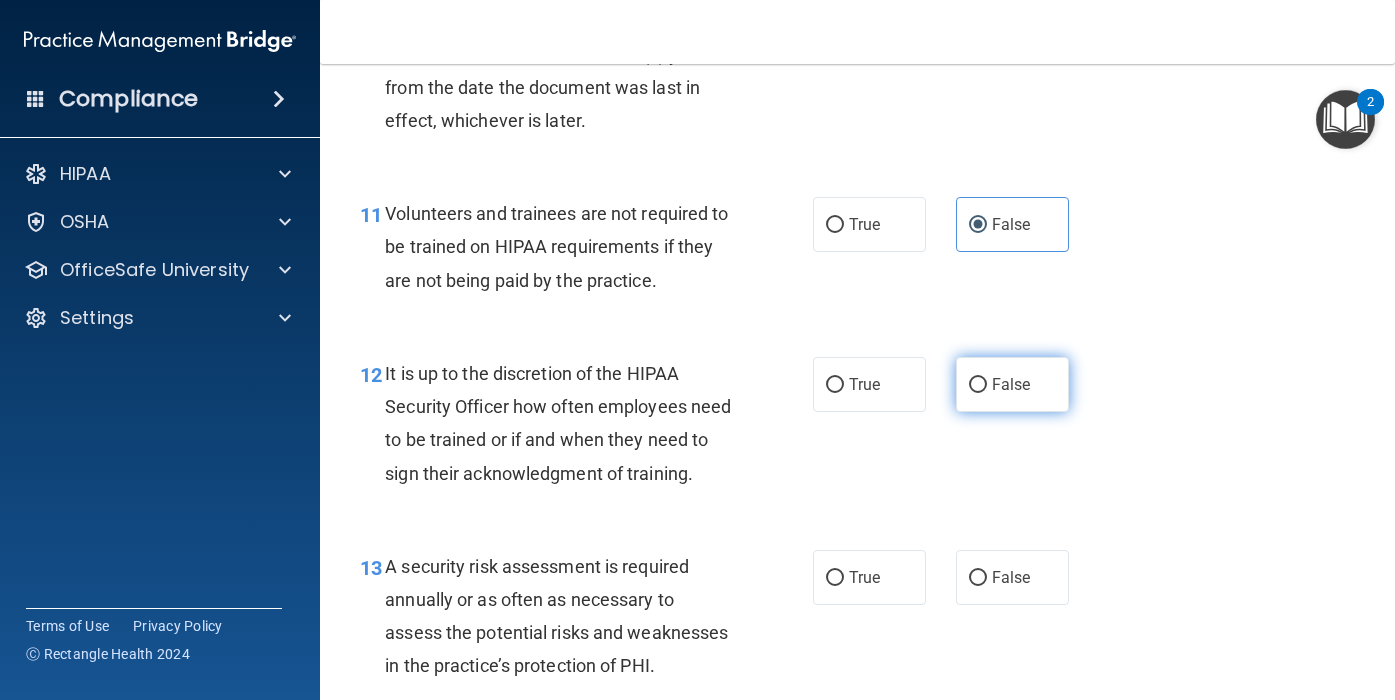 click on "False" at bounding box center (1011, 384) 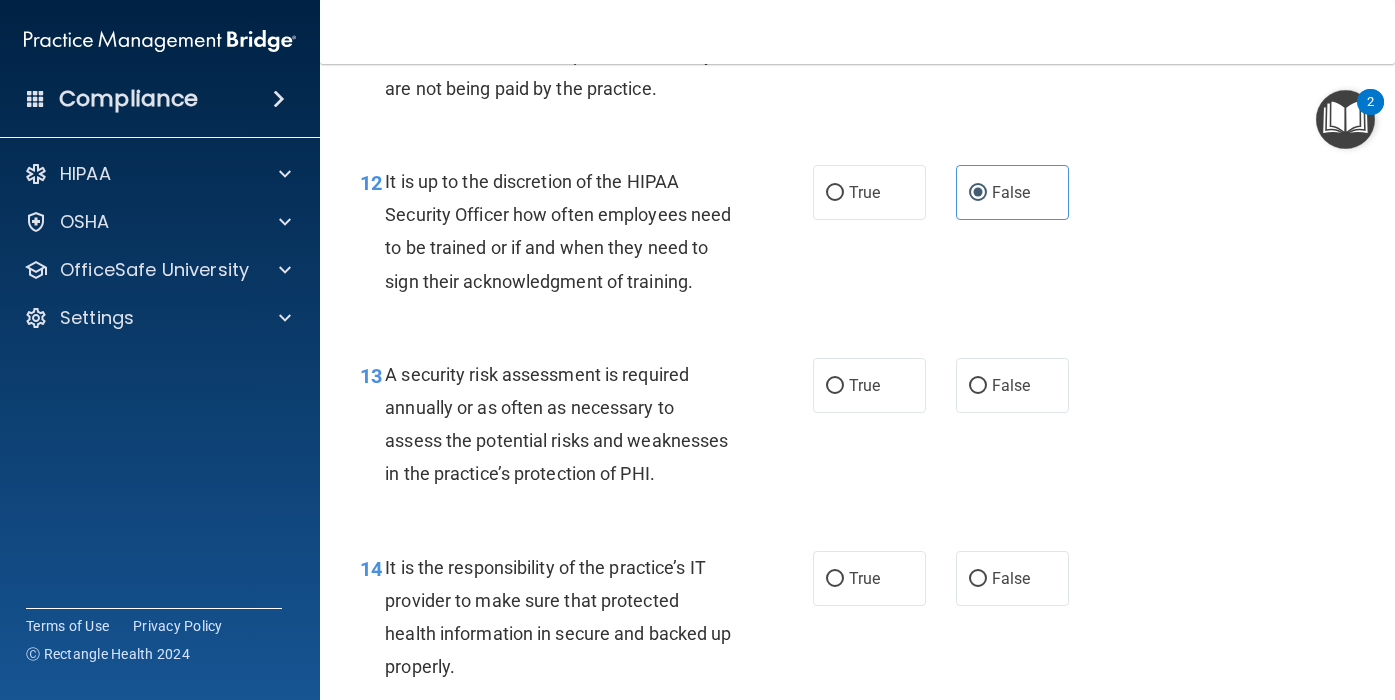 scroll, scrollTop: 2614, scrollLeft: 0, axis: vertical 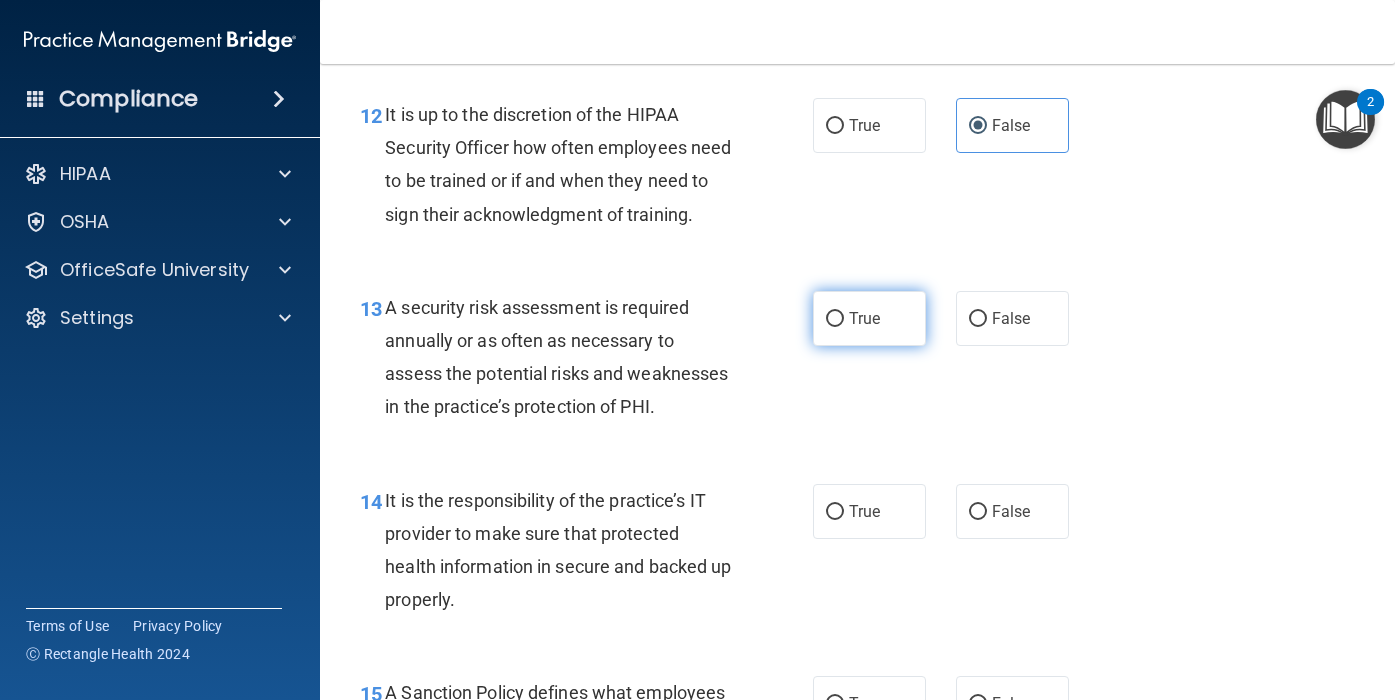 click on "True" at bounding box center (869, 318) 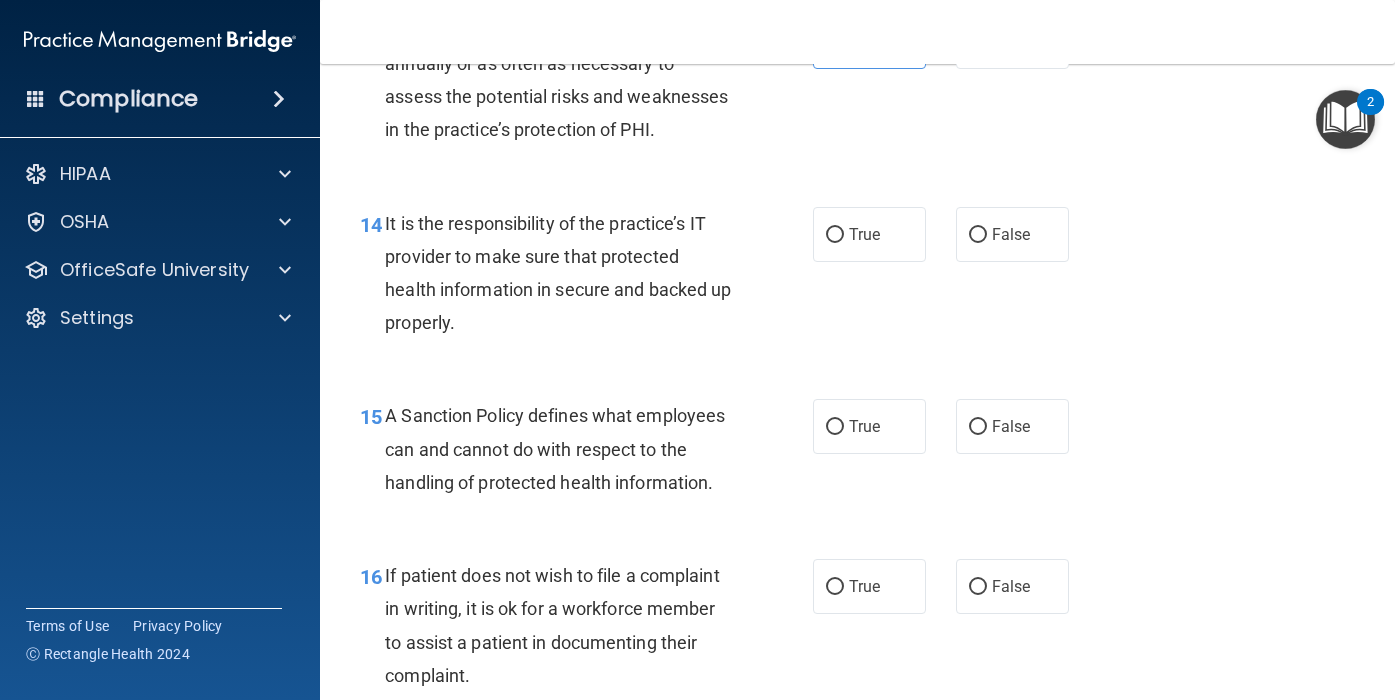 scroll, scrollTop: 2897, scrollLeft: 0, axis: vertical 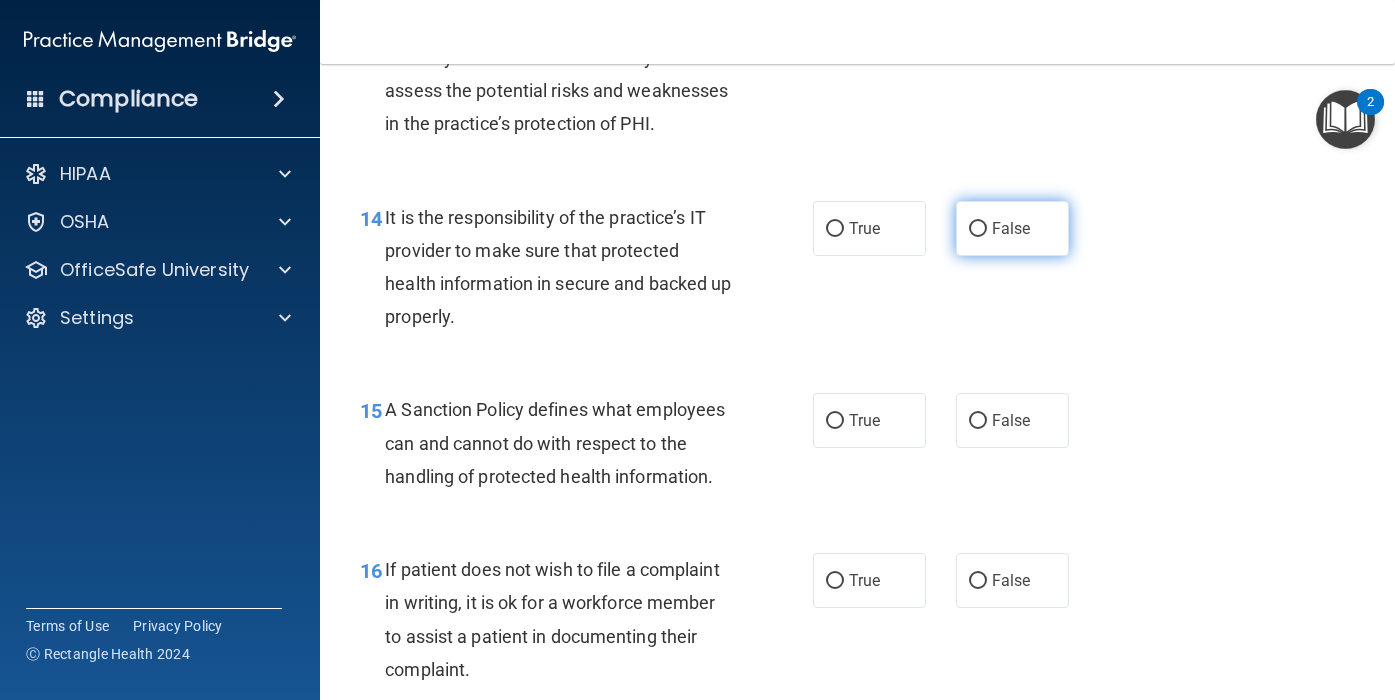 click on "False" at bounding box center (1011, 228) 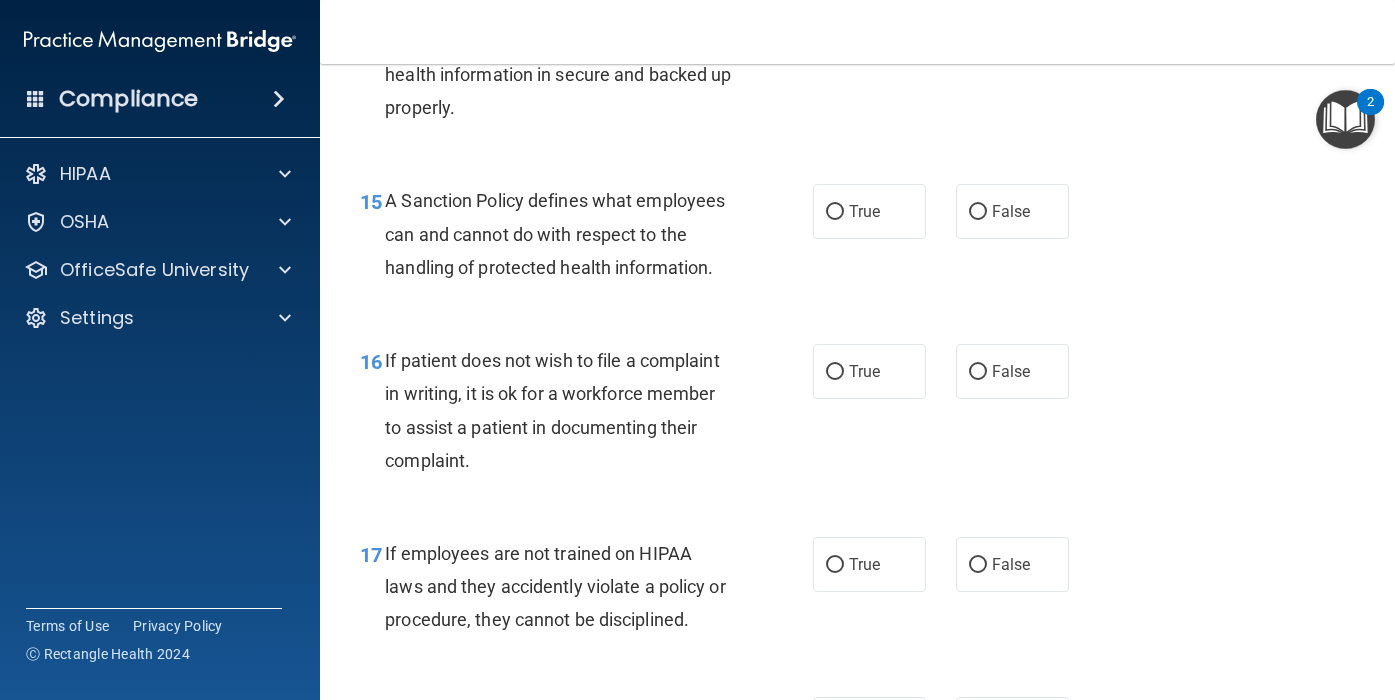 scroll, scrollTop: 3126, scrollLeft: 0, axis: vertical 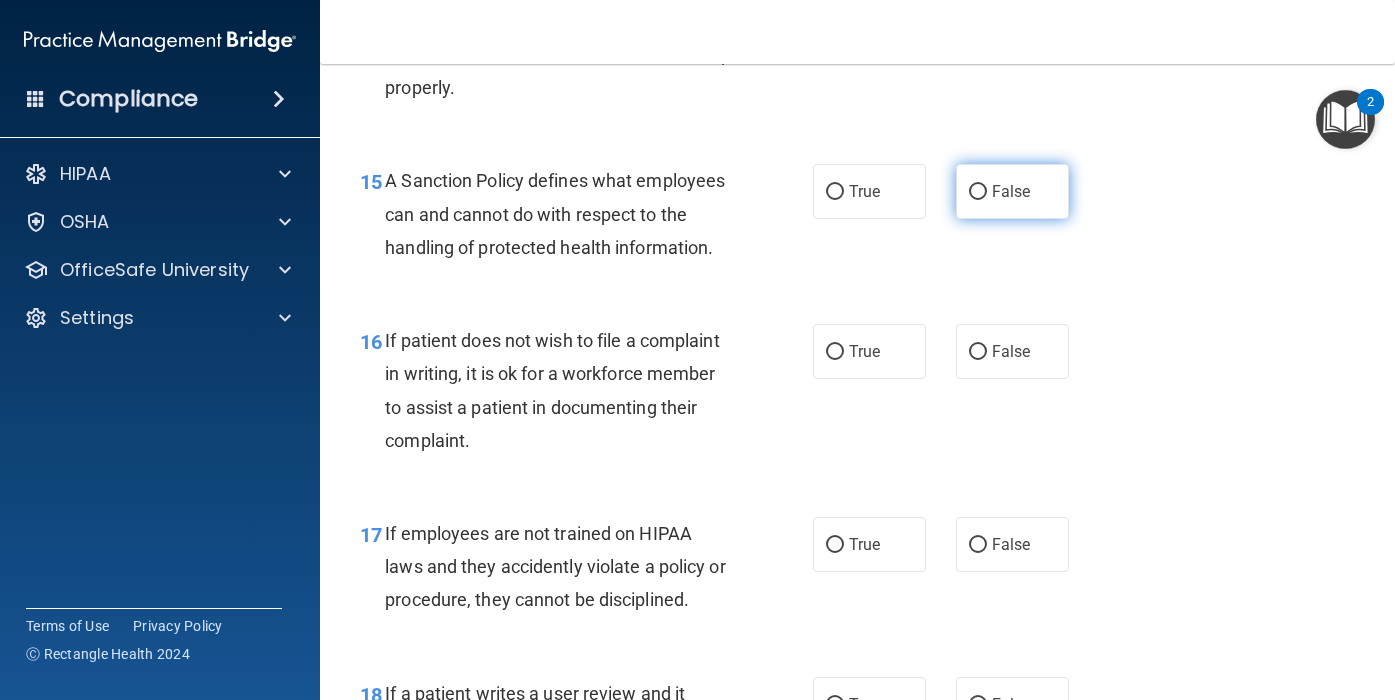 click on "False" at bounding box center (1012, 191) 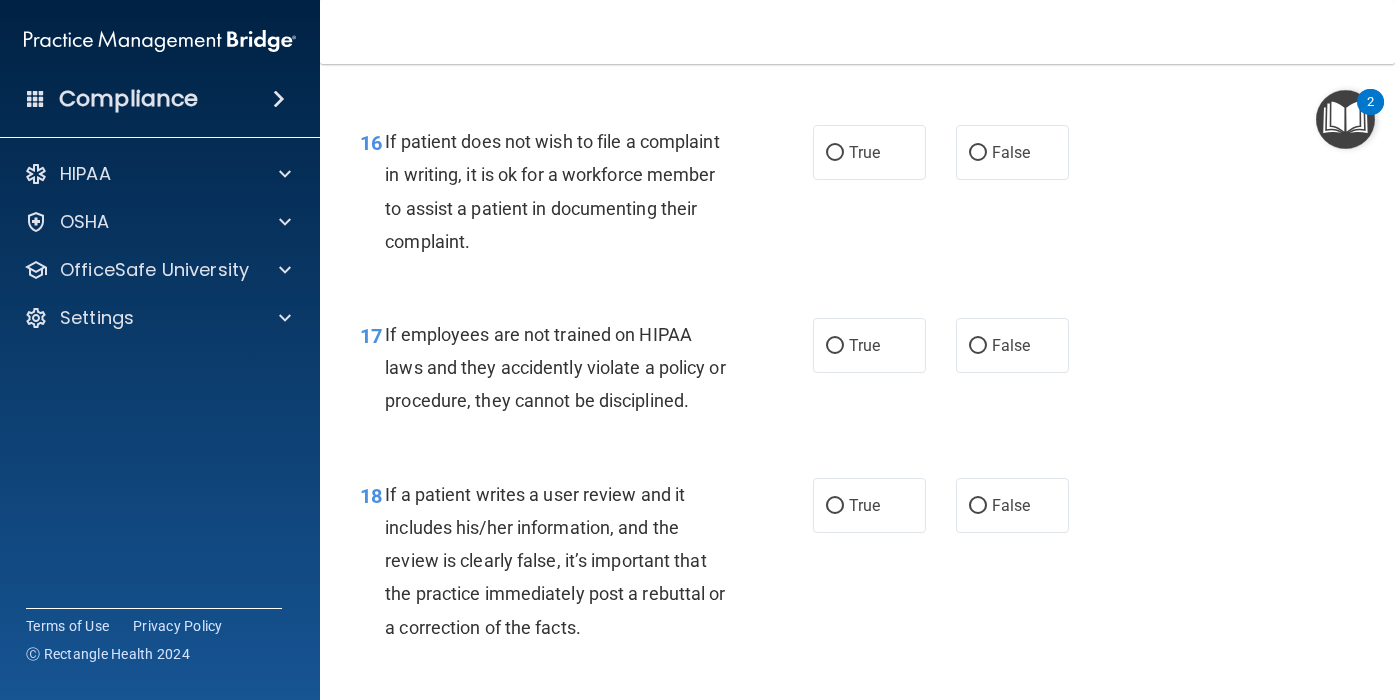 scroll, scrollTop: 3368, scrollLeft: 0, axis: vertical 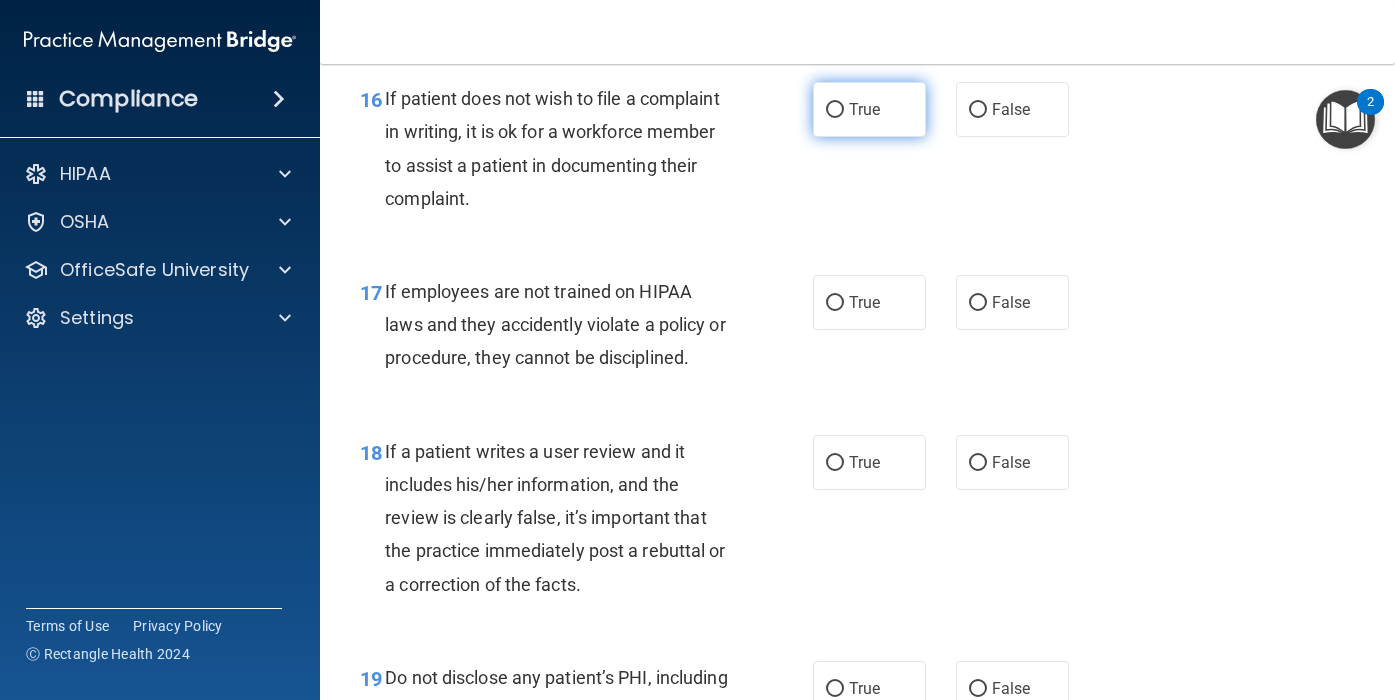 click on "True" at bounding box center (869, 109) 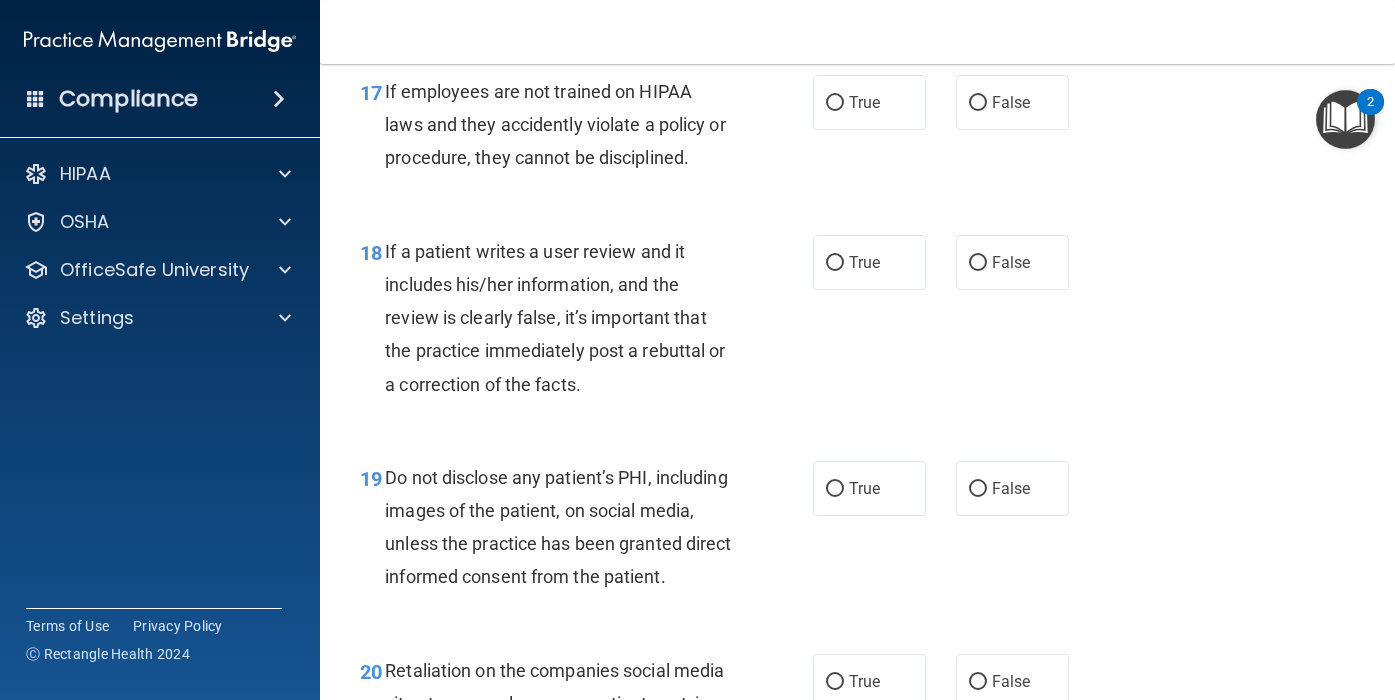 scroll, scrollTop: 3579, scrollLeft: 0, axis: vertical 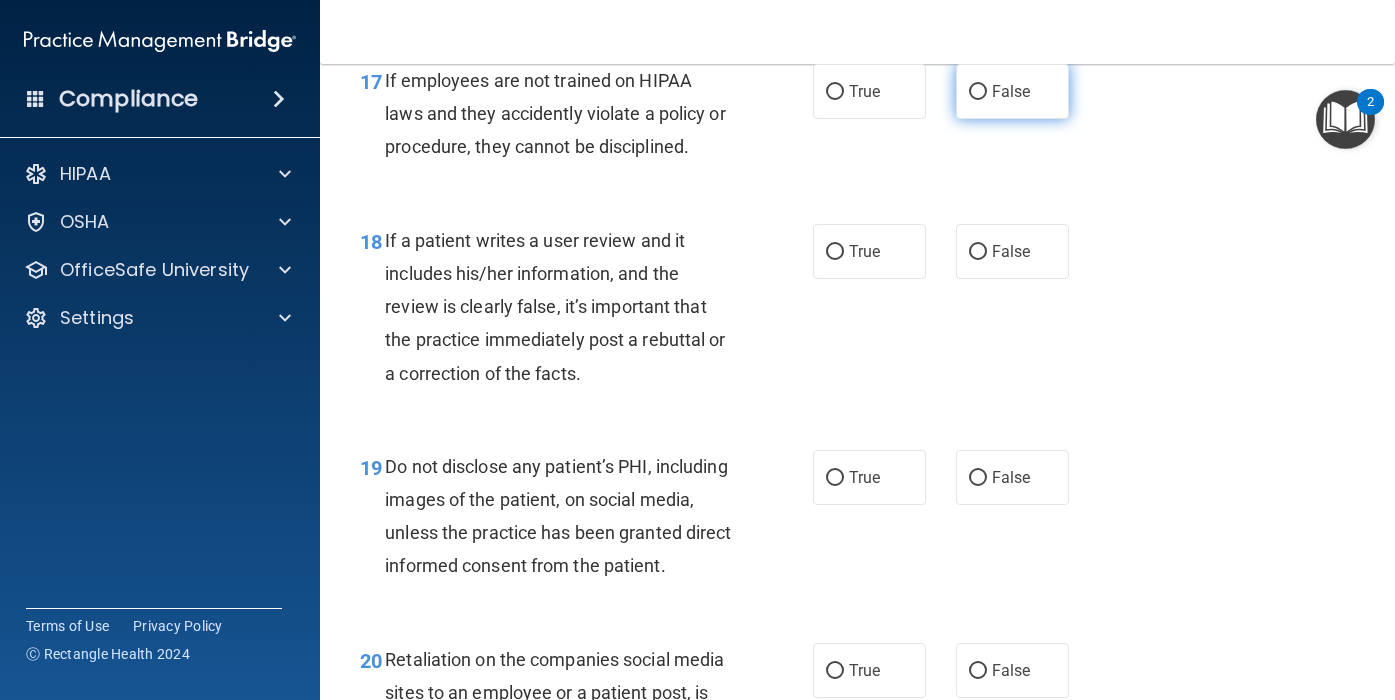 click on "False" at bounding box center (1012, 91) 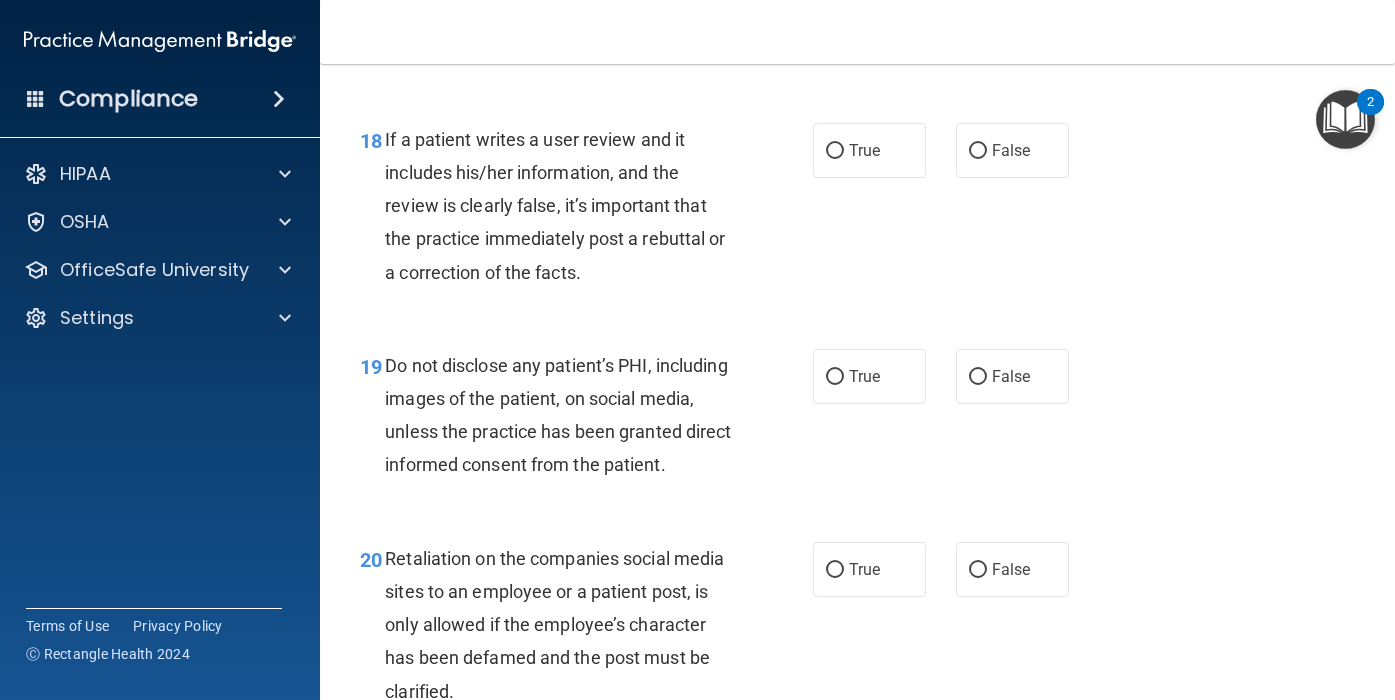 scroll, scrollTop: 3692, scrollLeft: 0, axis: vertical 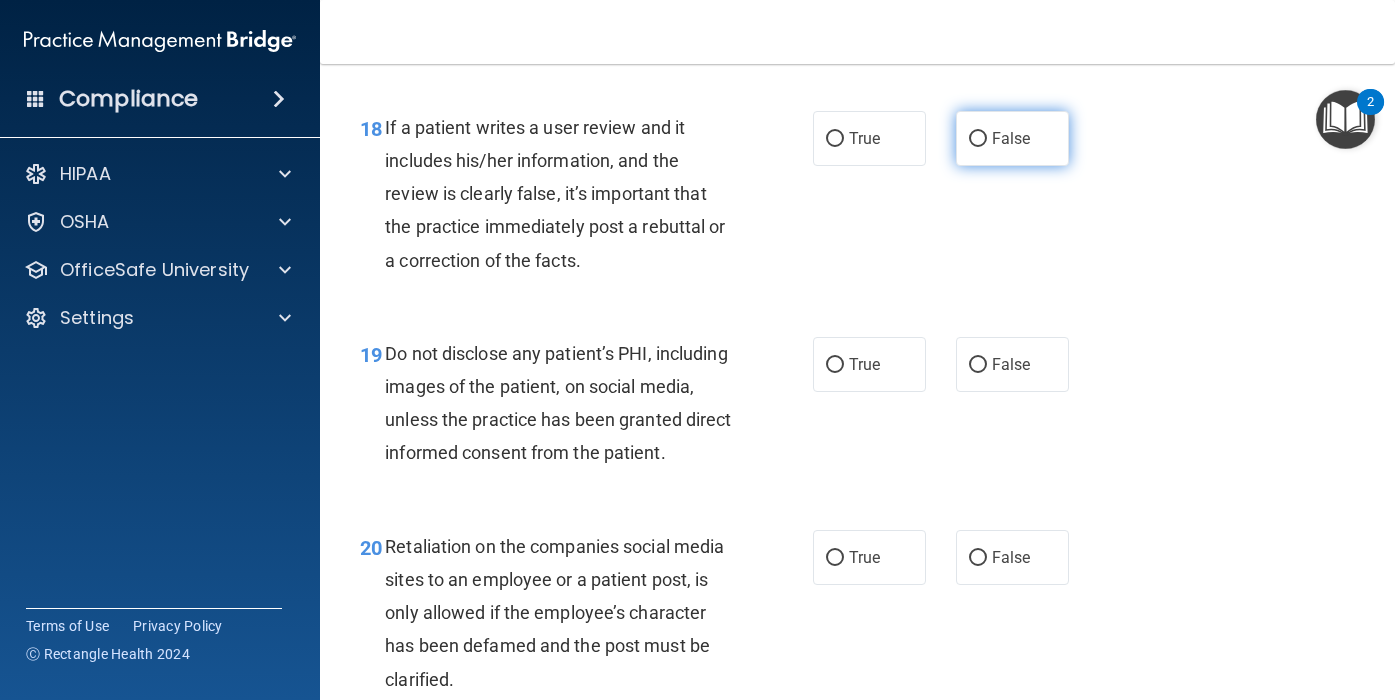 click on "False" at bounding box center (978, 139) 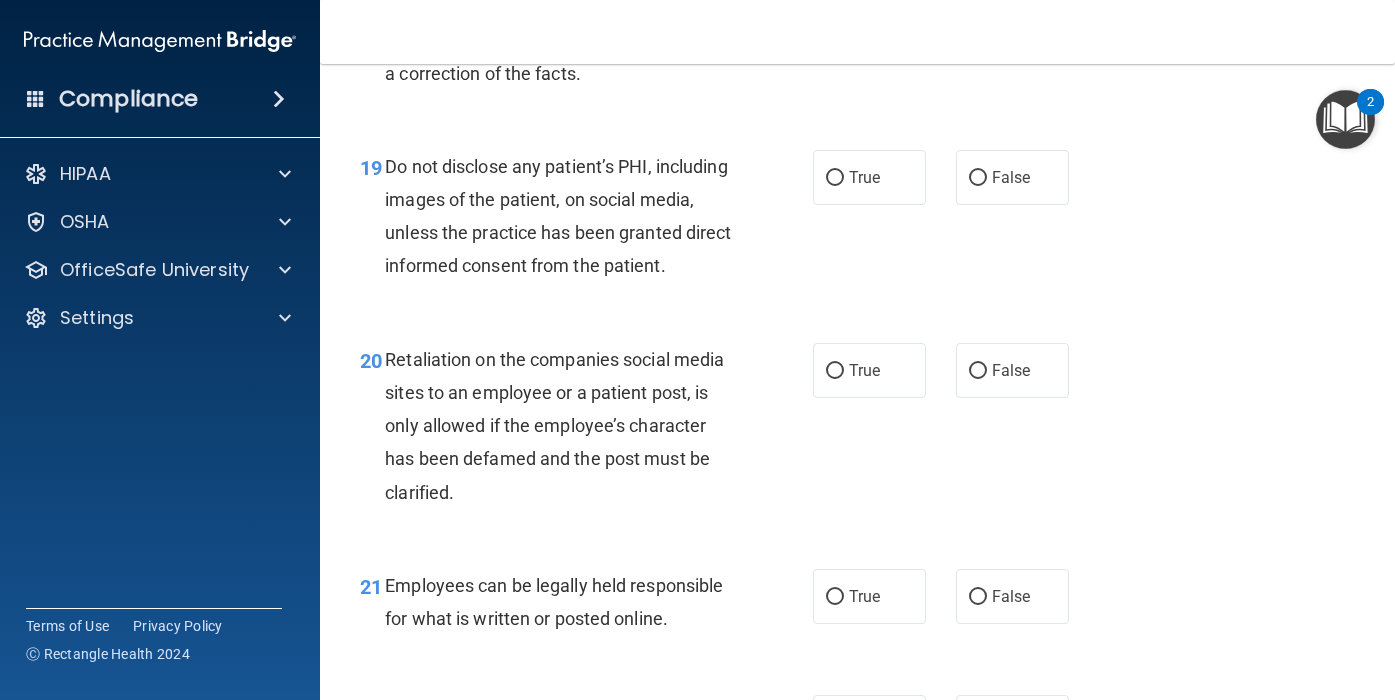 scroll, scrollTop: 3945, scrollLeft: 0, axis: vertical 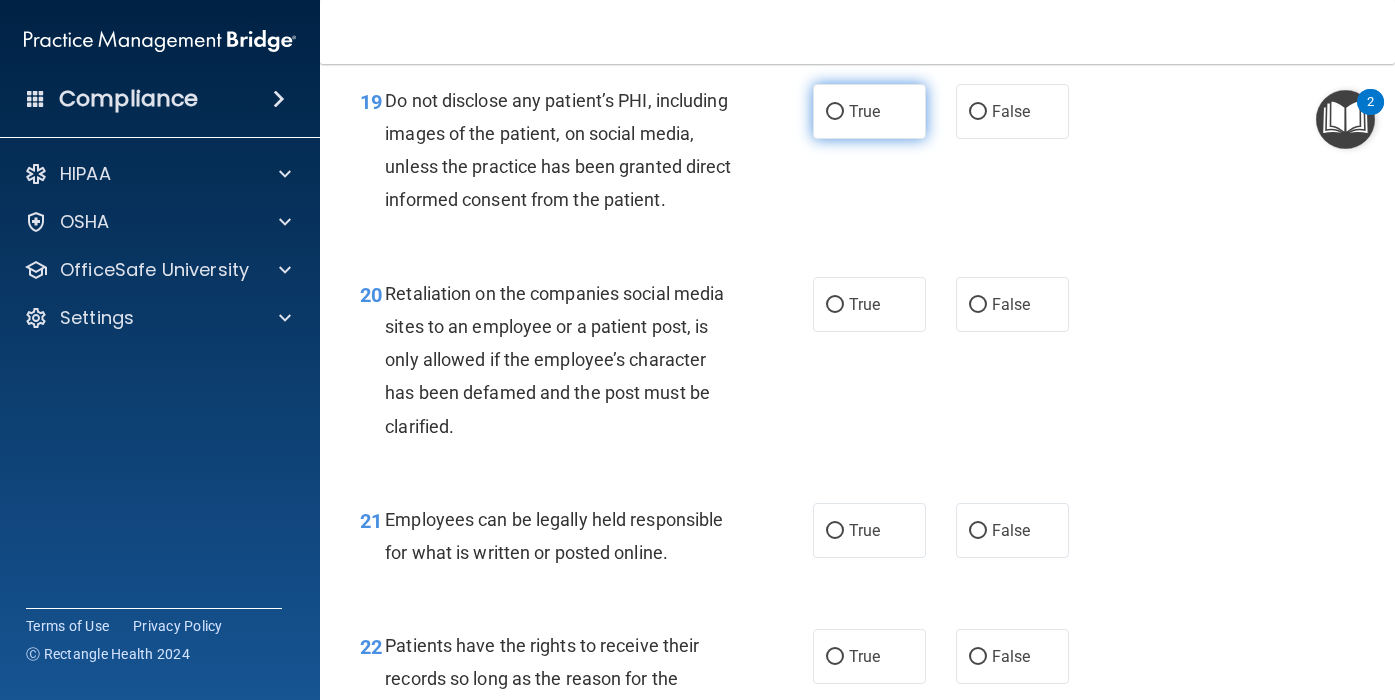 click on "True" at bounding box center [869, 111] 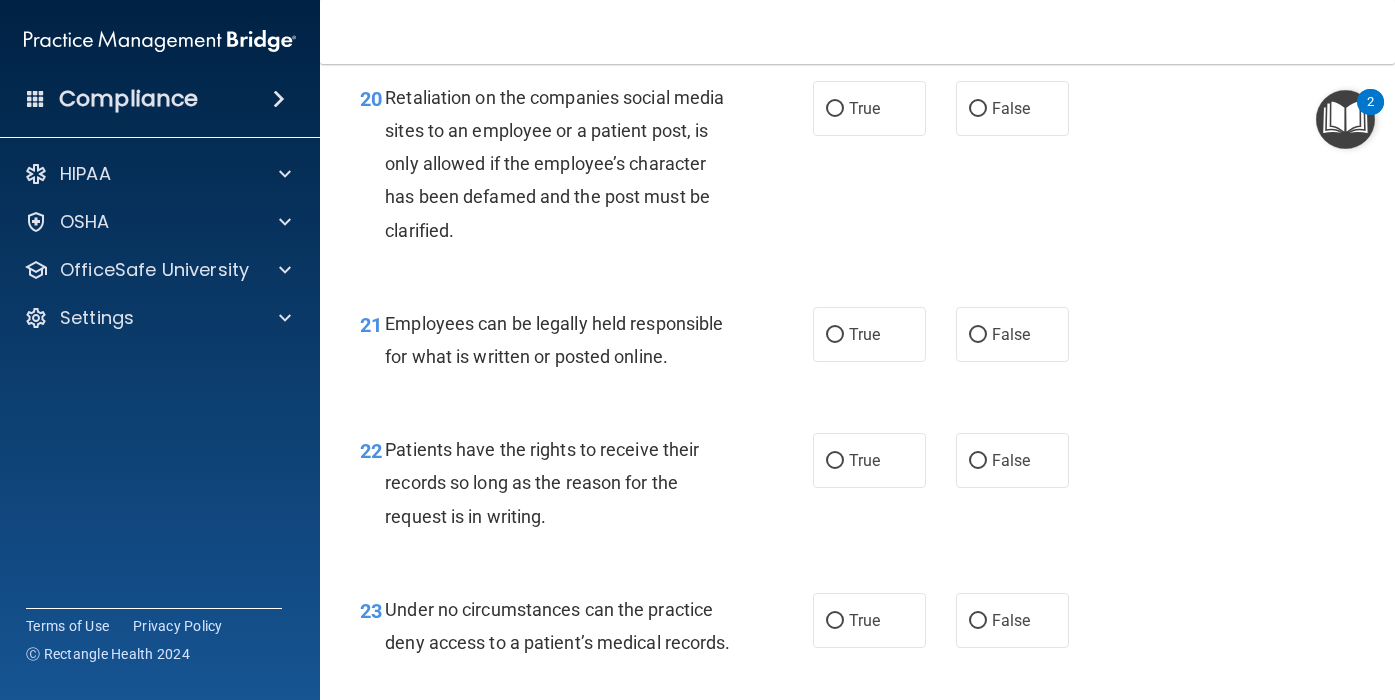 scroll, scrollTop: 4145, scrollLeft: 0, axis: vertical 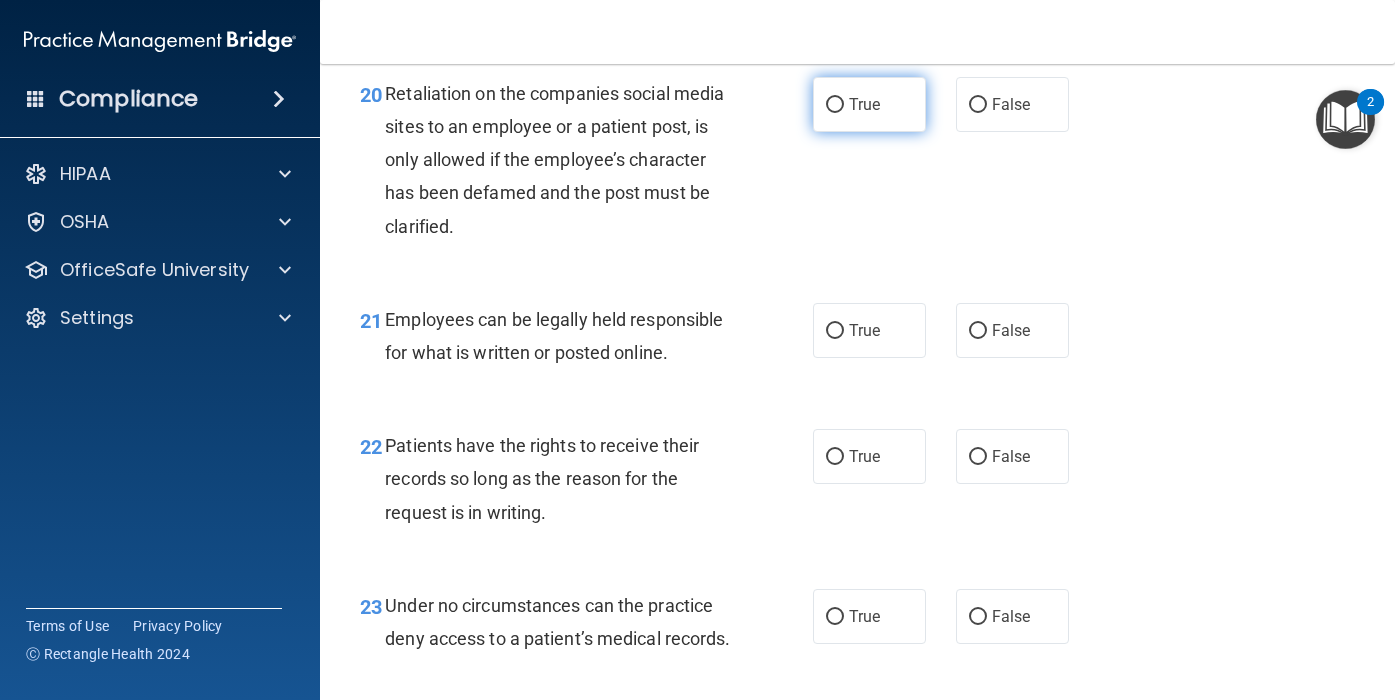 click on "True" at bounding box center [869, 104] 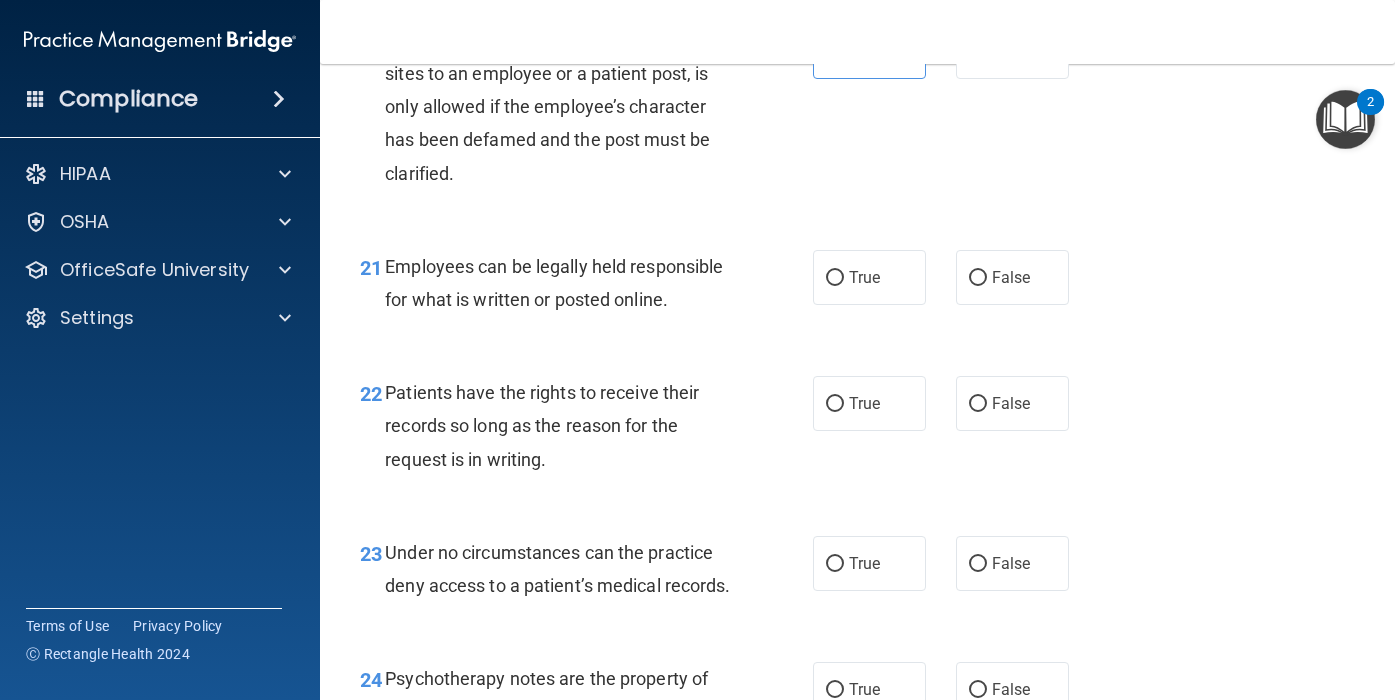 scroll, scrollTop: 4200, scrollLeft: 0, axis: vertical 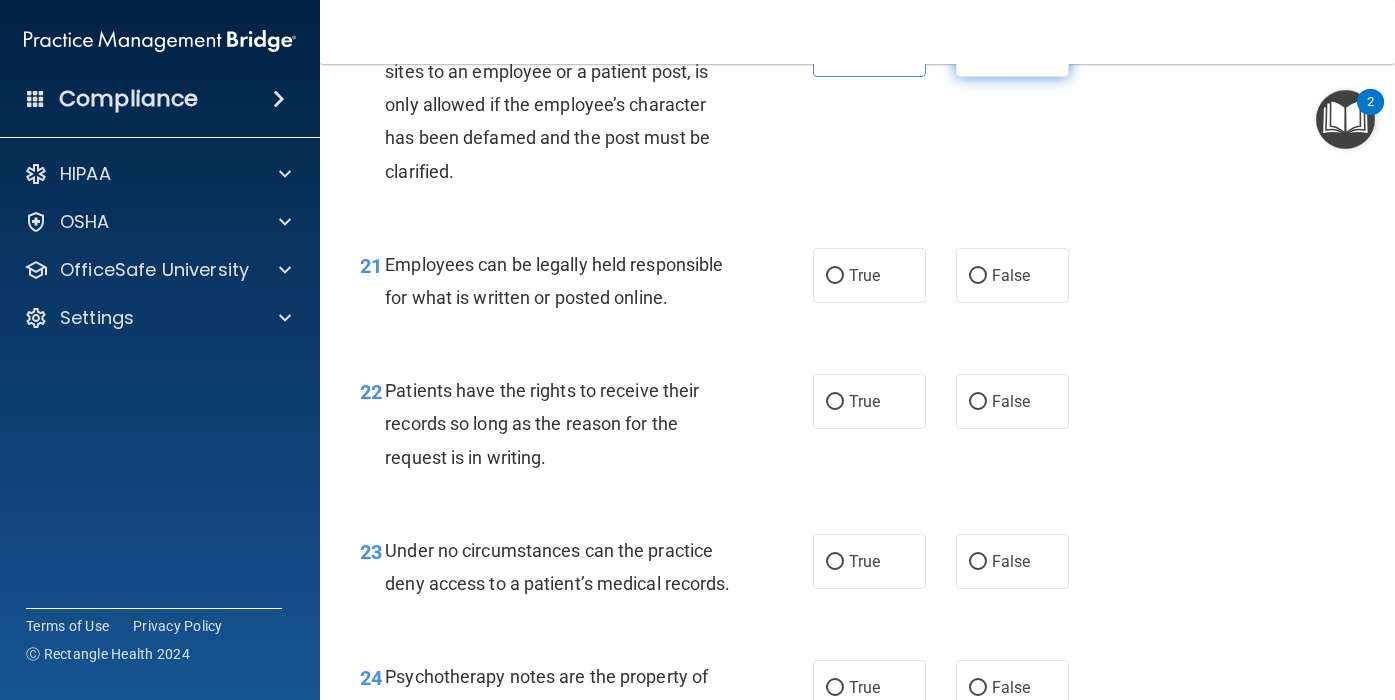 click on "False" at bounding box center [1011, 49] 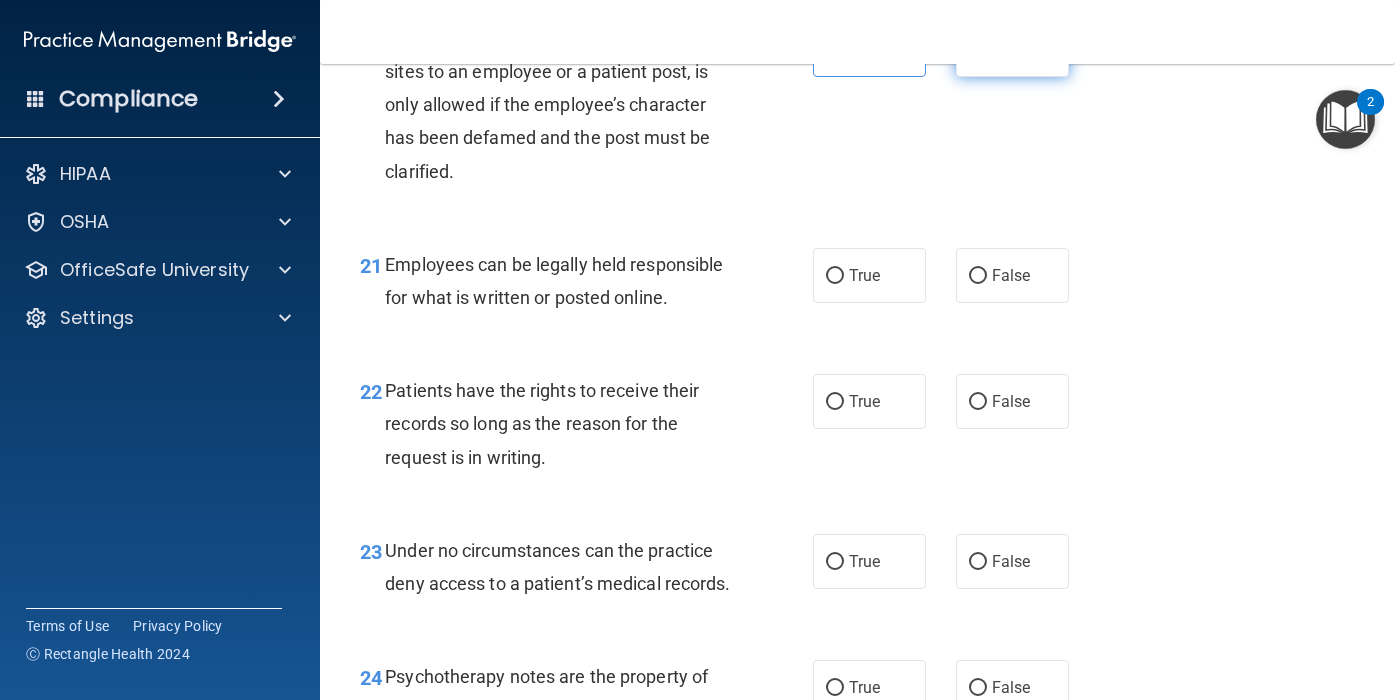 radio on "false" 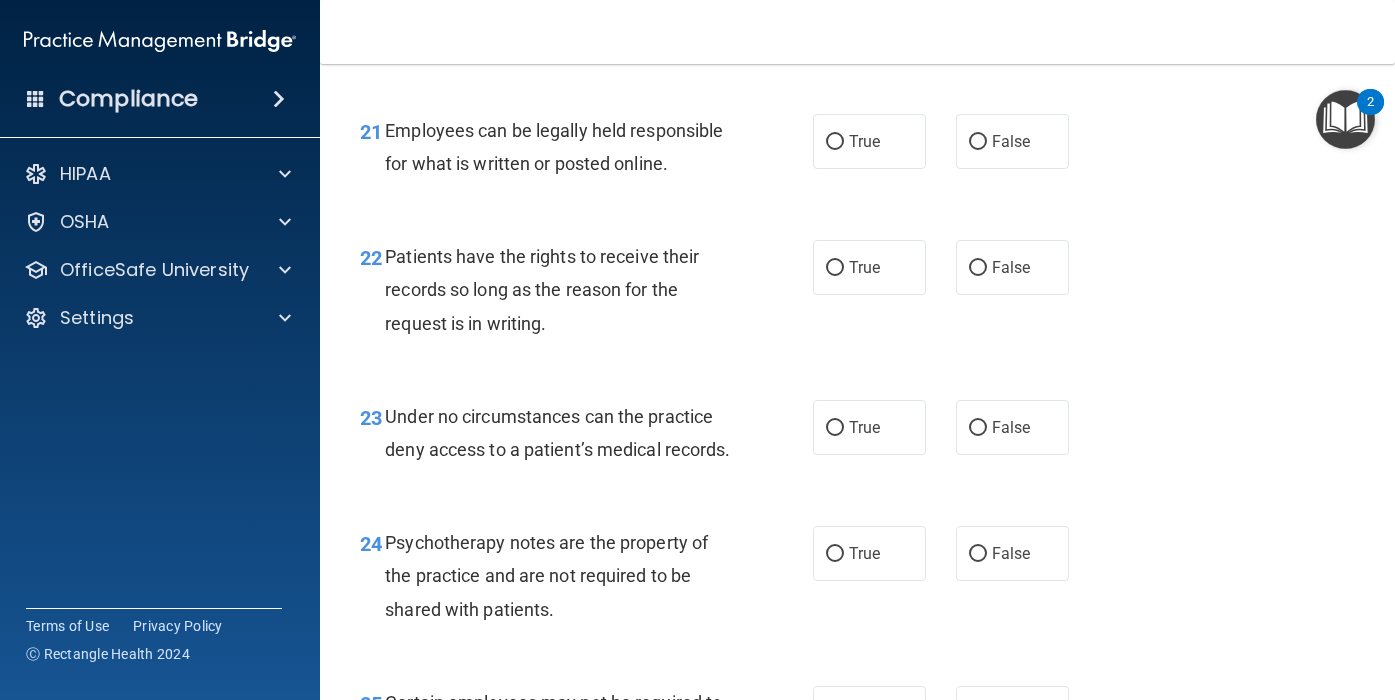 scroll, scrollTop: 4344, scrollLeft: 0, axis: vertical 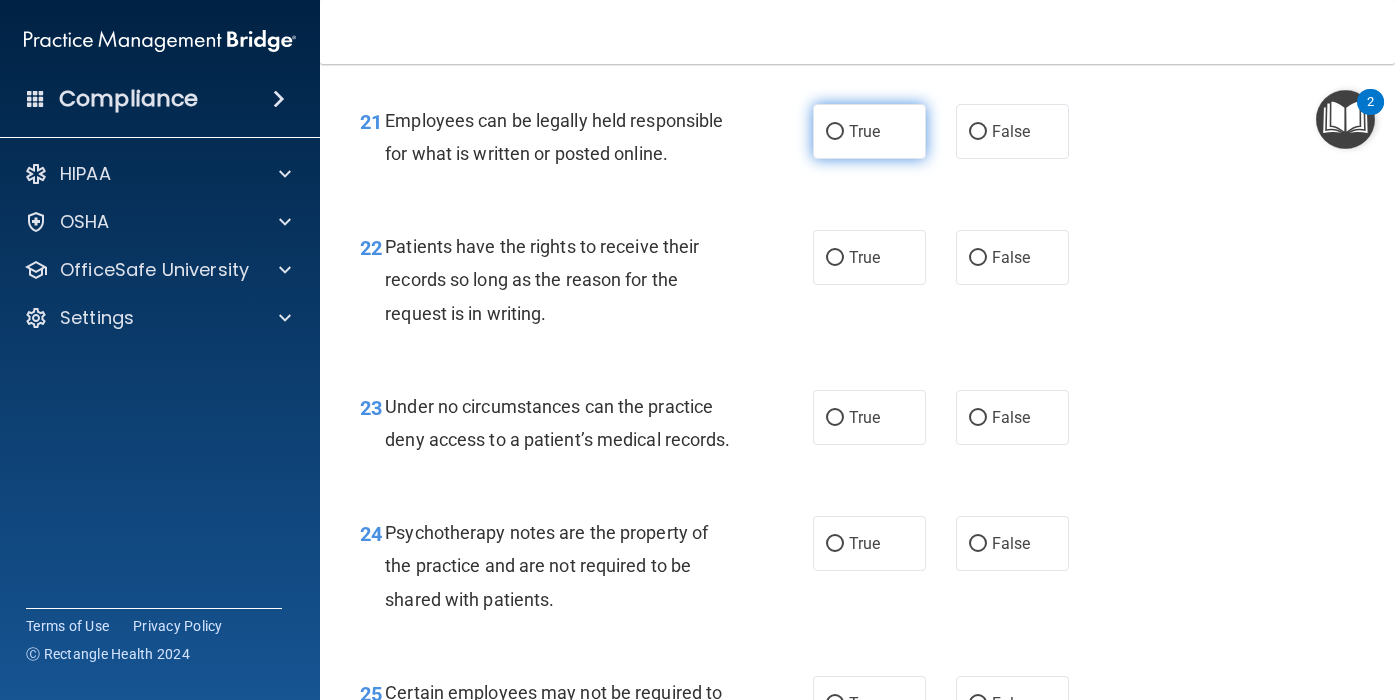 click on "True" at bounding box center [864, 131] 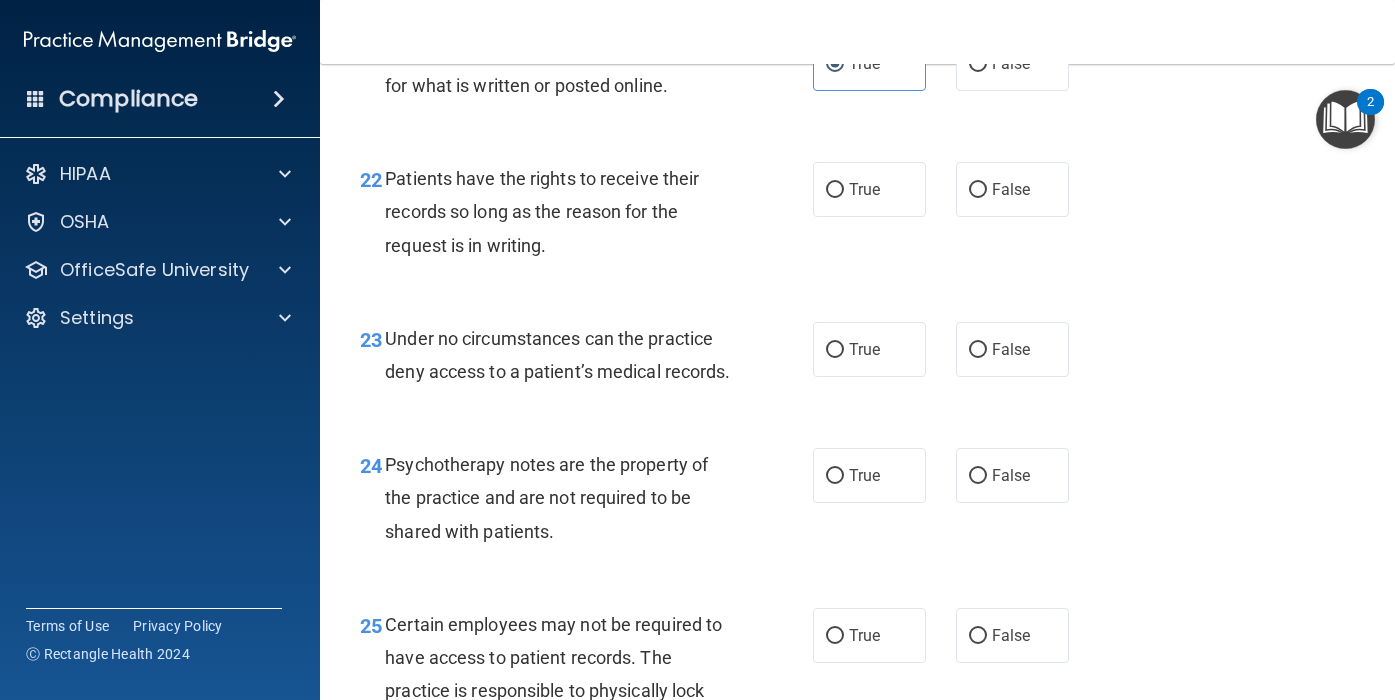 scroll, scrollTop: 4455, scrollLeft: 0, axis: vertical 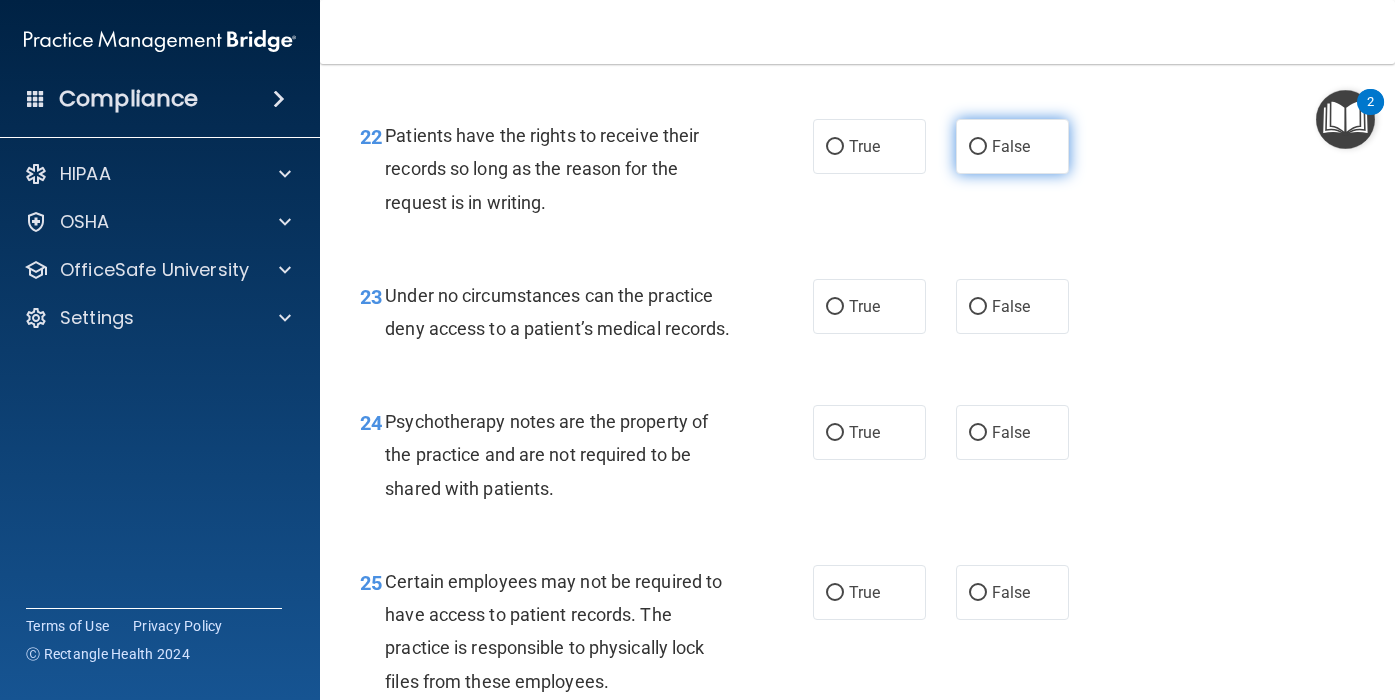 click on "False" at bounding box center (1011, 146) 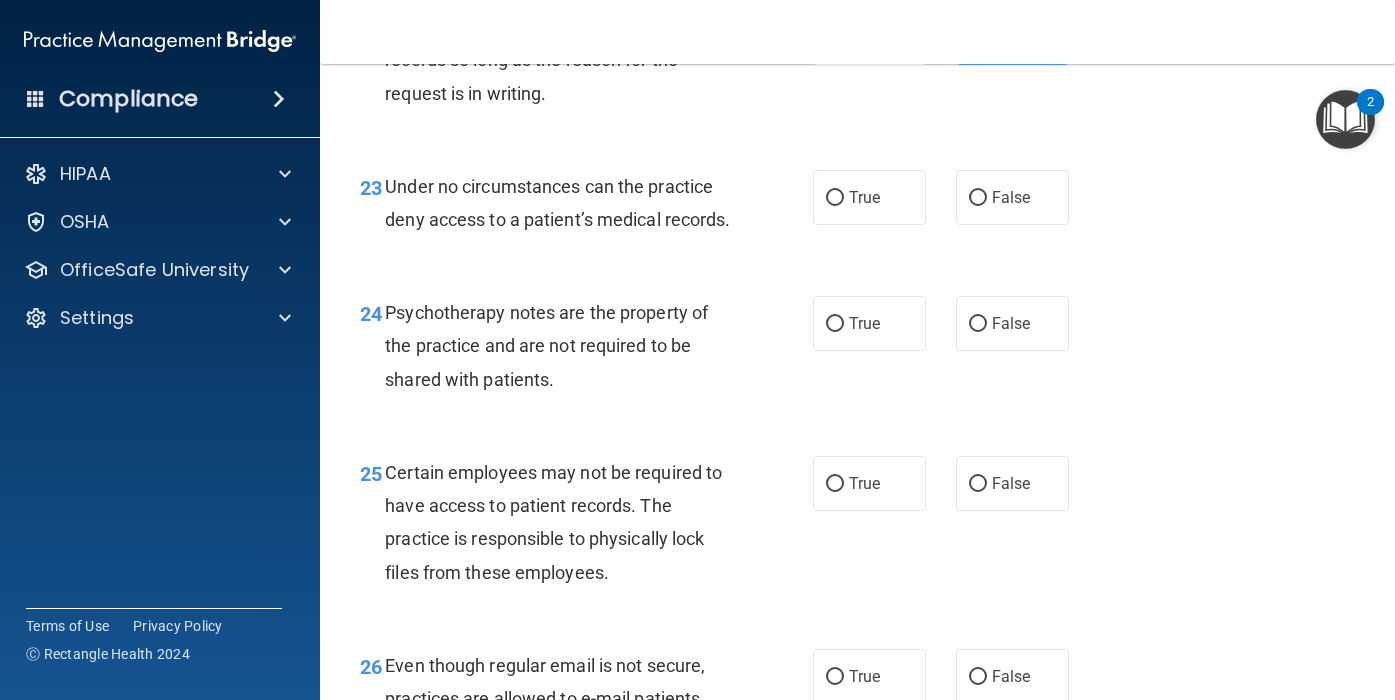 scroll, scrollTop: 4603, scrollLeft: 0, axis: vertical 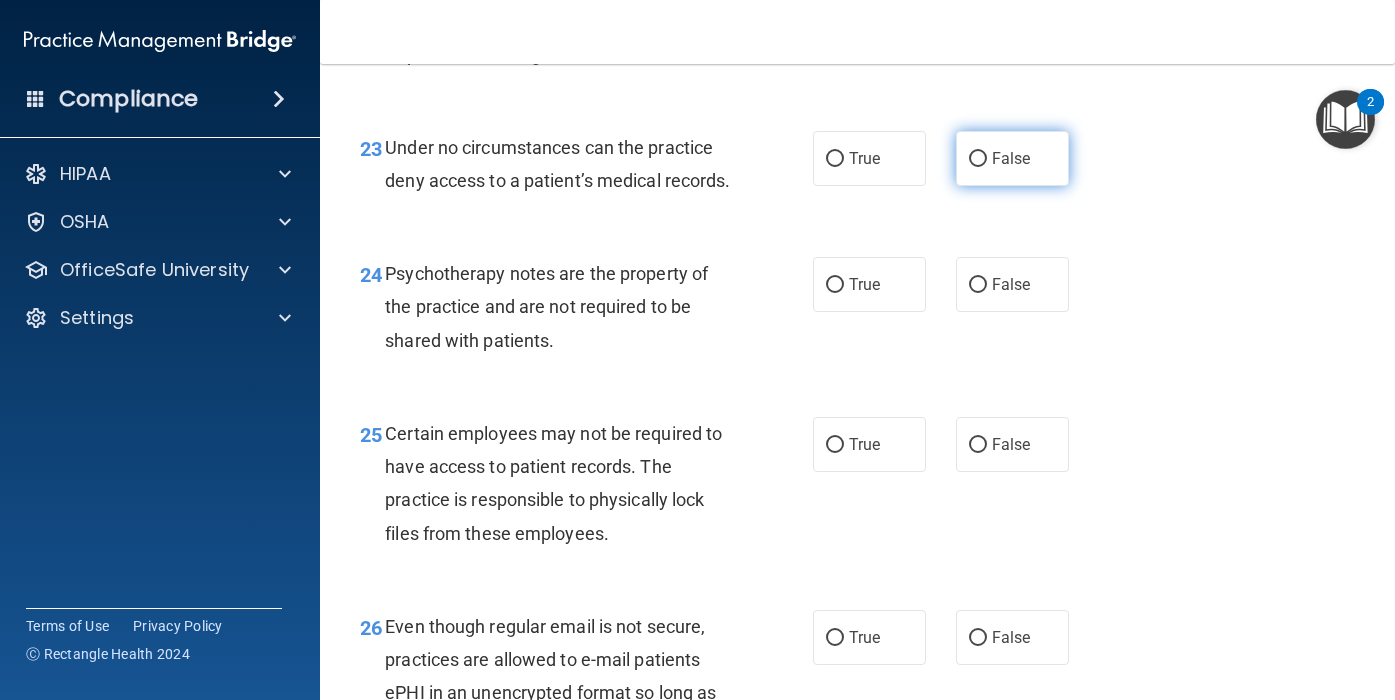 click on "False" at bounding box center [1011, 158] 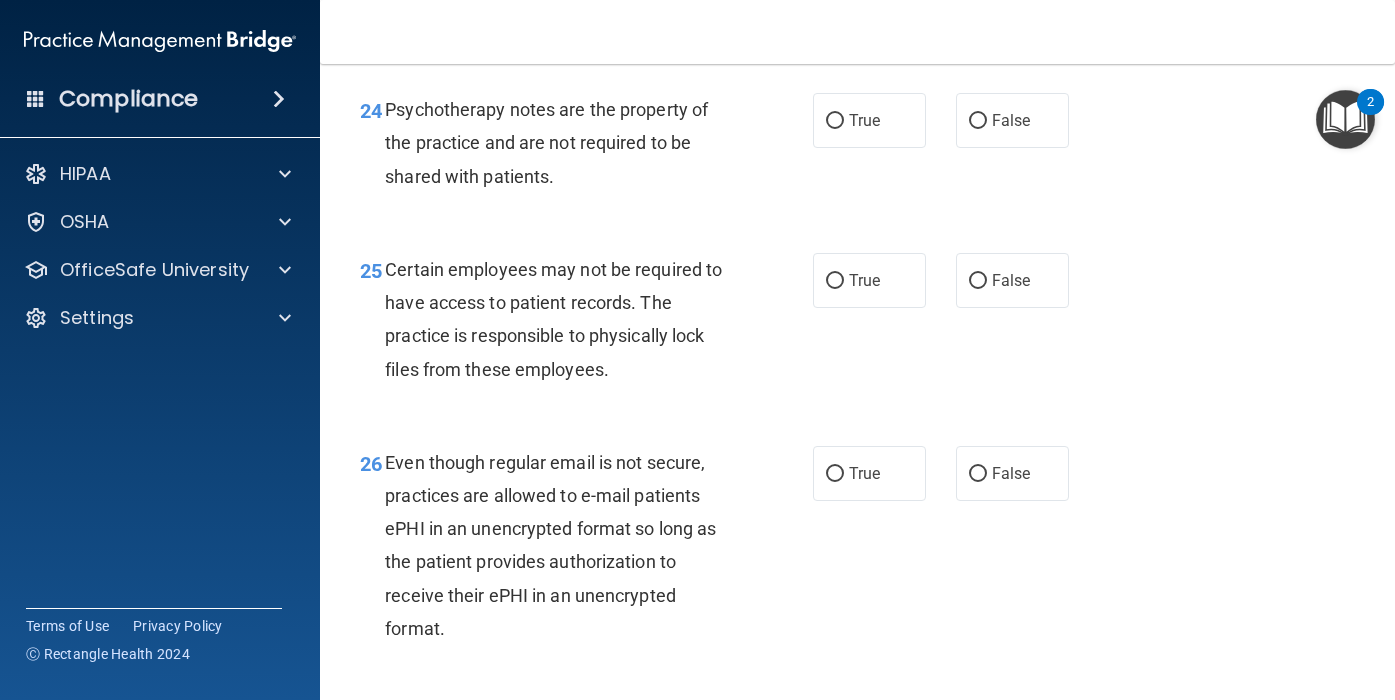 scroll, scrollTop: 4782, scrollLeft: 0, axis: vertical 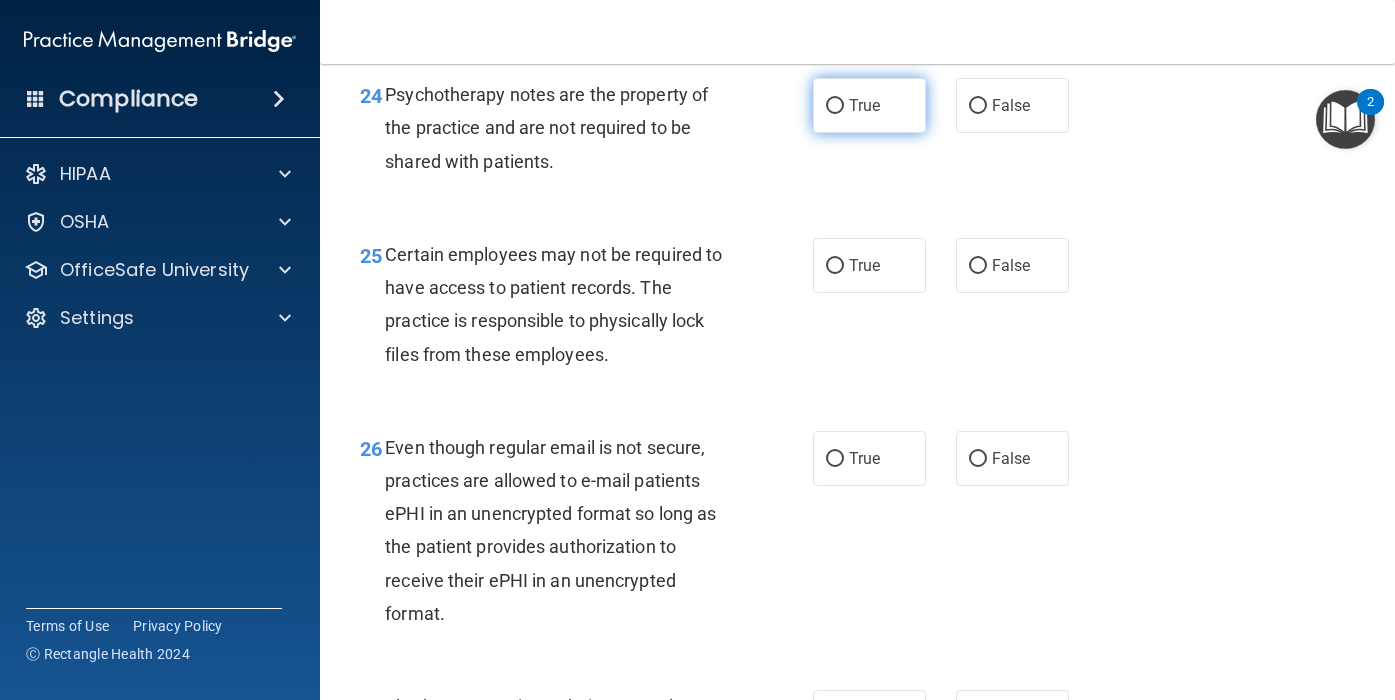 click on "True" at bounding box center (869, 105) 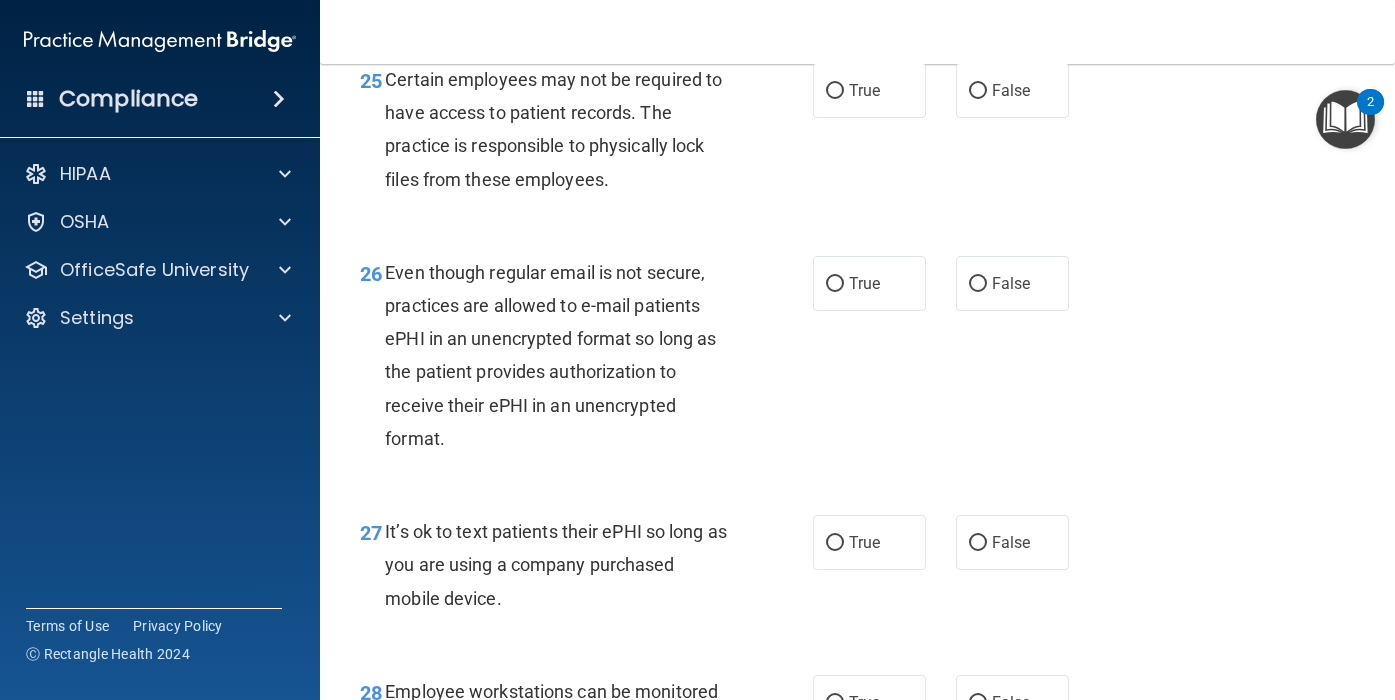 scroll, scrollTop: 4955, scrollLeft: 0, axis: vertical 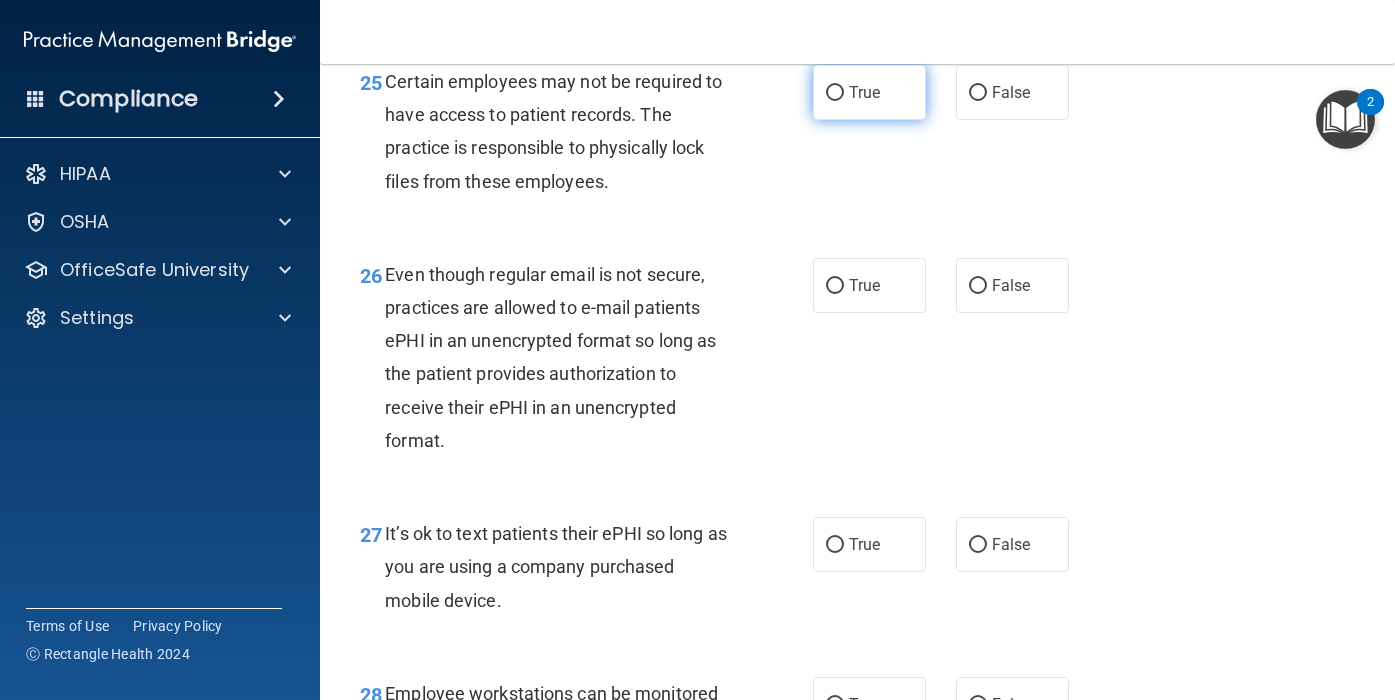 click on "True" at bounding box center (869, 92) 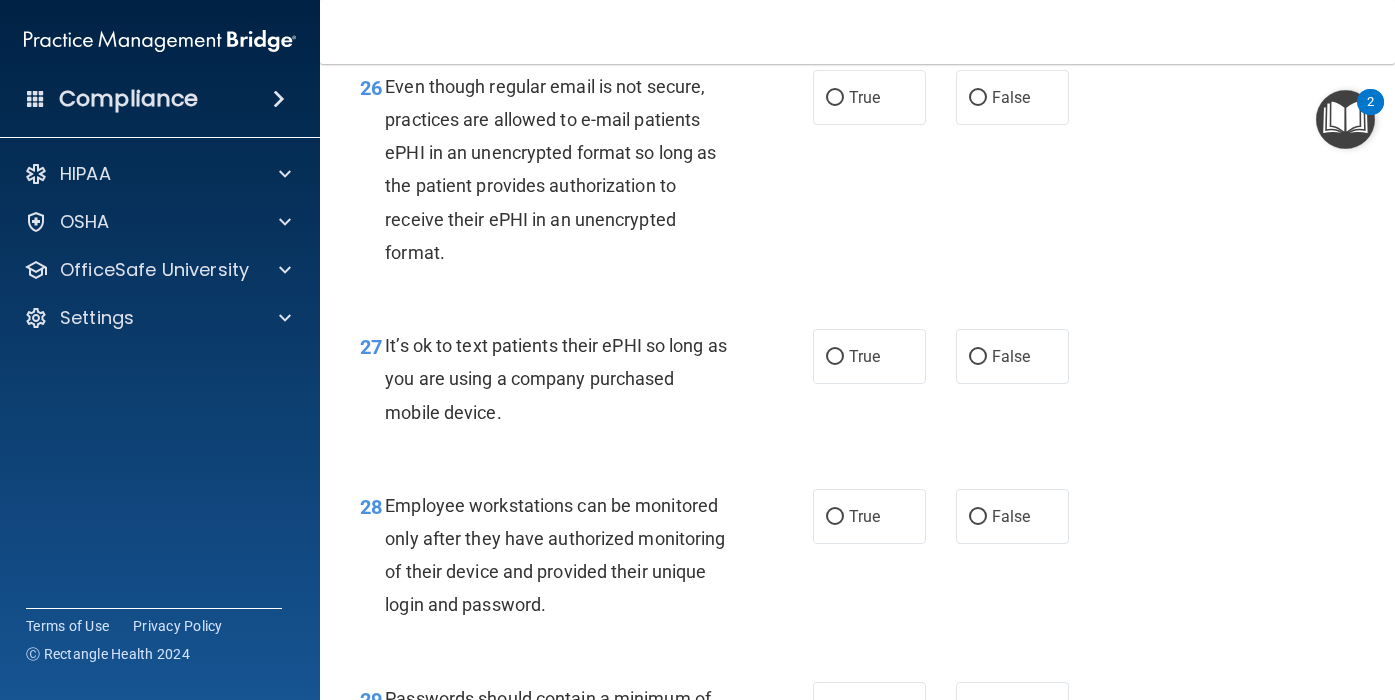 scroll, scrollTop: 5228, scrollLeft: 0, axis: vertical 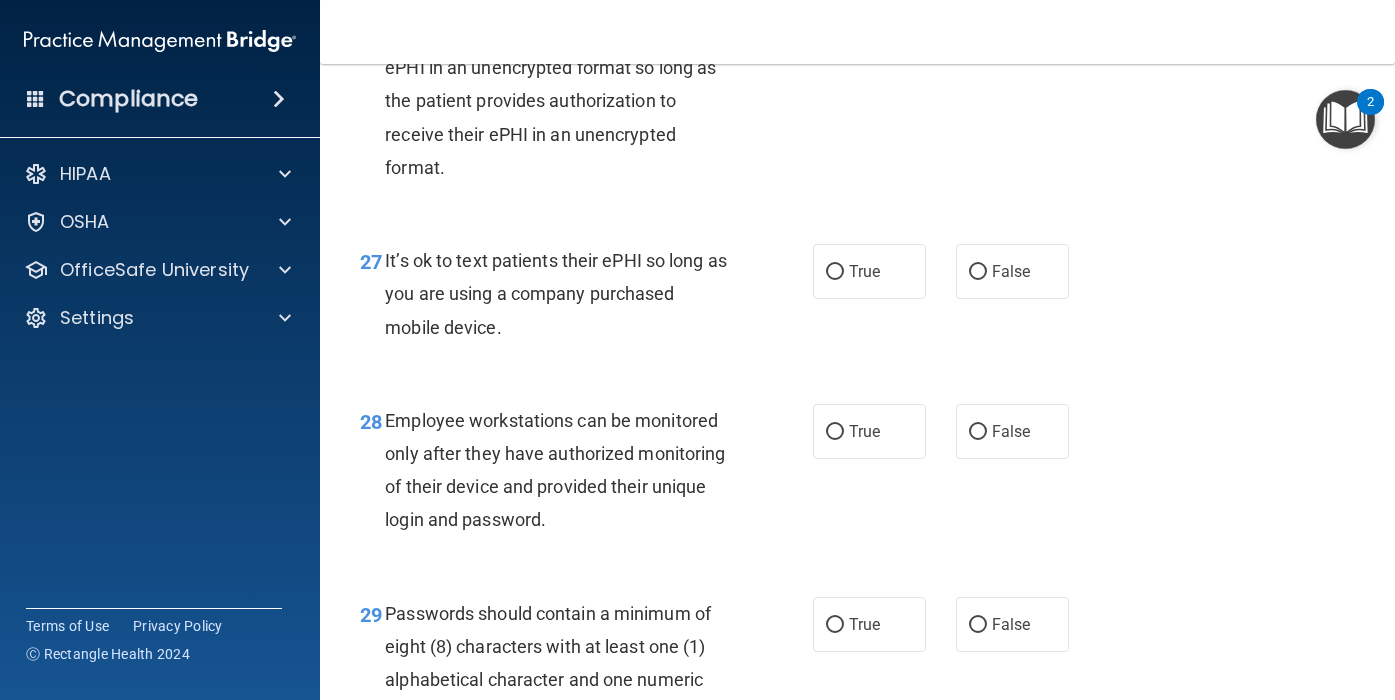 click on "False" at bounding box center (1012, 12) 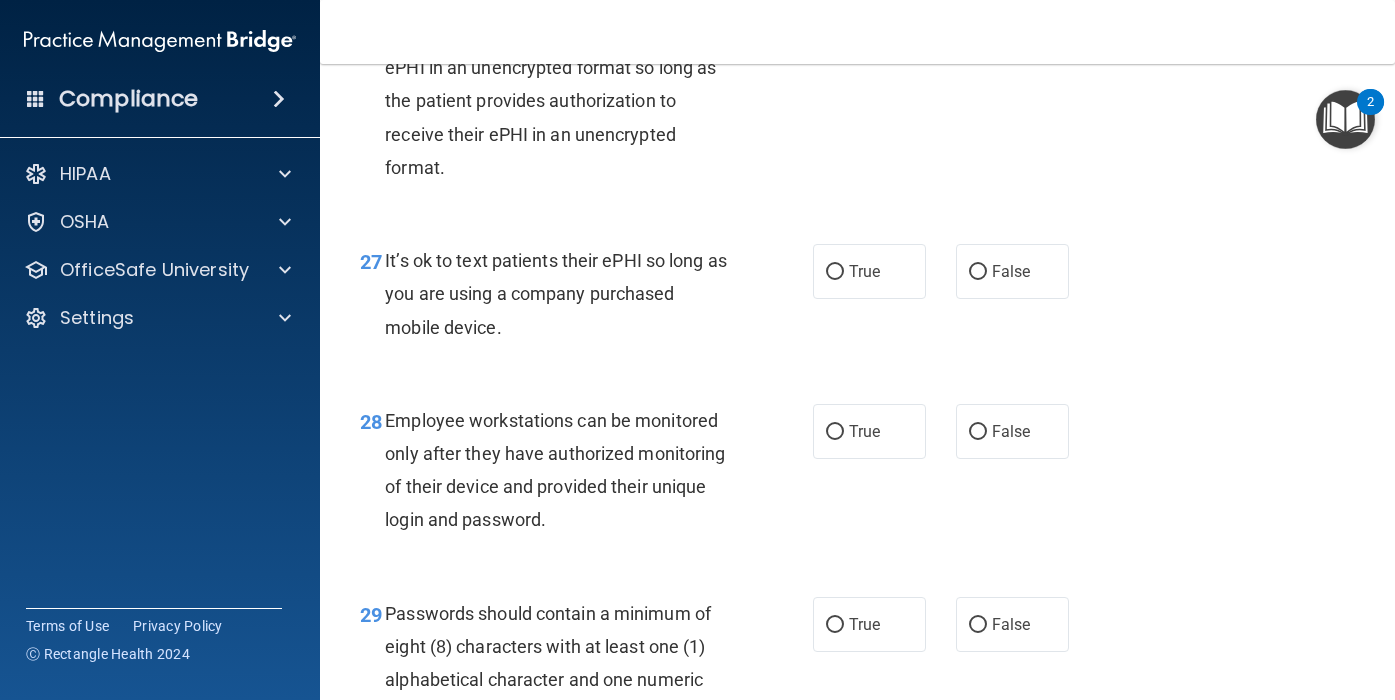 scroll, scrollTop: 5402, scrollLeft: 0, axis: vertical 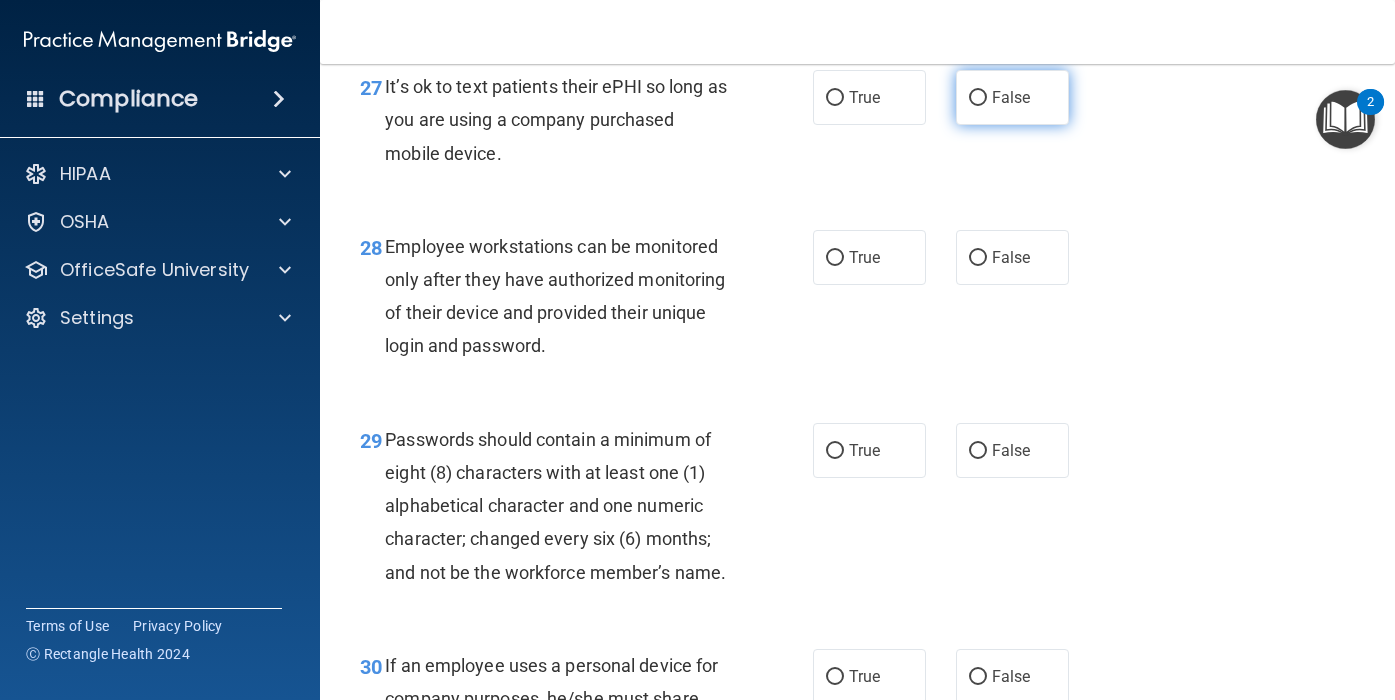 click on "False" at bounding box center (1012, 97) 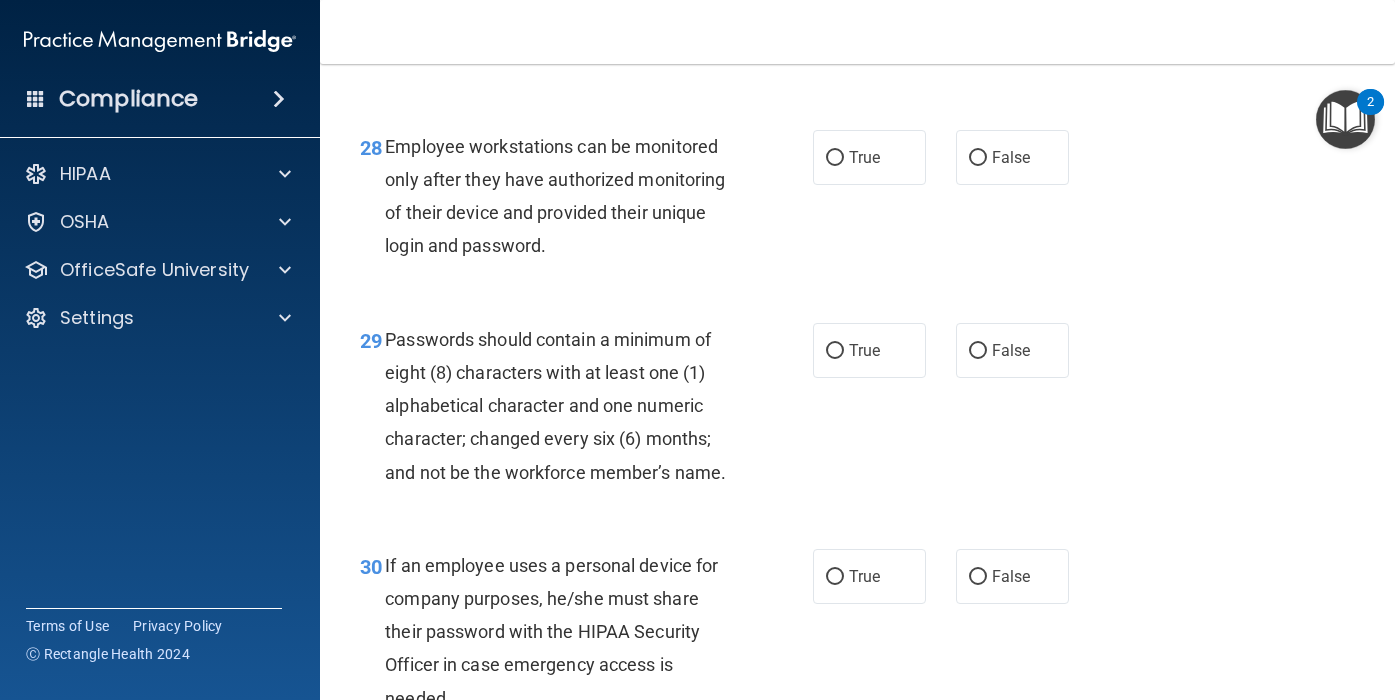 scroll, scrollTop: 5516, scrollLeft: 0, axis: vertical 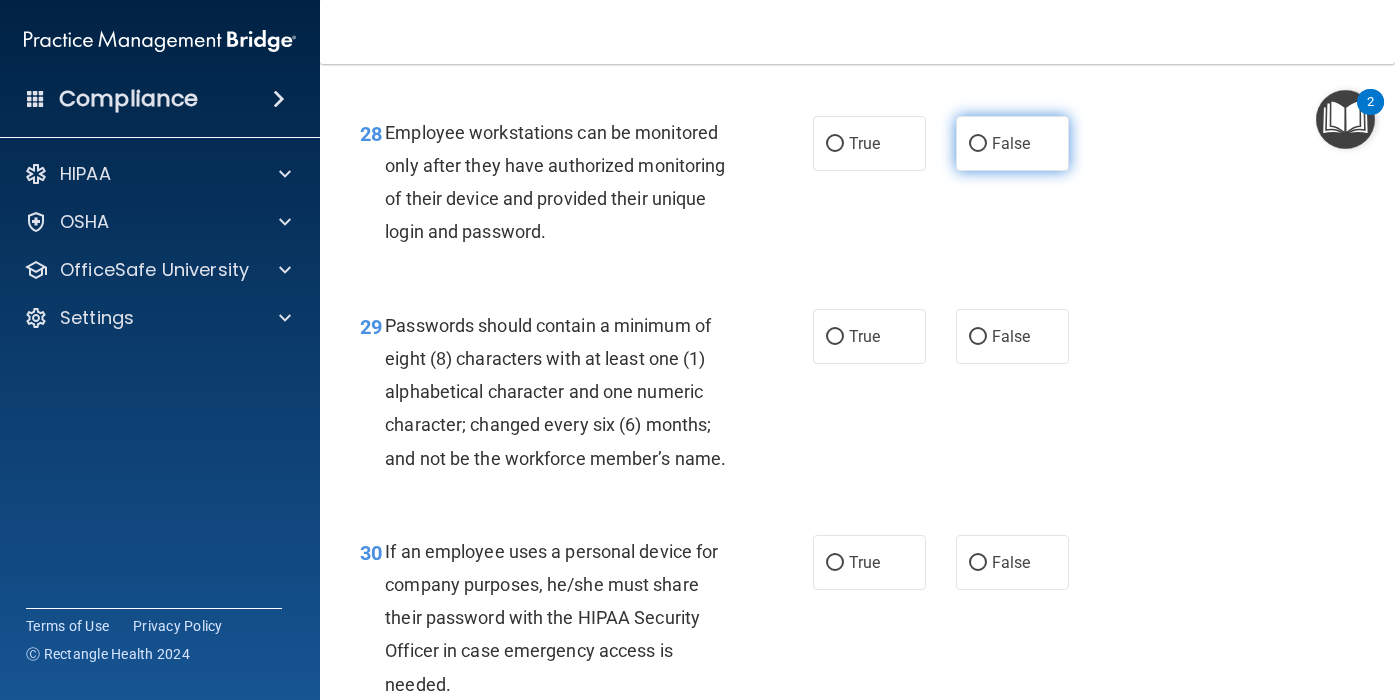 click on "False" at bounding box center [1012, 143] 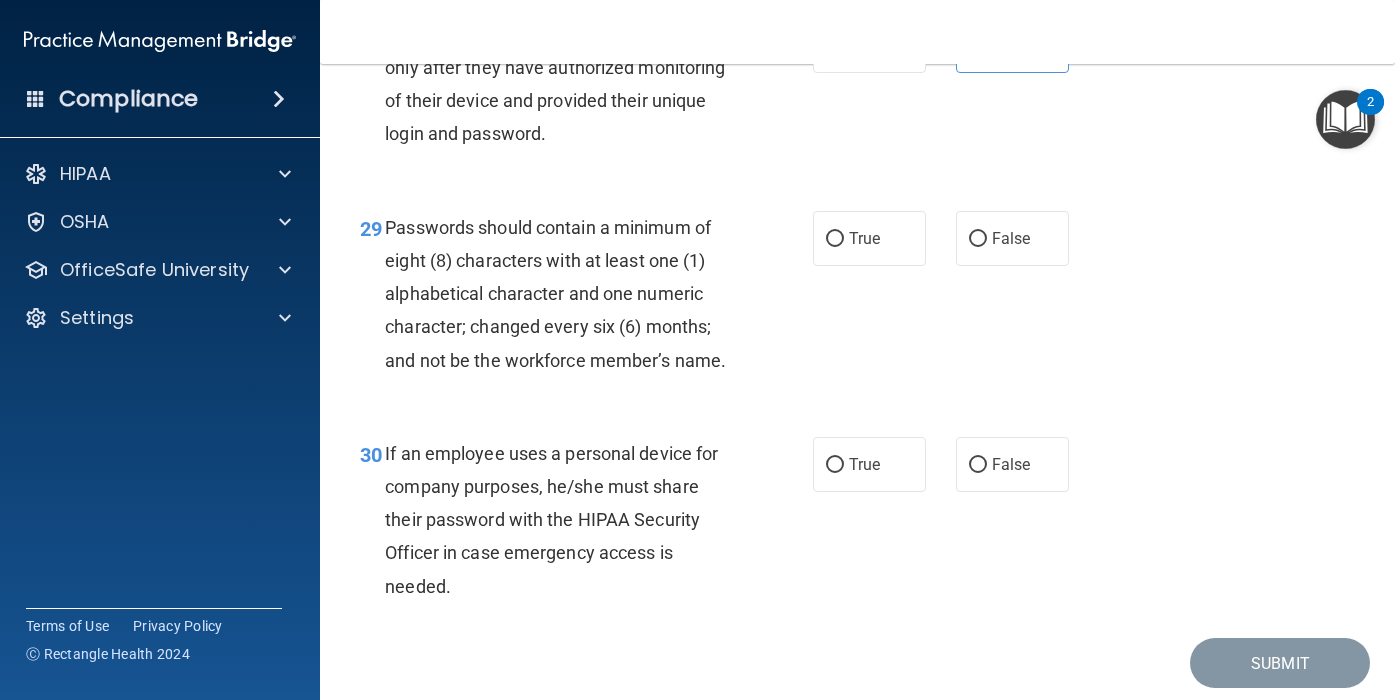 scroll, scrollTop: 5682, scrollLeft: 0, axis: vertical 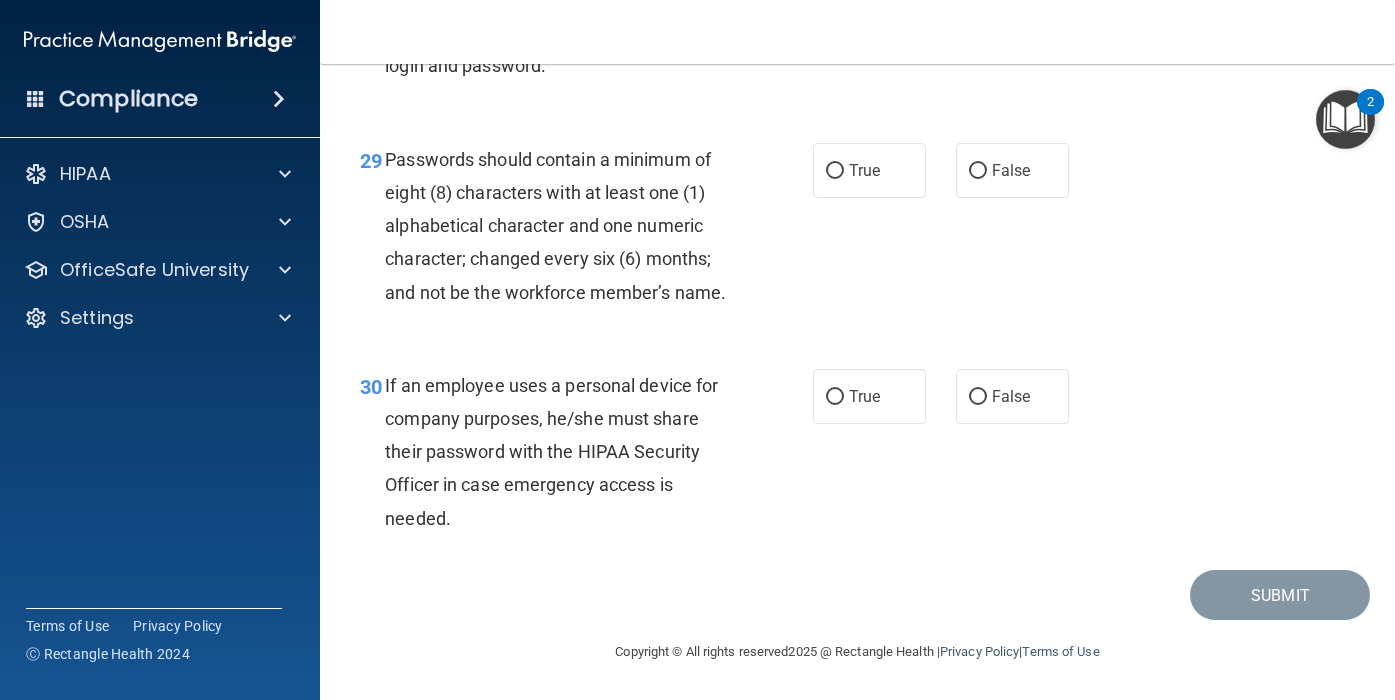 click on "True" at bounding box center (869, -23) 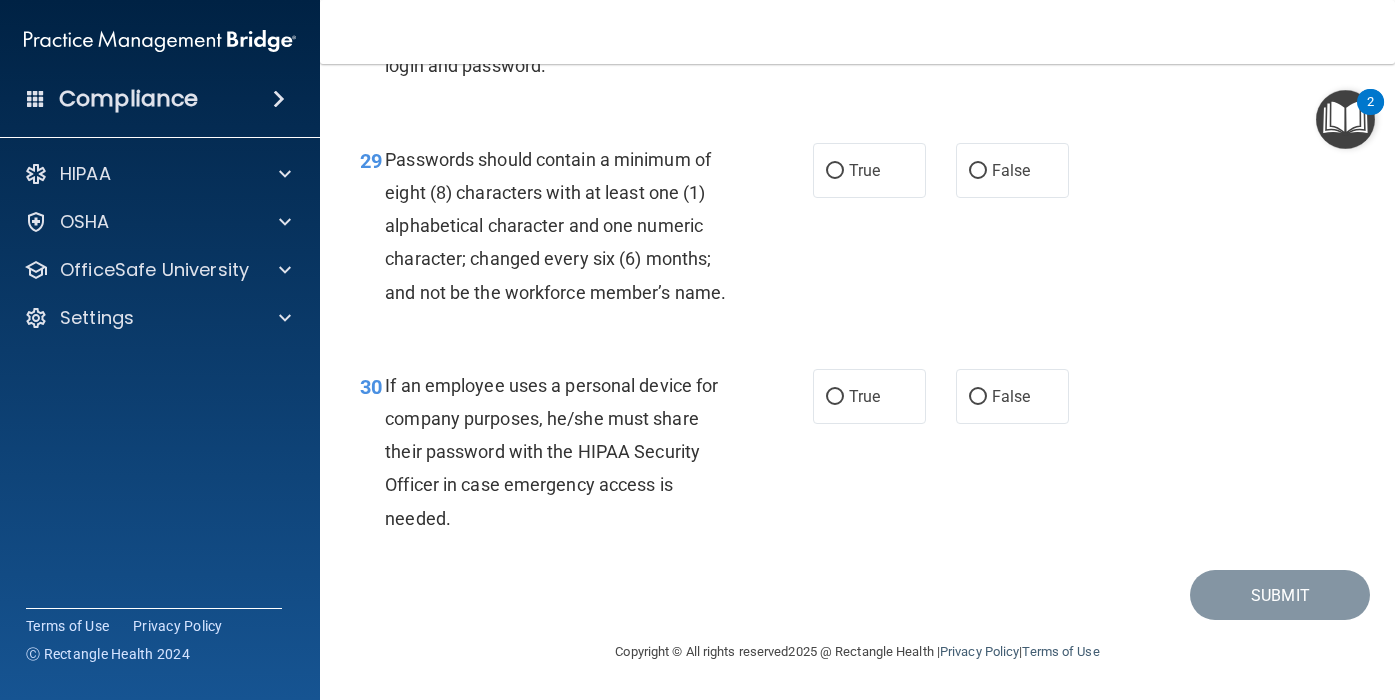 radio on "false" 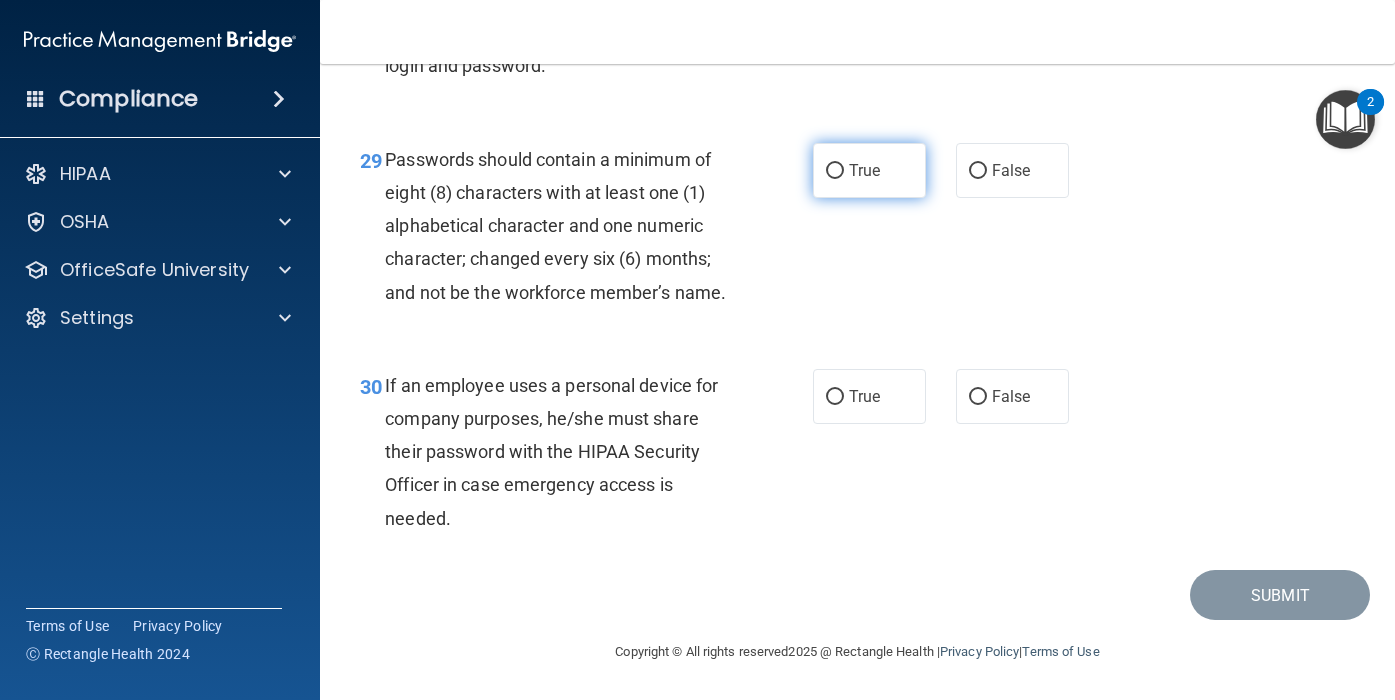 click on "True" at bounding box center (864, 170) 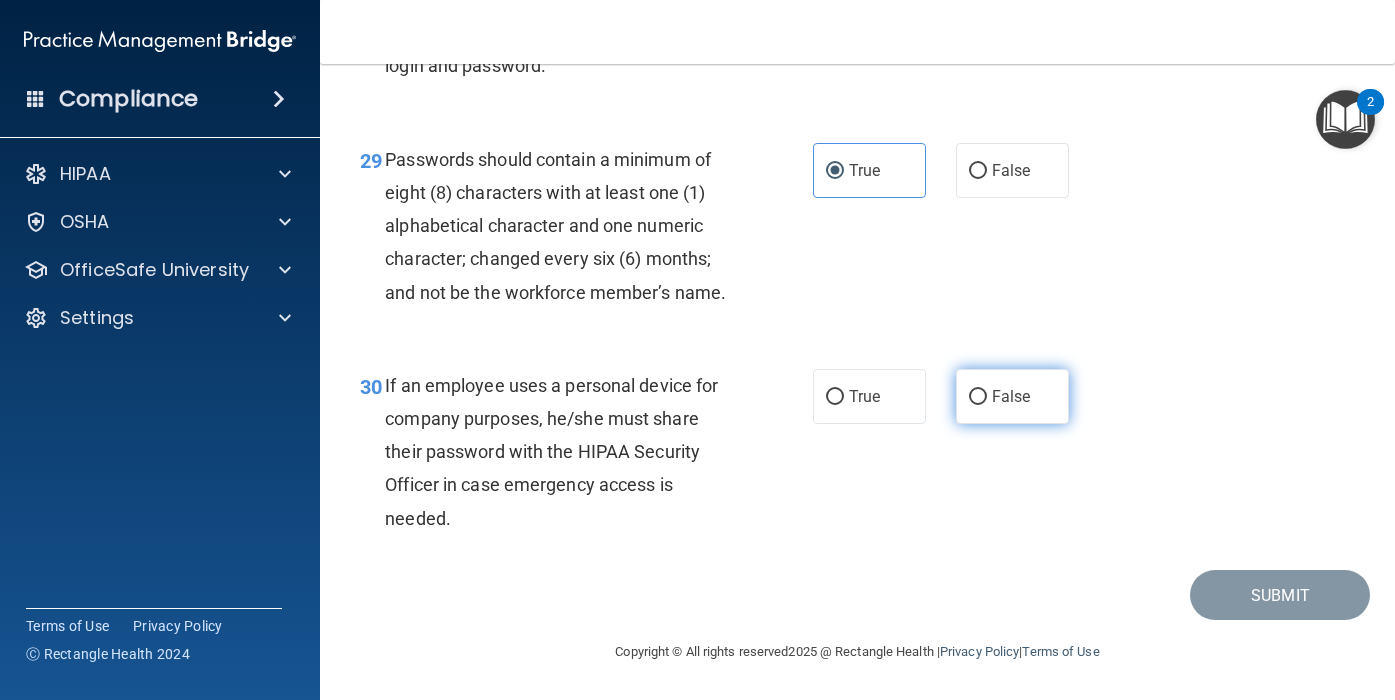 click on "False" at bounding box center (1011, 396) 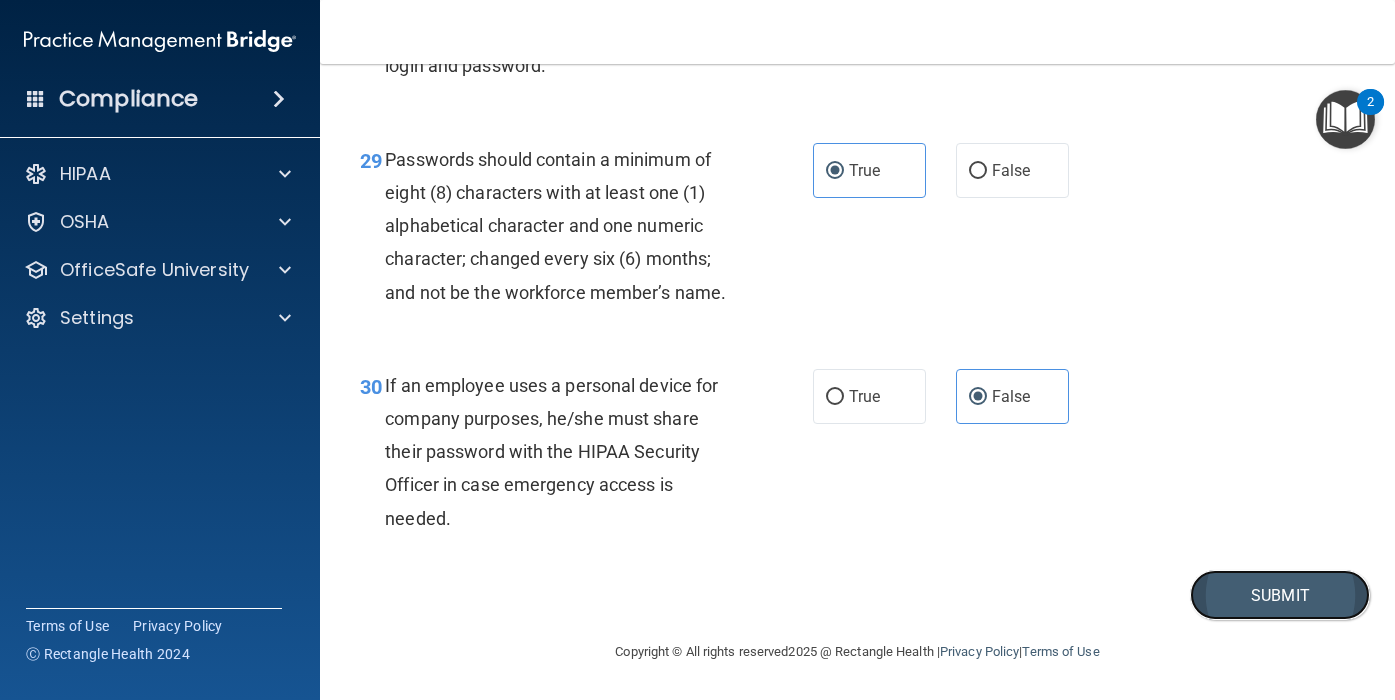 click on "Submit" at bounding box center [1280, 595] 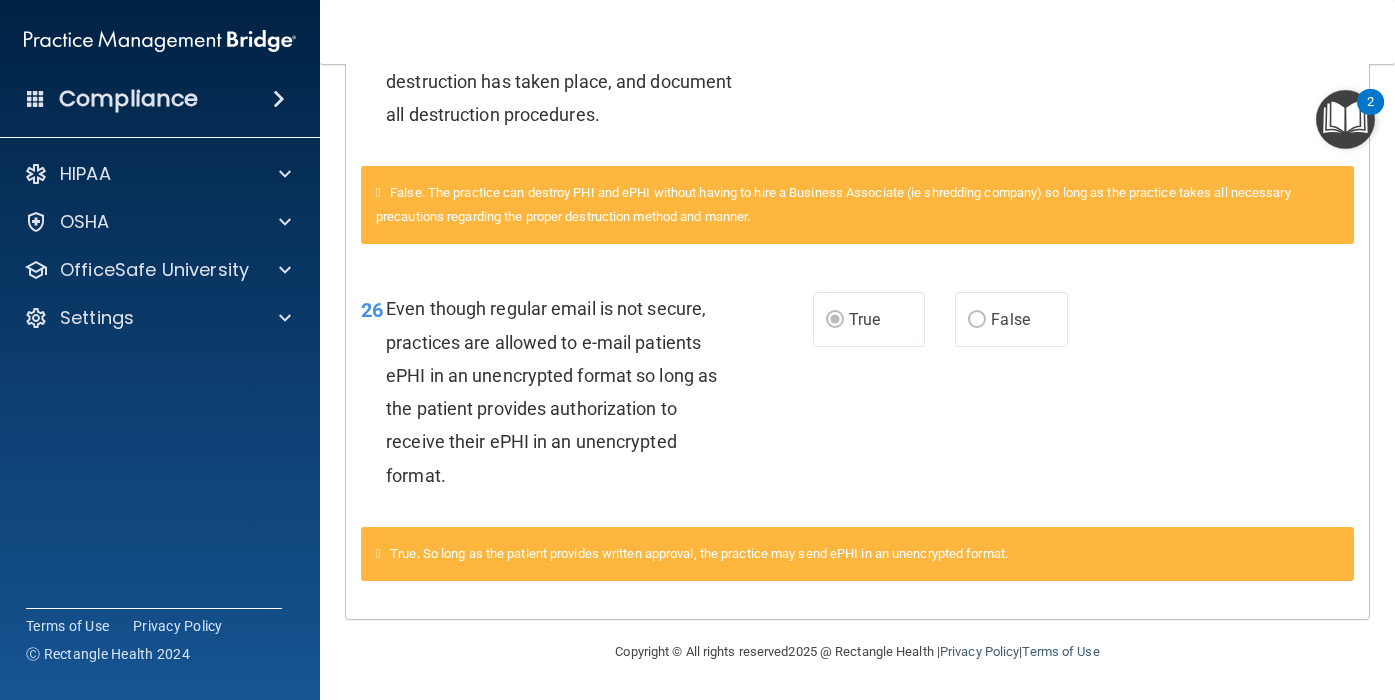 scroll, scrollTop: 0, scrollLeft: 0, axis: both 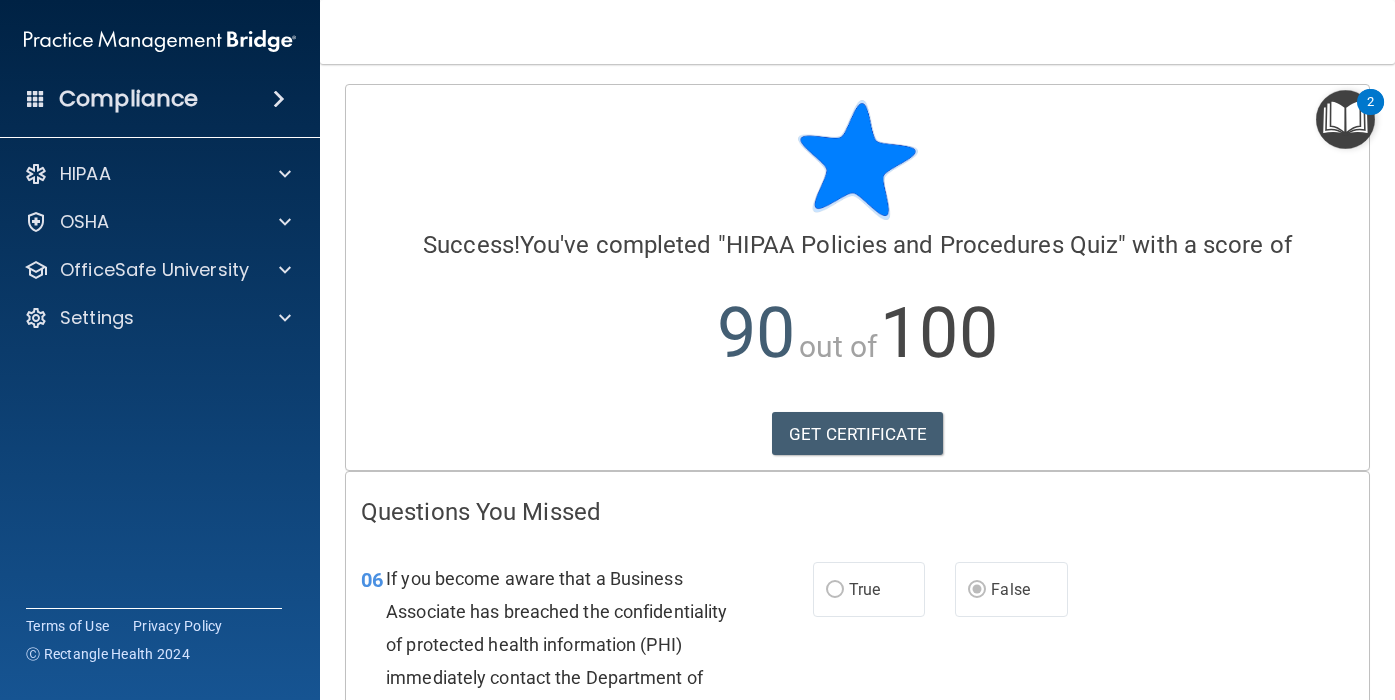 click at bounding box center (1345, 119) 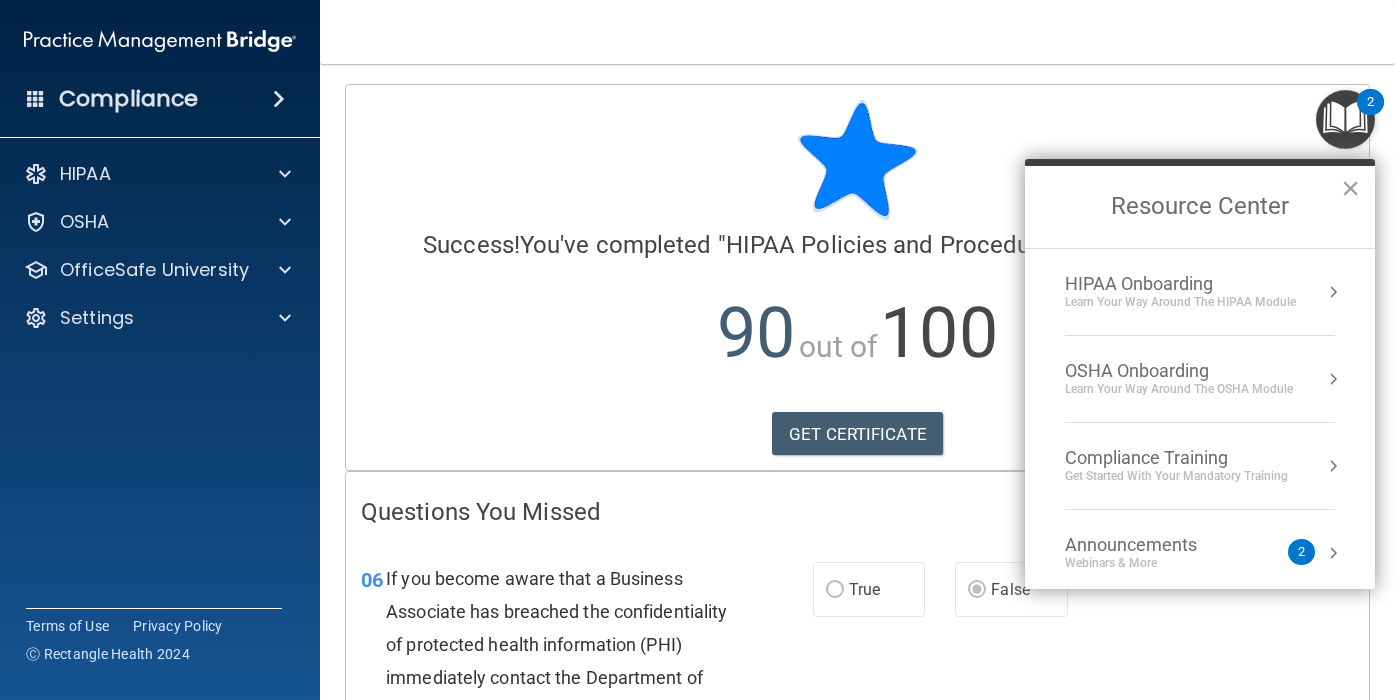 scroll, scrollTop: 112, scrollLeft: 0, axis: vertical 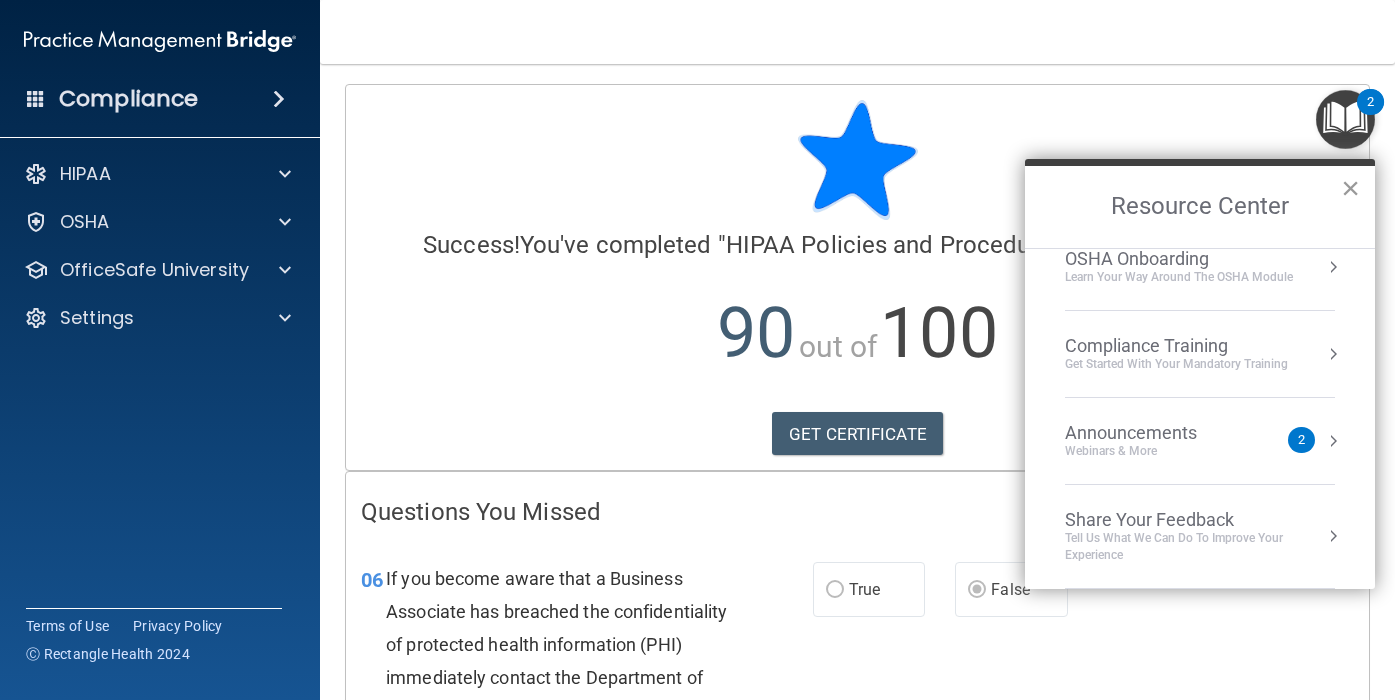 click on "×" at bounding box center (1350, 188) 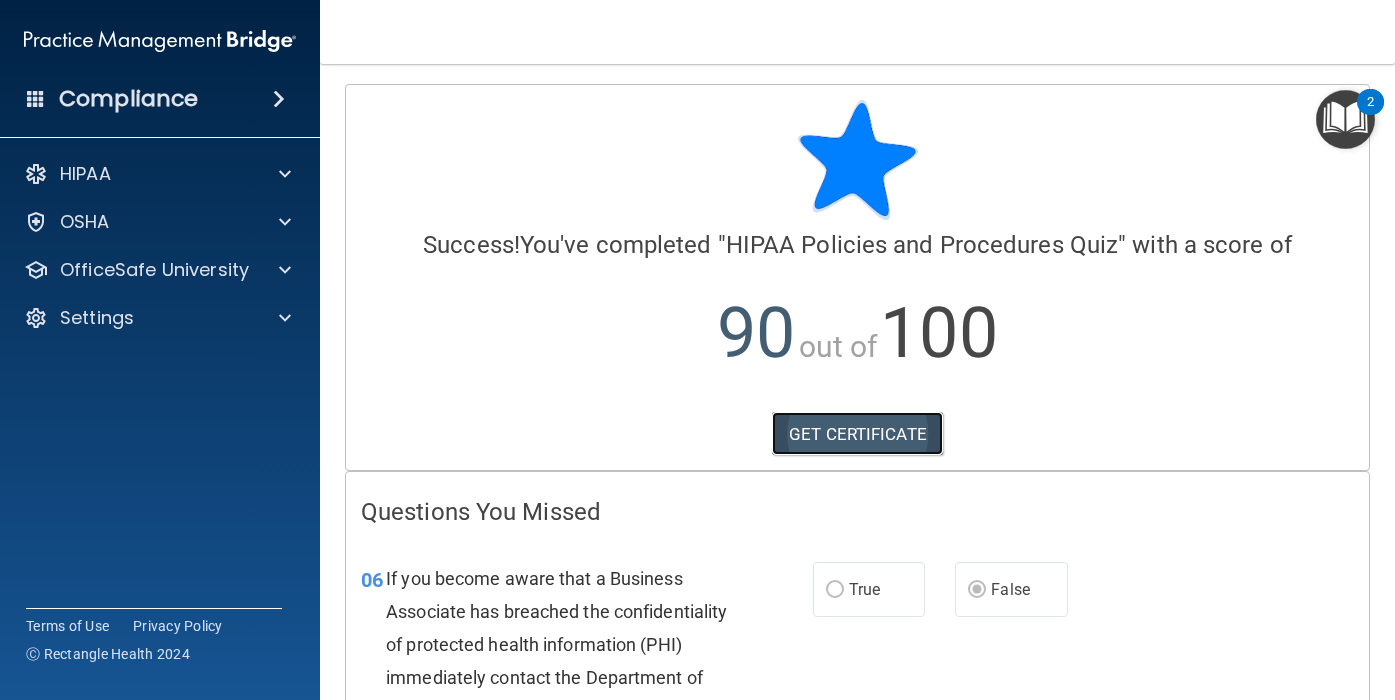 click on "GET CERTIFICATE" at bounding box center [857, 434] 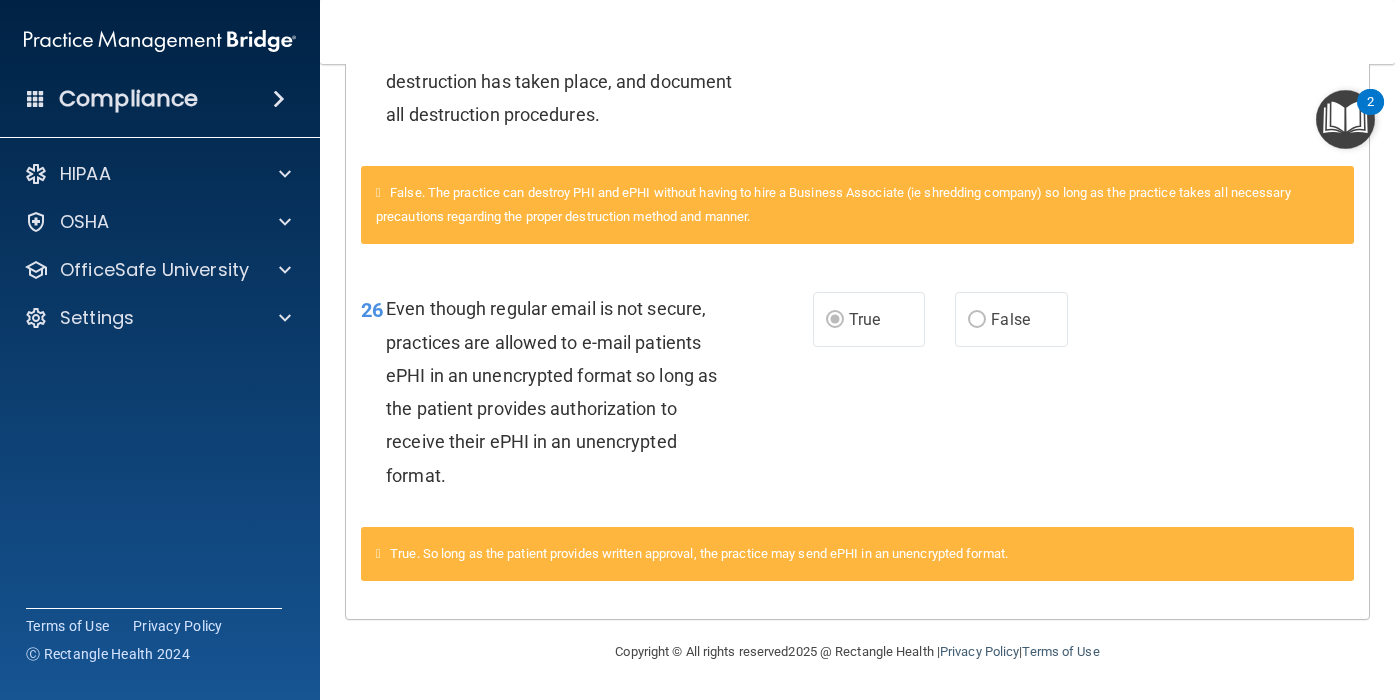 scroll, scrollTop: 0, scrollLeft: 0, axis: both 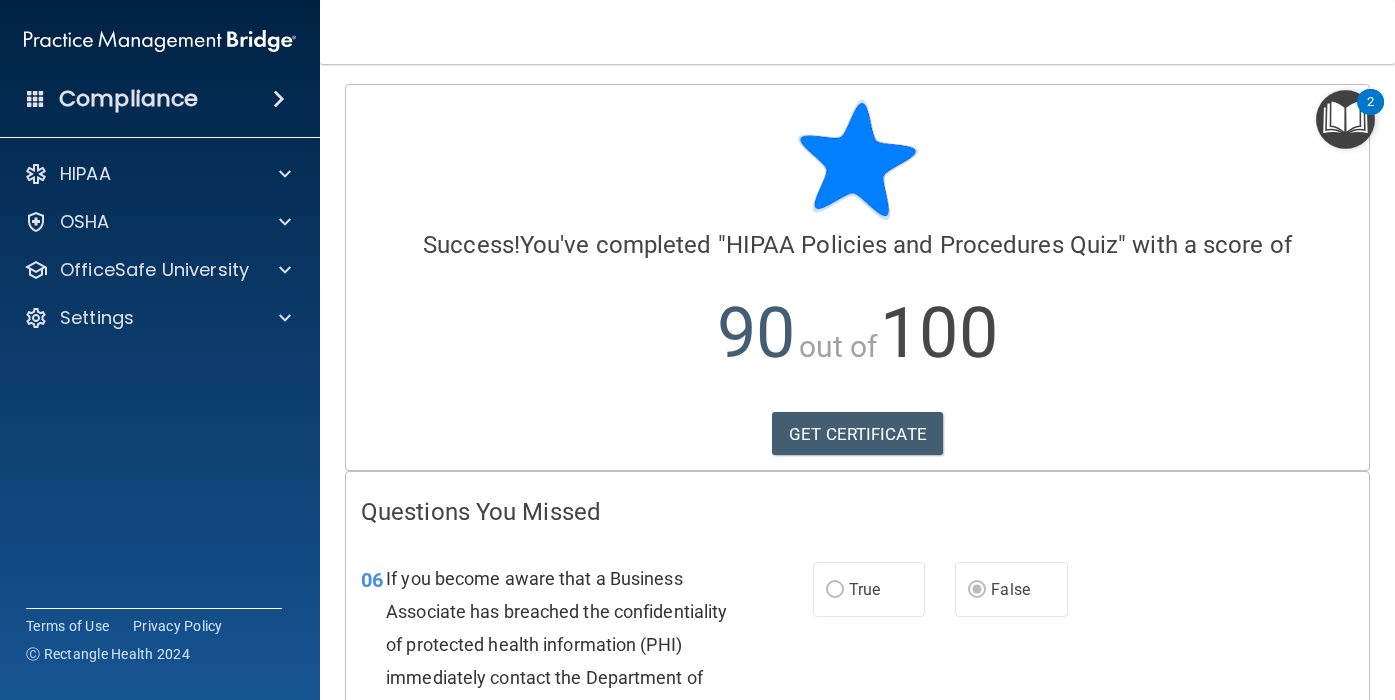 click at bounding box center [1345, 119] 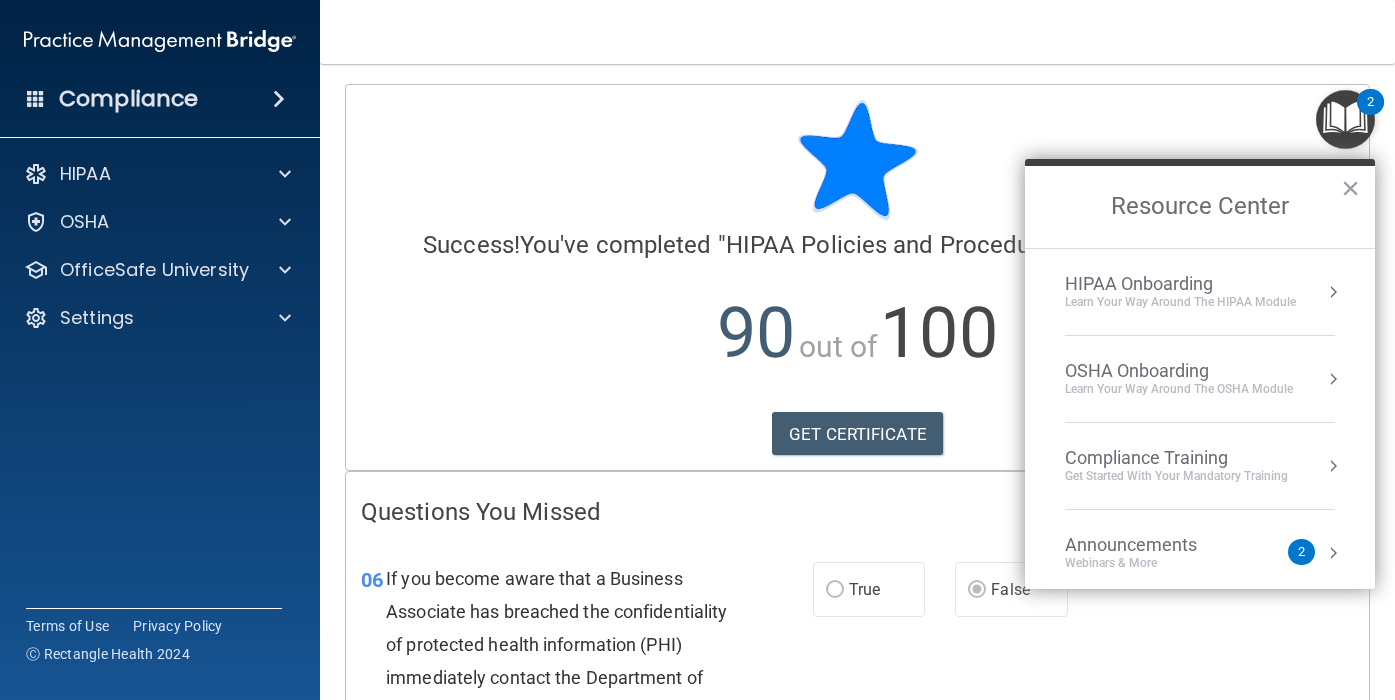 click on "Learn Your Way around the HIPAA module" at bounding box center [1180, 302] 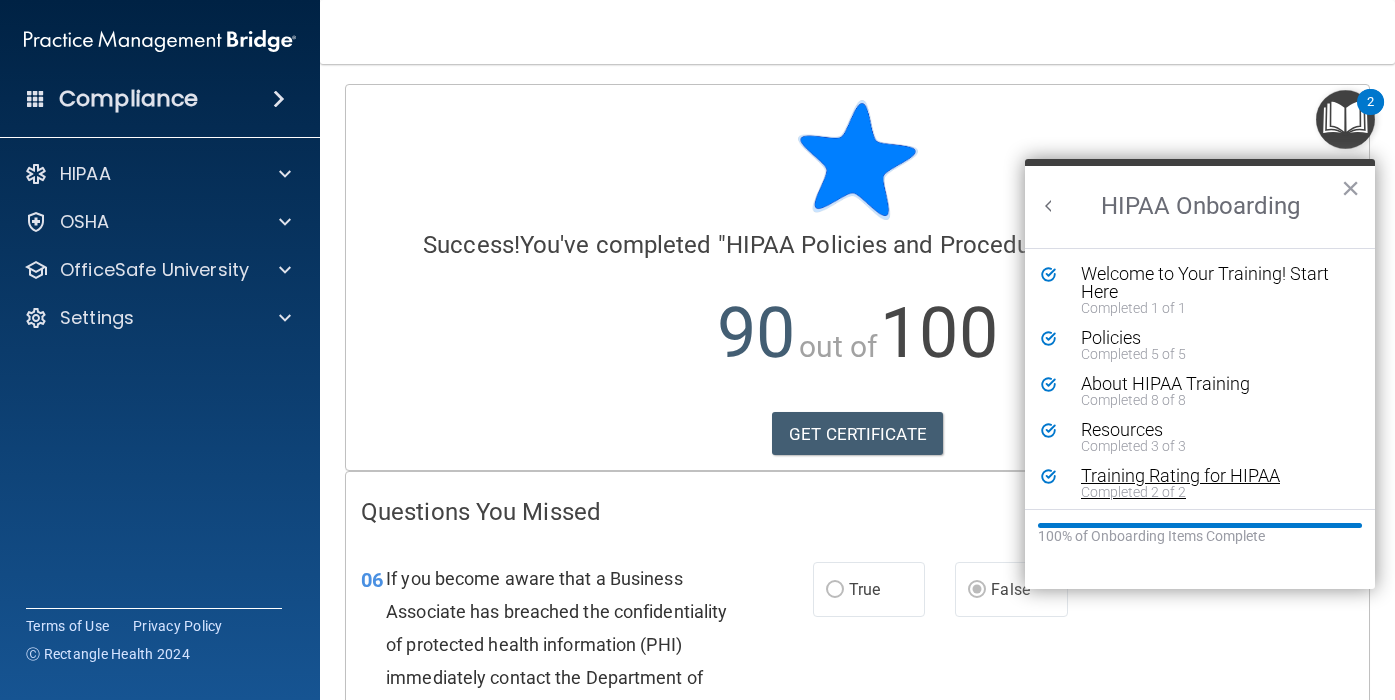 scroll, scrollTop: 4, scrollLeft: 0, axis: vertical 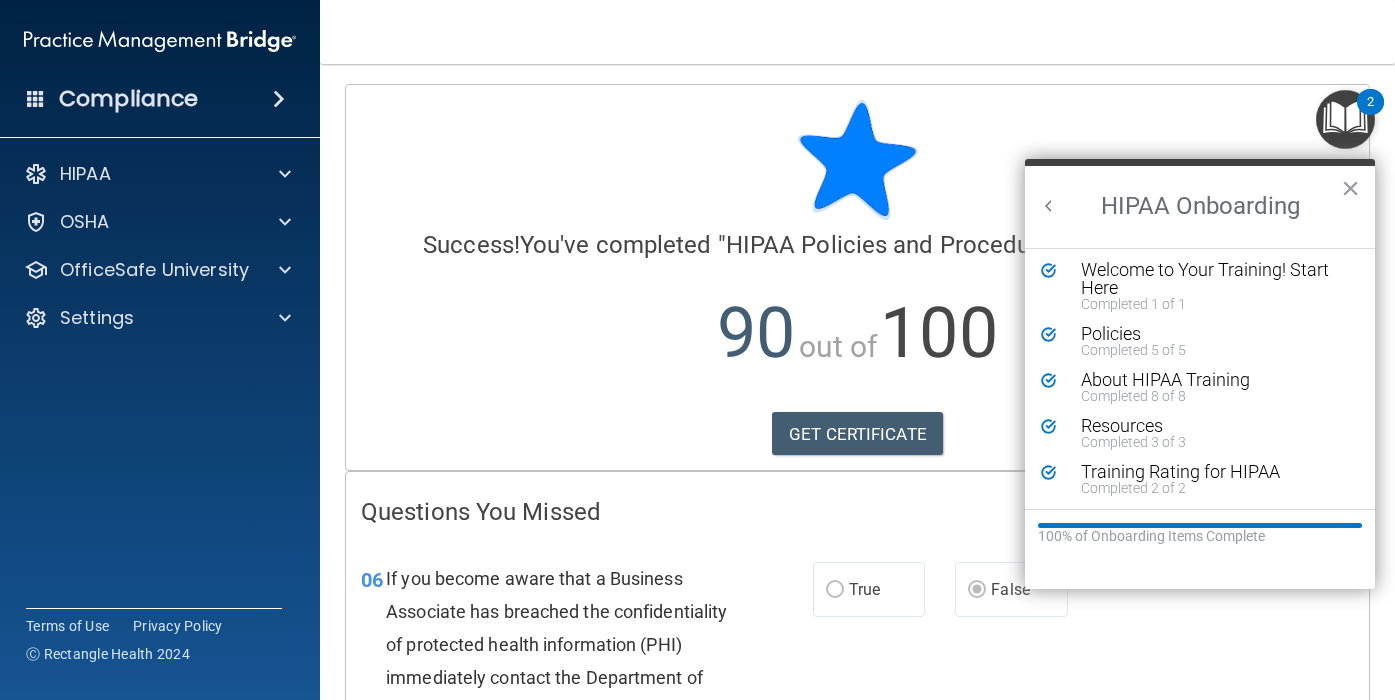 click at bounding box center [1049, 206] 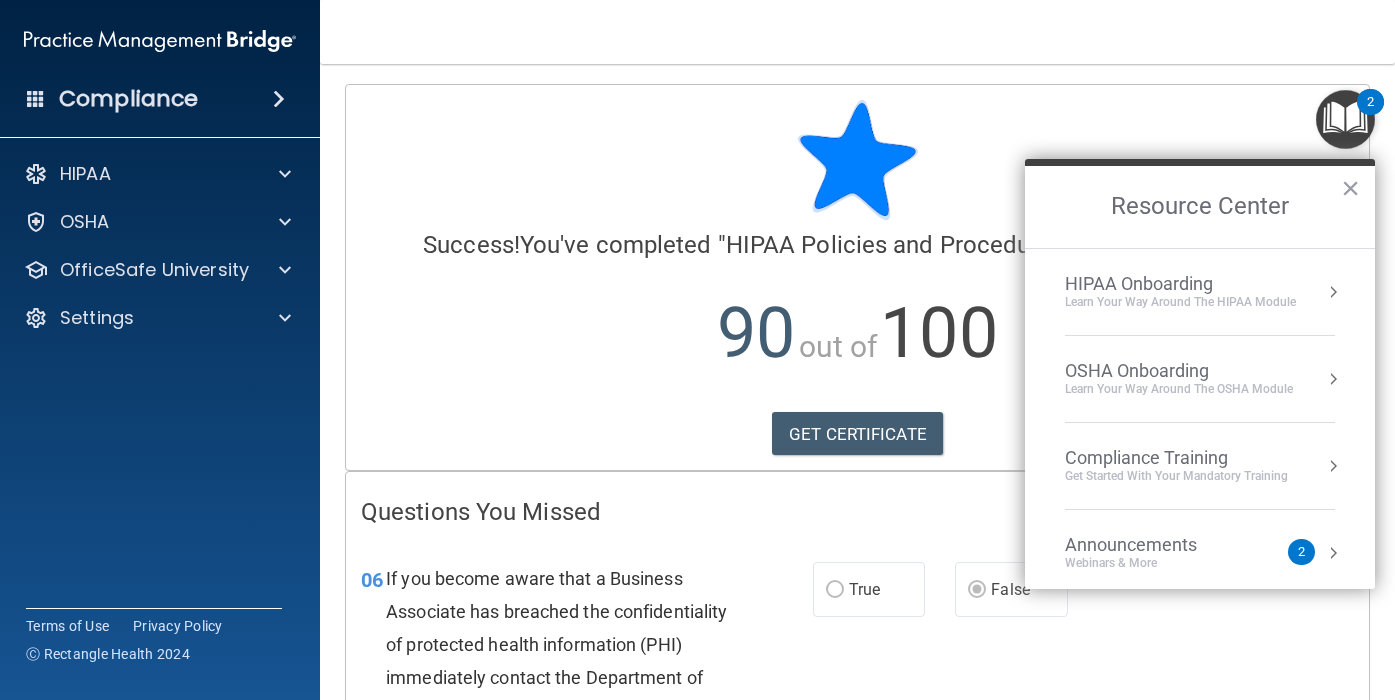 click on "OSHA Onboarding" at bounding box center (1179, 371) 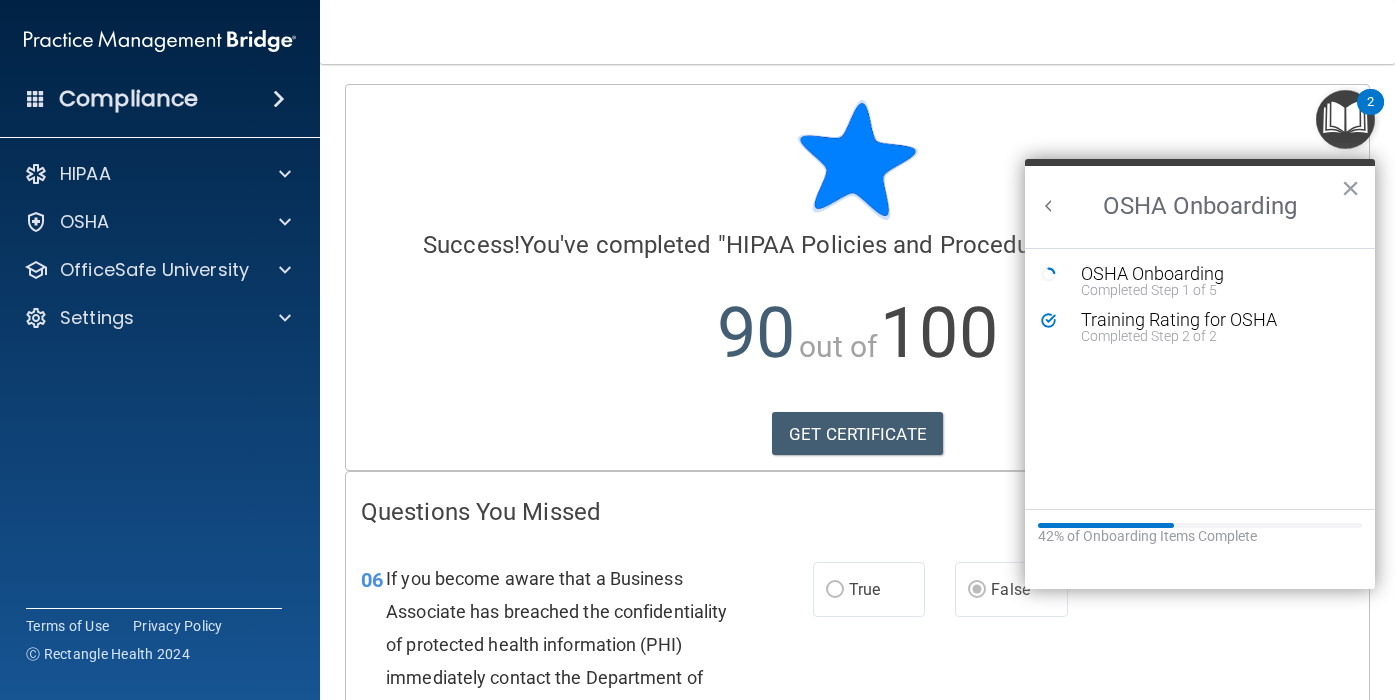 scroll, scrollTop: 0, scrollLeft: 0, axis: both 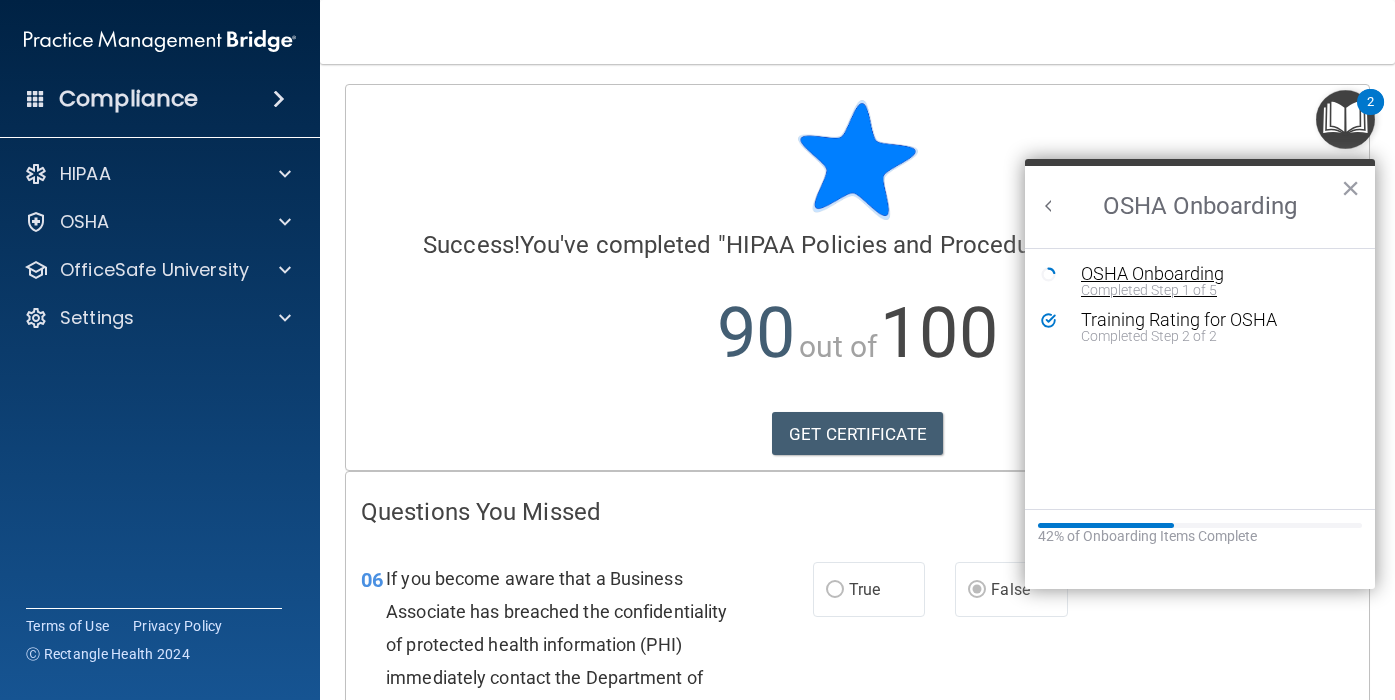 click on "Completed Step 1 of 5" at bounding box center [1215, 290] 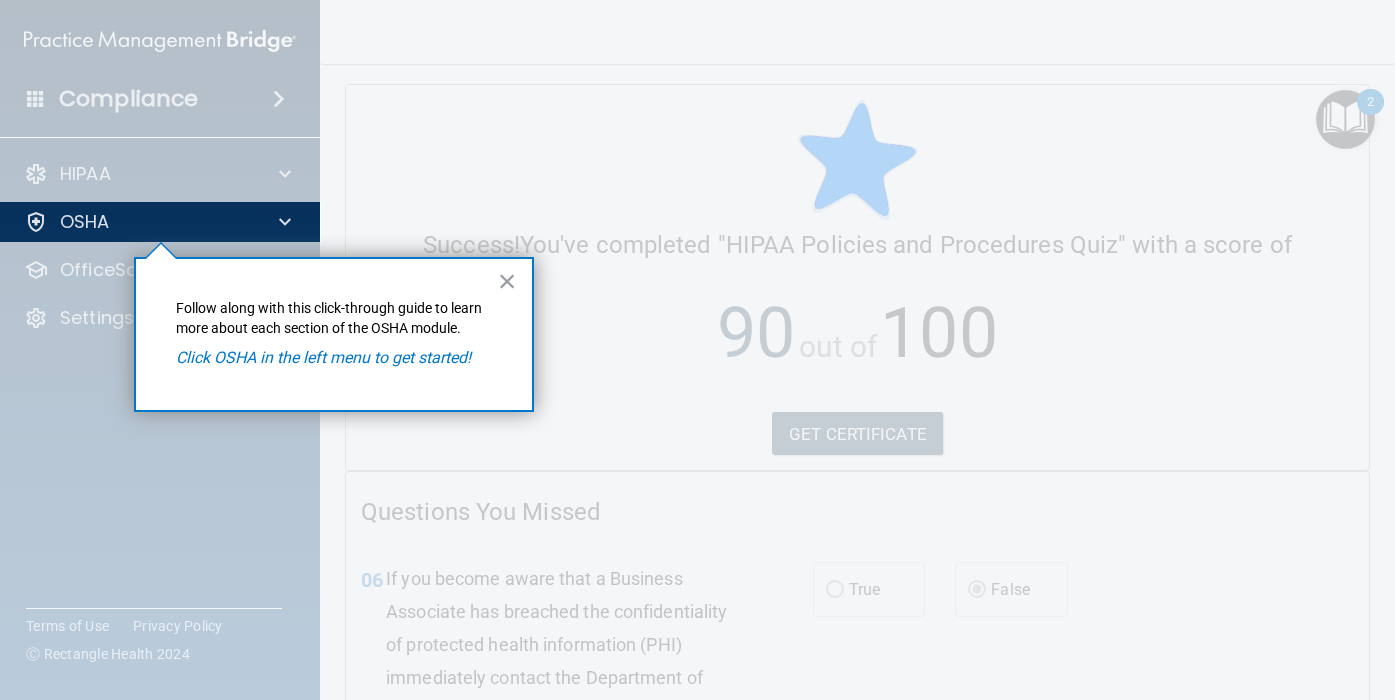 click on "Follow along with this click-through guide to learn more about each section of the OSHA module." at bounding box center (334, 318) 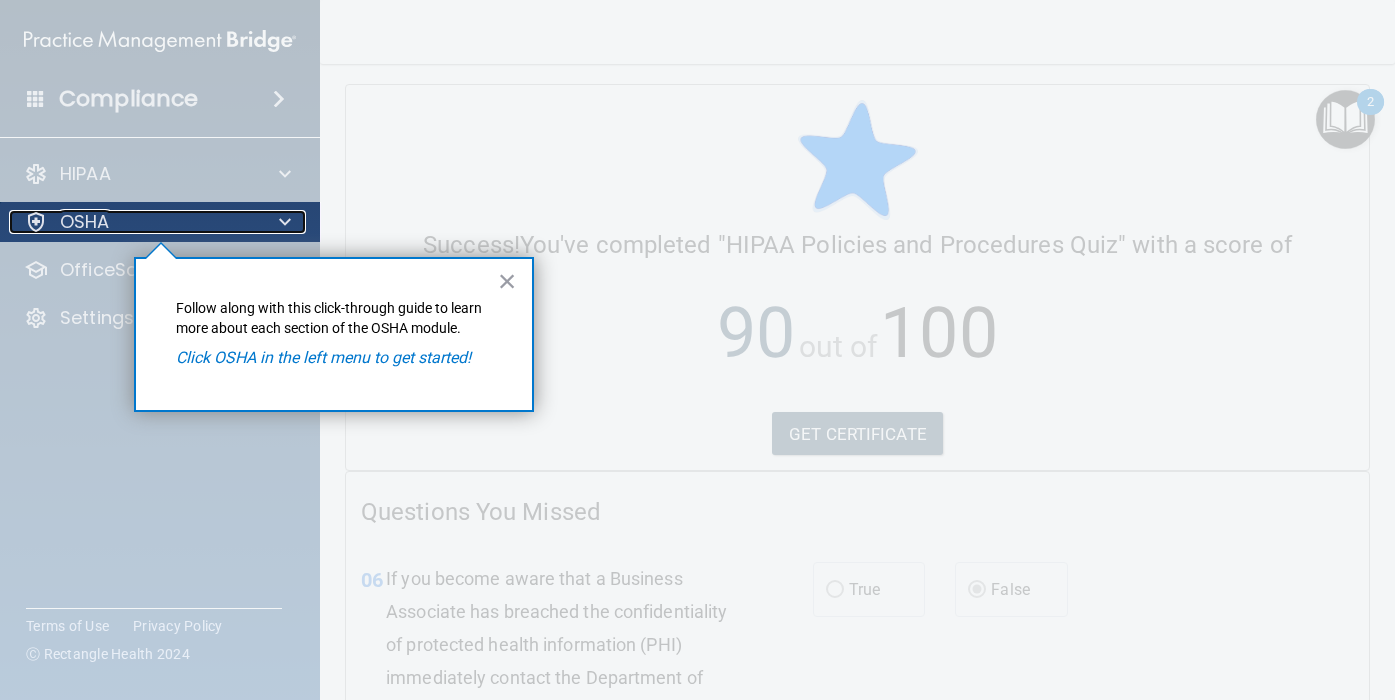 click on "OSHA" at bounding box center [133, 222] 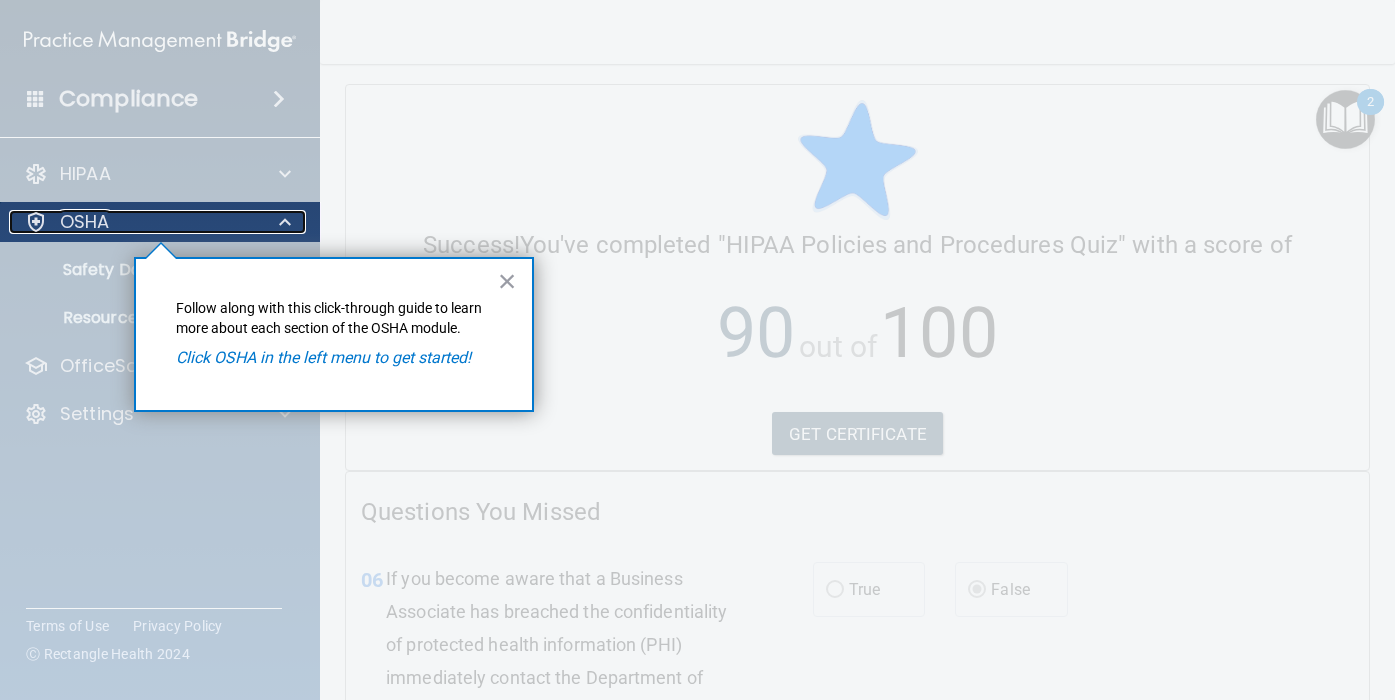 click at bounding box center (36, 222) 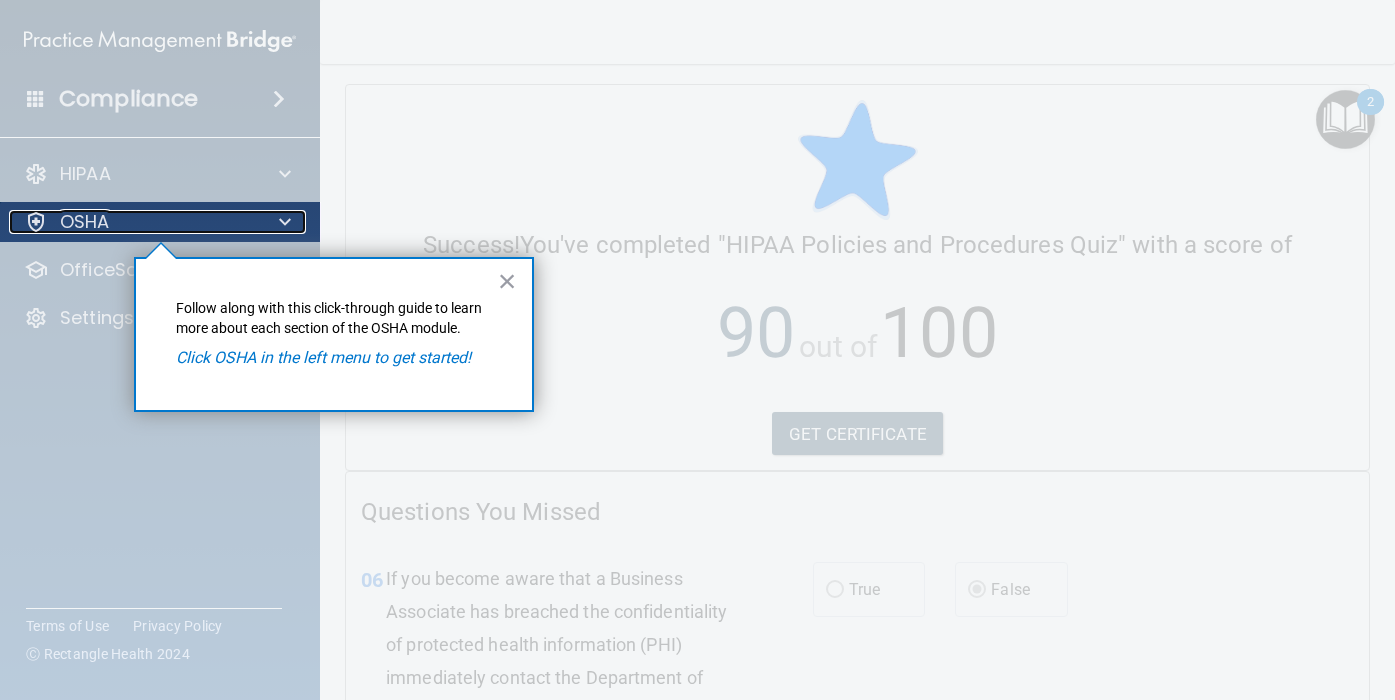 click at bounding box center (285, 222) 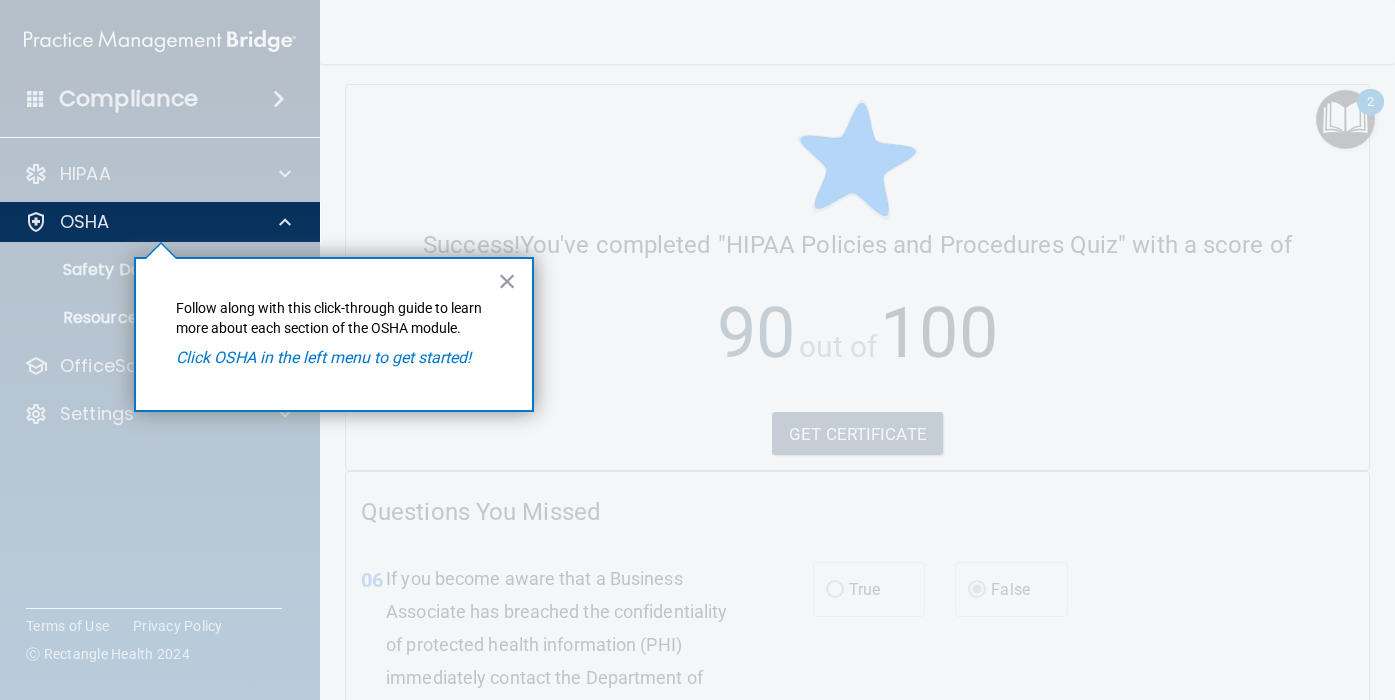 click on "× Follow along with this click-through guide to learn more about each section of the OSHA module. Click OSHA in the left menu to get started!" at bounding box center (334, 334) 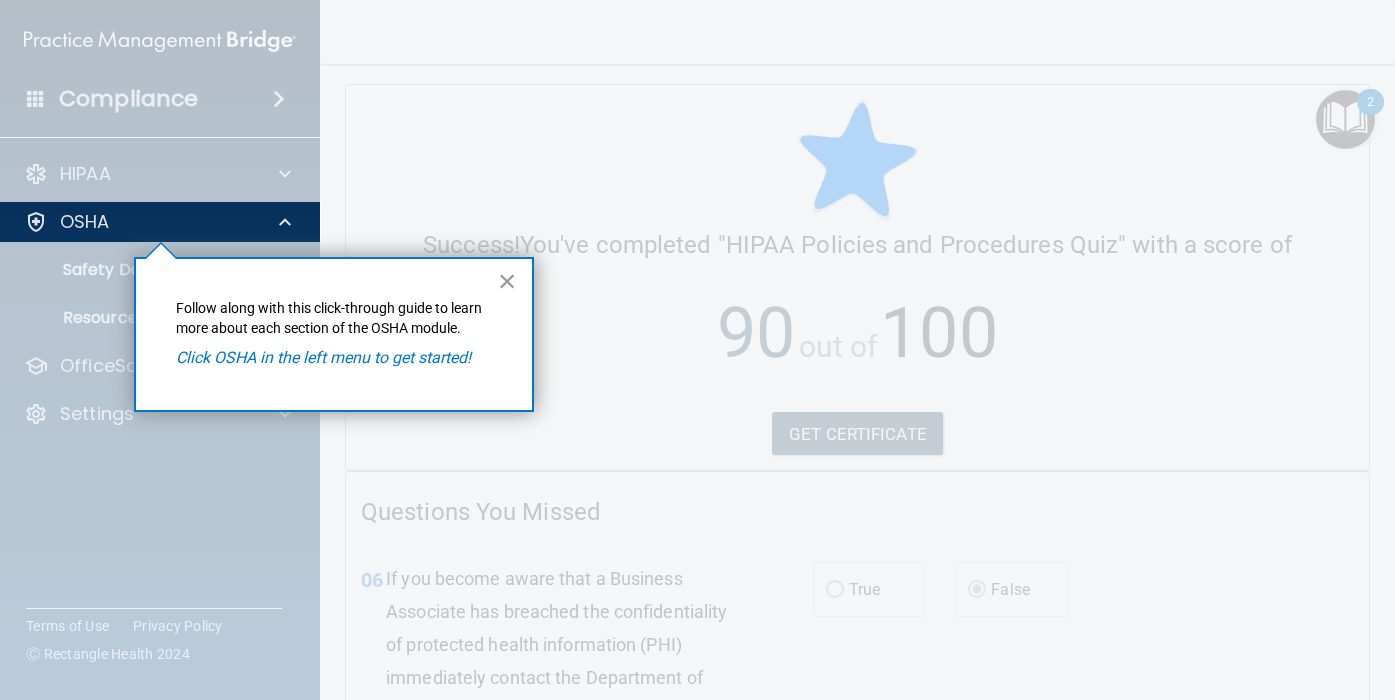 click on "×" at bounding box center [507, 281] 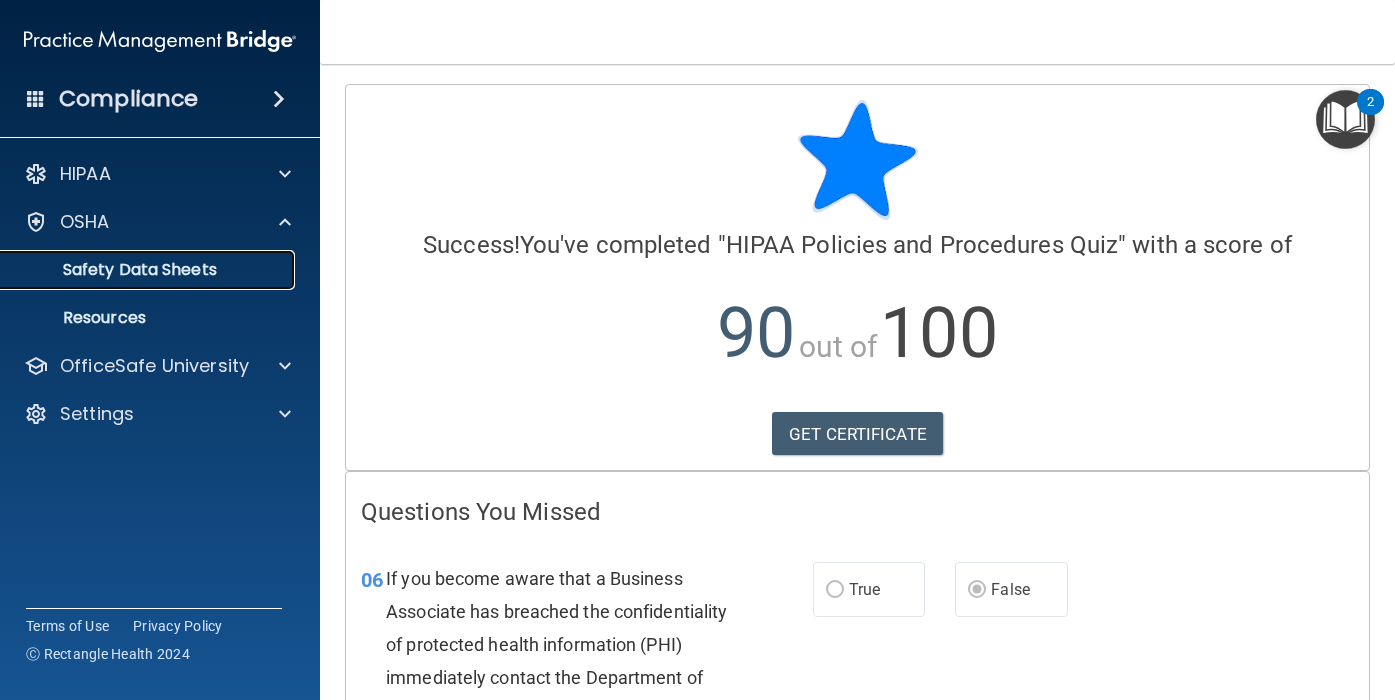 click on "Safety Data Sheets" at bounding box center [149, 270] 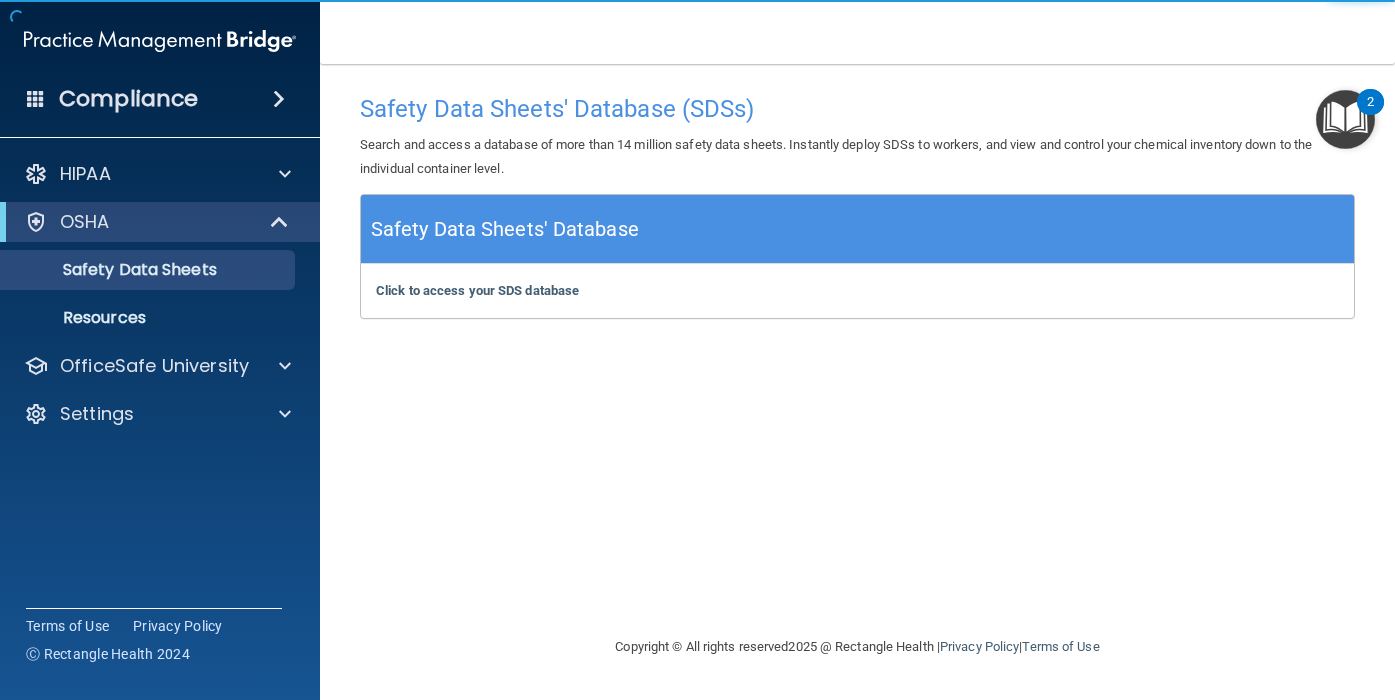click on "Safety Data Sheets' Database" at bounding box center [505, 229] 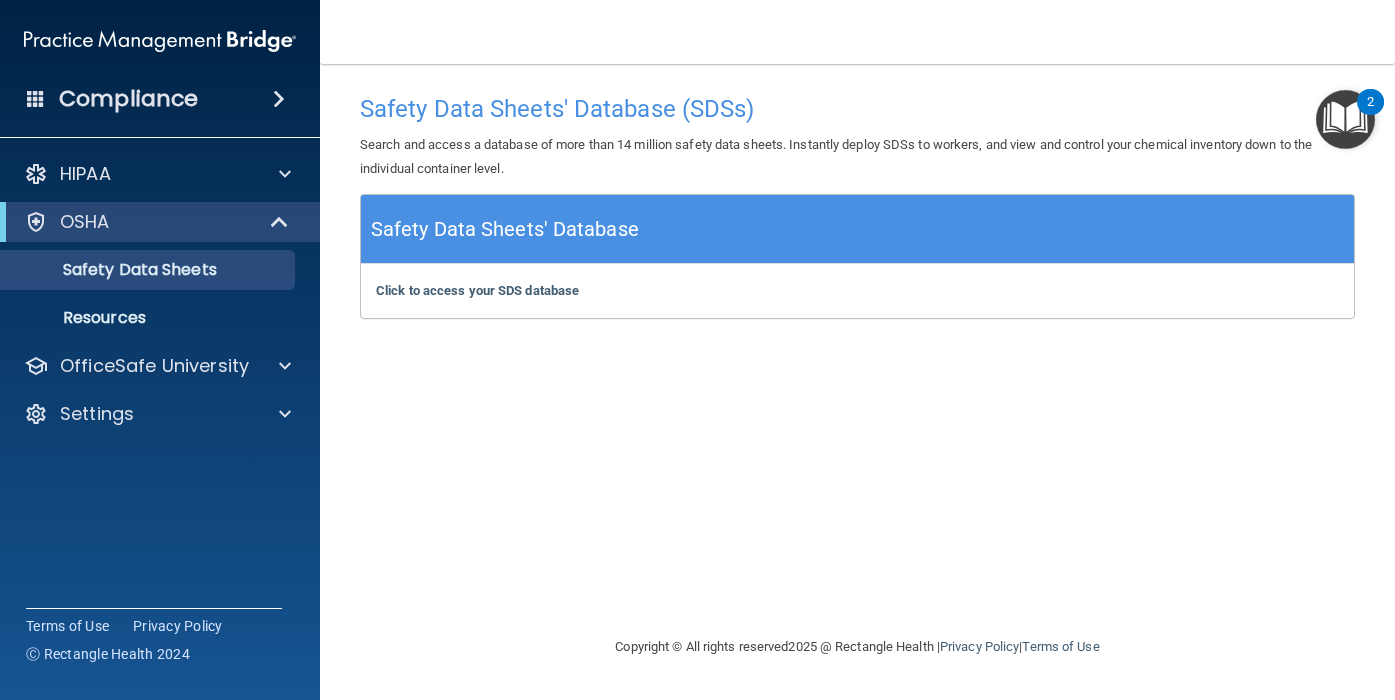 click at bounding box center [1345, 119] 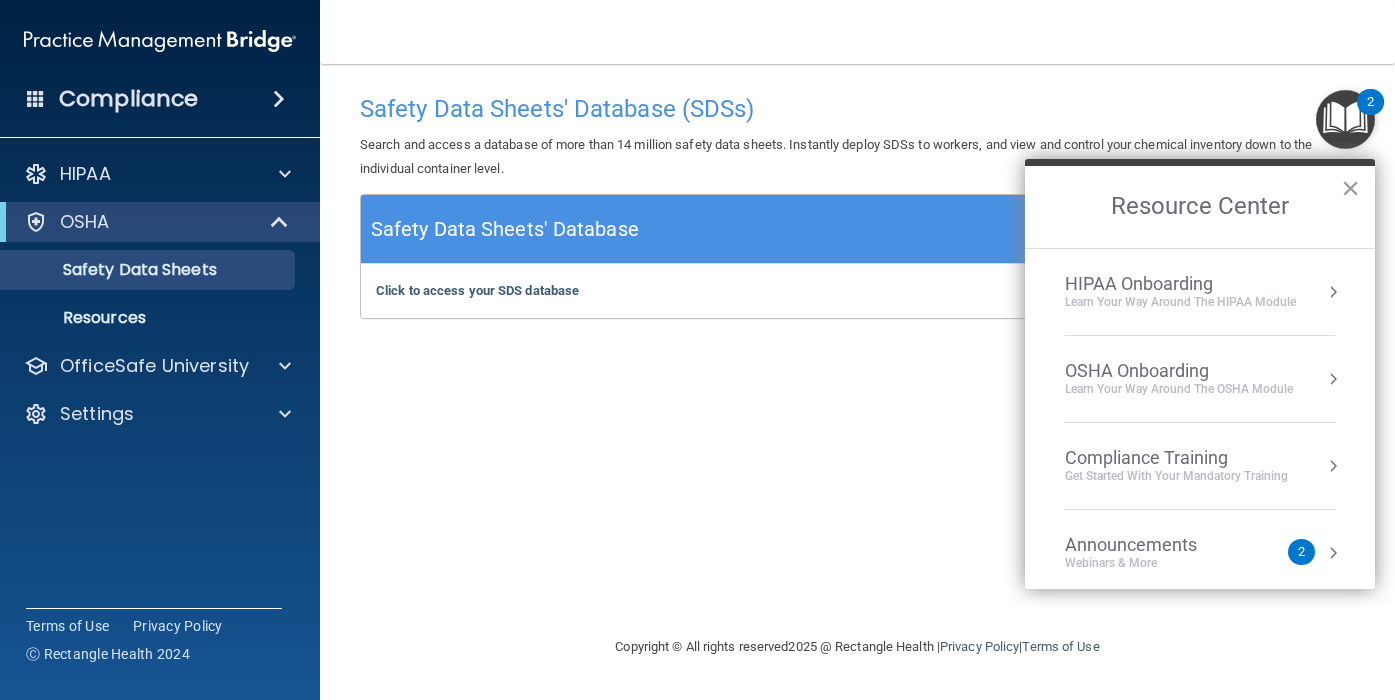 click on "Learn your way around the OSHA module" at bounding box center (1179, 389) 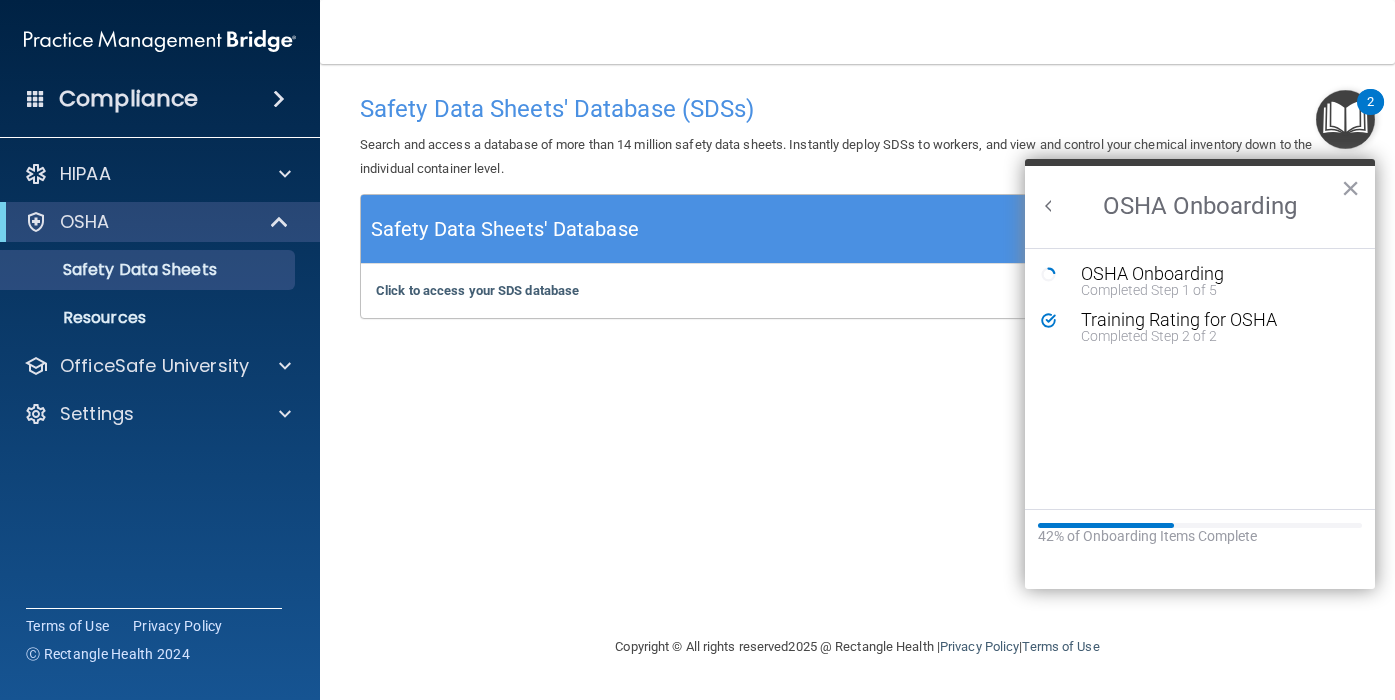 scroll, scrollTop: 0, scrollLeft: 0, axis: both 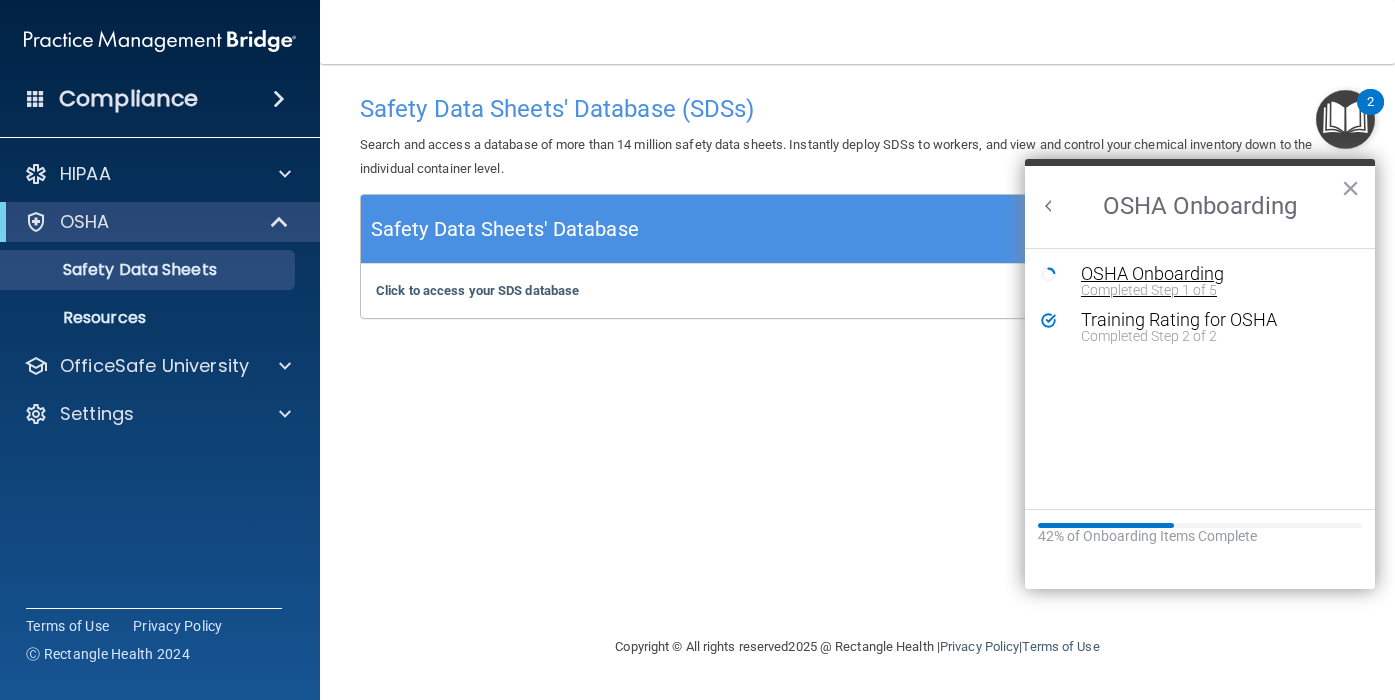 click on "Completed Step 1 of 5" at bounding box center [1215, 290] 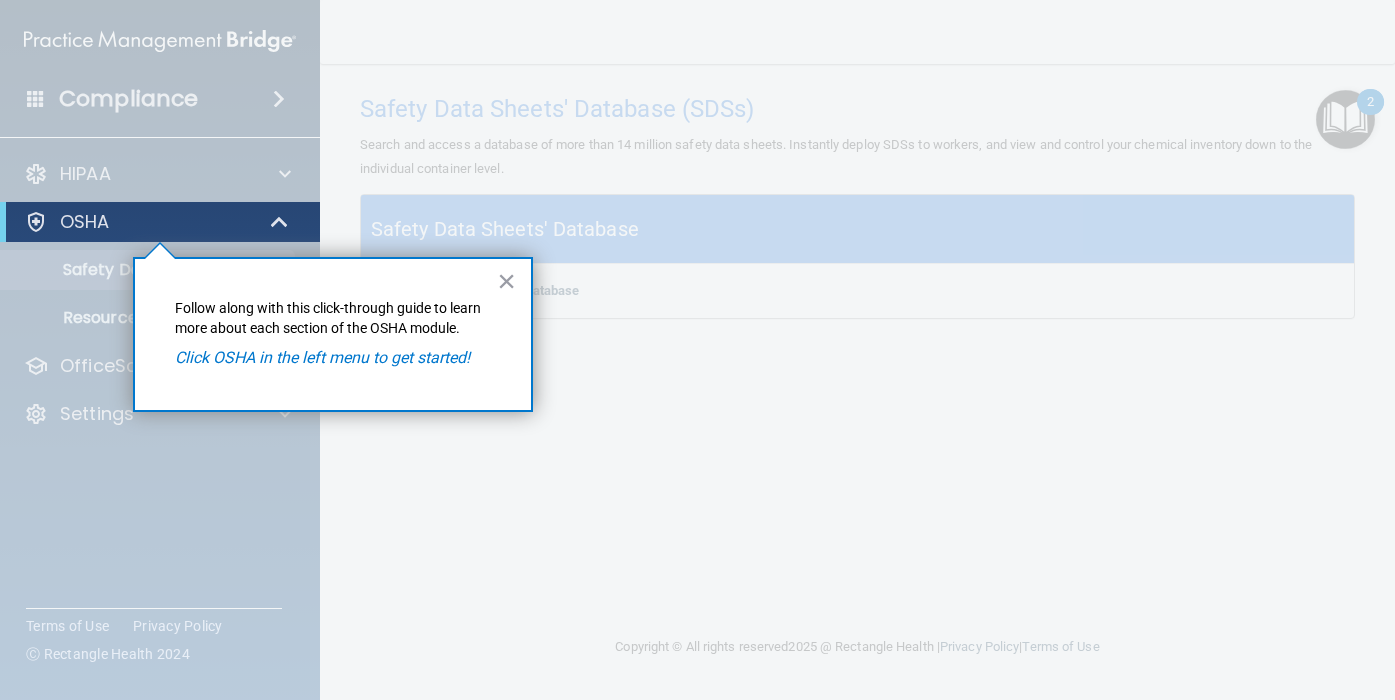 click at bounding box center (160, 101) 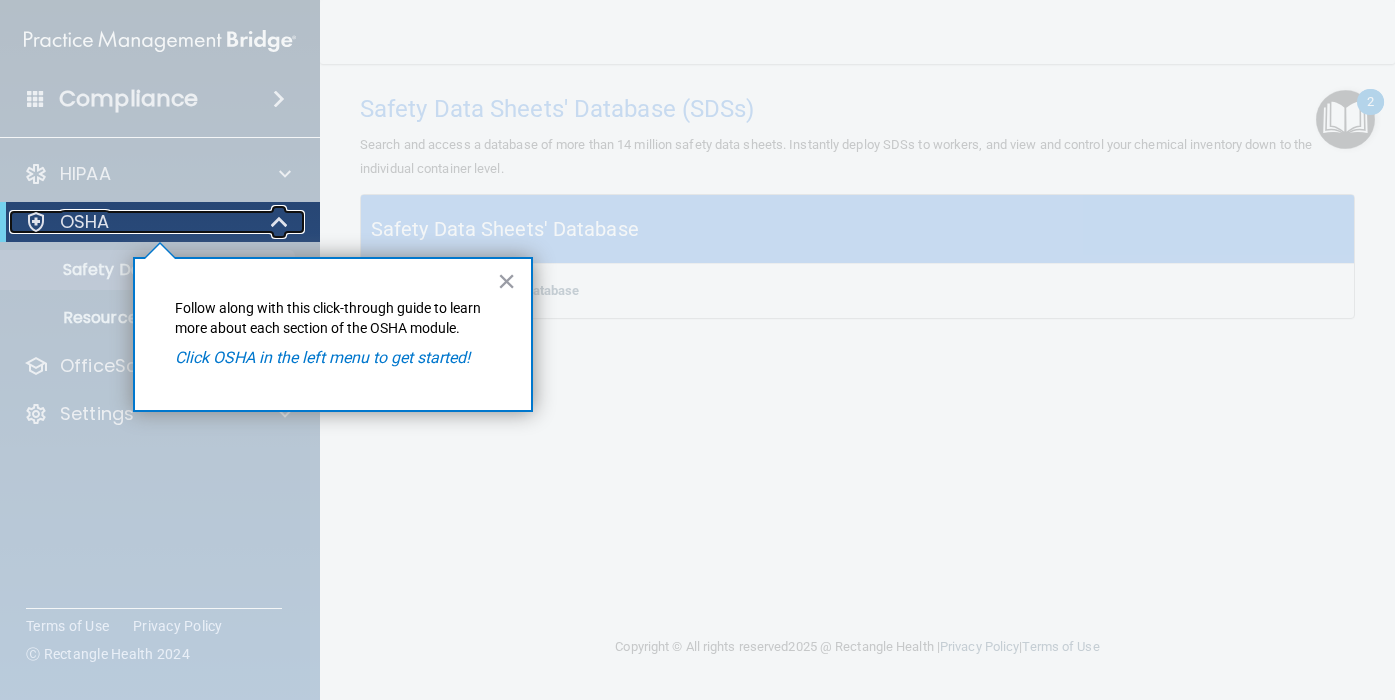 click at bounding box center [36, 222] 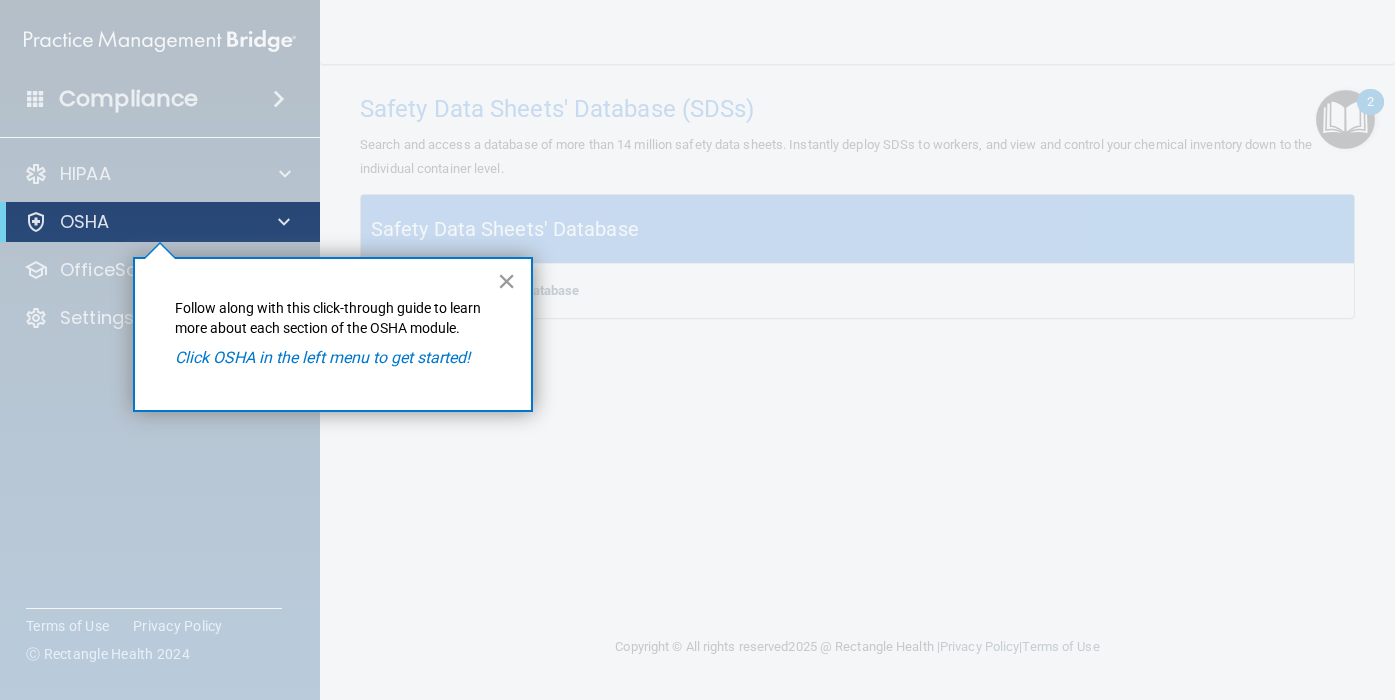click on "×" at bounding box center [506, 281] 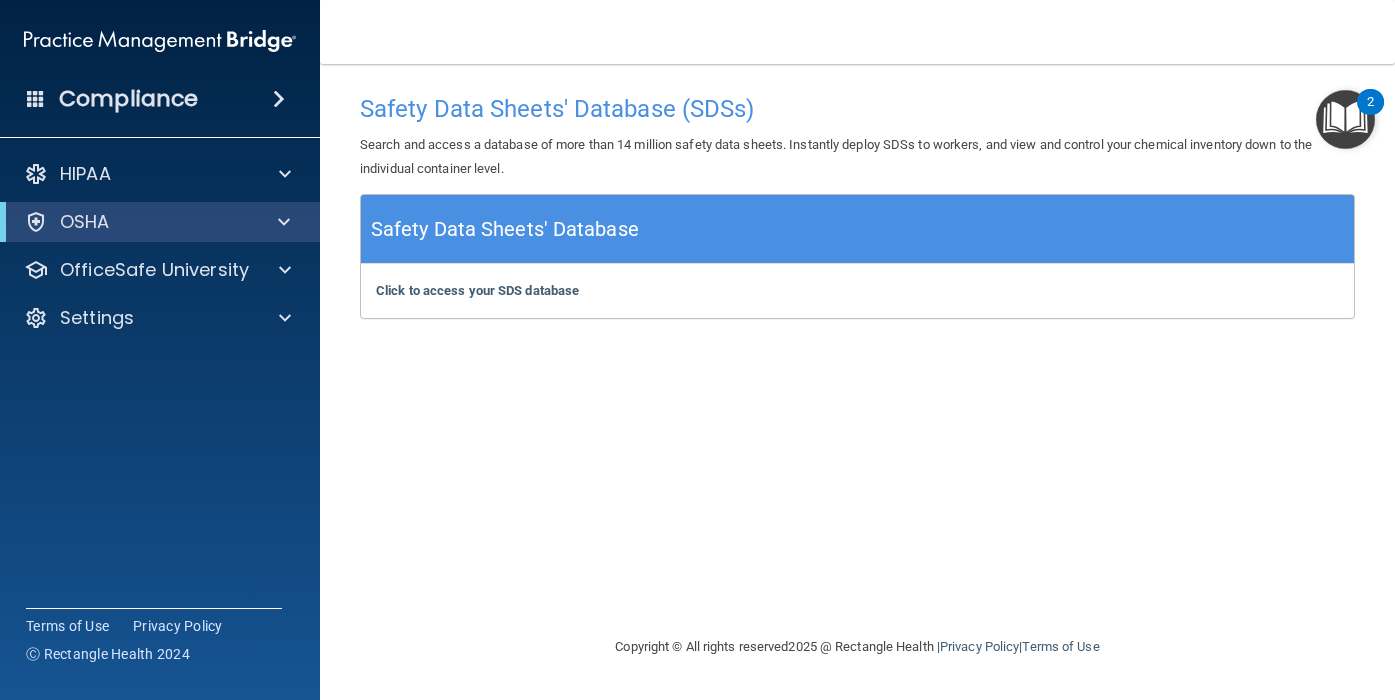 click at bounding box center (1345, 119) 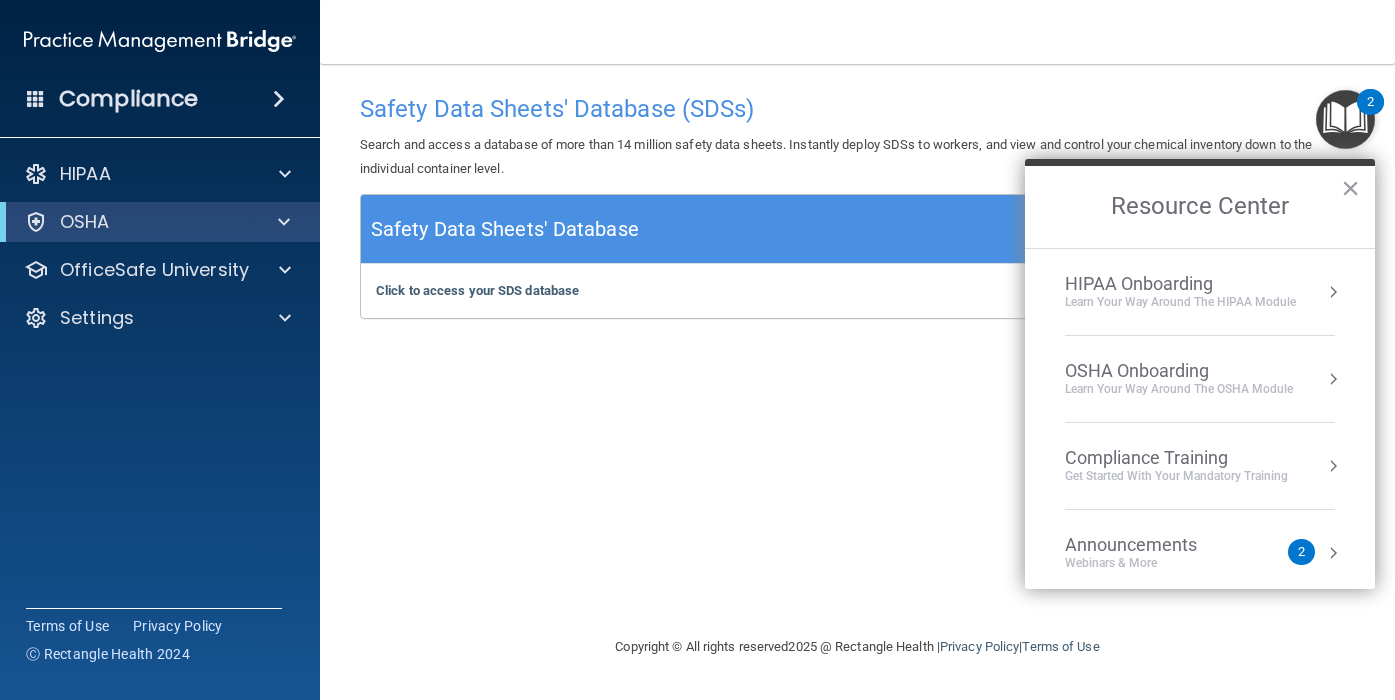 click on "Compliance Training" at bounding box center [1176, 458] 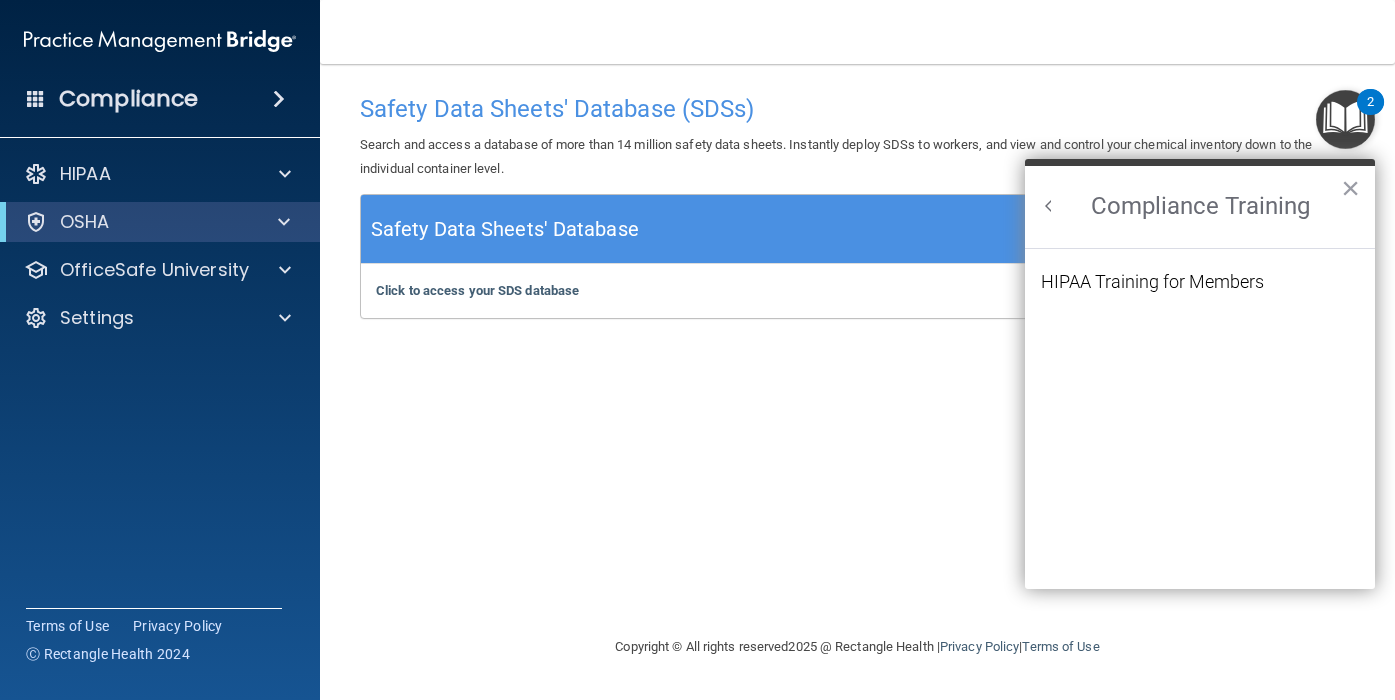 scroll, scrollTop: 0, scrollLeft: 0, axis: both 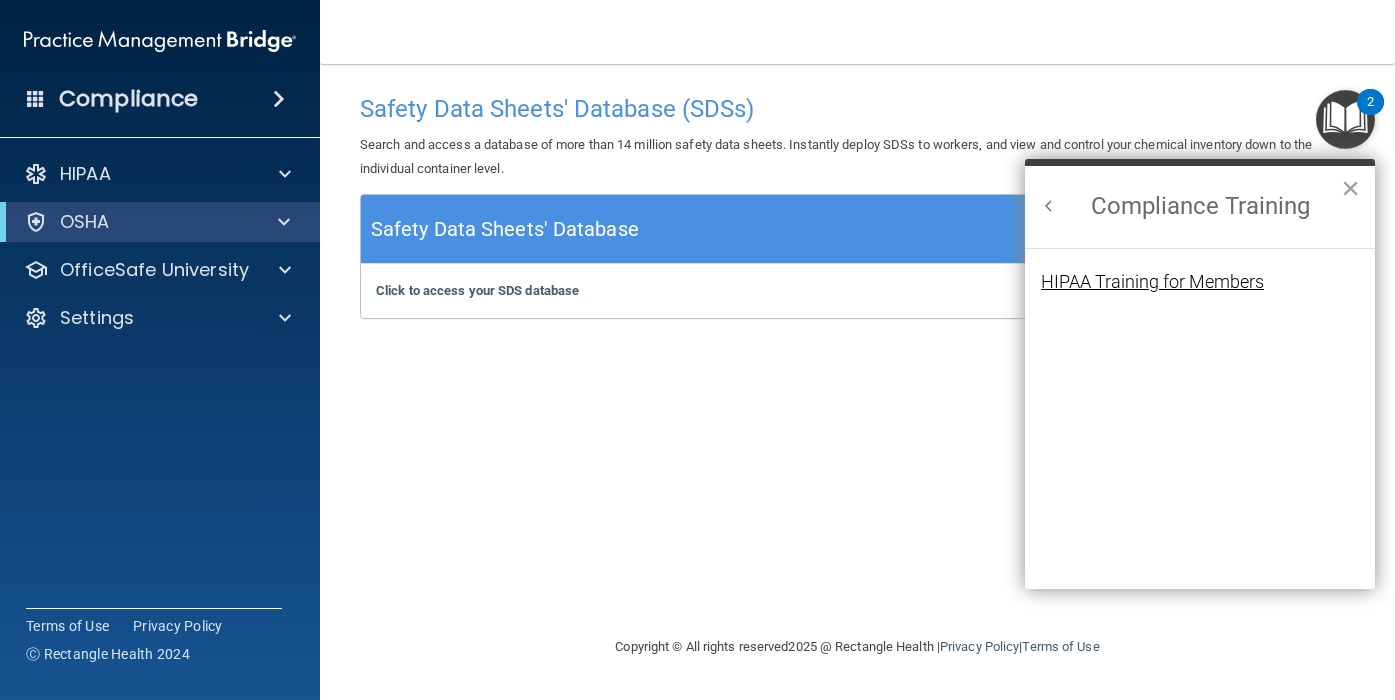 click on "HIPAA Training for Members" at bounding box center [1152, 282] 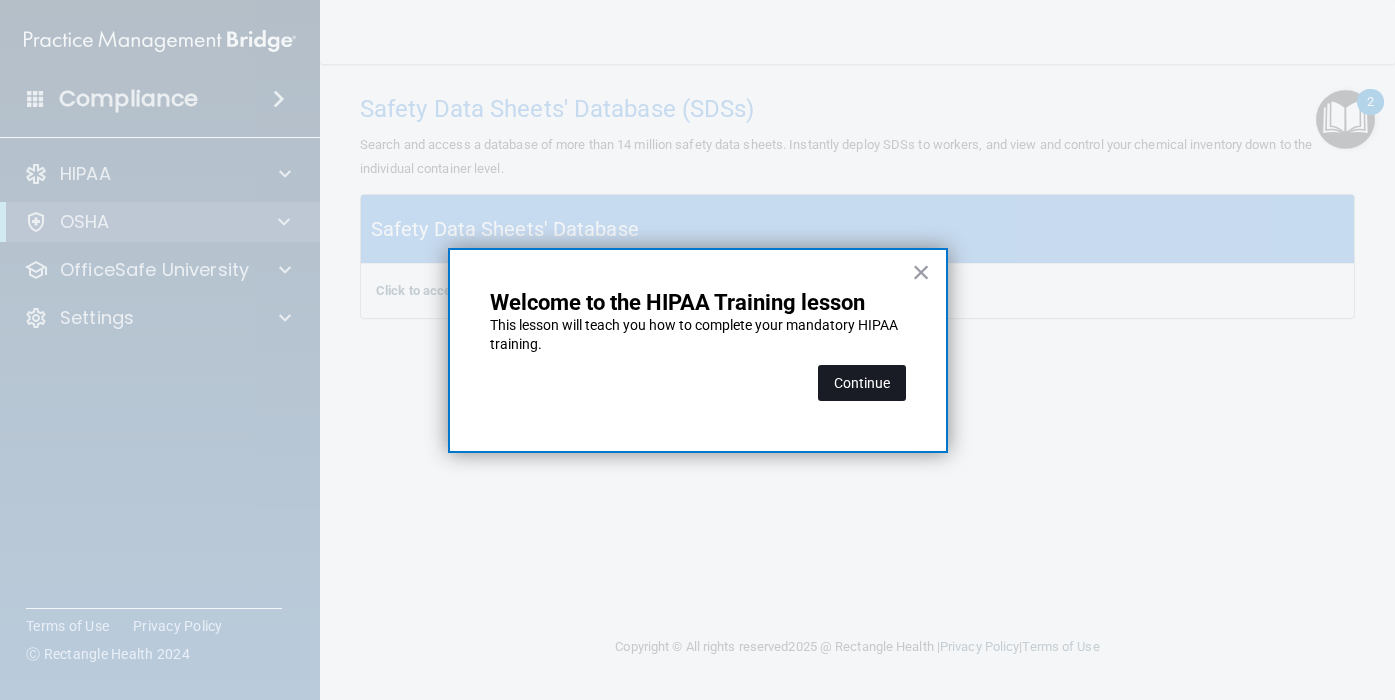 click on "Continue" at bounding box center [862, 383] 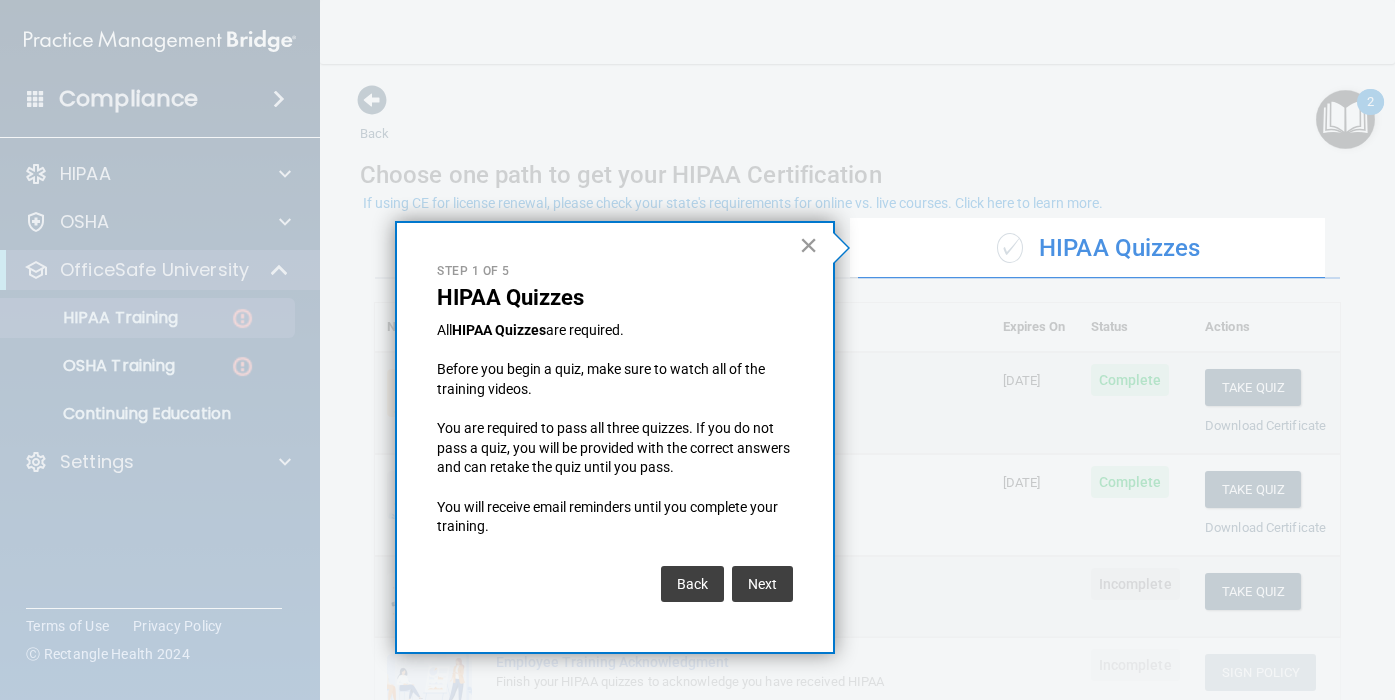 click on "×" at bounding box center (808, 245) 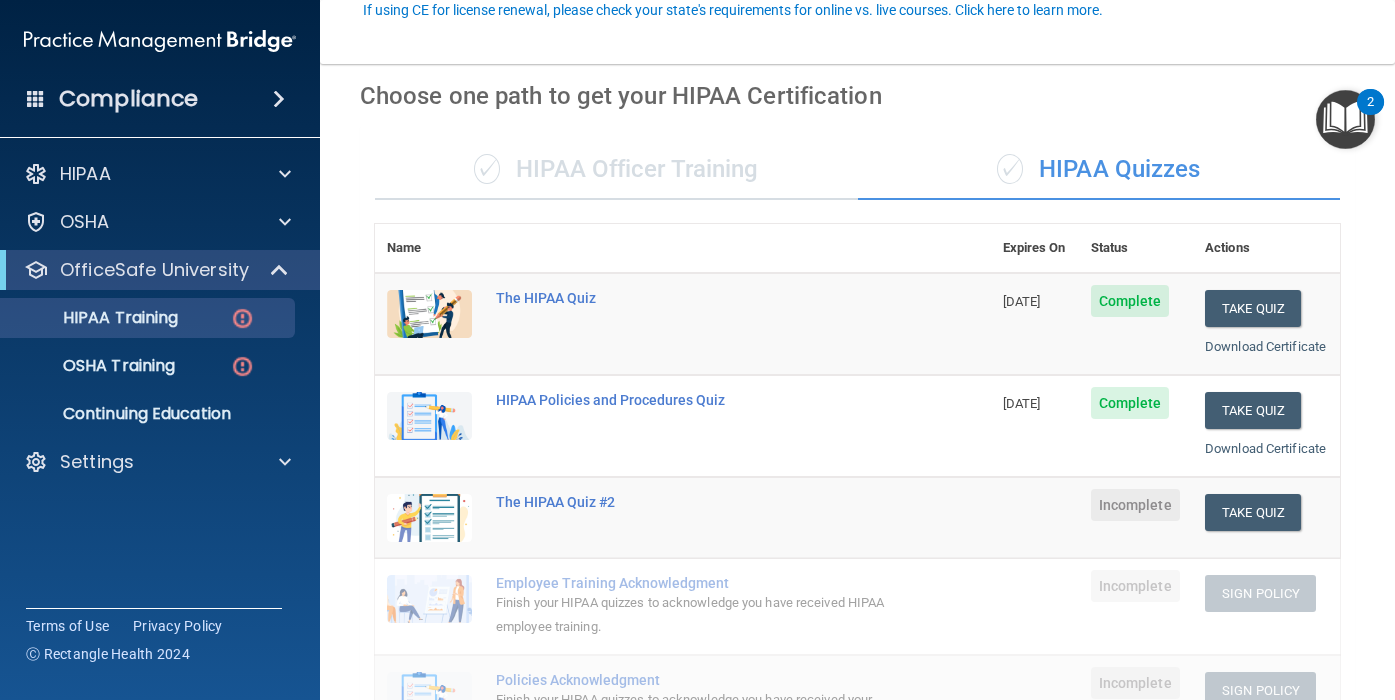scroll, scrollTop: 249, scrollLeft: 0, axis: vertical 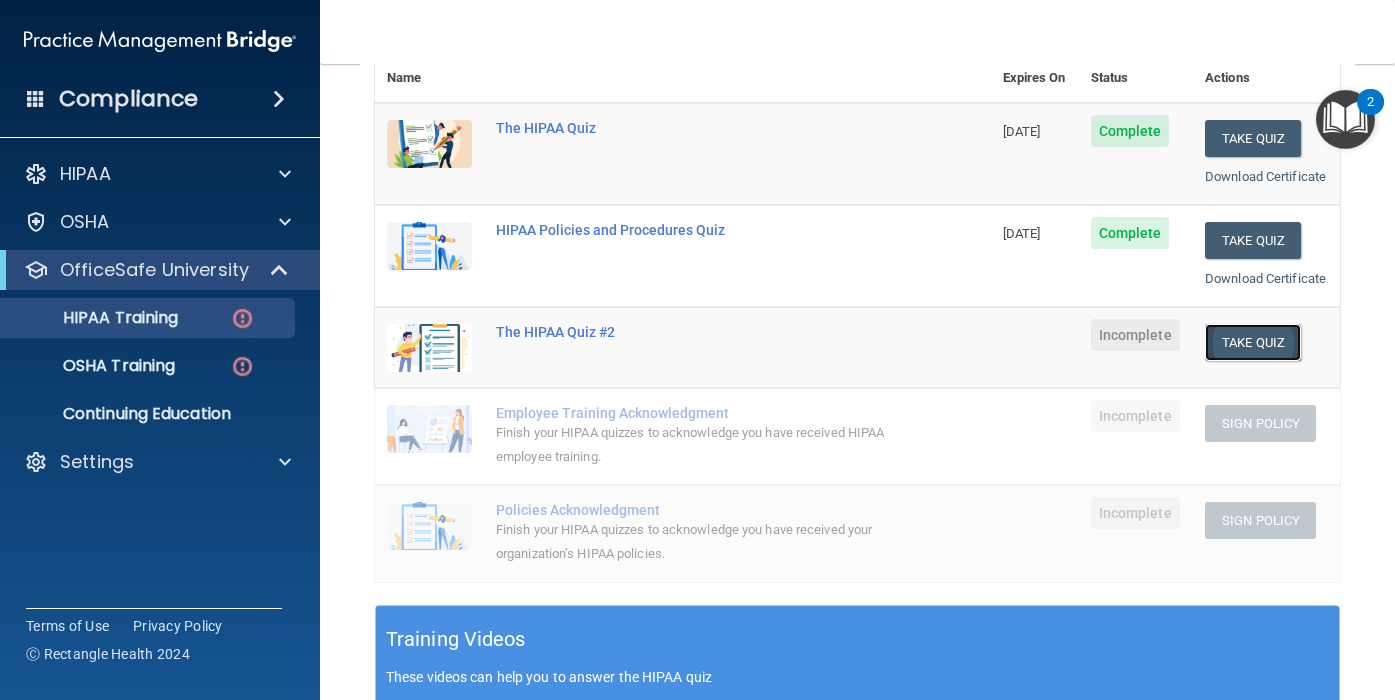 click on "Take Quiz" at bounding box center [1253, 342] 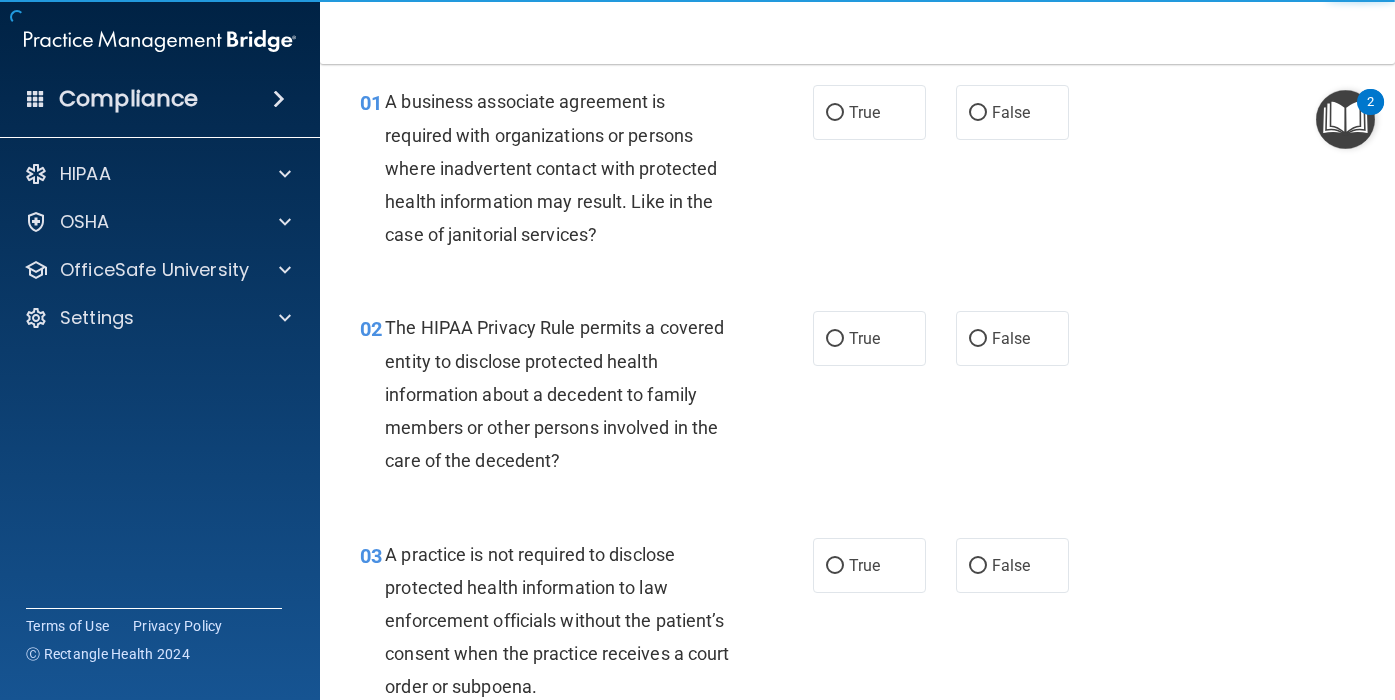 scroll, scrollTop: 0, scrollLeft: 0, axis: both 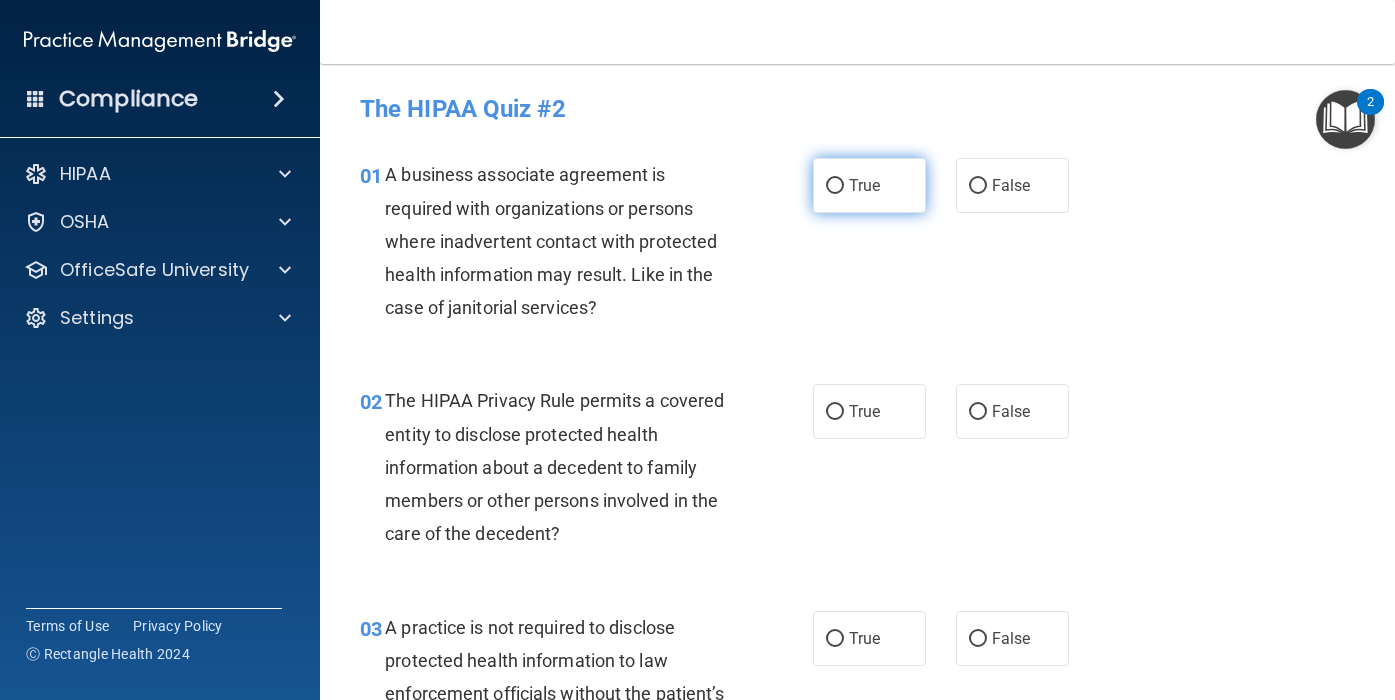 click on "True" at bounding box center (869, 185) 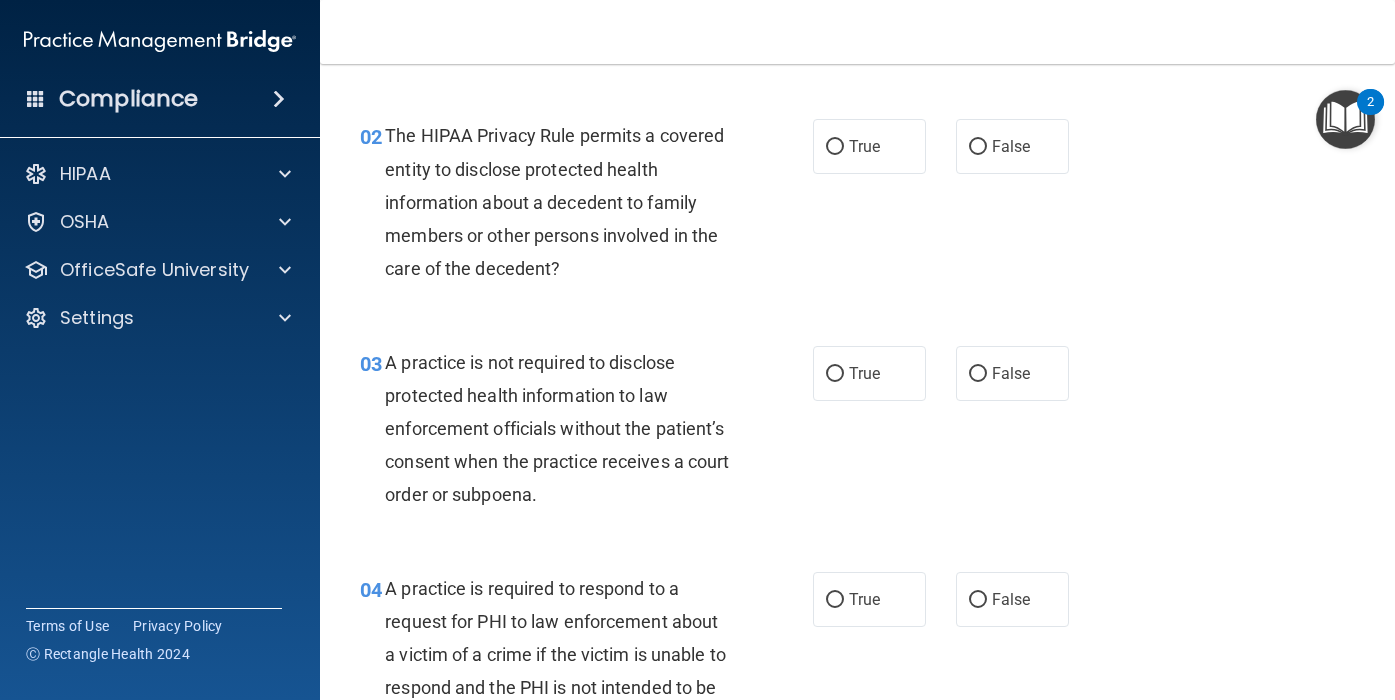 scroll, scrollTop: 270, scrollLeft: 0, axis: vertical 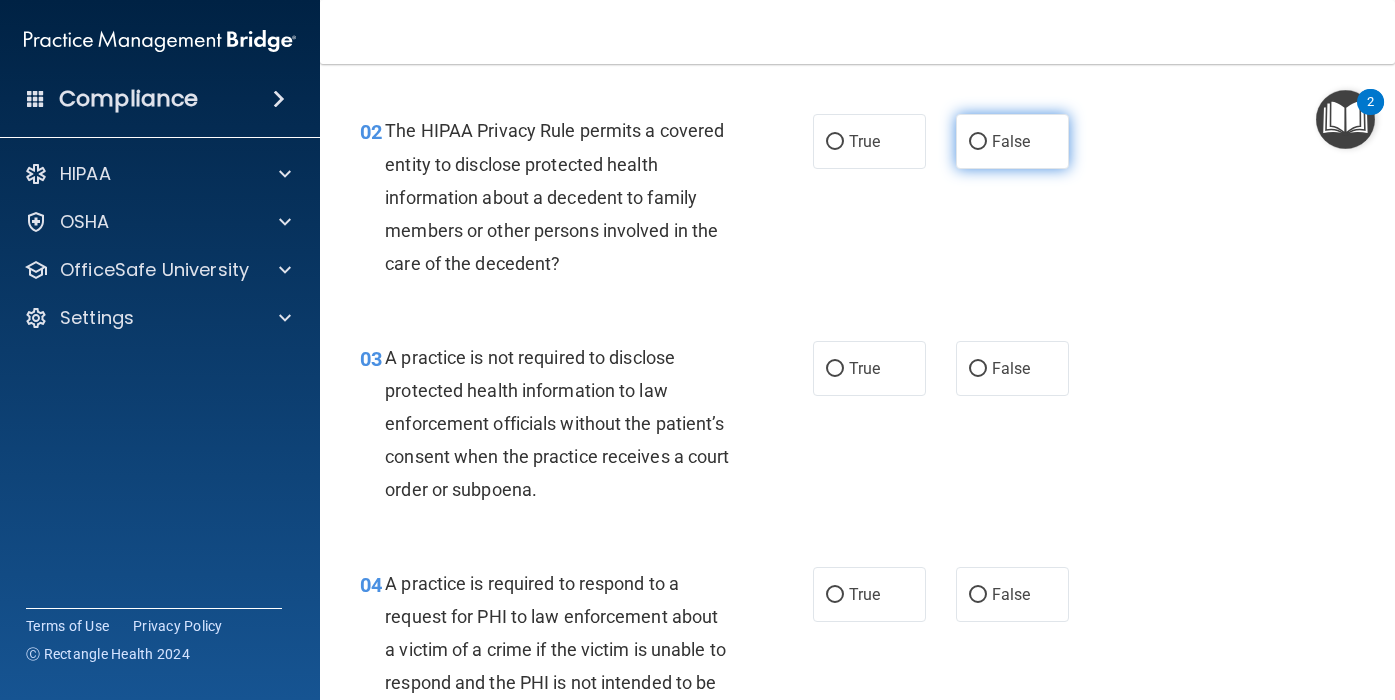 click on "False" at bounding box center [1012, 141] 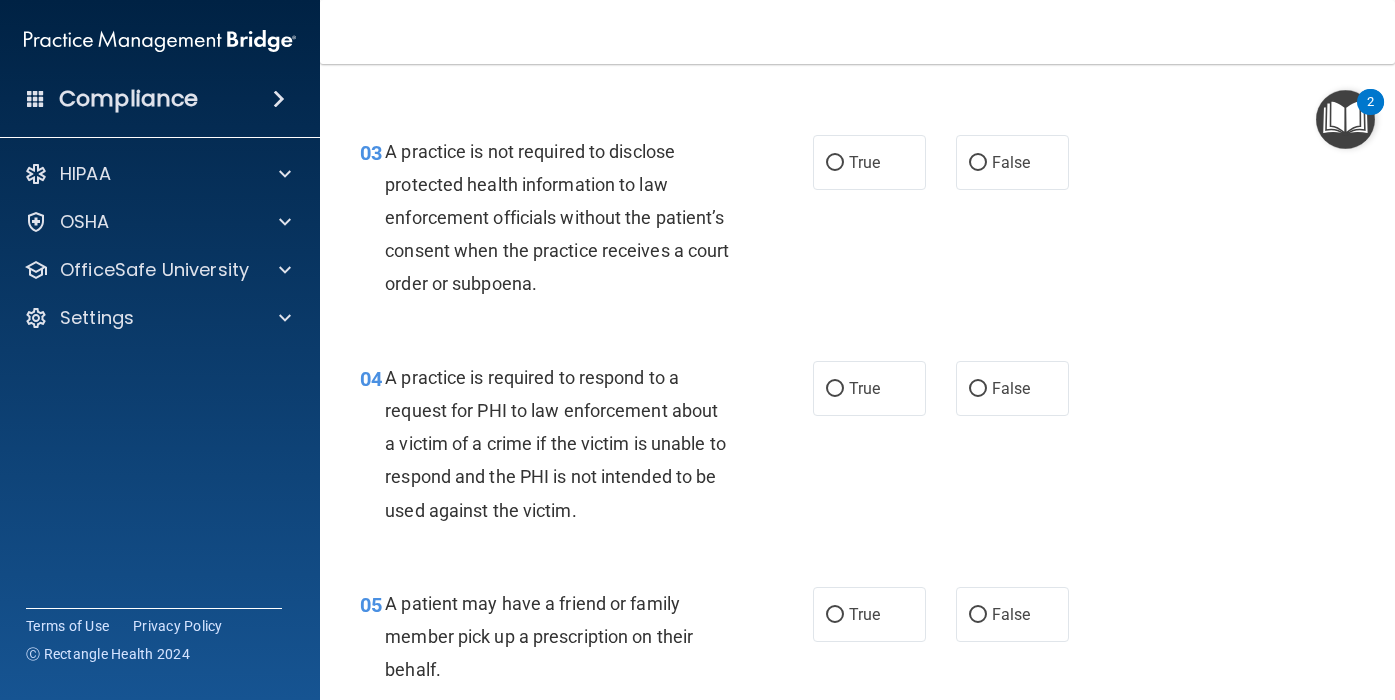 scroll, scrollTop: 479, scrollLeft: 0, axis: vertical 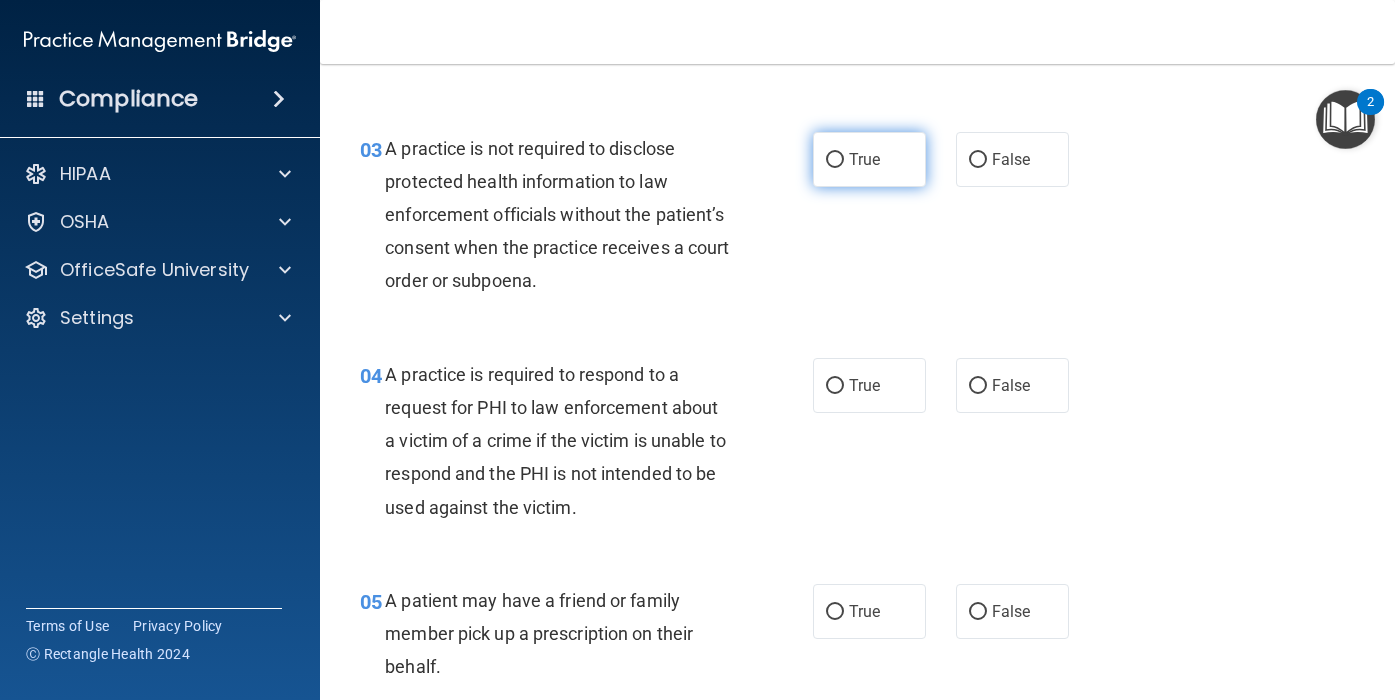 click on "True" at bounding box center (869, 159) 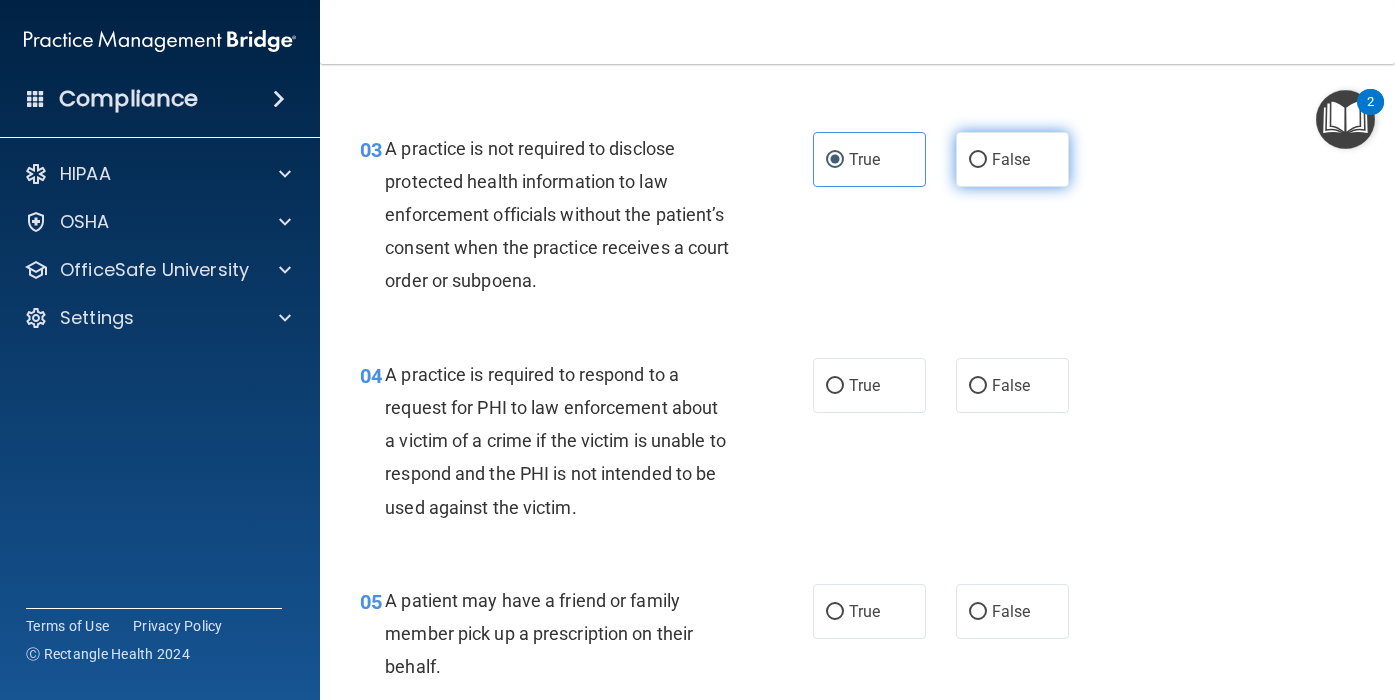 click on "False" at bounding box center [1012, 159] 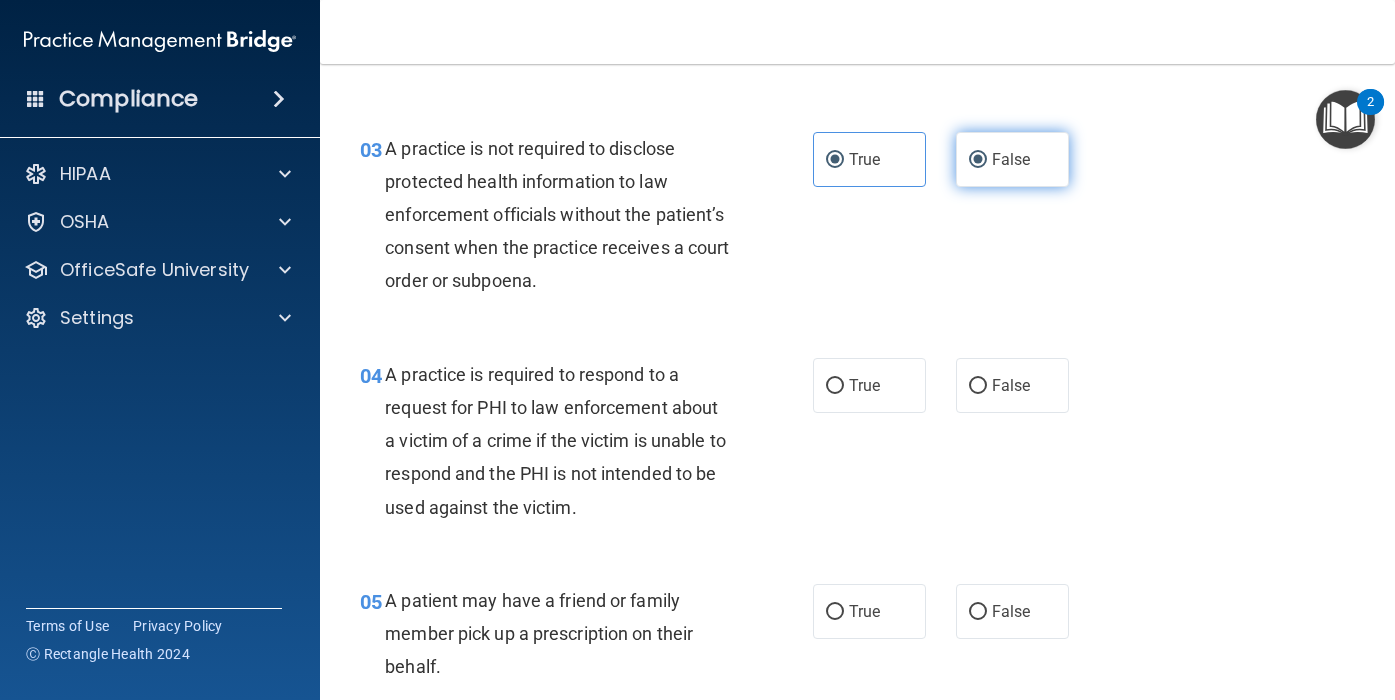 radio on "false" 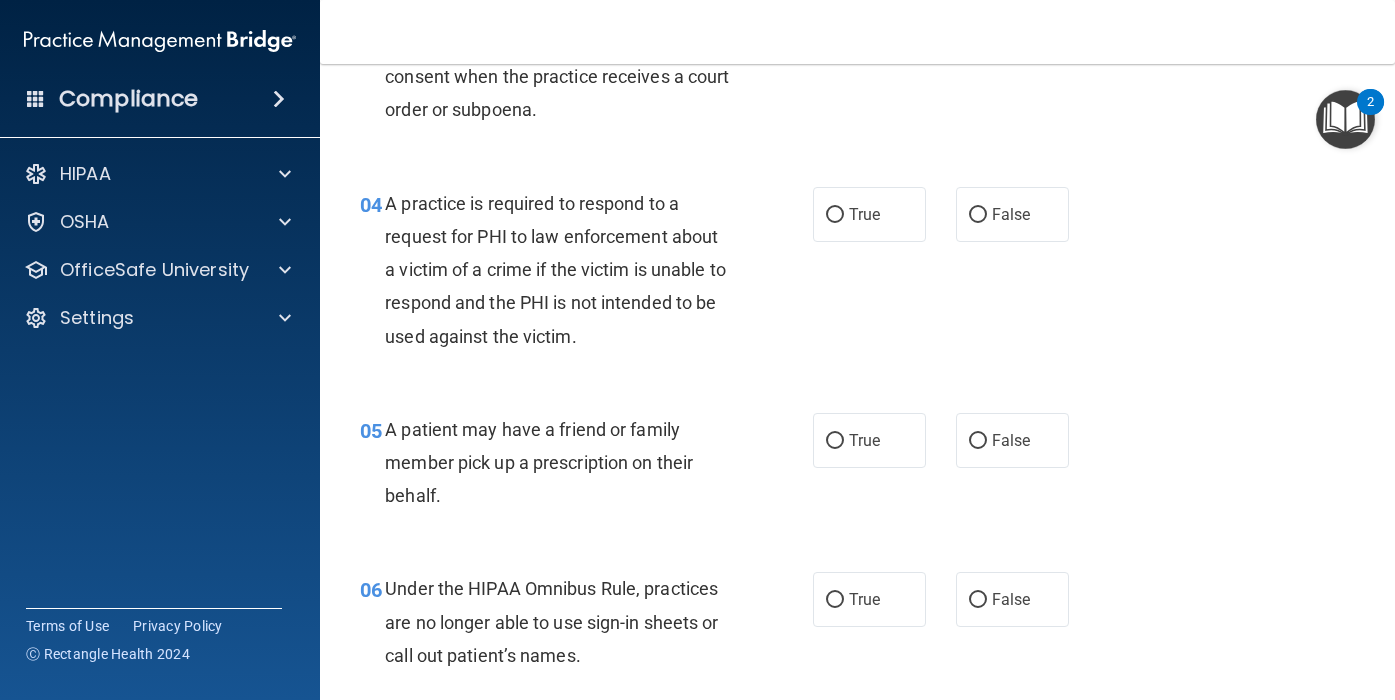 scroll, scrollTop: 652, scrollLeft: 0, axis: vertical 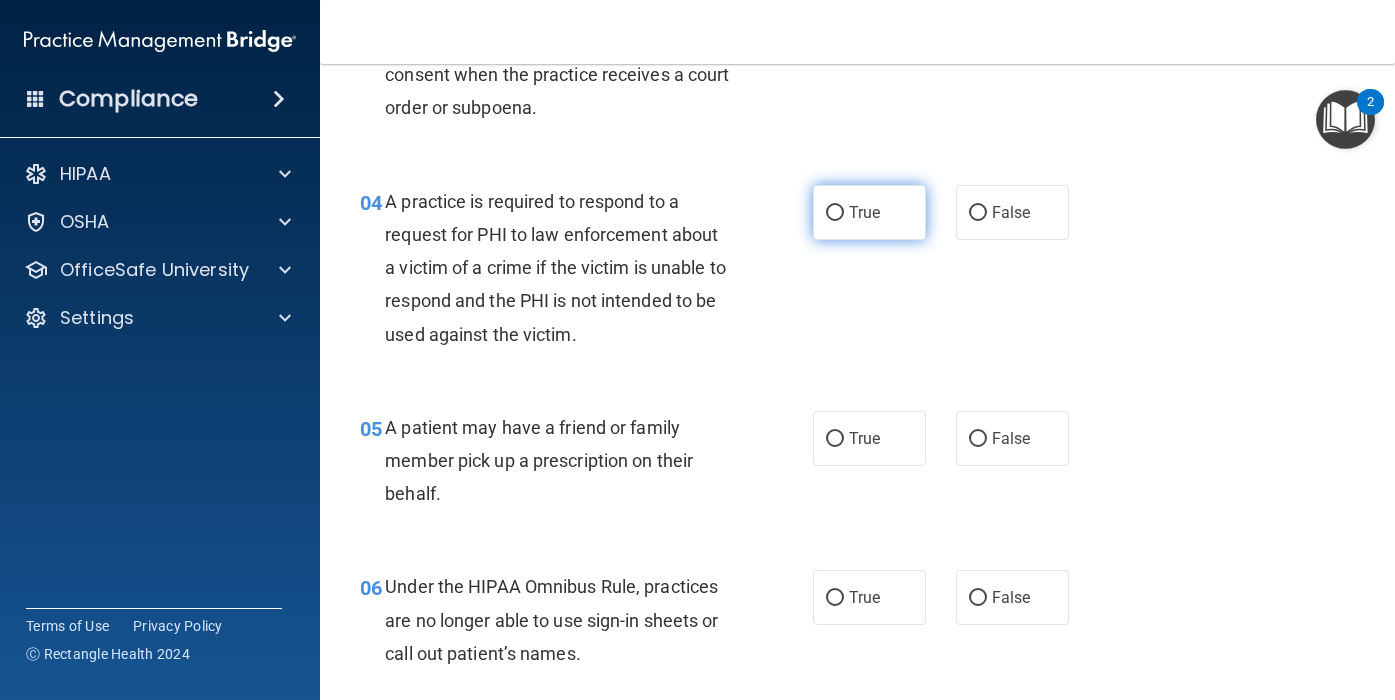 click on "True" at bounding box center [869, 212] 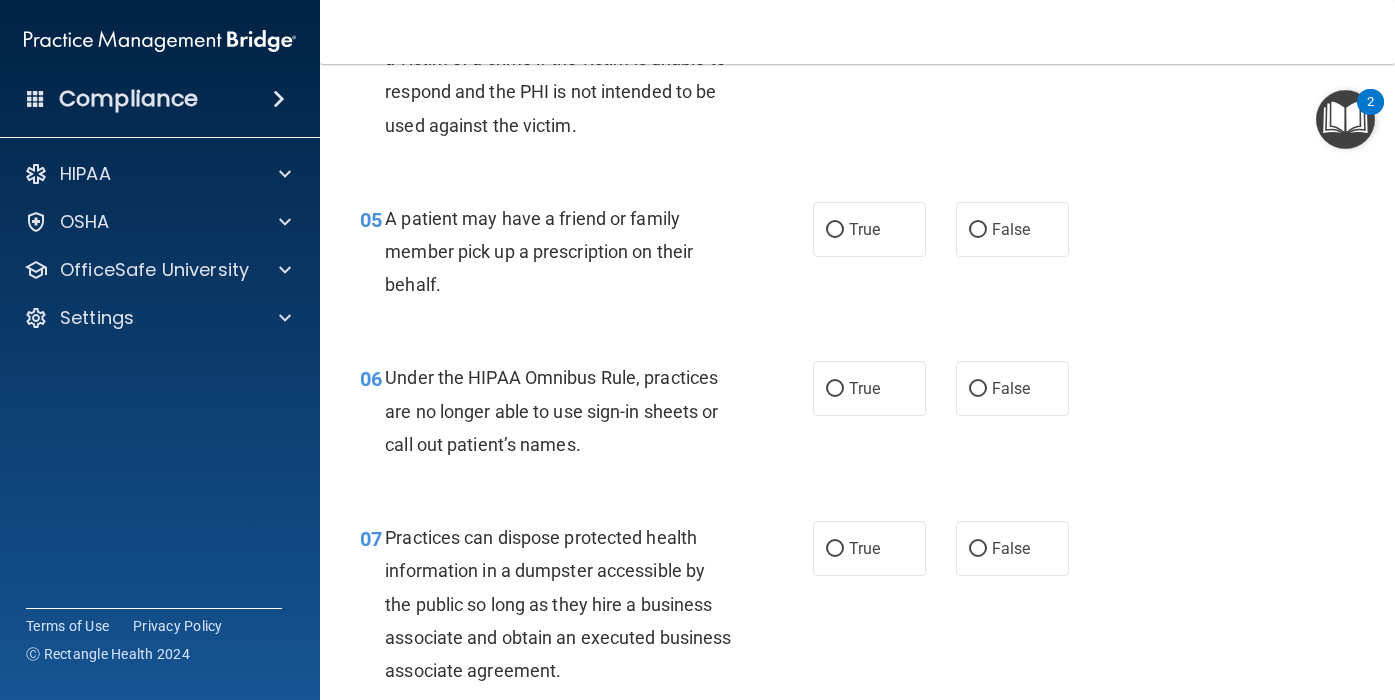scroll, scrollTop: 939, scrollLeft: 0, axis: vertical 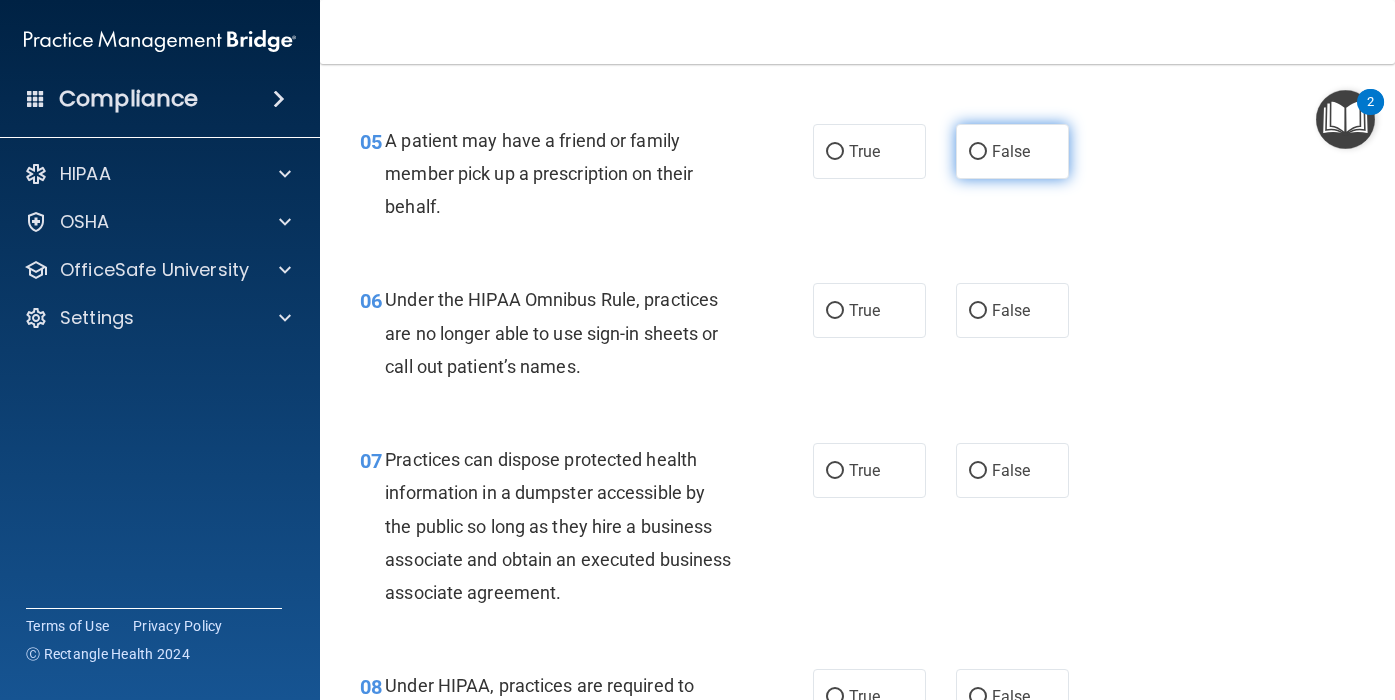 click on "False" at bounding box center (1012, 151) 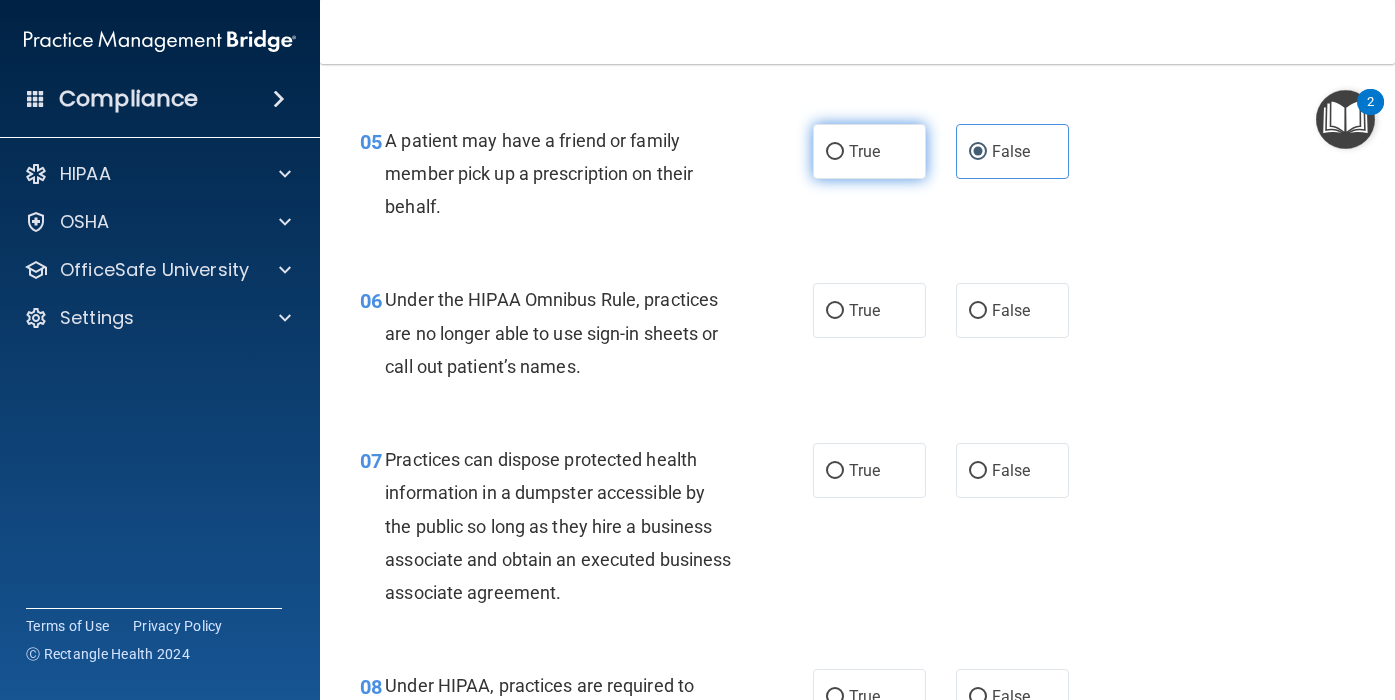 click on "True" at bounding box center (835, 152) 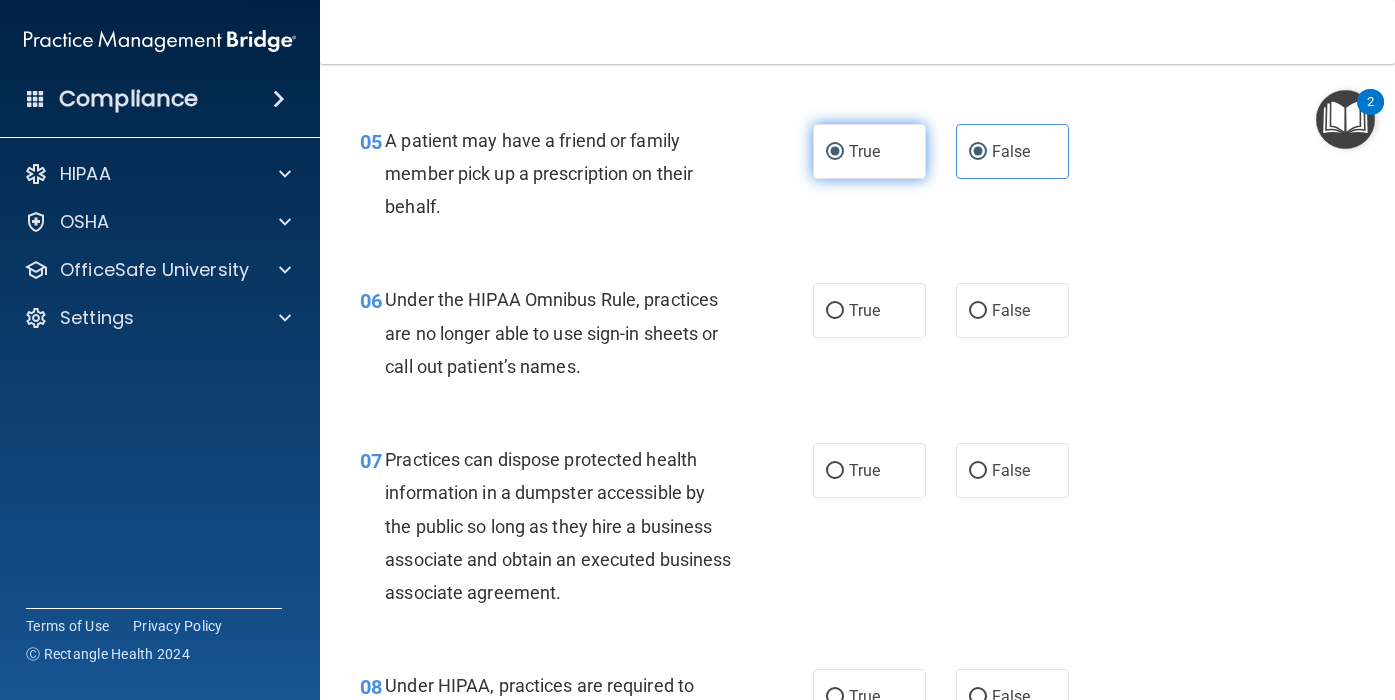 radio on "false" 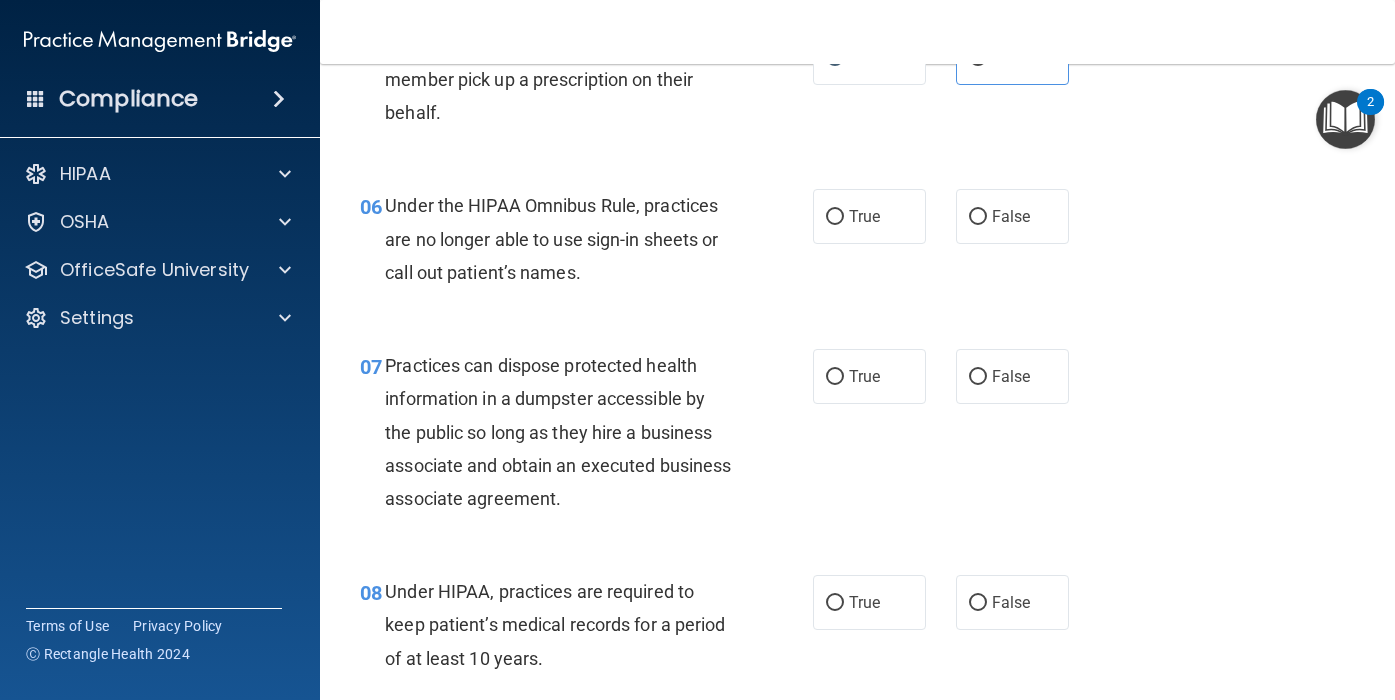 scroll, scrollTop: 1048, scrollLeft: 0, axis: vertical 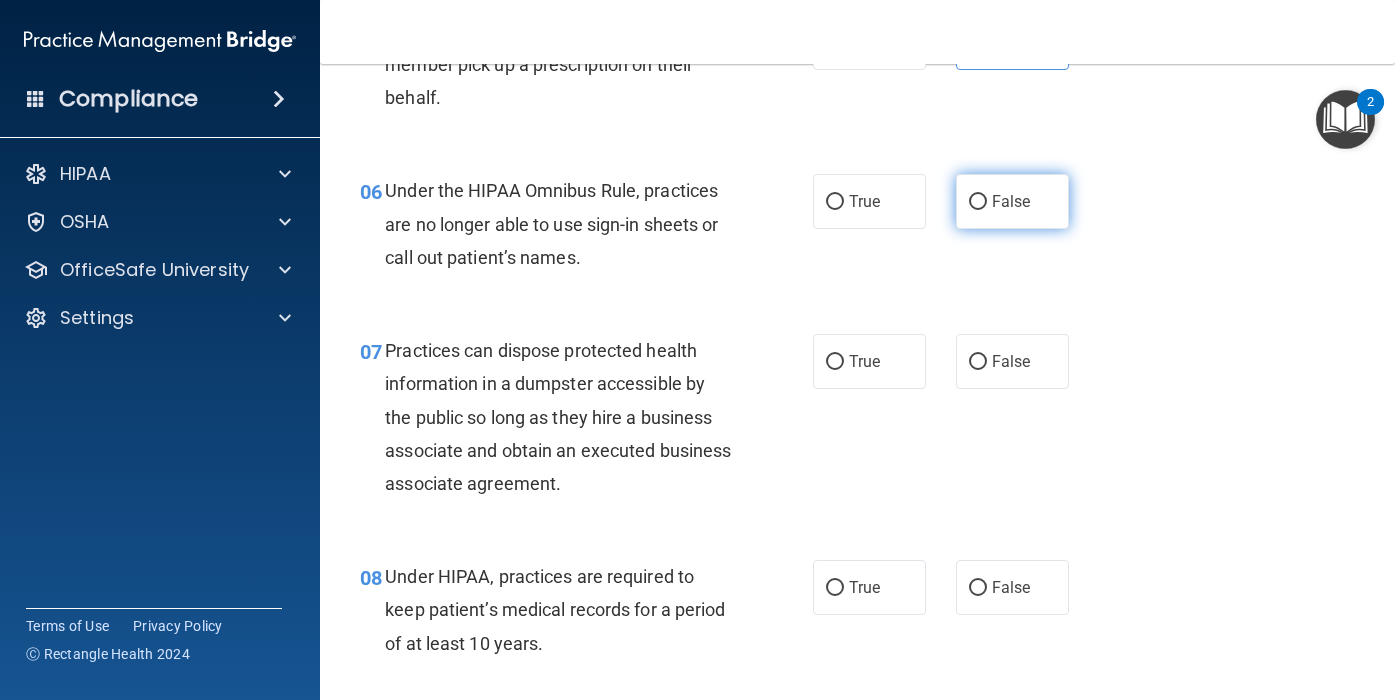 click on "False" at bounding box center (1012, 201) 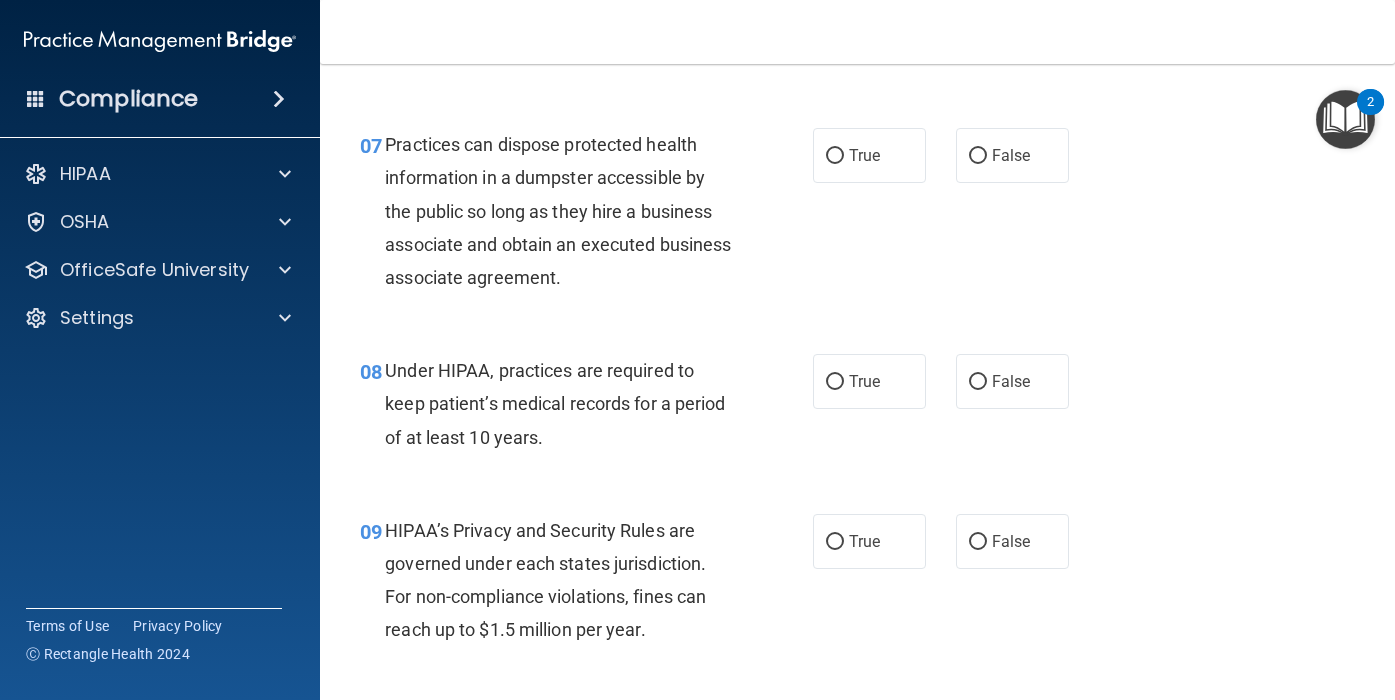 scroll, scrollTop: 1259, scrollLeft: 0, axis: vertical 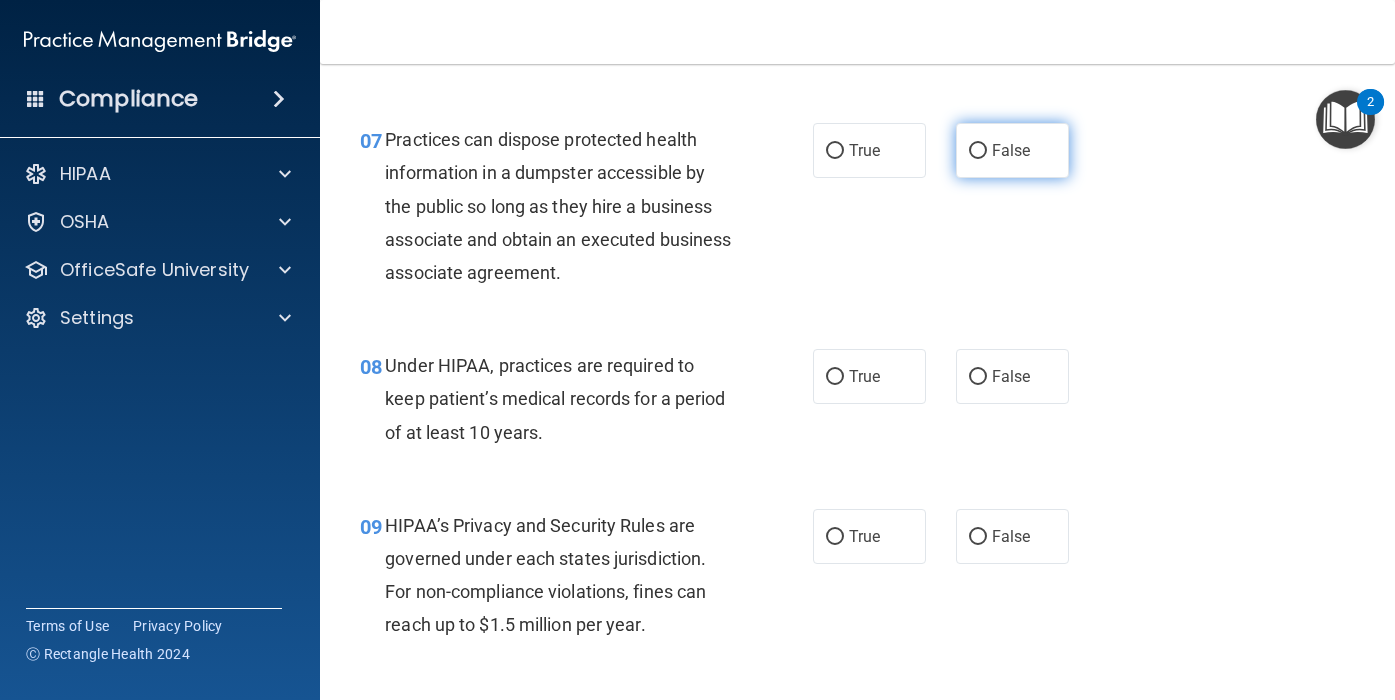 click on "False" at bounding box center [978, 151] 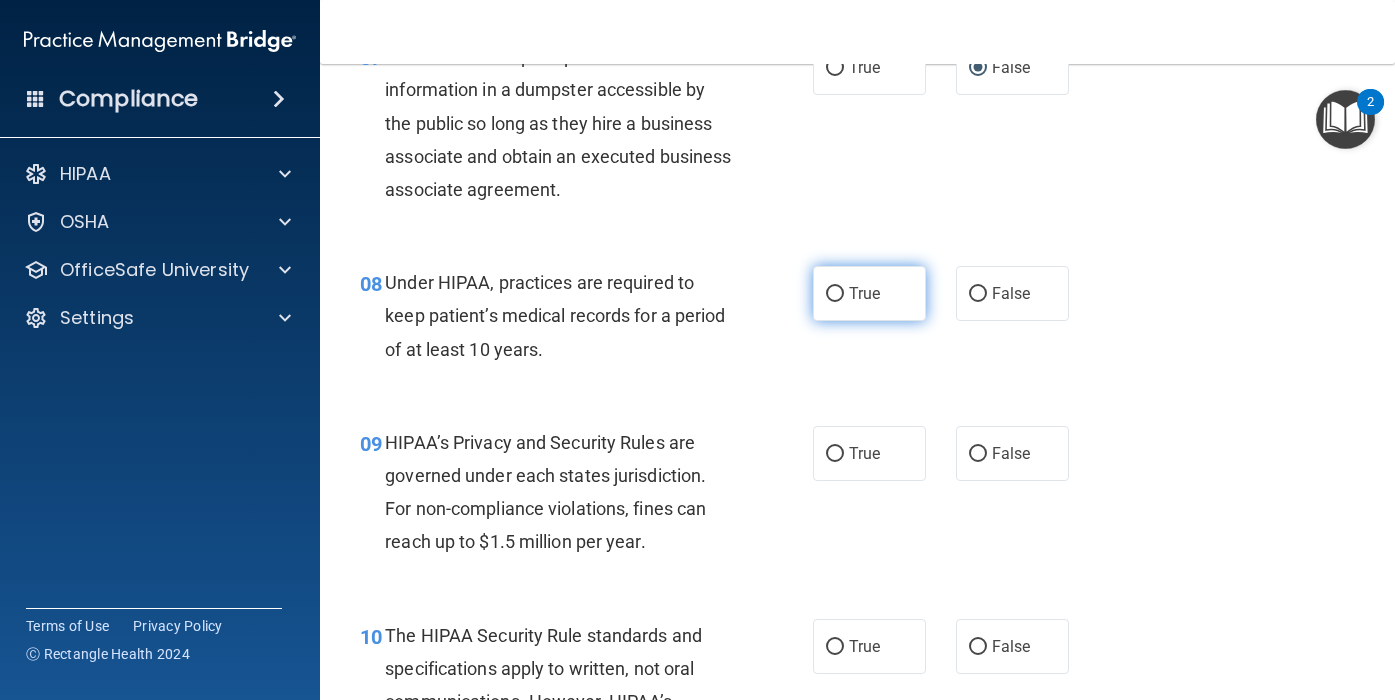 scroll, scrollTop: 1384, scrollLeft: 0, axis: vertical 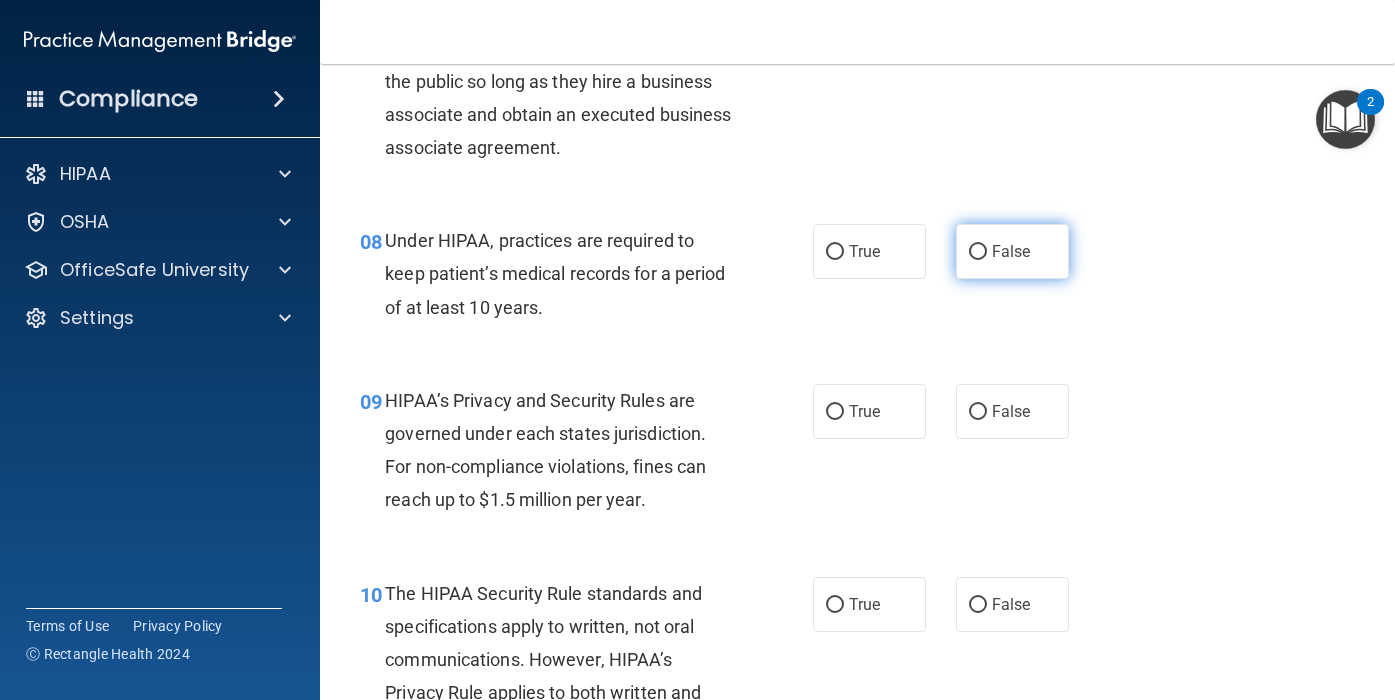 click on "False" at bounding box center (1012, 251) 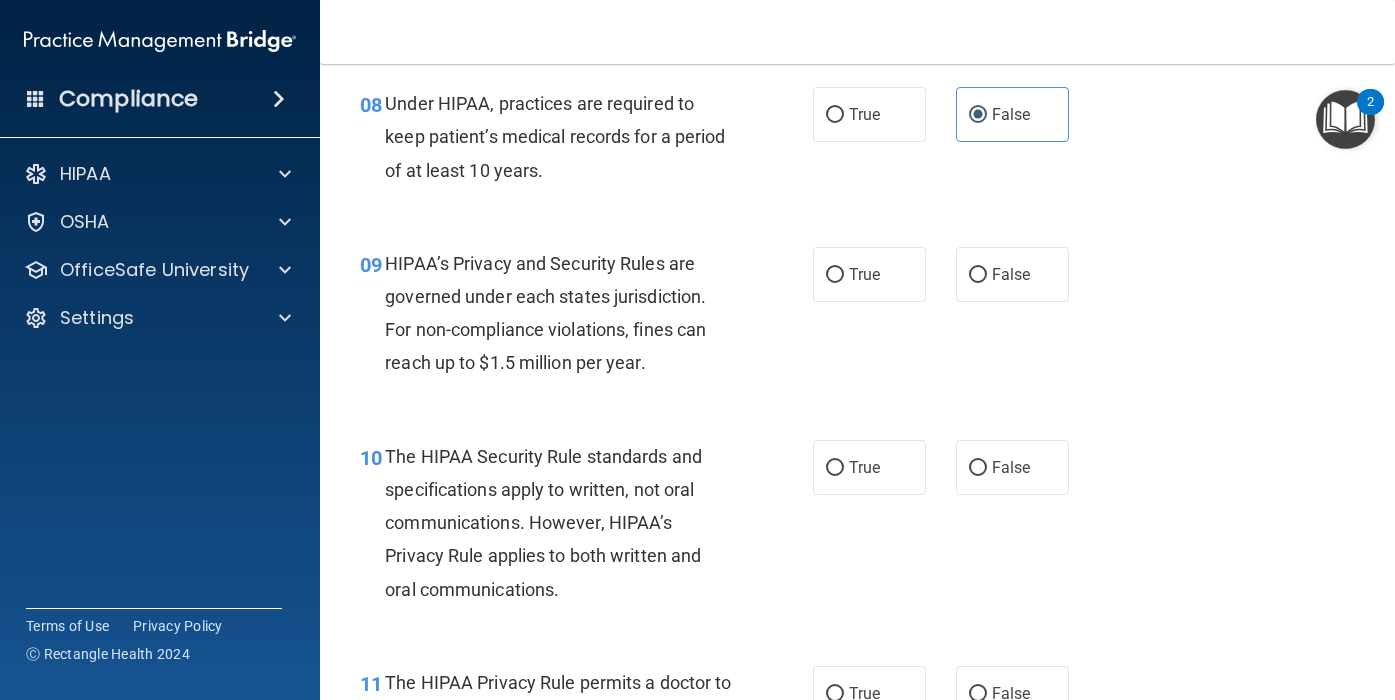scroll, scrollTop: 1527, scrollLeft: 0, axis: vertical 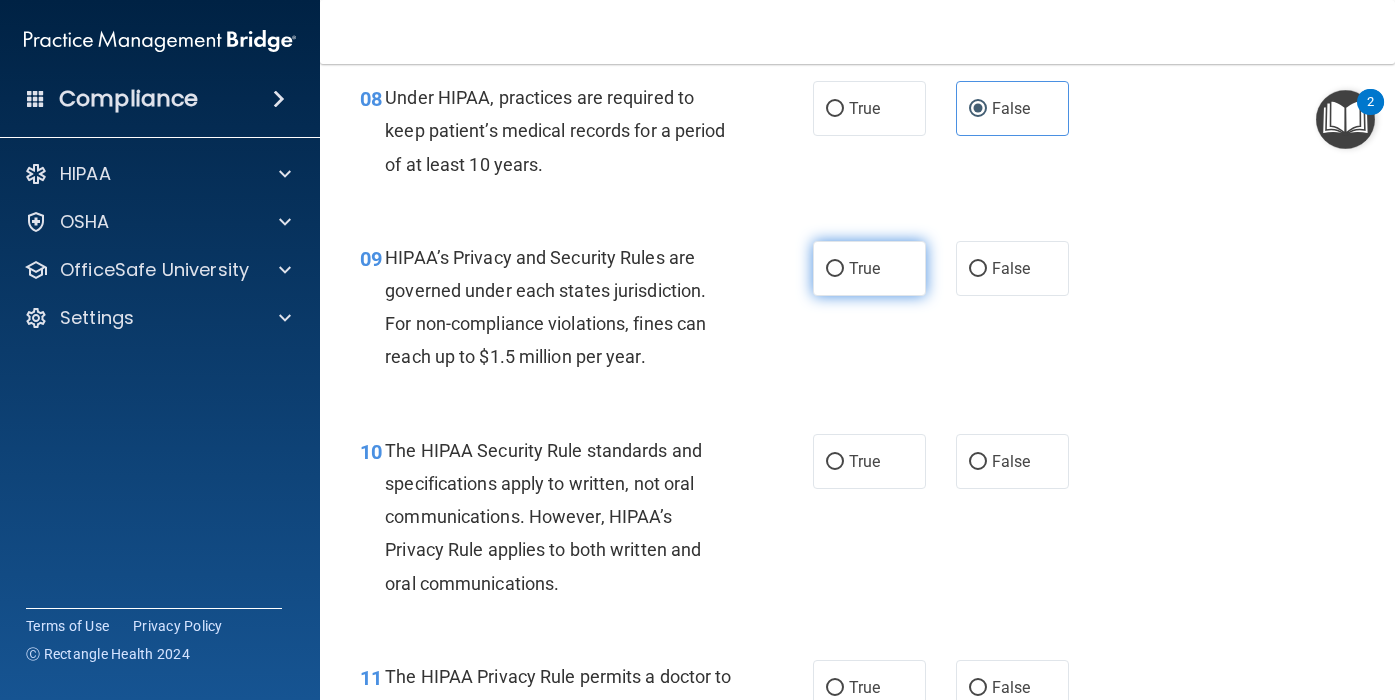 click on "True" at bounding box center (864, 268) 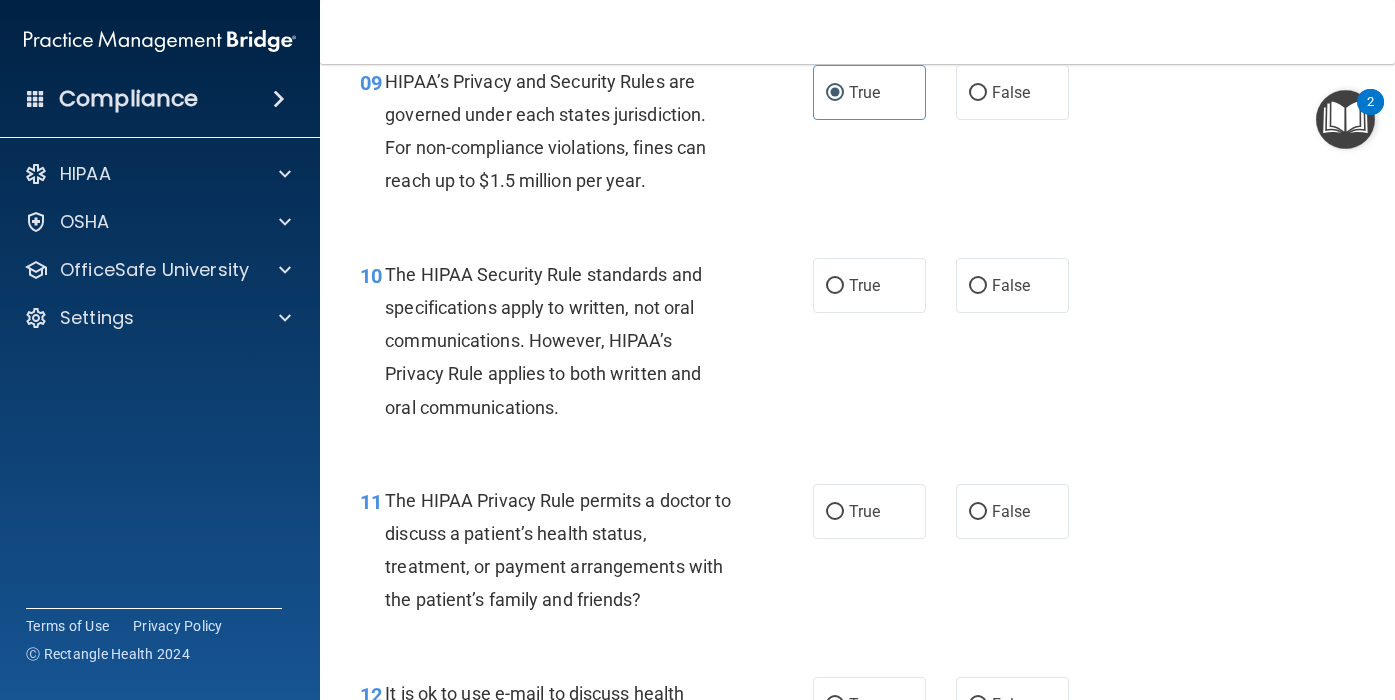 scroll, scrollTop: 1704, scrollLeft: 0, axis: vertical 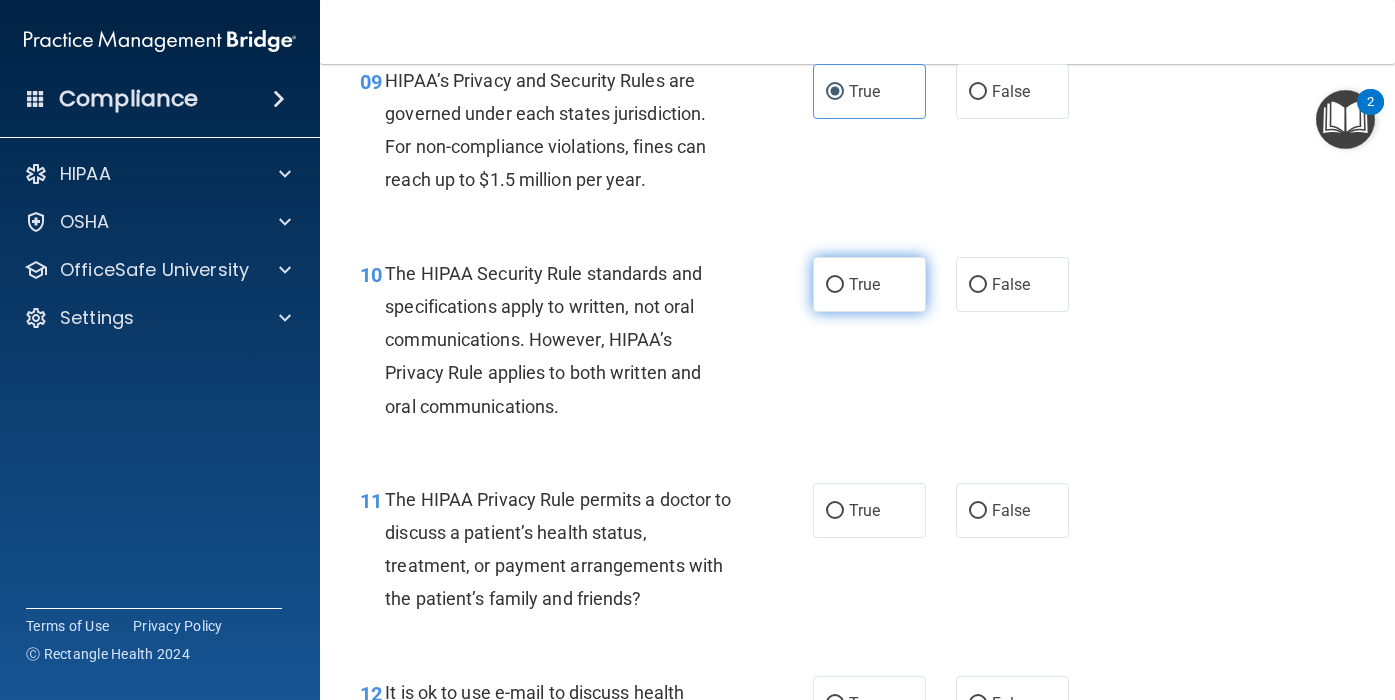 click on "True" at bounding box center [864, 284] 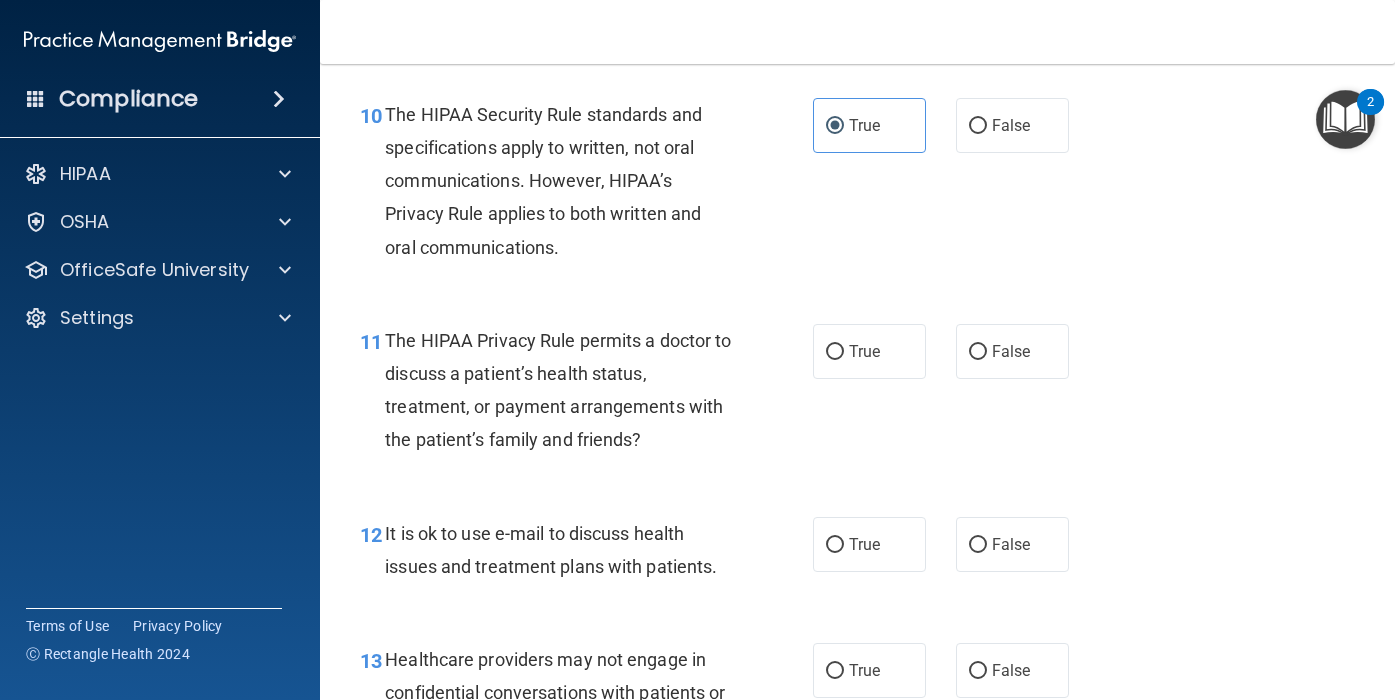 scroll, scrollTop: 1861, scrollLeft: 0, axis: vertical 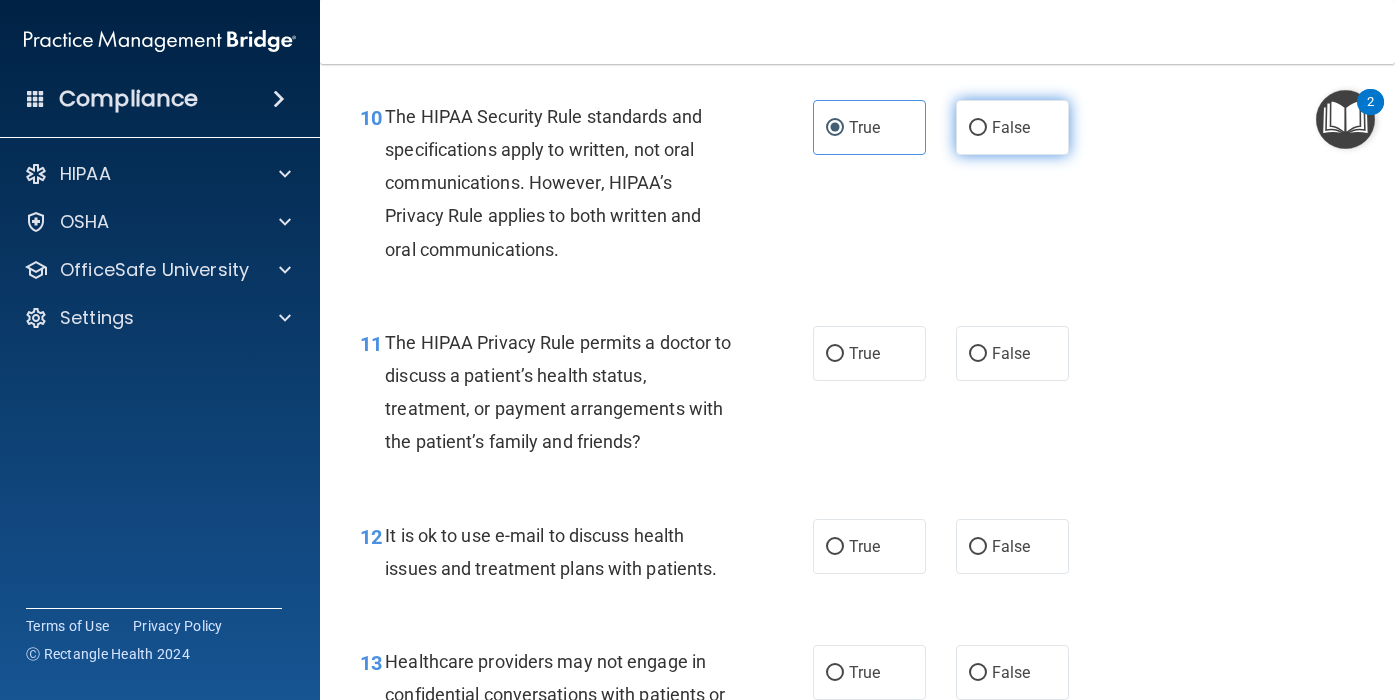 click on "False" at bounding box center [978, 128] 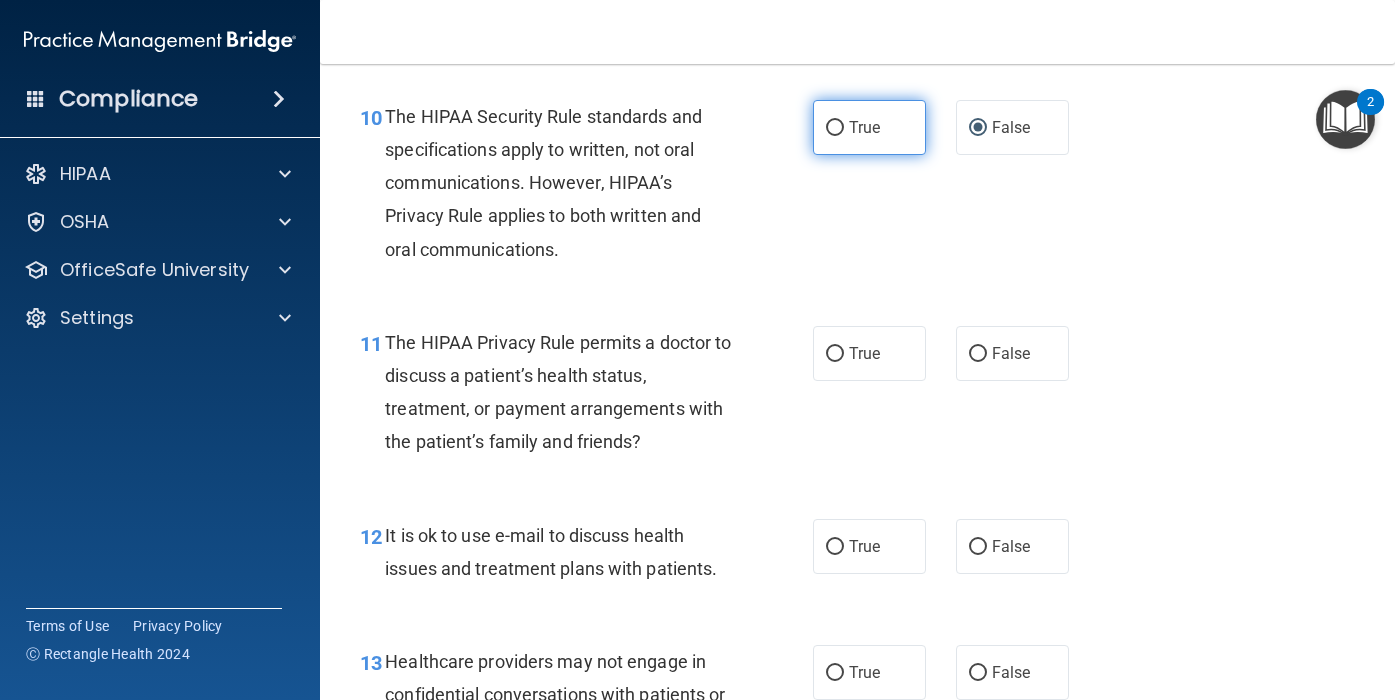 click on "True" at bounding box center [869, 127] 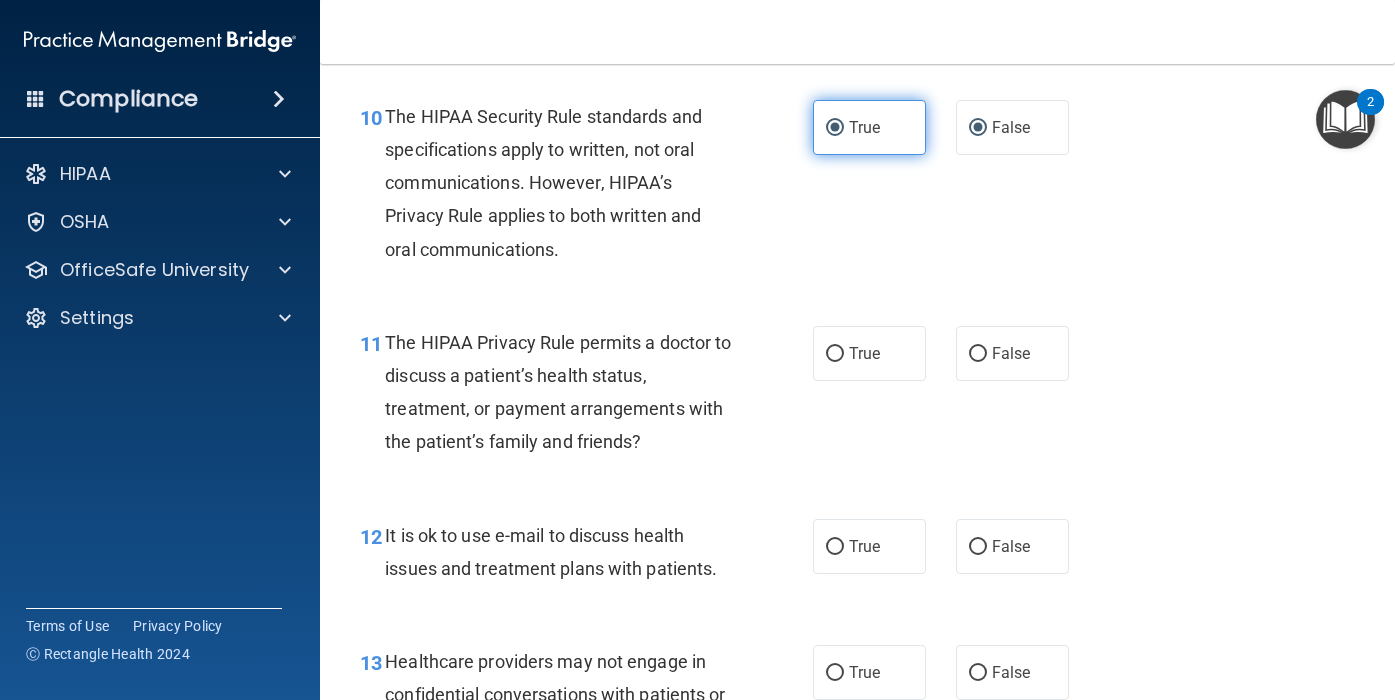 radio on "false" 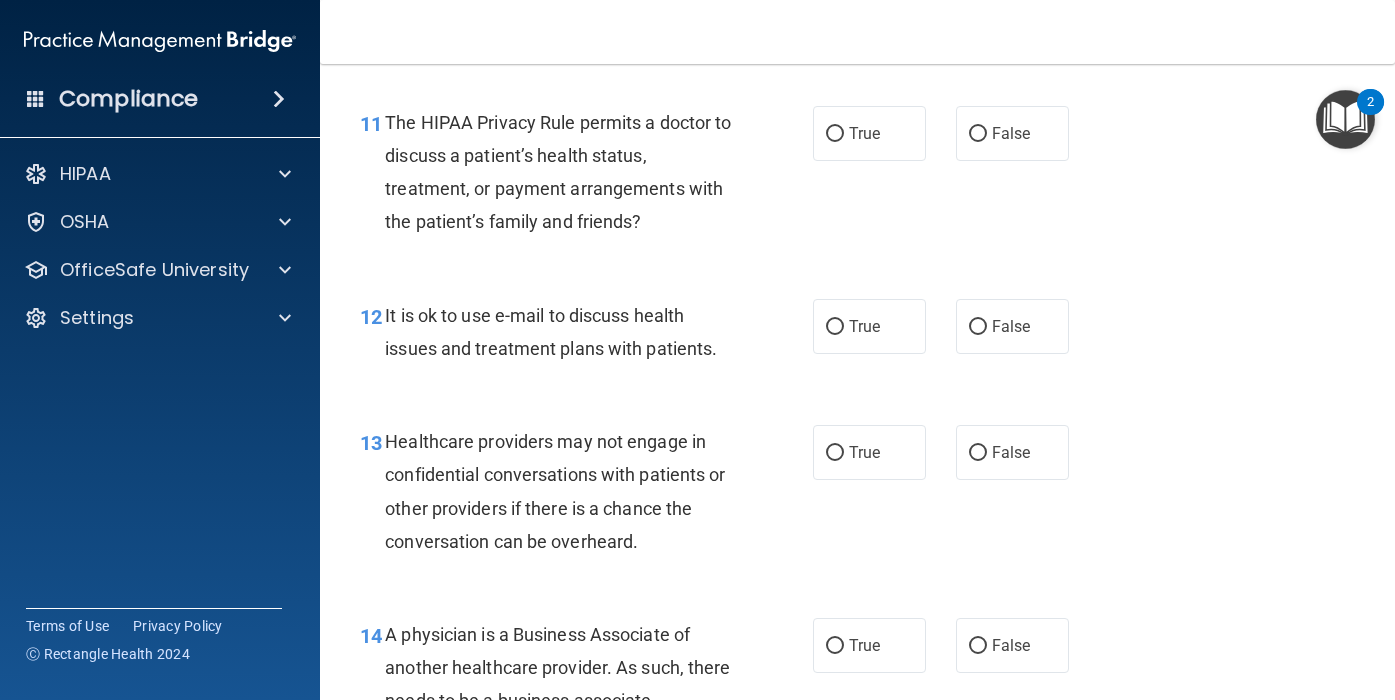 scroll, scrollTop: 2082, scrollLeft: 0, axis: vertical 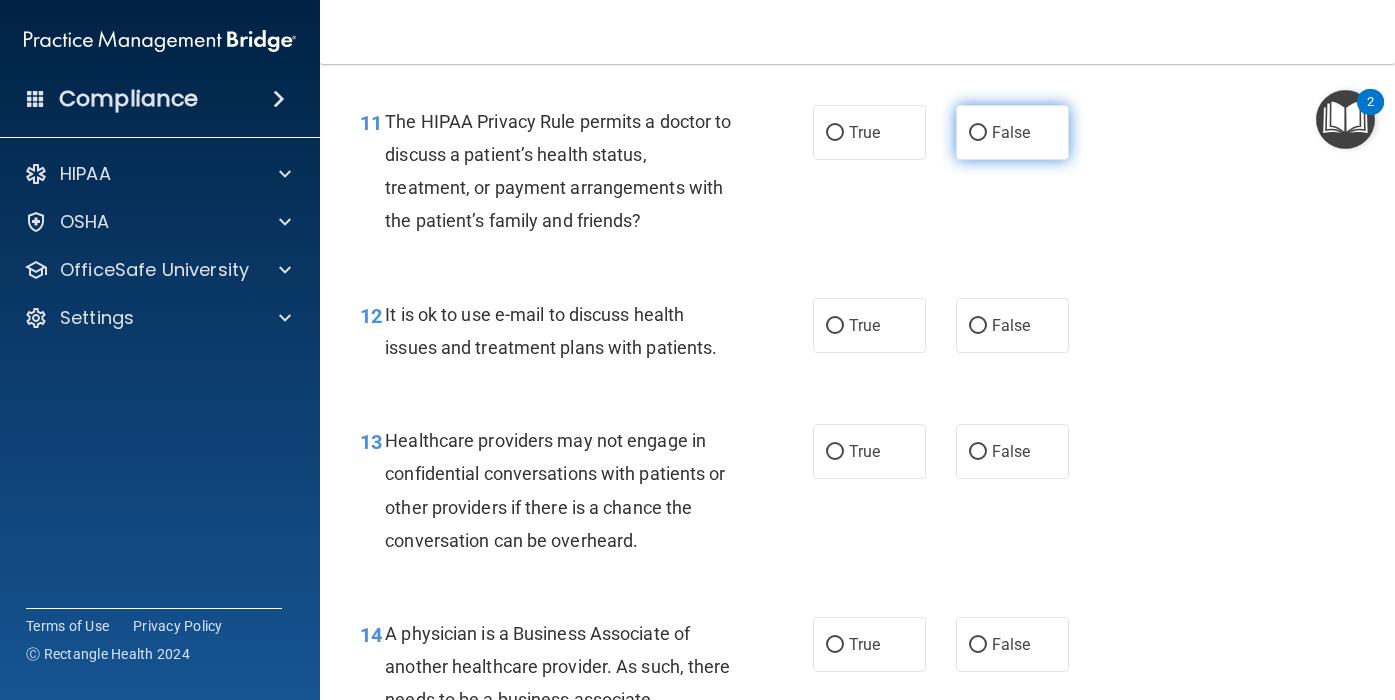 click on "False" at bounding box center [1012, 132] 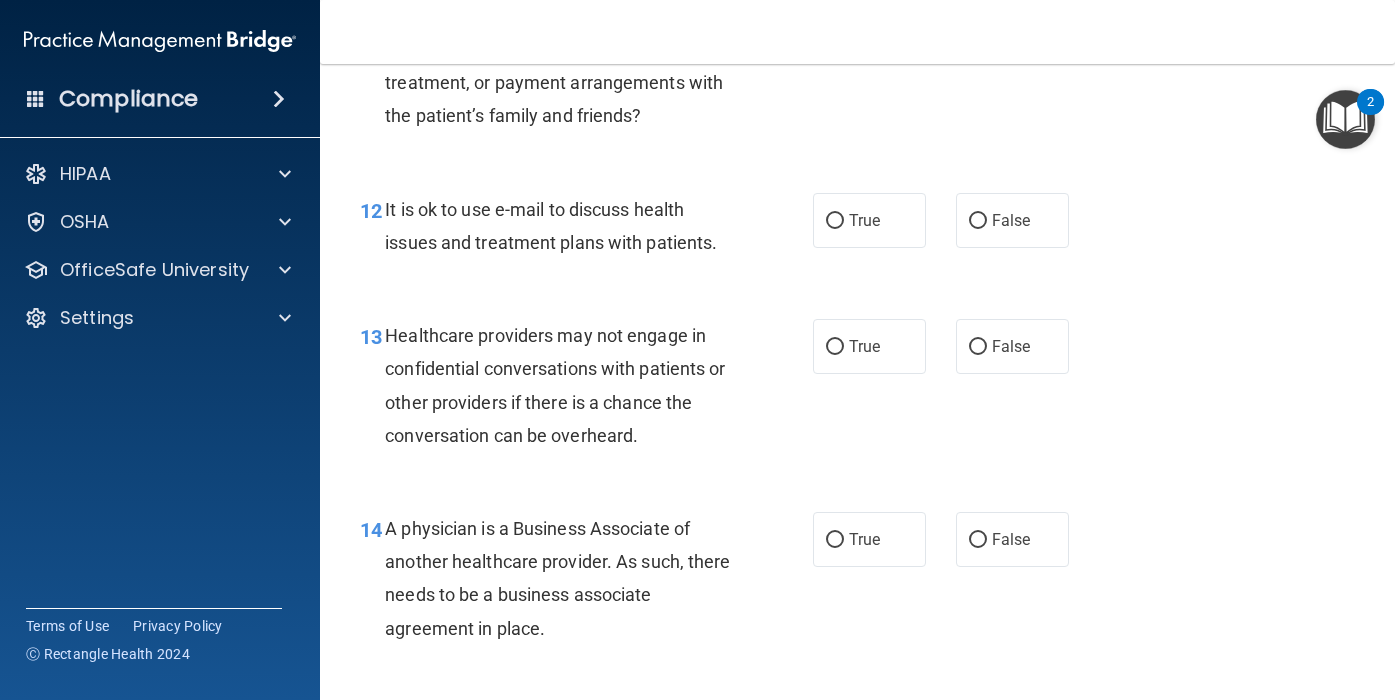scroll, scrollTop: 2234, scrollLeft: 0, axis: vertical 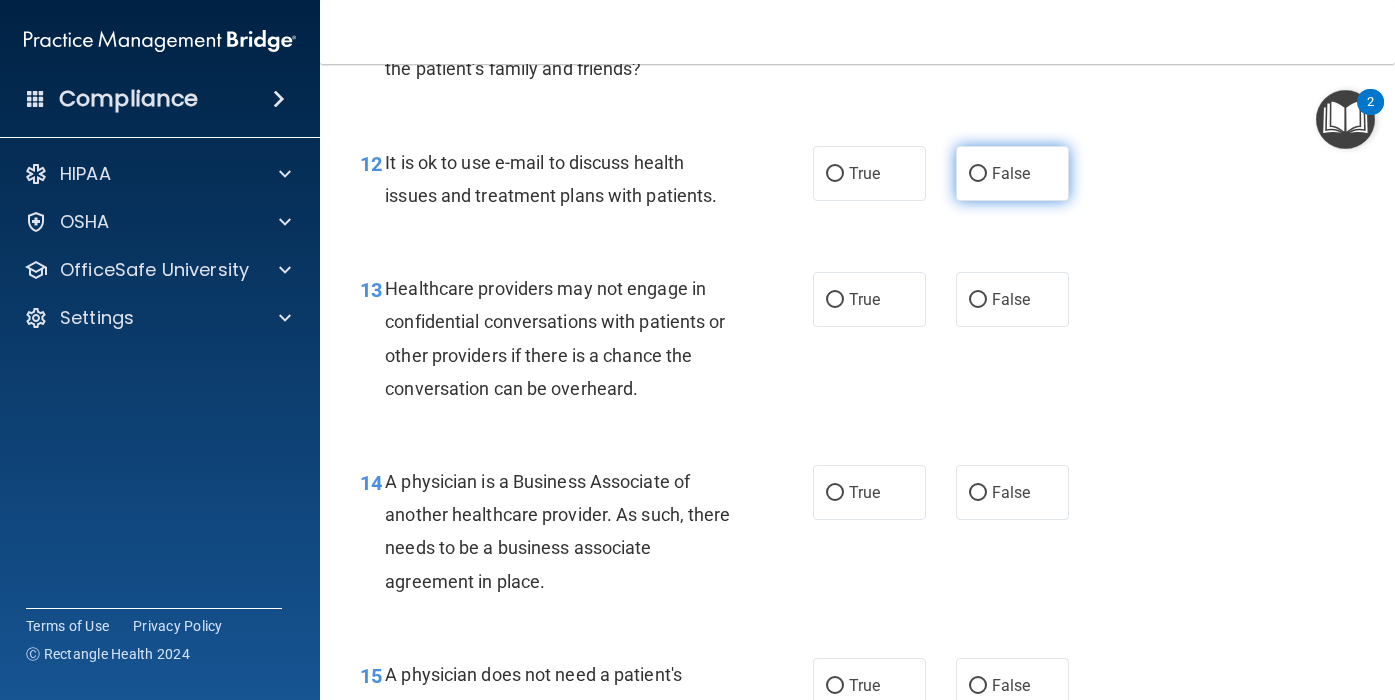 click on "False" at bounding box center [1012, 173] 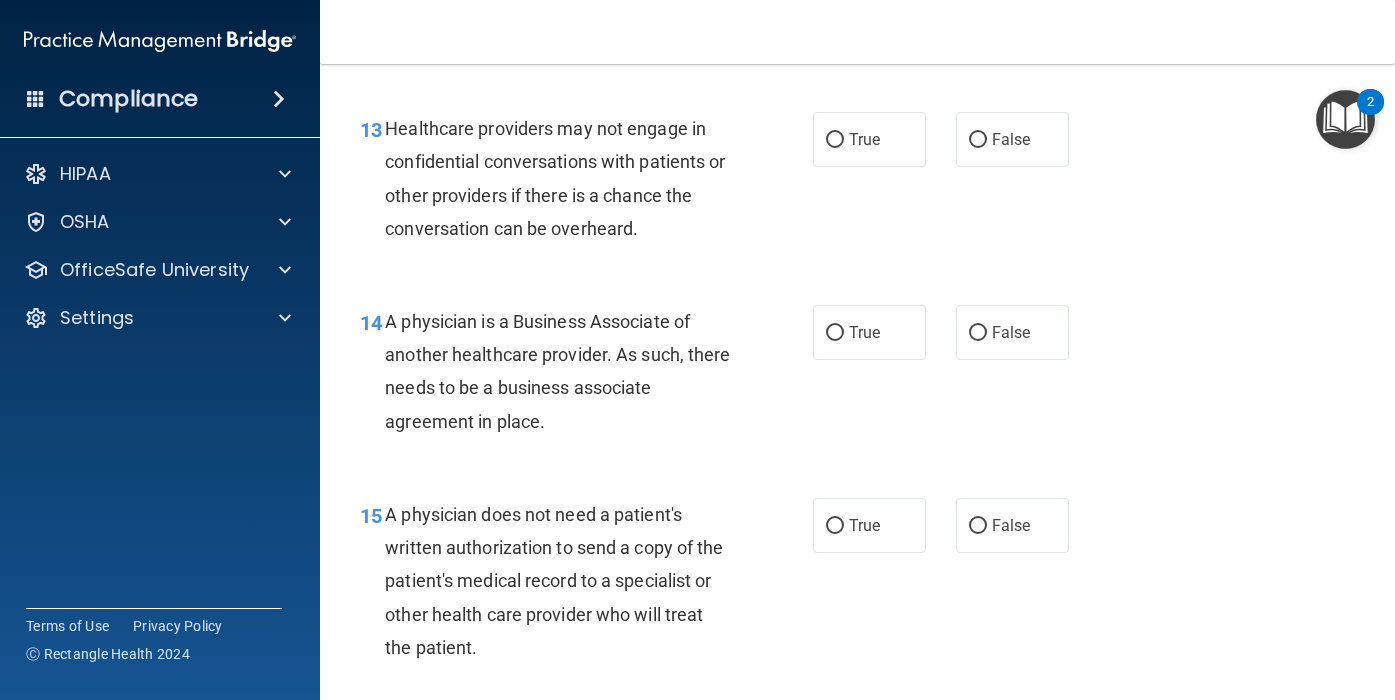 scroll, scrollTop: 2399, scrollLeft: 0, axis: vertical 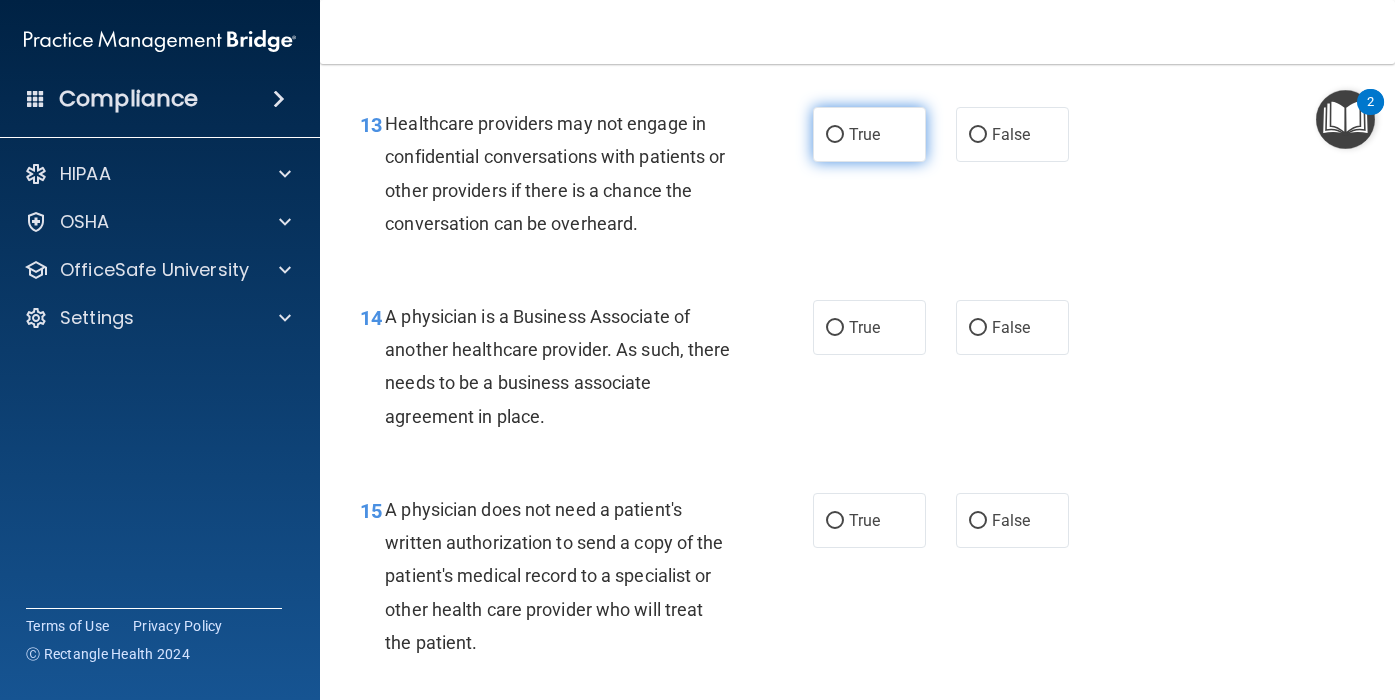 click on "True" at bounding box center (864, 134) 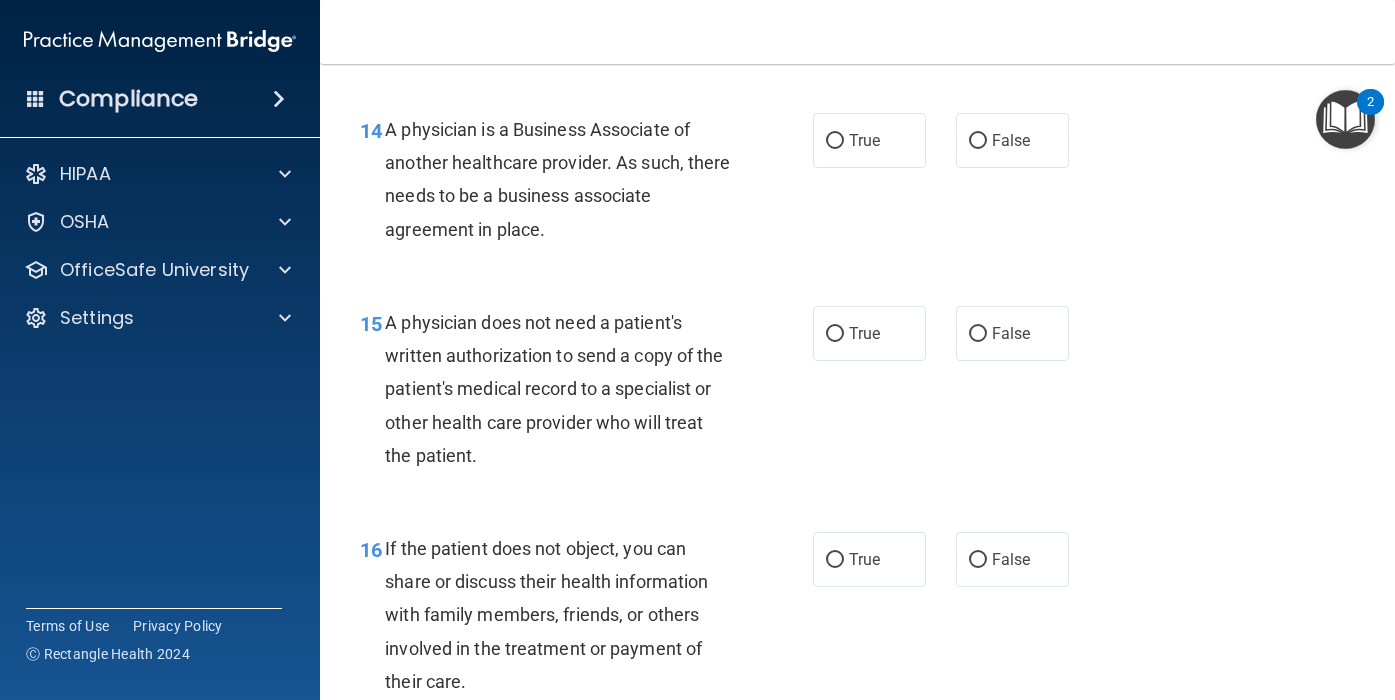 scroll, scrollTop: 2589, scrollLeft: 0, axis: vertical 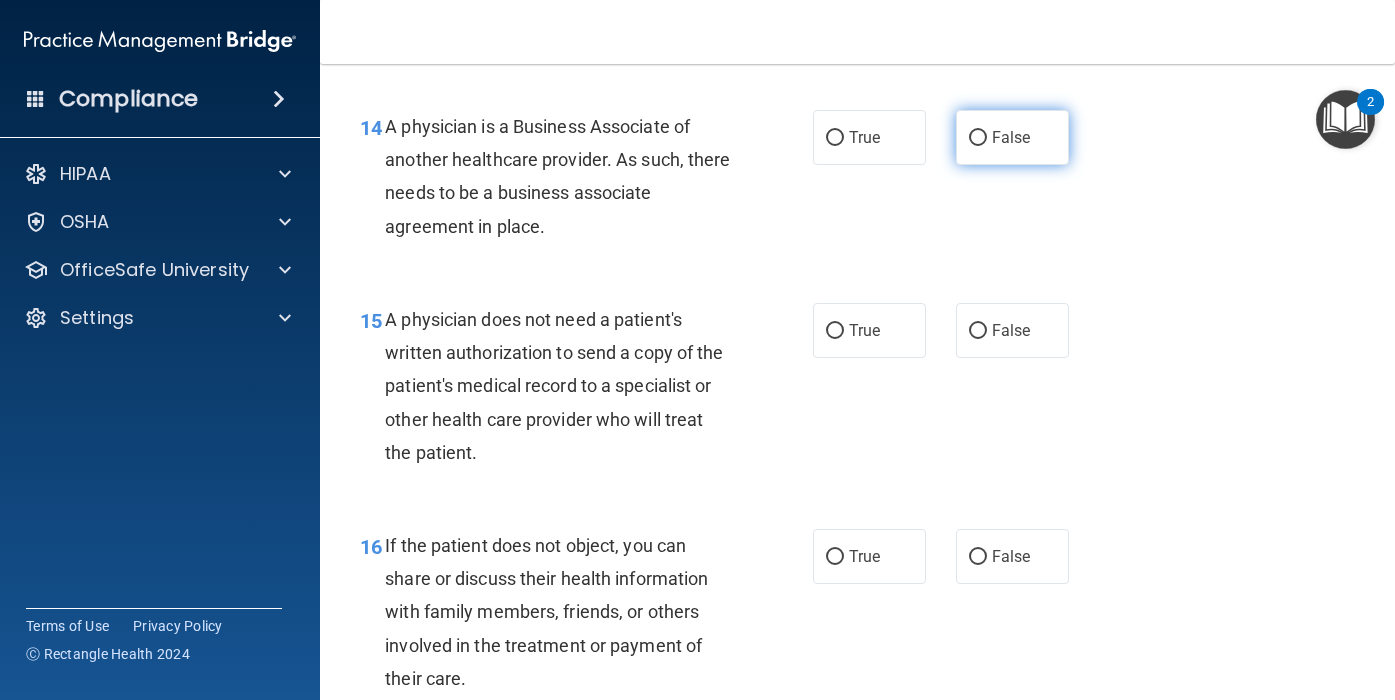 click on "False" at bounding box center (1011, 137) 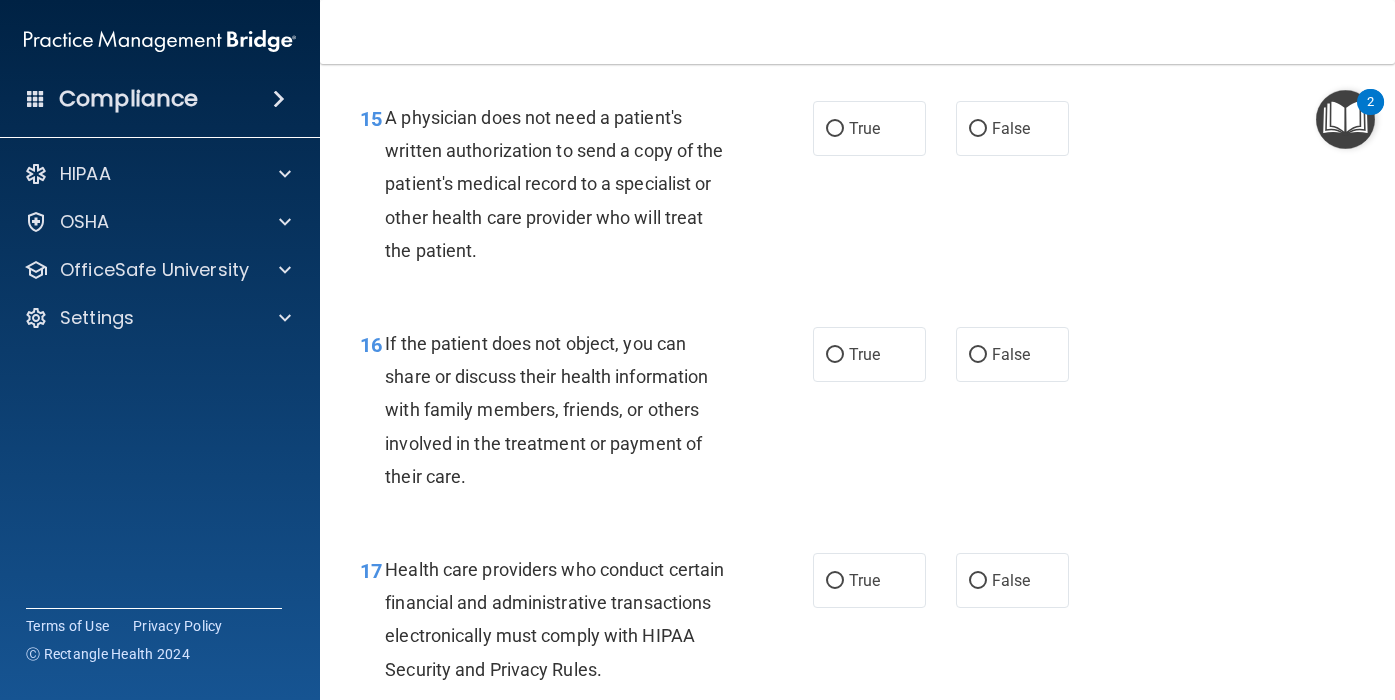 scroll, scrollTop: 2796, scrollLeft: 0, axis: vertical 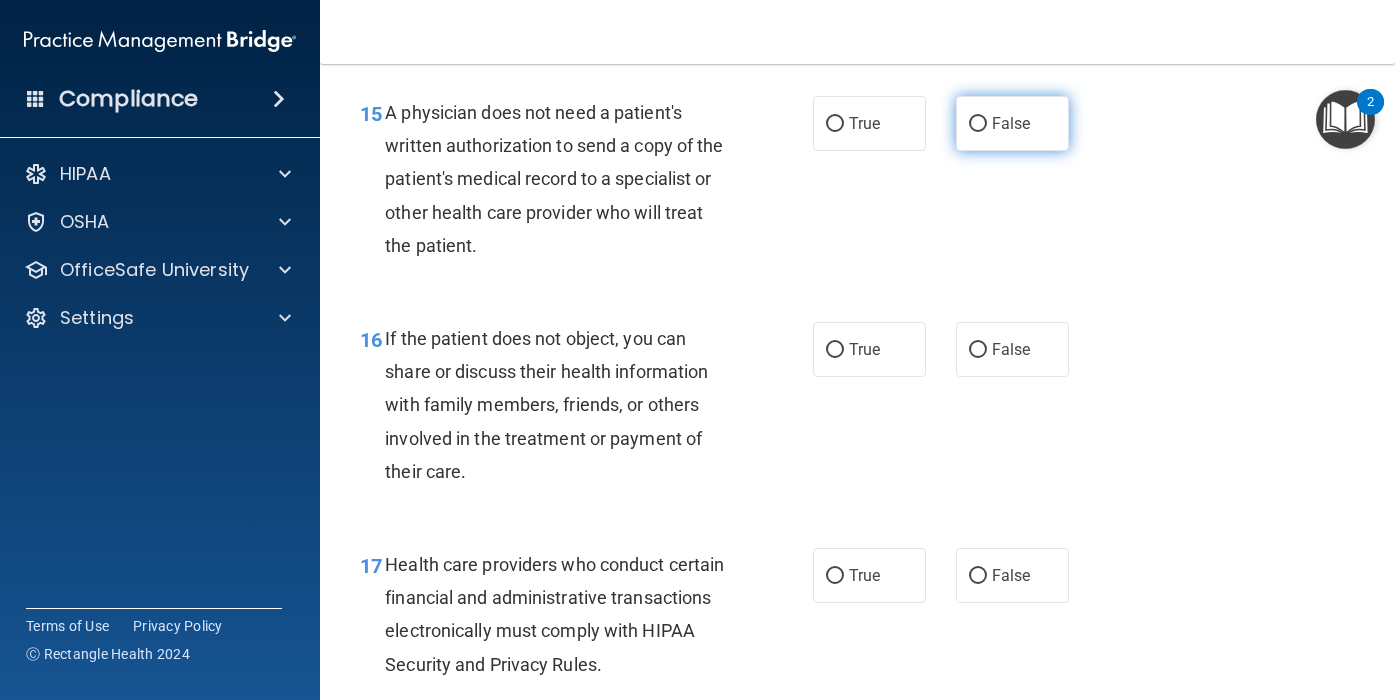 click on "False" at bounding box center [1012, 123] 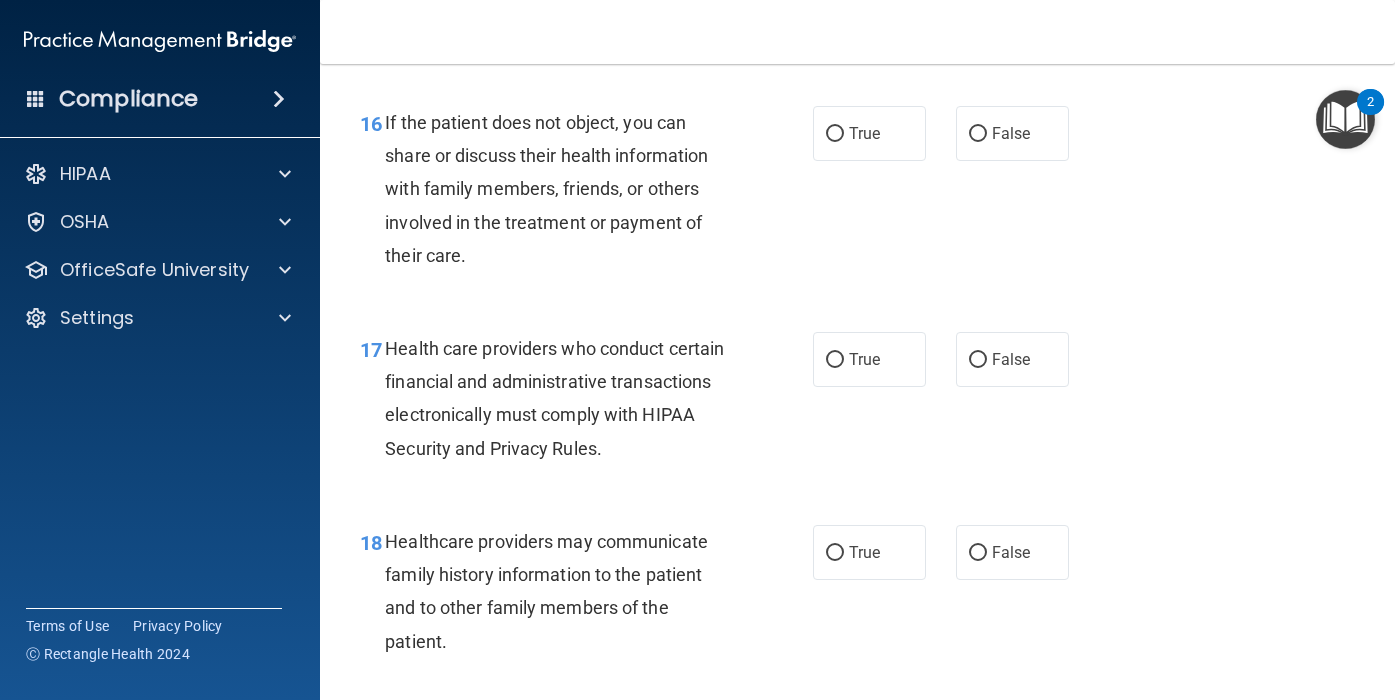 scroll, scrollTop: 3018, scrollLeft: 0, axis: vertical 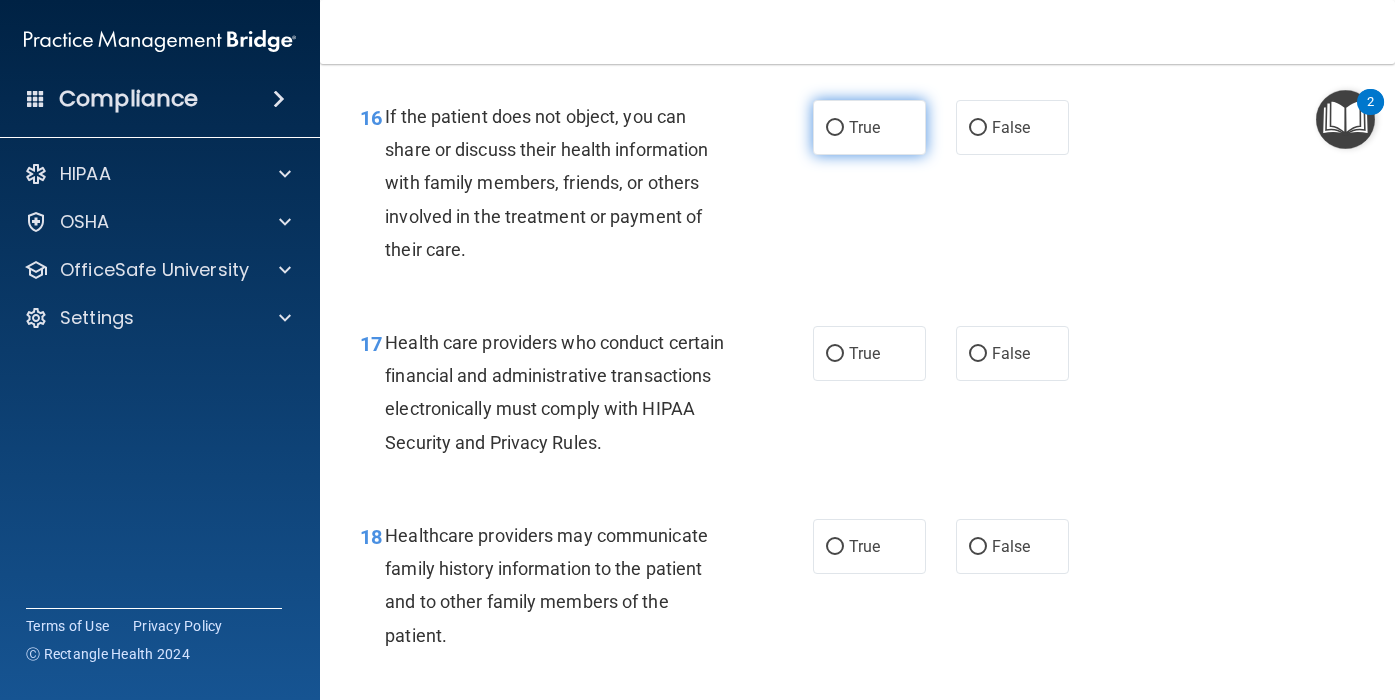 click on "True" at bounding box center (864, 127) 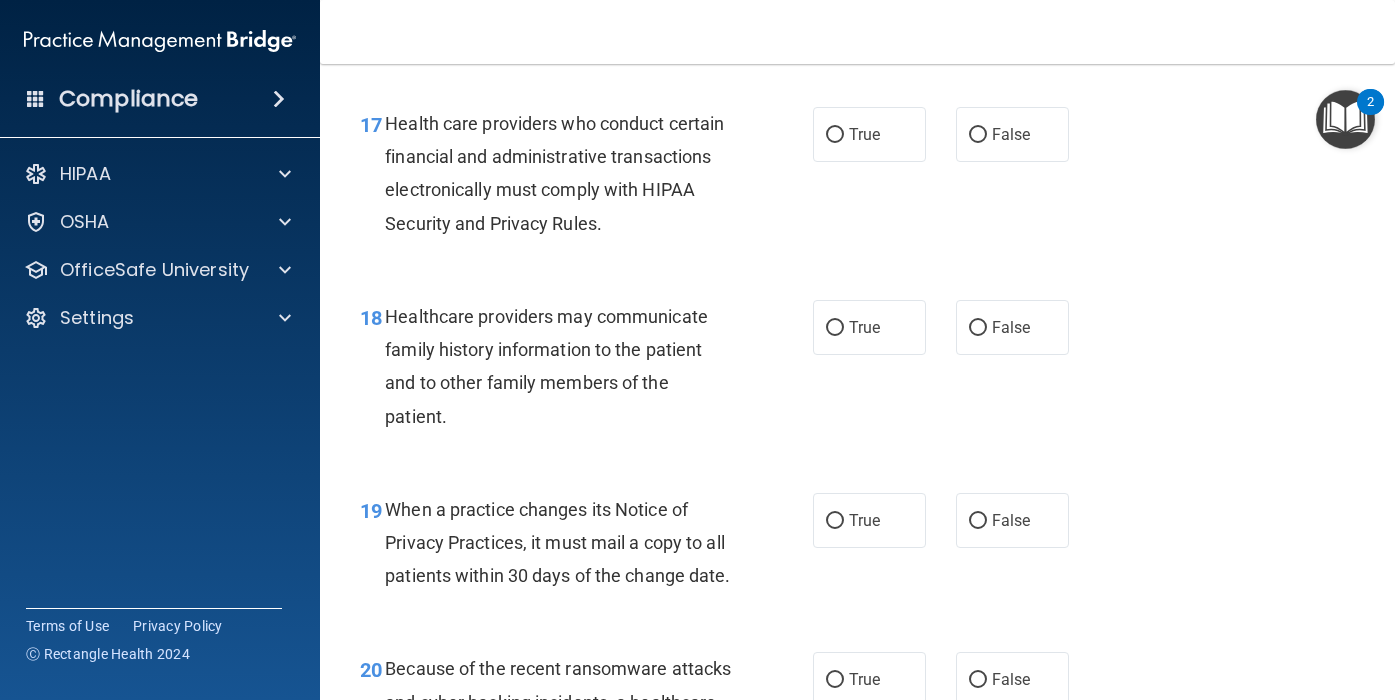 scroll, scrollTop: 3249, scrollLeft: 0, axis: vertical 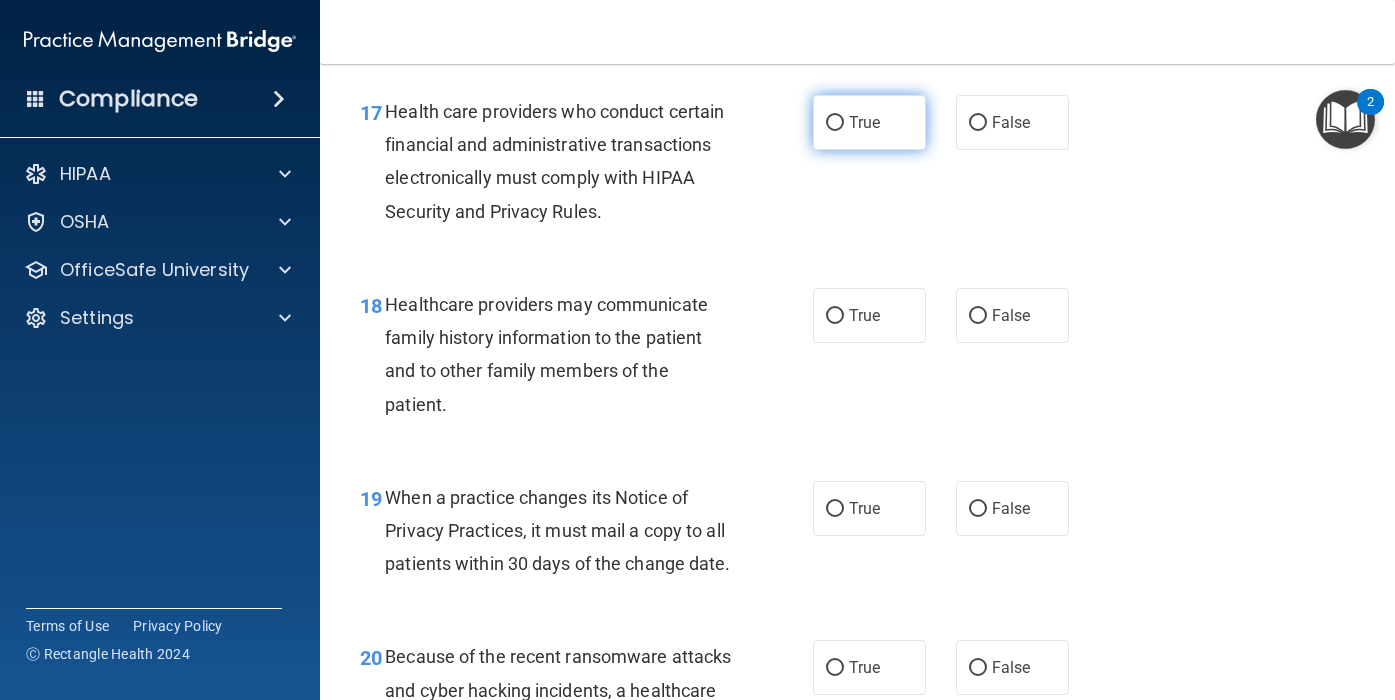 click on "True" at bounding box center (869, 122) 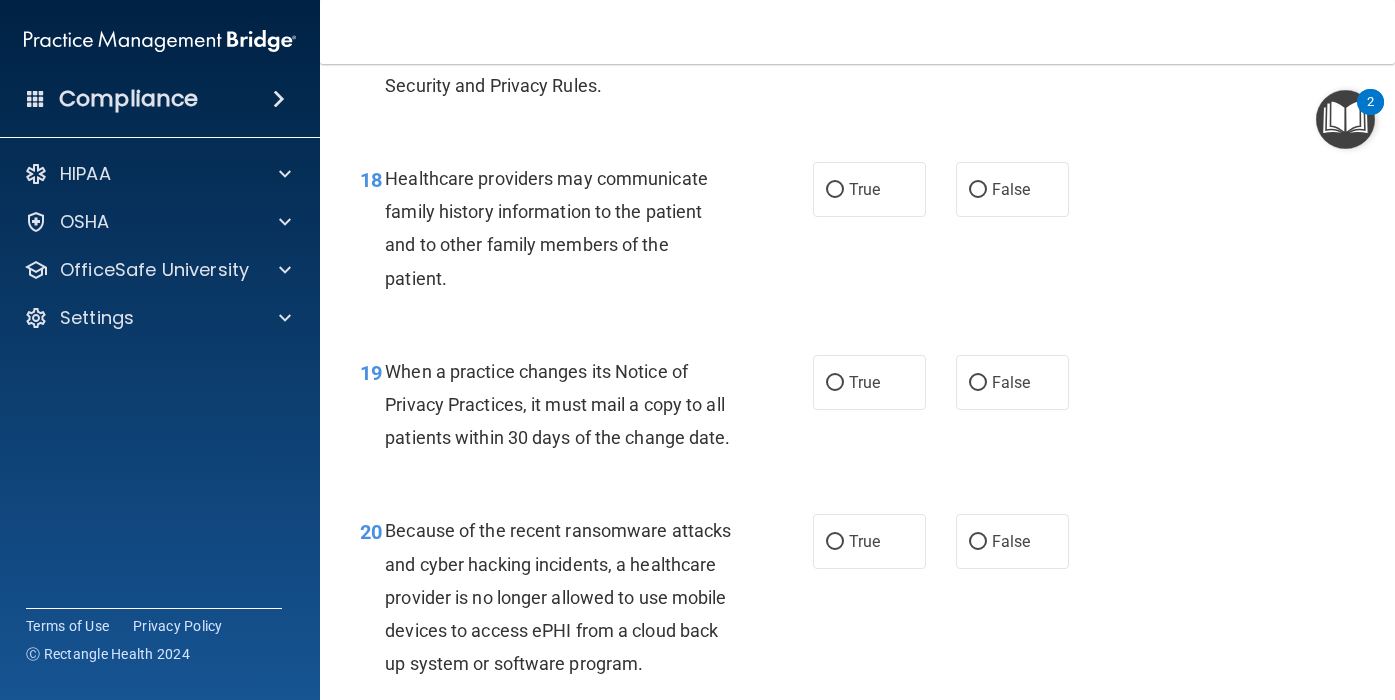 scroll, scrollTop: 3376, scrollLeft: 0, axis: vertical 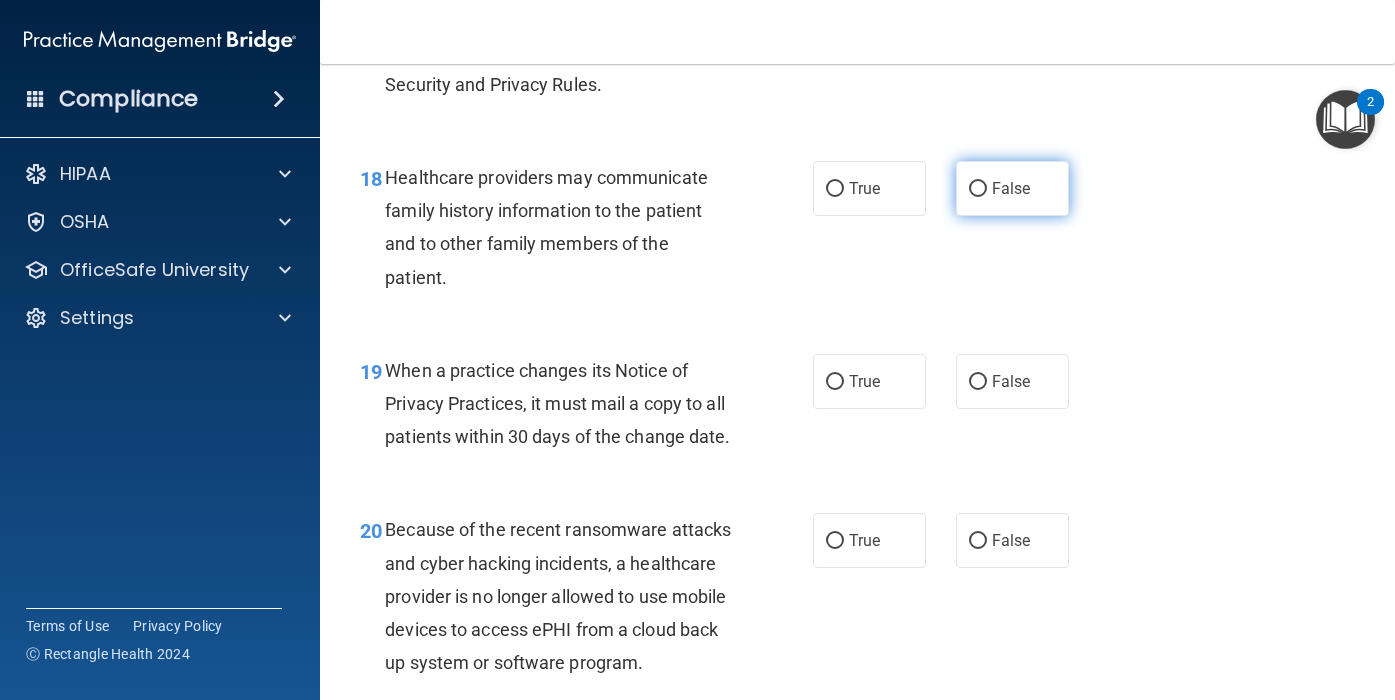 click on "False" at bounding box center [1012, 188] 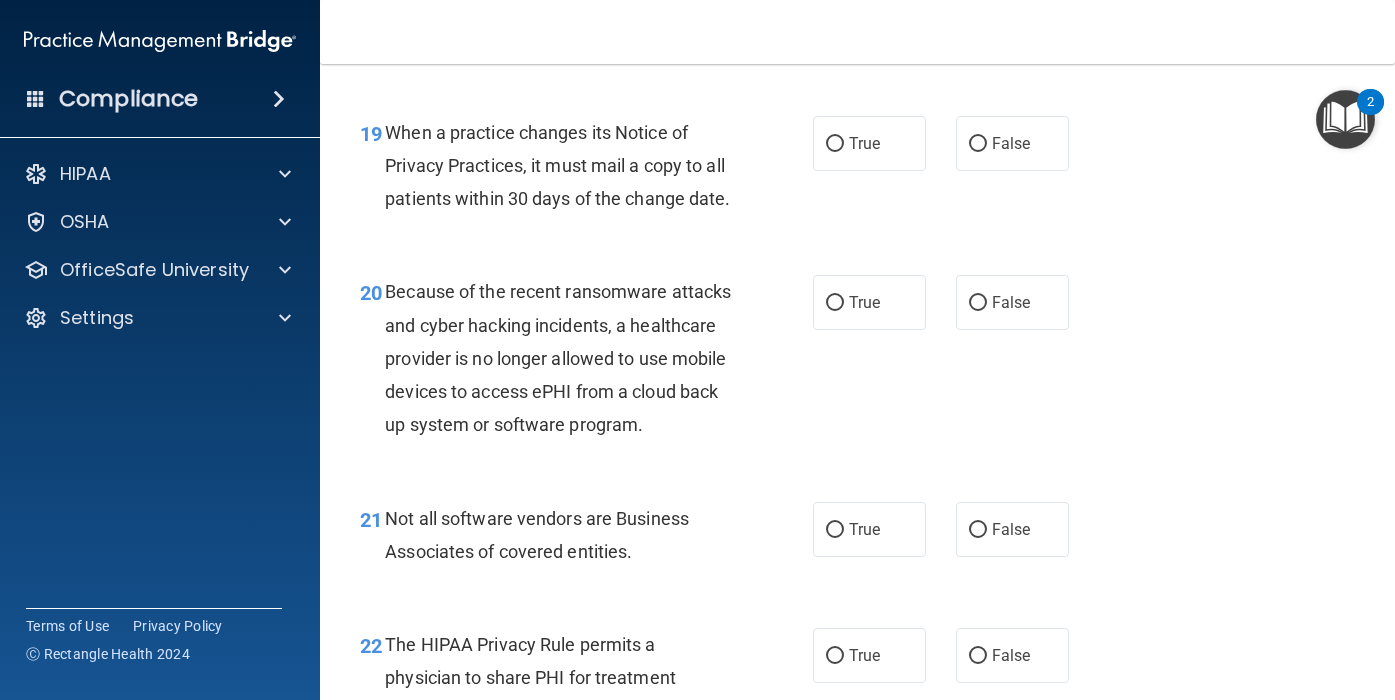 scroll, scrollTop: 3618, scrollLeft: 0, axis: vertical 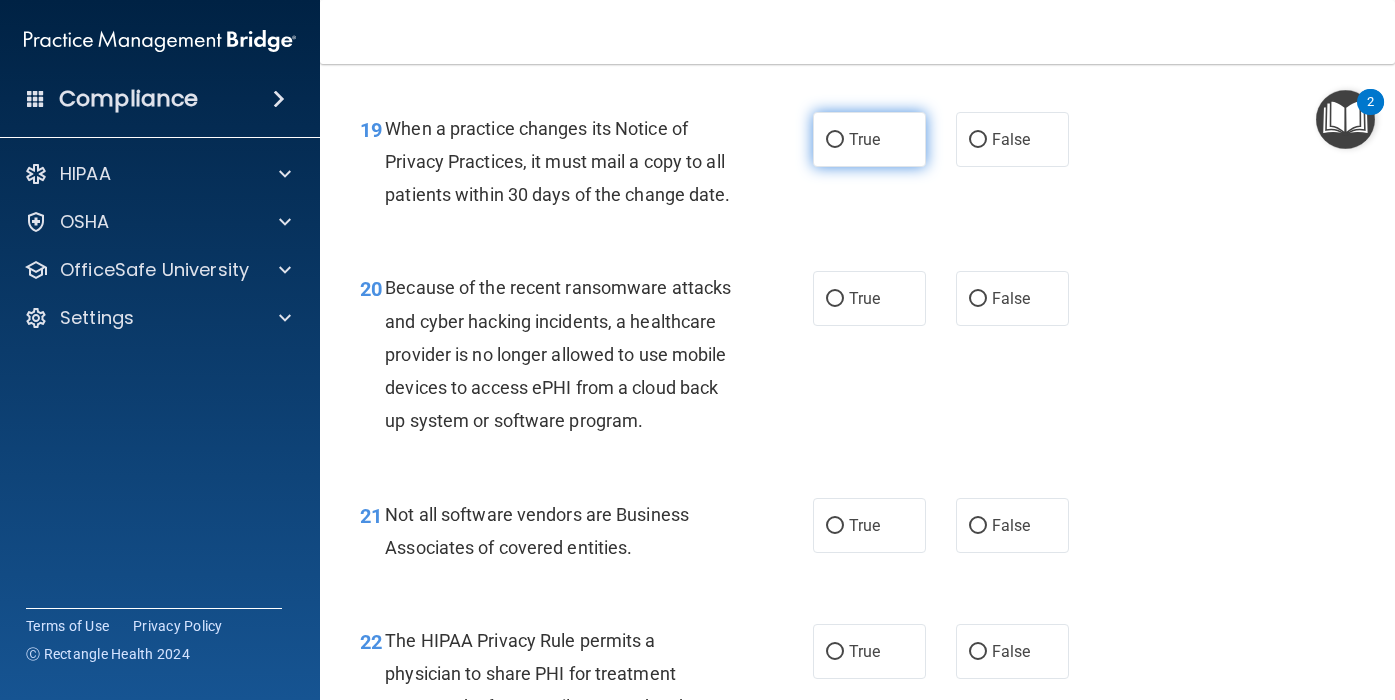 click on "True" at bounding box center (869, 139) 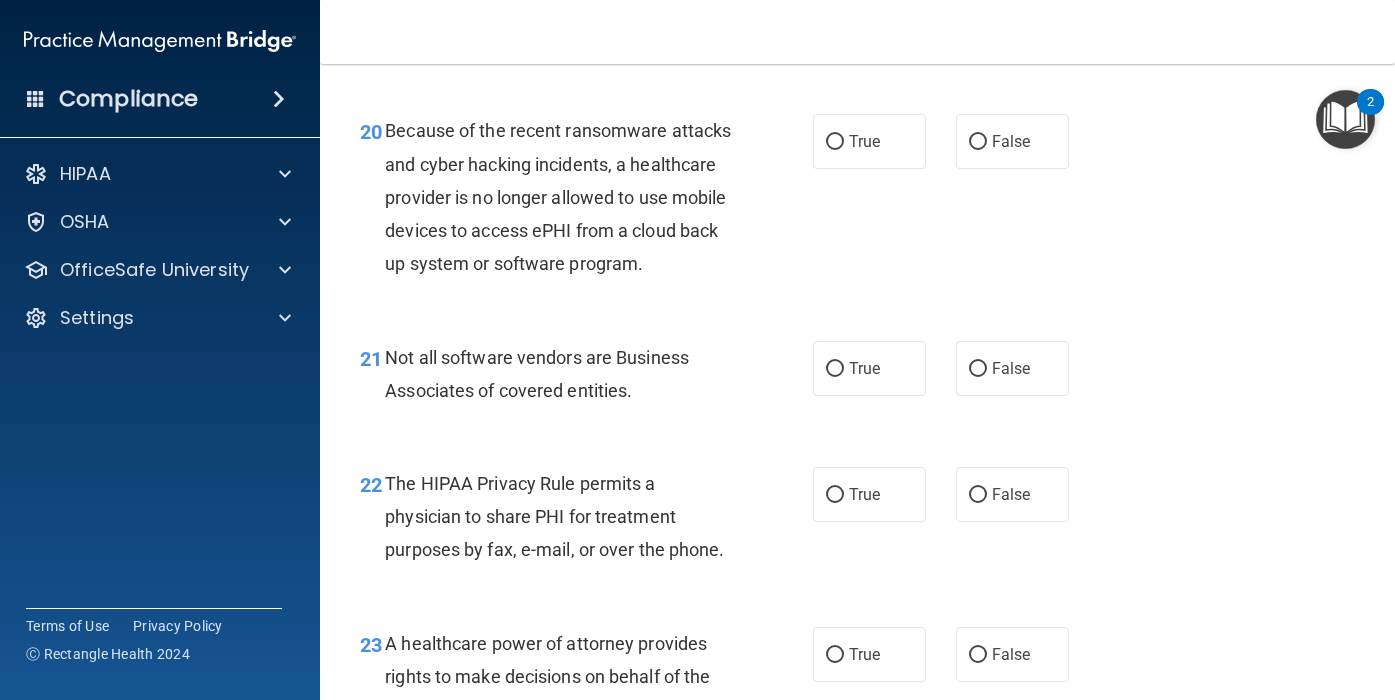 scroll, scrollTop: 3771, scrollLeft: 0, axis: vertical 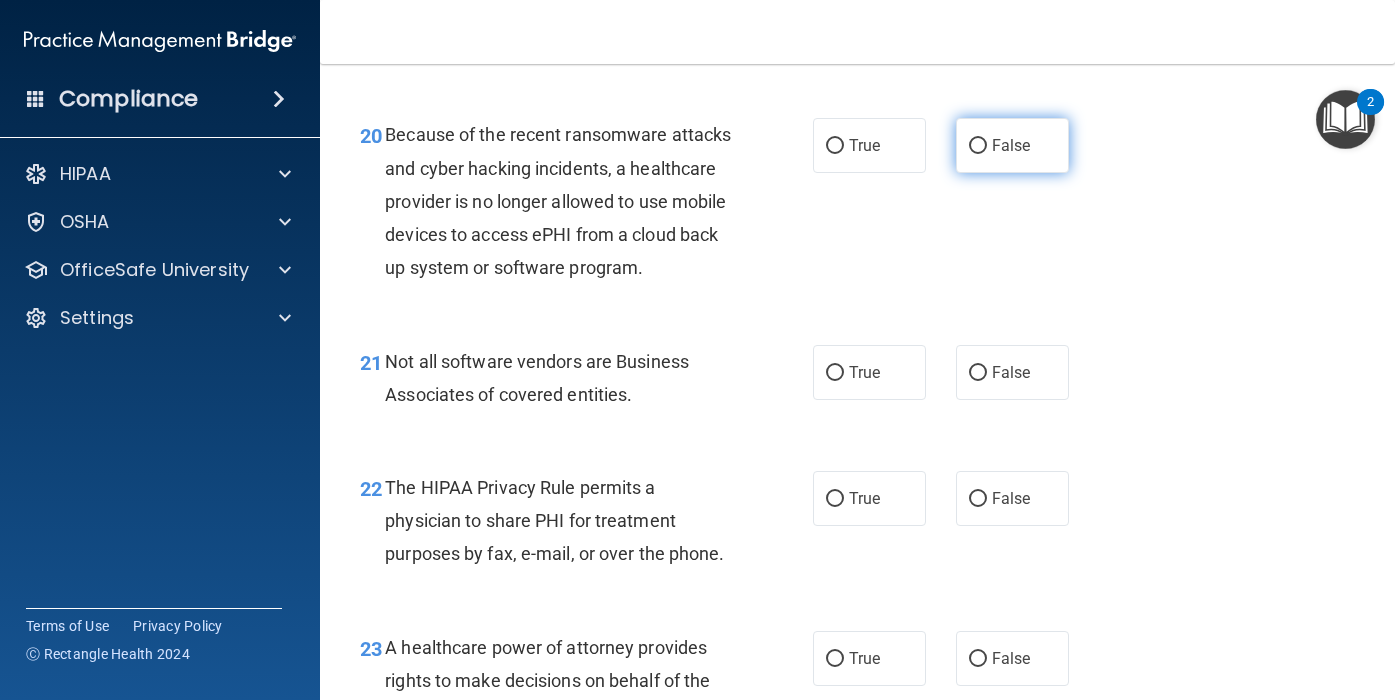 click on "False" at bounding box center (1012, 145) 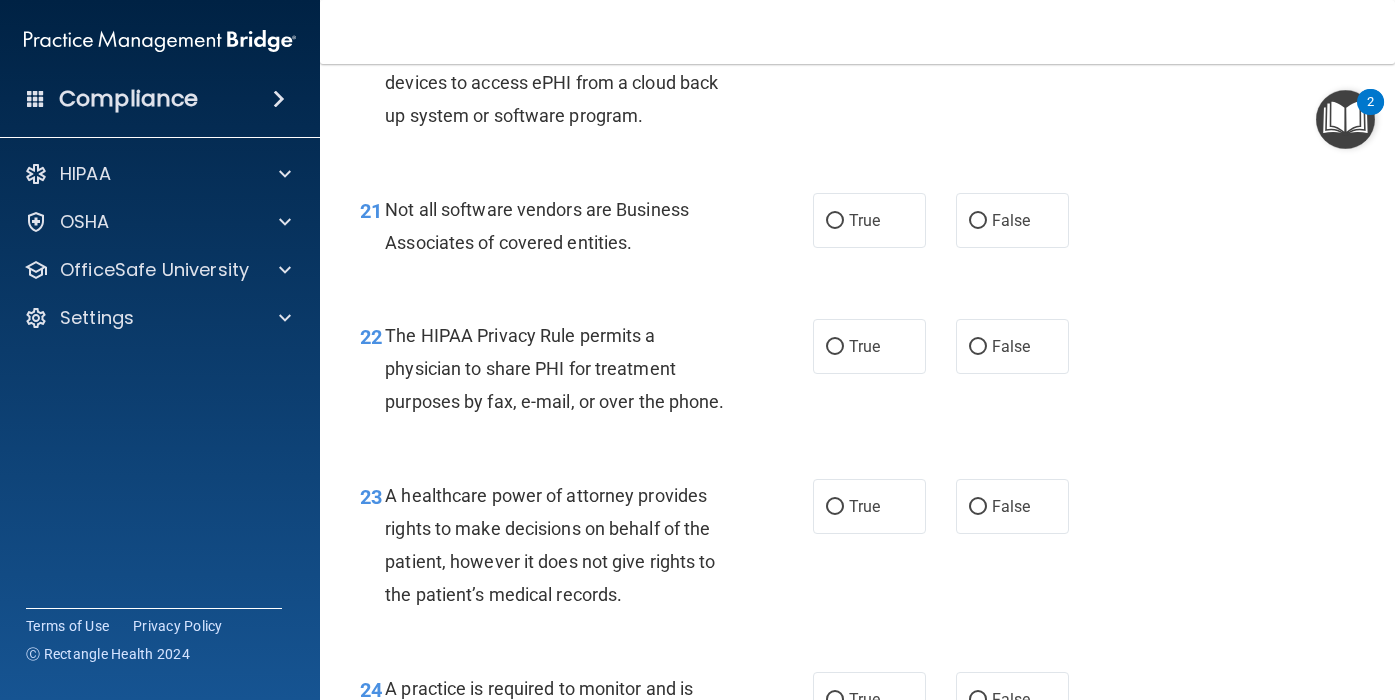 scroll, scrollTop: 3935, scrollLeft: 0, axis: vertical 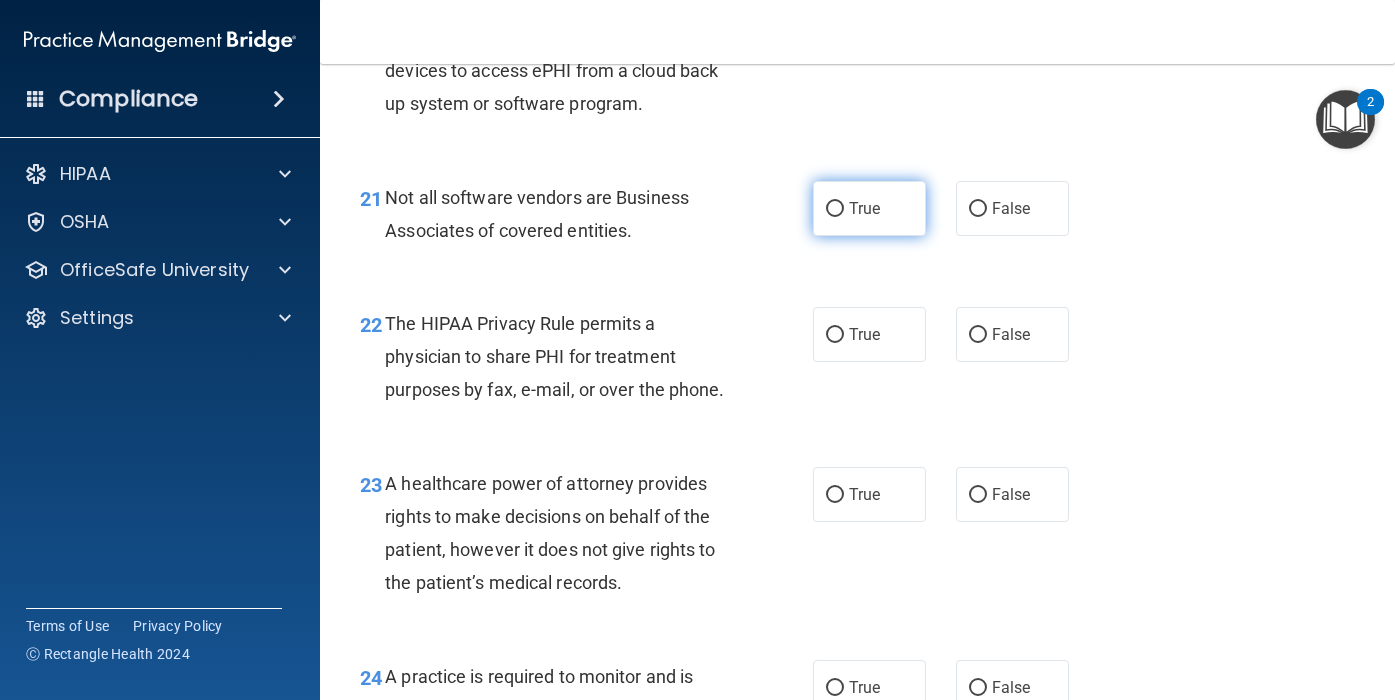 click on "True" at bounding box center [869, 208] 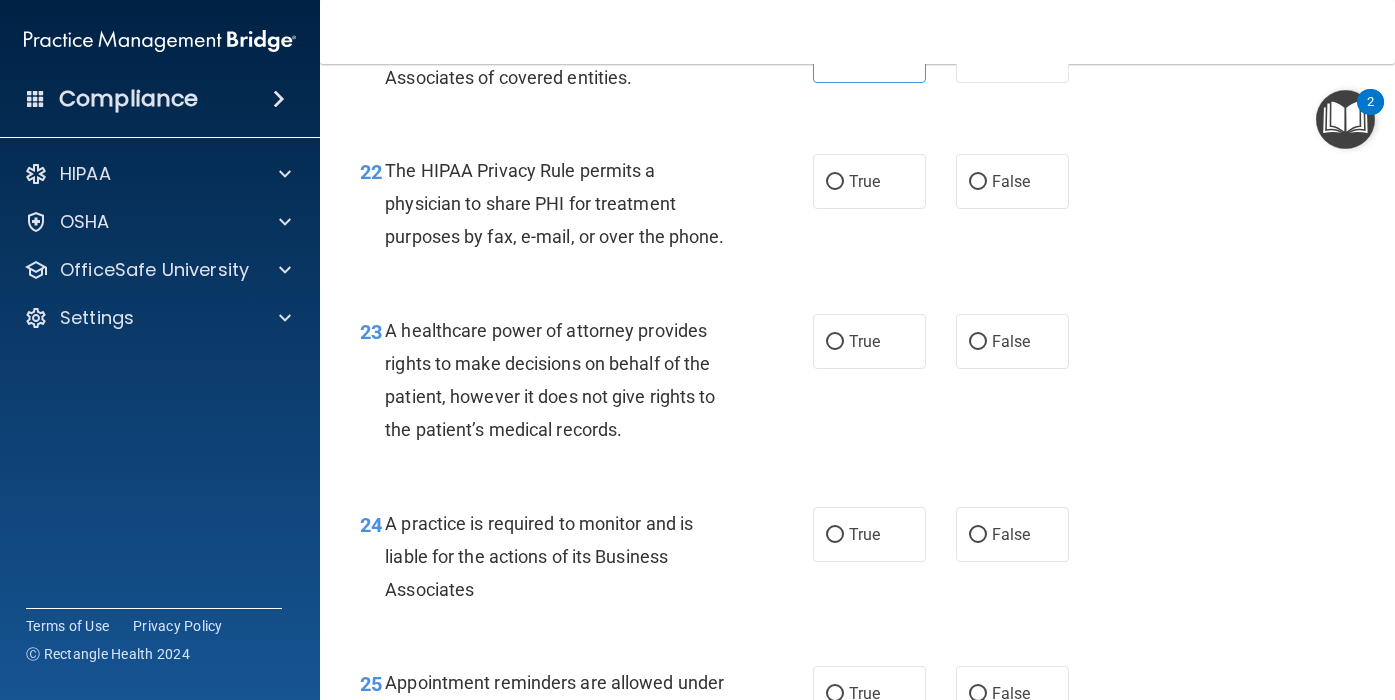 scroll, scrollTop: 4094, scrollLeft: 0, axis: vertical 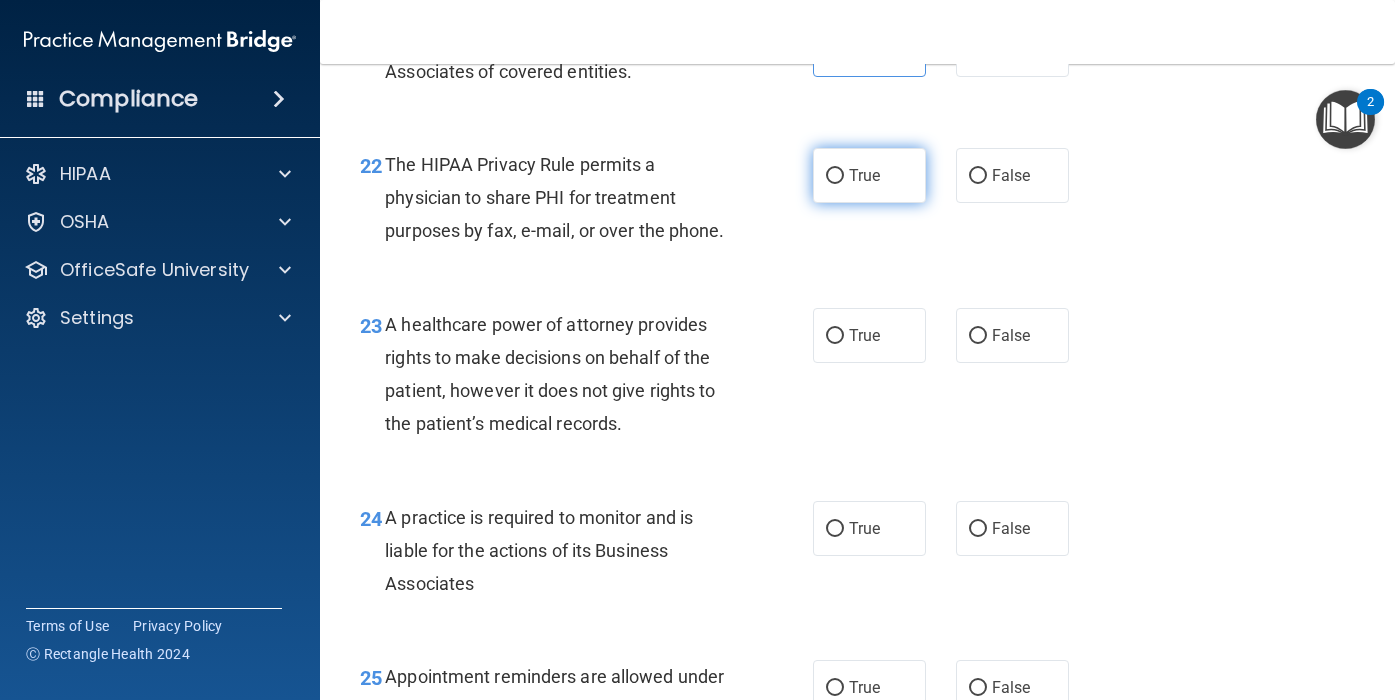 click on "True" at bounding box center (869, 175) 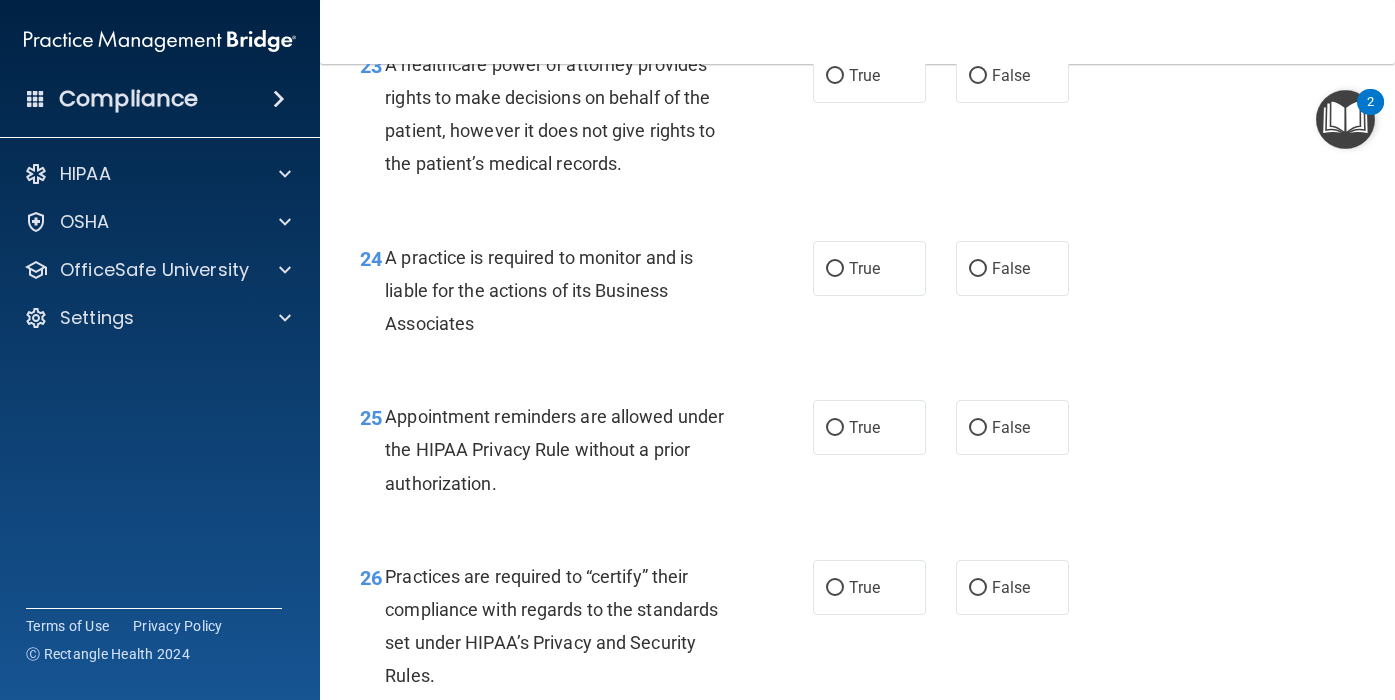 scroll, scrollTop: 4355, scrollLeft: 0, axis: vertical 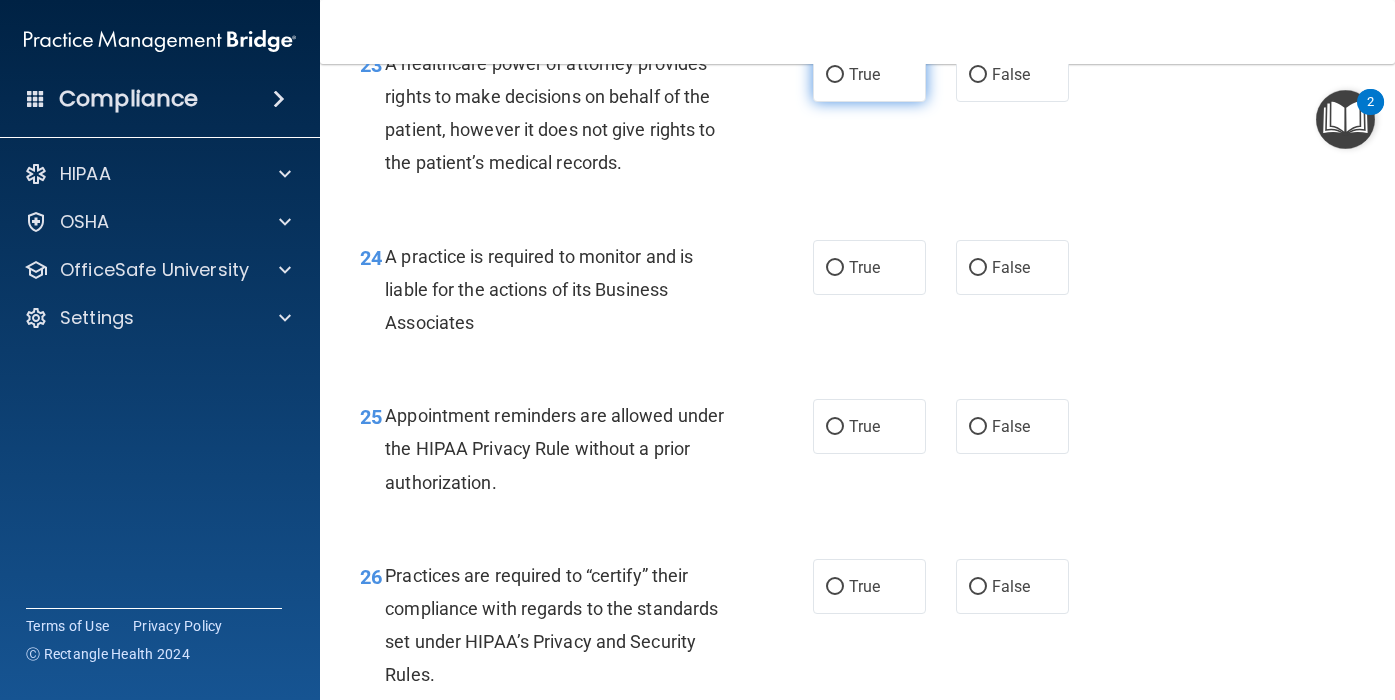click on "True" at bounding box center [869, 74] 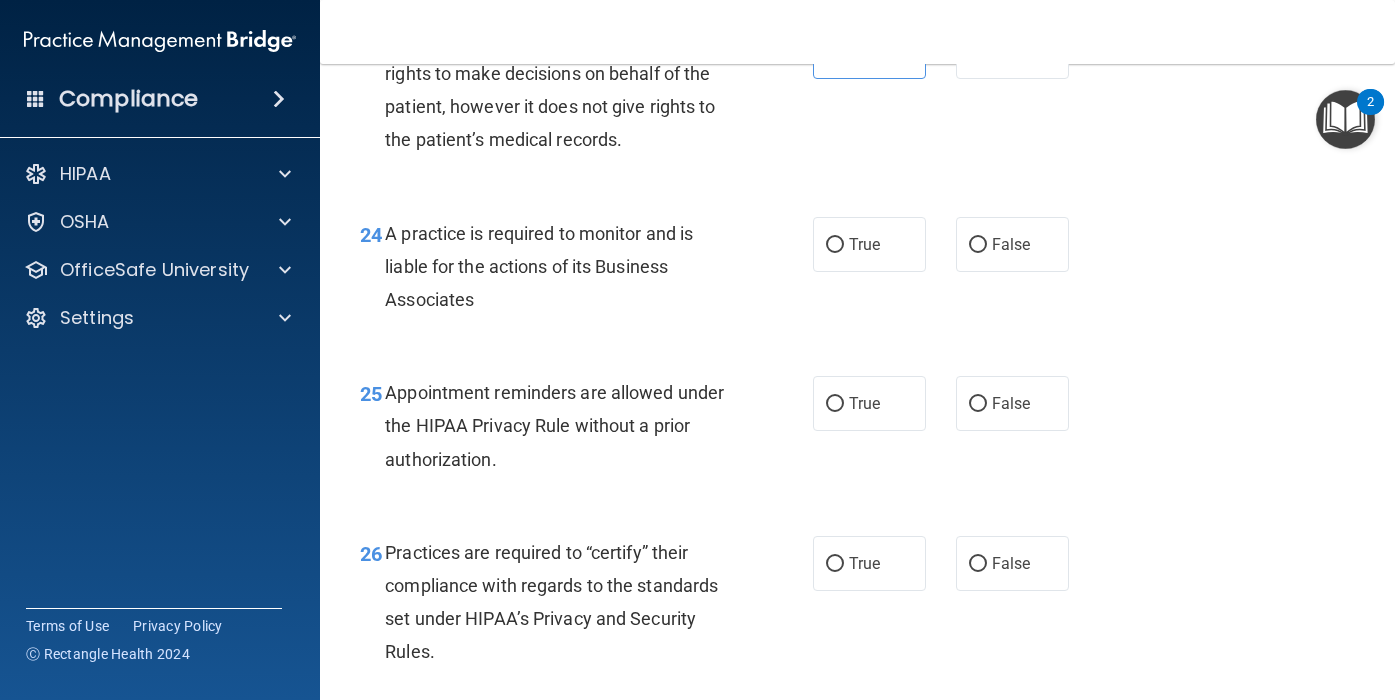 scroll, scrollTop: 4384, scrollLeft: 0, axis: vertical 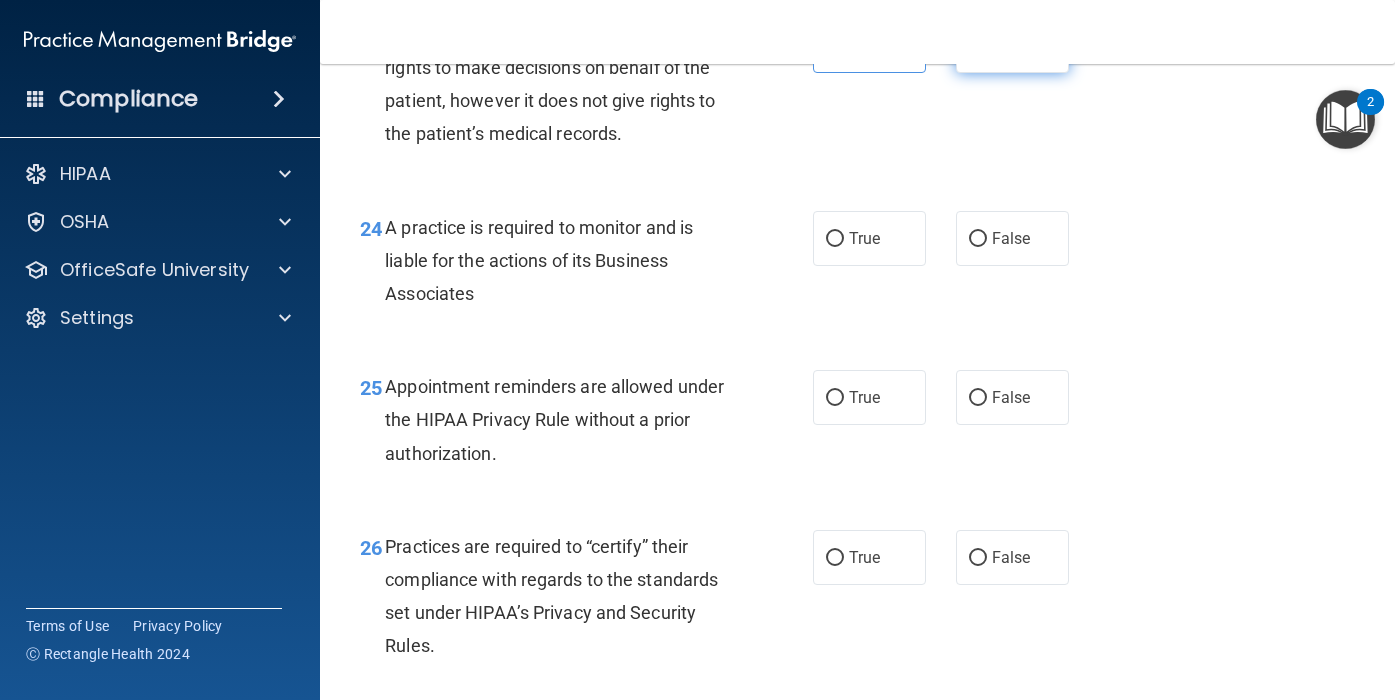 click on "False" at bounding box center [1012, 45] 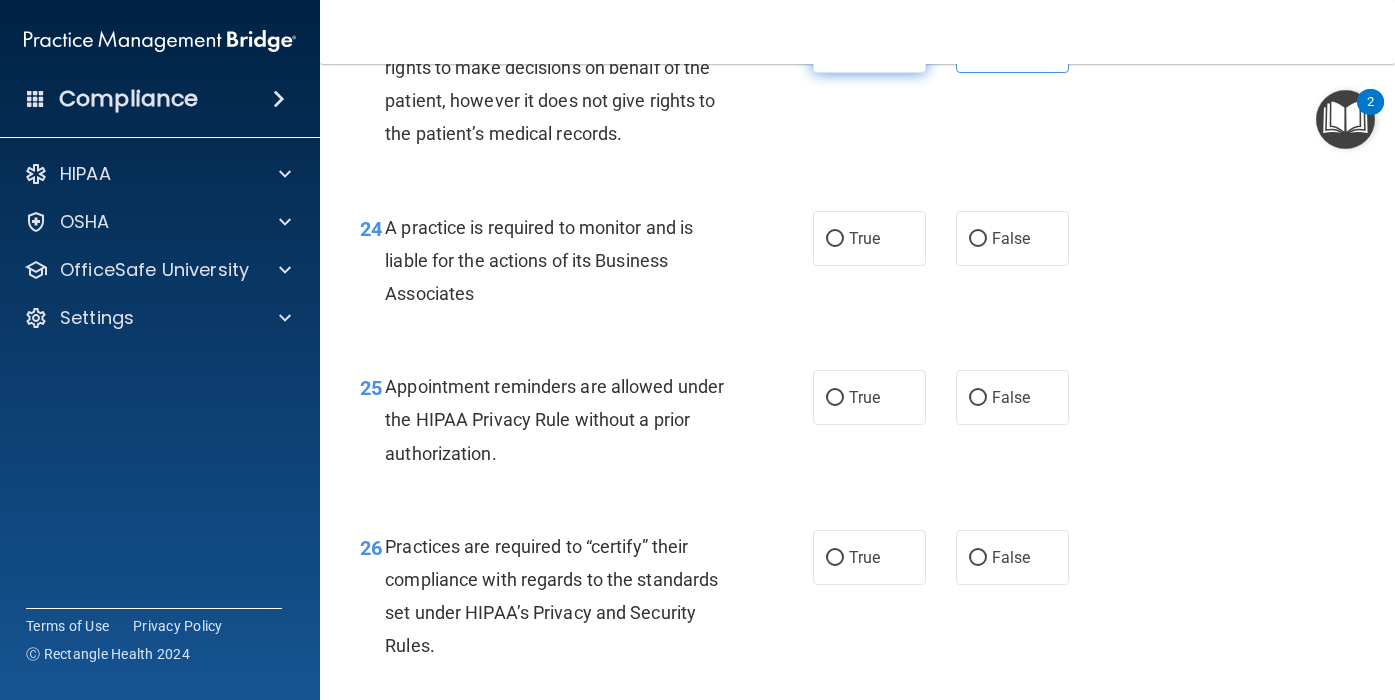 click on "True" at bounding box center (869, 45) 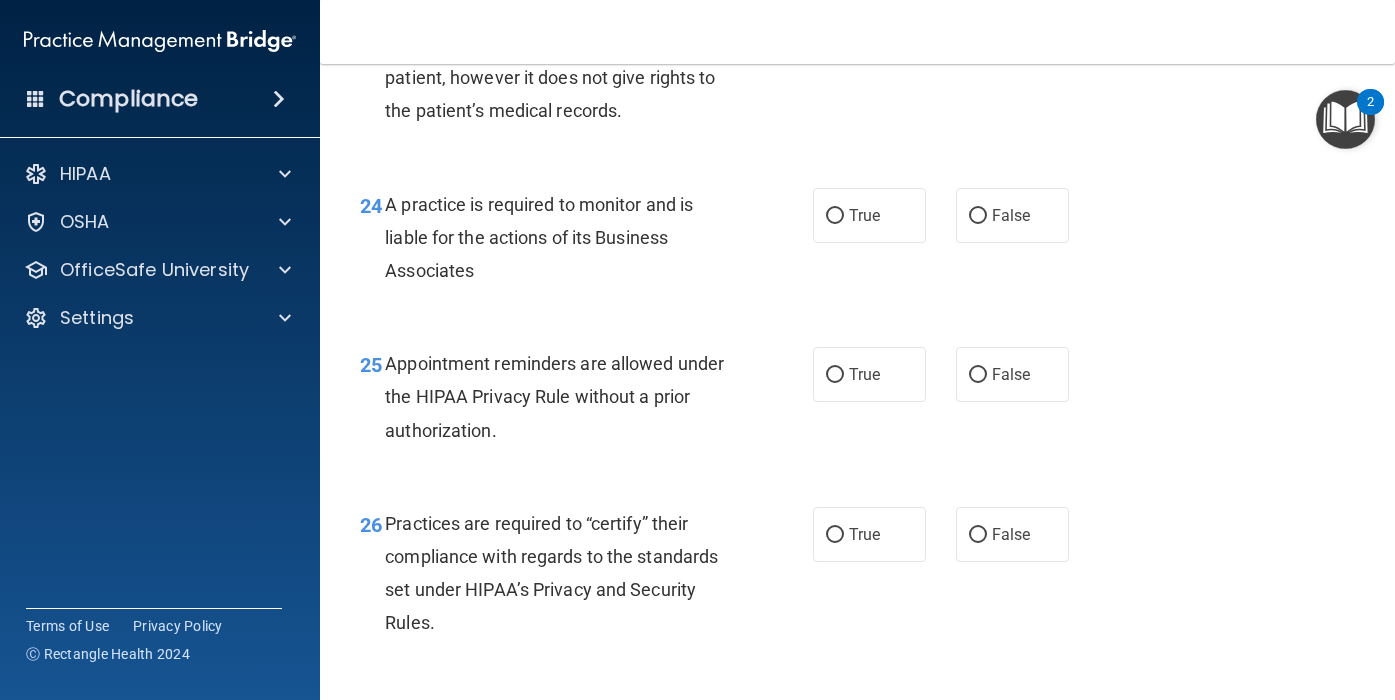 scroll, scrollTop: 4405, scrollLeft: 0, axis: vertical 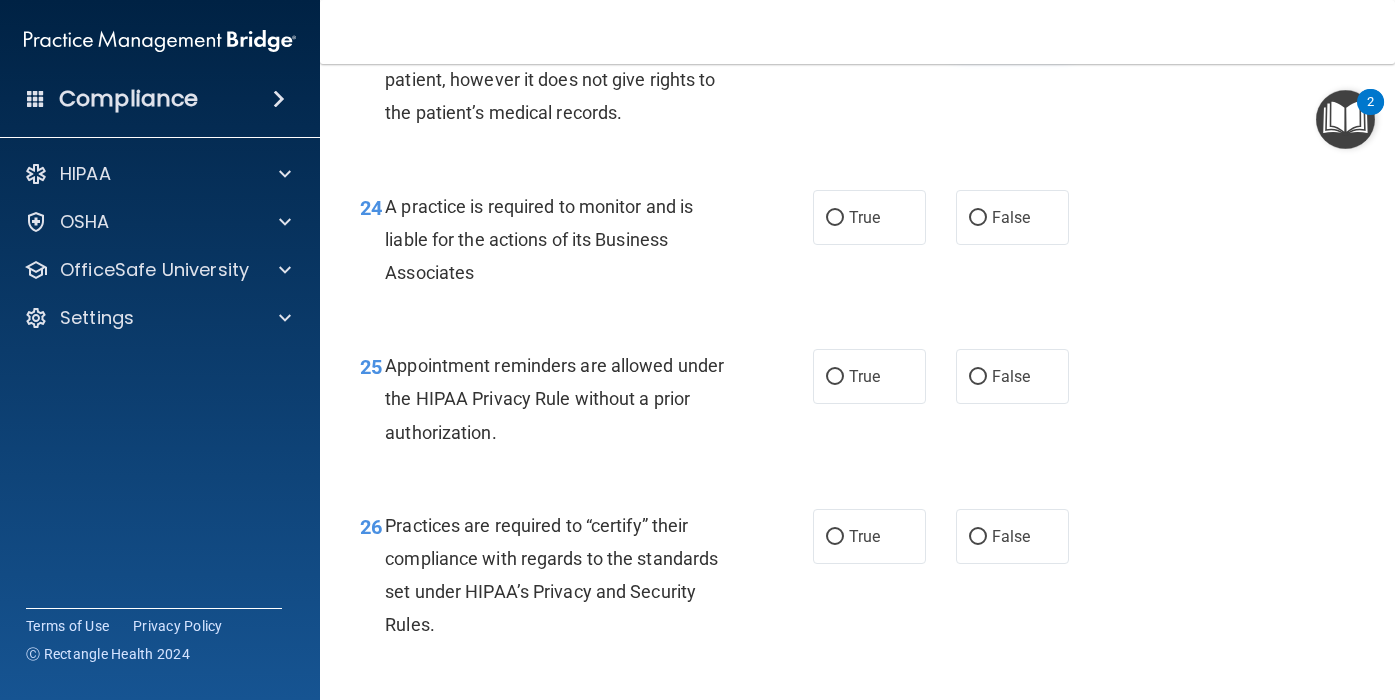 click on "False" at bounding box center [1012, 24] 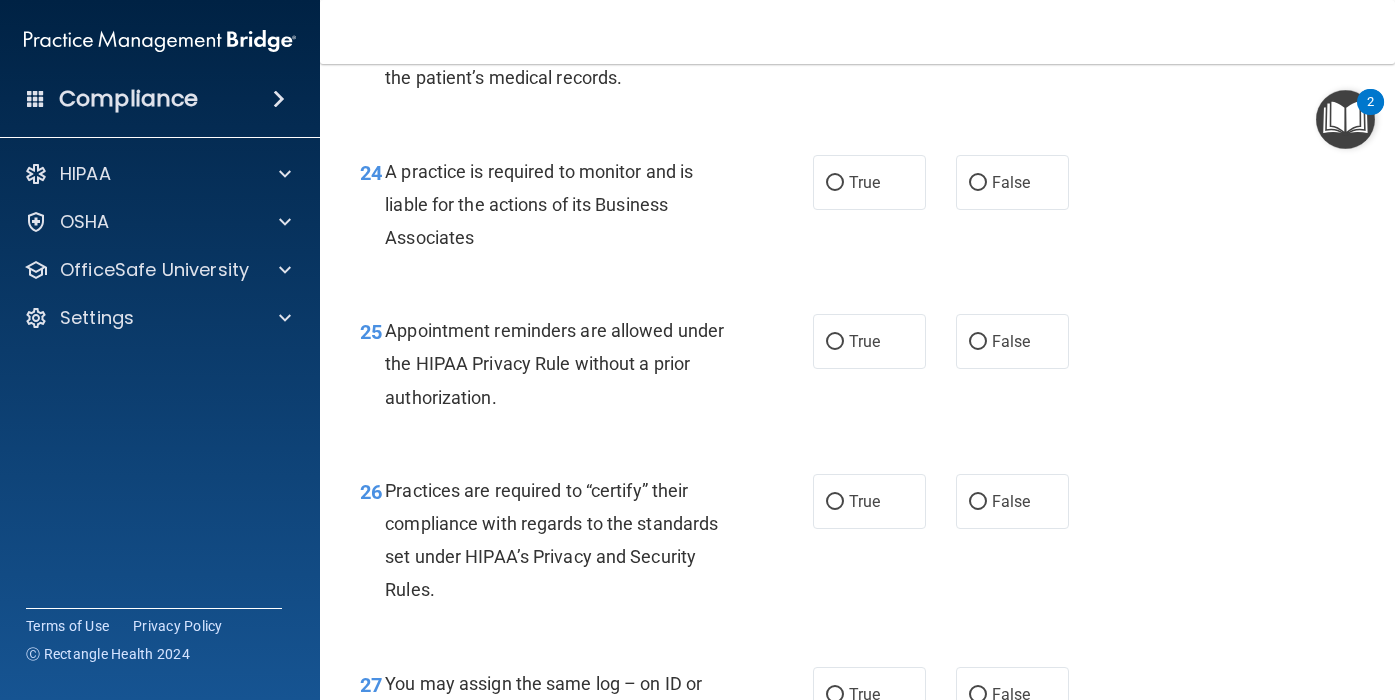 scroll, scrollTop: 4446, scrollLeft: 0, axis: vertical 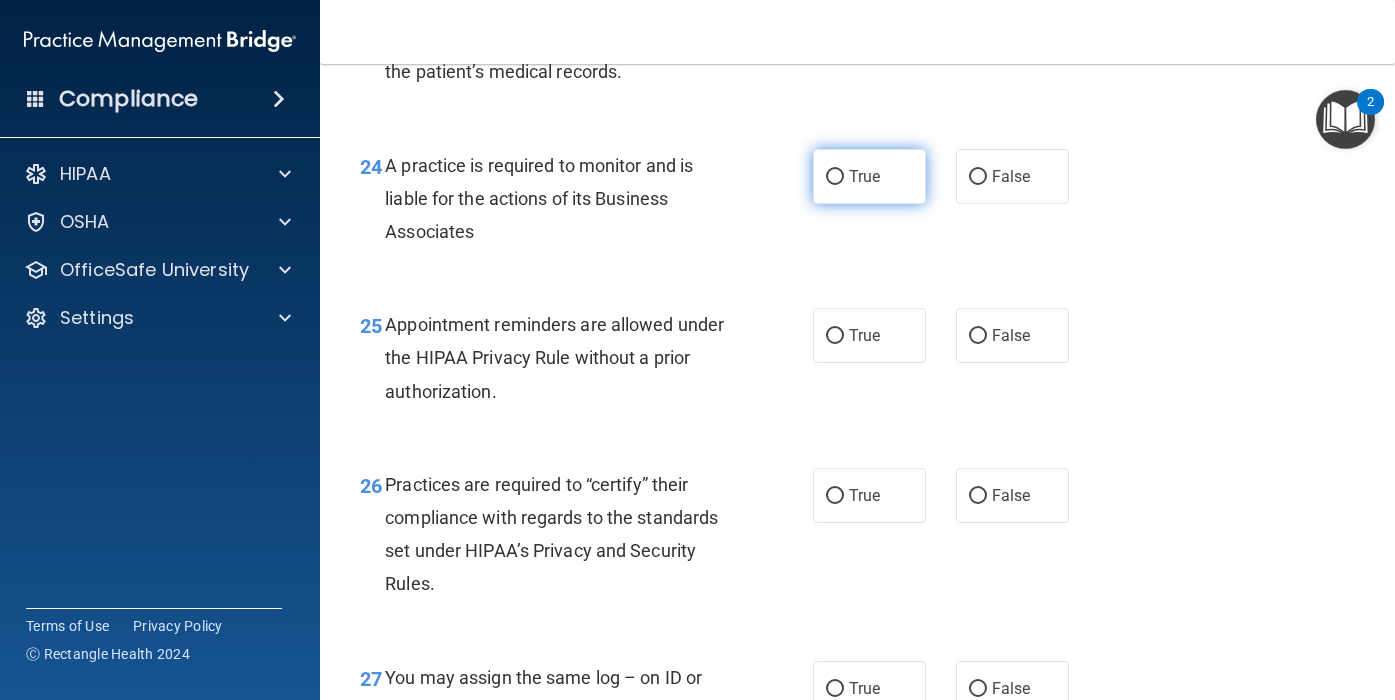 click on "True" at bounding box center (869, 176) 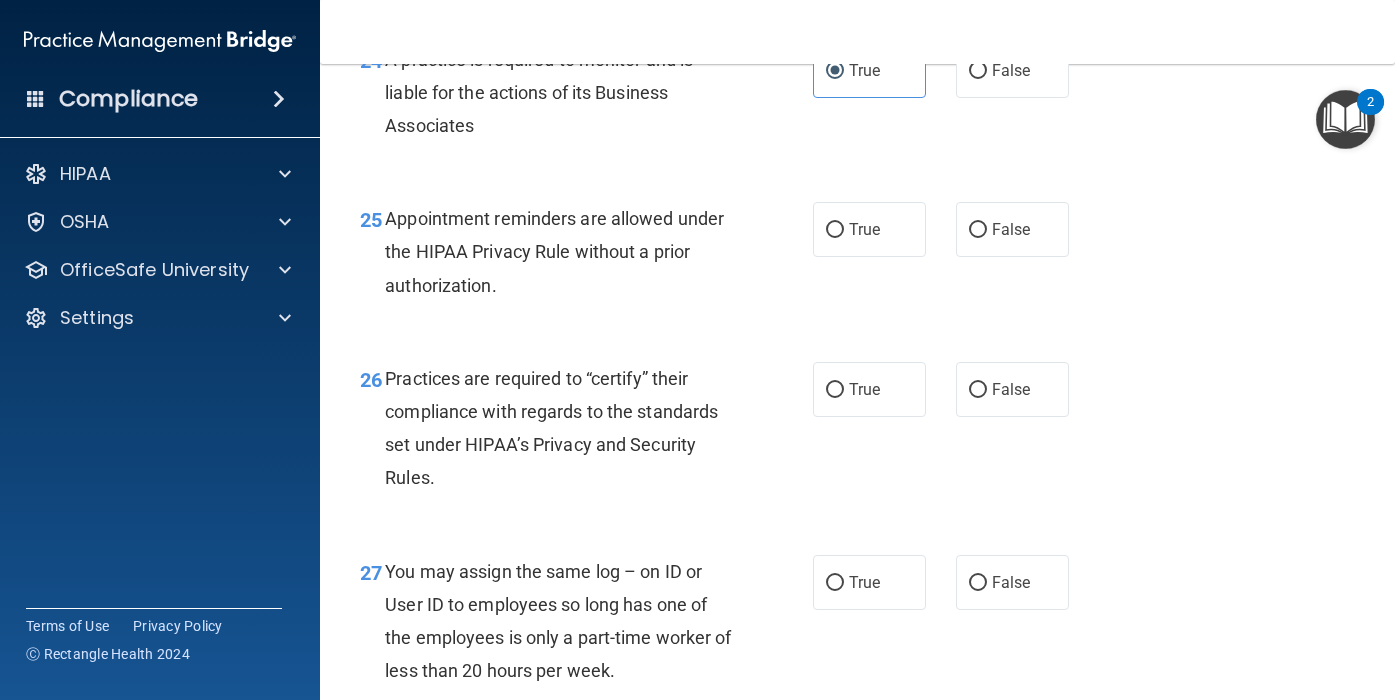 scroll, scrollTop: 4571, scrollLeft: 0, axis: vertical 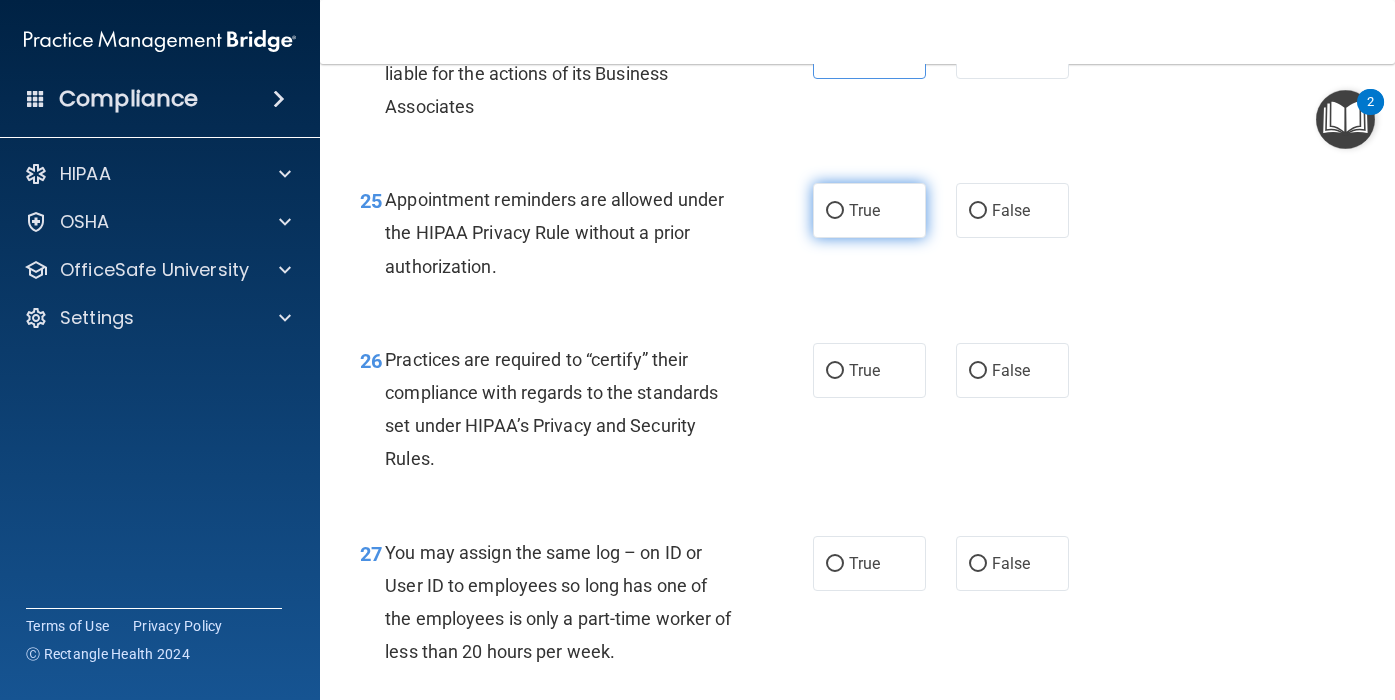 click on "True" at bounding box center [869, 210] 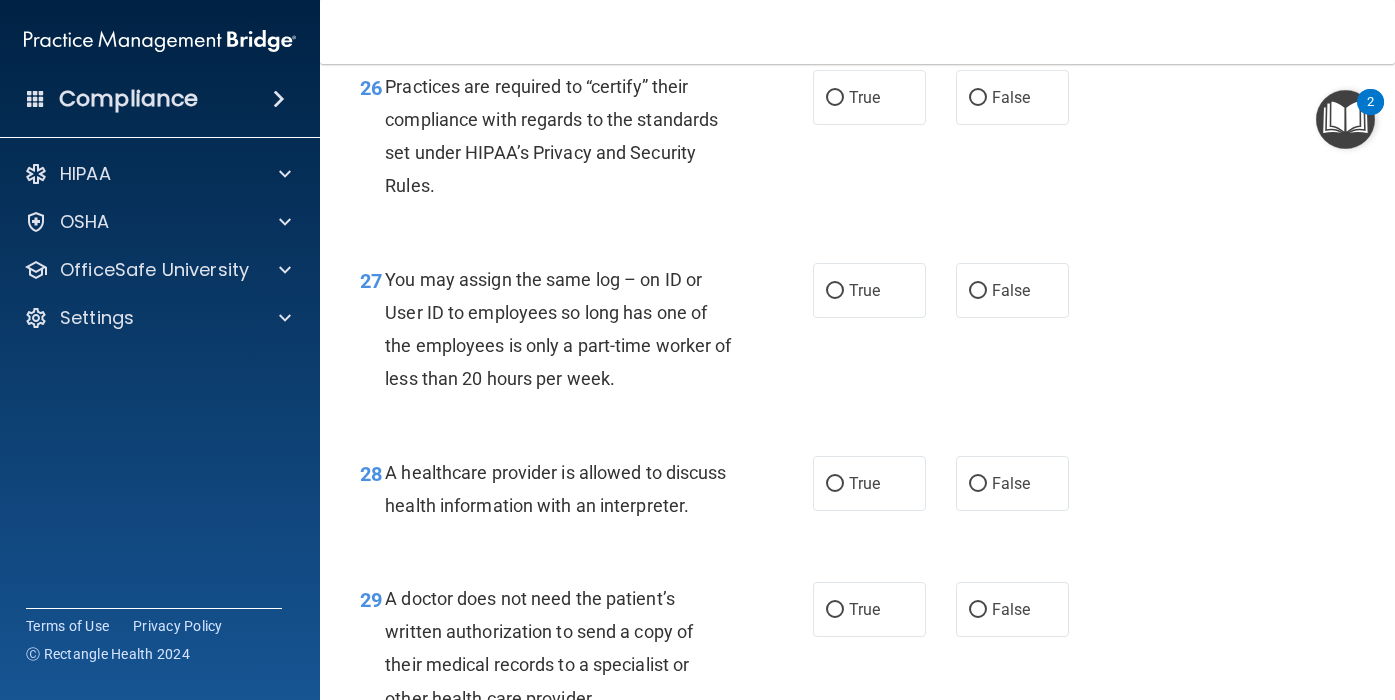 scroll, scrollTop: 4832, scrollLeft: 0, axis: vertical 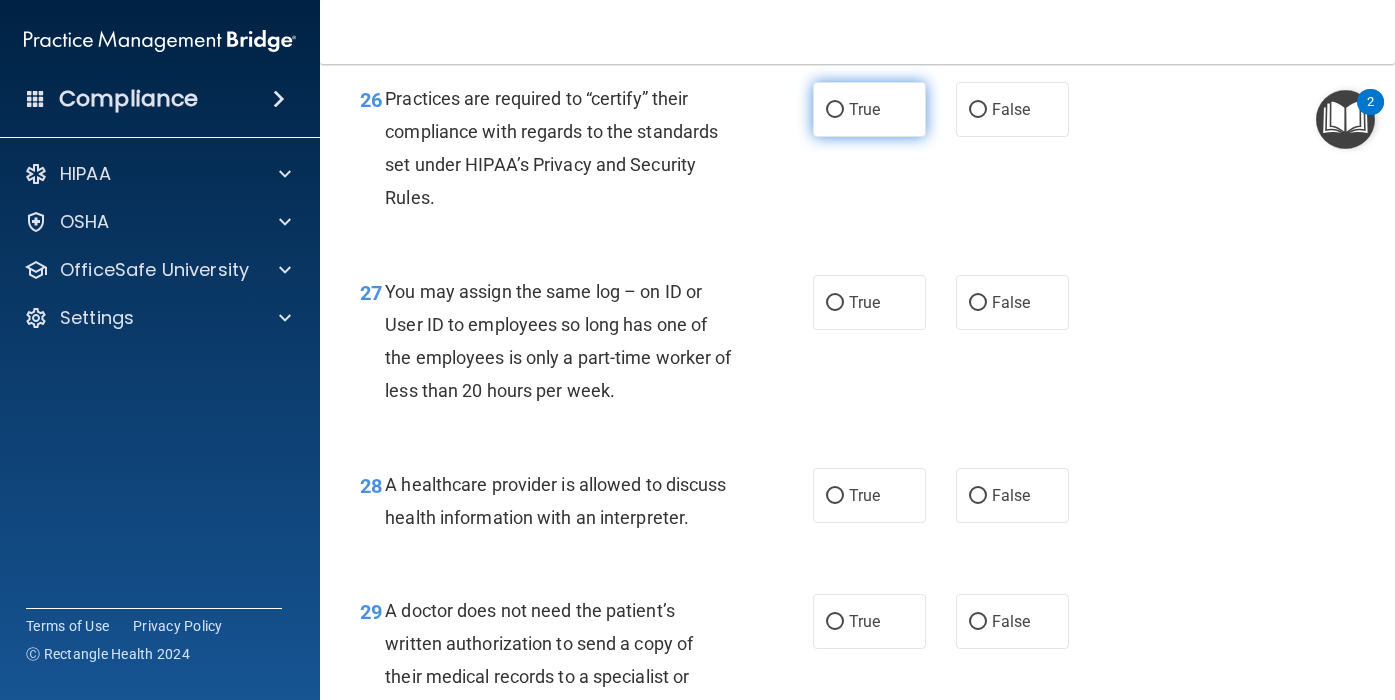 click on "True" at bounding box center (869, 109) 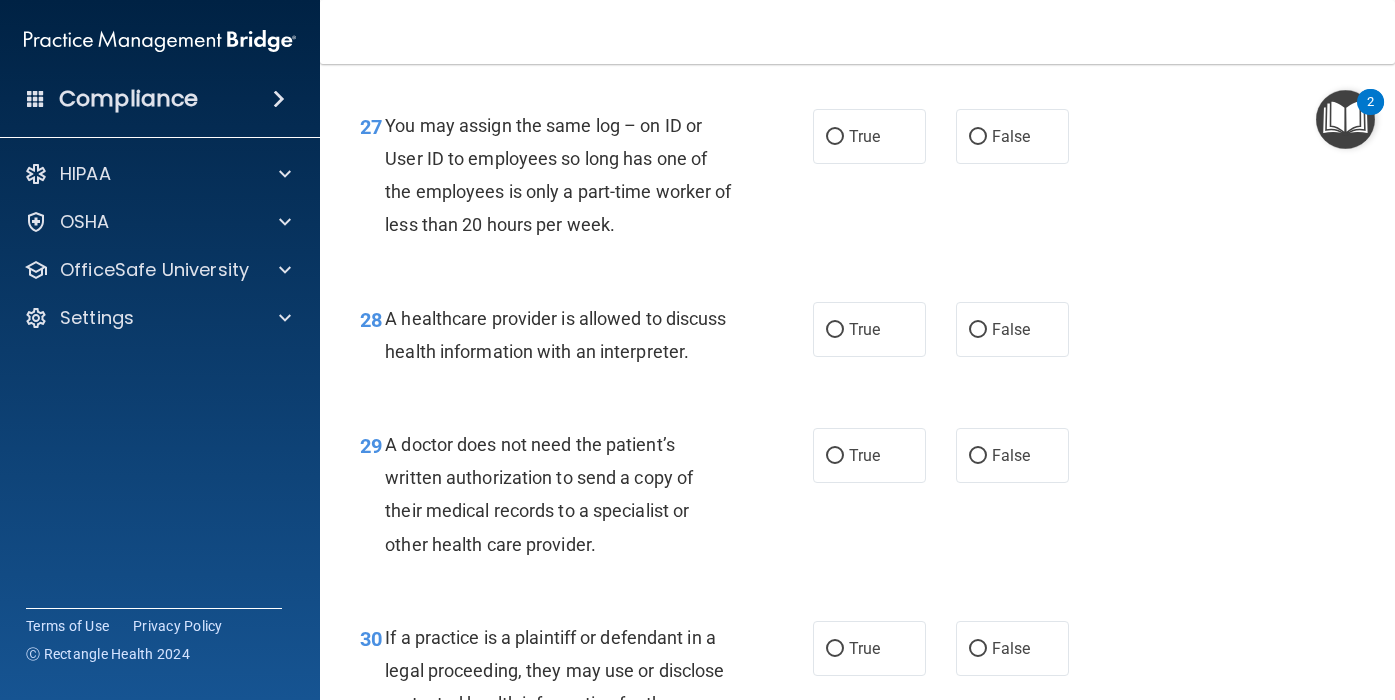 scroll, scrollTop: 5003, scrollLeft: 0, axis: vertical 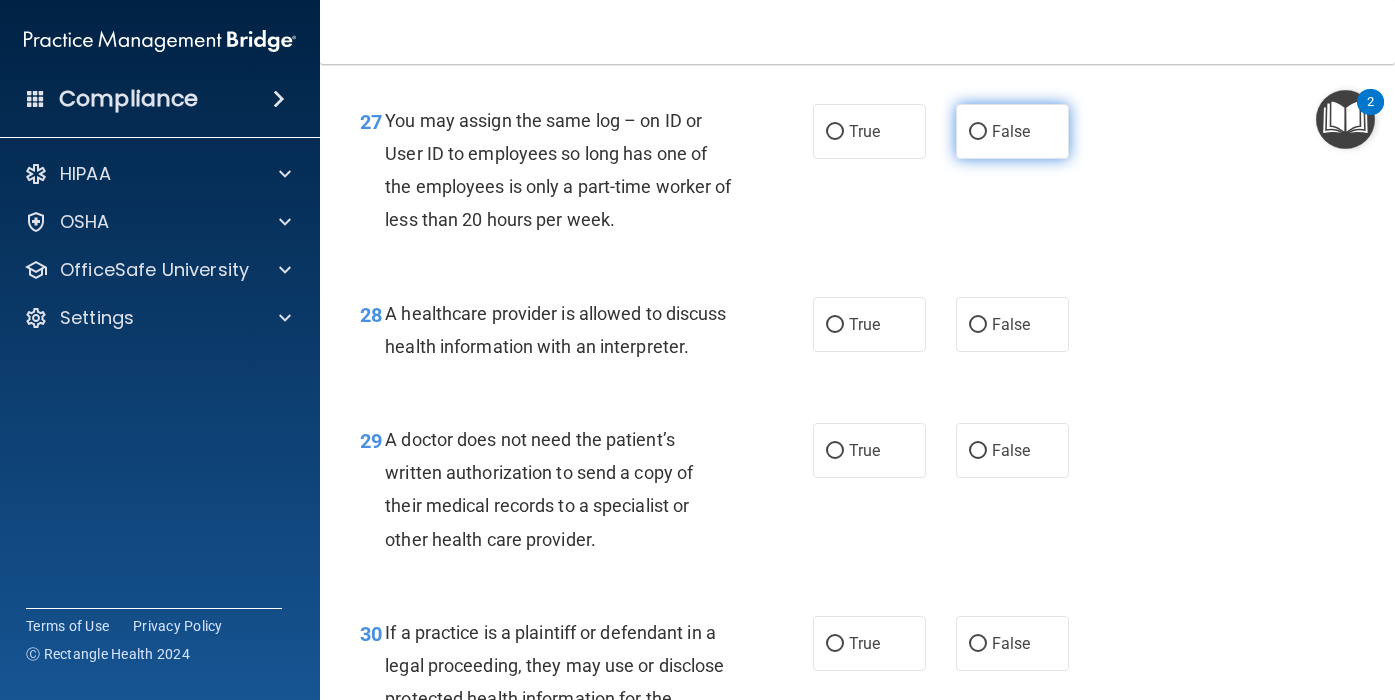 click on "False" at bounding box center [1011, 131] 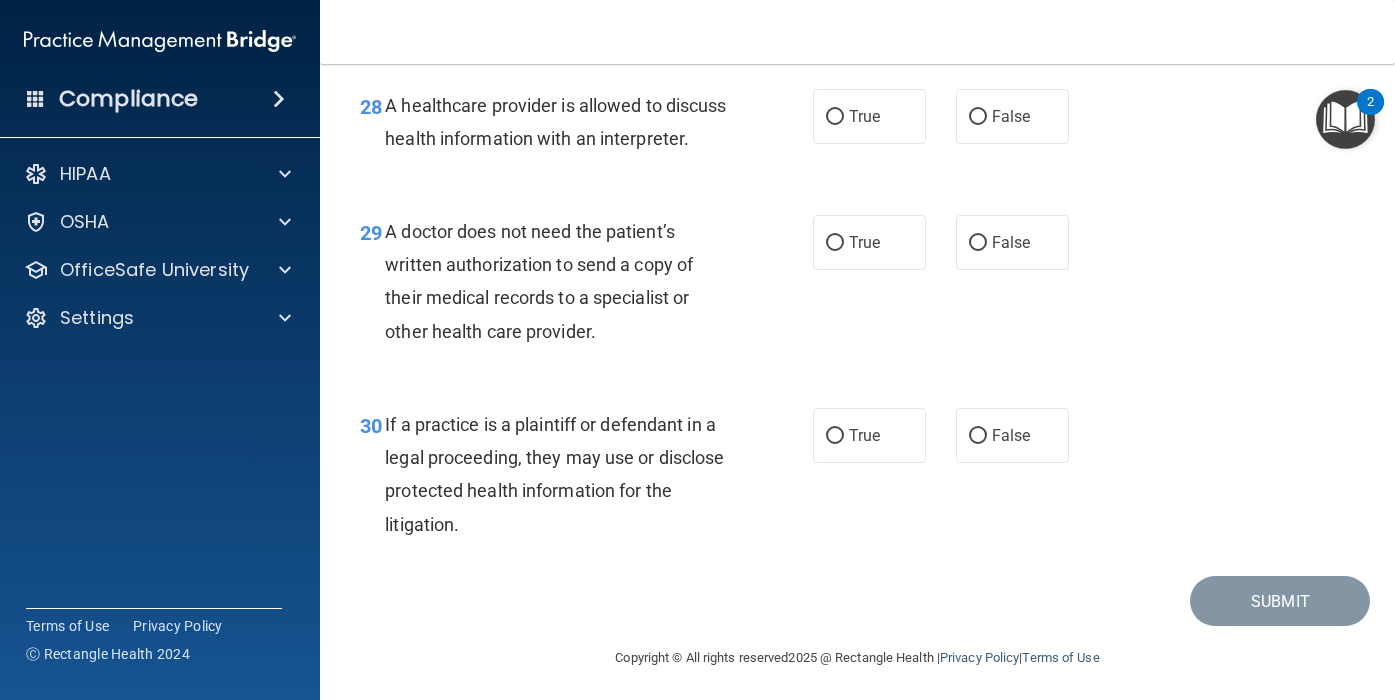 scroll, scrollTop: 5216, scrollLeft: 0, axis: vertical 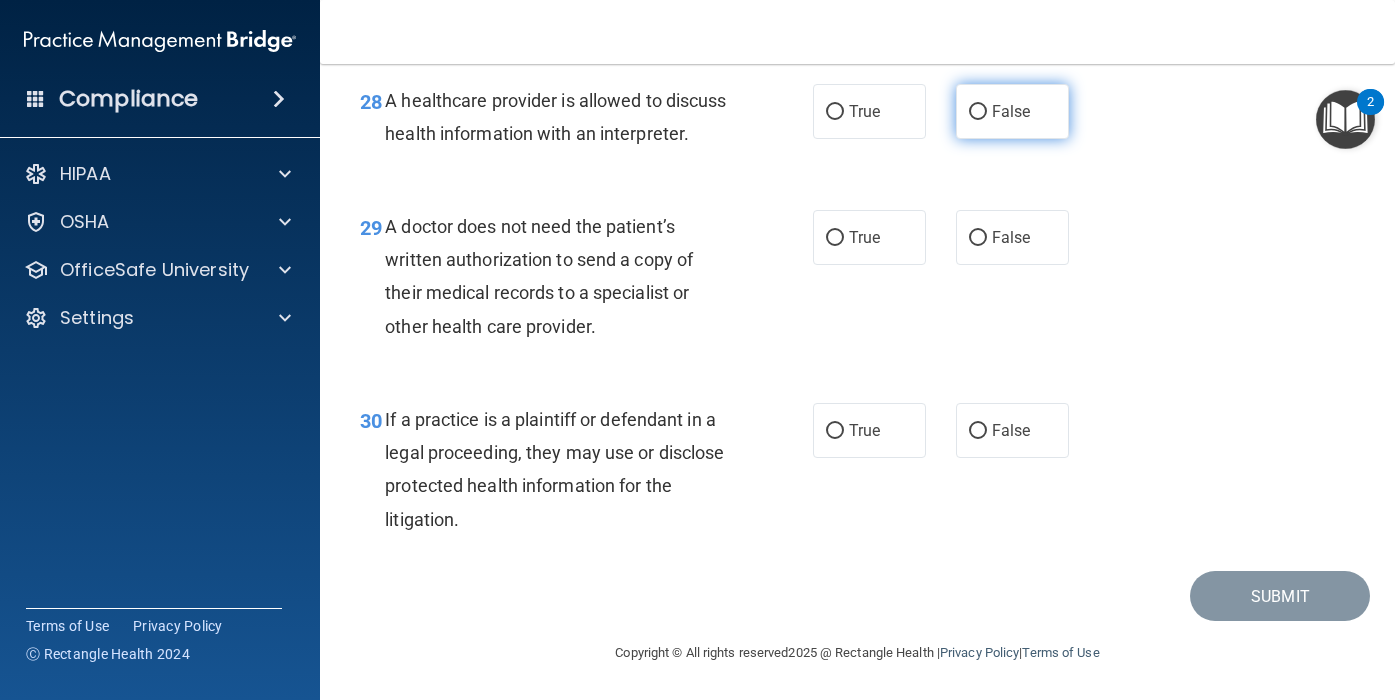 click on "False" at bounding box center (1012, 111) 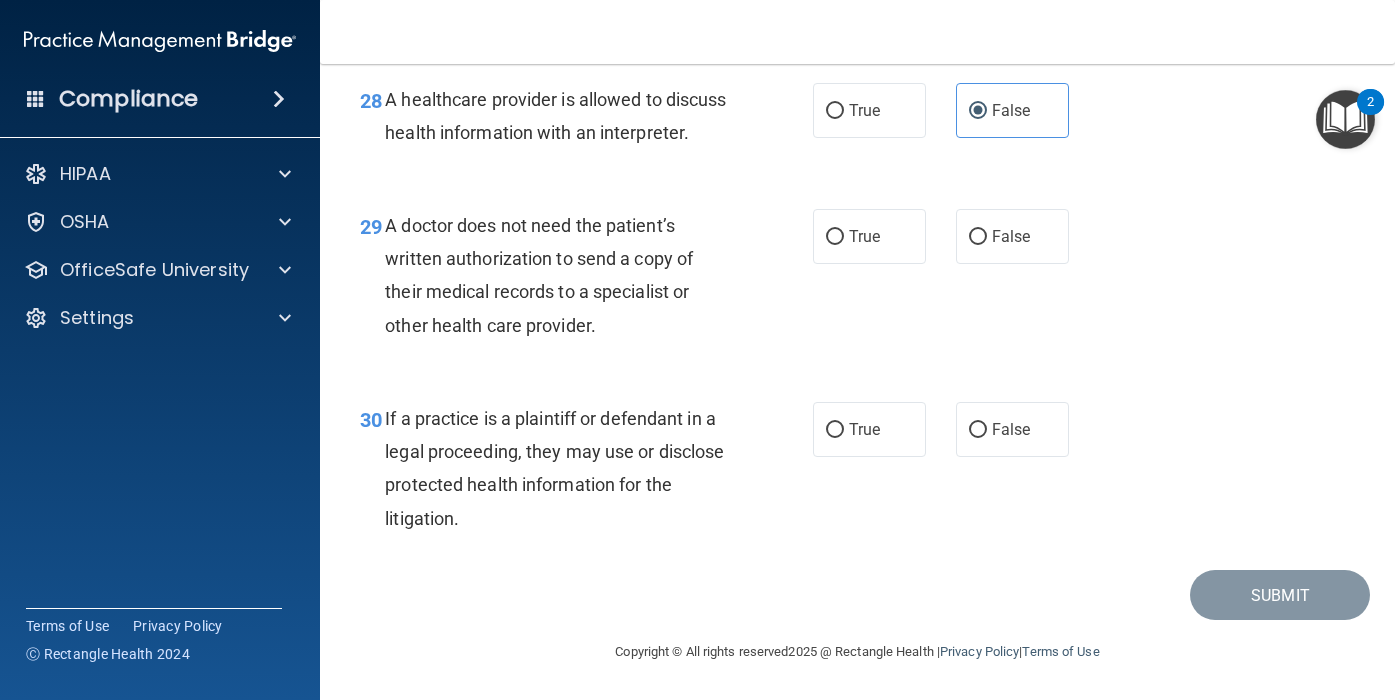 scroll, scrollTop: 5309, scrollLeft: 0, axis: vertical 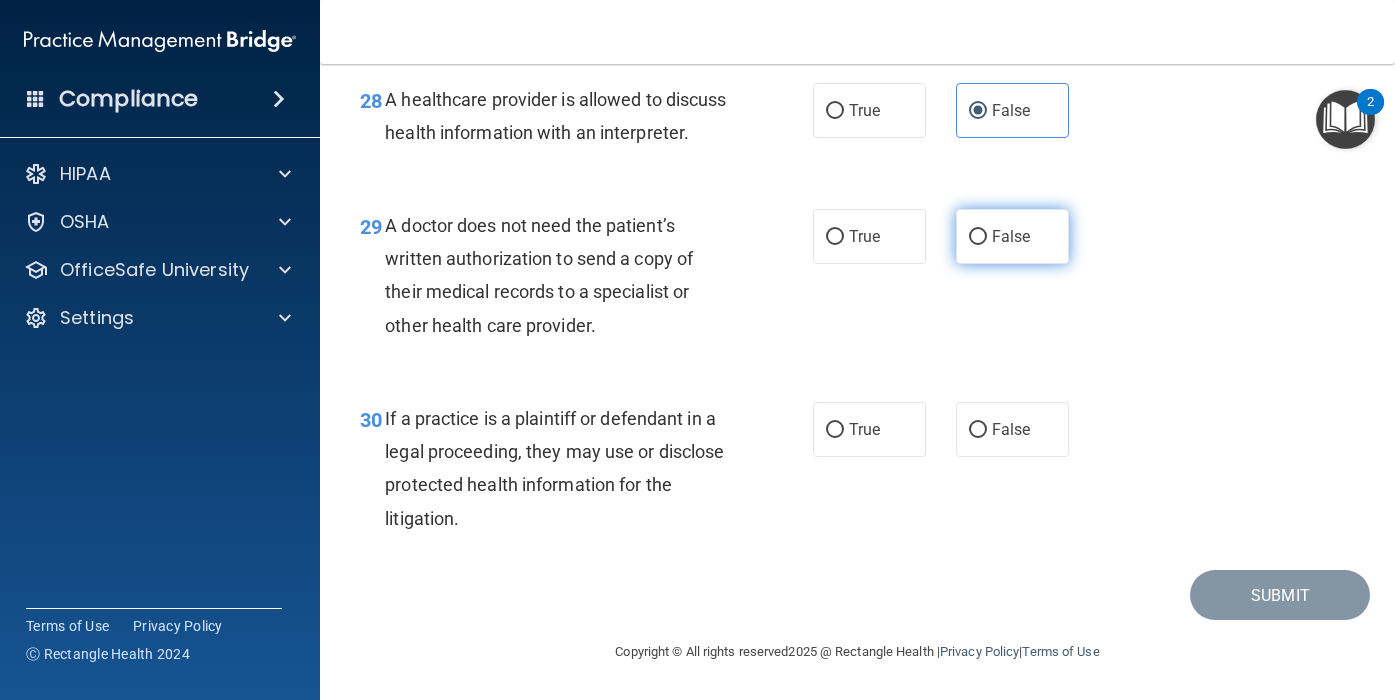click on "False" at bounding box center (1012, 236) 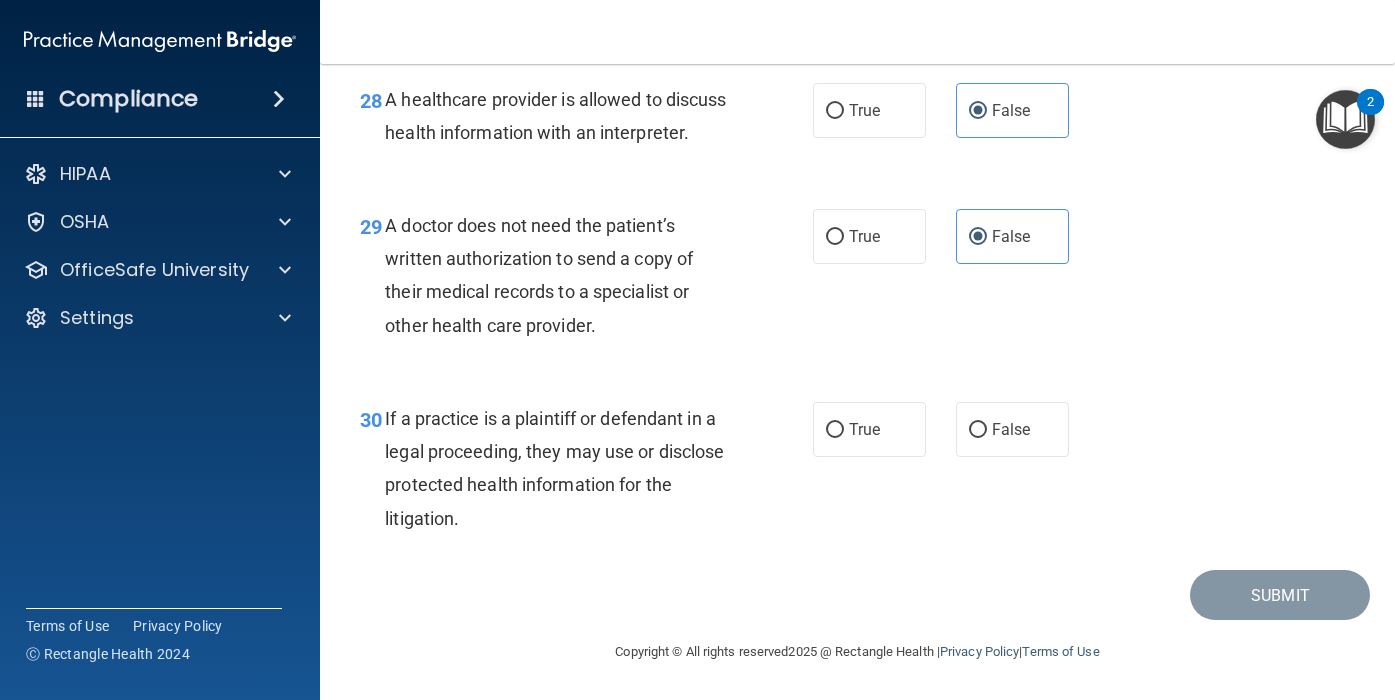 scroll, scrollTop: 5318, scrollLeft: 0, axis: vertical 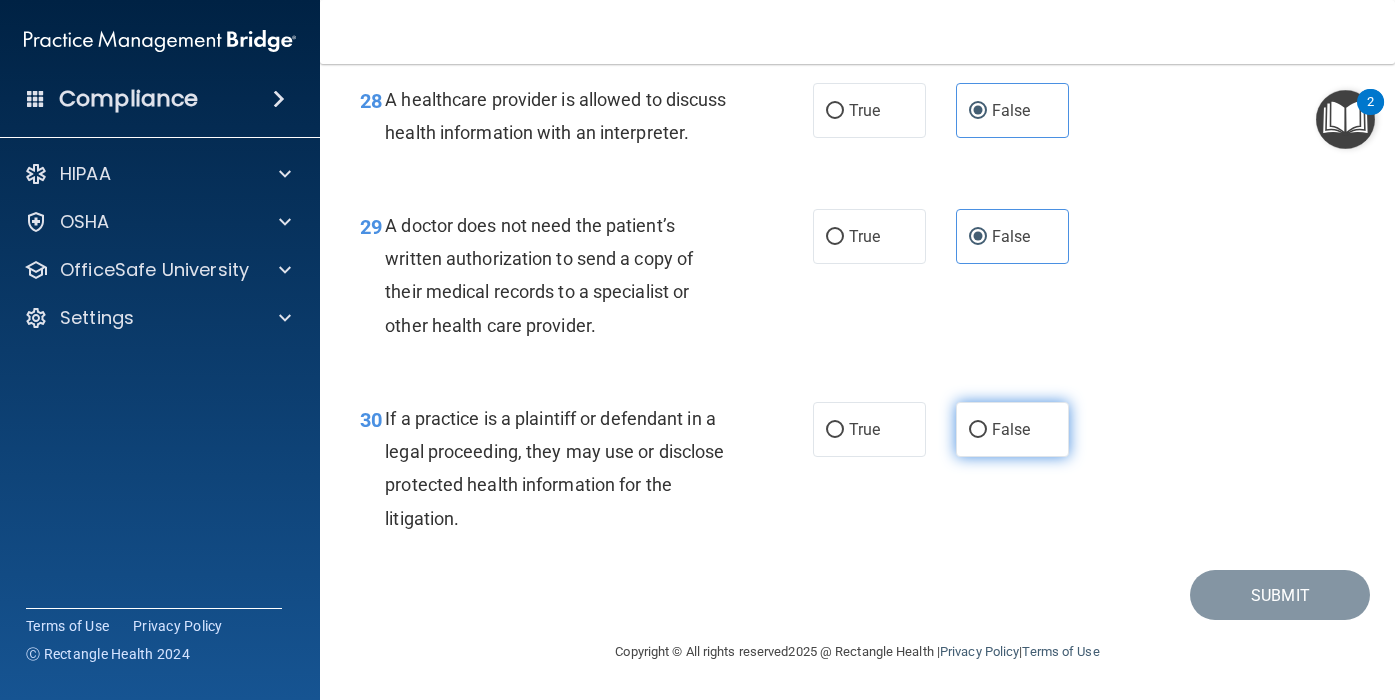 click on "False" at bounding box center (1011, 429) 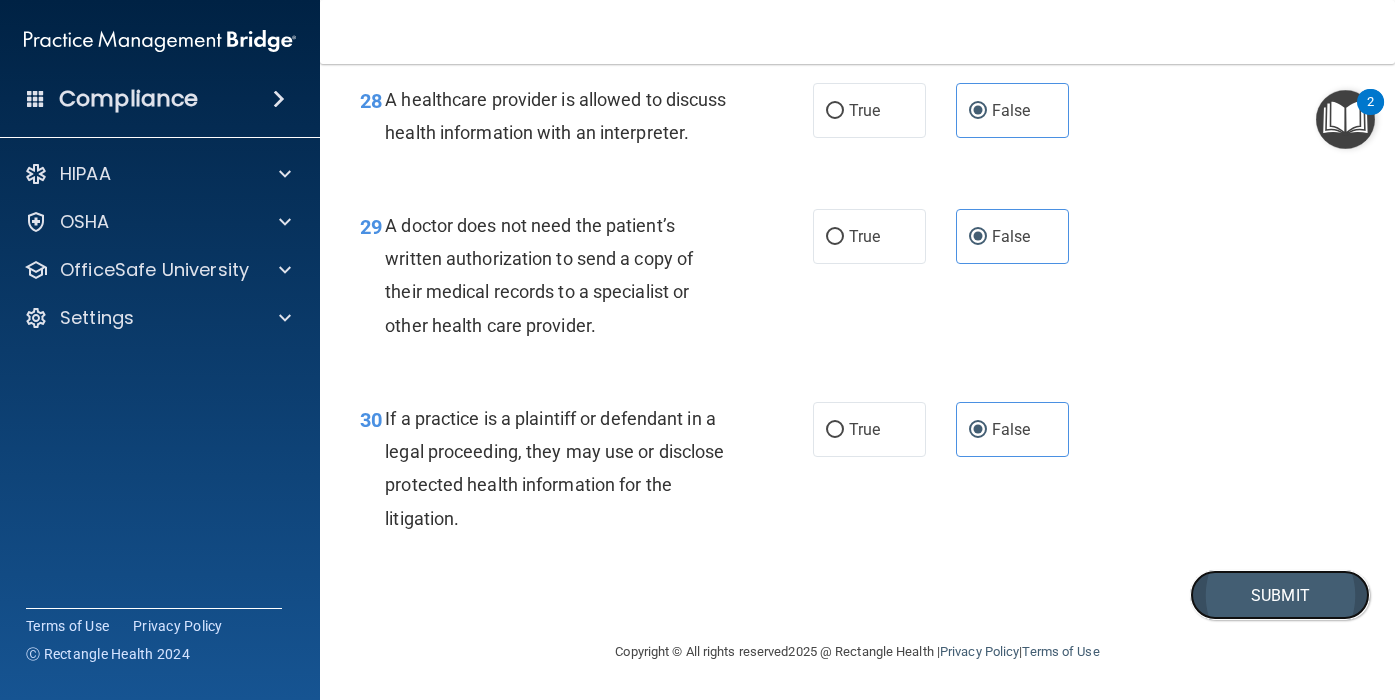 click on "Submit" at bounding box center [1280, 595] 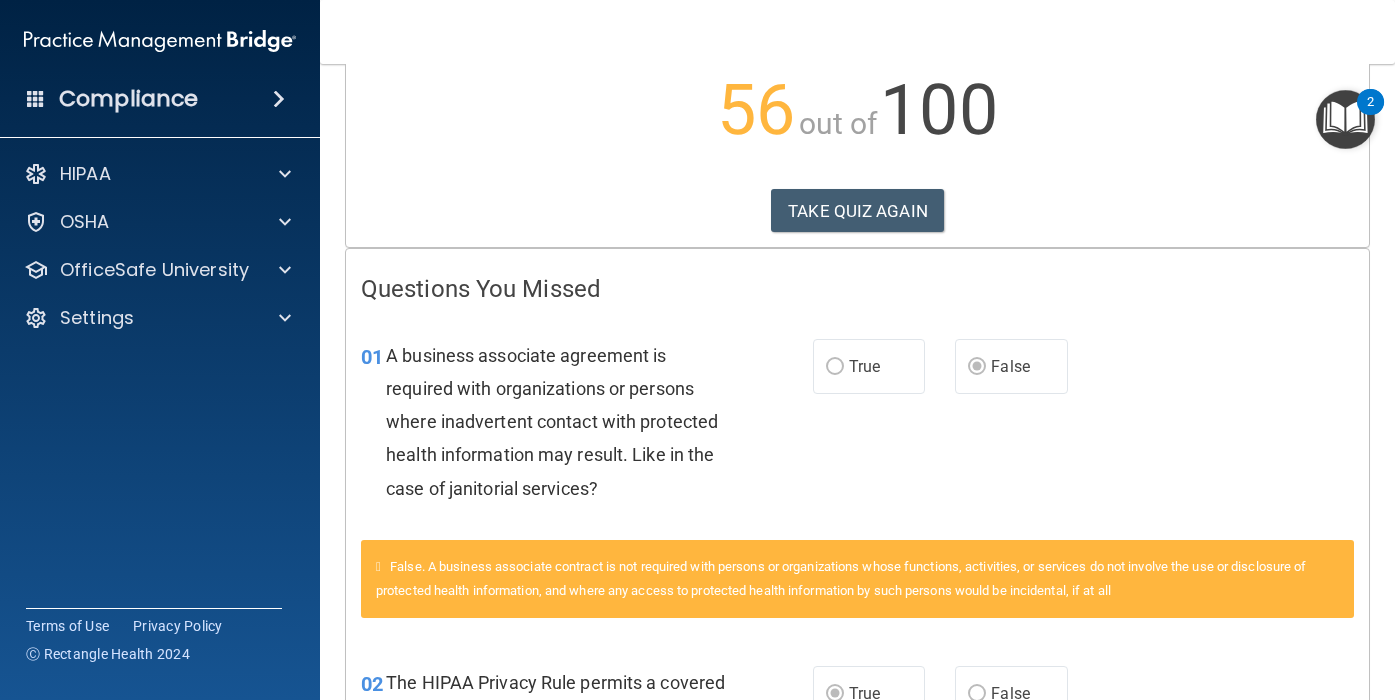 scroll, scrollTop: 198, scrollLeft: 0, axis: vertical 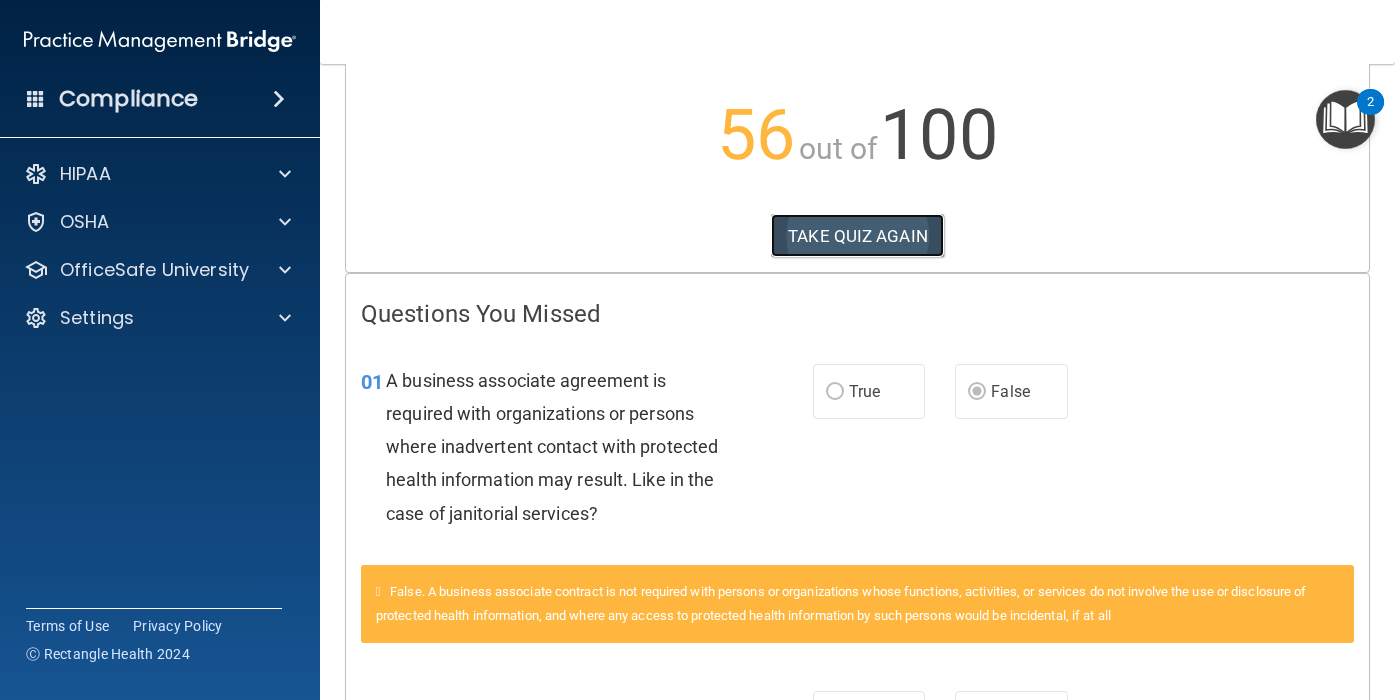click on "TAKE QUIZ AGAIN" at bounding box center (857, 236) 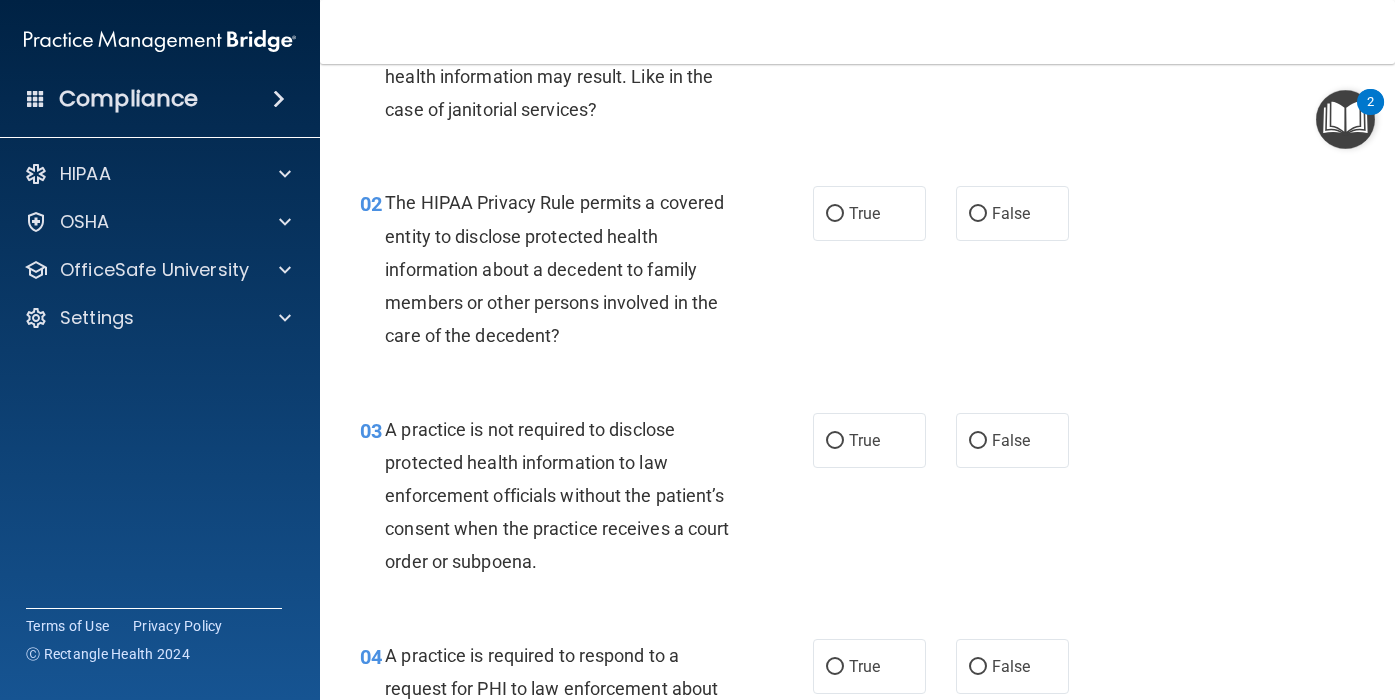 scroll, scrollTop: 0, scrollLeft: 0, axis: both 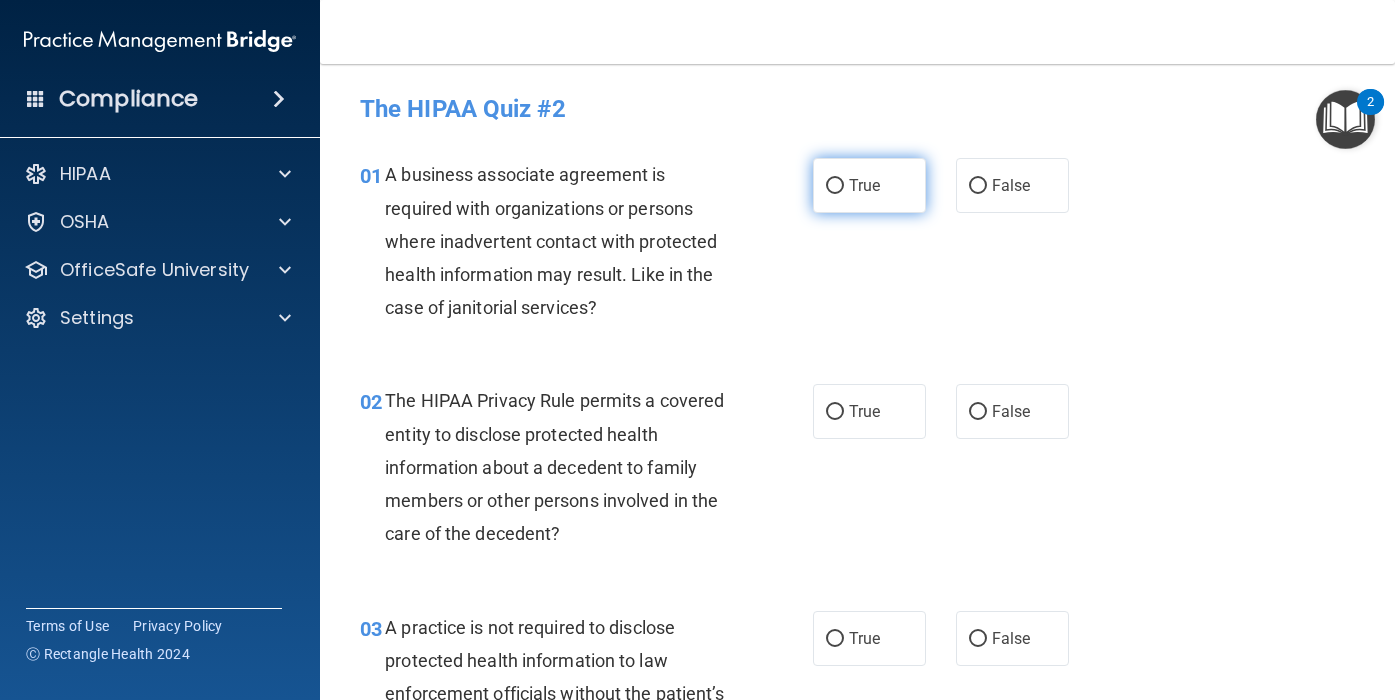 click on "True" at bounding box center (869, 185) 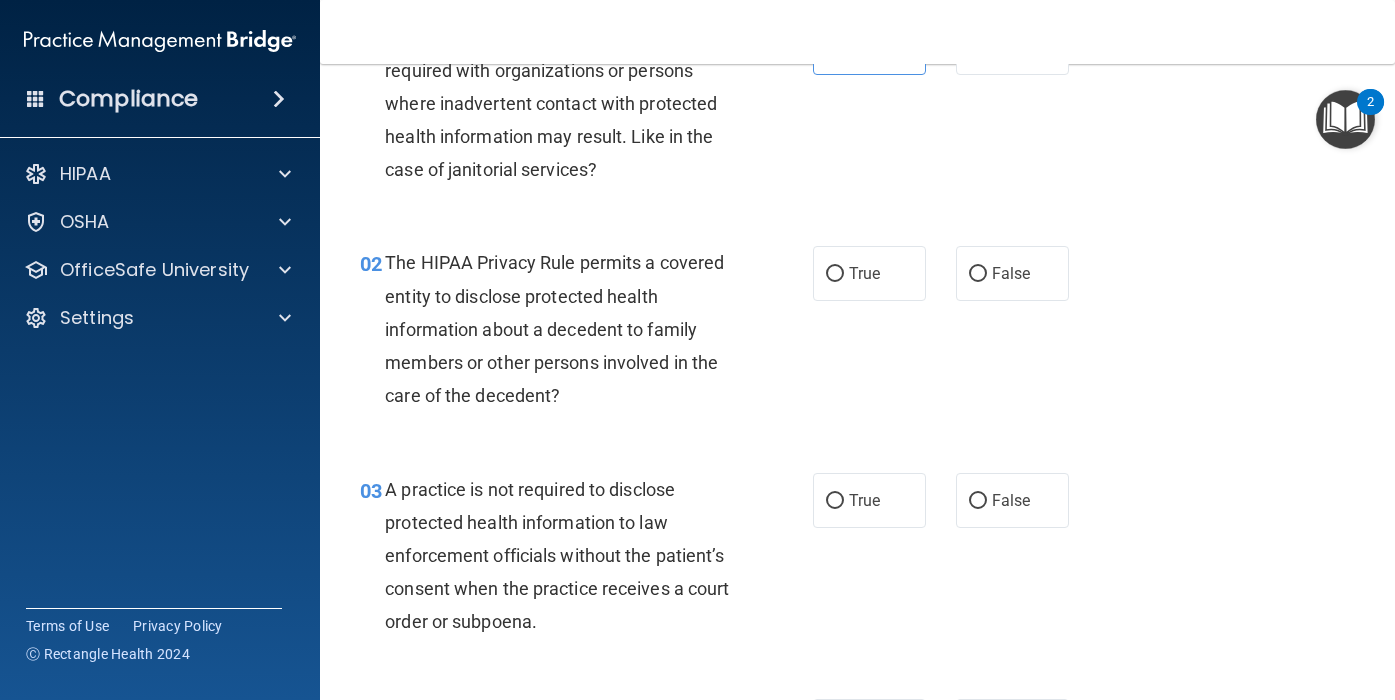 scroll, scrollTop: 141, scrollLeft: 0, axis: vertical 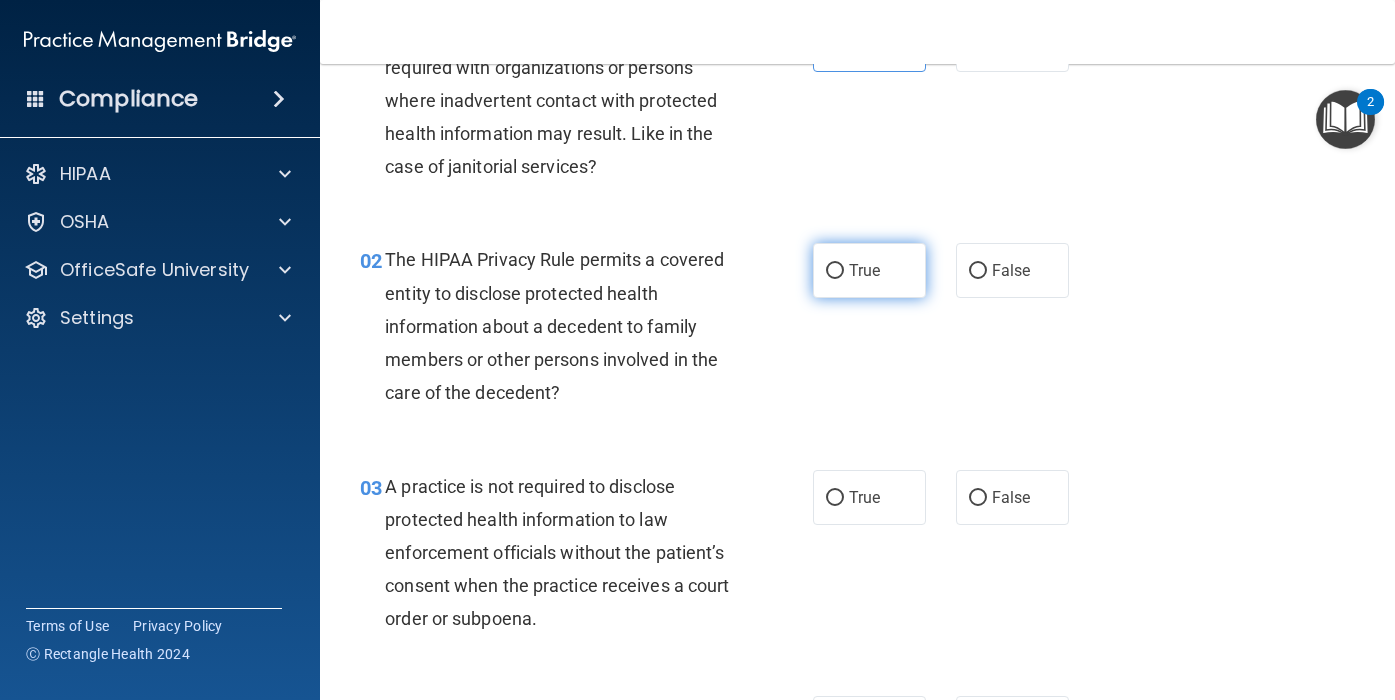 click on "True" at bounding box center (869, 270) 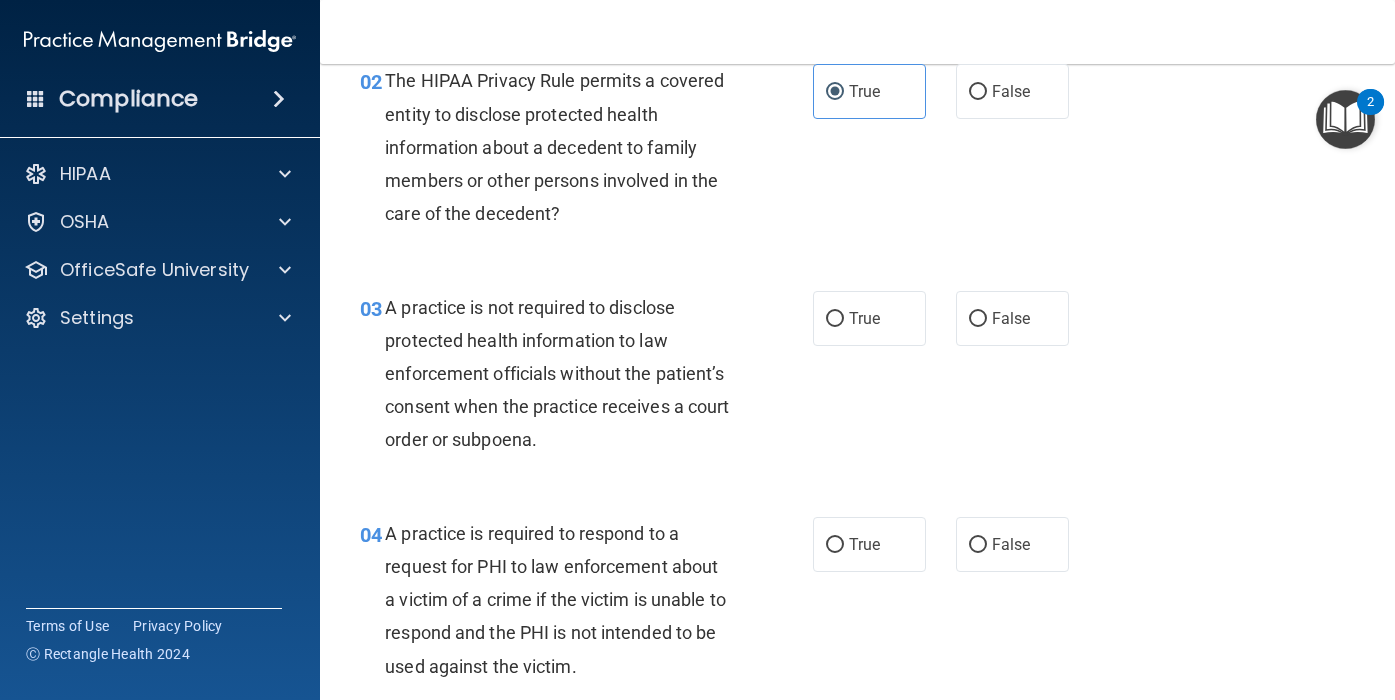 scroll, scrollTop: 371, scrollLeft: 0, axis: vertical 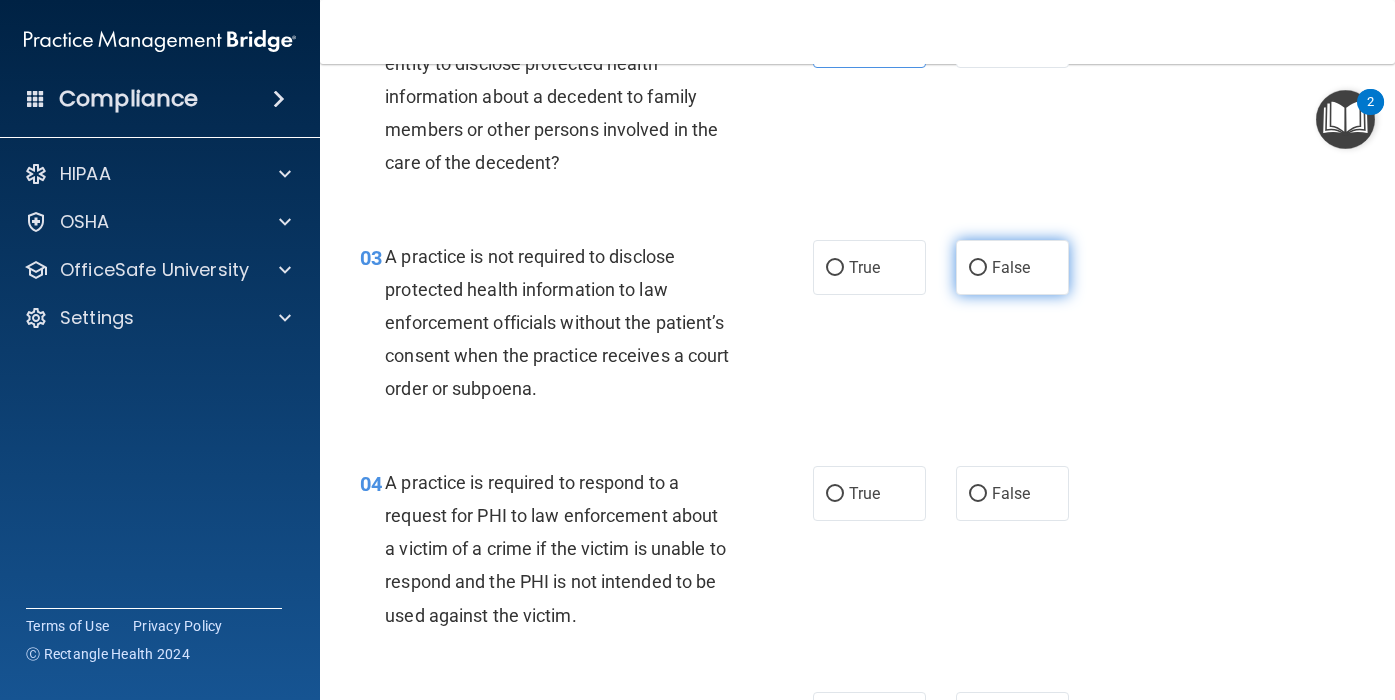 click on "False" at bounding box center (1012, 267) 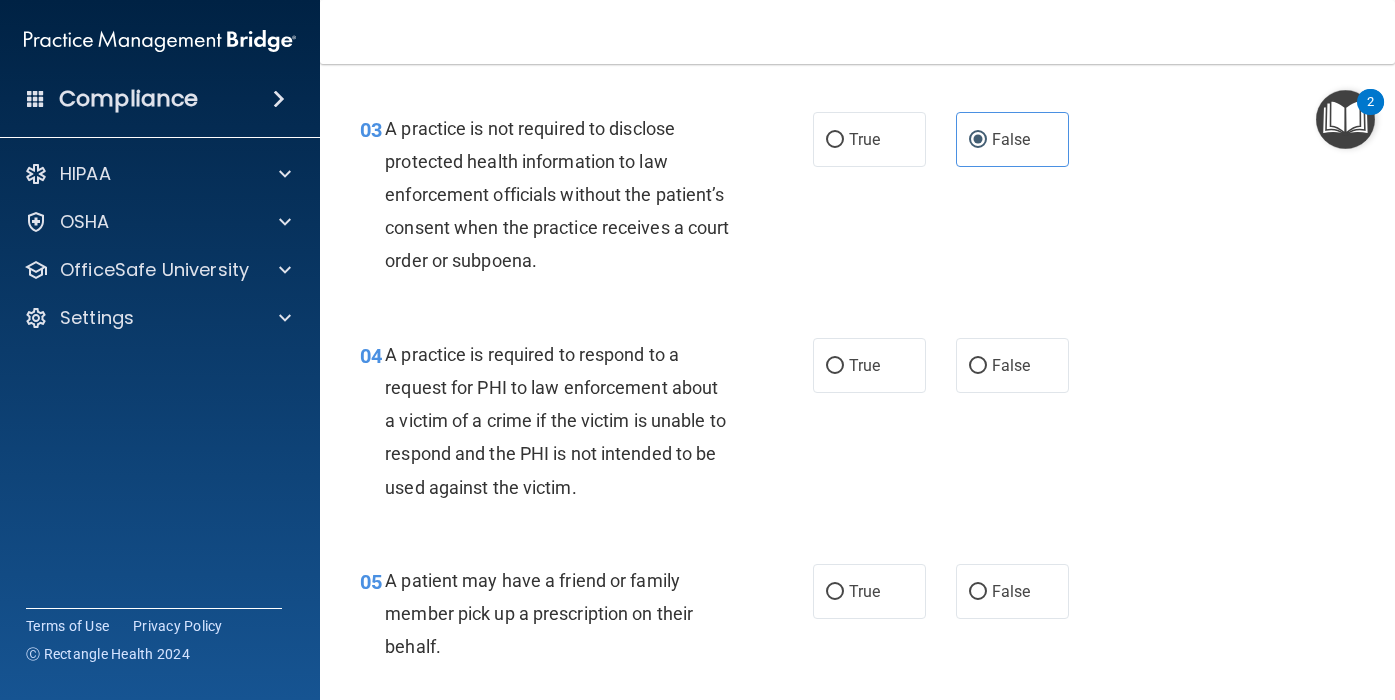 scroll, scrollTop: 538, scrollLeft: 0, axis: vertical 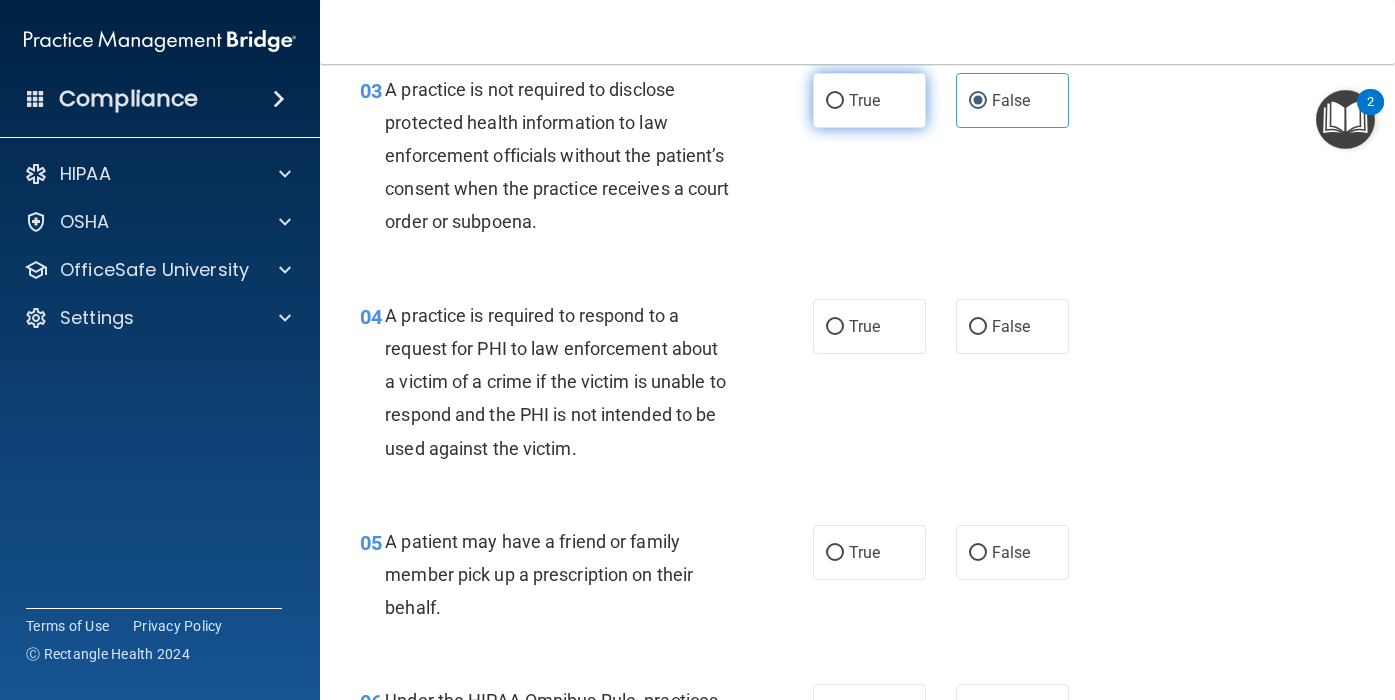 click on "True" at bounding box center [869, 100] 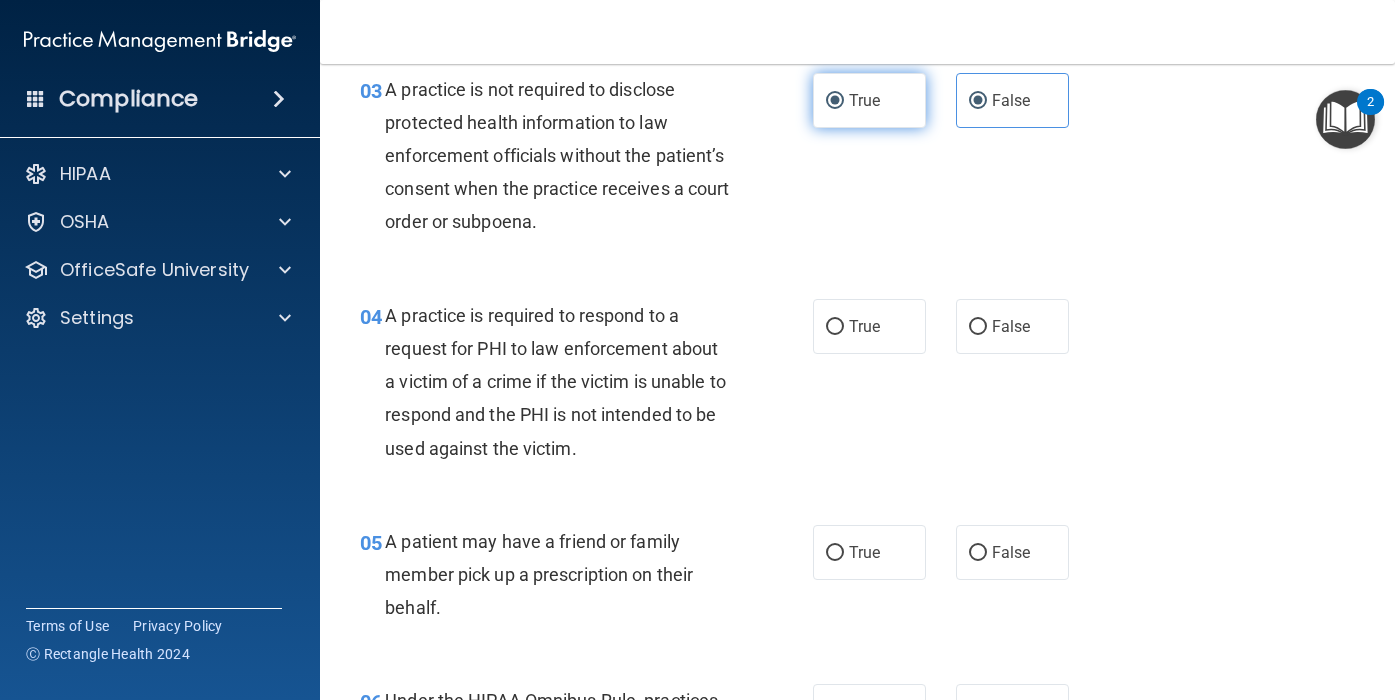 radio on "false" 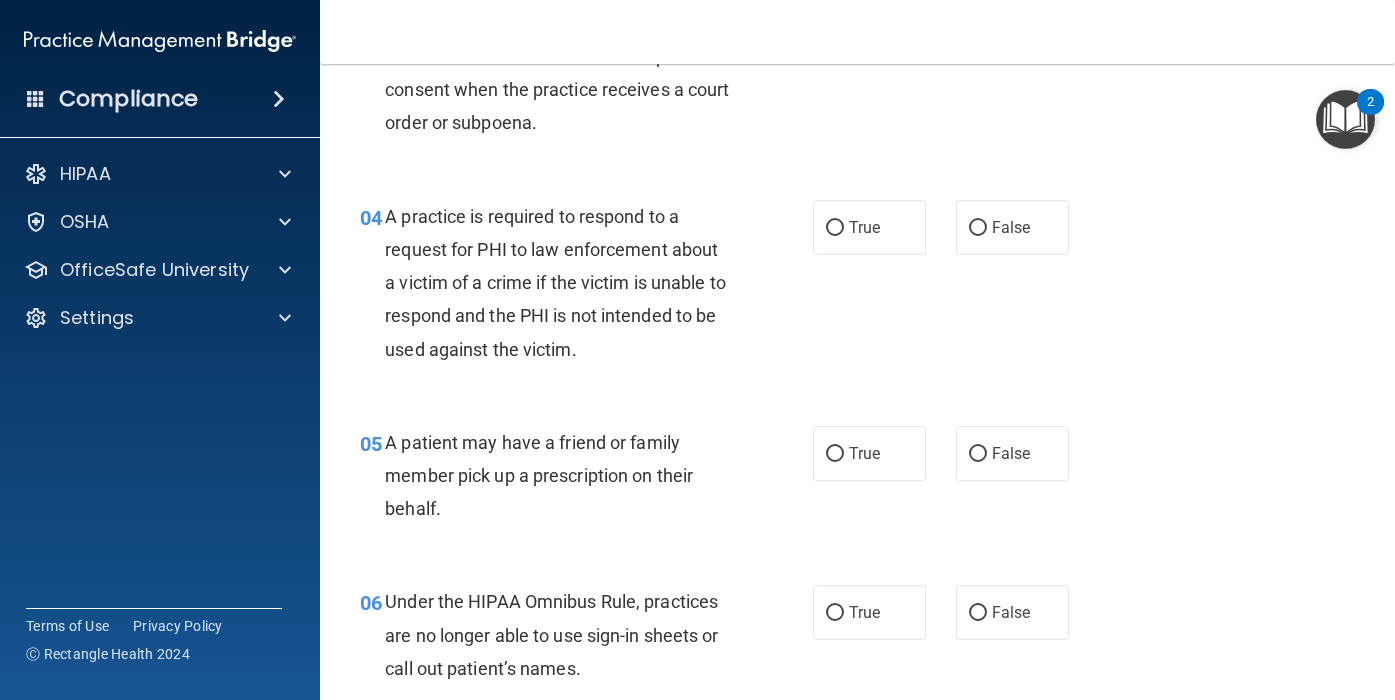 scroll, scrollTop: 652, scrollLeft: 0, axis: vertical 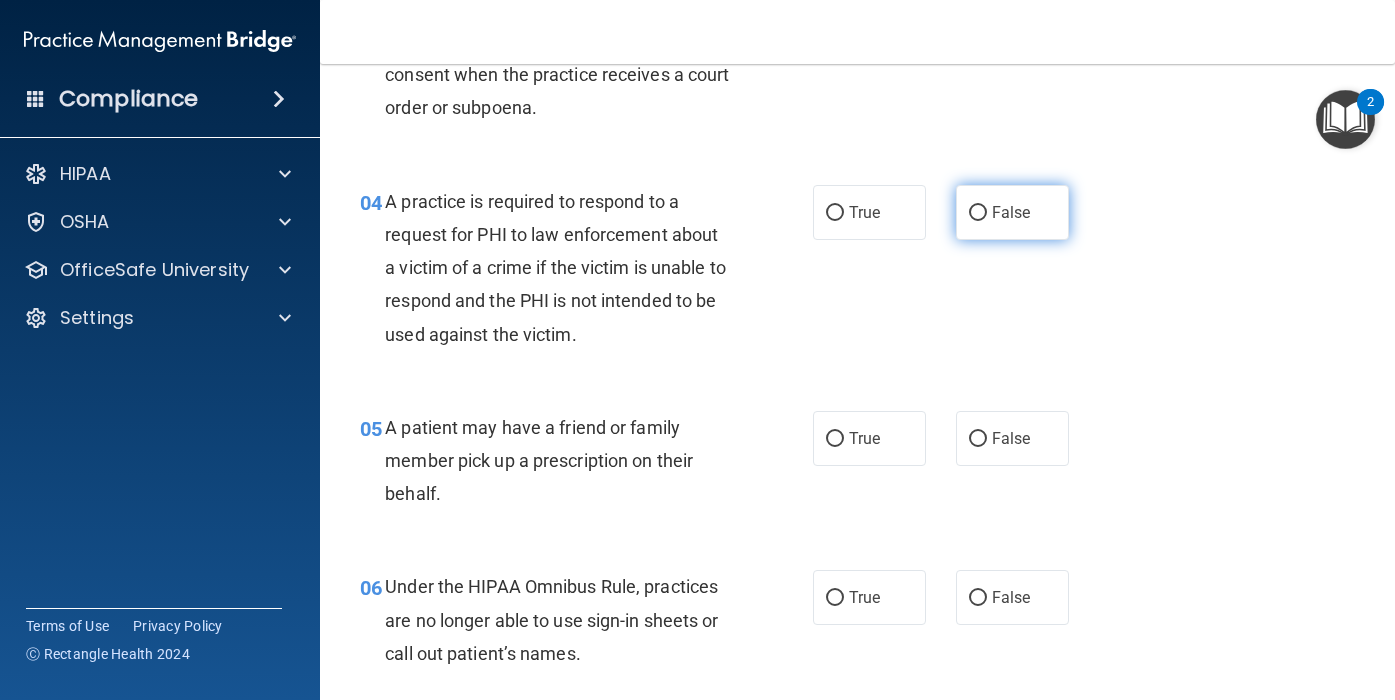 click on "False" at bounding box center [1012, 212] 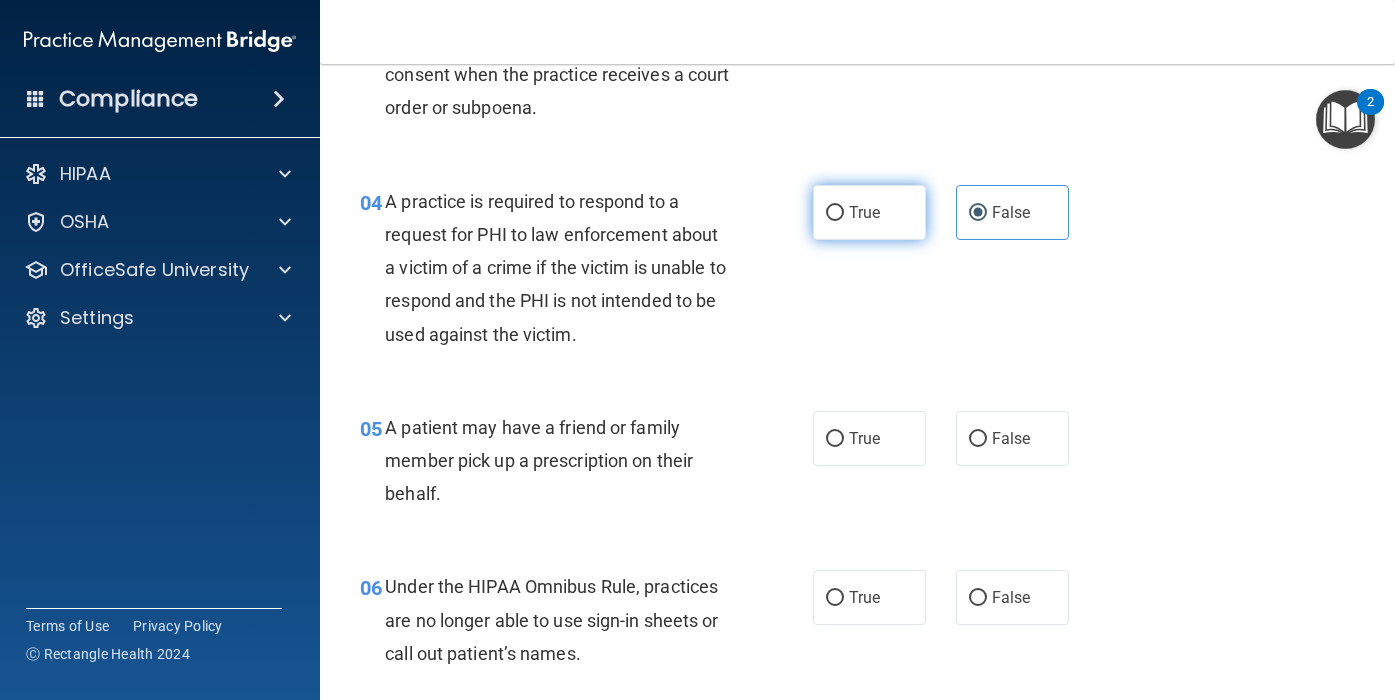 click on "True" at bounding box center (869, 212) 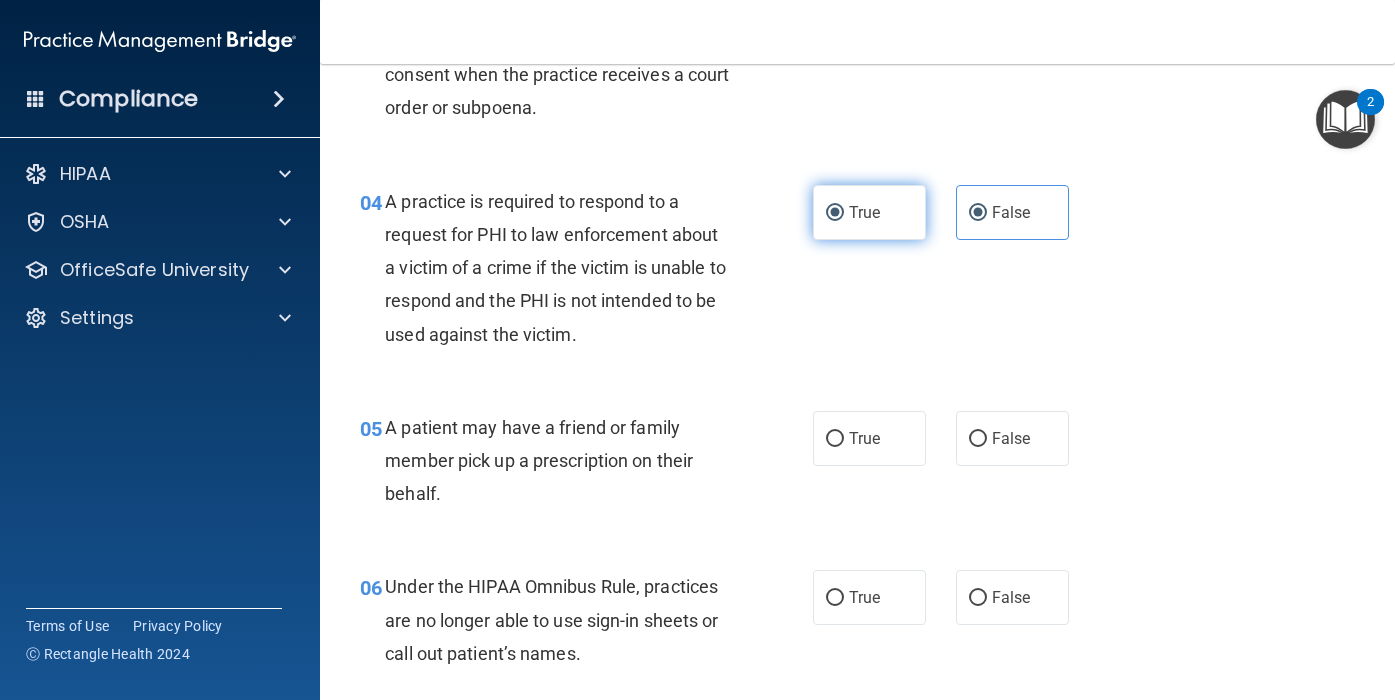 radio on "false" 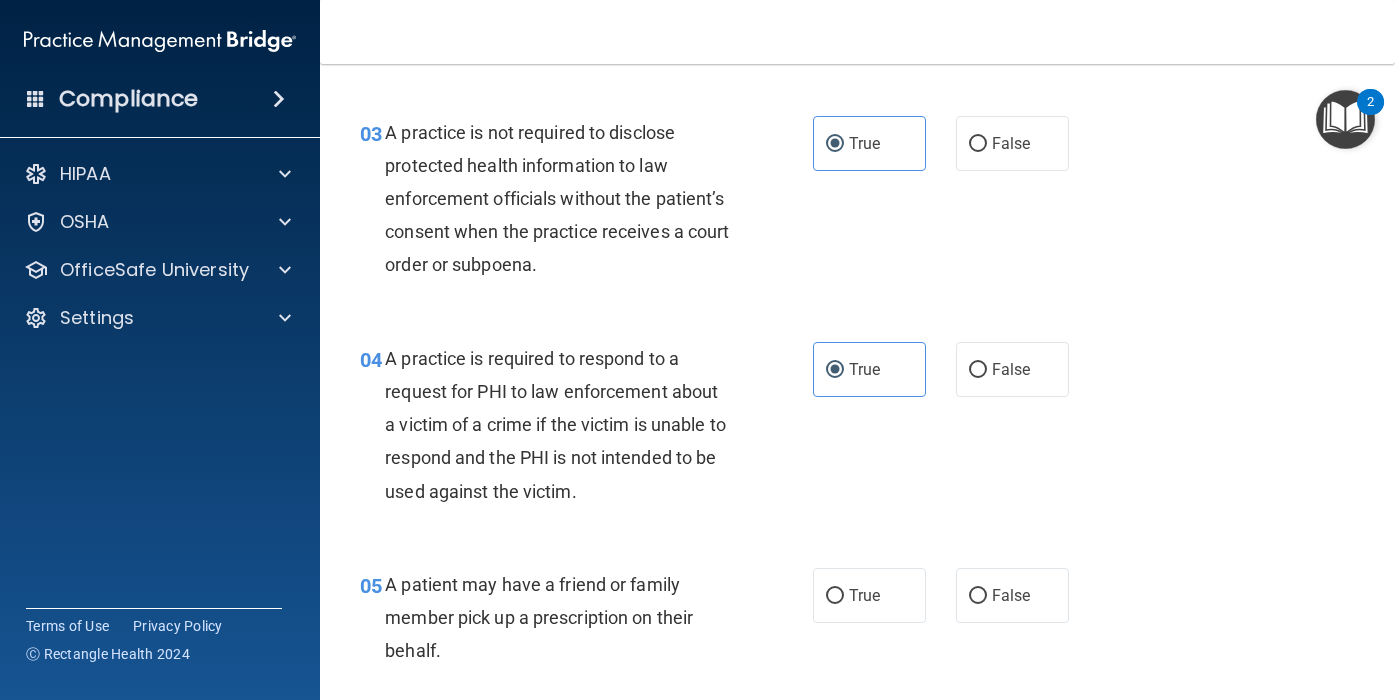 scroll, scrollTop: 454, scrollLeft: 0, axis: vertical 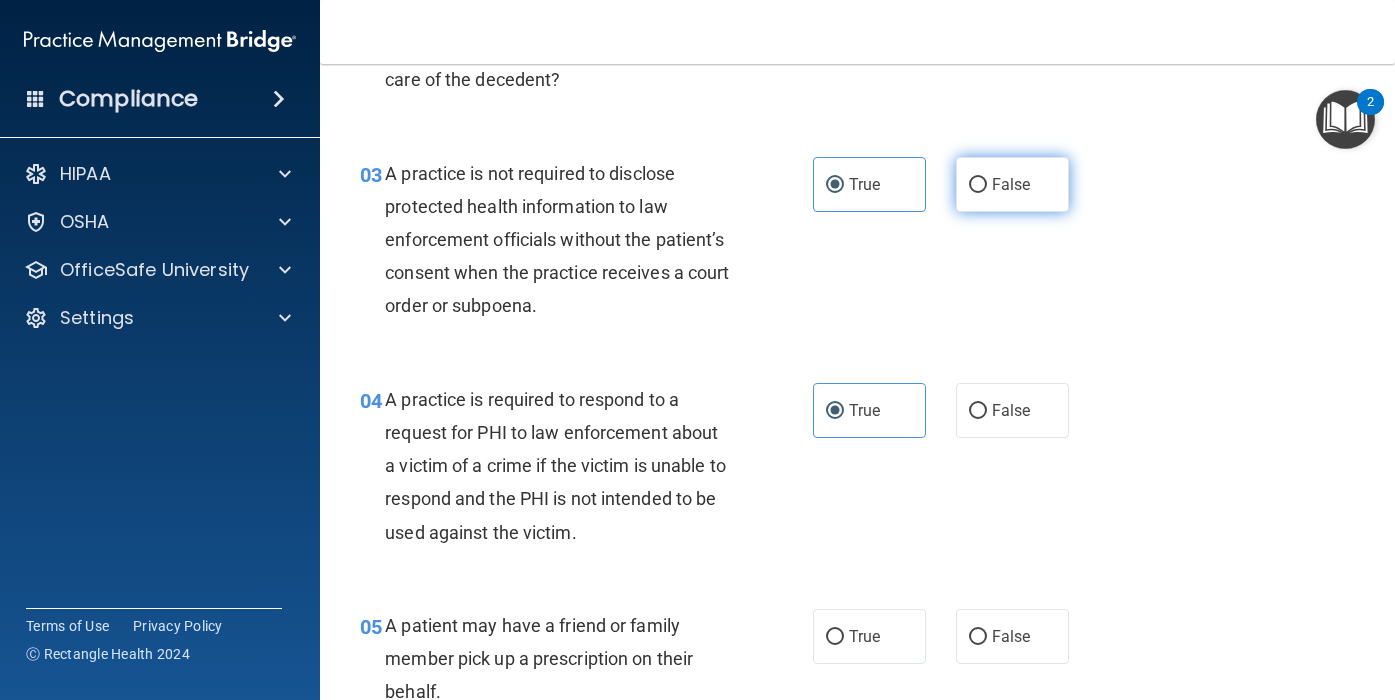 click on "False" at bounding box center [1012, 184] 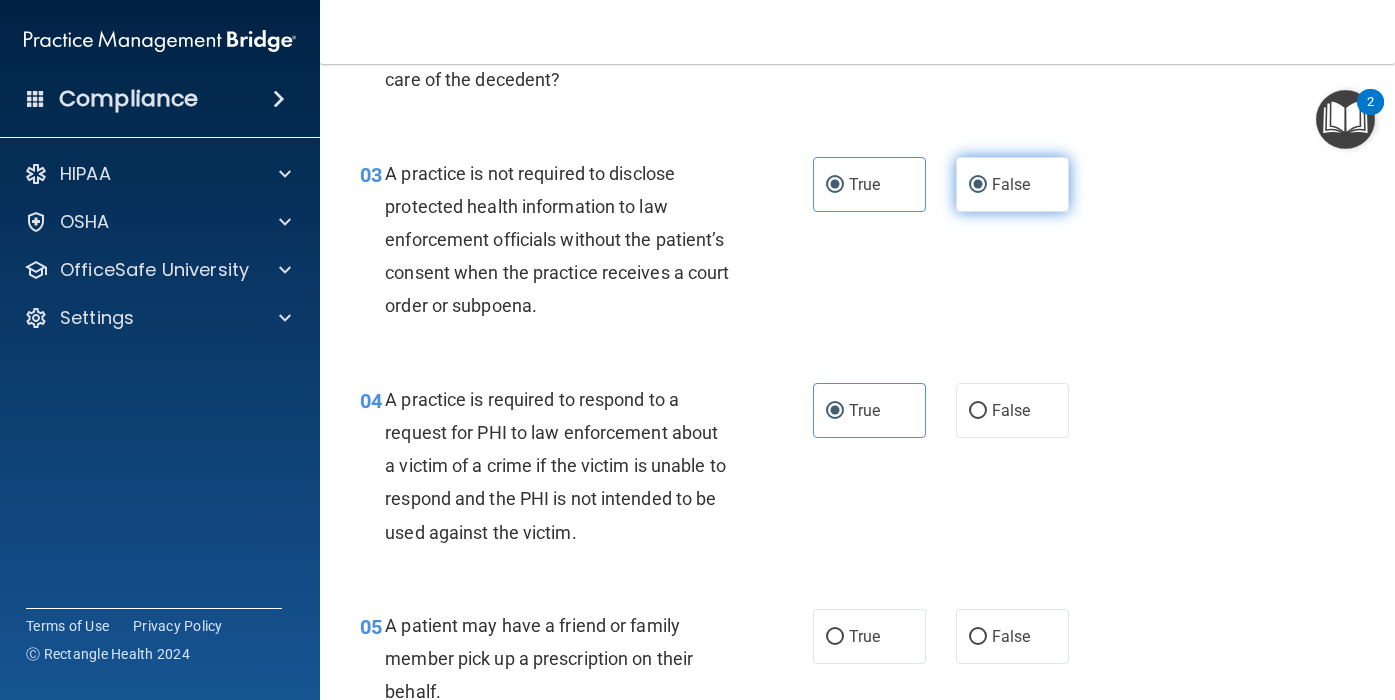 radio on "false" 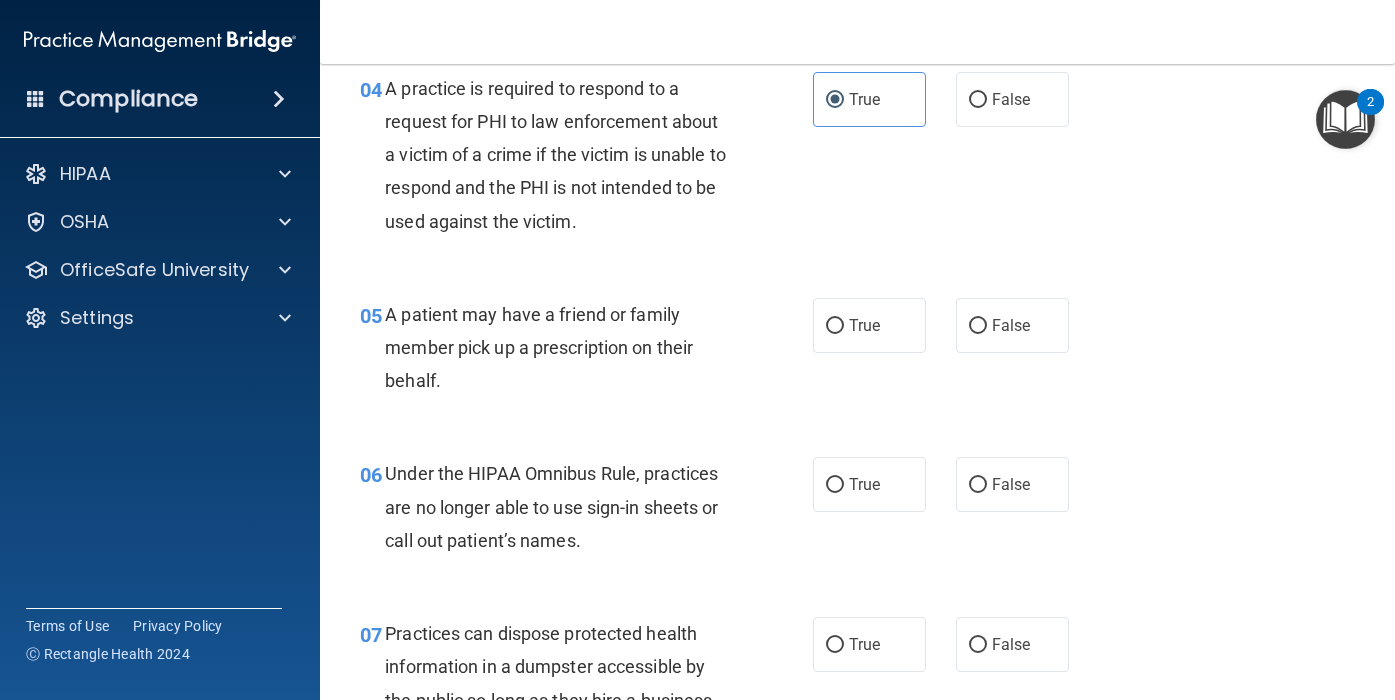 scroll, scrollTop: 766, scrollLeft: 0, axis: vertical 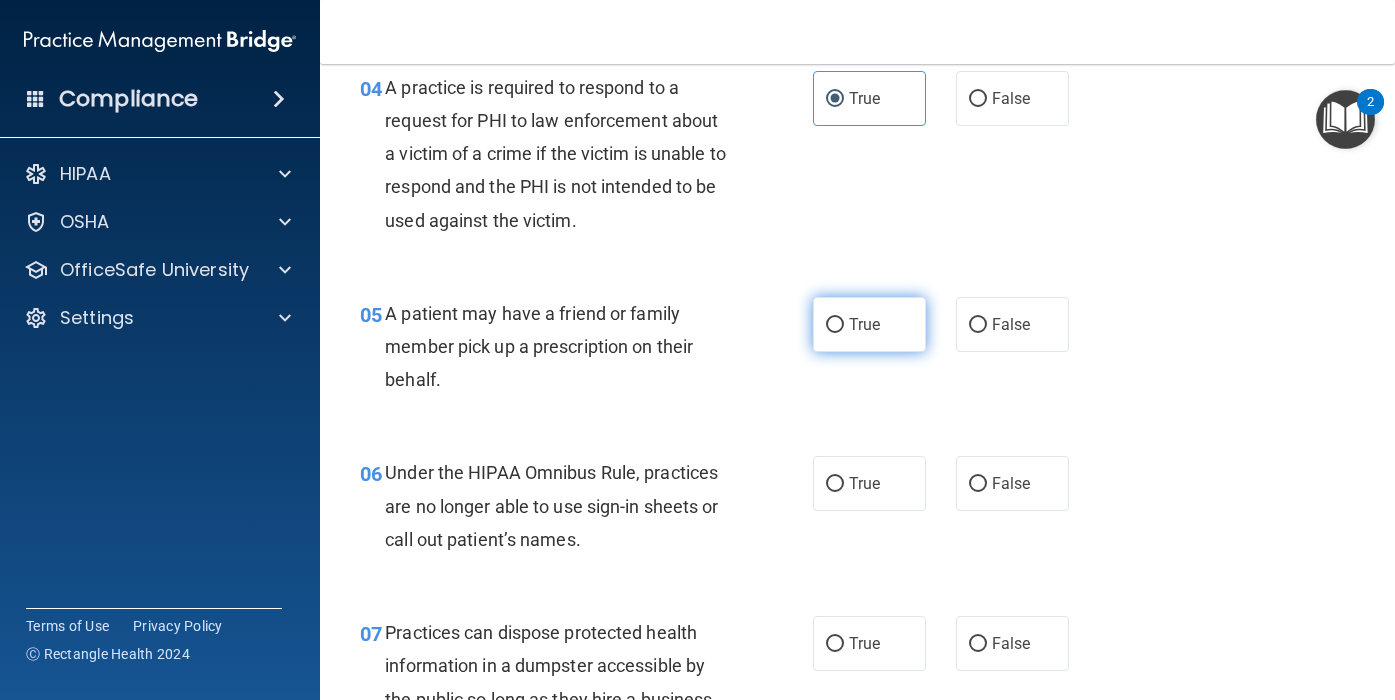 click on "True" at bounding box center [864, 324] 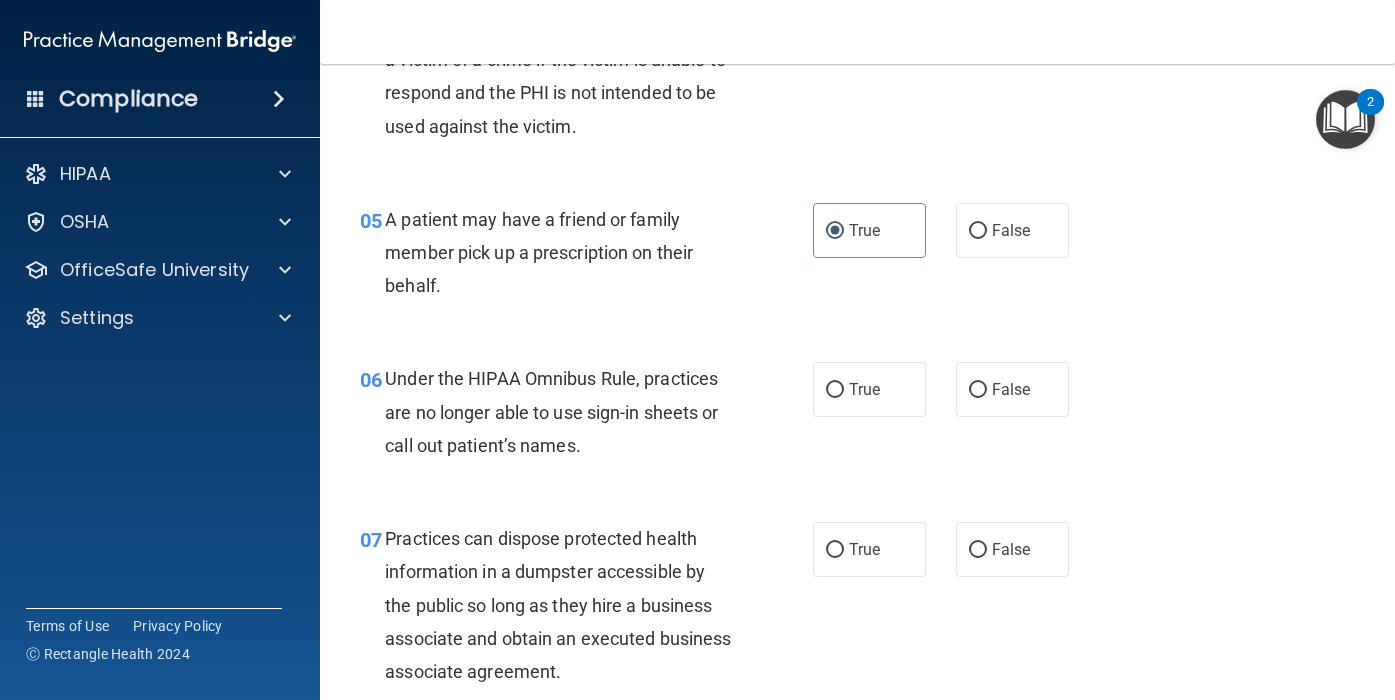 scroll, scrollTop: 962, scrollLeft: 0, axis: vertical 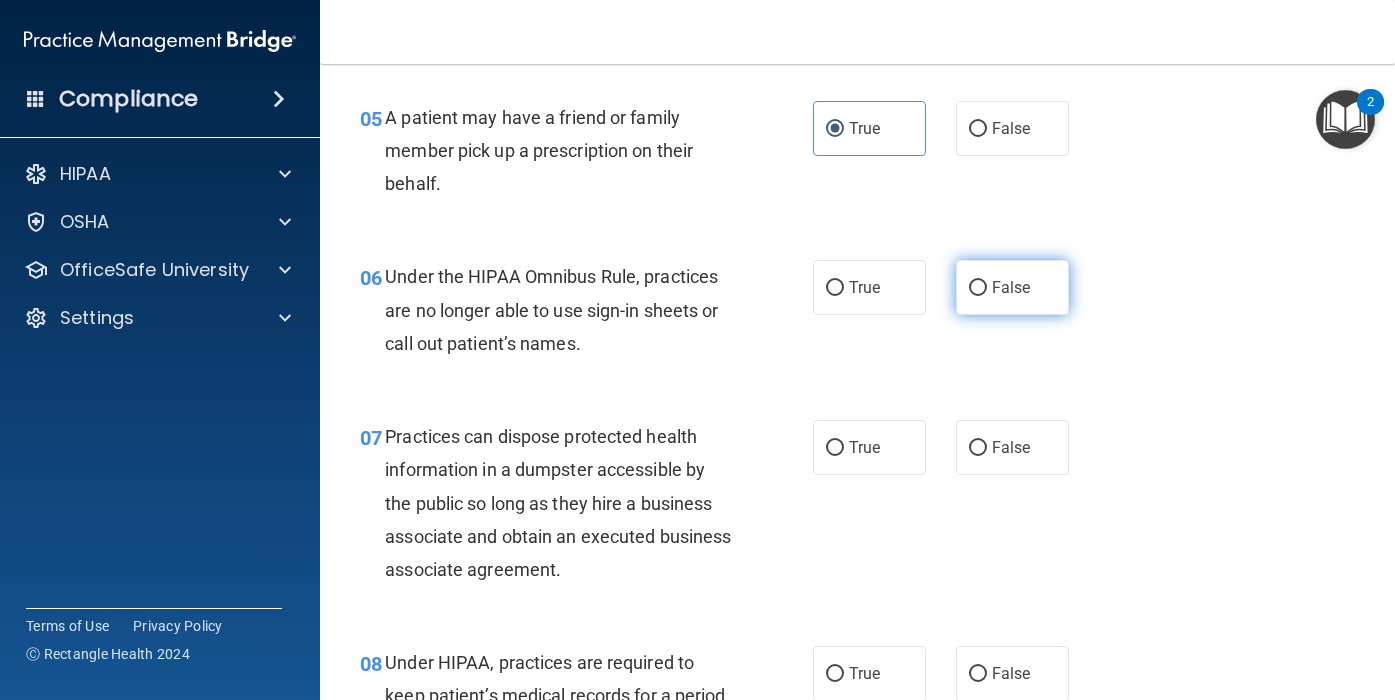 click on "False" at bounding box center (1012, 287) 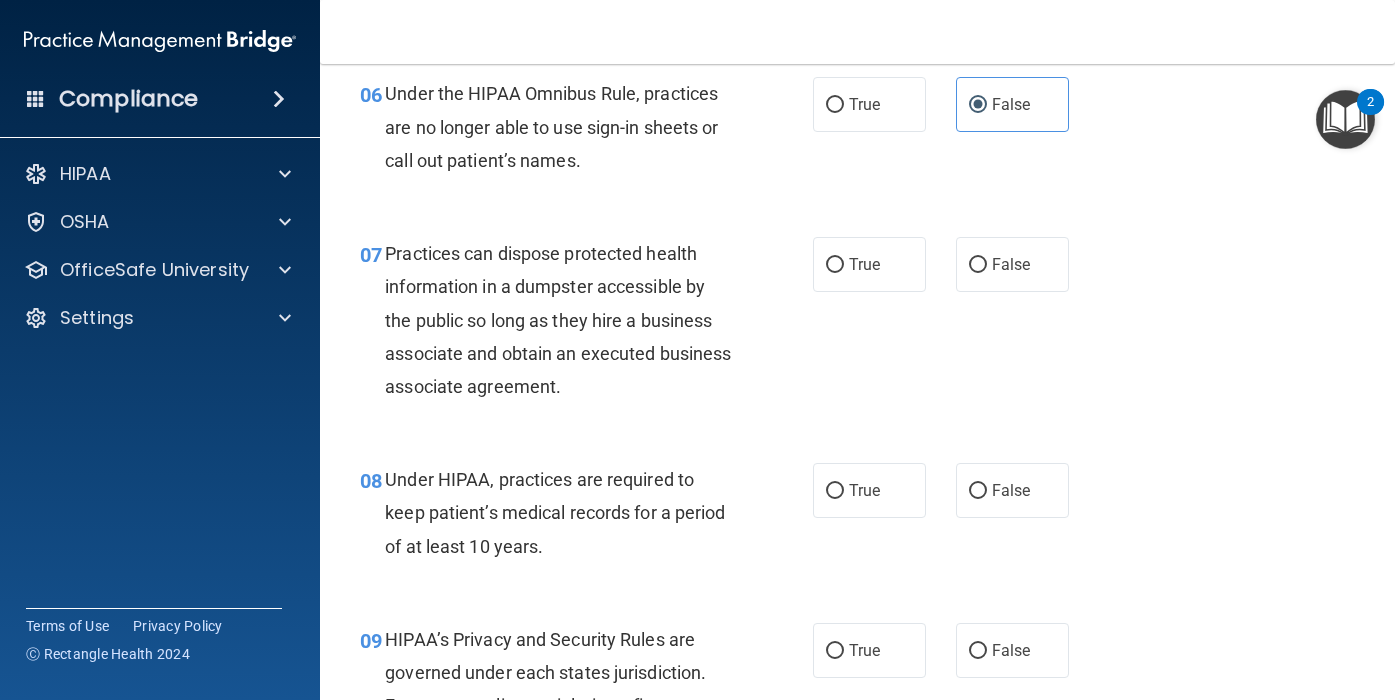 scroll, scrollTop: 1149, scrollLeft: 0, axis: vertical 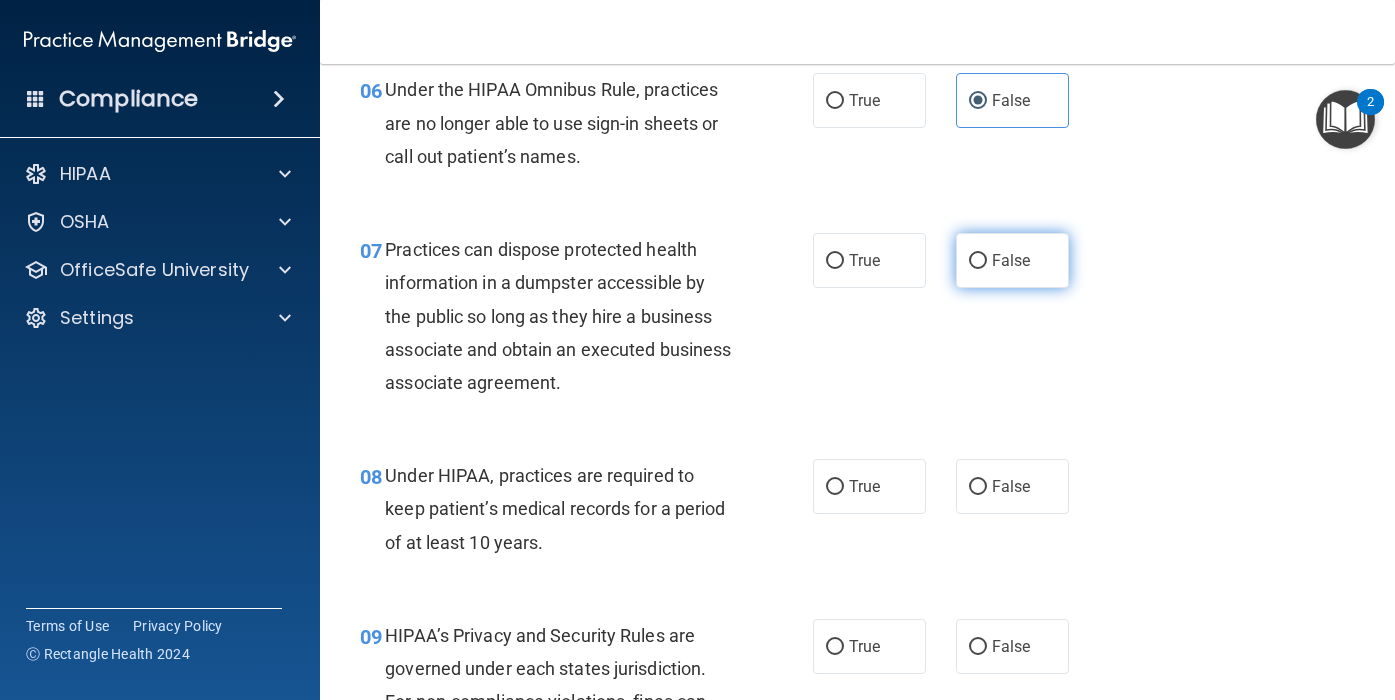 click on "False" at bounding box center (1011, 260) 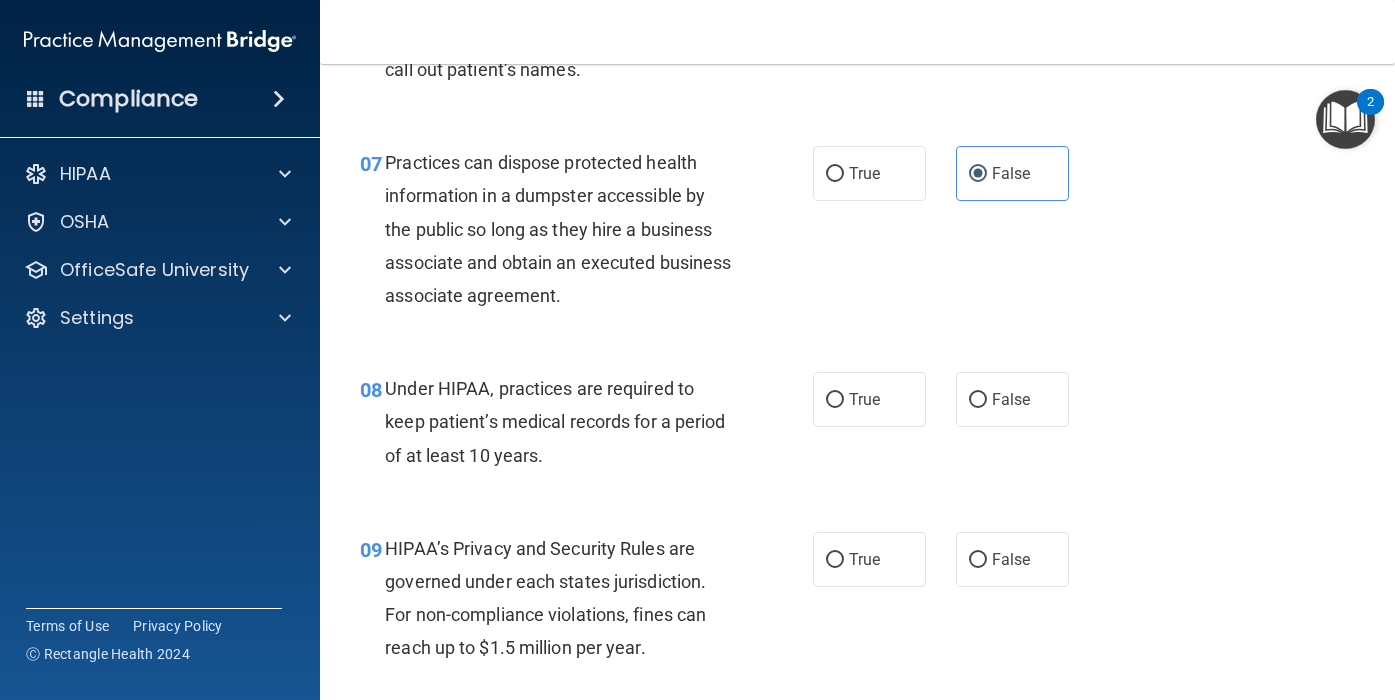 scroll, scrollTop: 1336, scrollLeft: 0, axis: vertical 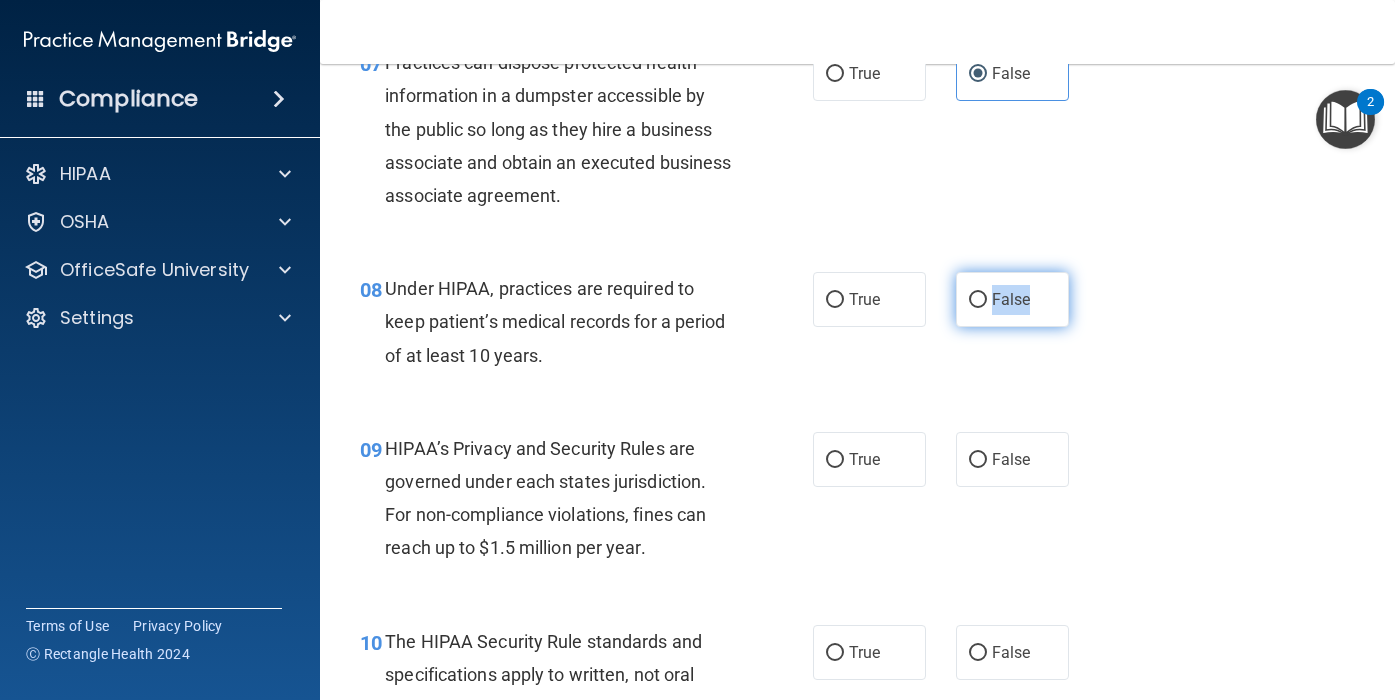 click on "False" at bounding box center (1012, 299) 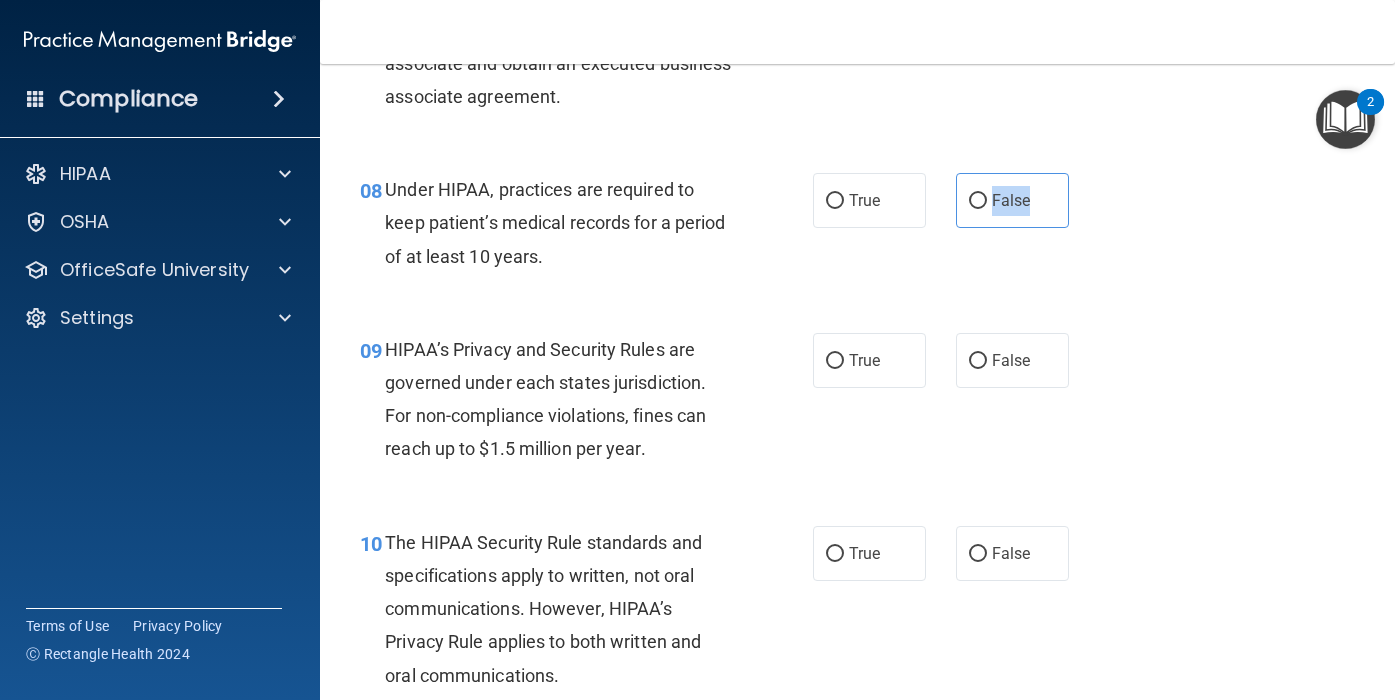 scroll, scrollTop: 1494, scrollLeft: 0, axis: vertical 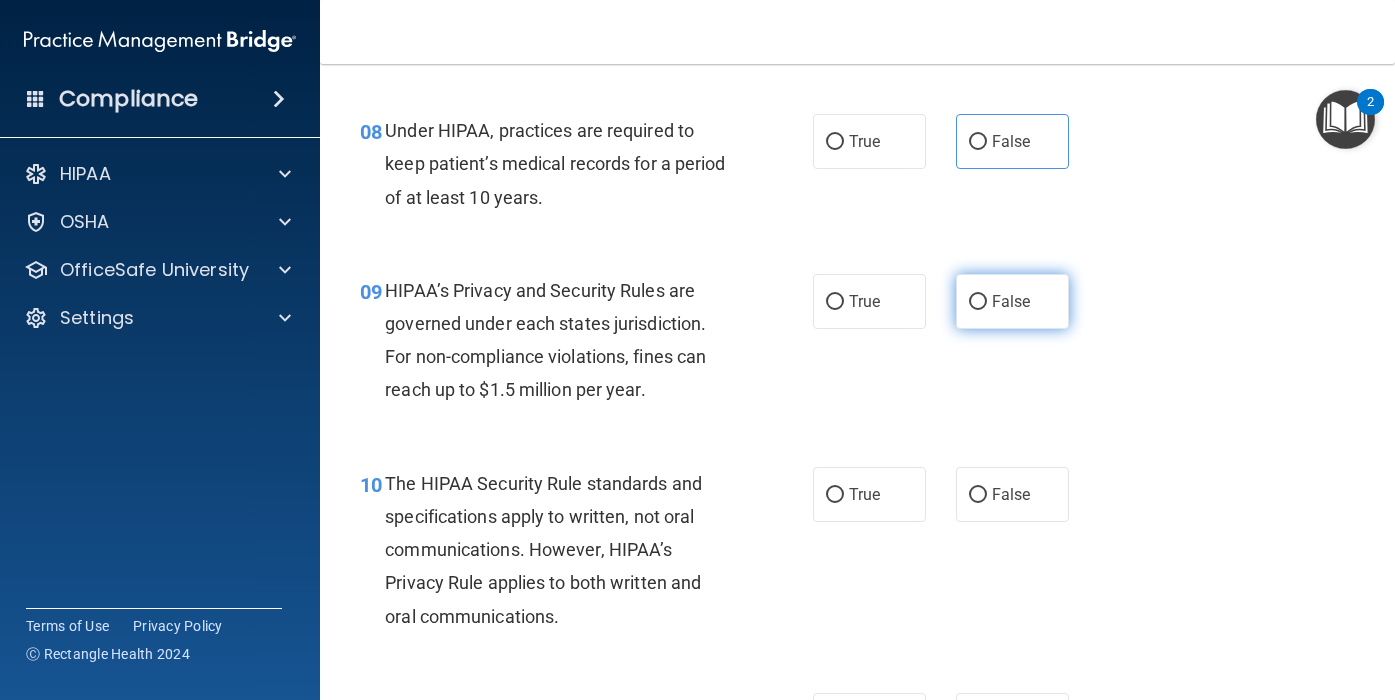 click on "False" at bounding box center [1012, 301] 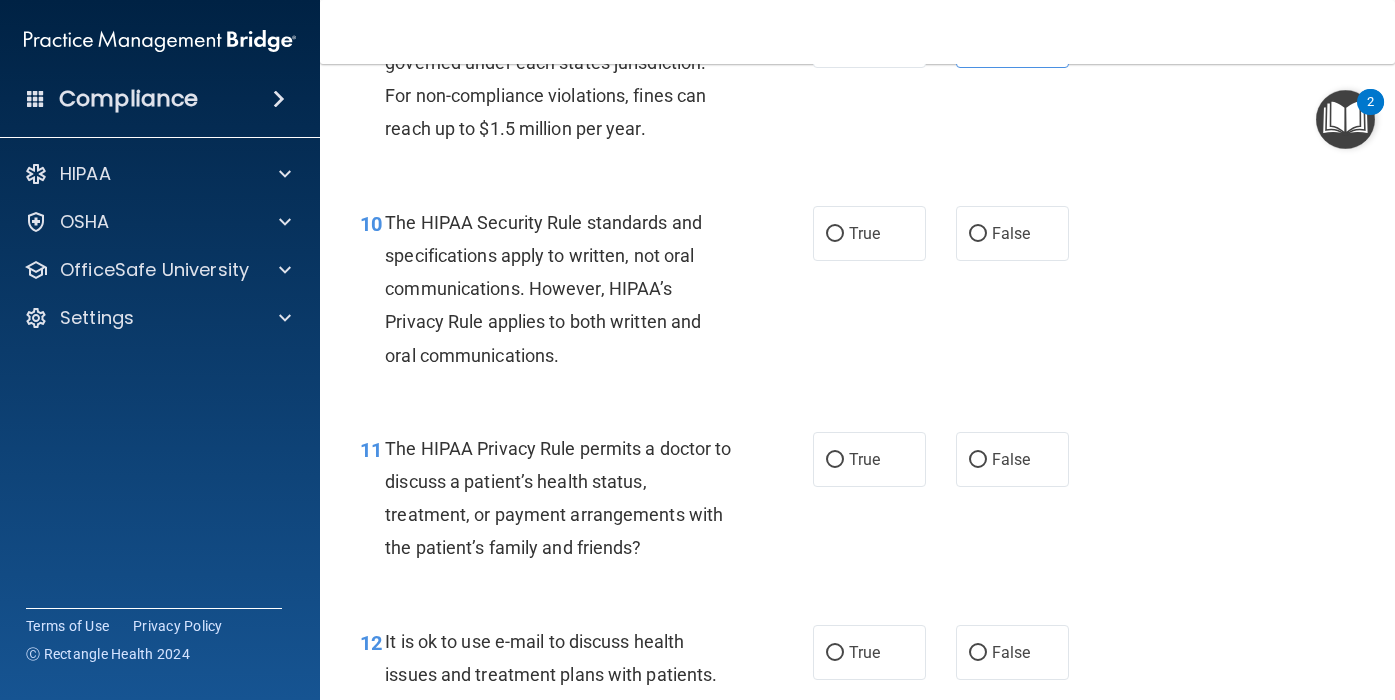 scroll, scrollTop: 1758, scrollLeft: 0, axis: vertical 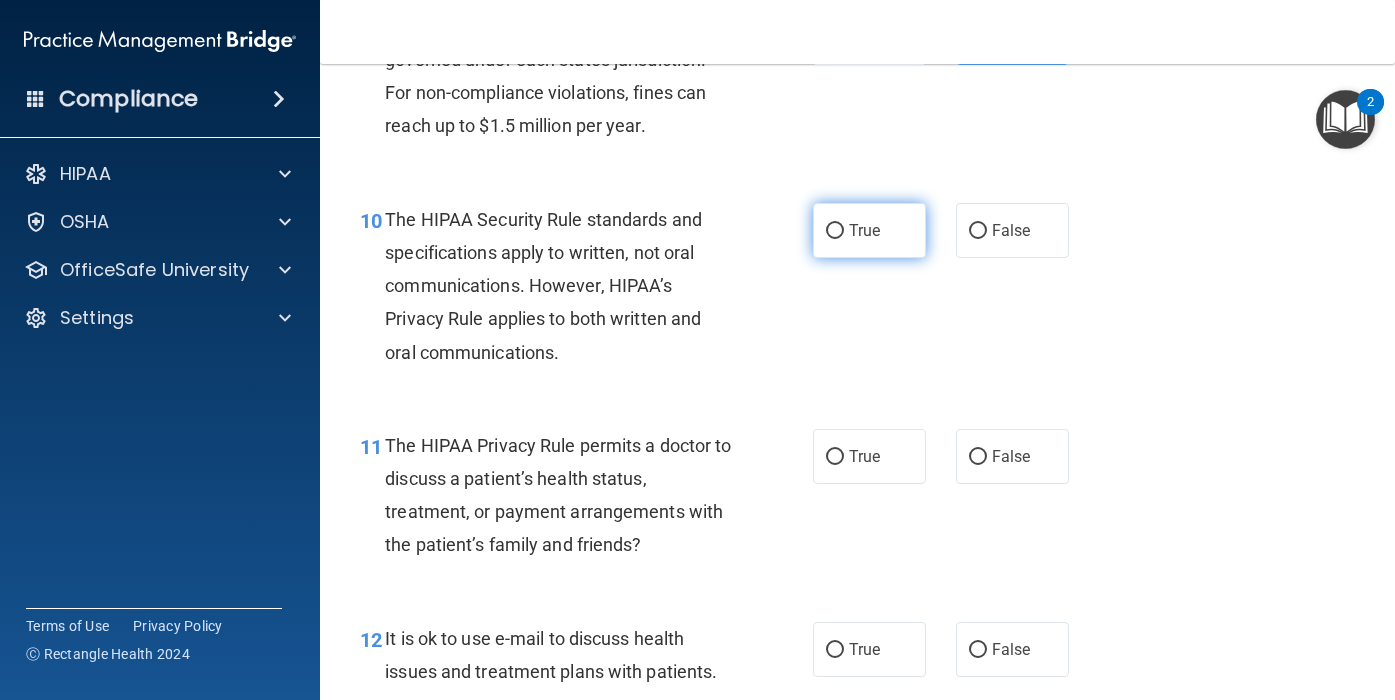 click on "True" at bounding box center (869, 230) 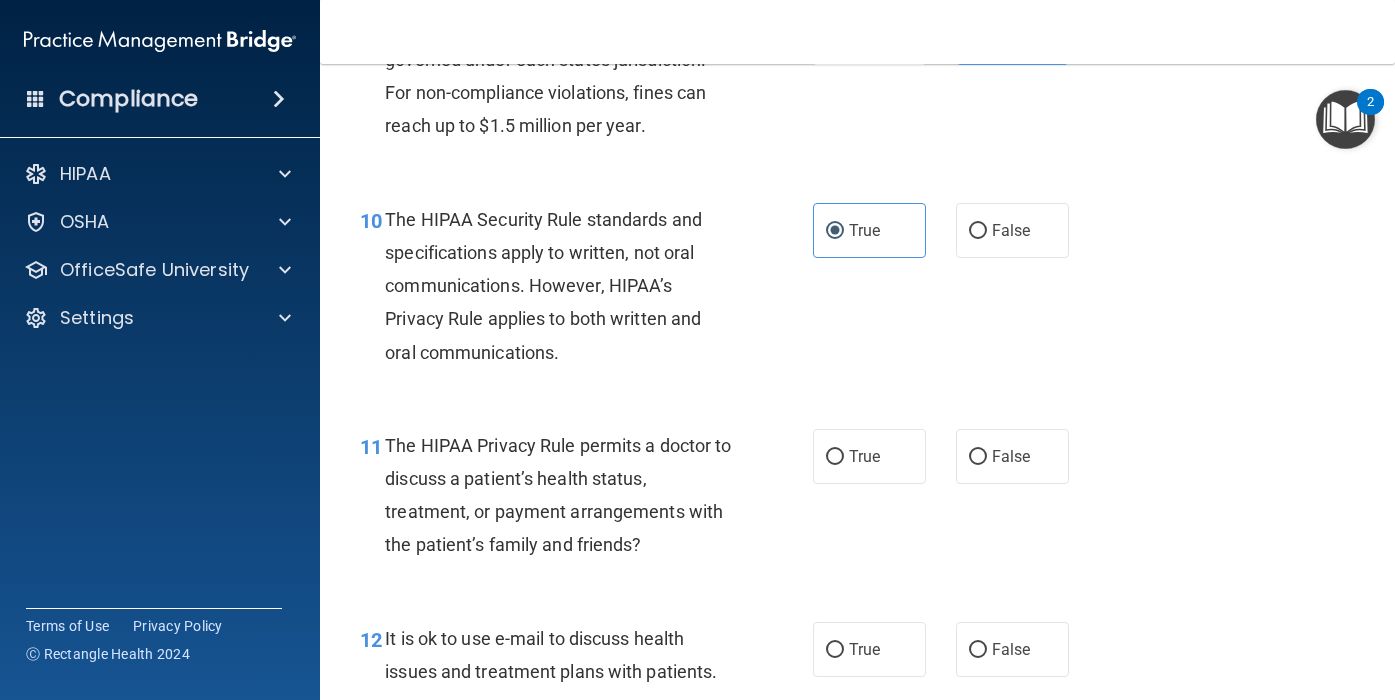 scroll, scrollTop: 1911, scrollLeft: 0, axis: vertical 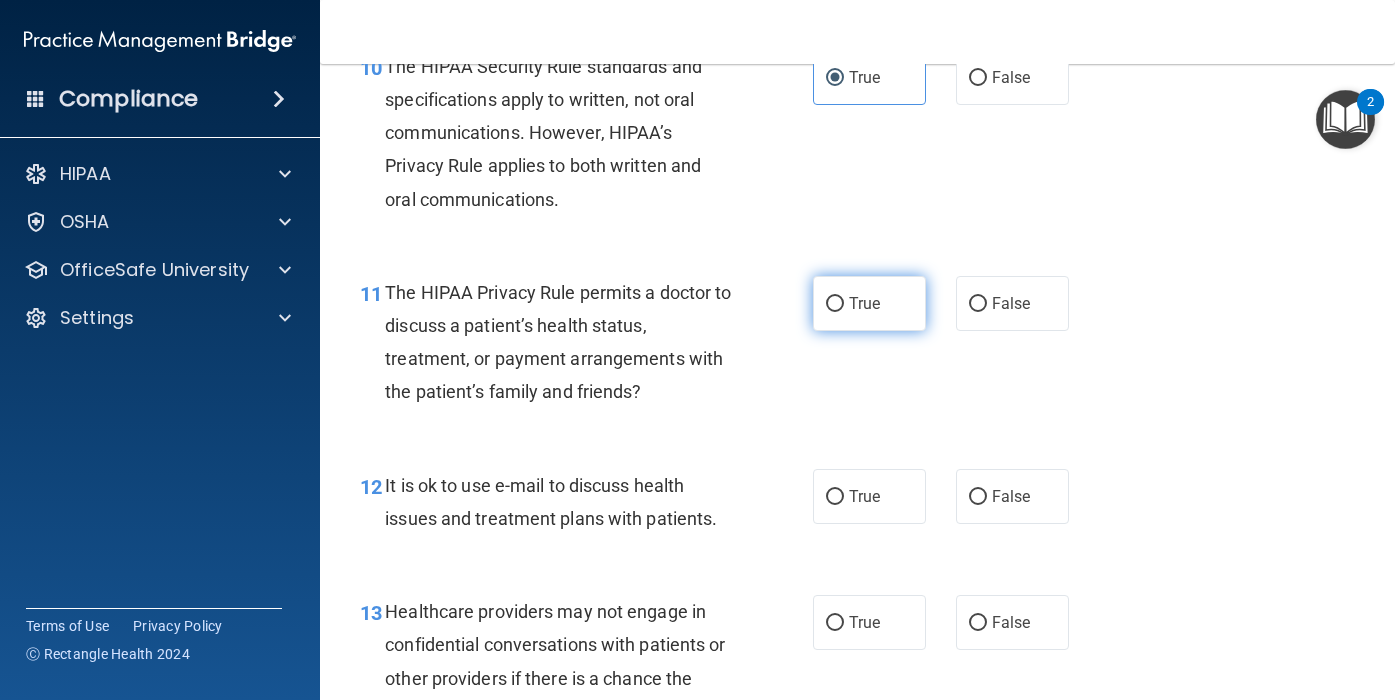click on "True" at bounding box center [864, 303] 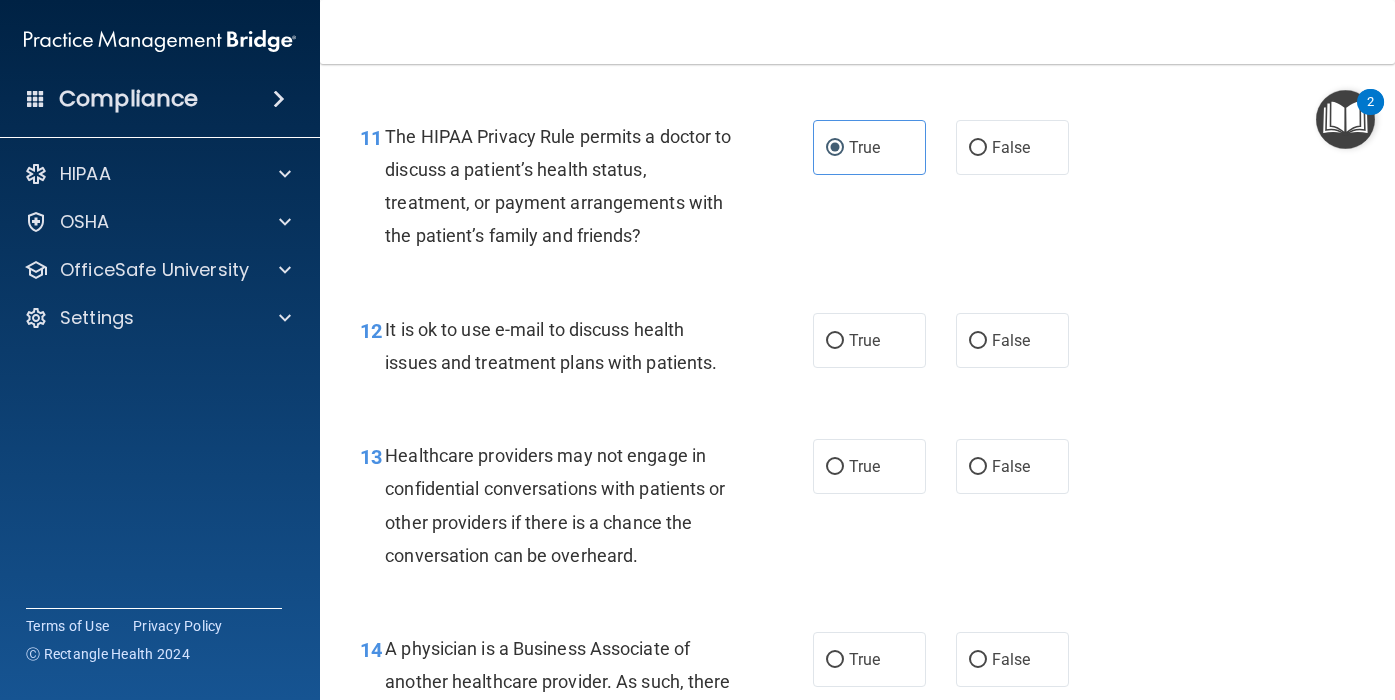 scroll, scrollTop: 2145, scrollLeft: 0, axis: vertical 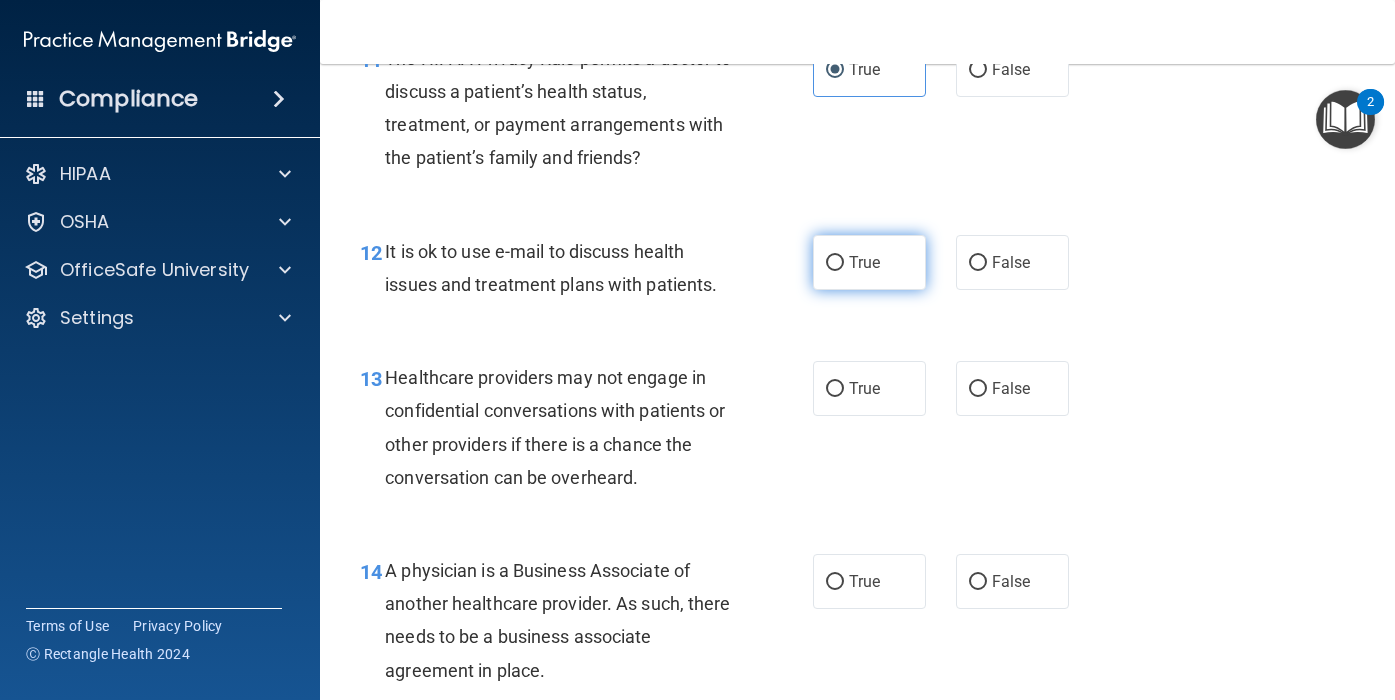 click on "True" at bounding box center [864, 262] 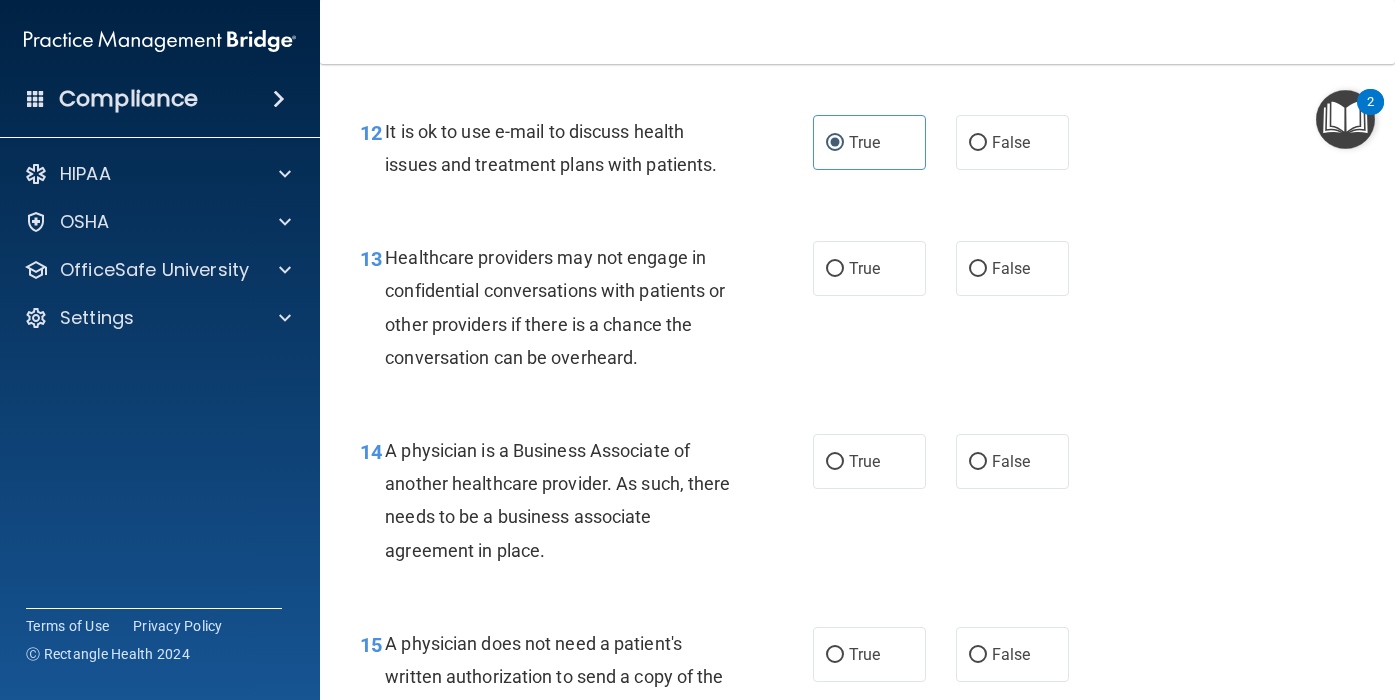scroll, scrollTop: 2290, scrollLeft: 0, axis: vertical 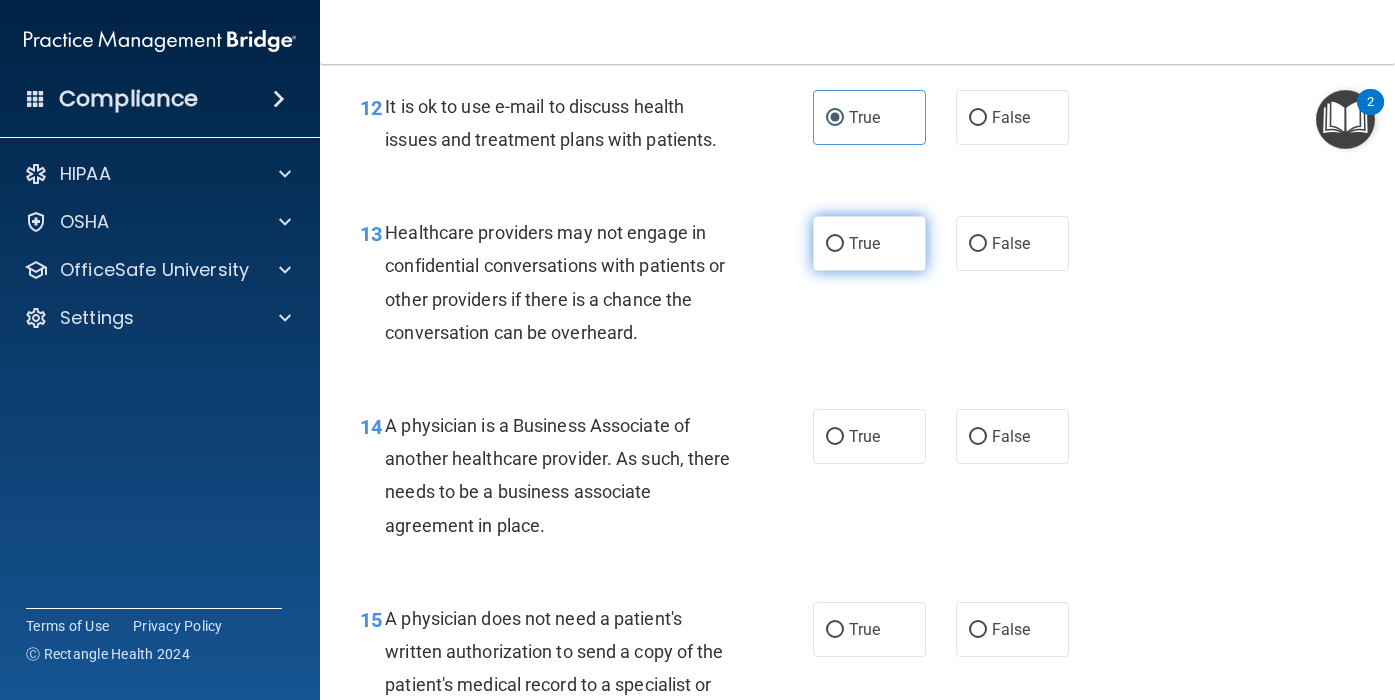 click on "True" at bounding box center (869, 243) 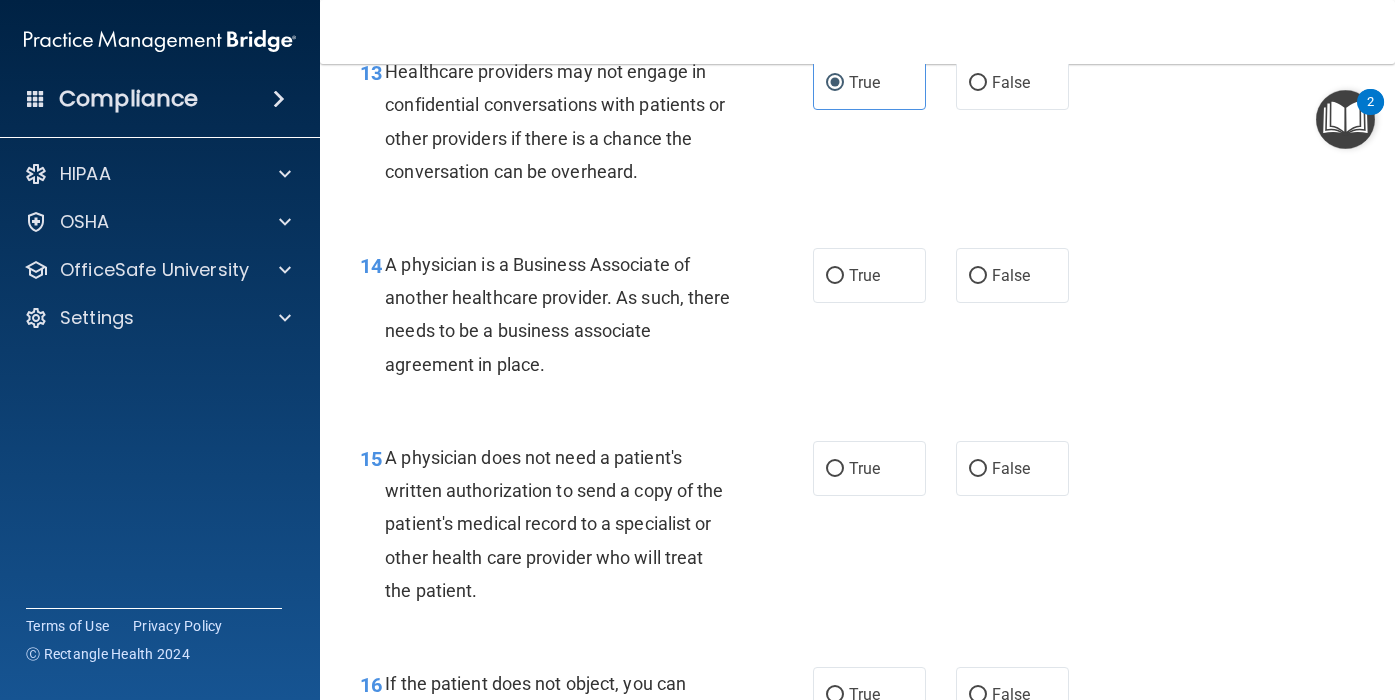 scroll, scrollTop: 2502, scrollLeft: 0, axis: vertical 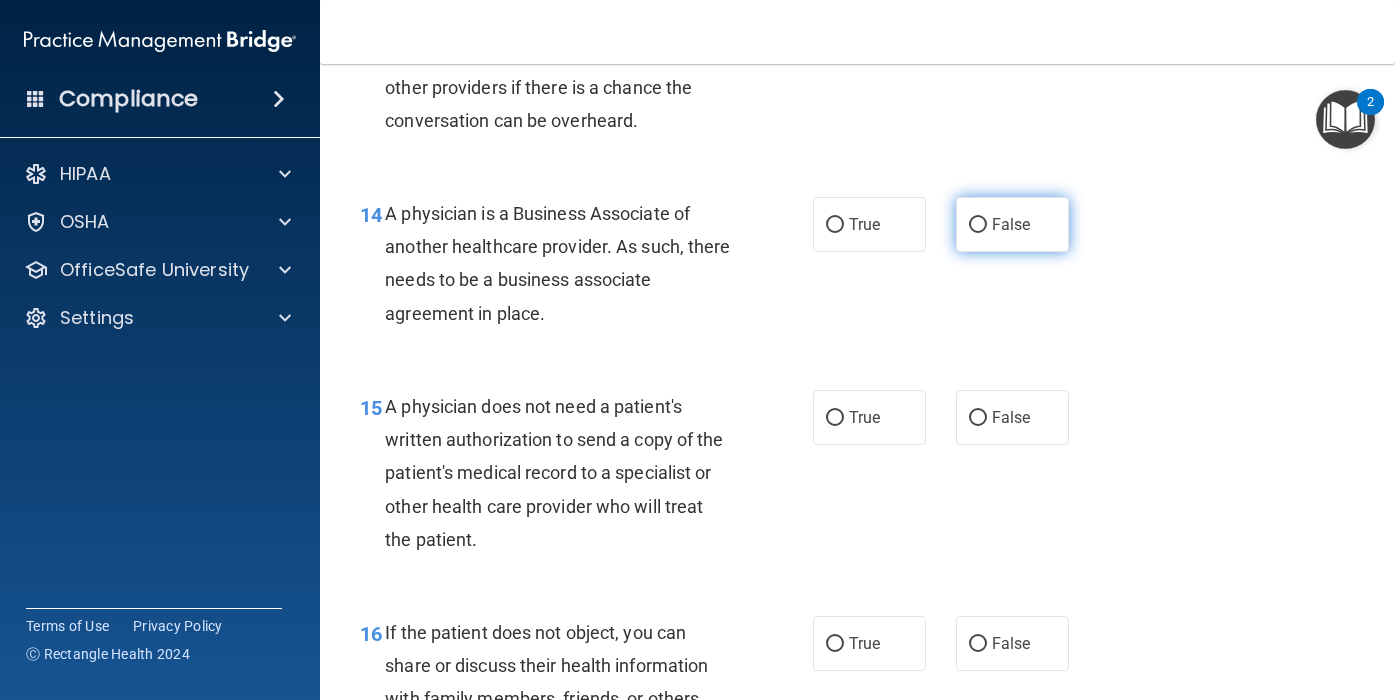 click on "False" at bounding box center (1011, 224) 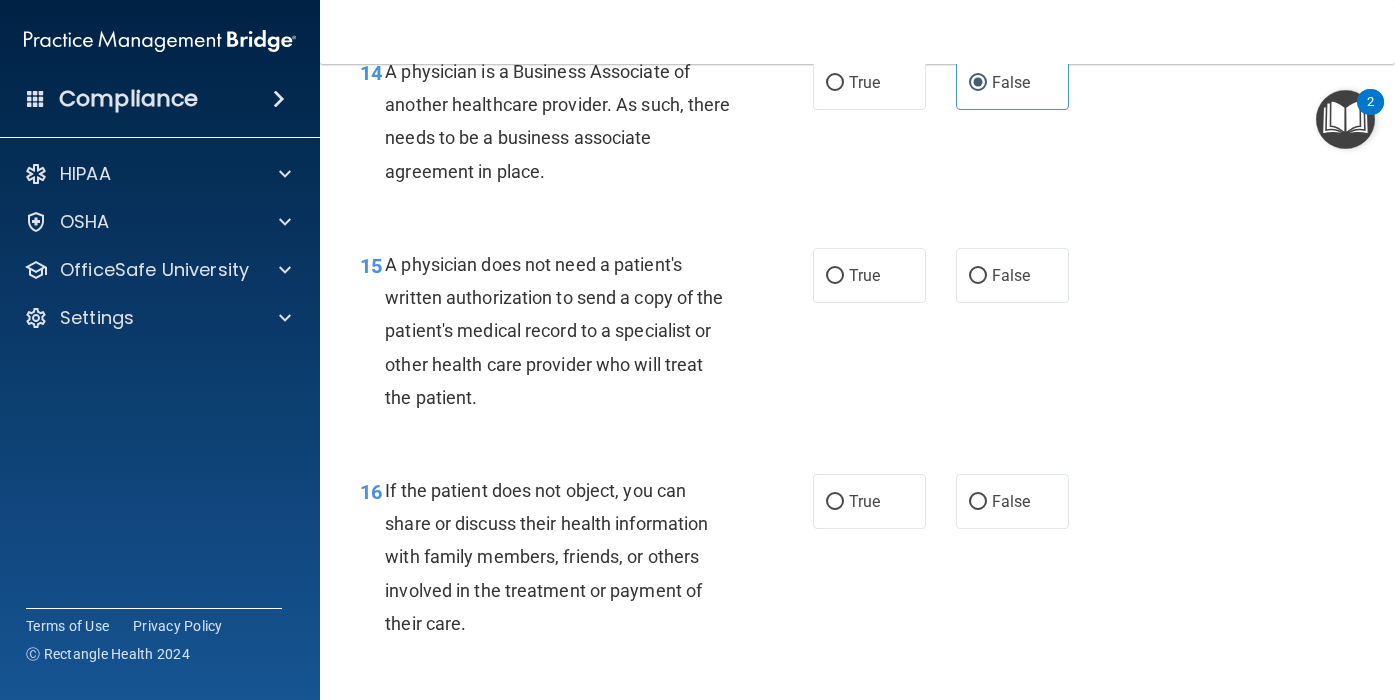scroll, scrollTop: 2649, scrollLeft: 0, axis: vertical 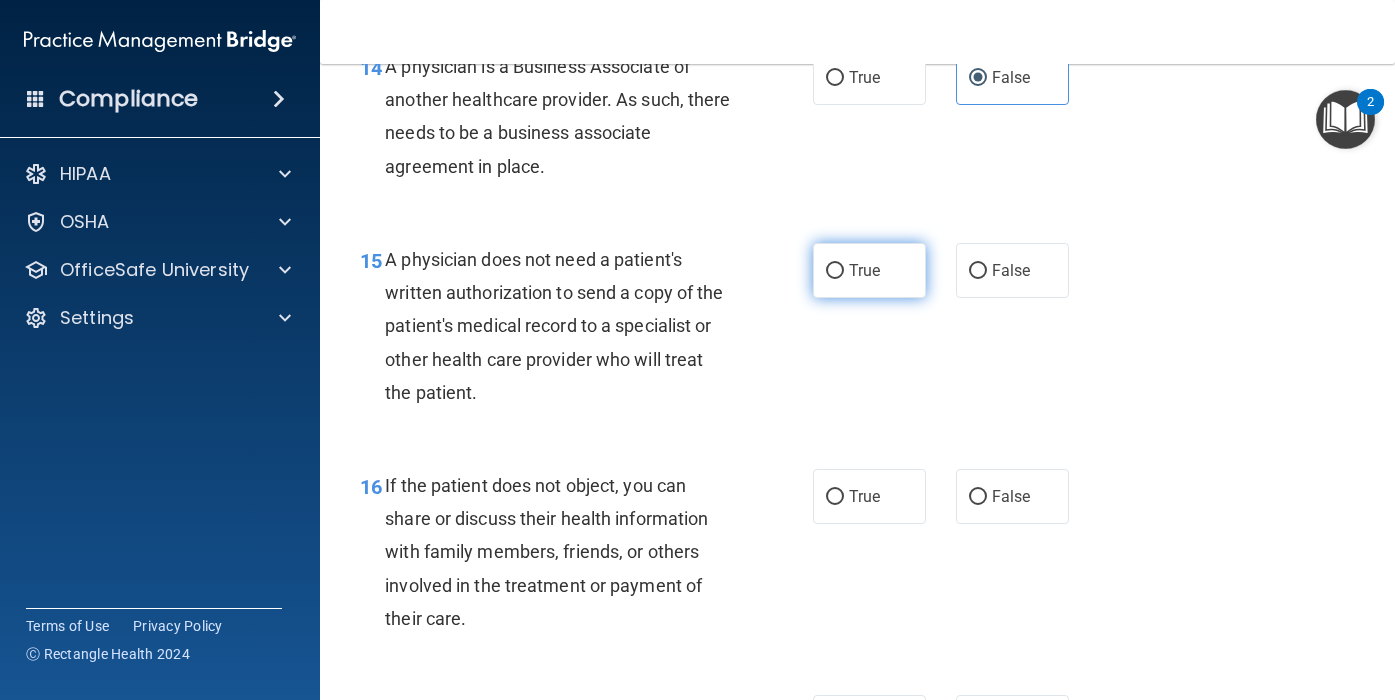 click on "True" at bounding box center (869, 270) 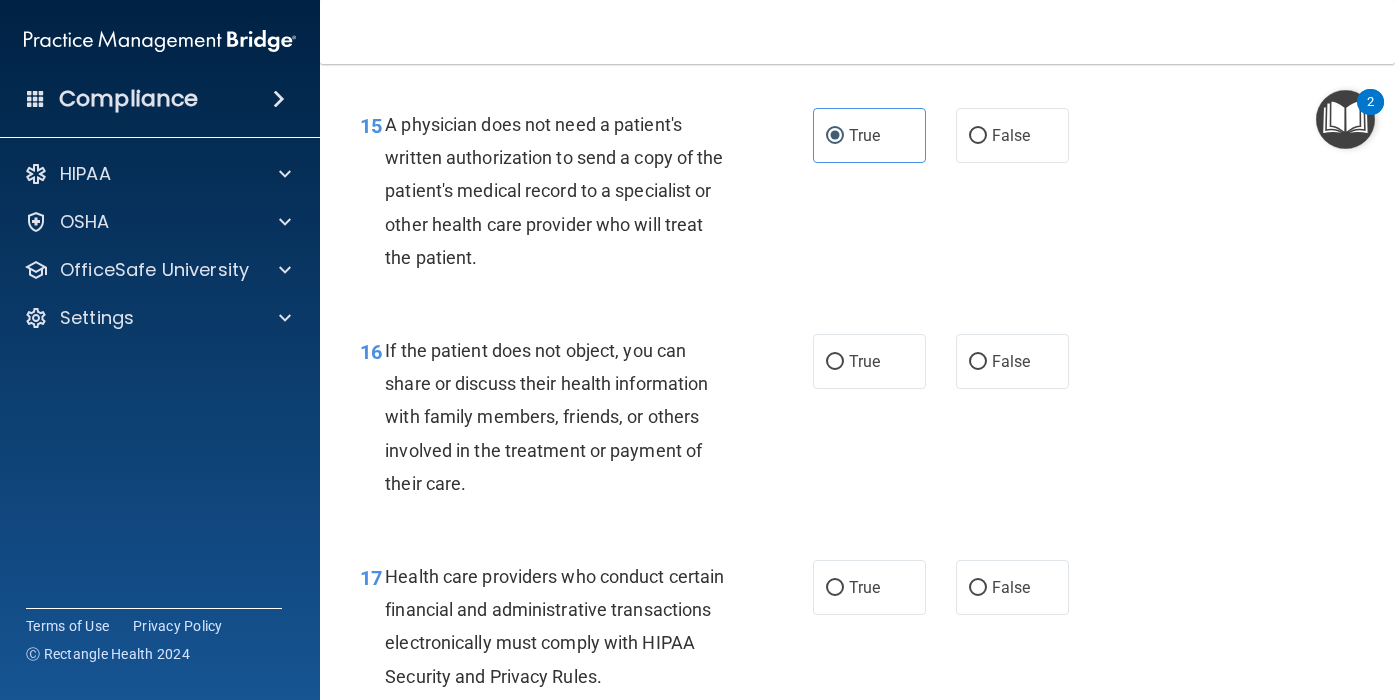 scroll, scrollTop: 2814, scrollLeft: 0, axis: vertical 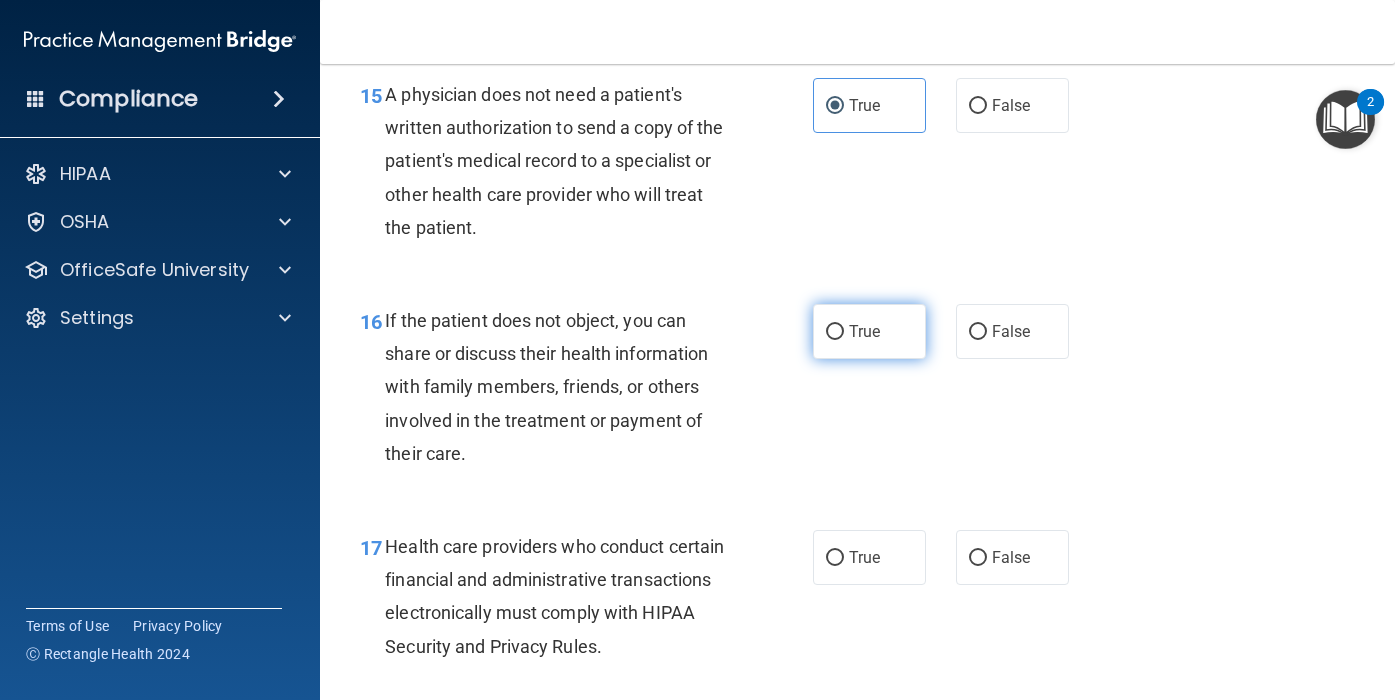 click on "True" at bounding box center [869, 331] 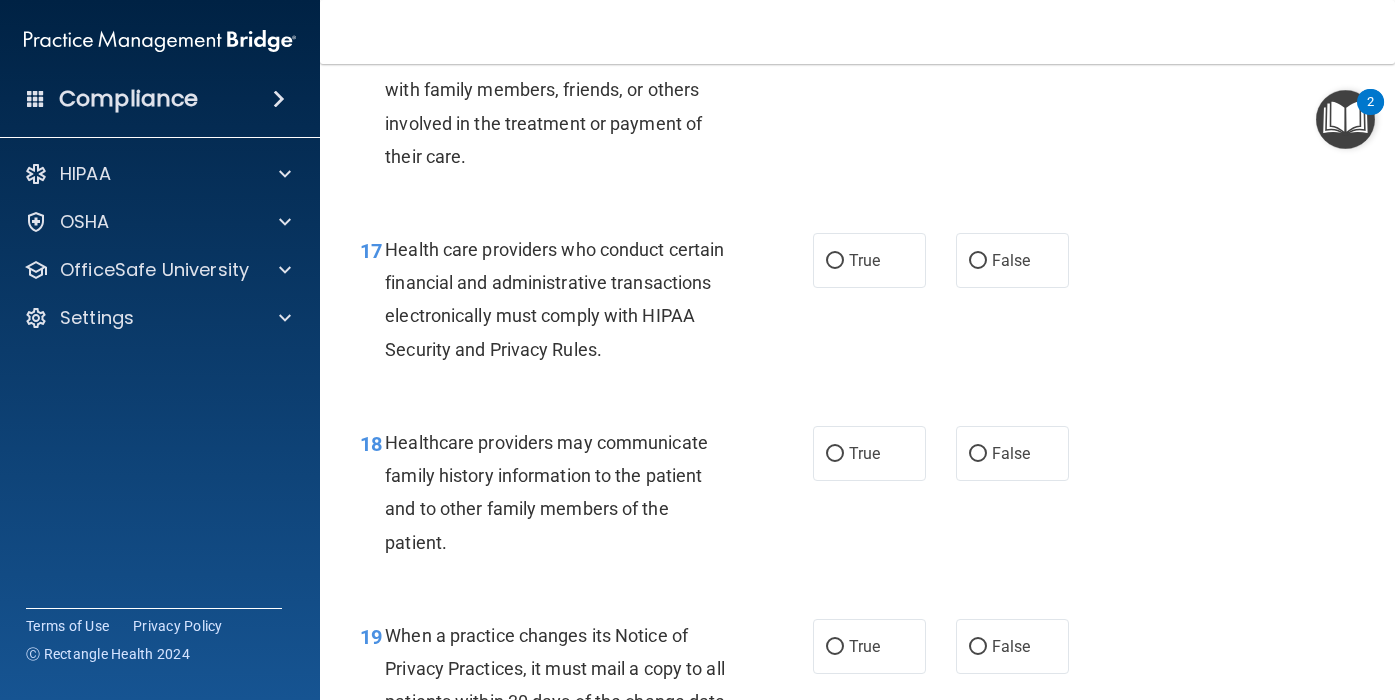scroll, scrollTop: 3117, scrollLeft: 0, axis: vertical 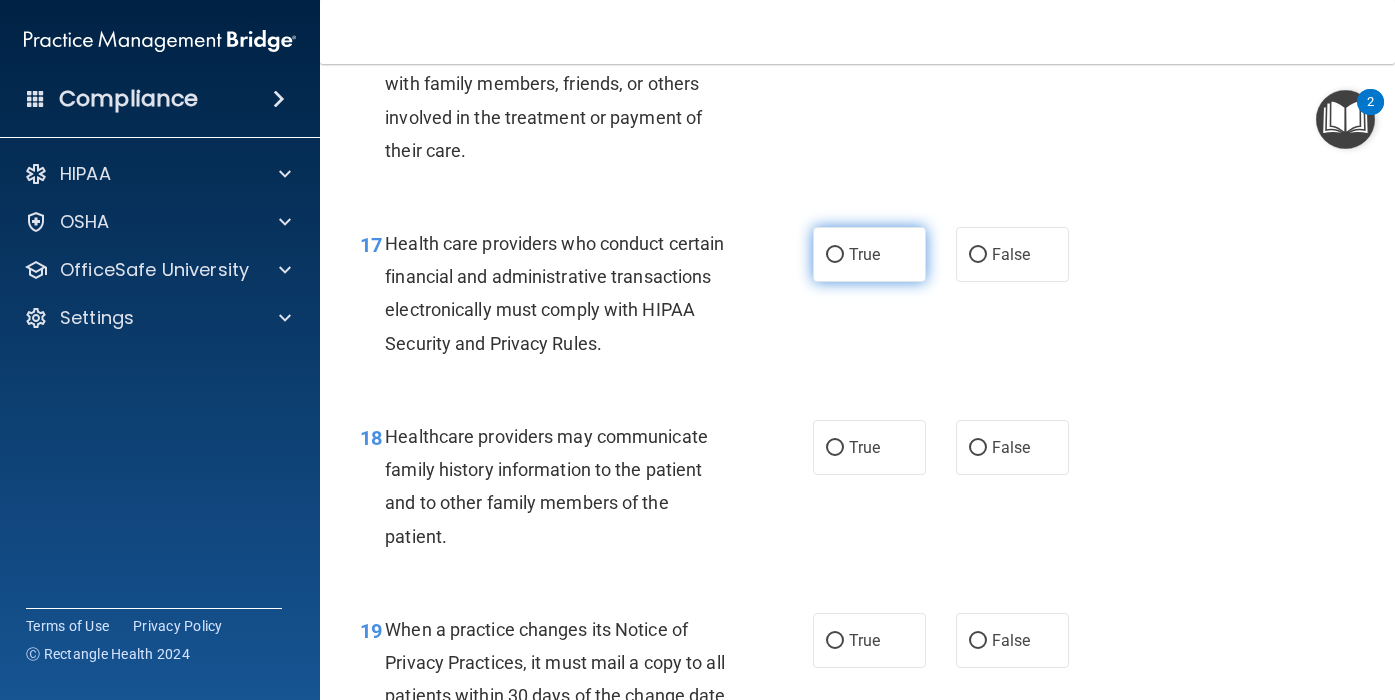 click on "True" at bounding box center (864, 254) 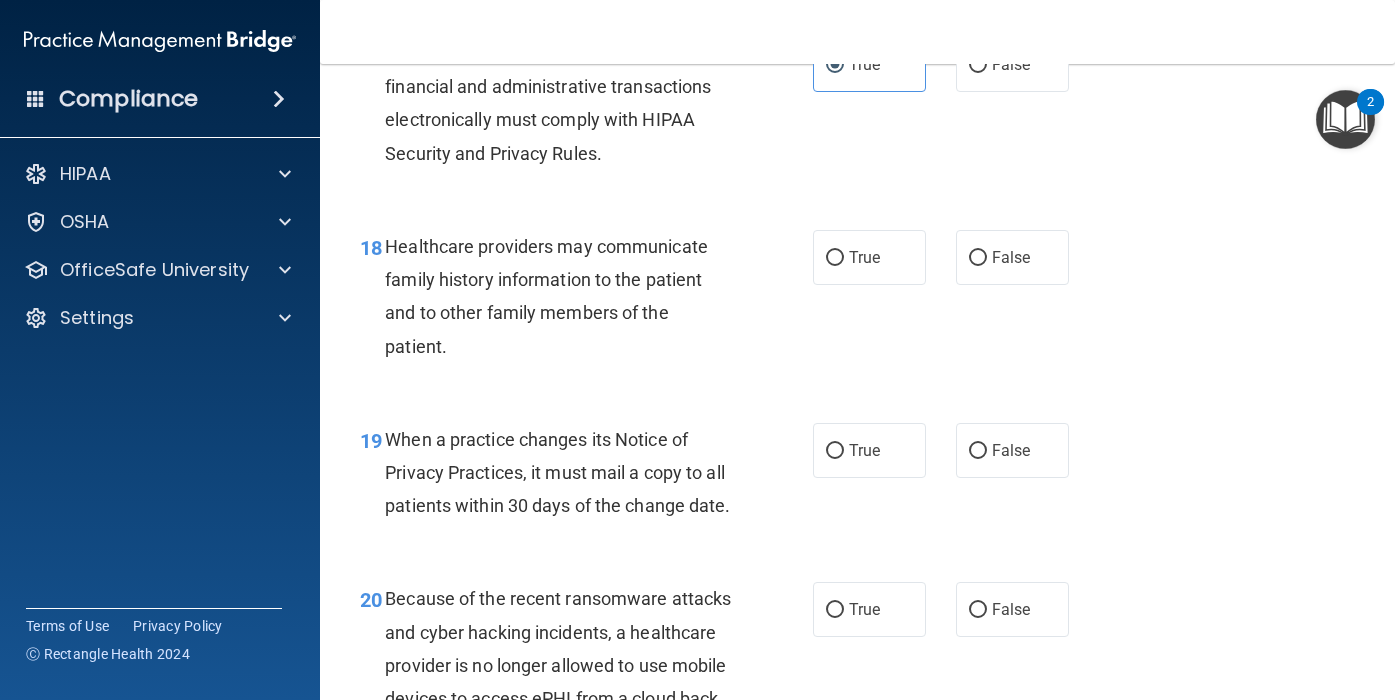 scroll, scrollTop: 3312, scrollLeft: 0, axis: vertical 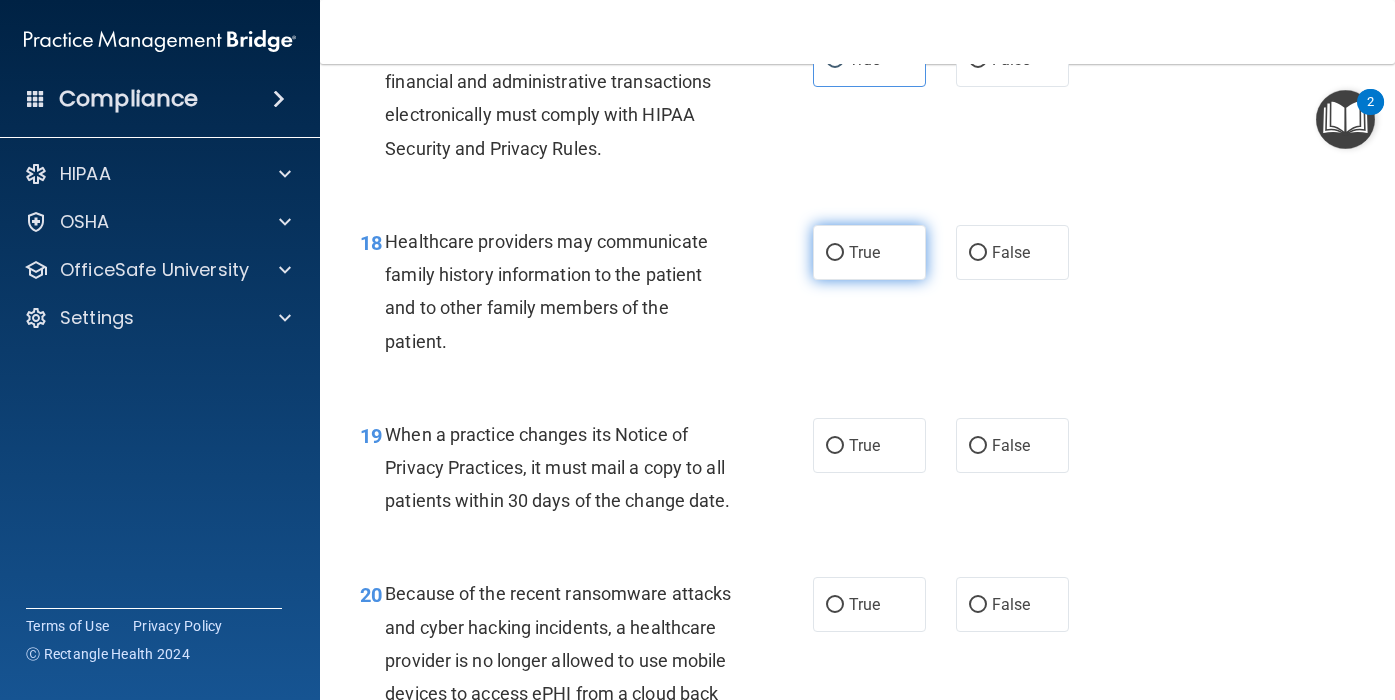 click on "True" at bounding box center [869, 252] 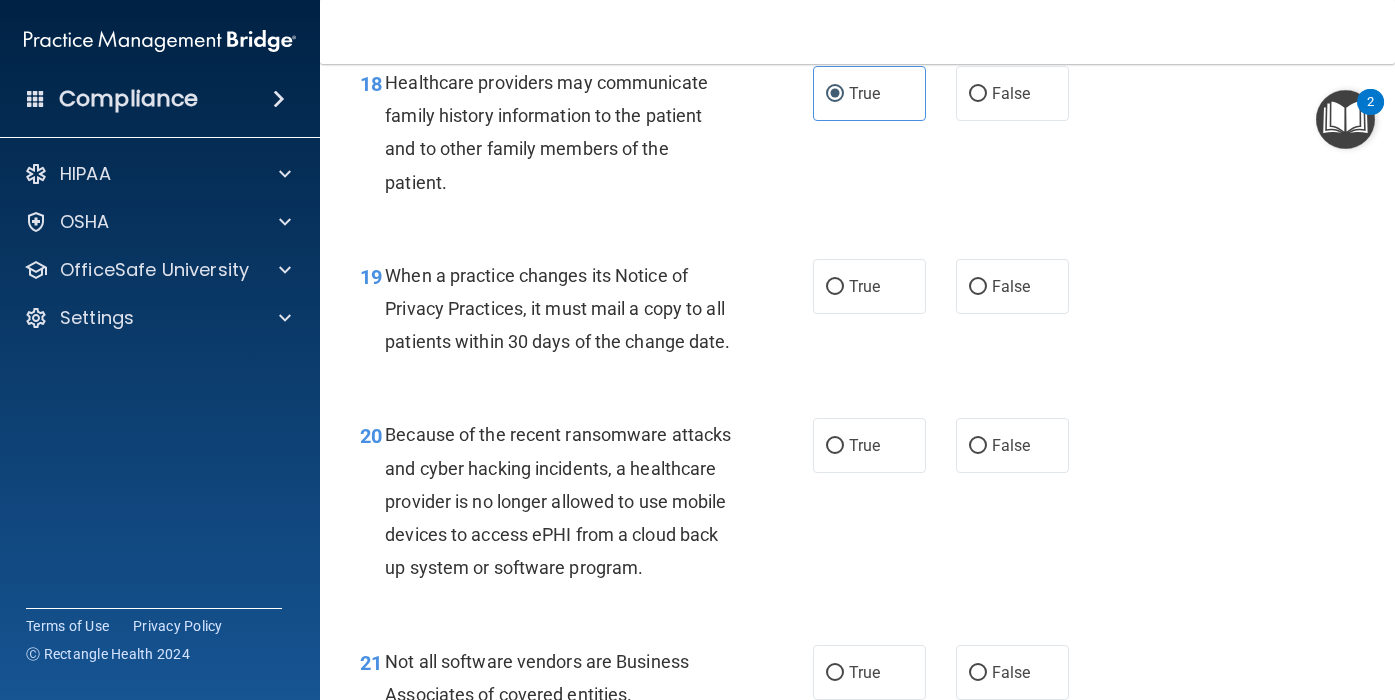 scroll, scrollTop: 3511, scrollLeft: 0, axis: vertical 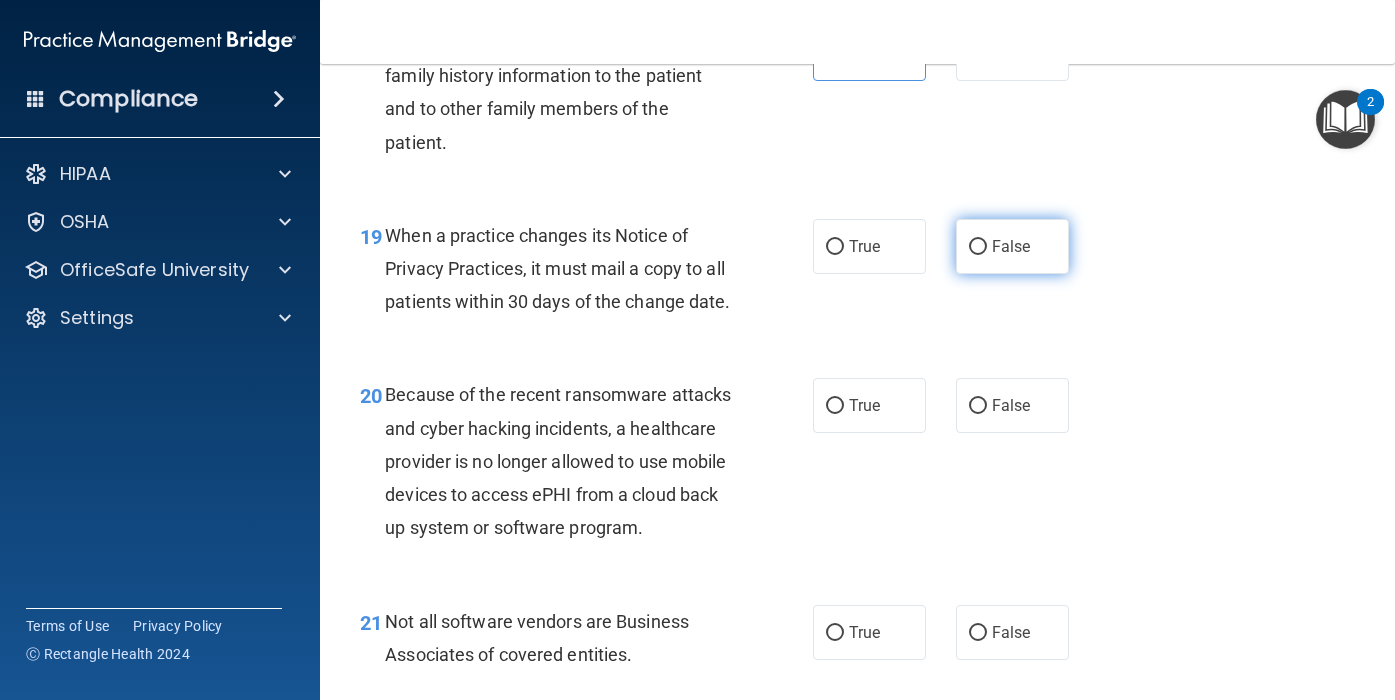 click on "False" at bounding box center (1011, 246) 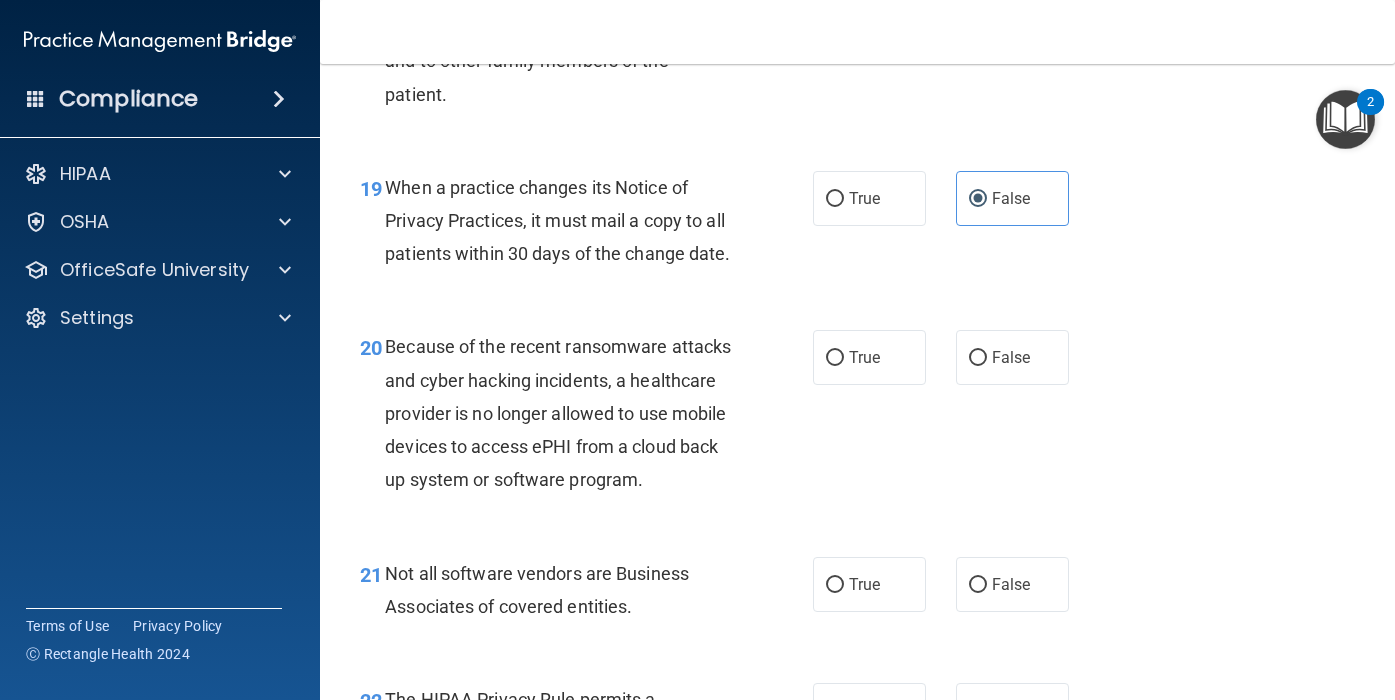 scroll, scrollTop: 3699, scrollLeft: 0, axis: vertical 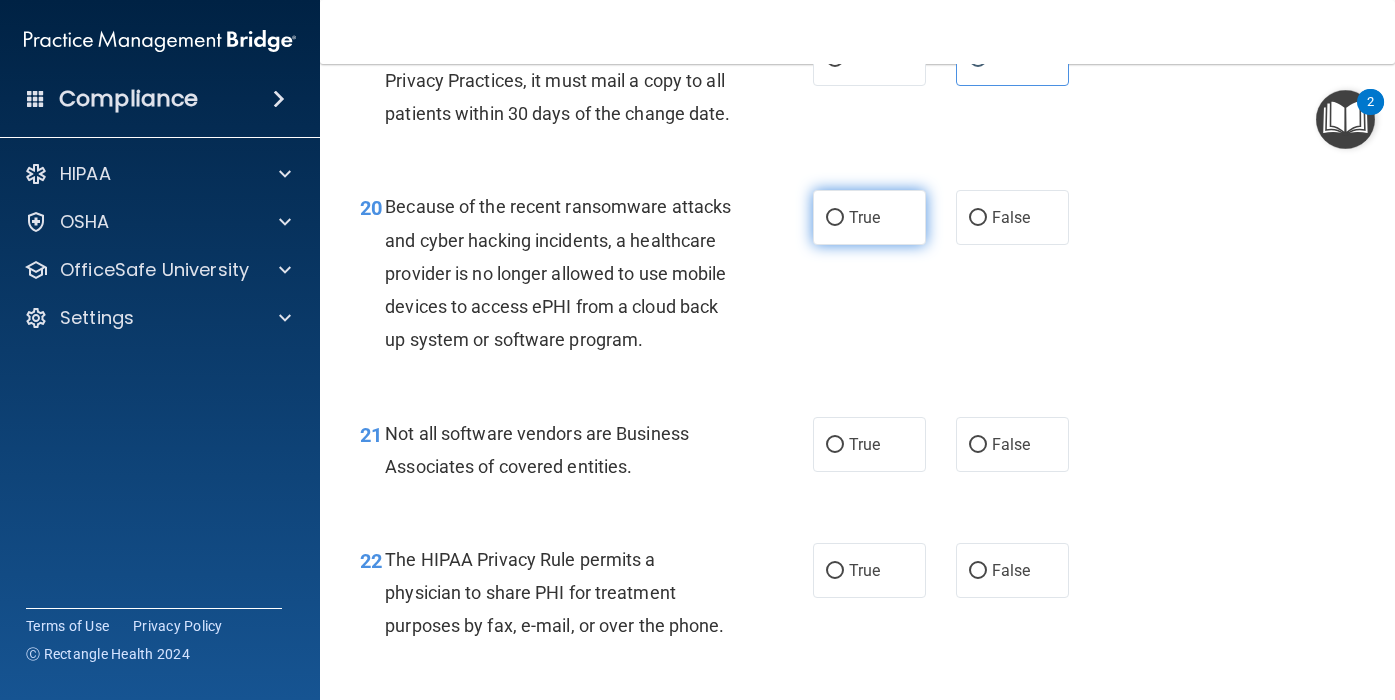 click on "True" at bounding box center [864, 217] 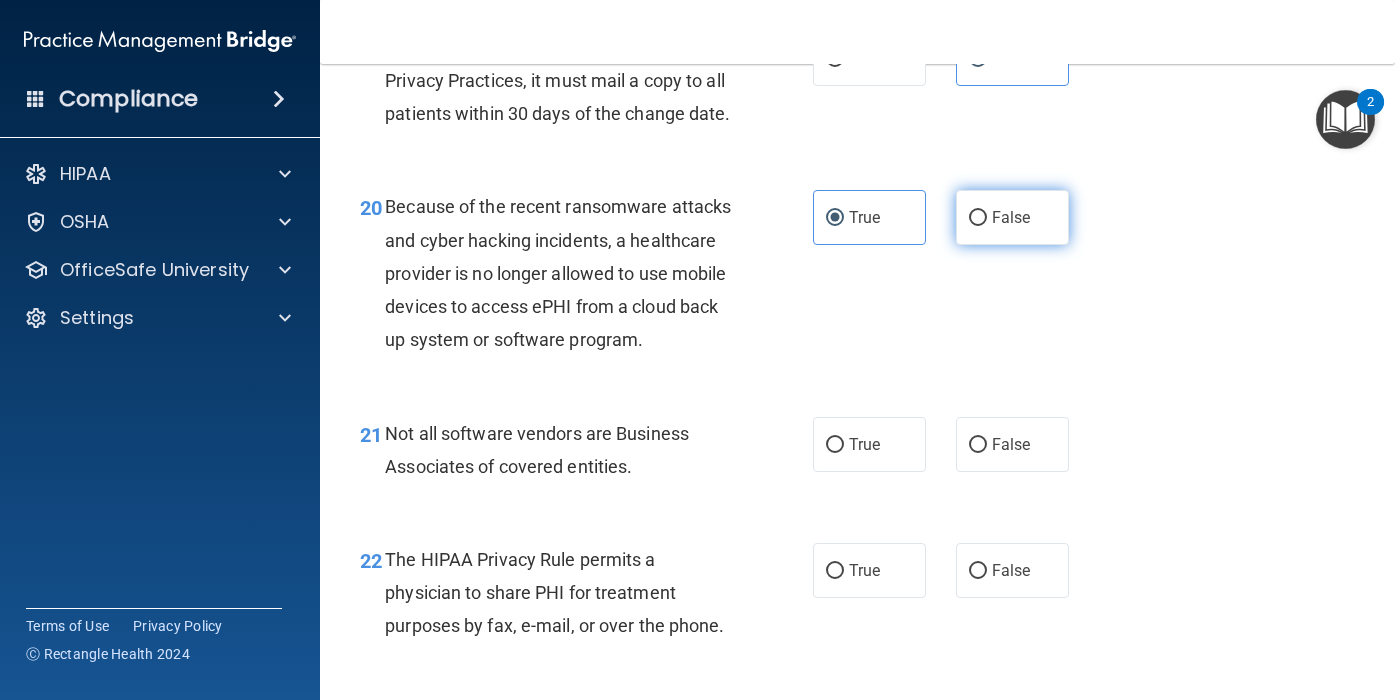 click on "False" at bounding box center [978, 218] 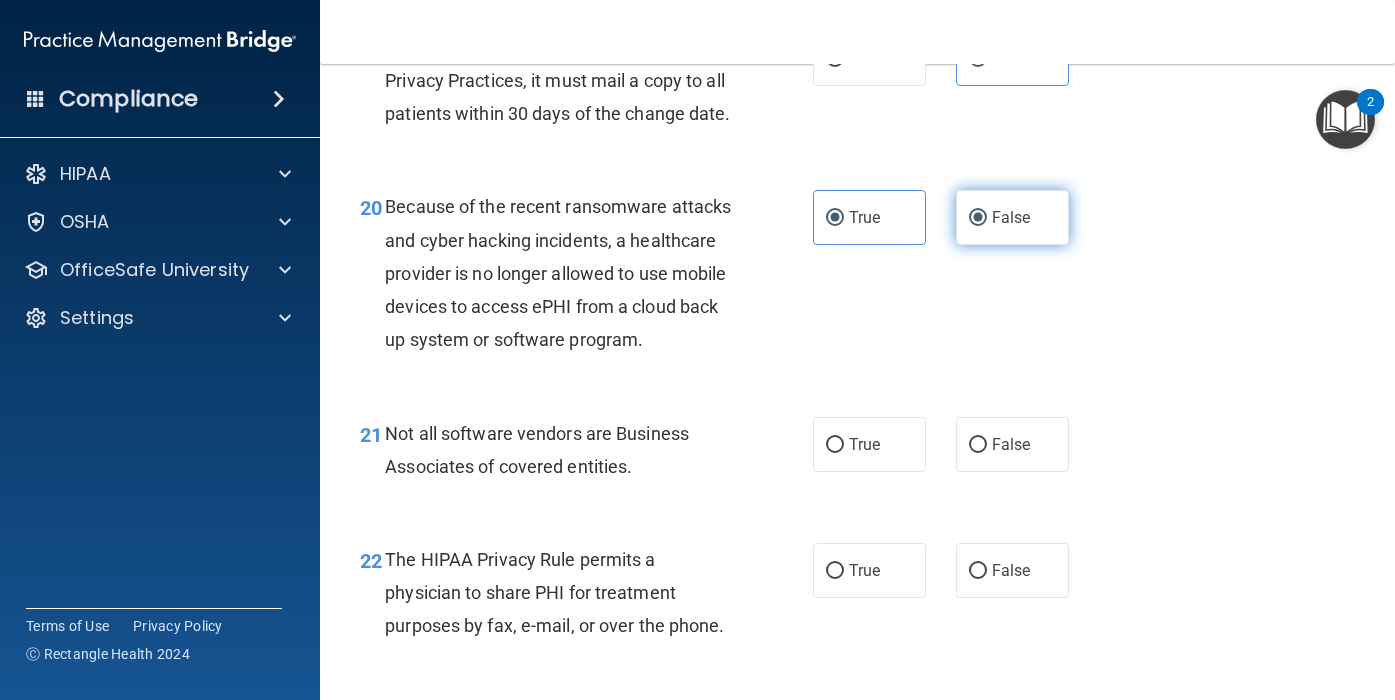 radio on "false" 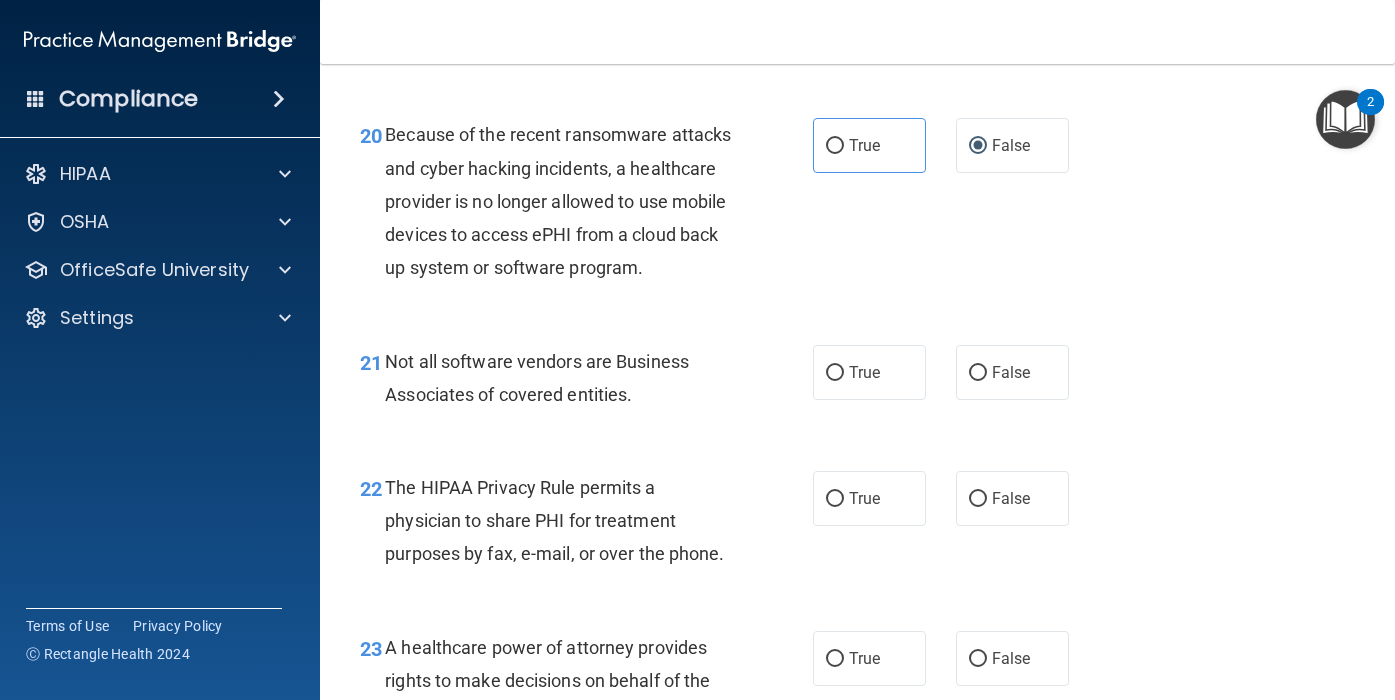 scroll, scrollTop: 3907, scrollLeft: 0, axis: vertical 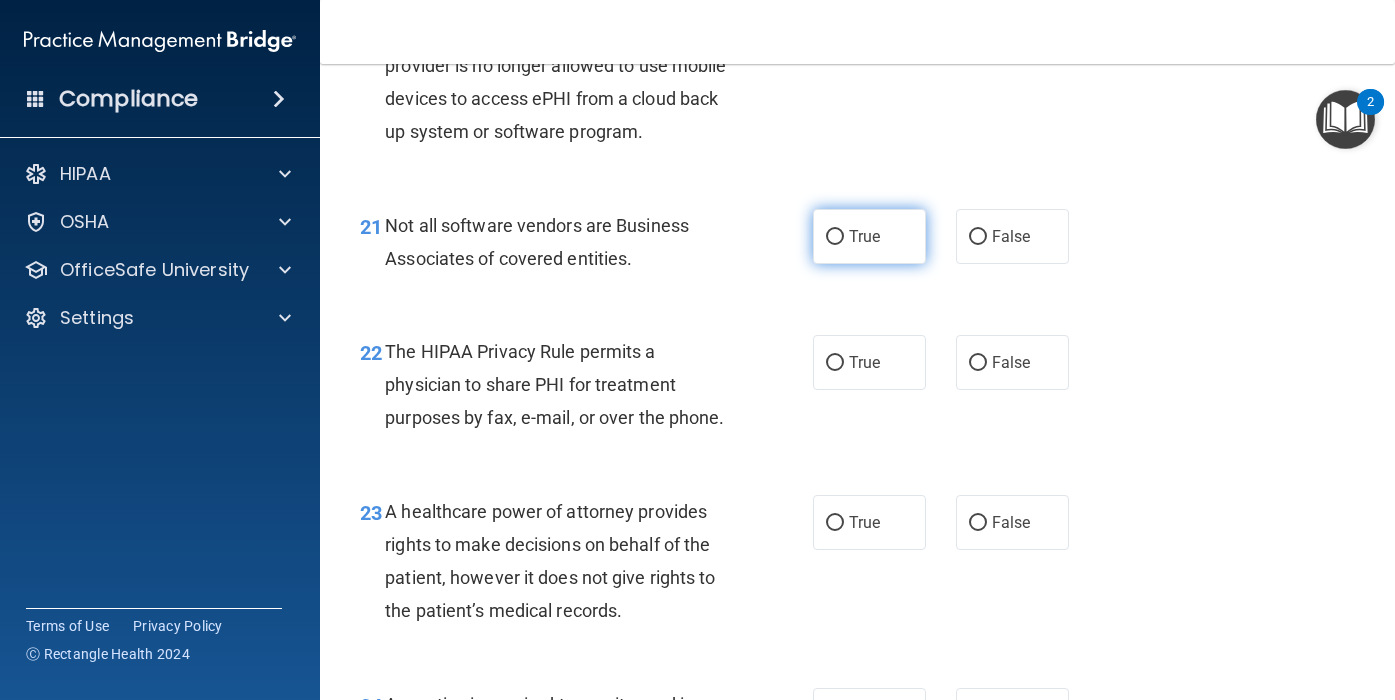 click on "True" at bounding box center [869, 236] 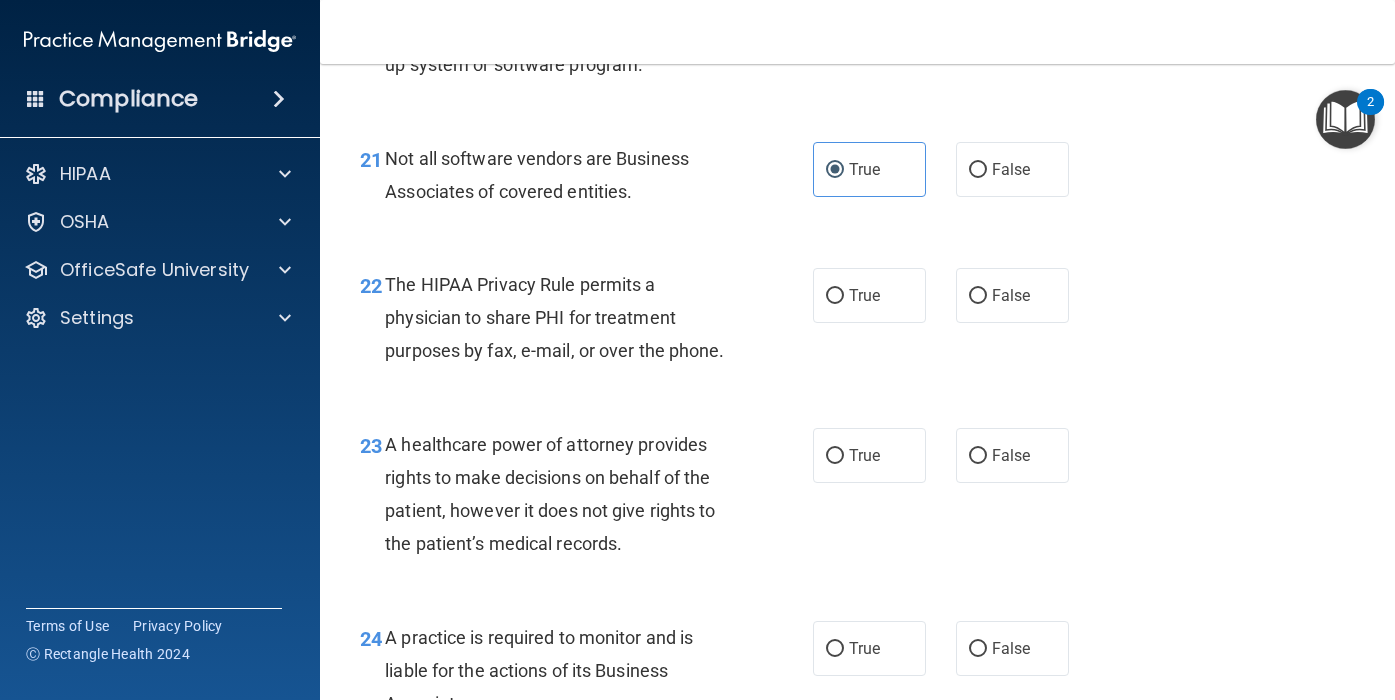 scroll, scrollTop: 3985, scrollLeft: 0, axis: vertical 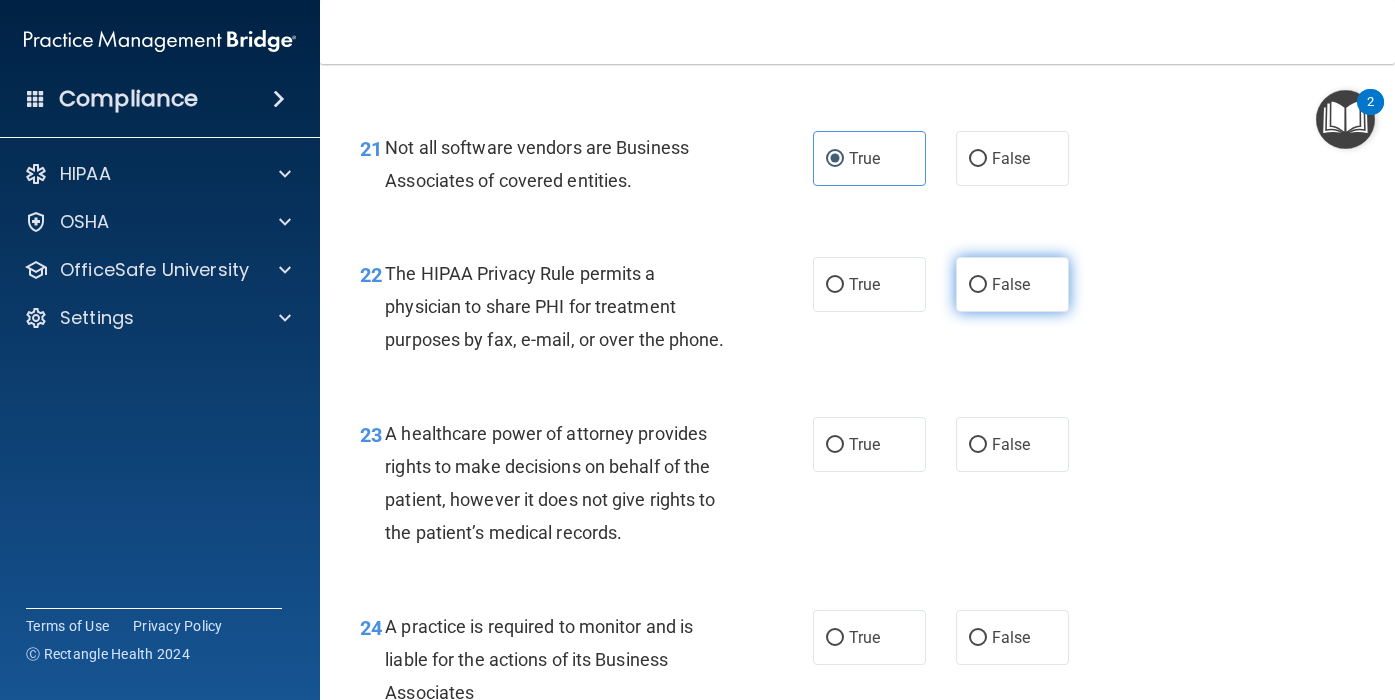 click on "False" at bounding box center [1012, 284] 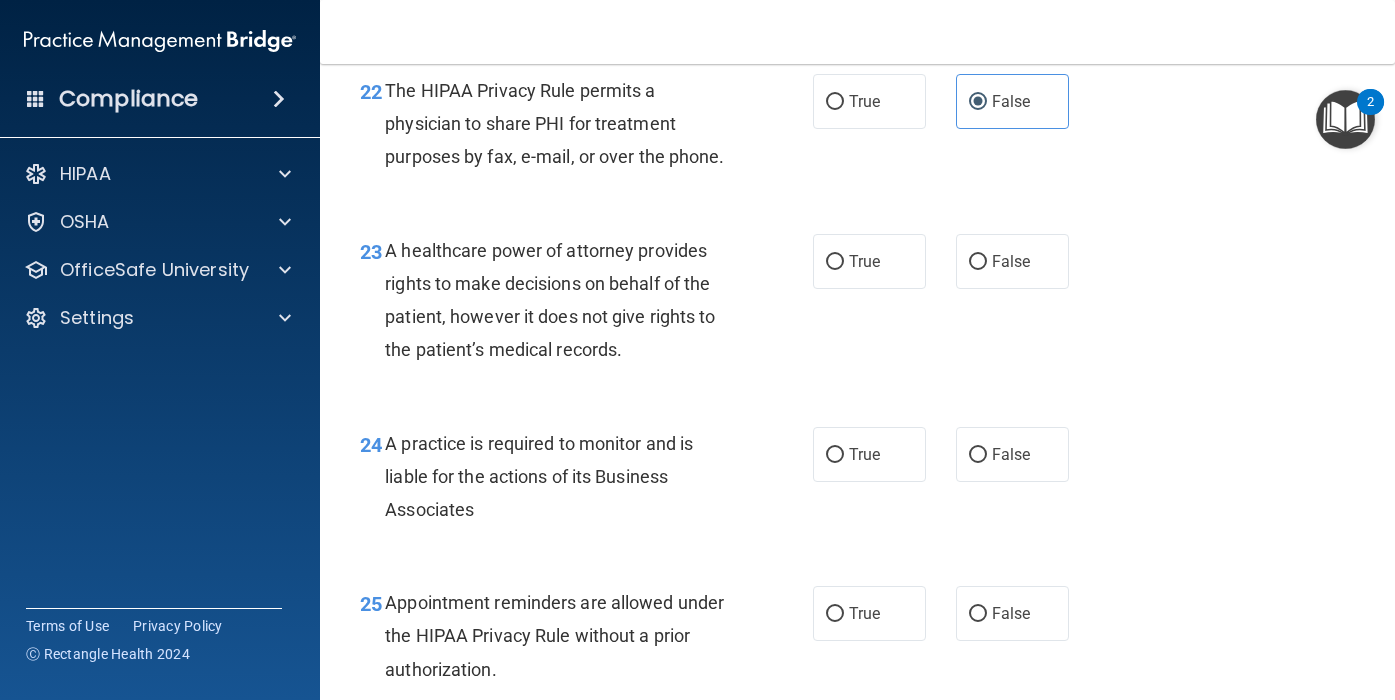 scroll, scrollTop: 4209, scrollLeft: 0, axis: vertical 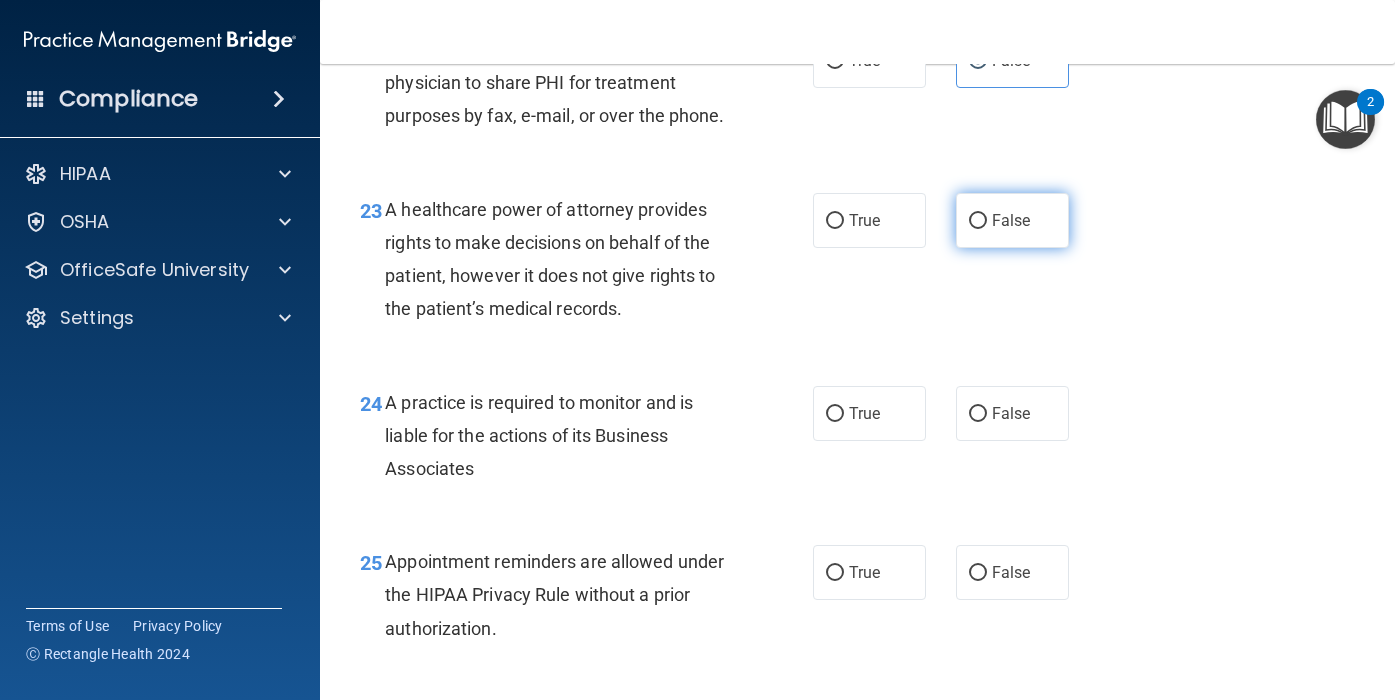 click on "False" at bounding box center [1012, 220] 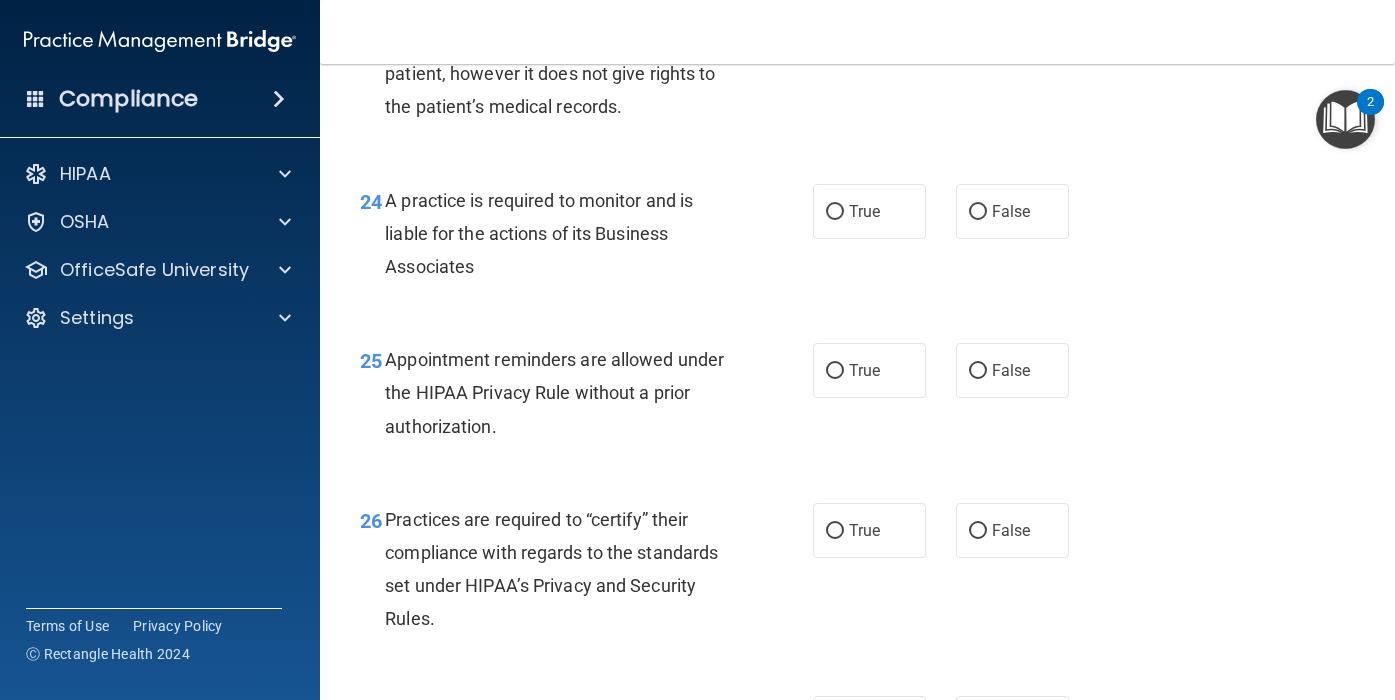 scroll, scrollTop: 4417, scrollLeft: 0, axis: vertical 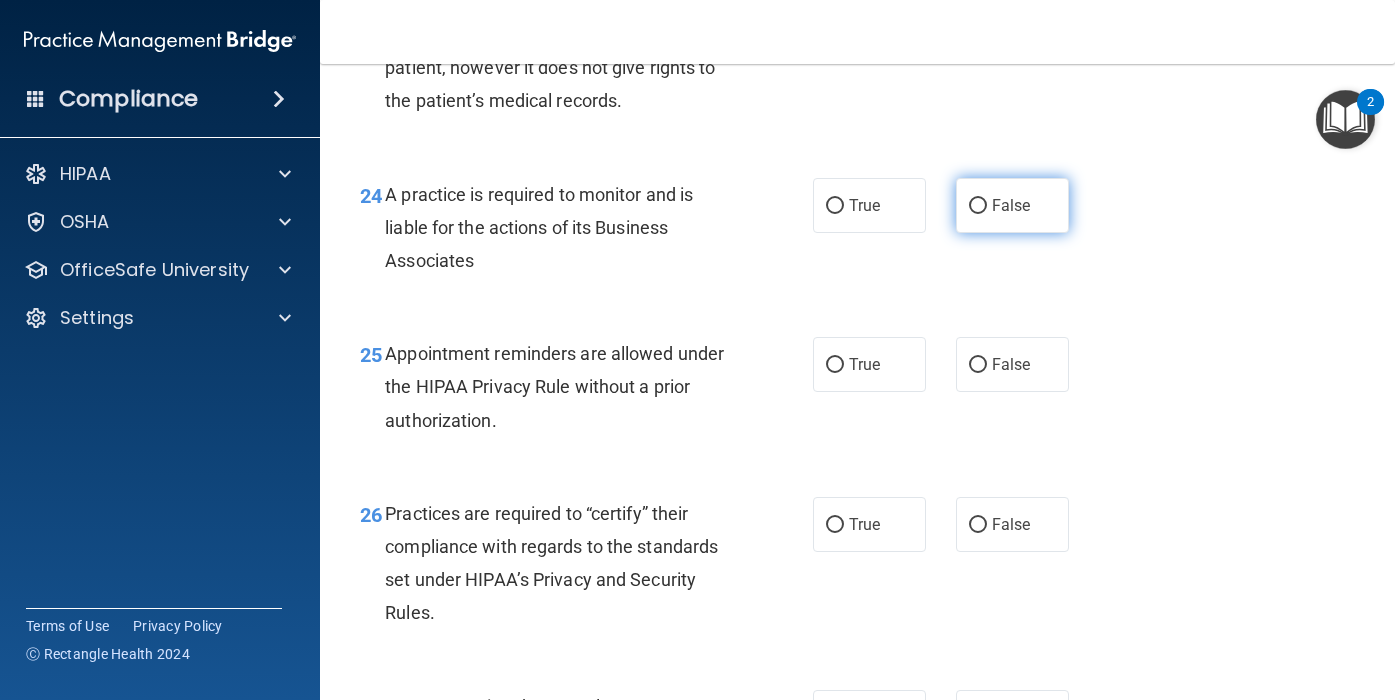 click on "False" at bounding box center [978, 206] 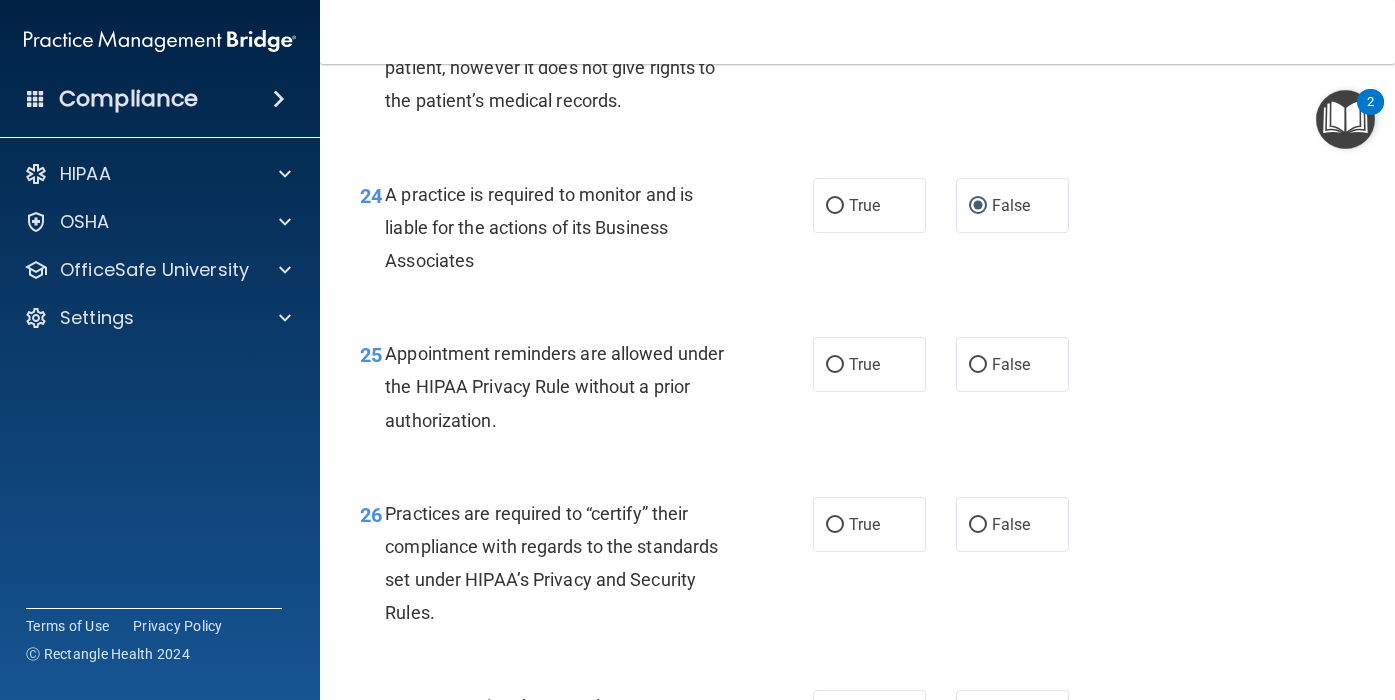 scroll, scrollTop: 4654, scrollLeft: 0, axis: vertical 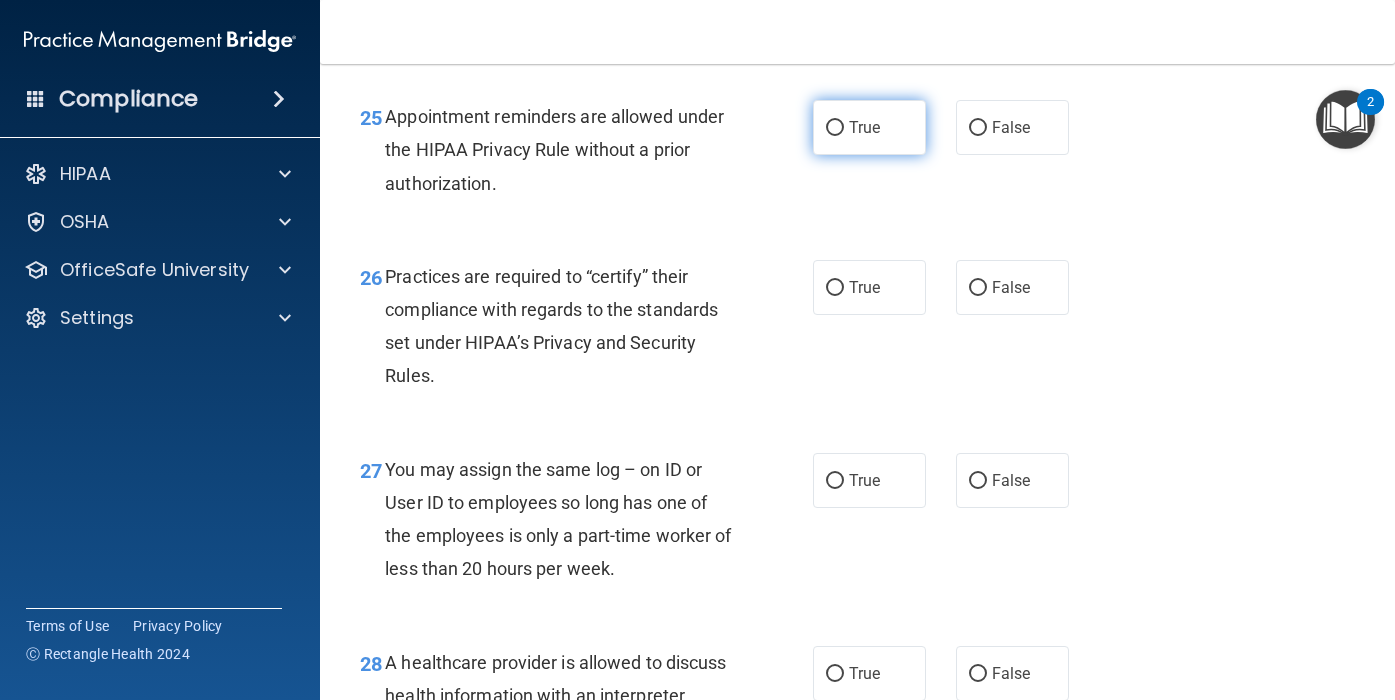 click on "True" at bounding box center (864, 127) 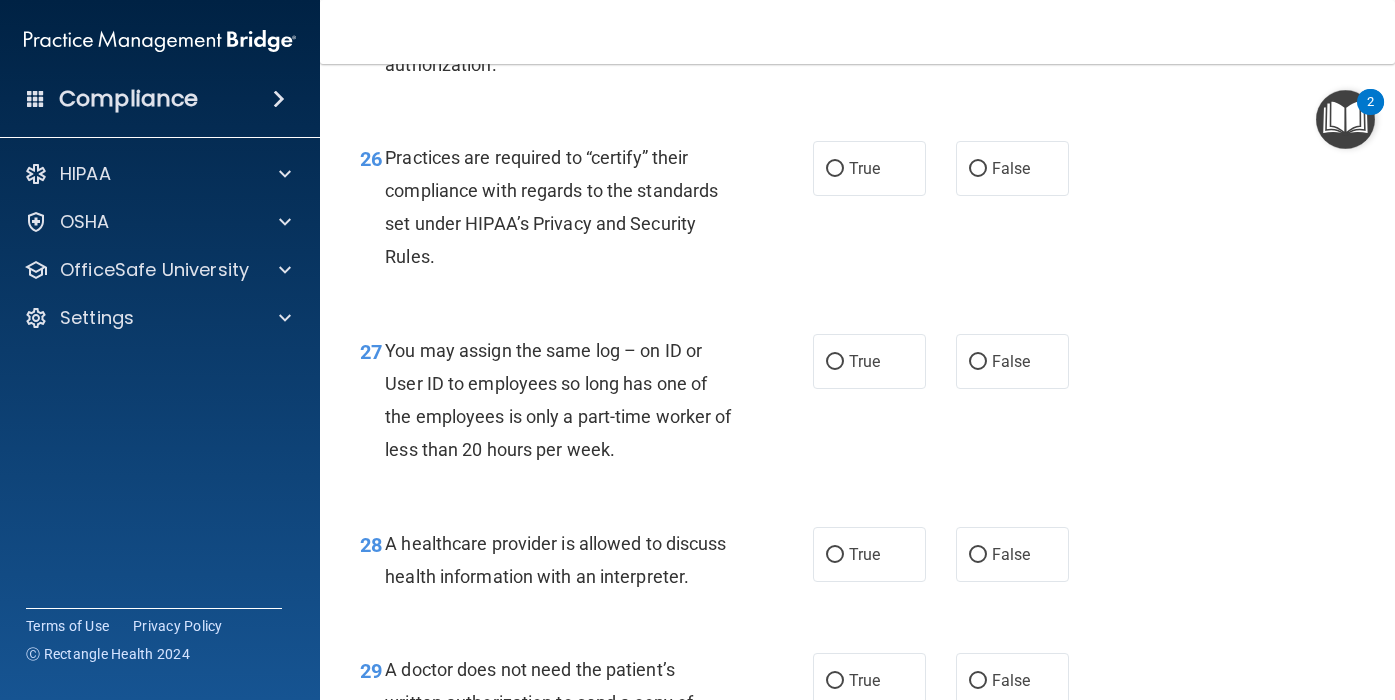 scroll, scrollTop: 4776, scrollLeft: 0, axis: vertical 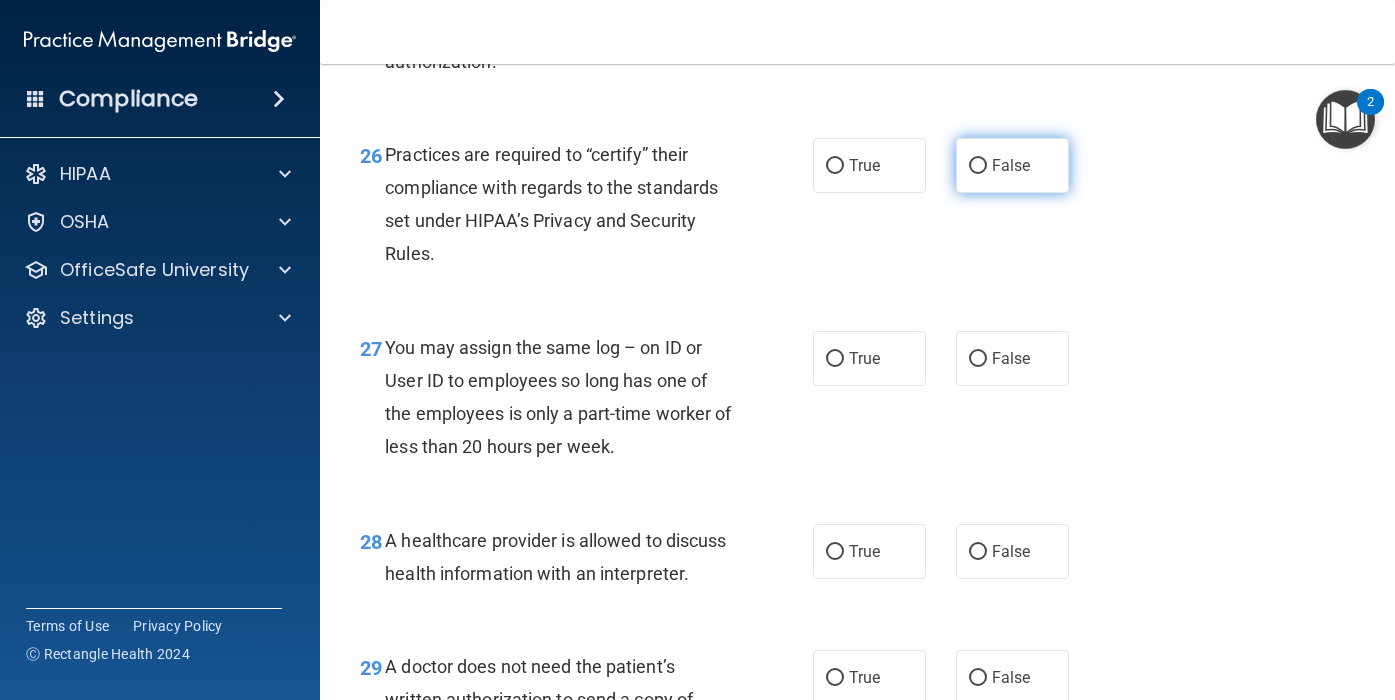 click on "False" at bounding box center [1012, 165] 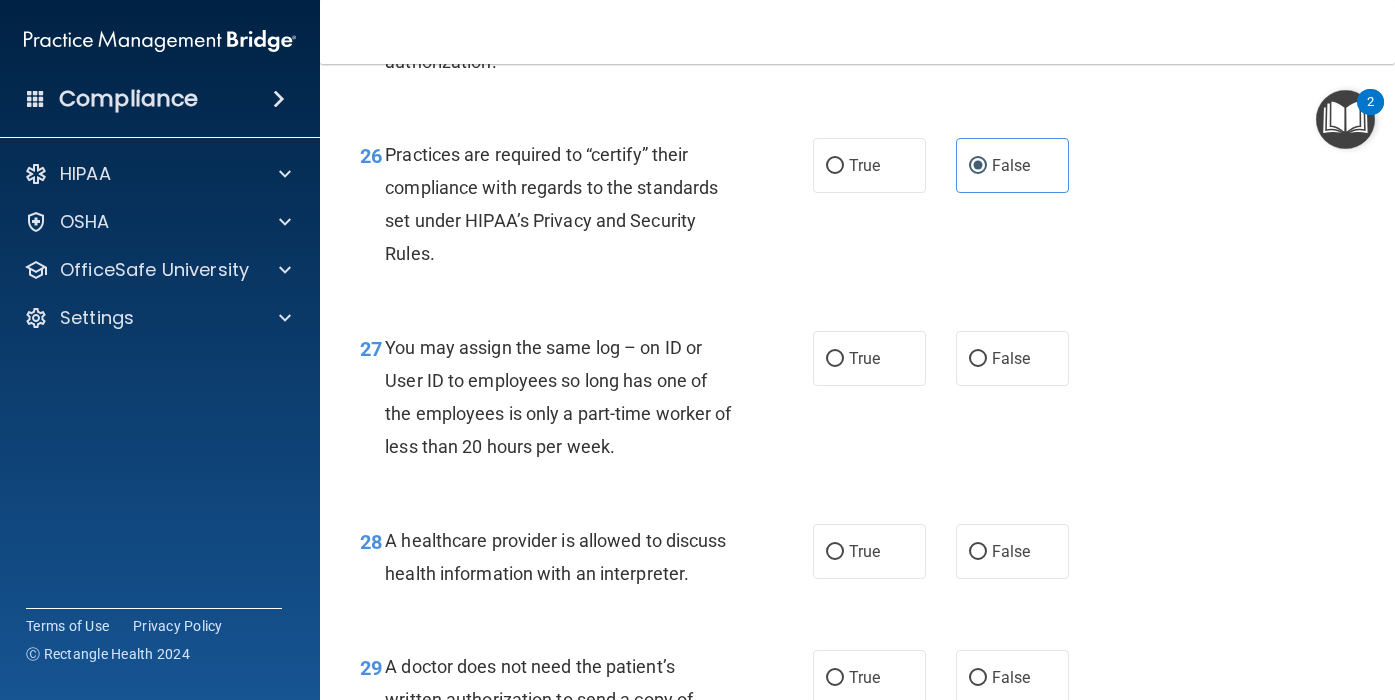 scroll, scrollTop: 4895, scrollLeft: 0, axis: vertical 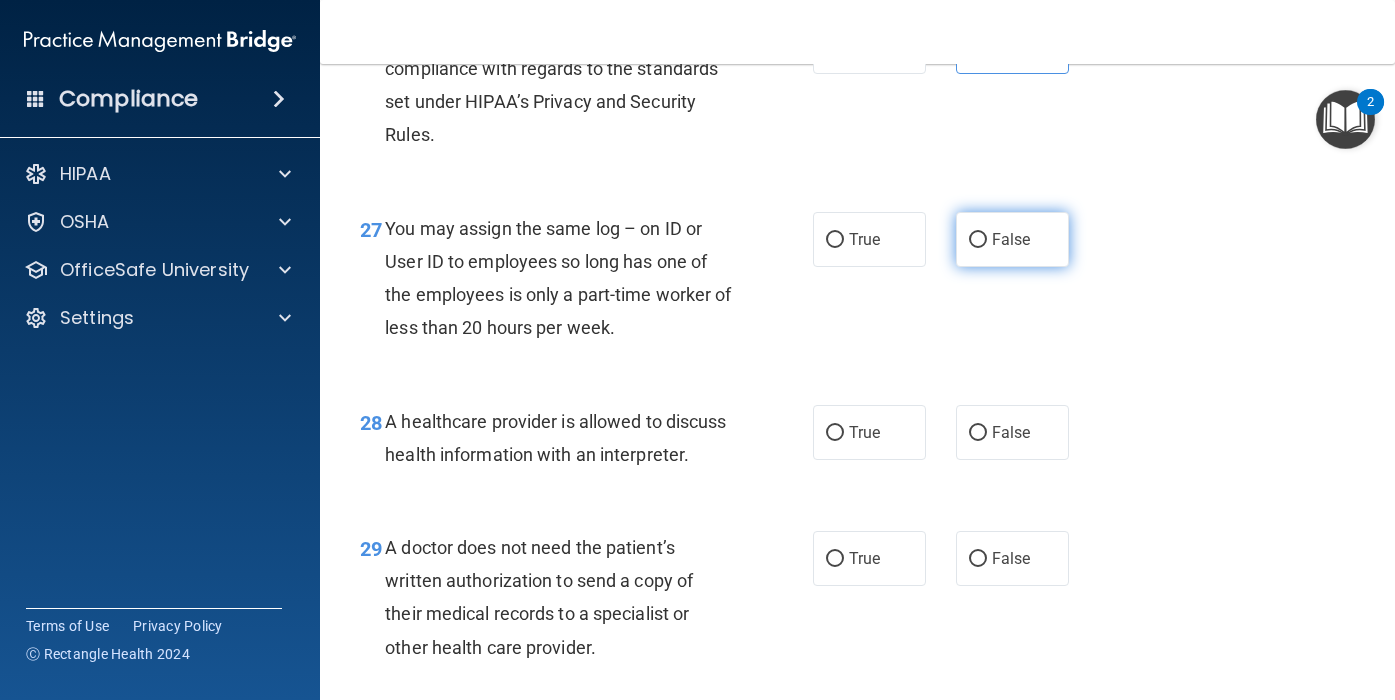 click on "False" at bounding box center (978, 240) 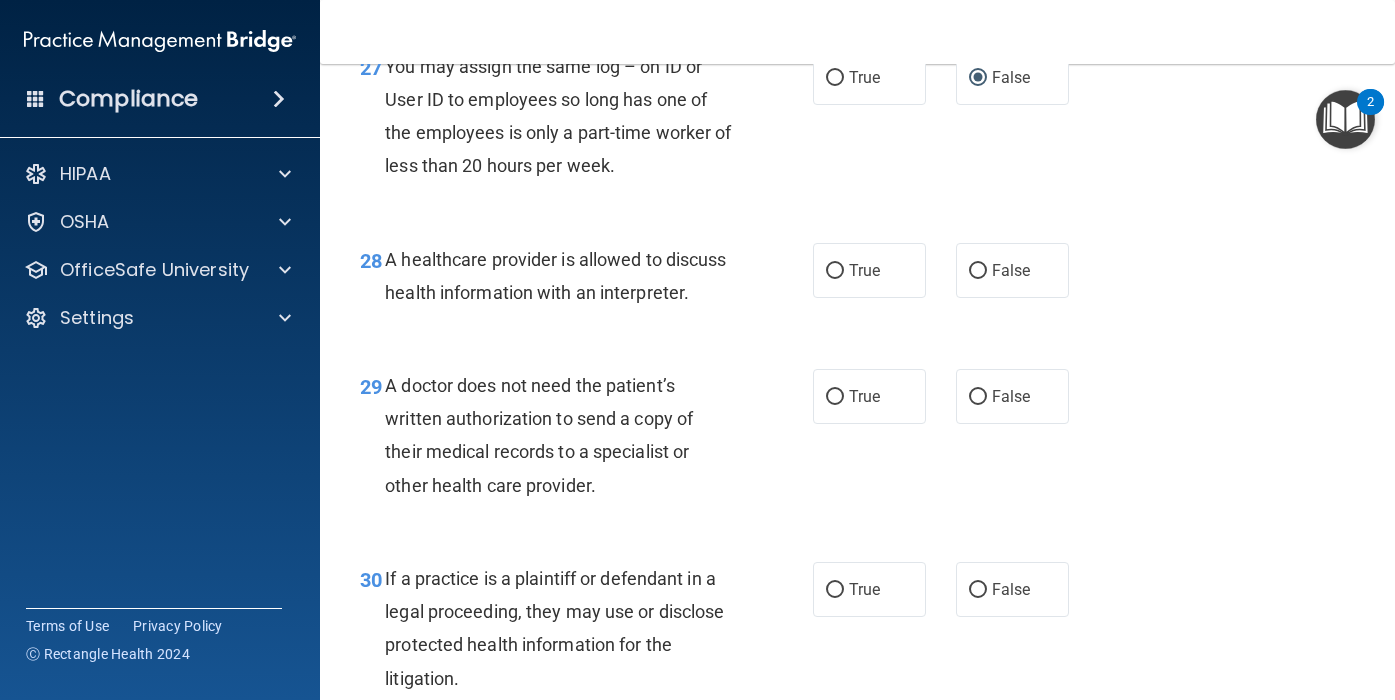 scroll, scrollTop: 5184, scrollLeft: 0, axis: vertical 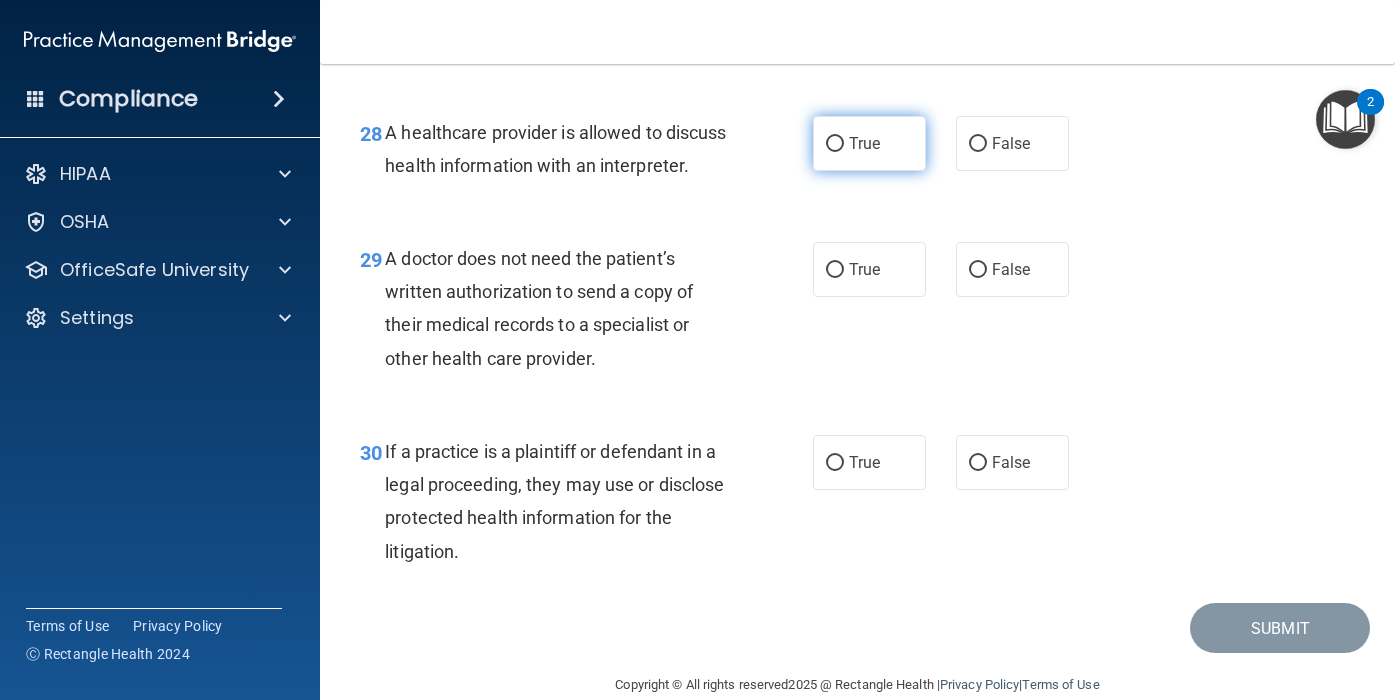 click on "True" at bounding box center [864, 143] 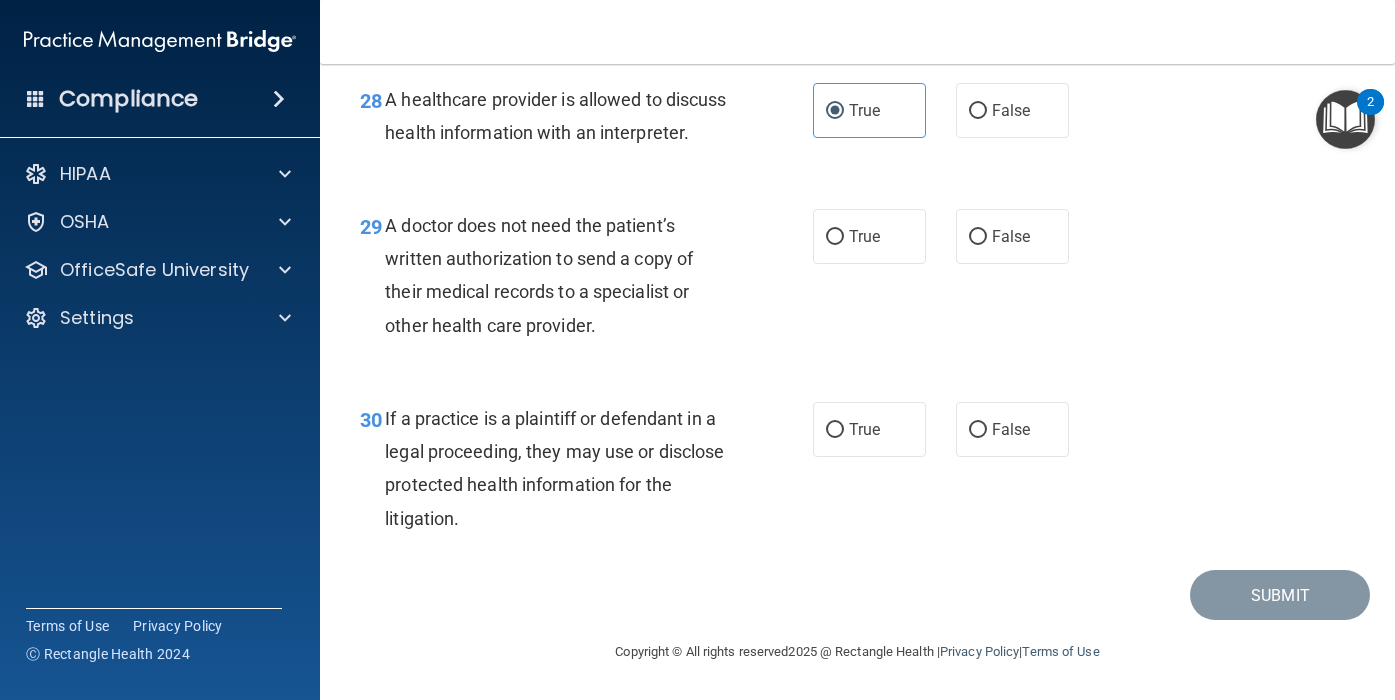 scroll, scrollTop: 5241, scrollLeft: 0, axis: vertical 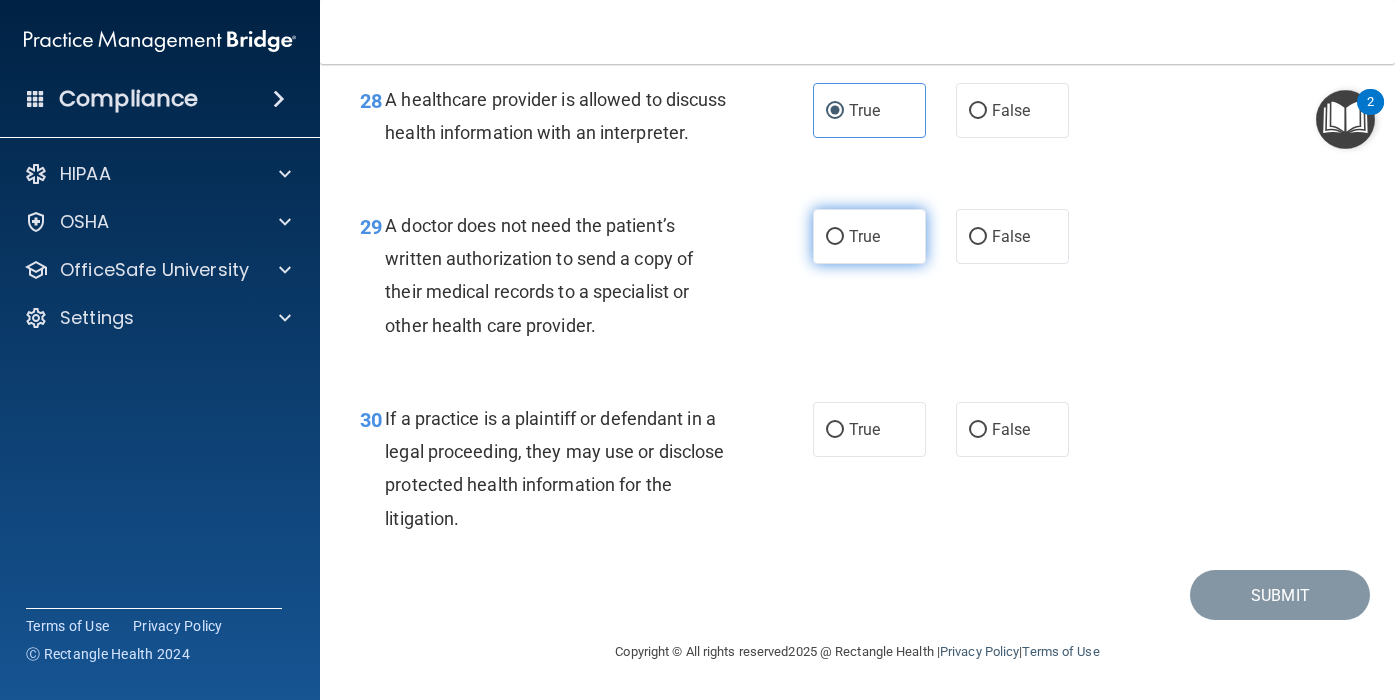 click on "True" at bounding box center [869, 236] 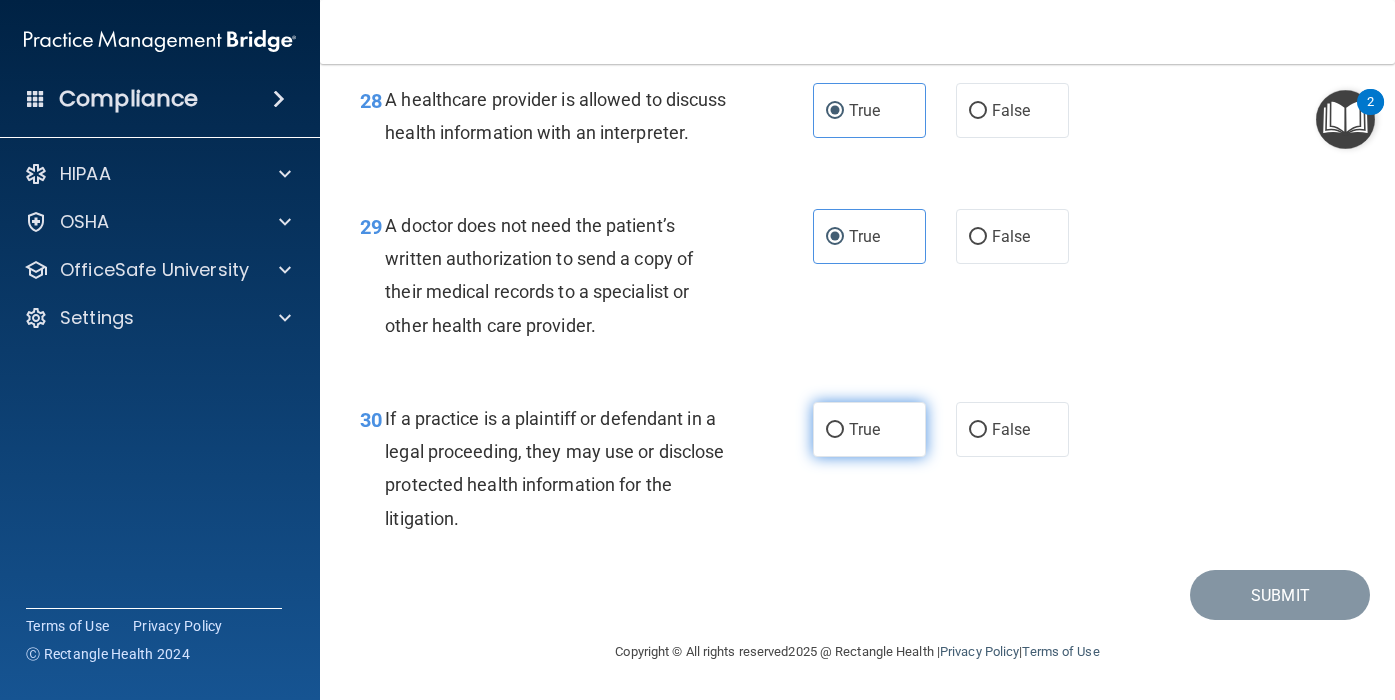 click on "True" at bounding box center [869, 429] 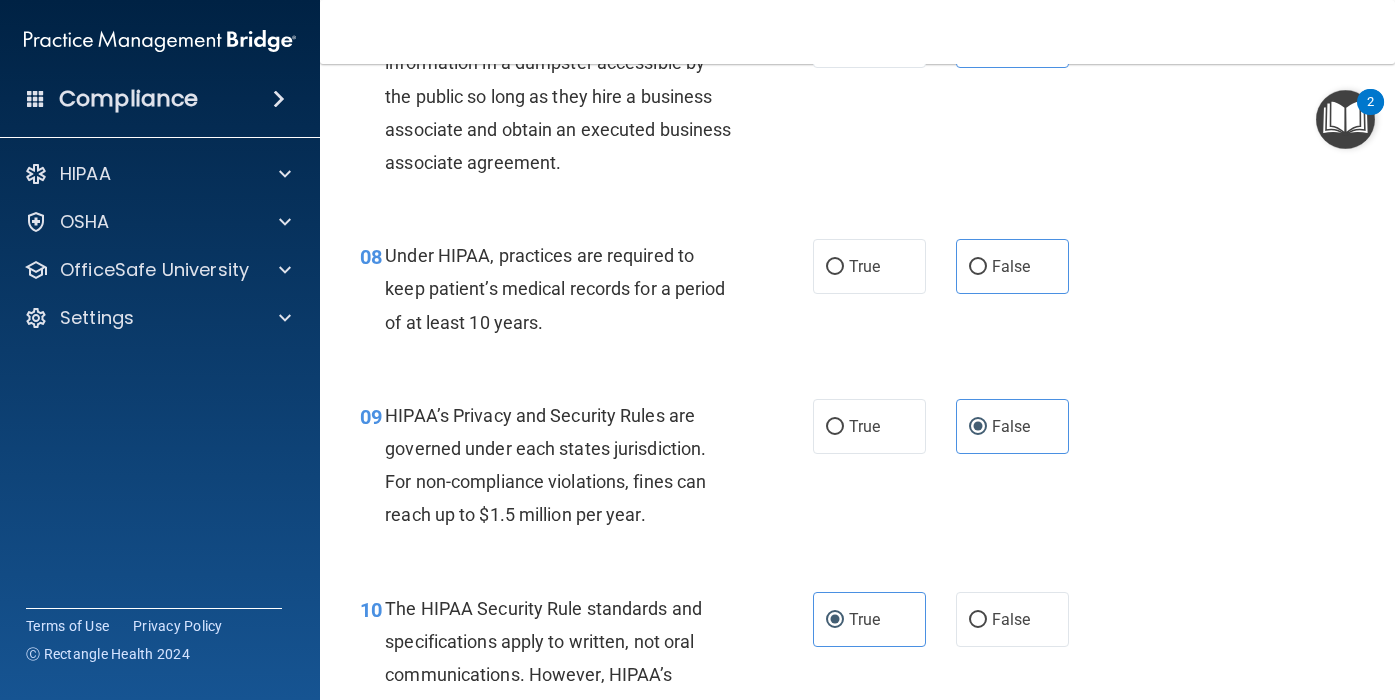 scroll, scrollTop: 1357, scrollLeft: 0, axis: vertical 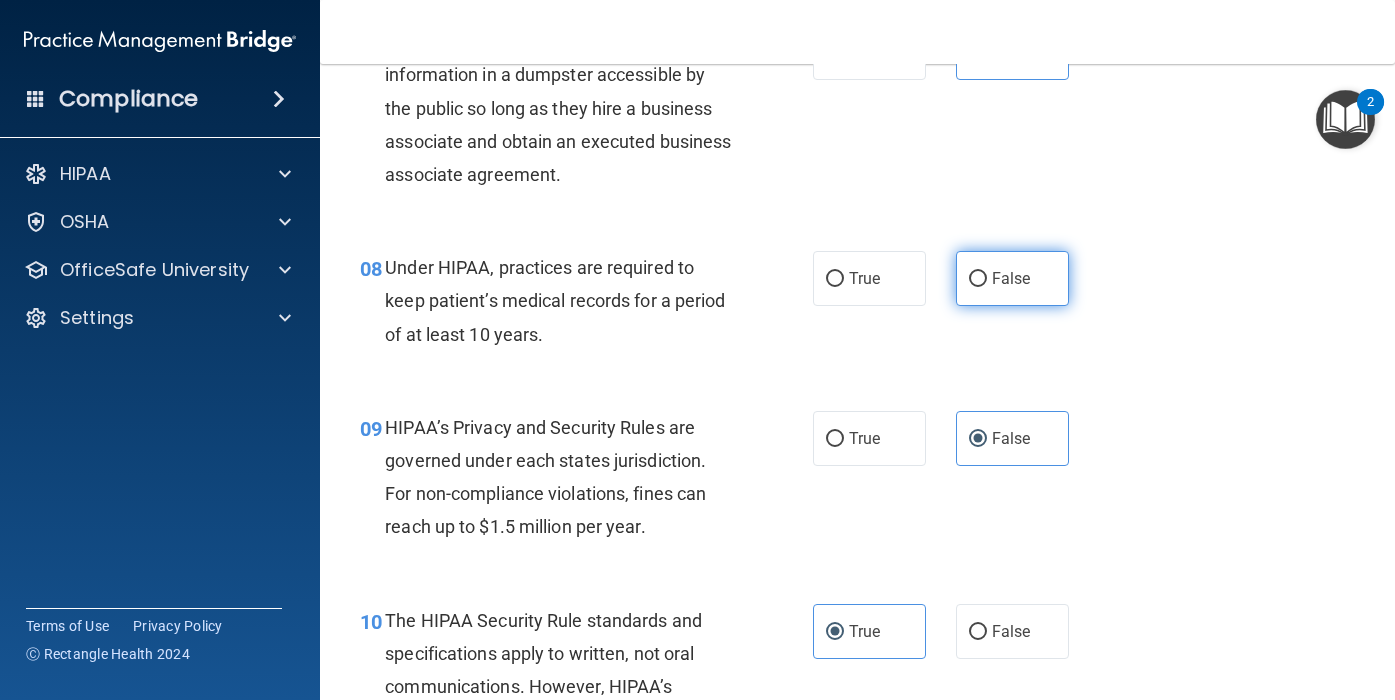 click on "False" at bounding box center (1012, 278) 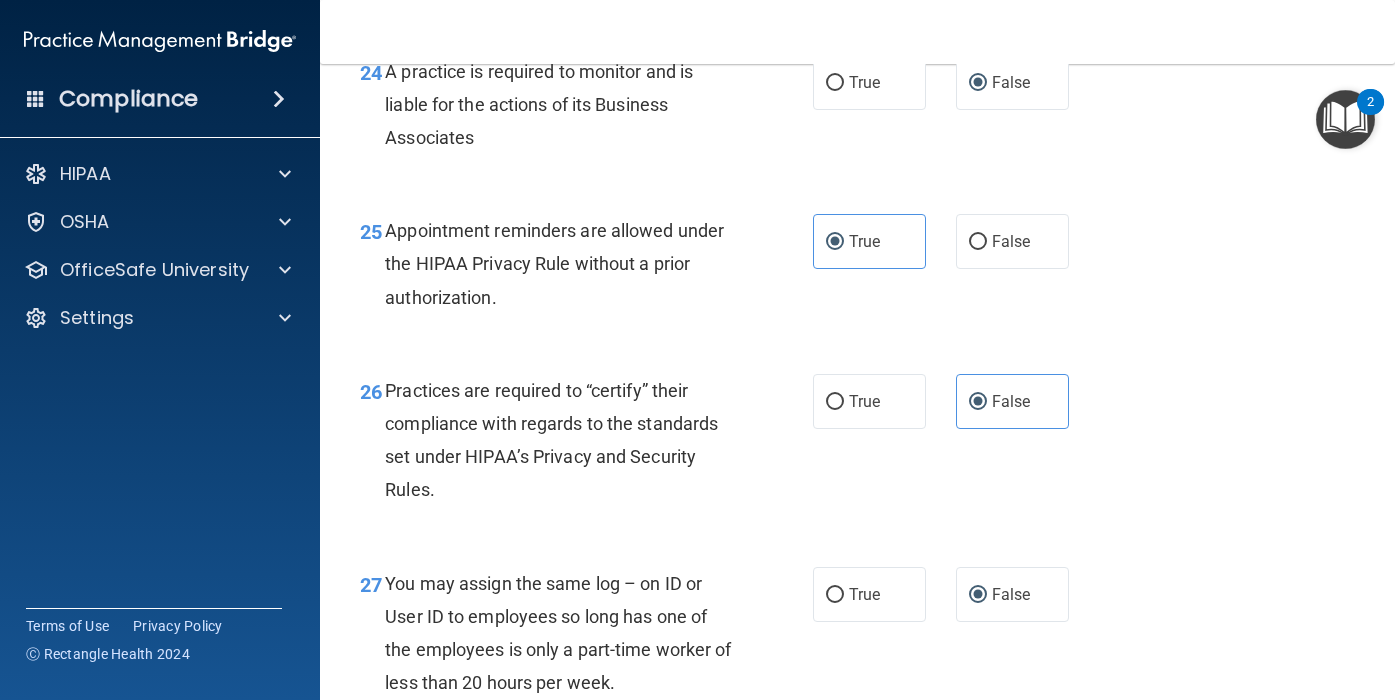 scroll, scrollTop: 5318, scrollLeft: 0, axis: vertical 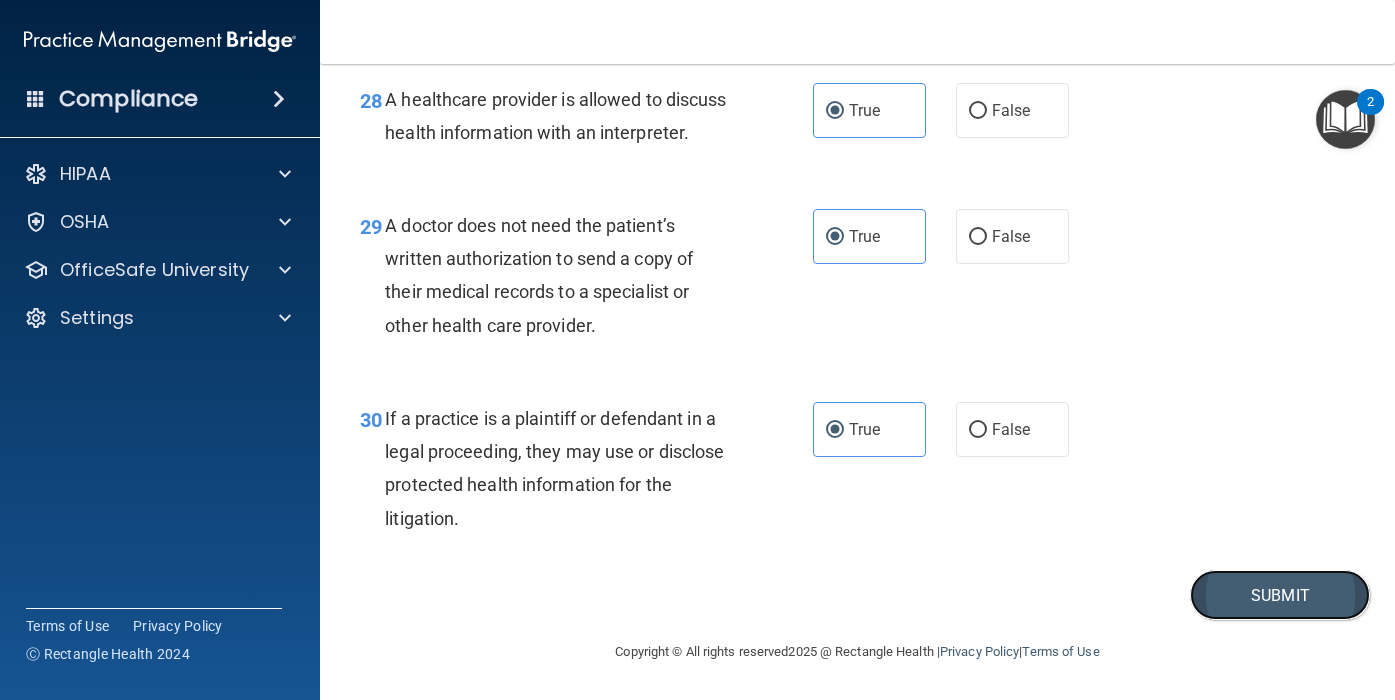 click on "Submit" at bounding box center (1280, 595) 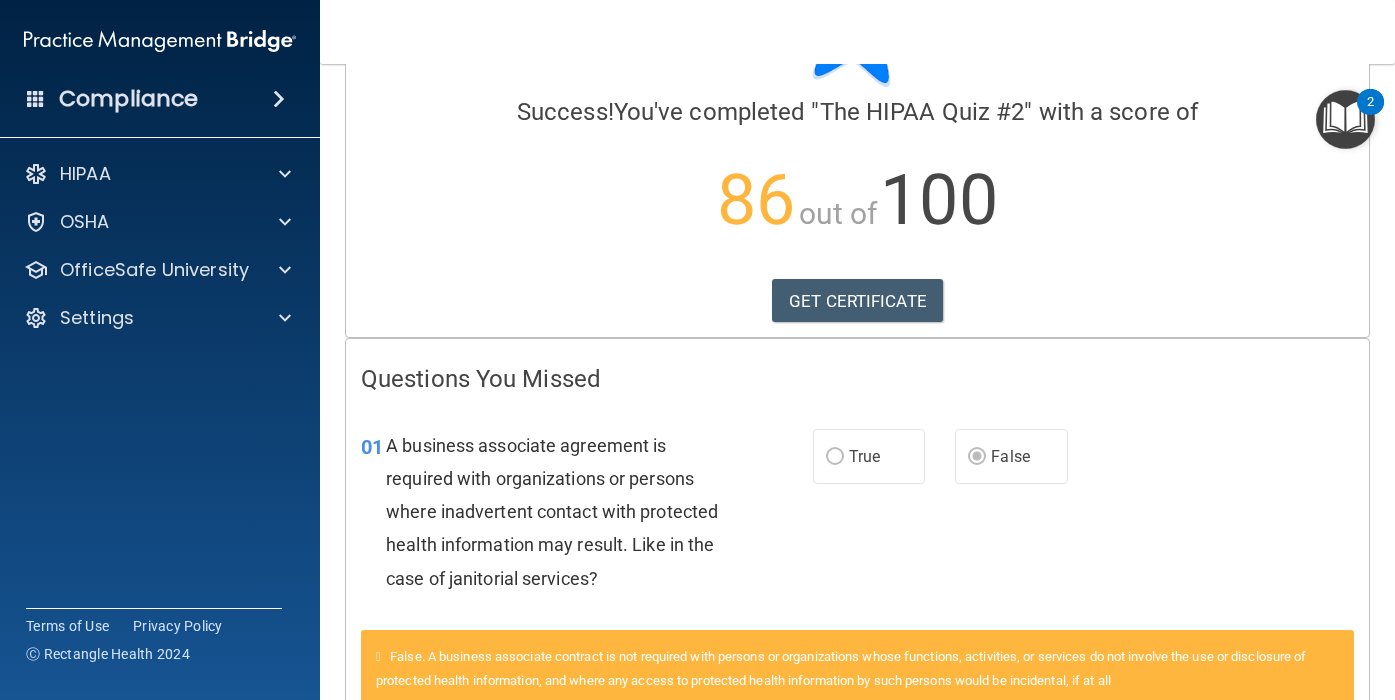 scroll, scrollTop: 0, scrollLeft: 0, axis: both 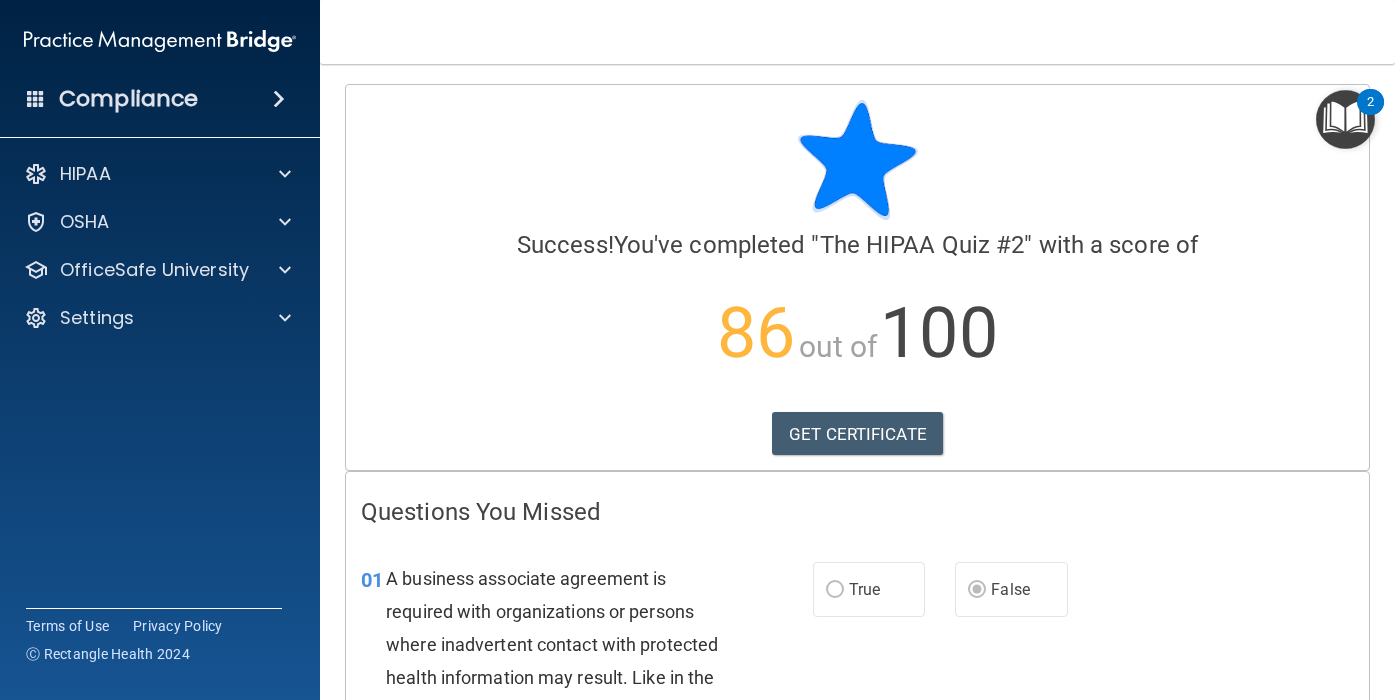 click at bounding box center (1345, 119) 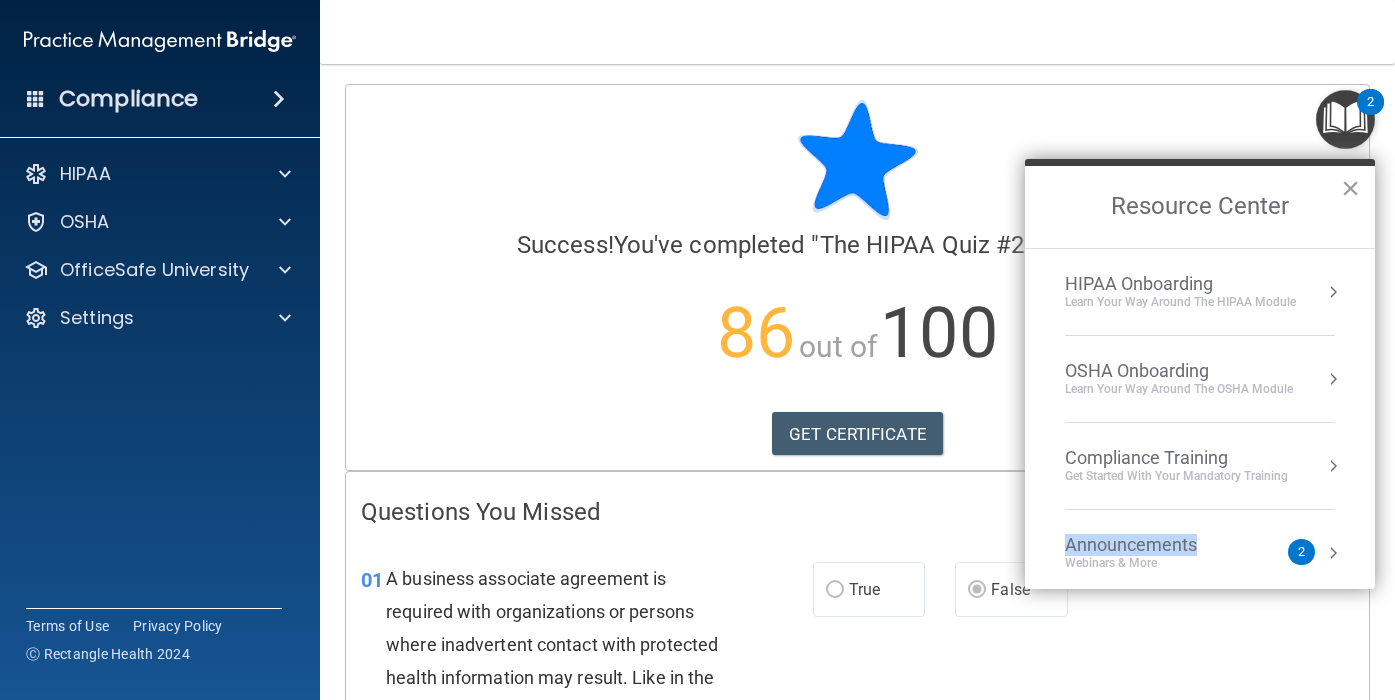 drag, startPoint x: 1238, startPoint y: 548, endPoint x: 1234, endPoint y: 497, distance: 51.156624 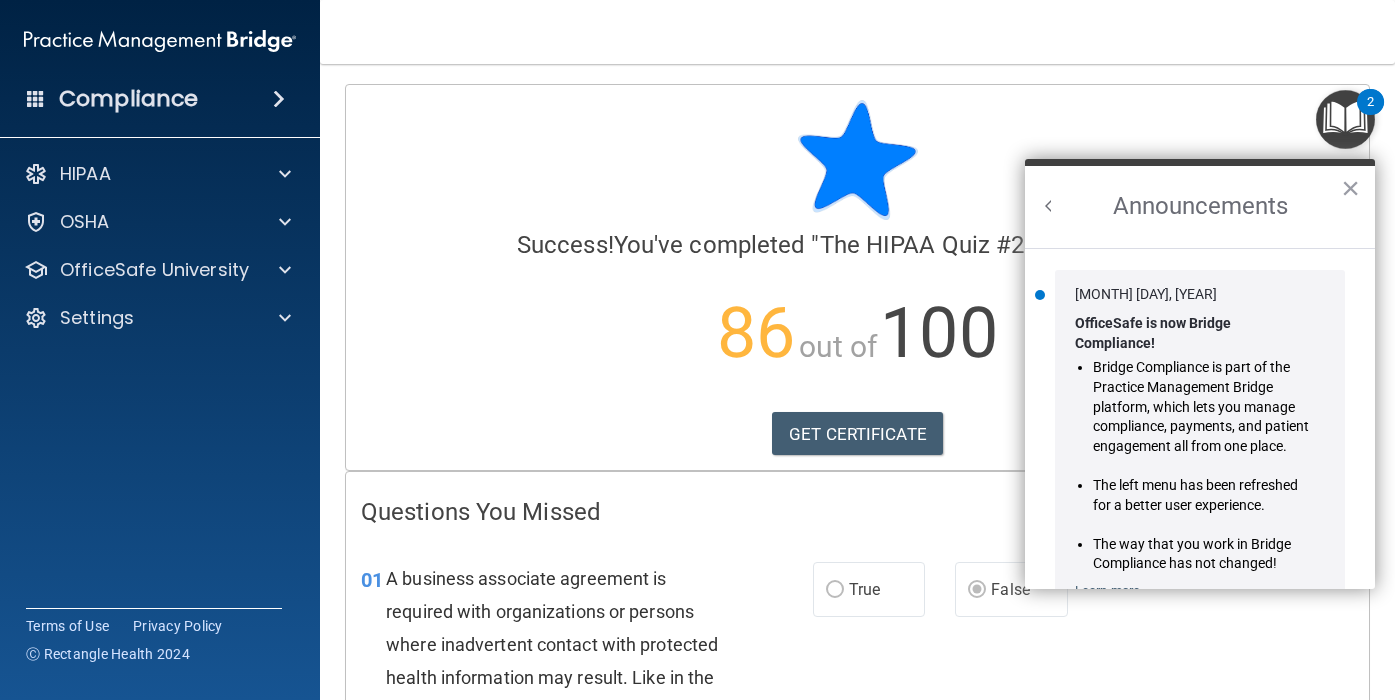scroll, scrollTop: 0, scrollLeft: 0, axis: both 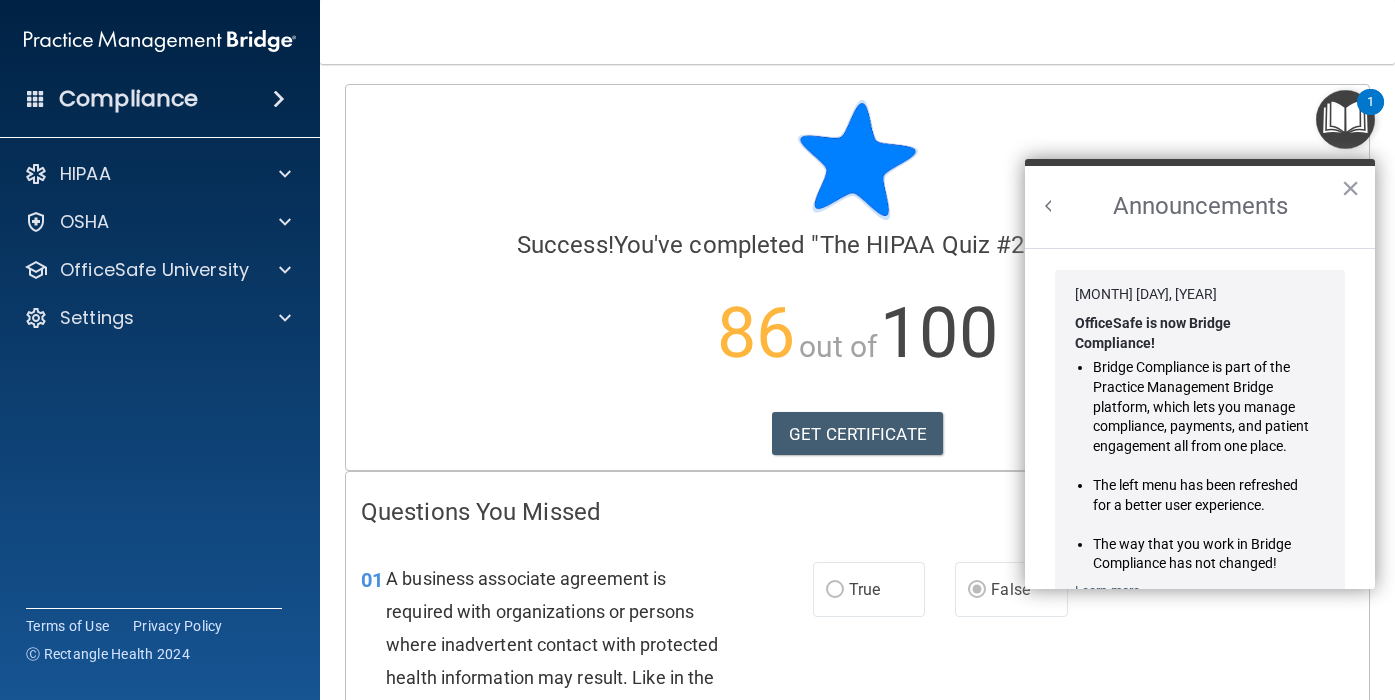 click at bounding box center [1049, 206] 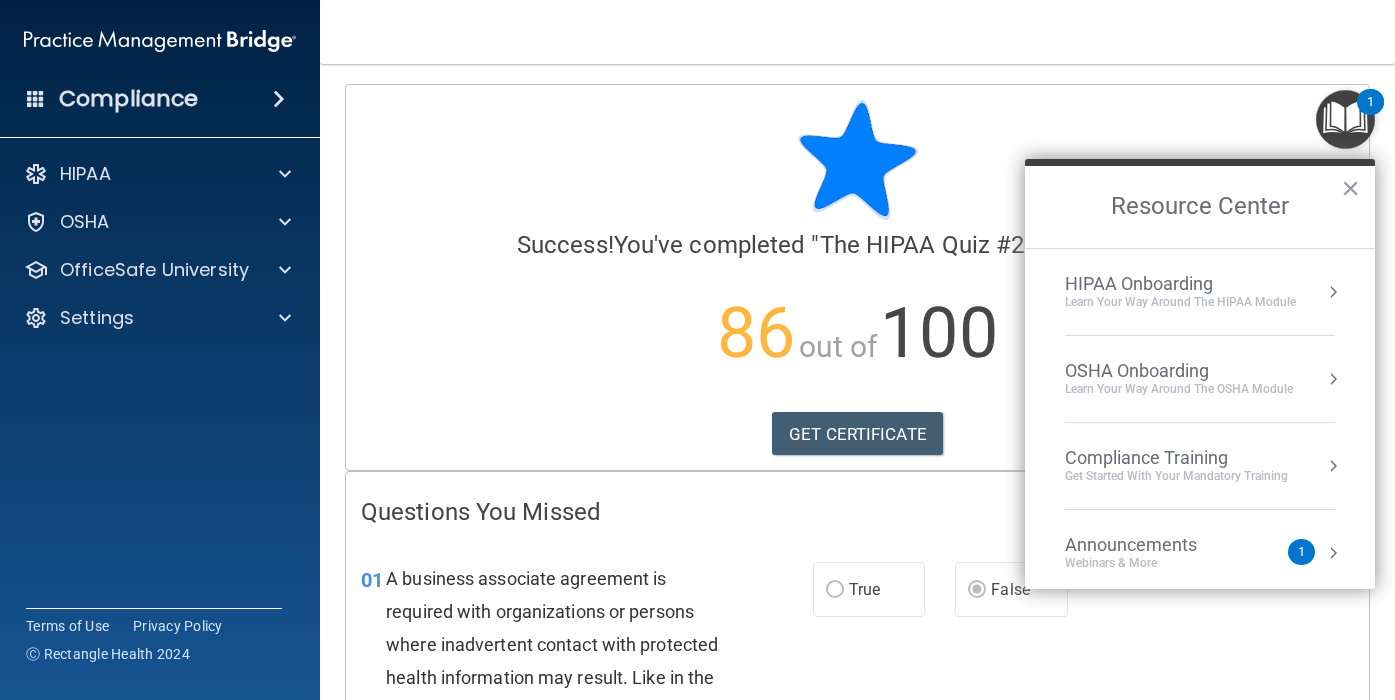 click on "Get Started with your mandatory training" at bounding box center [1176, 476] 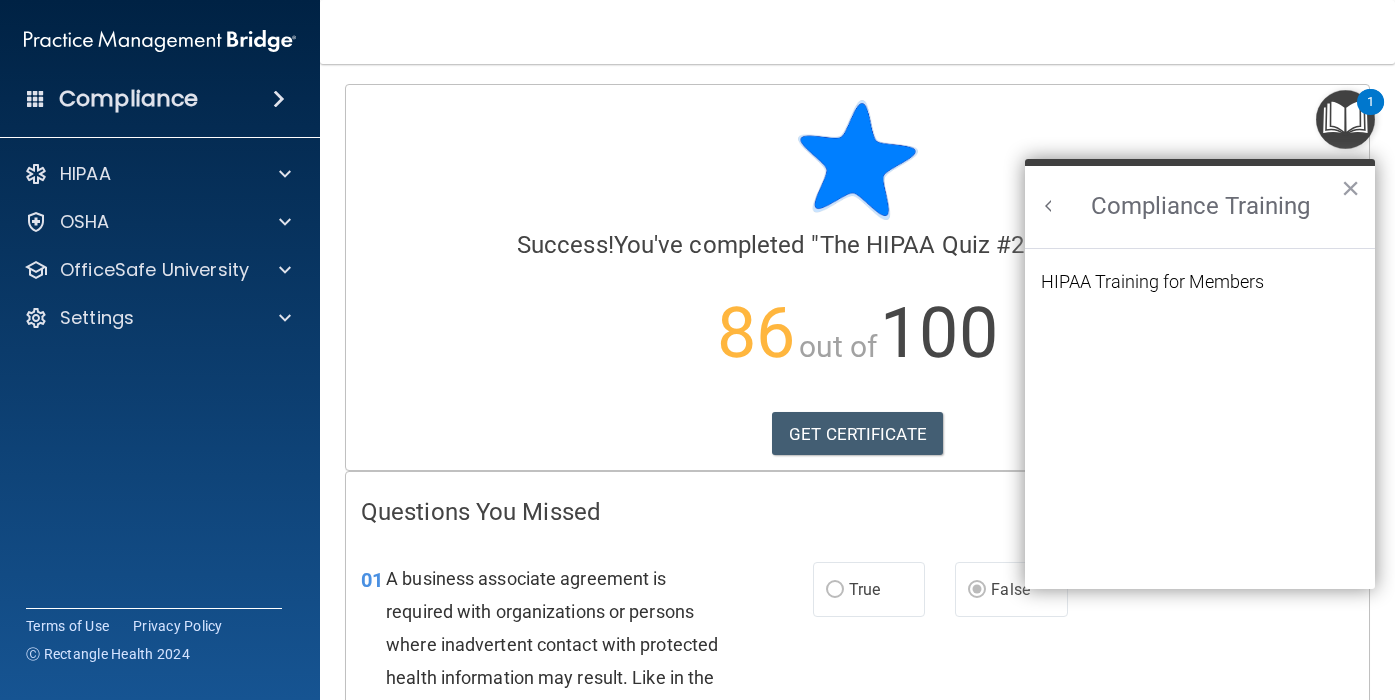 scroll, scrollTop: 0, scrollLeft: 0, axis: both 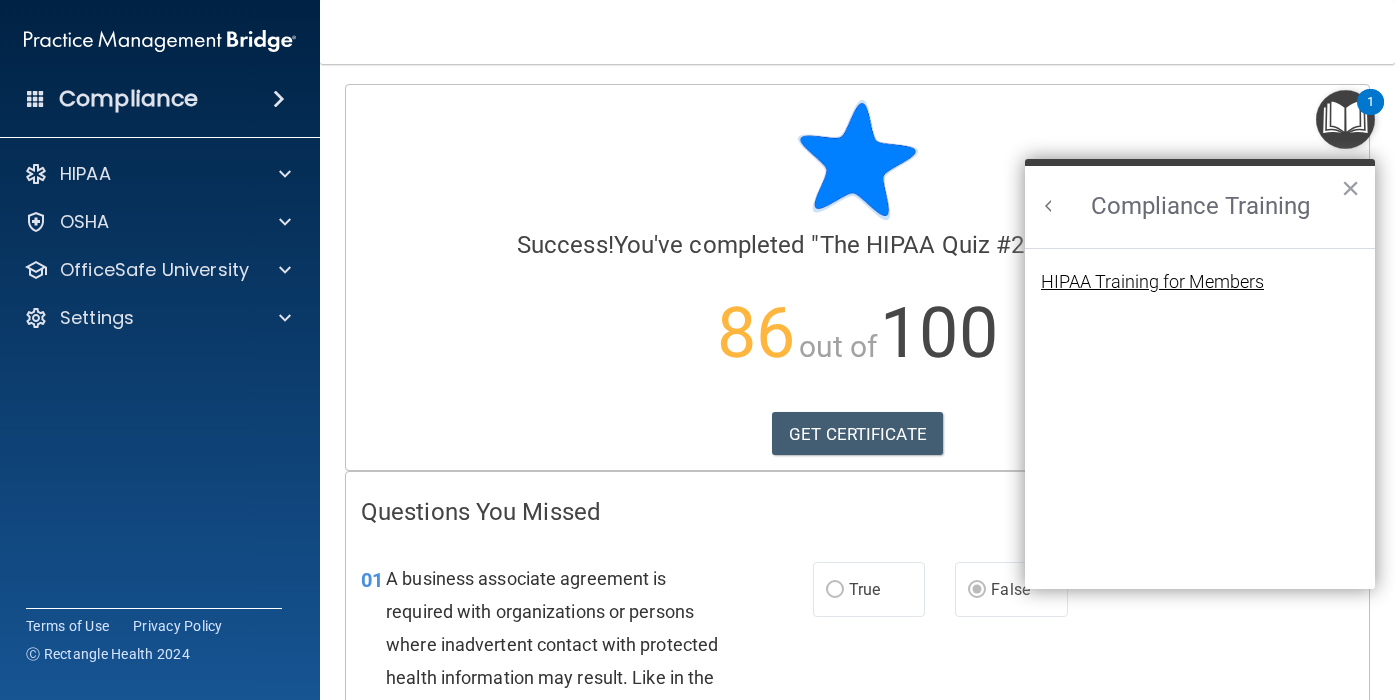 click on "HIPAA Training for Members" at bounding box center (1152, 282) 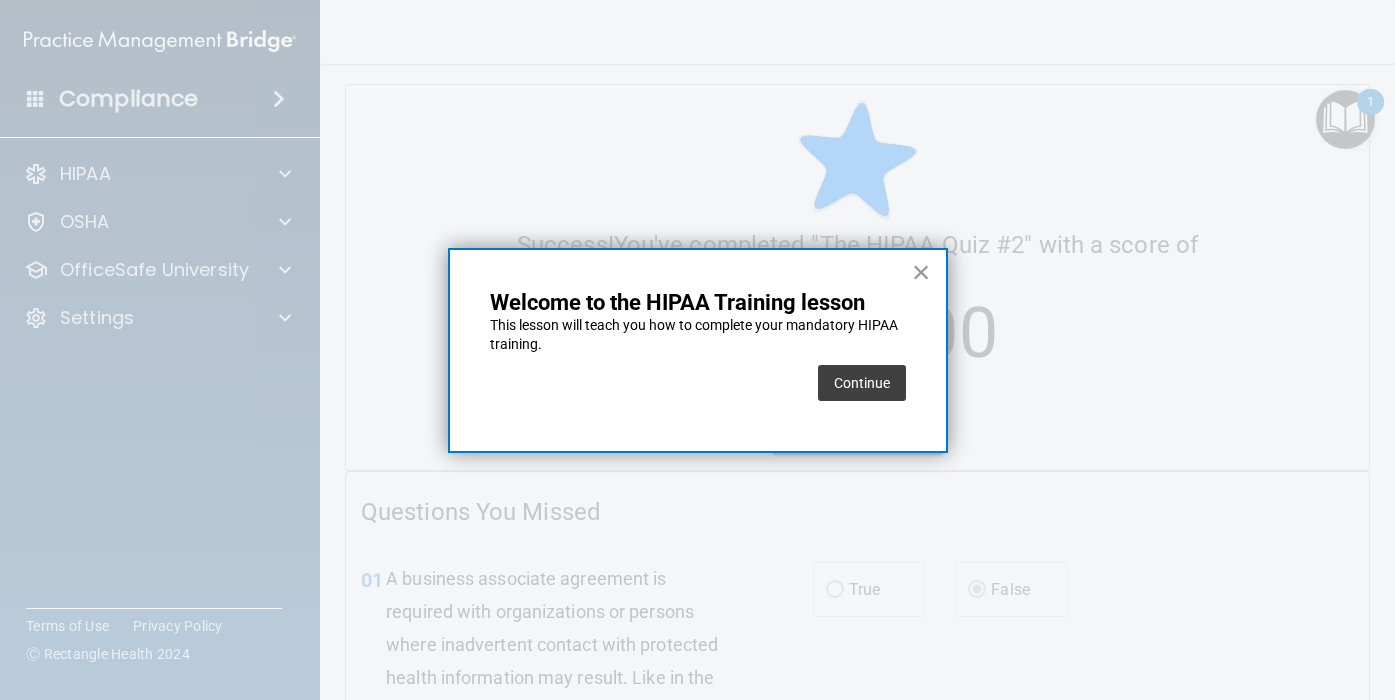 click on "×" at bounding box center (921, 272) 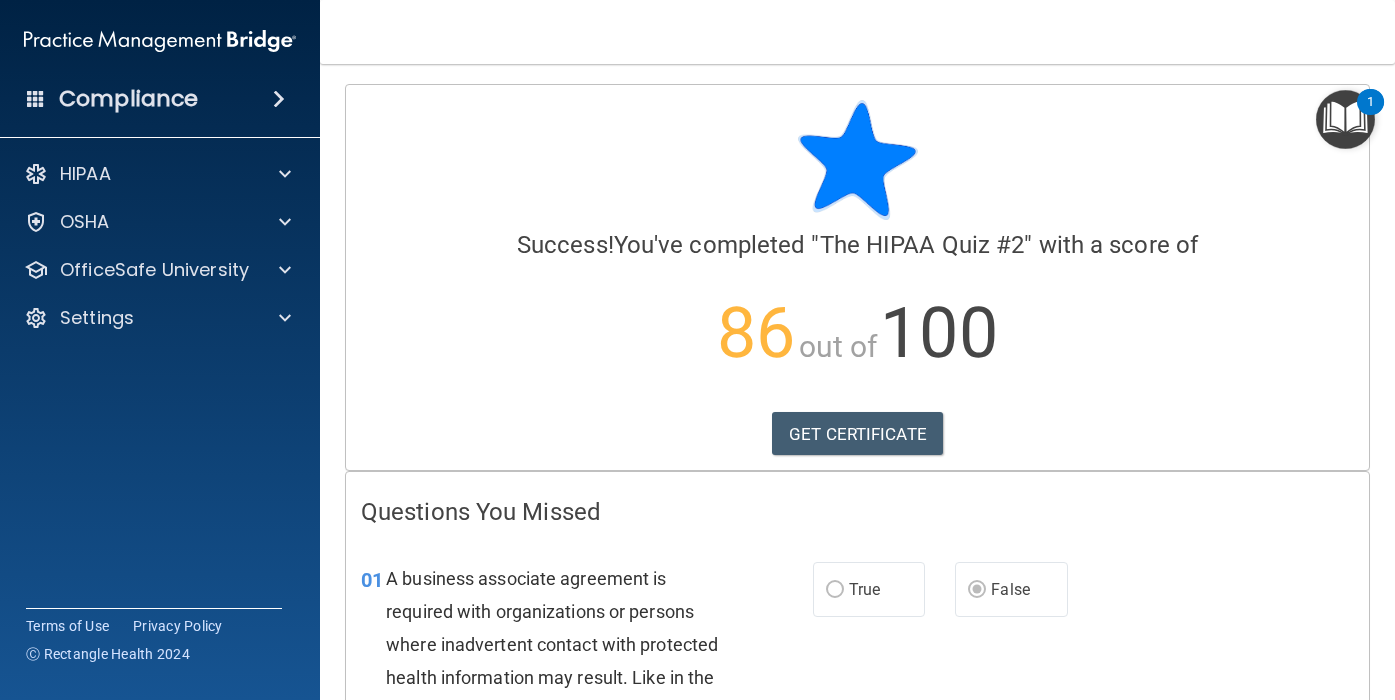 click at bounding box center [1345, 119] 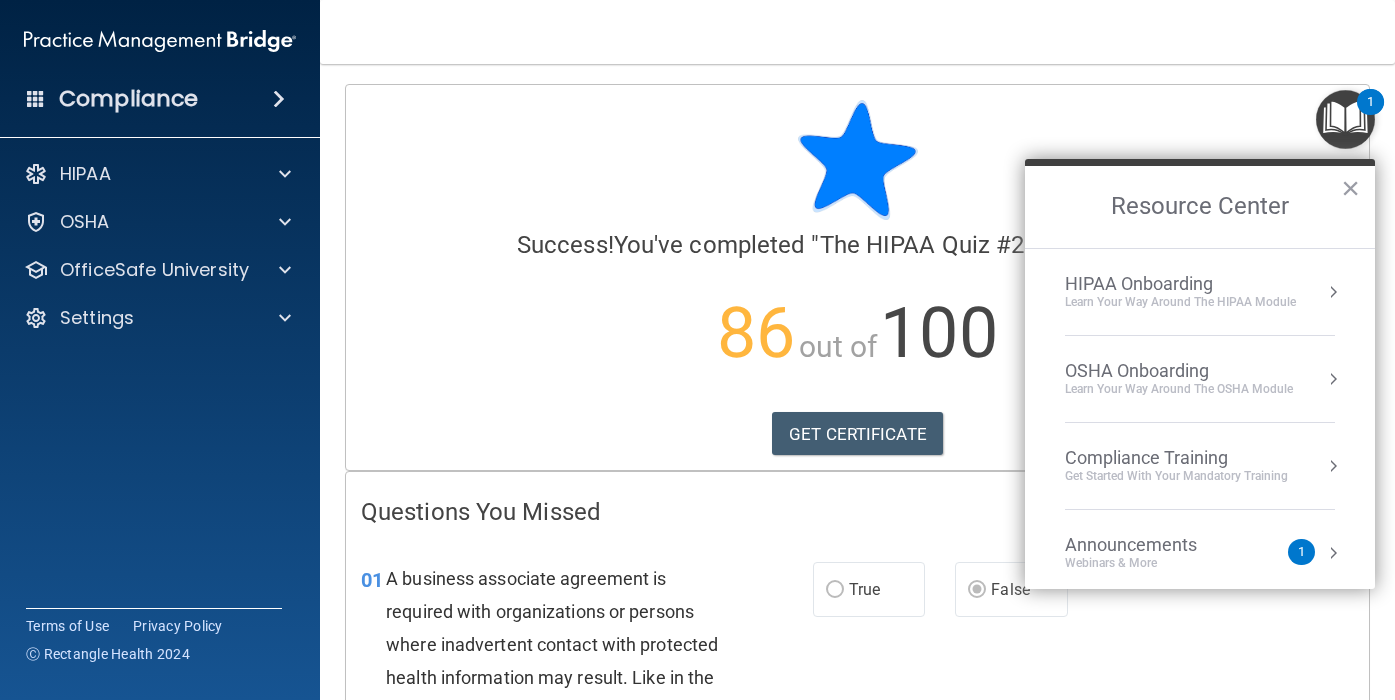 click on "Get Started with your mandatory training" at bounding box center (1176, 476) 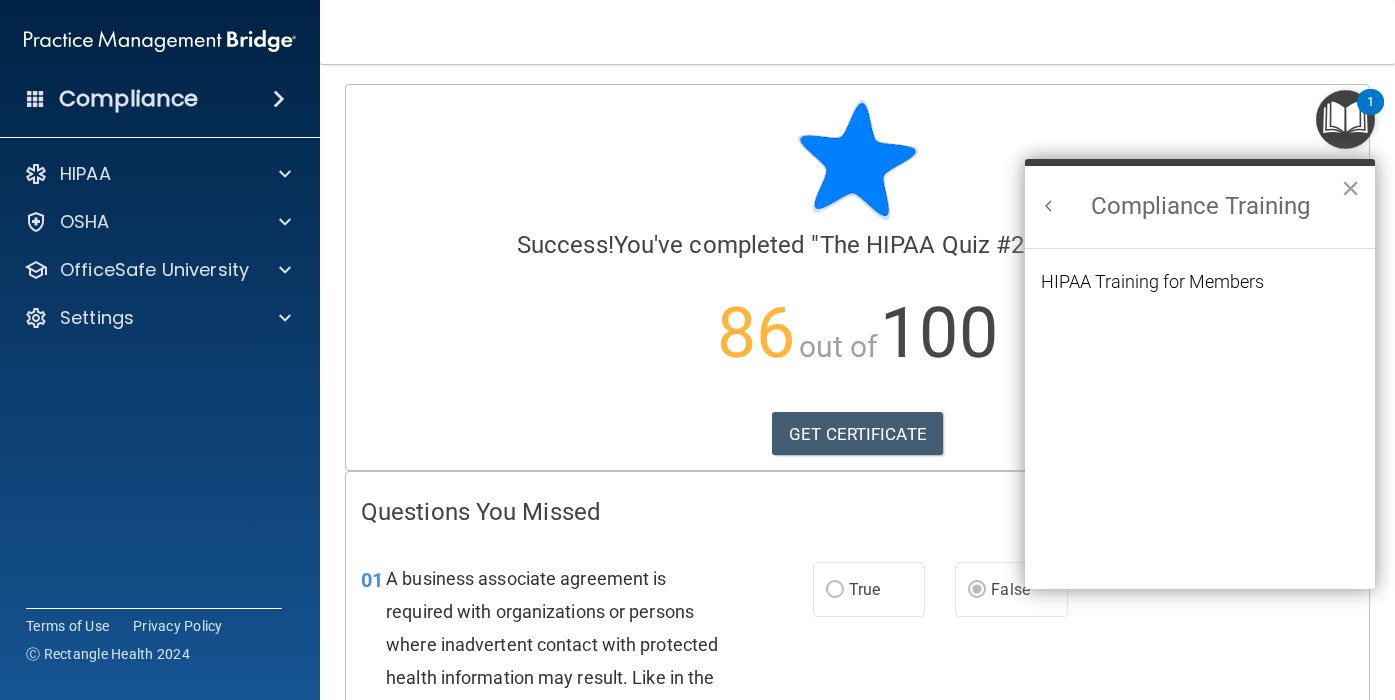 scroll, scrollTop: 0, scrollLeft: 0, axis: both 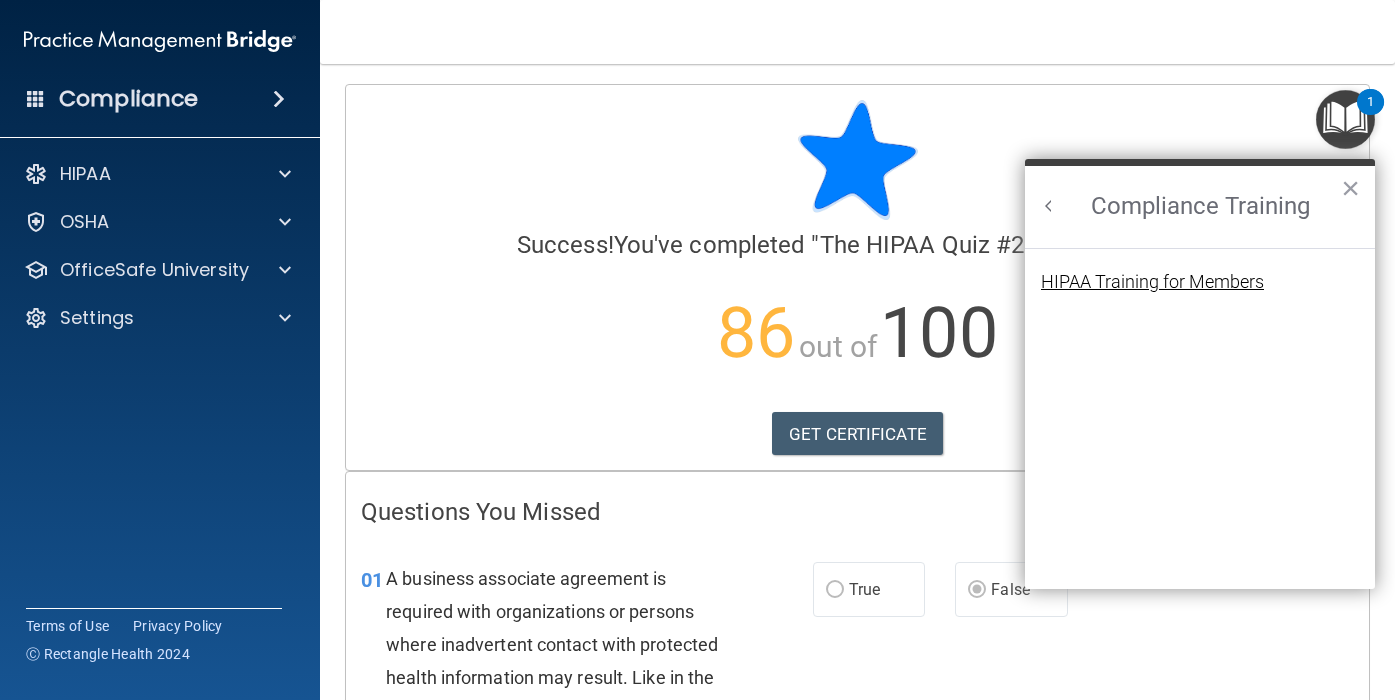 click on "HIPAA Training for Members" at bounding box center [1152, 282] 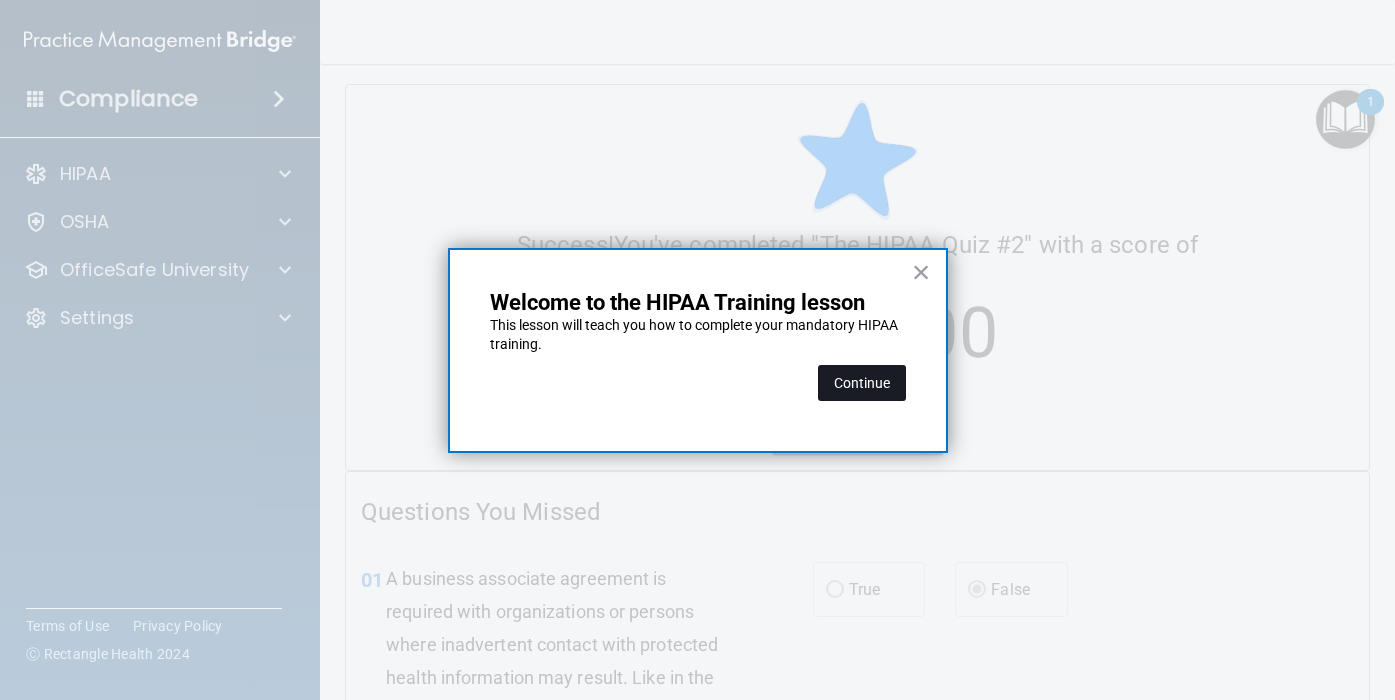 click on "Continue" at bounding box center (862, 383) 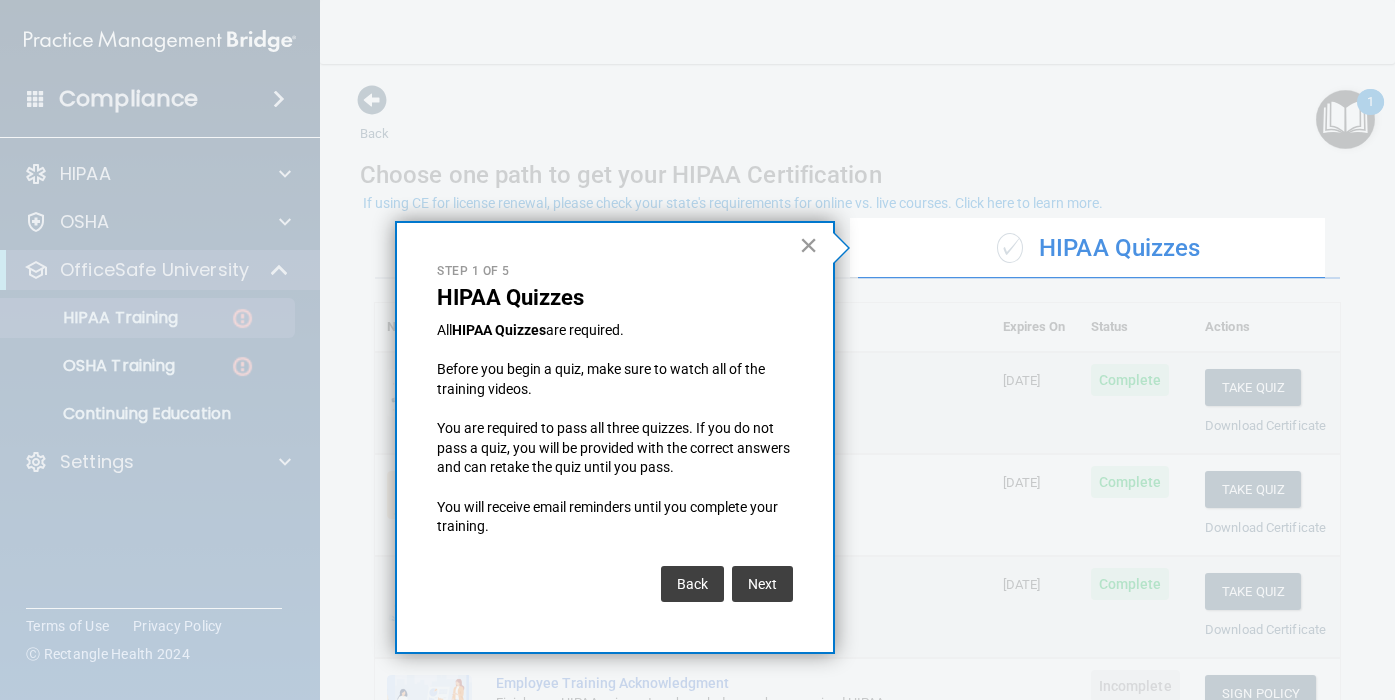 click on "×" at bounding box center (808, 245) 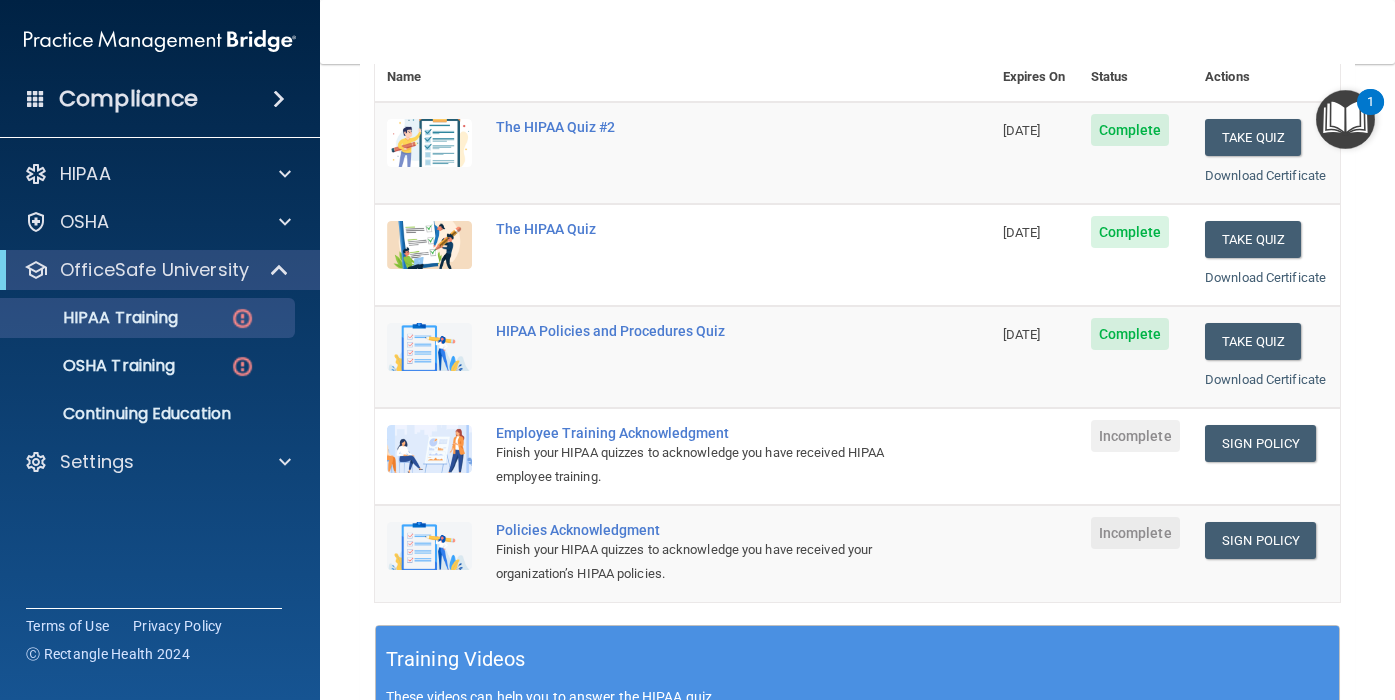 scroll, scrollTop: 449, scrollLeft: 0, axis: vertical 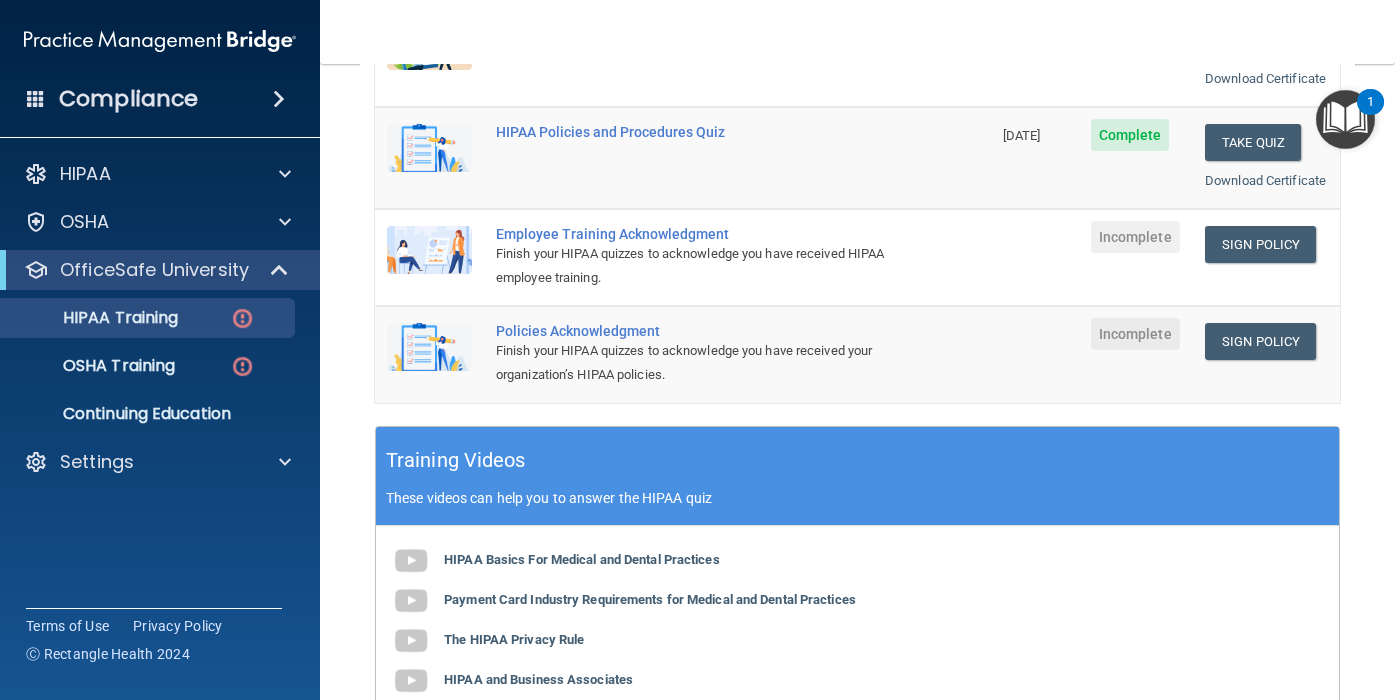 click on "Employee Training Acknowledgment" at bounding box center (693, 234) 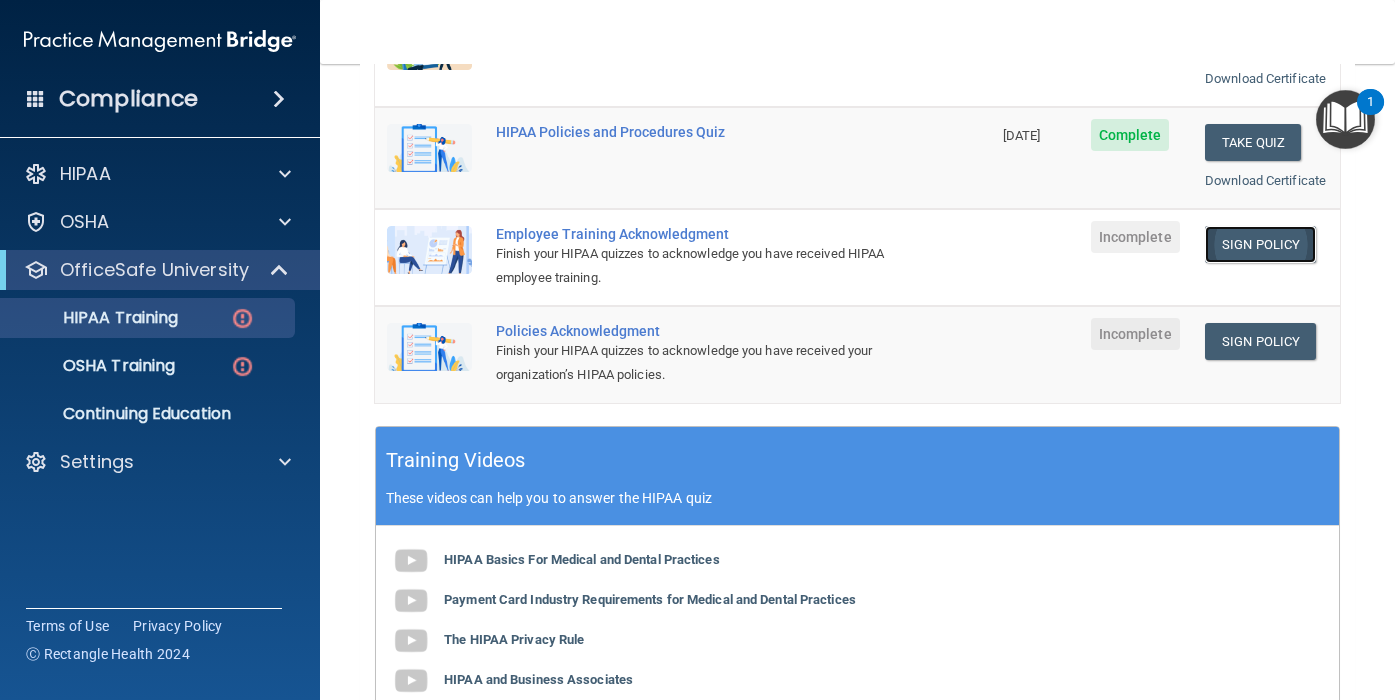 click on "Sign Policy" at bounding box center [1260, 244] 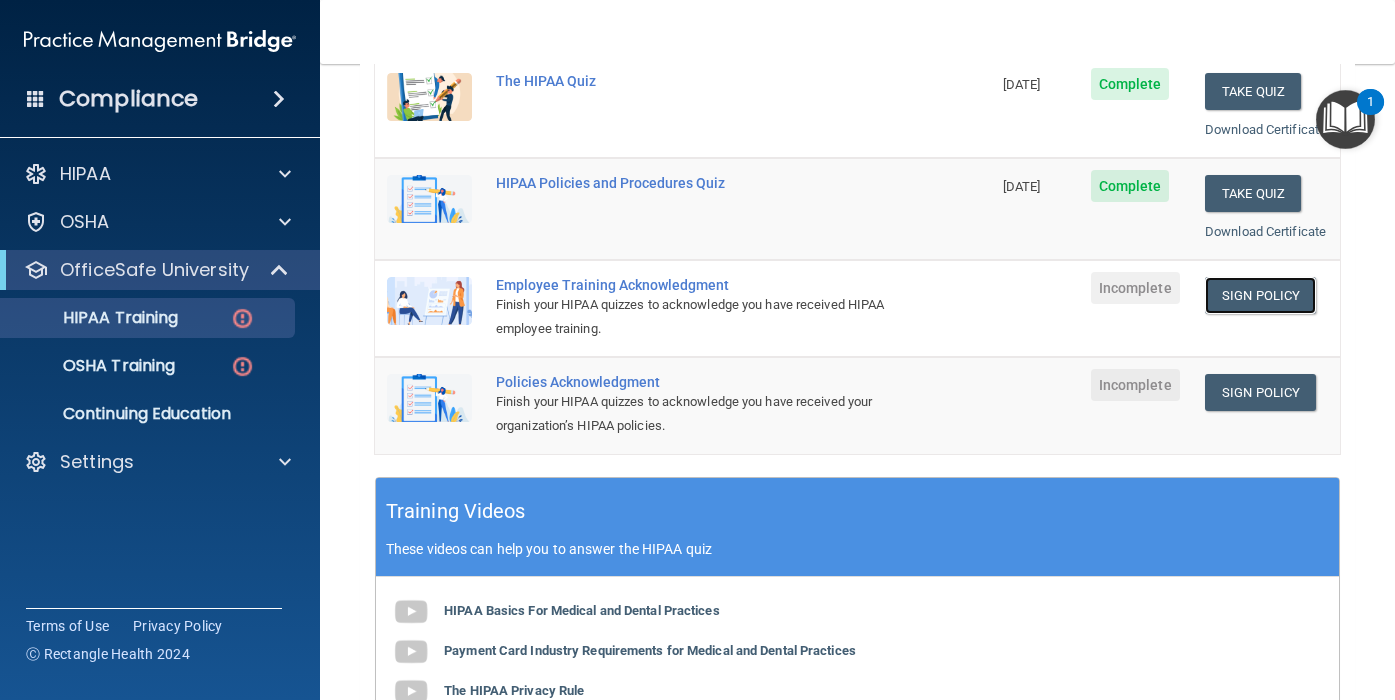 scroll, scrollTop: 393, scrollLeft: 0, axis: vertical 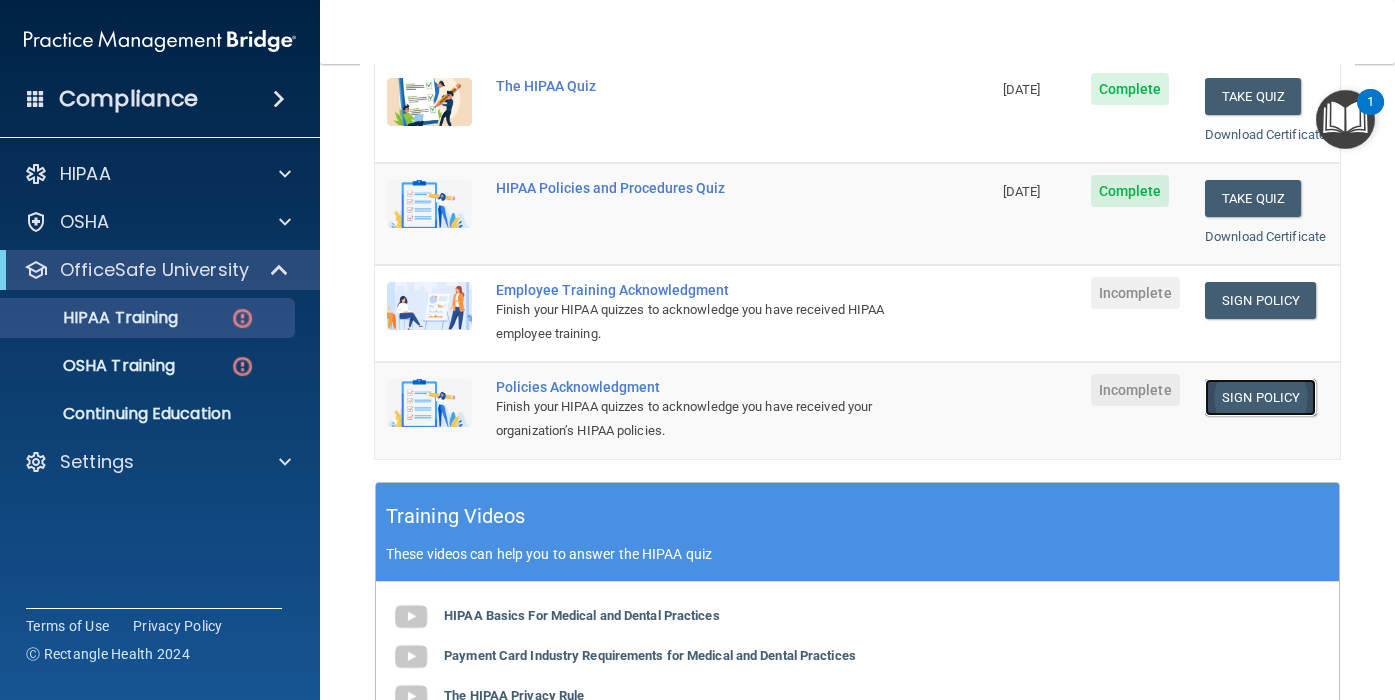 click on "Sign Policy" at bounding box center (1260, 397) 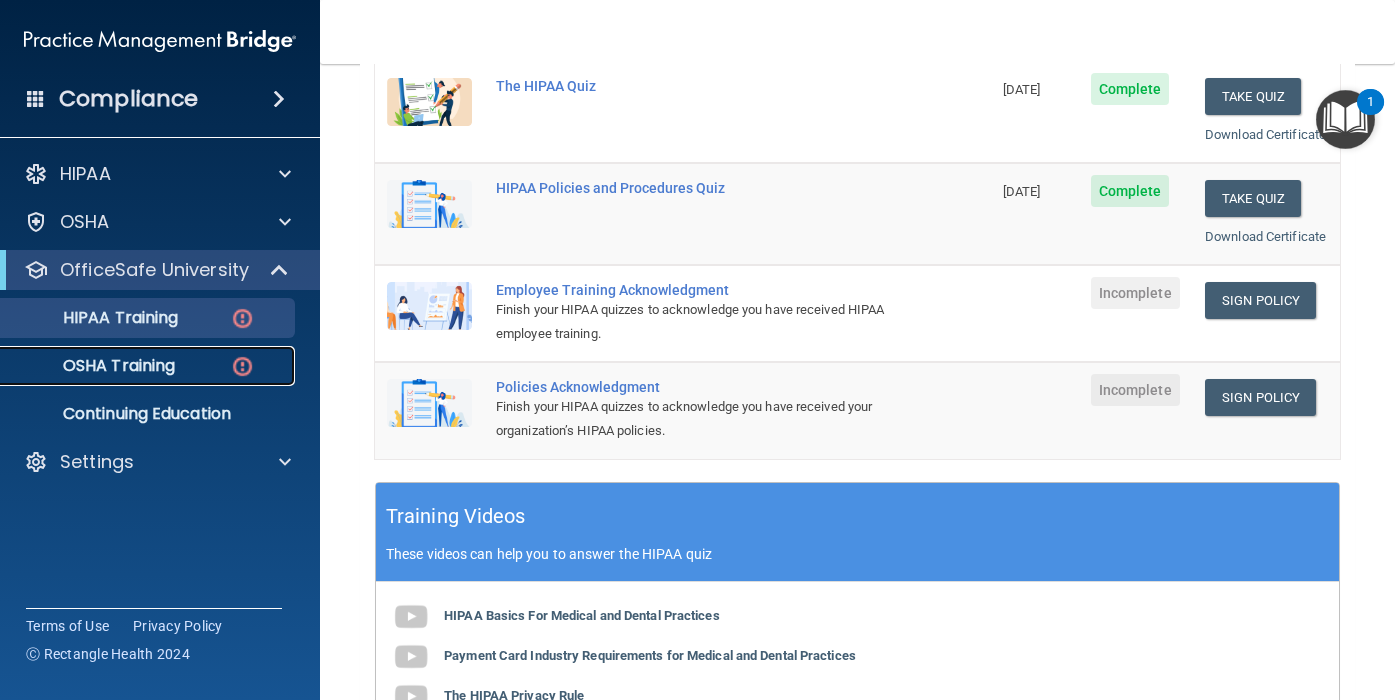 click on "OSHA Training" at bounding box center (94, 366) 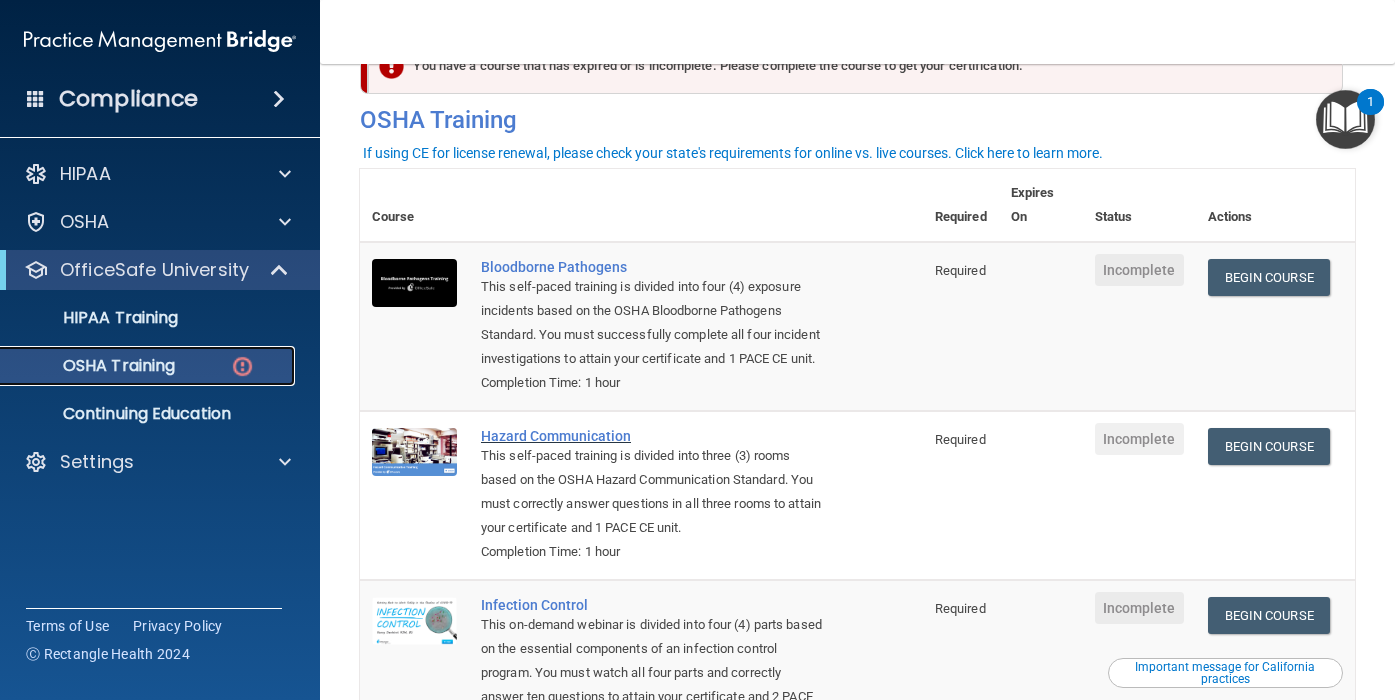 scroll, scrollTop: 0, scrollLeft: 0, axis: both 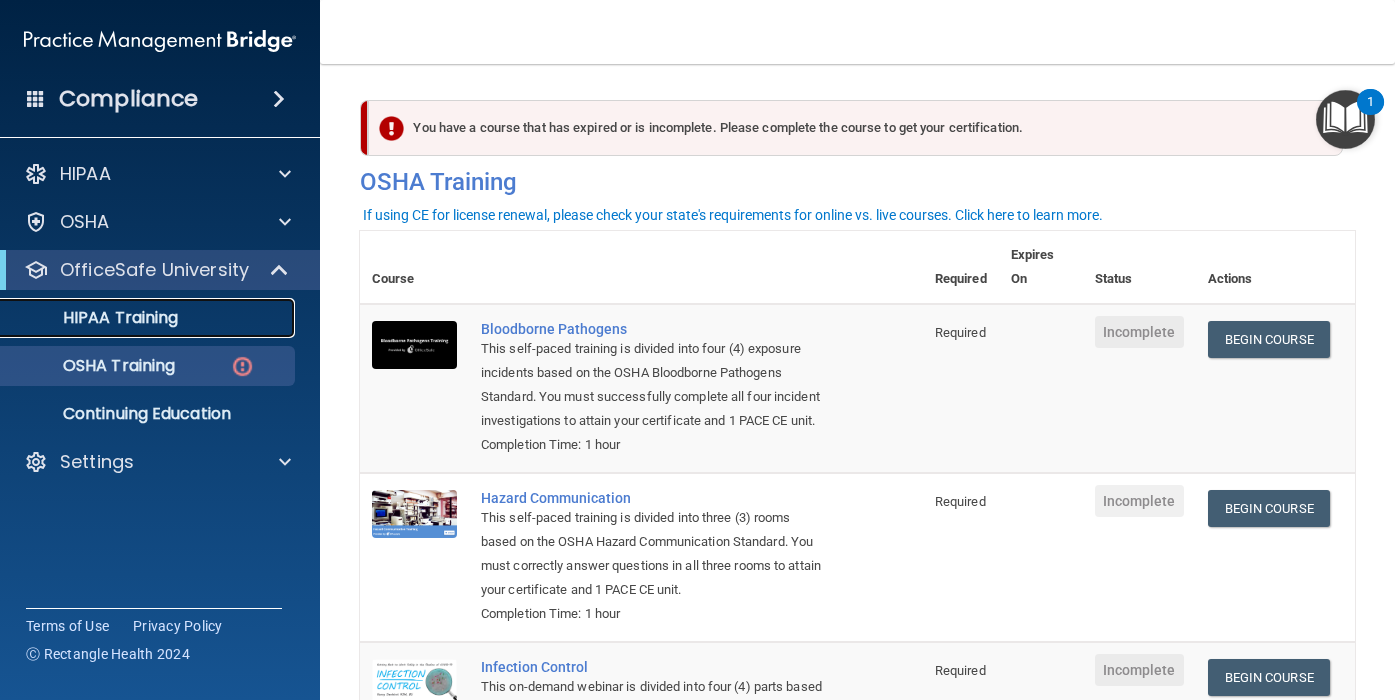 click on "HIPAA Training" at bounding box center (137, 318) 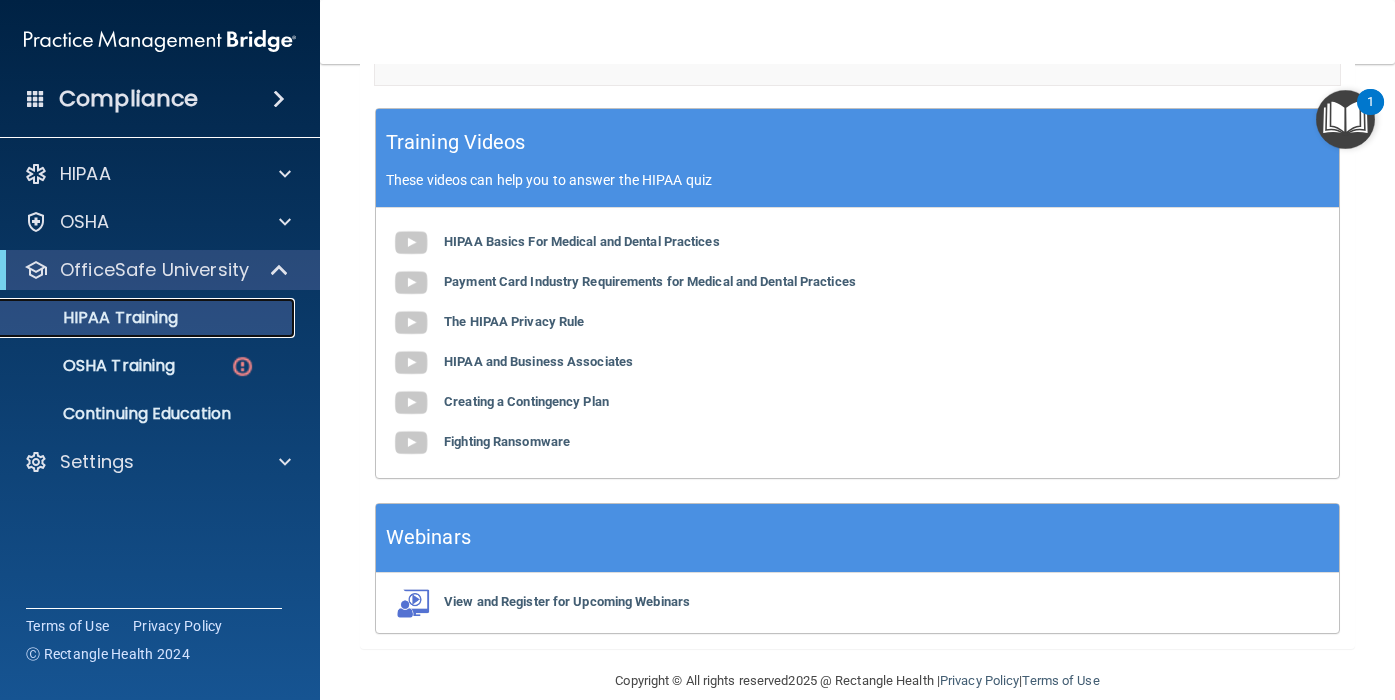scroll, scrollTop: 877, scrollLeft: 0, axis: vertical 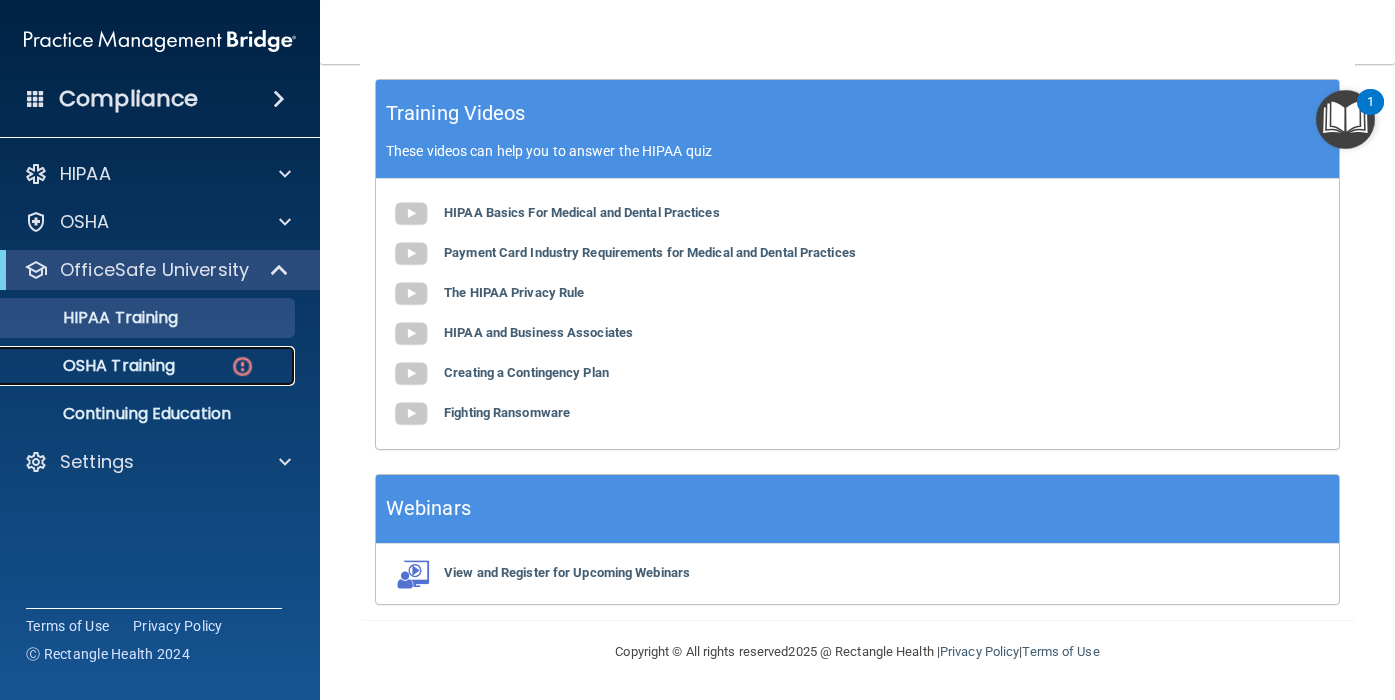 click on "OSHA Training" at bounding box center (94, 366) 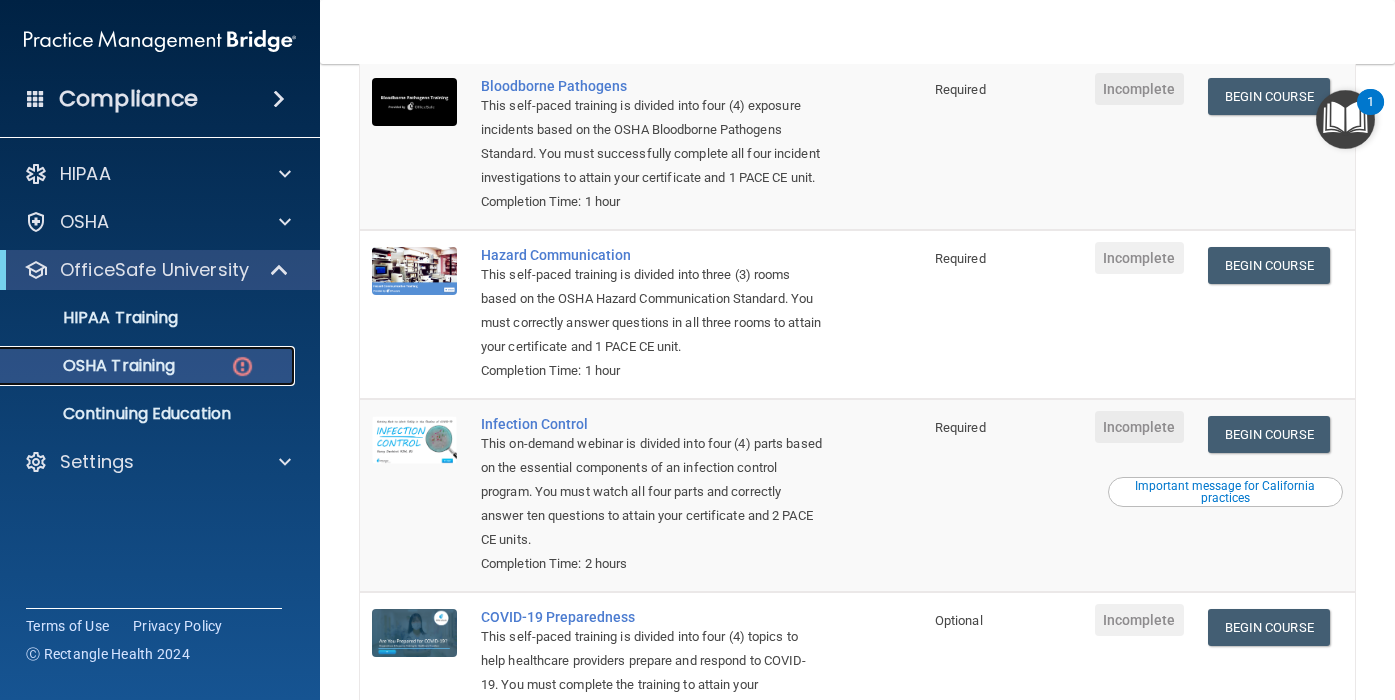 scroll, scrollTop: 0, scrollLeft: 0, axis: both 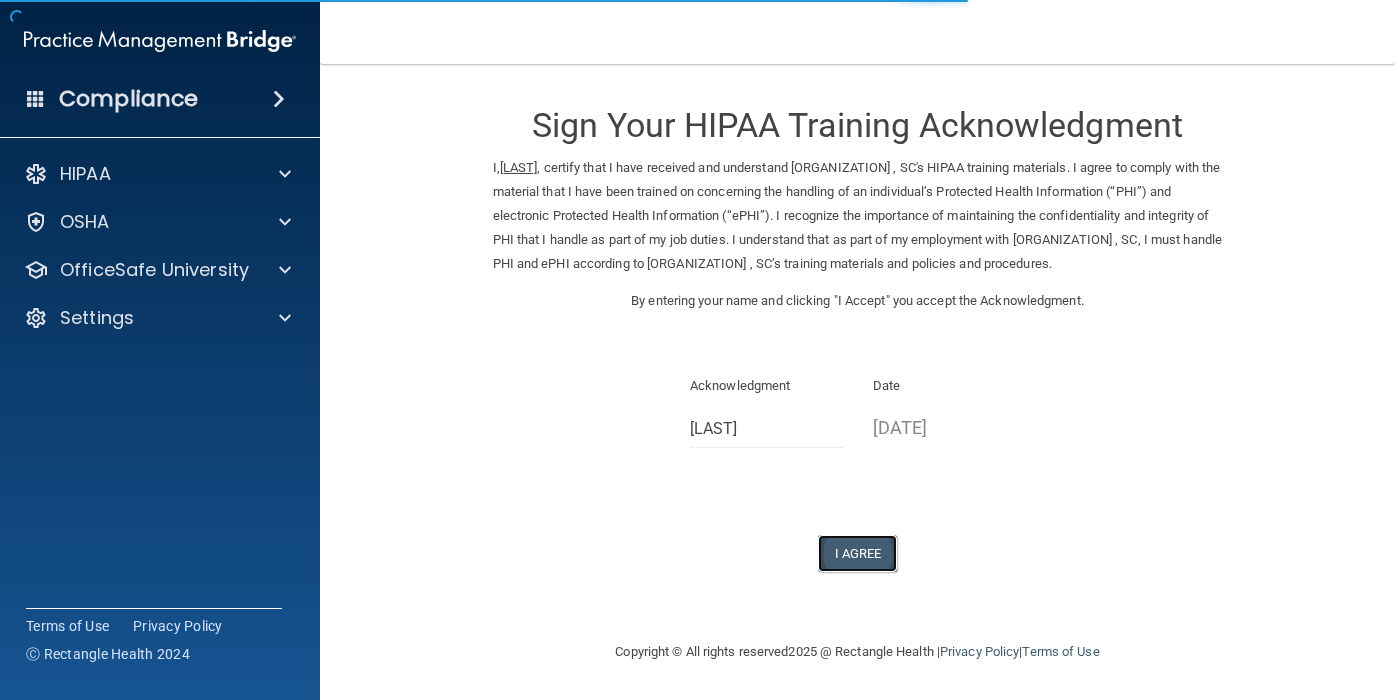 click on "I Agree" at bounding box center [858, 553] 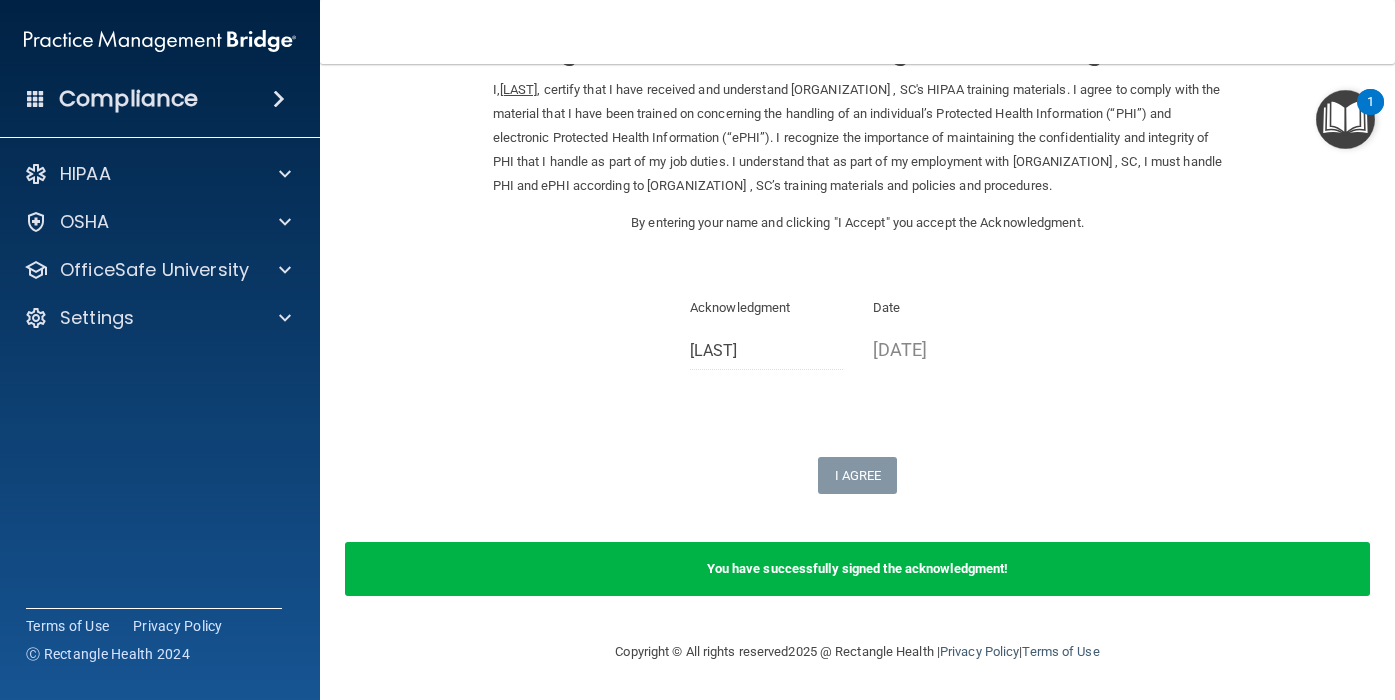 scroll, scrollTop: 0, scrollLeft: 0, axis: both 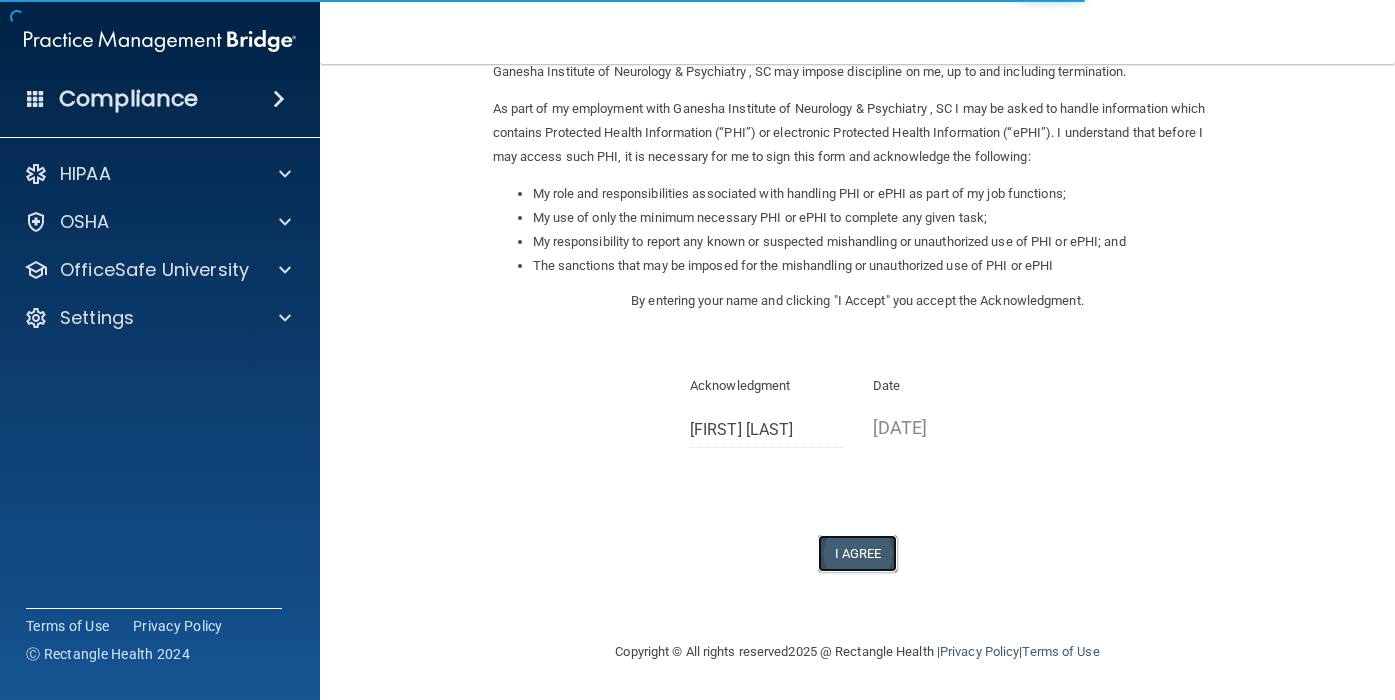 click on "I Agree" at bounding box center (858, 553) 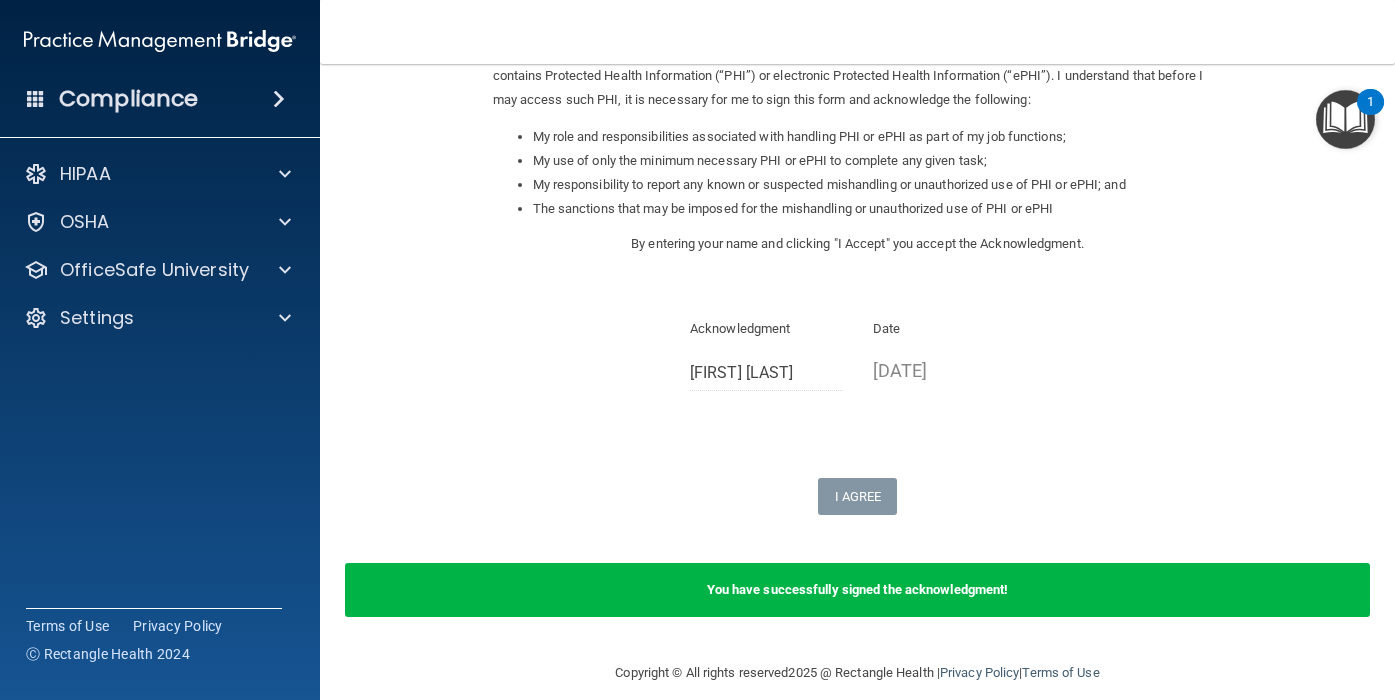 scroll, scrollTop: 294, scrollLeft: 0, axis: vertical 